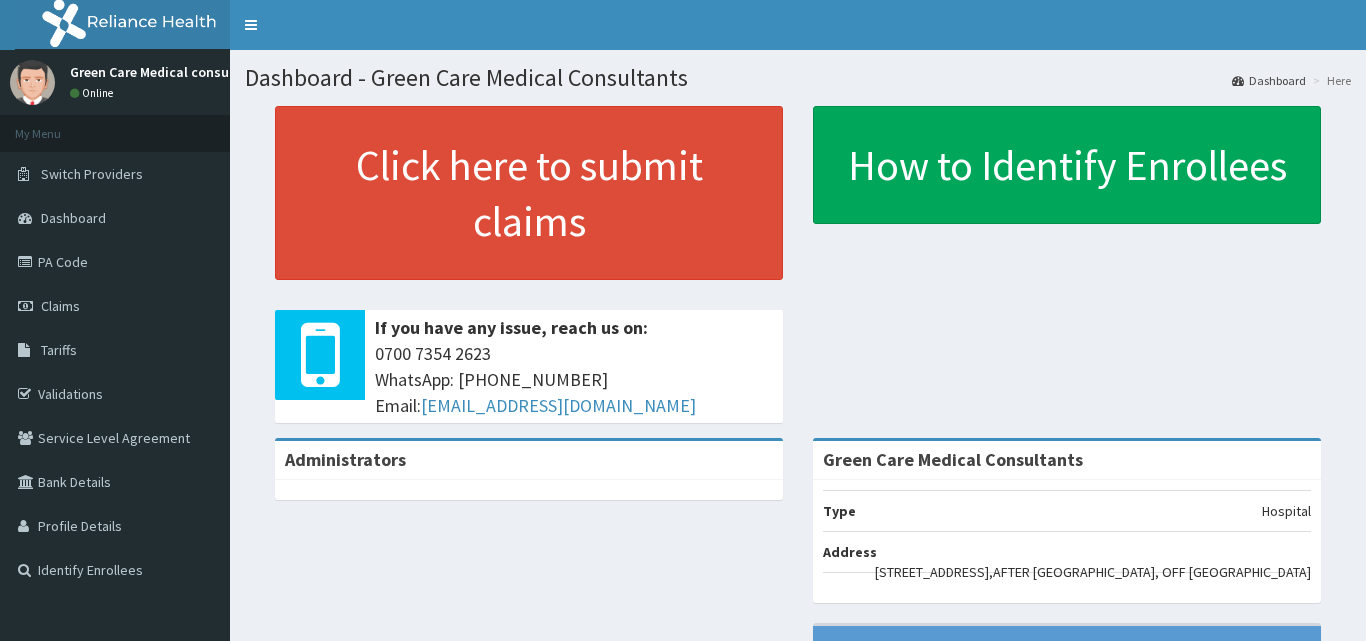 scroll, scrollTop: 0, scrollLeft: 0, axis: both 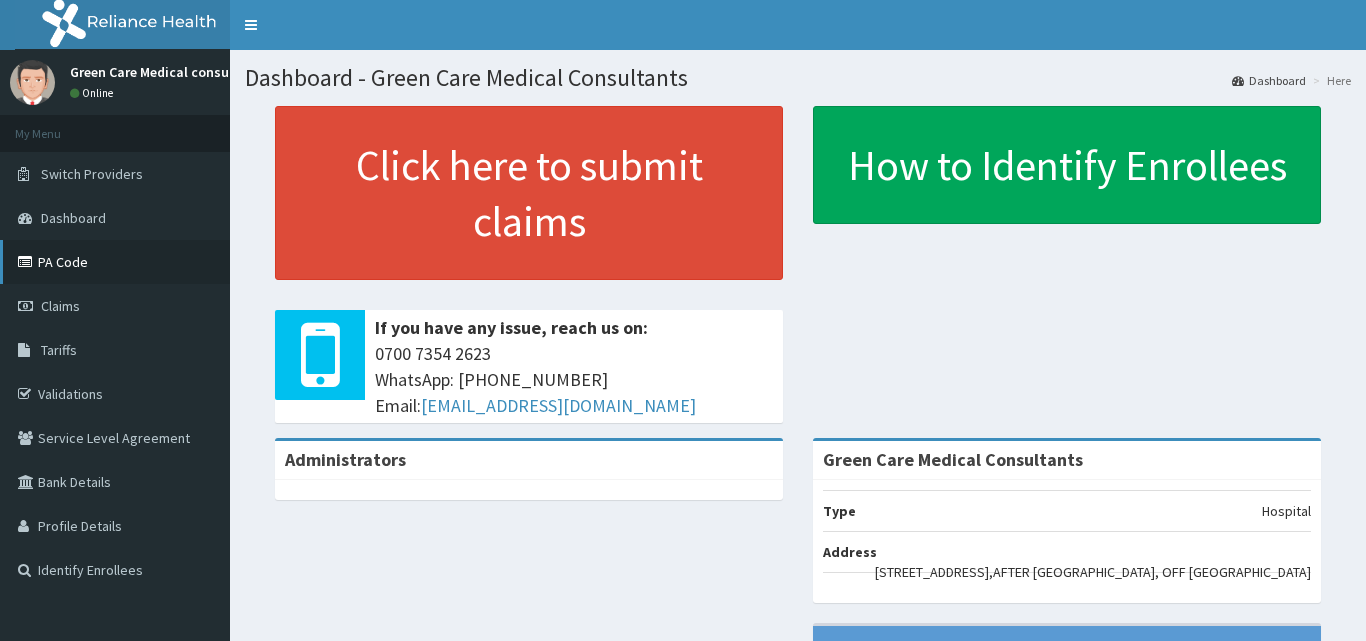 click on "PA Code" at bounding box center (115, 262) 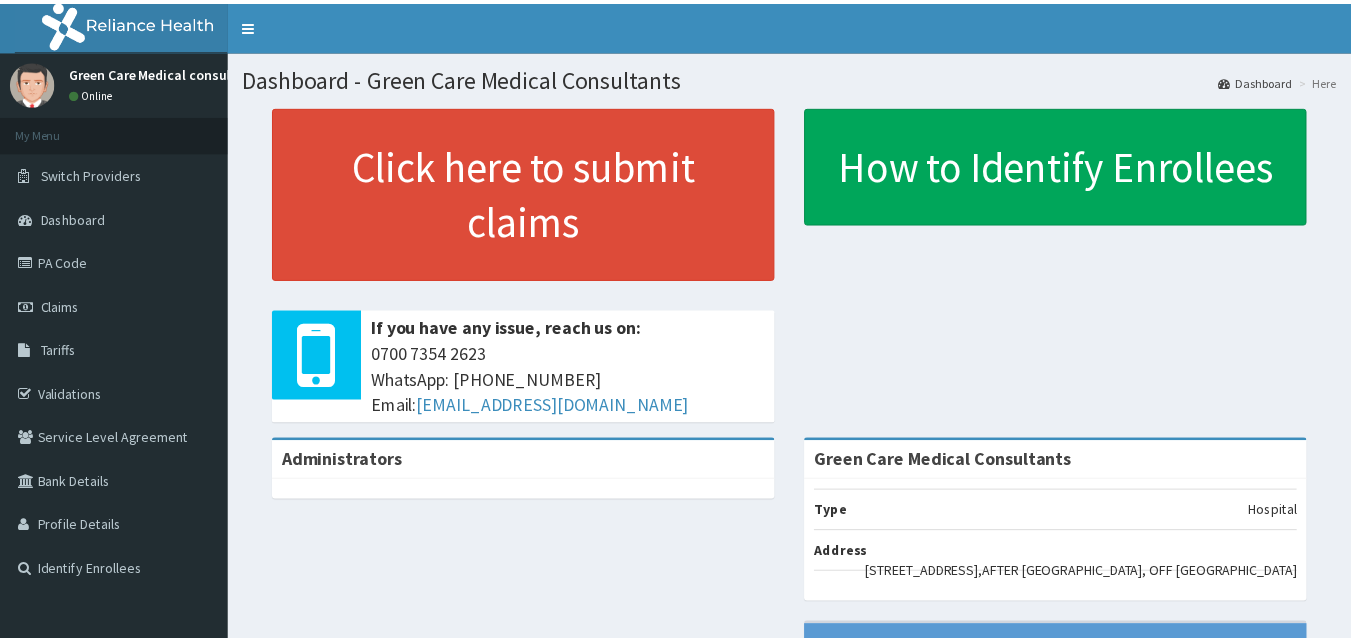 scroll, scrollTop: 0, scrollLeft: 0, axis: both 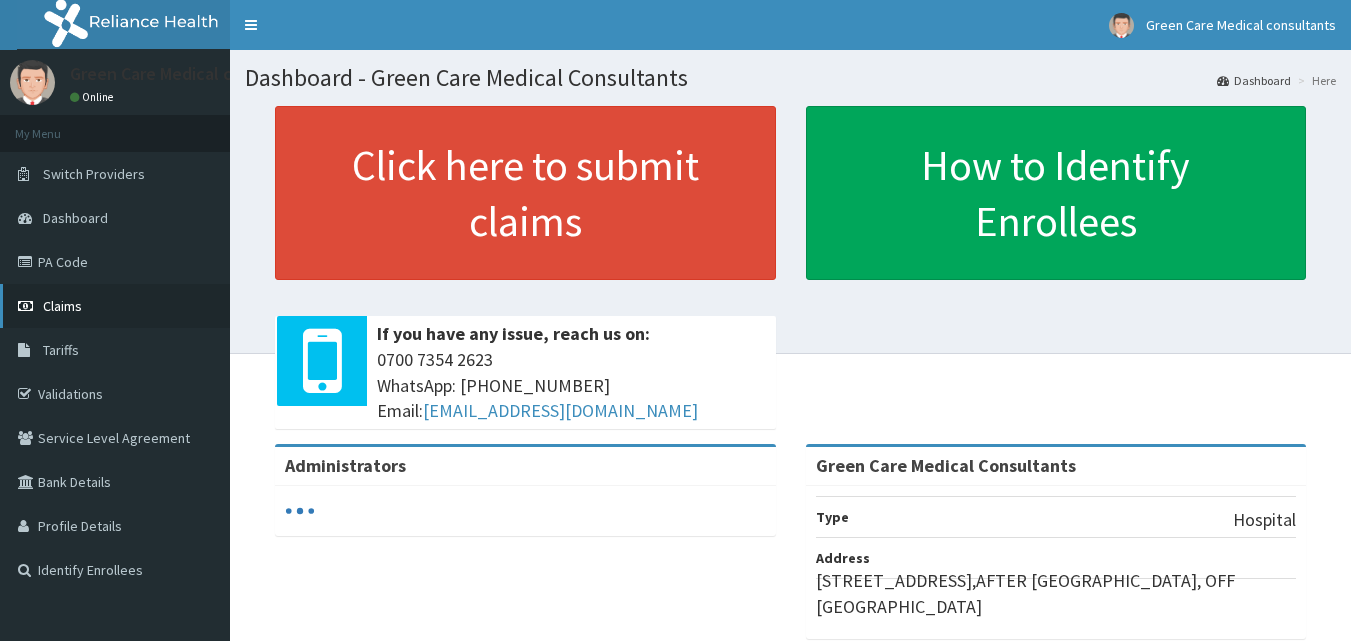 click on "Claims" at bounding box center [115, 306] 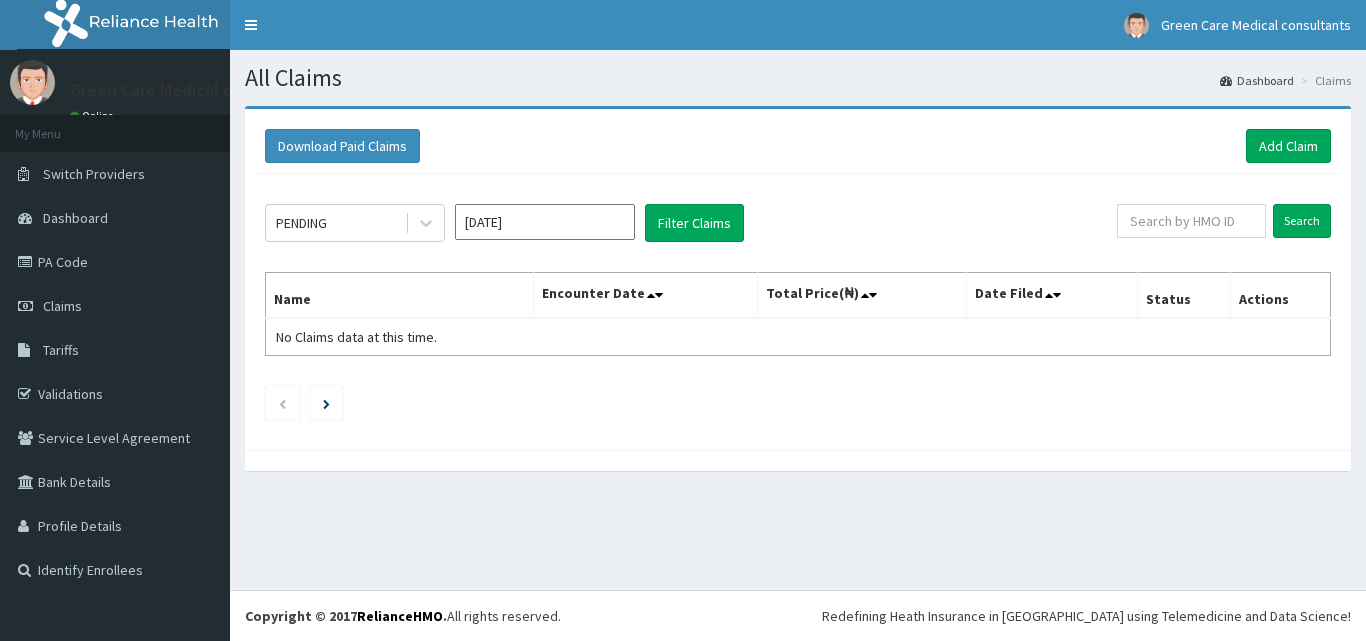 scroll, scrollTop: 0, scrollLeft: 0, axis: both 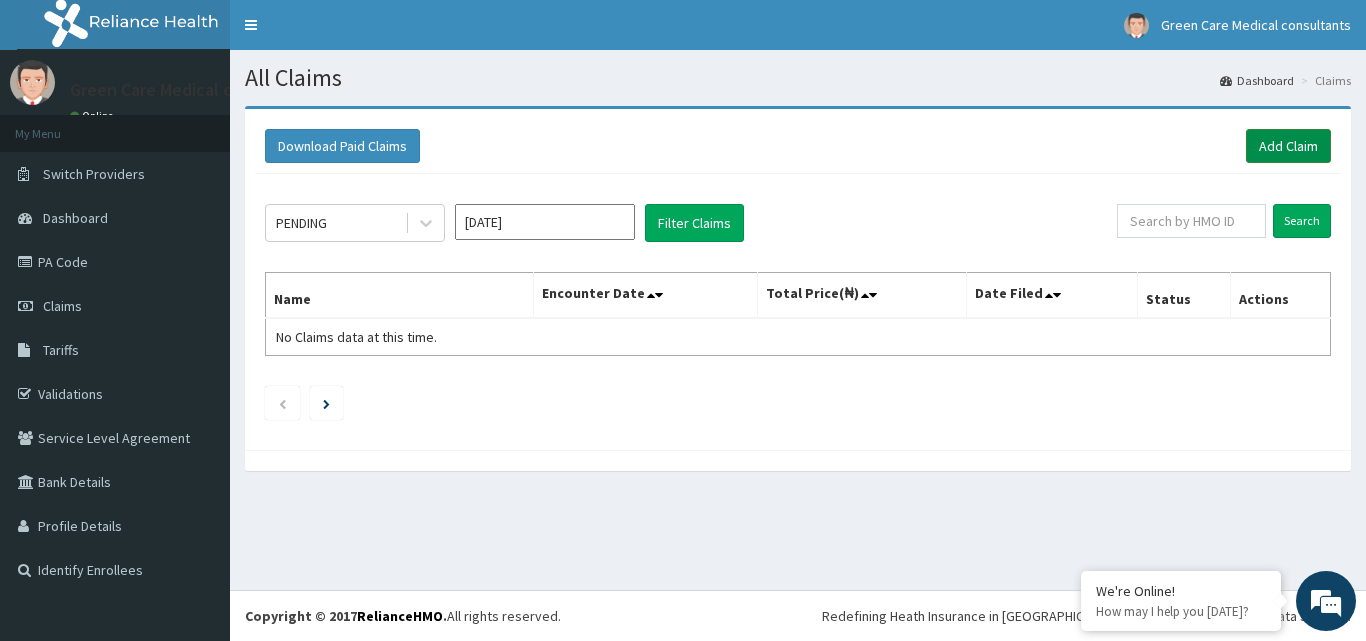 click on "Add Claim" at bounding box center (1288, 146) 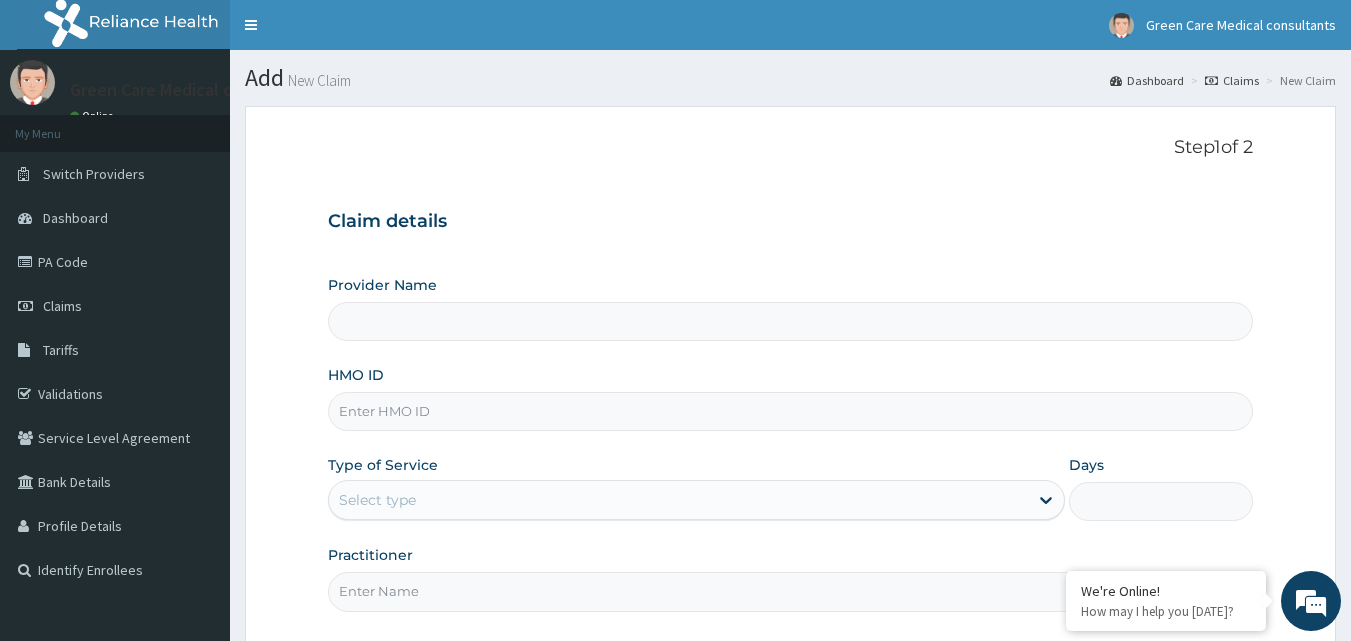 scroll, scrollTop: 0, scrollLeft: 0, axis: both 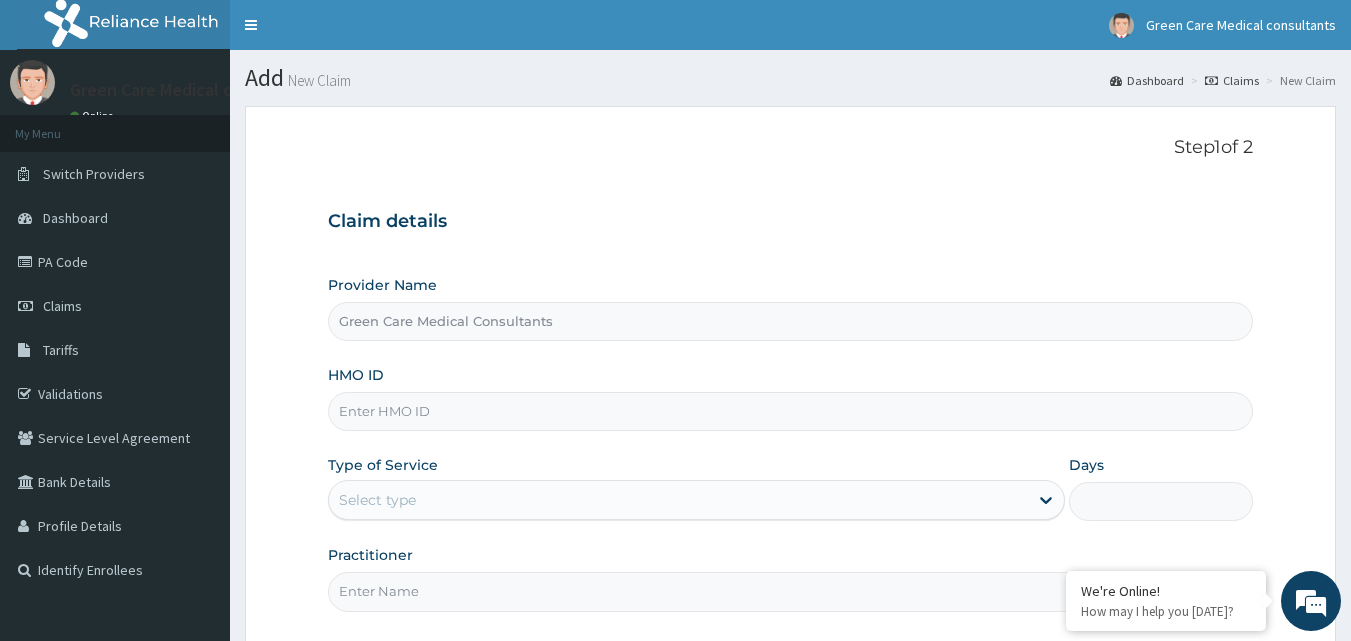 click on "HMO ID" at bounding box center [791, 411] 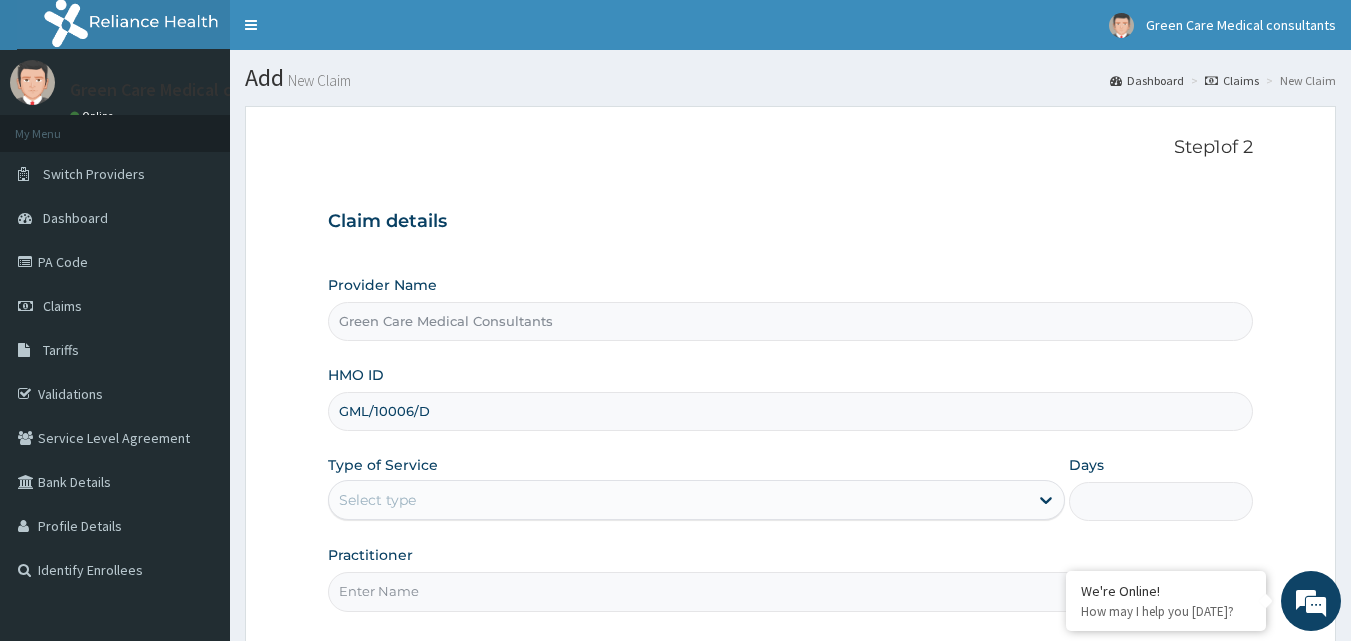 scroll, scrollTop: 0, scrollLeft: 0, axis: both 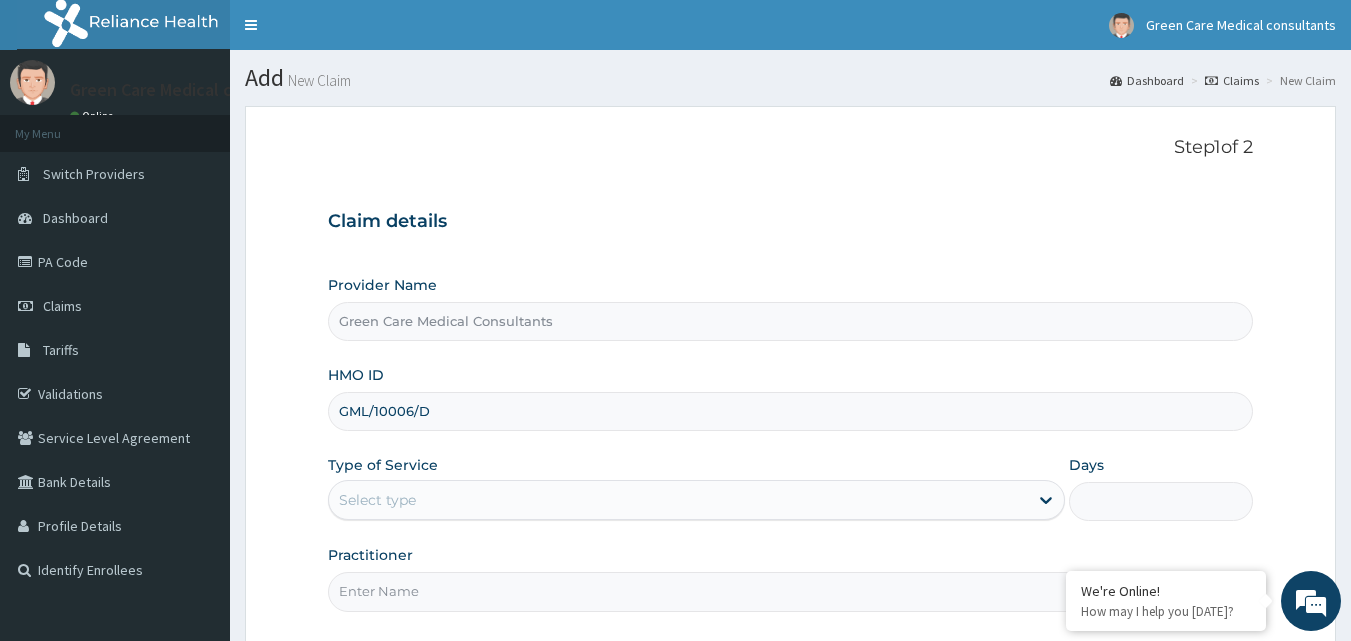 type on "GML/10006/D" 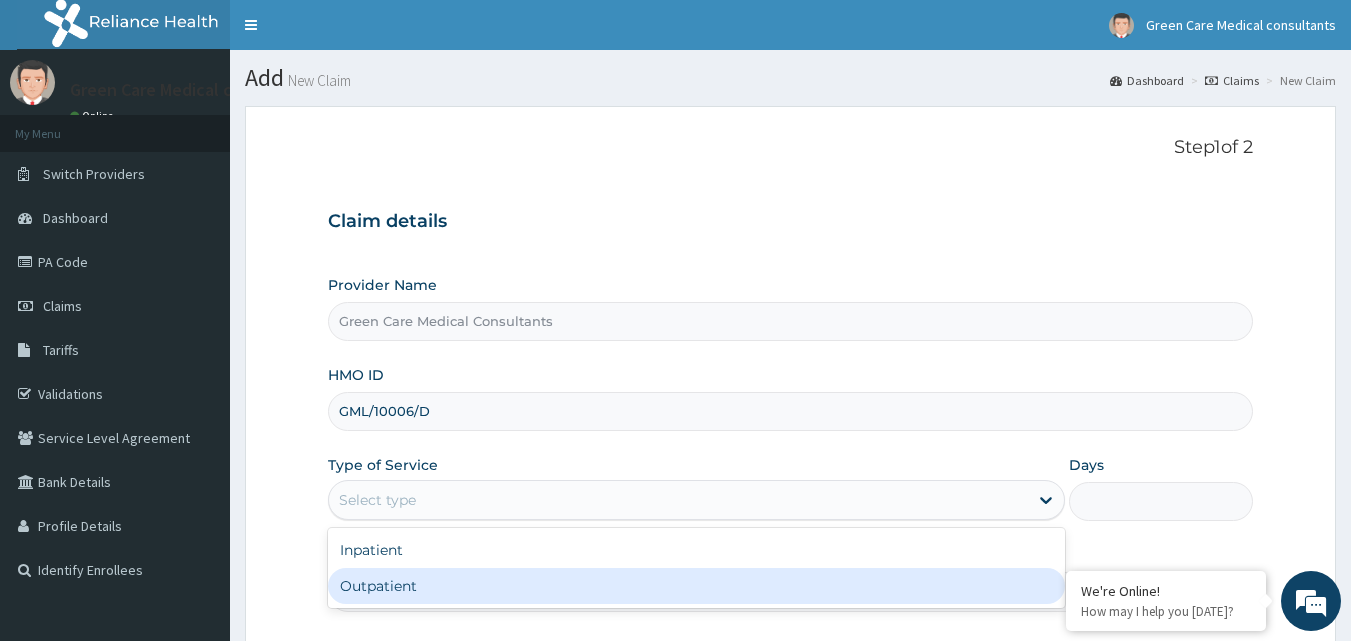 click on "Outpatient" at bounding box center [696, 586] 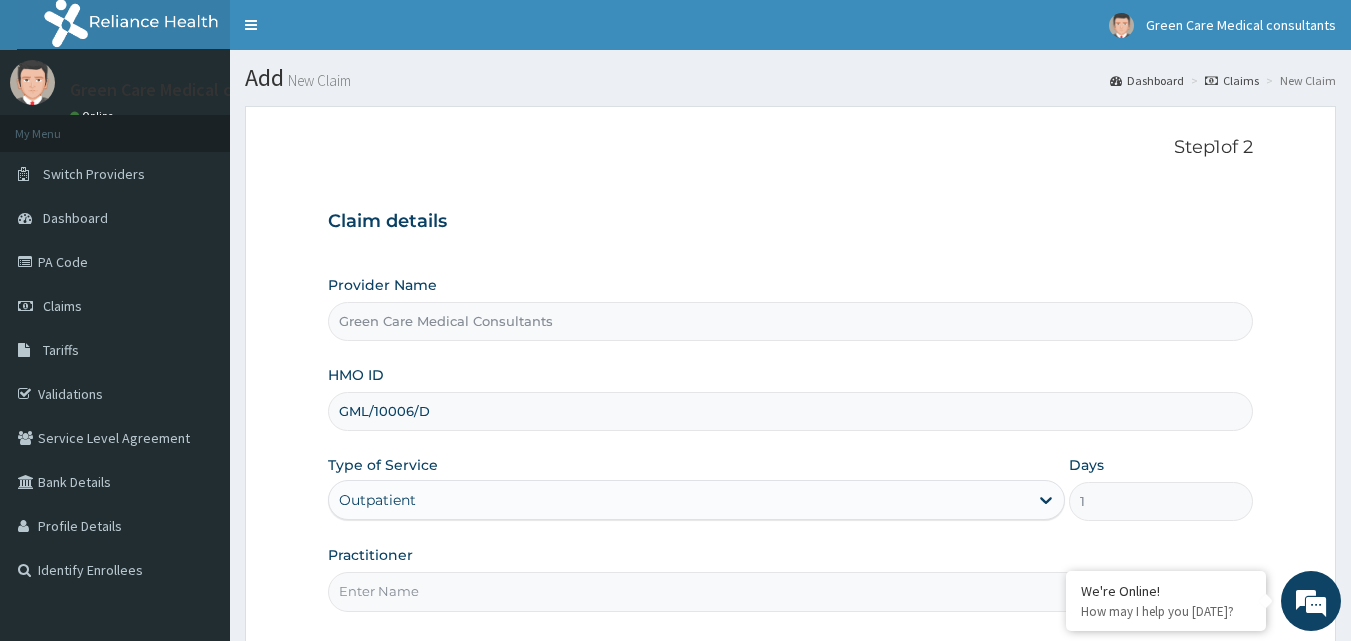 click on "Practitioner" at bounding box center [791, 591] 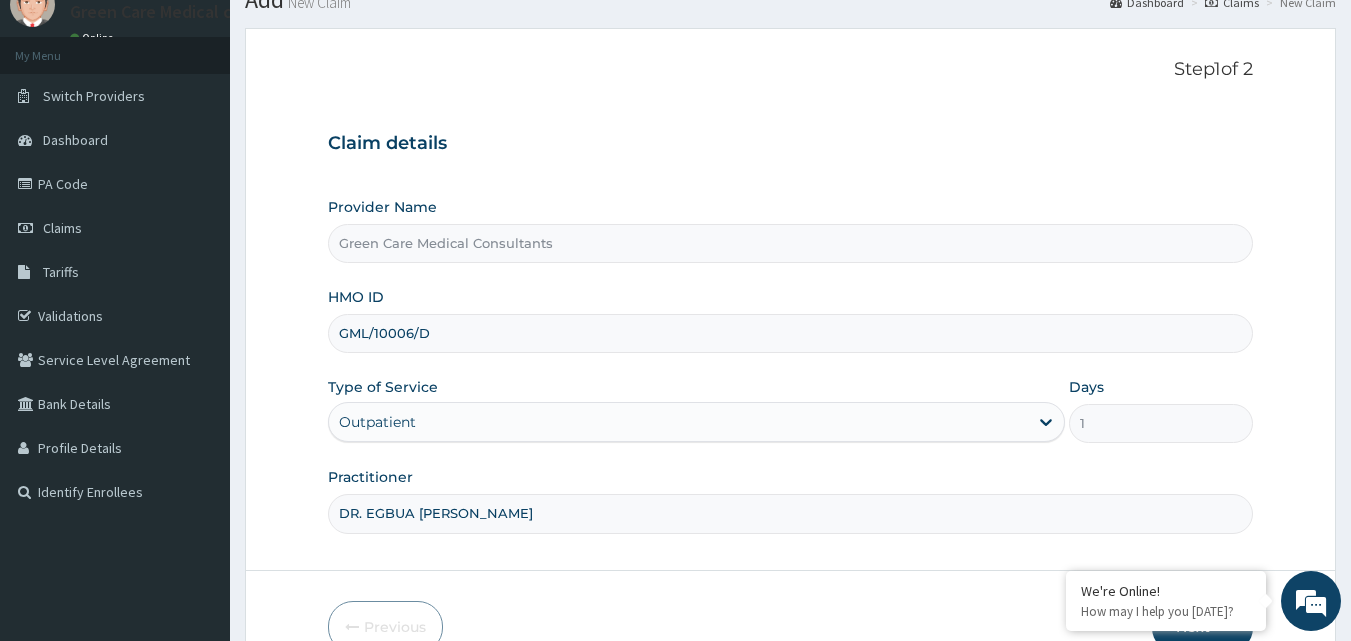 scroll, scrollTop: 187, scrollLeft: 0, axis: vertical 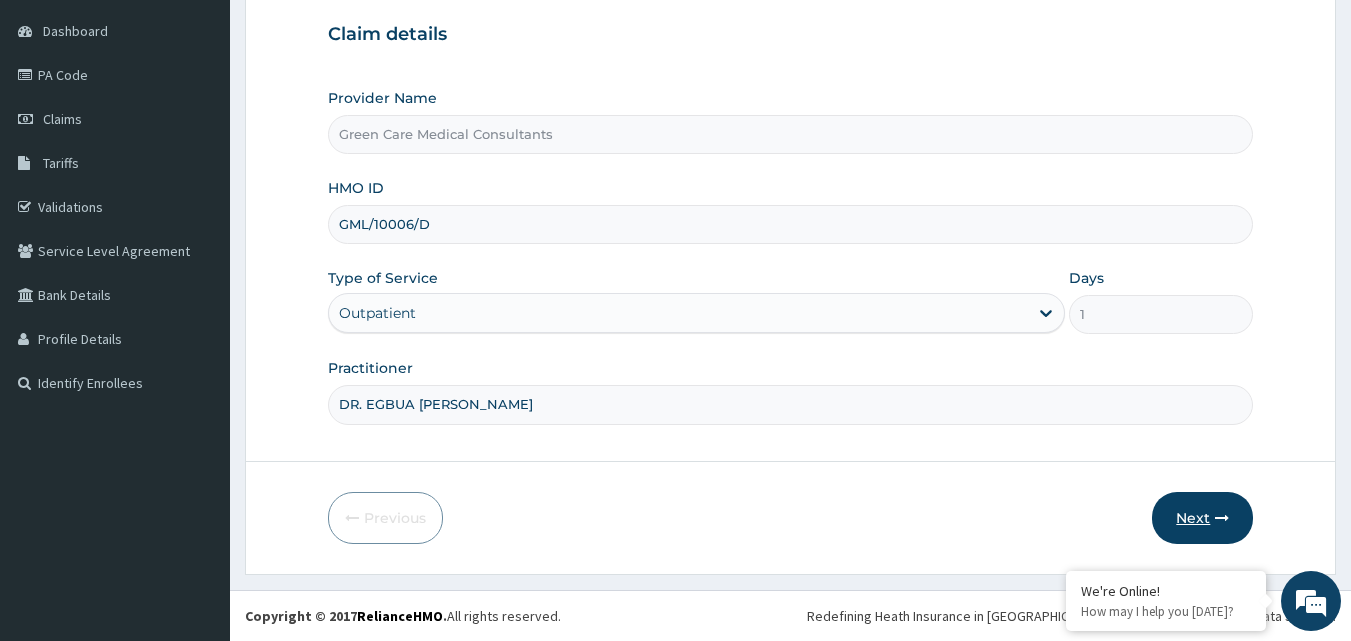 type on "DR. EGBUA EMEKA" 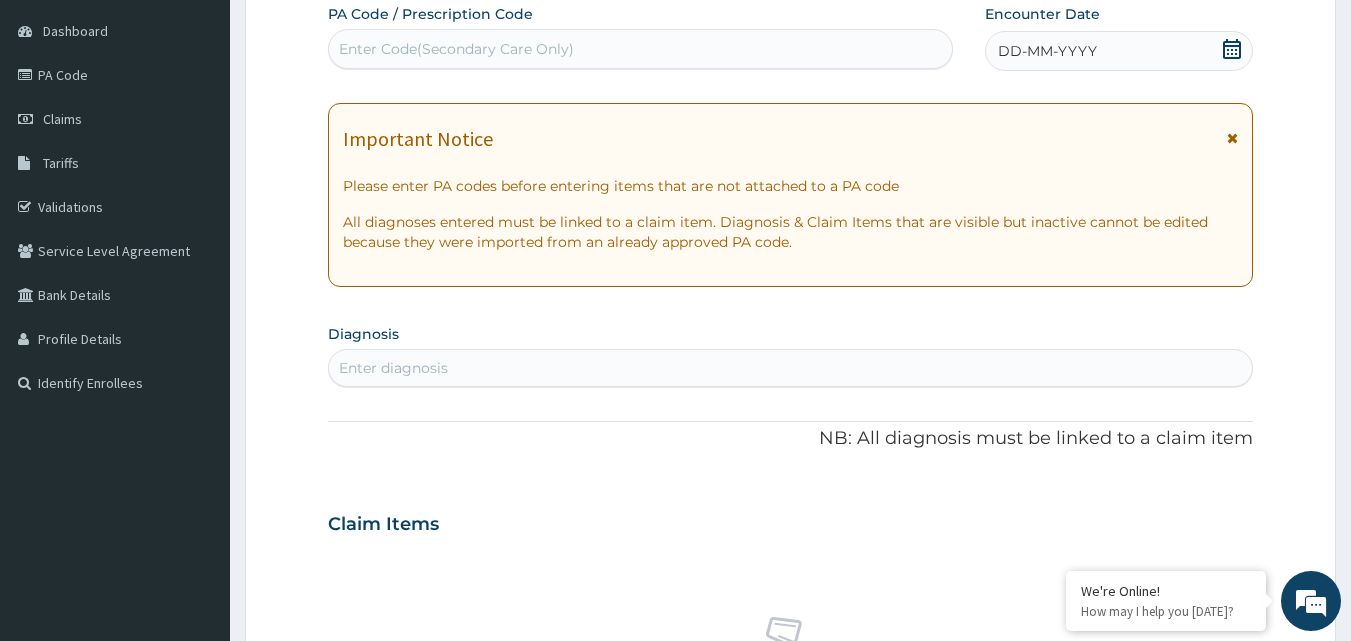 click 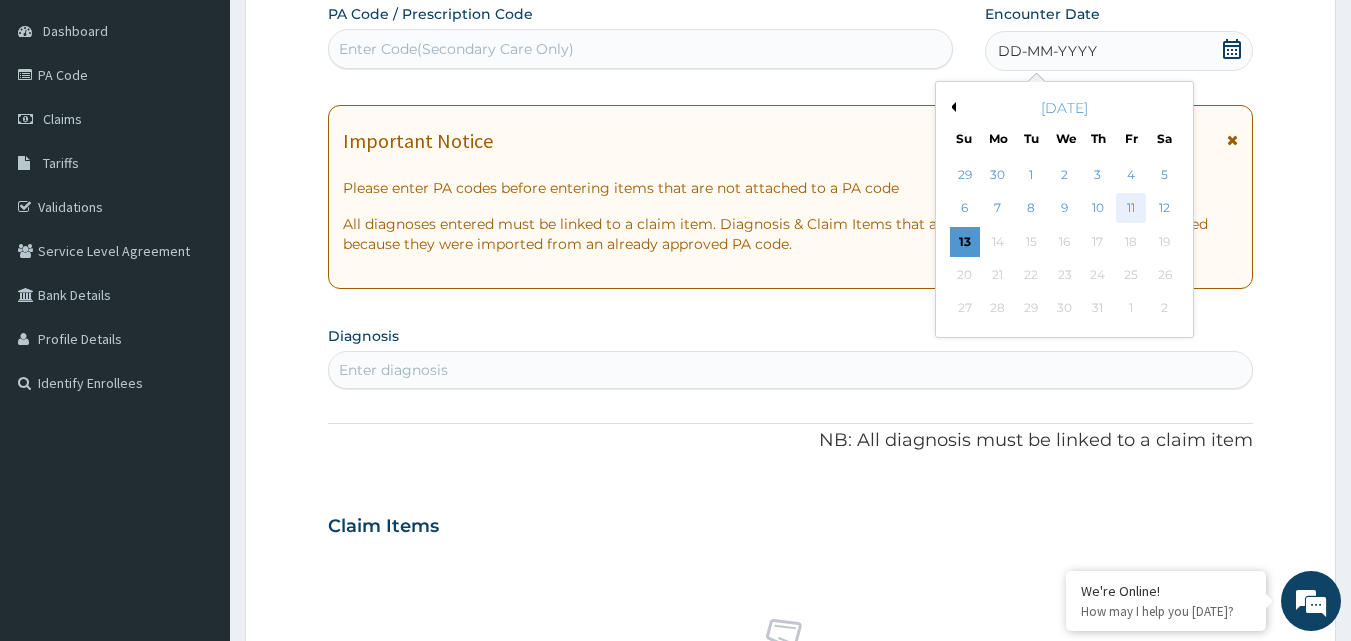 click on "11" at bounding box center [1131, 209] 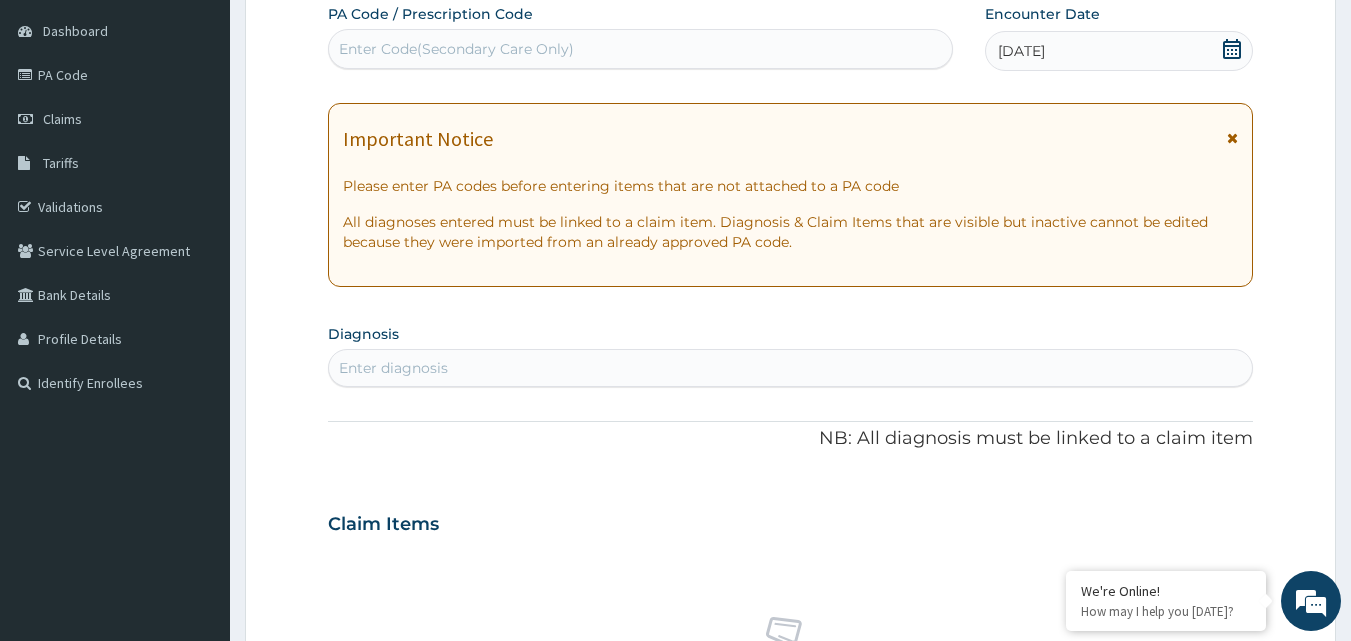 click on "Enter diagnosis" at bounding box center (393, 368) 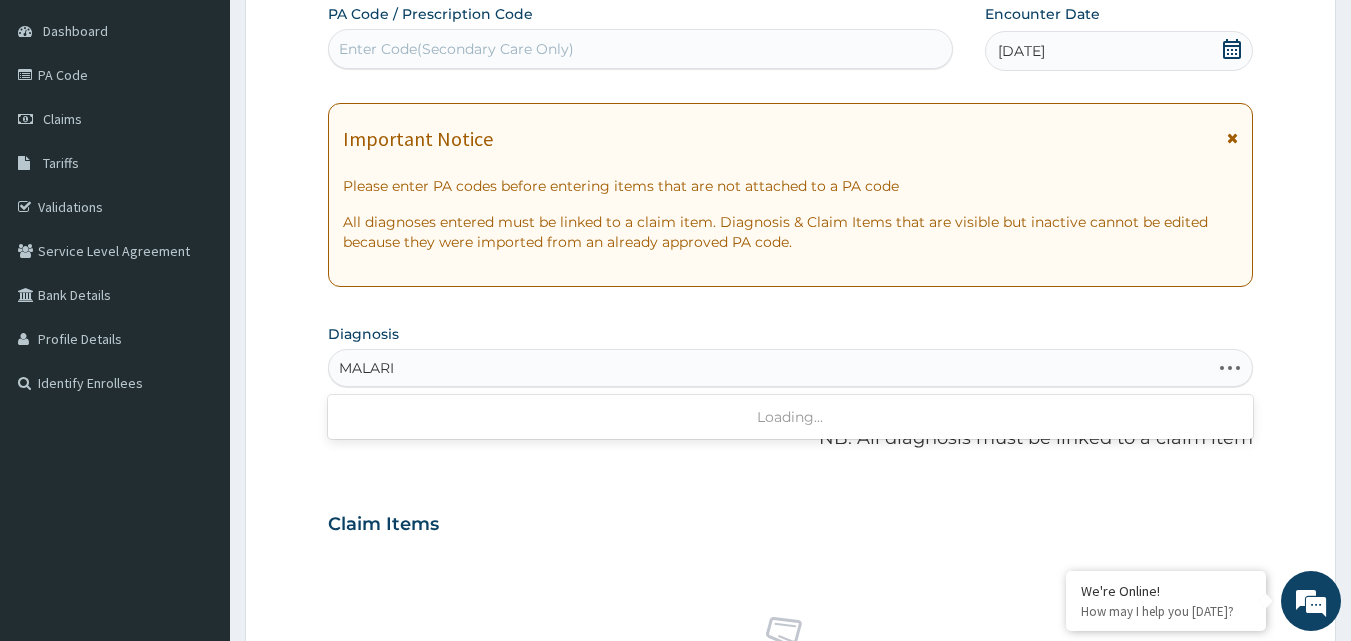 type on "[MEDICAL_DATA]" 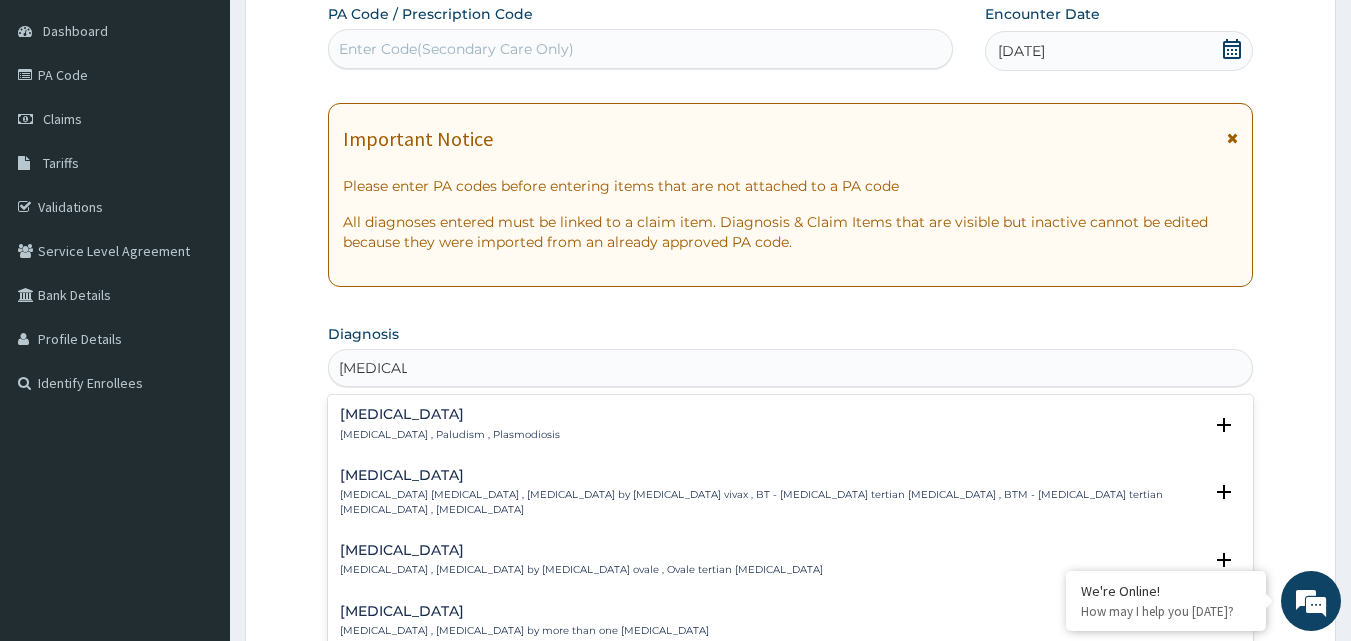 click on "Malaria" at bounding box center (450, 414) 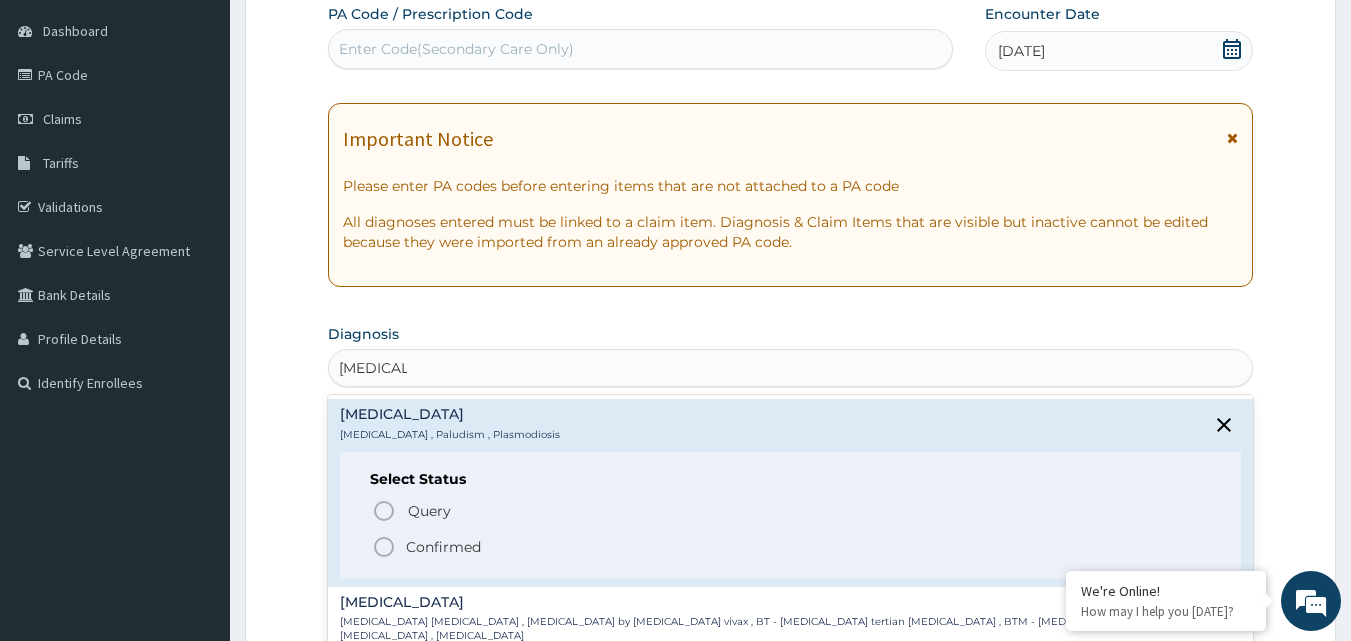 click 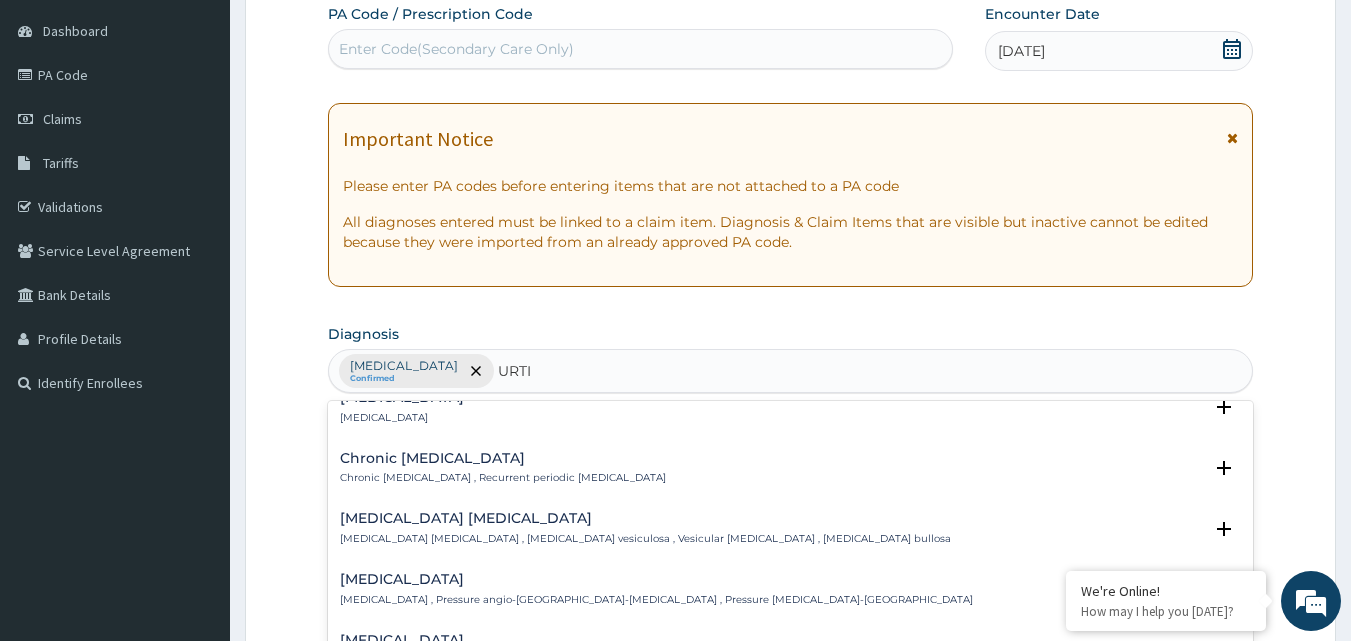 scroll, scrollTop: 600, scrollLeft: 0, axis: vertical 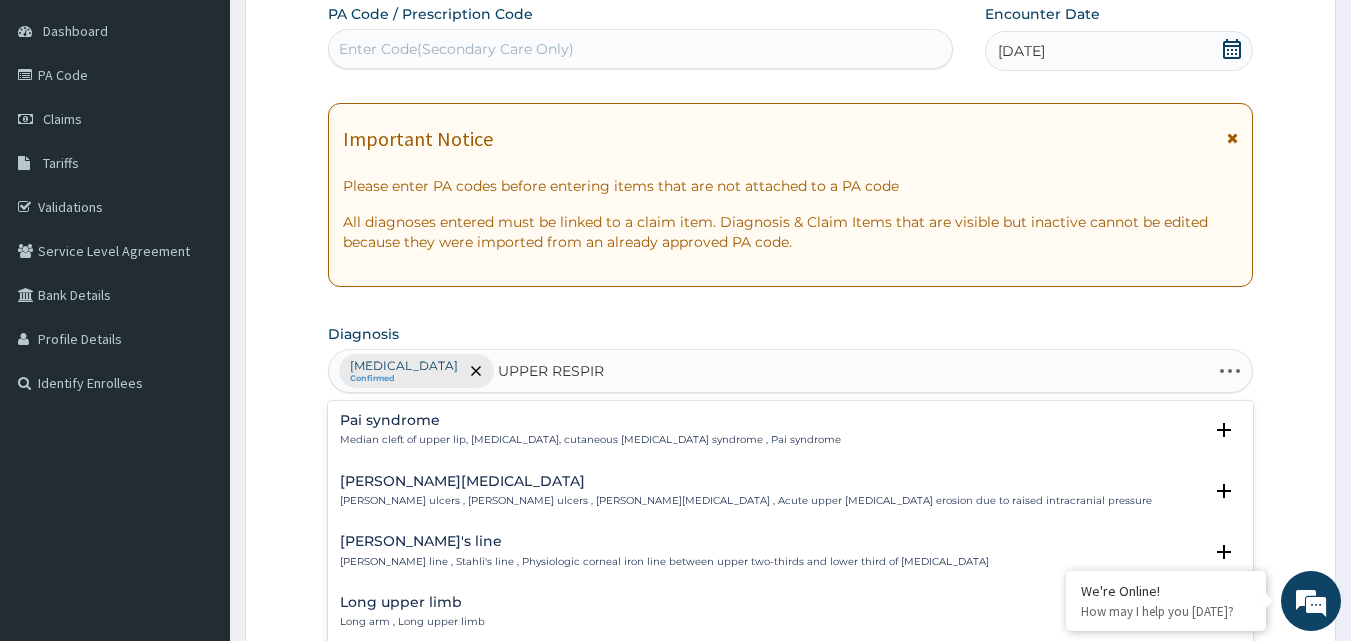 type on "UPPER RESPIRA" 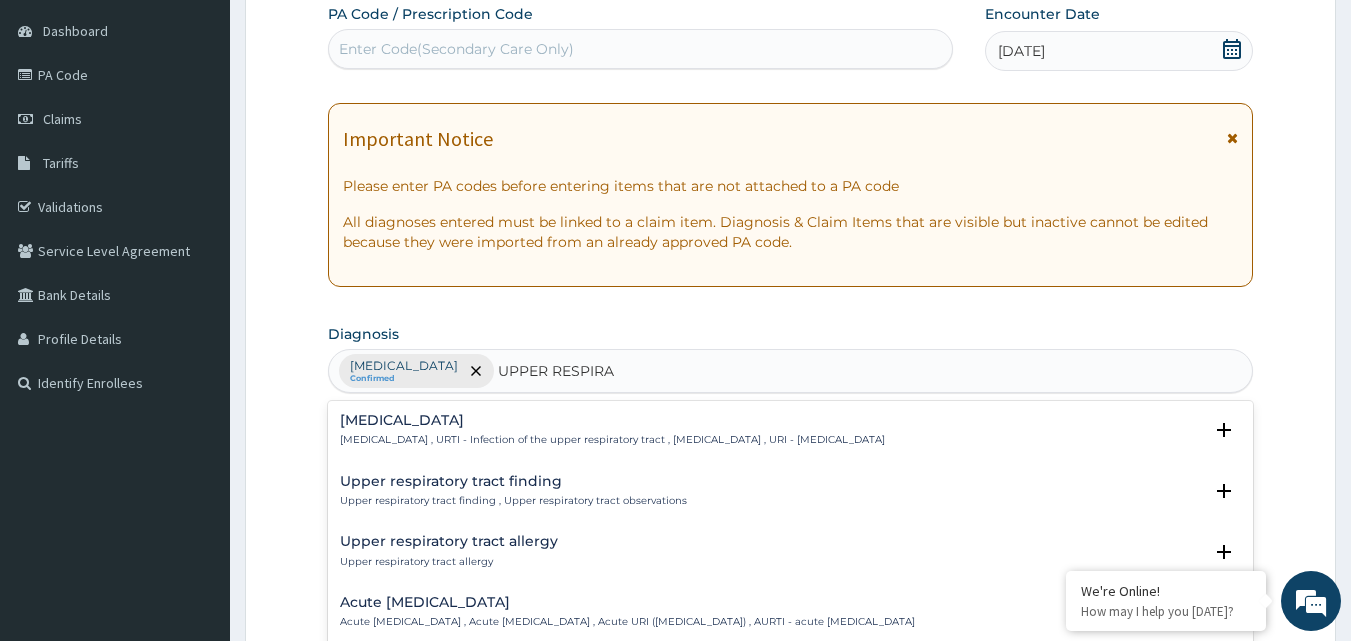 click on "[MEDICAL_DATA]" at bounding box center (612, 420) 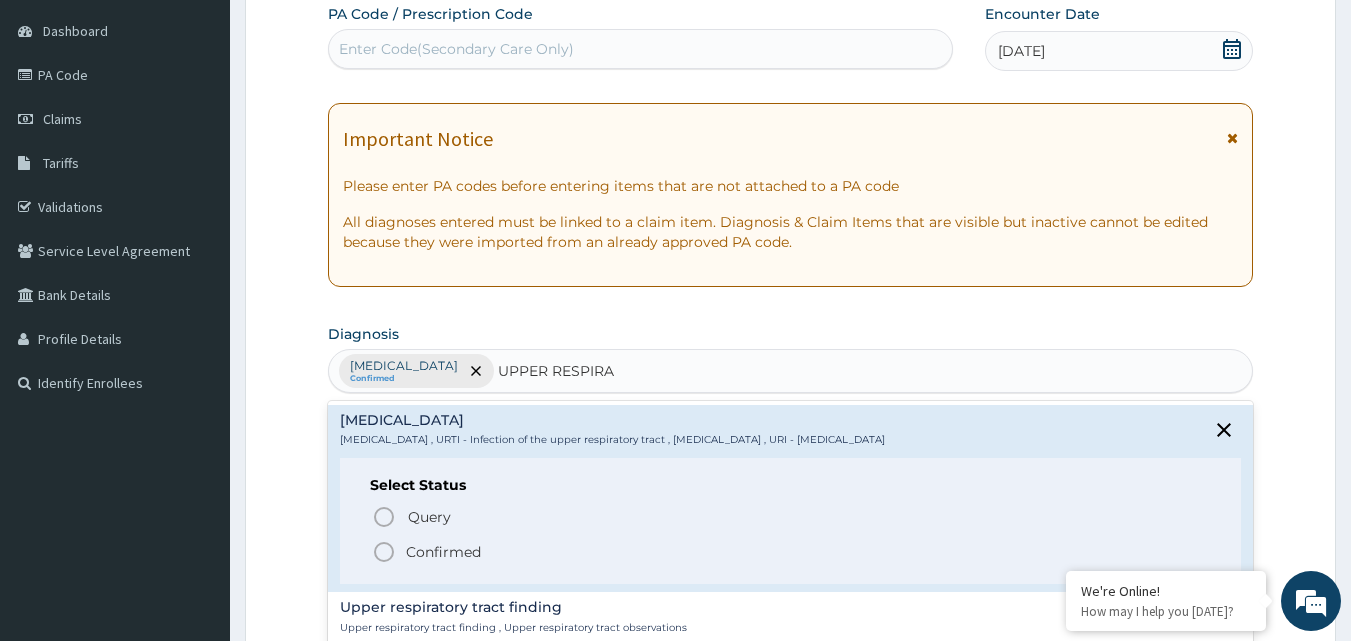 click on "Confirmed" at bounding box center (443, 552) 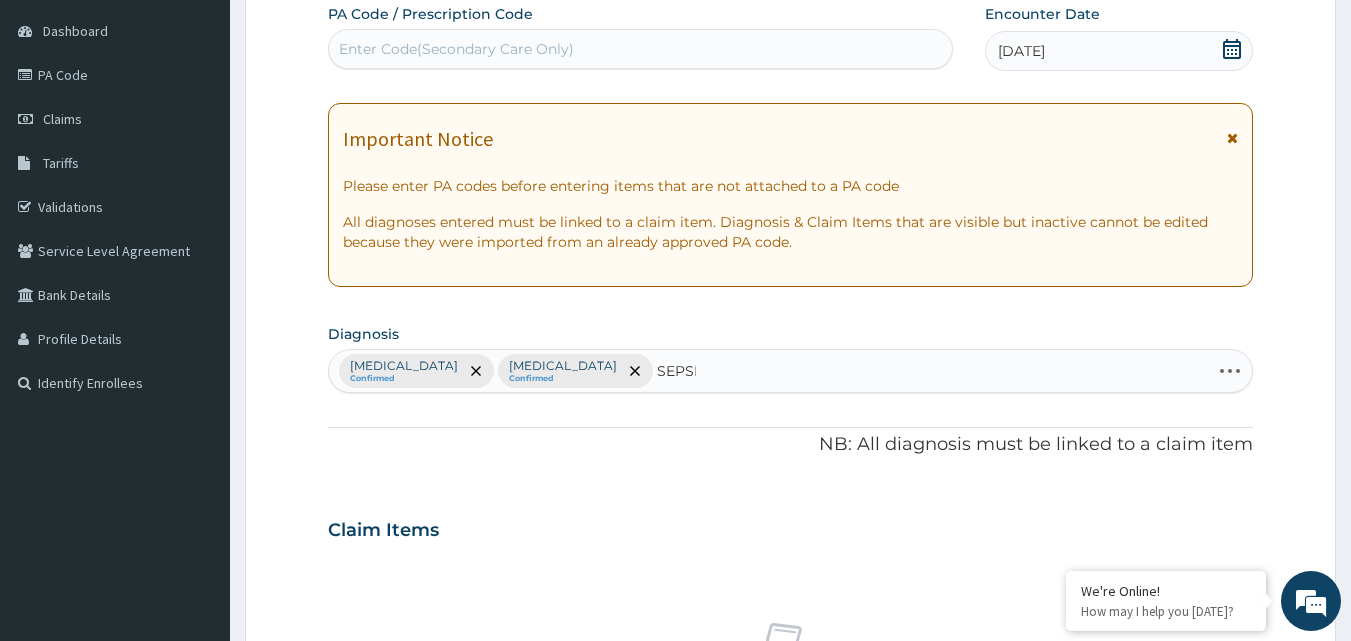 type on "[MEDICAL_DATA]" 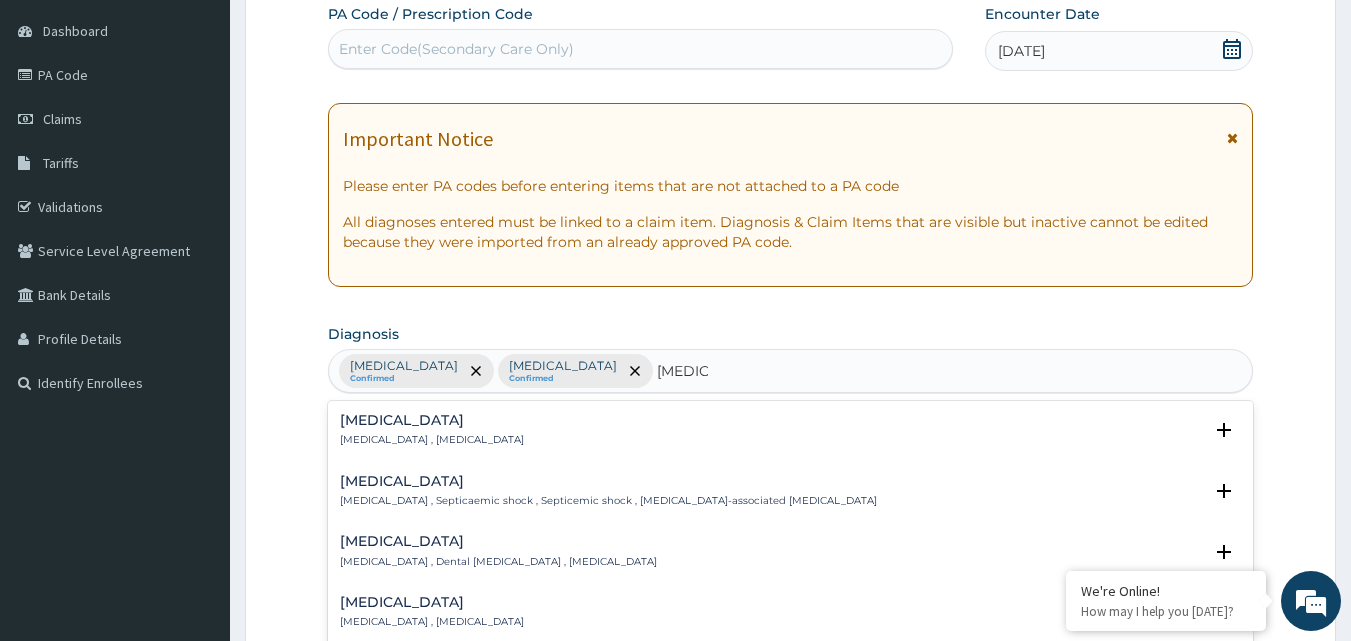 click on "Sepsis Systemic infection , Sepsis" at bounding box center [432, 430] 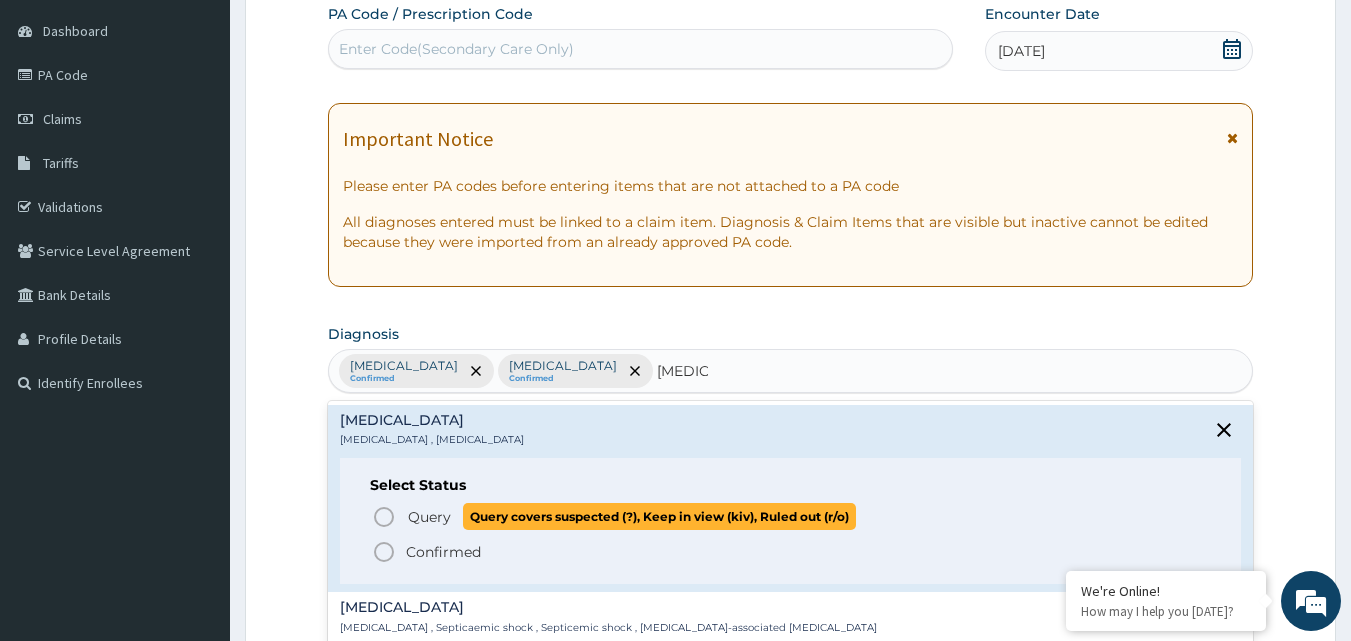 click on "Query" at bounding box center [429, 517] 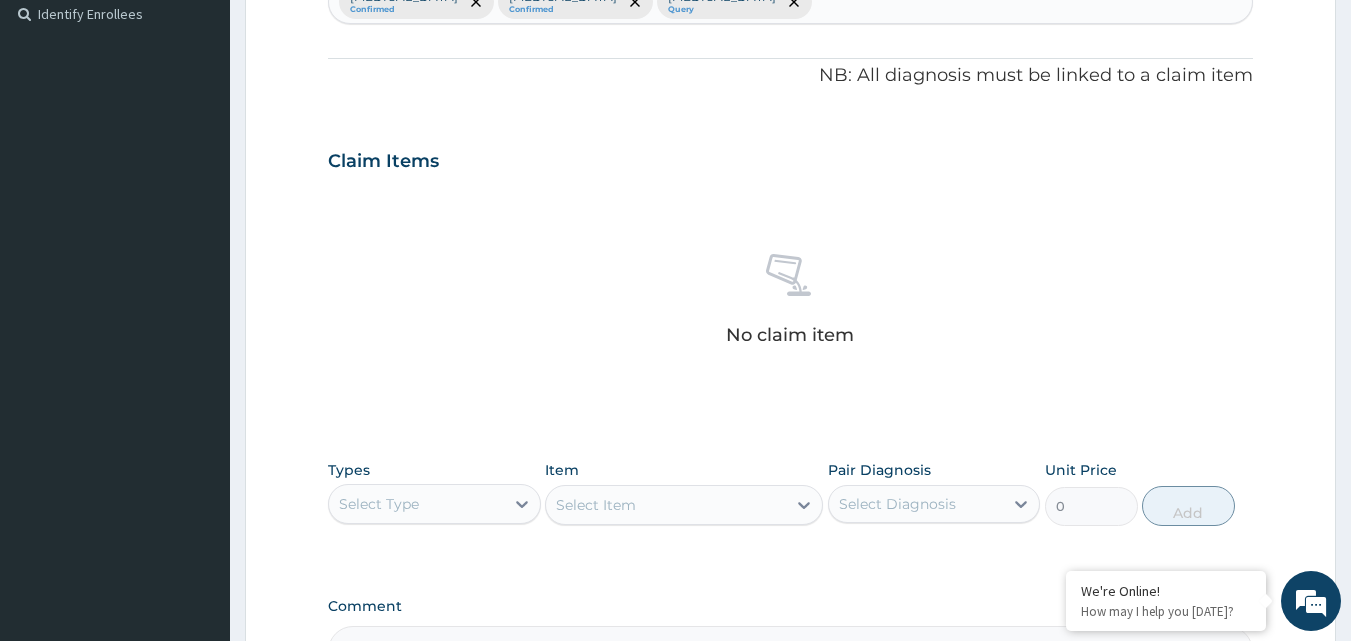 scroll, scrollTop: 587, scrollLeft: 0, axis: vertical 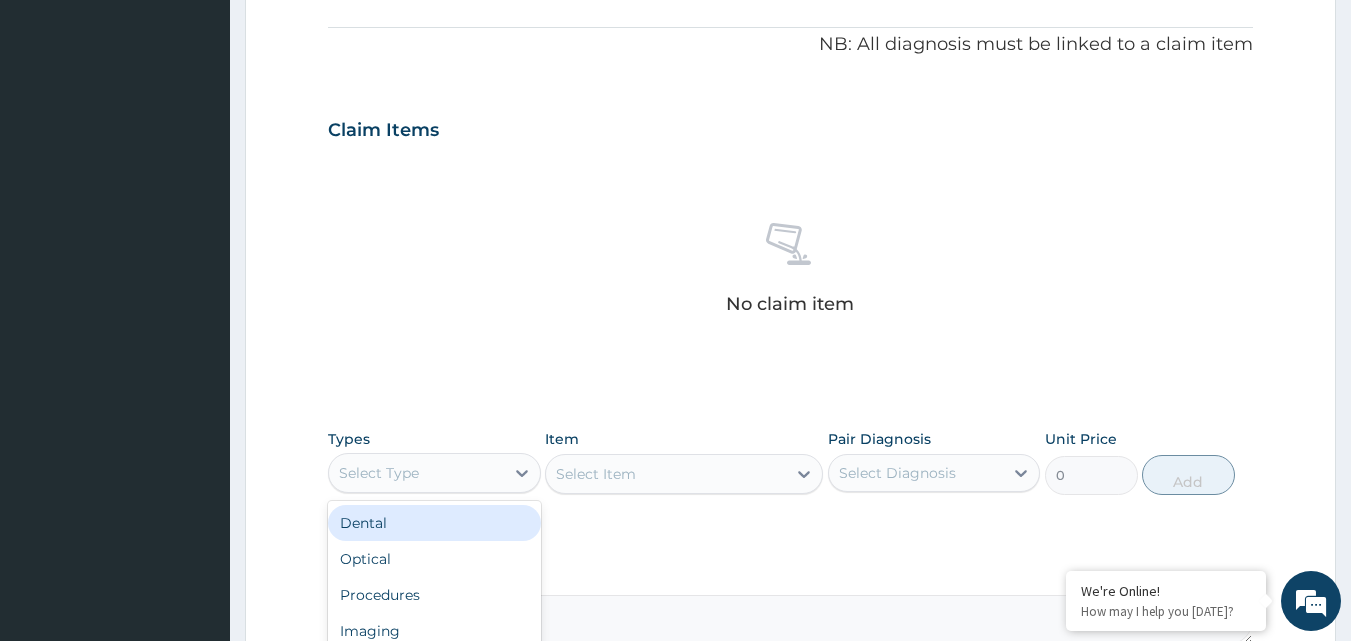 click on "Select Type" at bounding box center [379, 473] 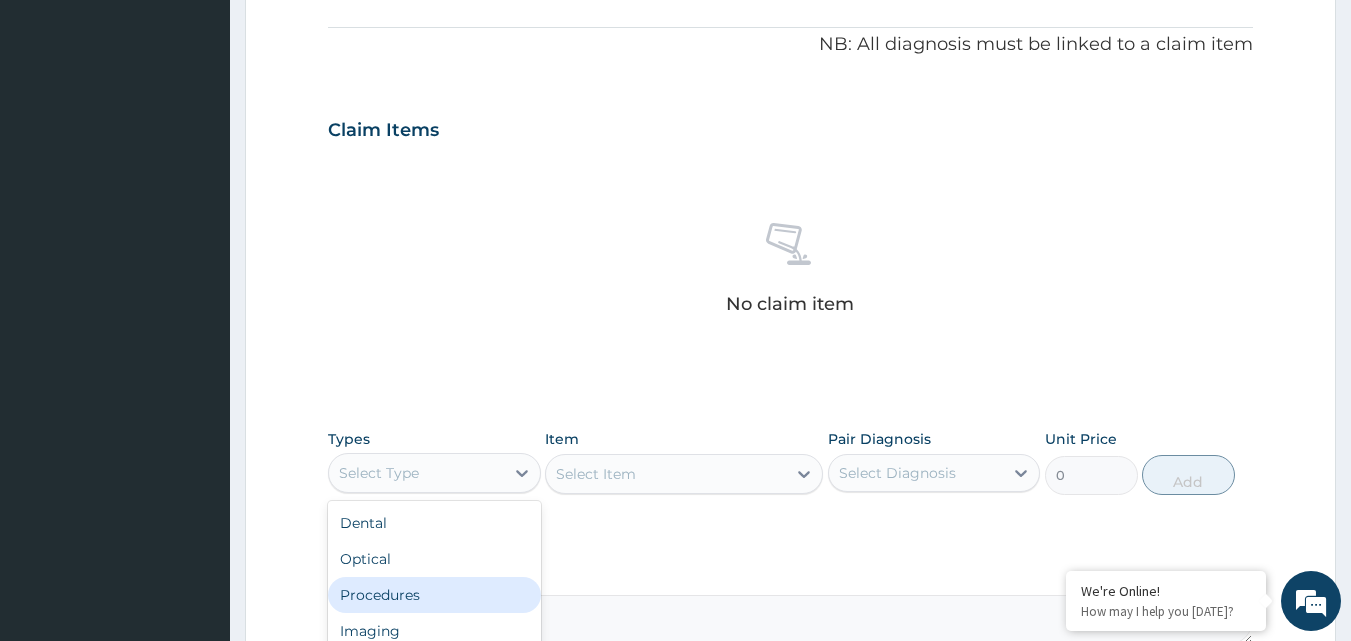 click on "Procedures" at bounding box center (434, 595) 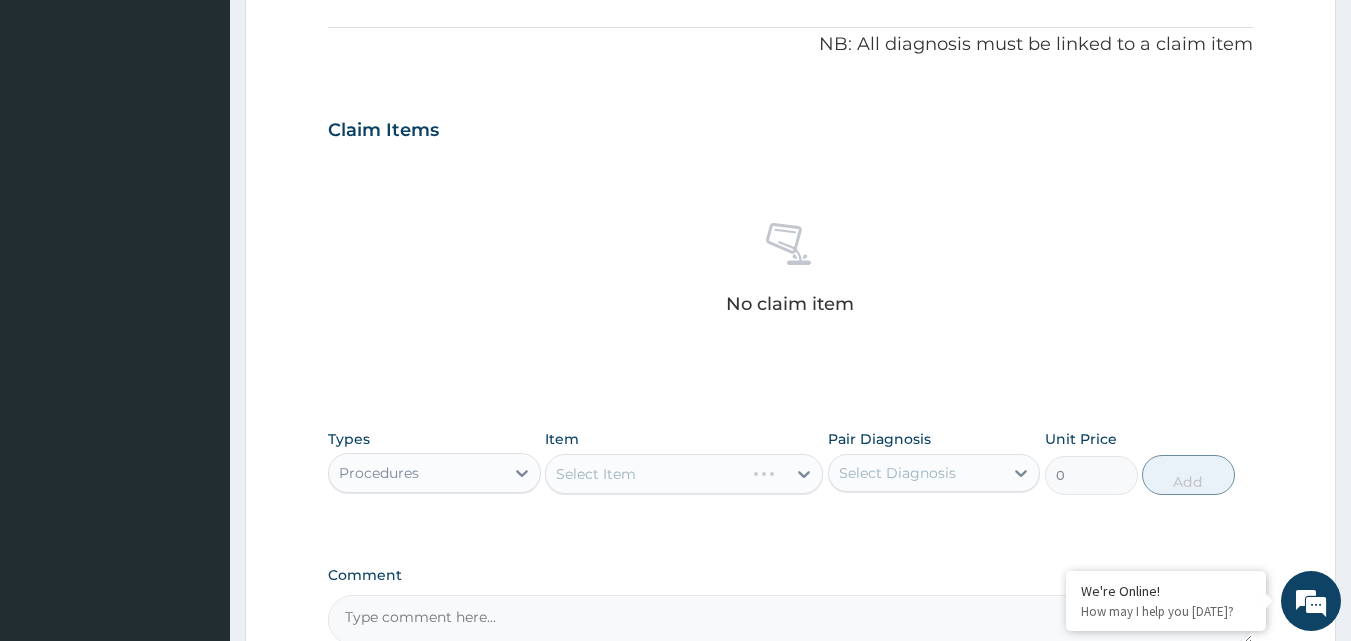 click on "Select Item" at bounding box center (684, 474) 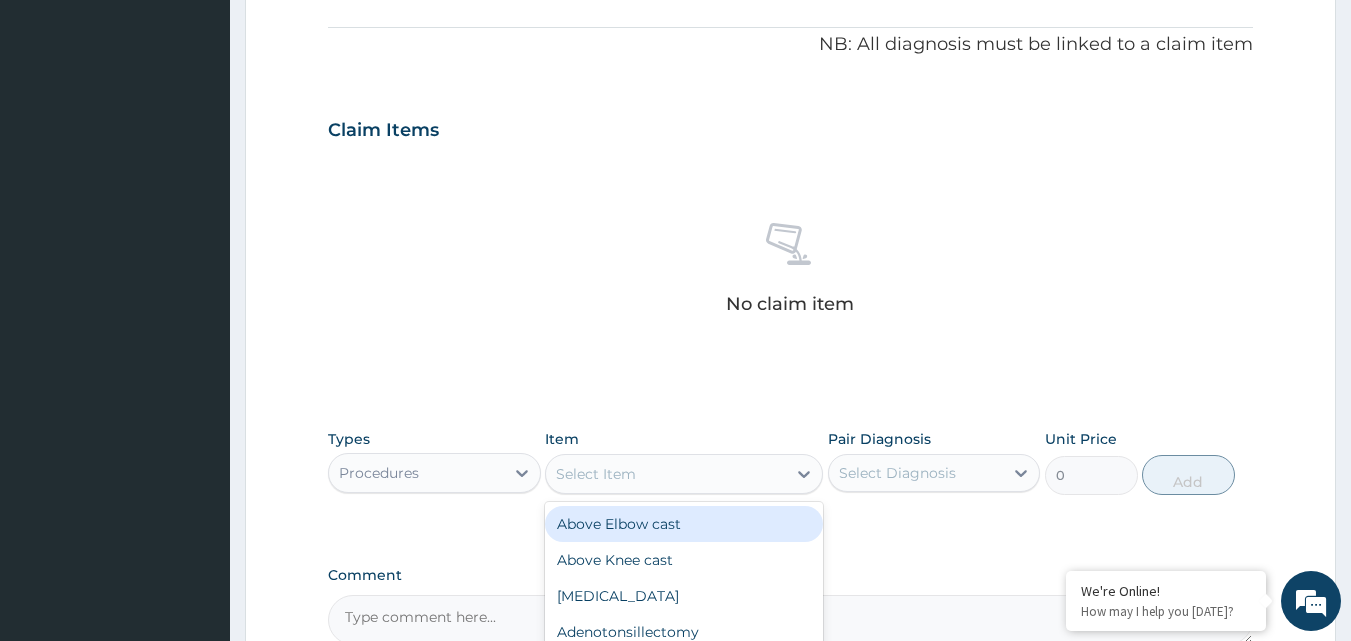 click on "Select Item" at bounding box center [666, 474] 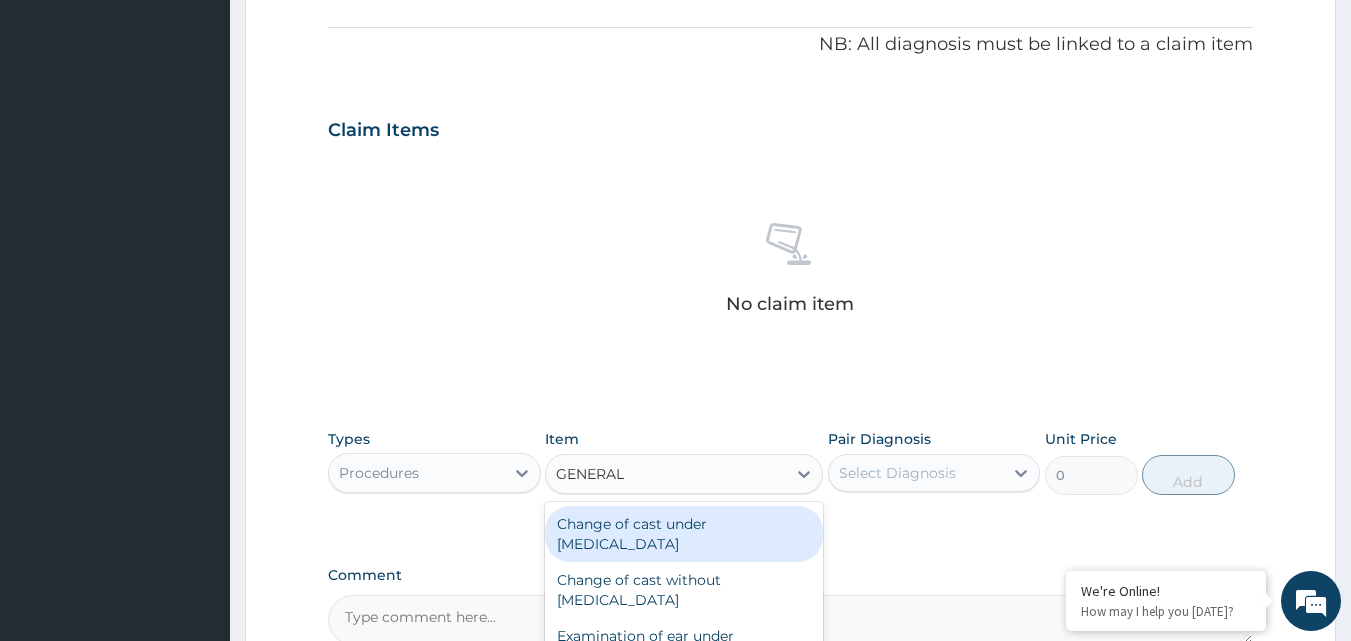 type on "GENERAL P" 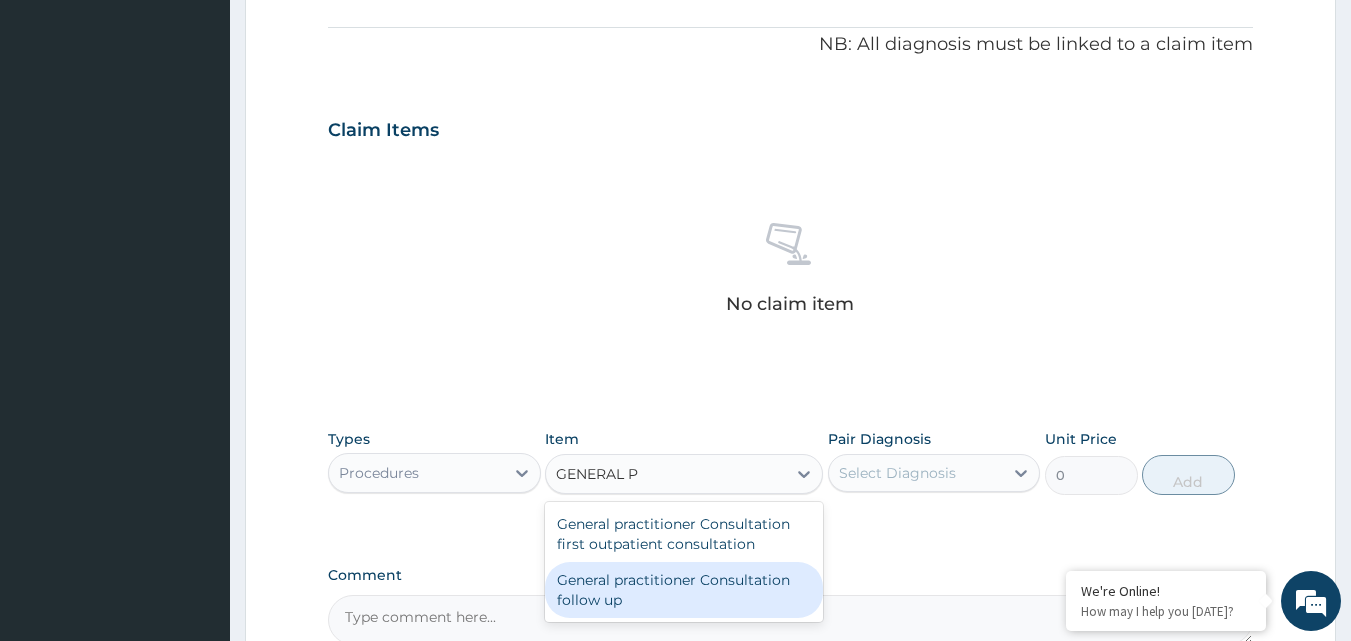 click on "General practitioner Consultation follow up" at bounding box center (684, 590) 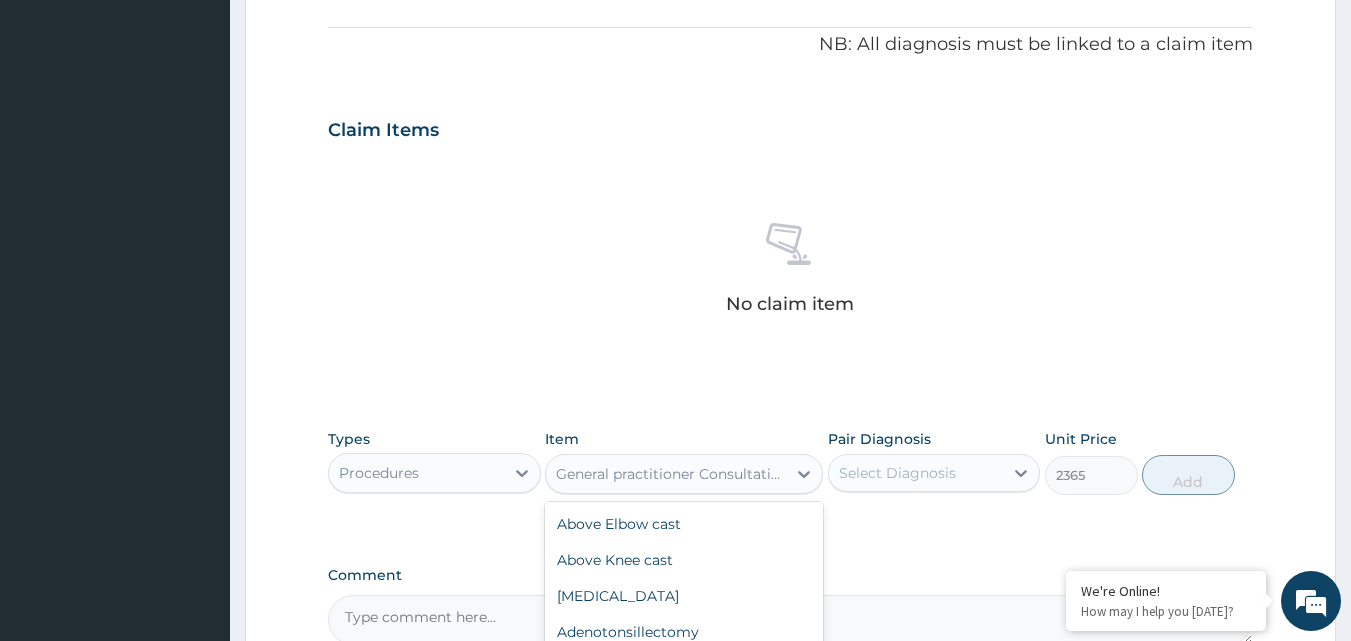 click on "General practitioner Consultation follow up" at bounding box center [672, 474] 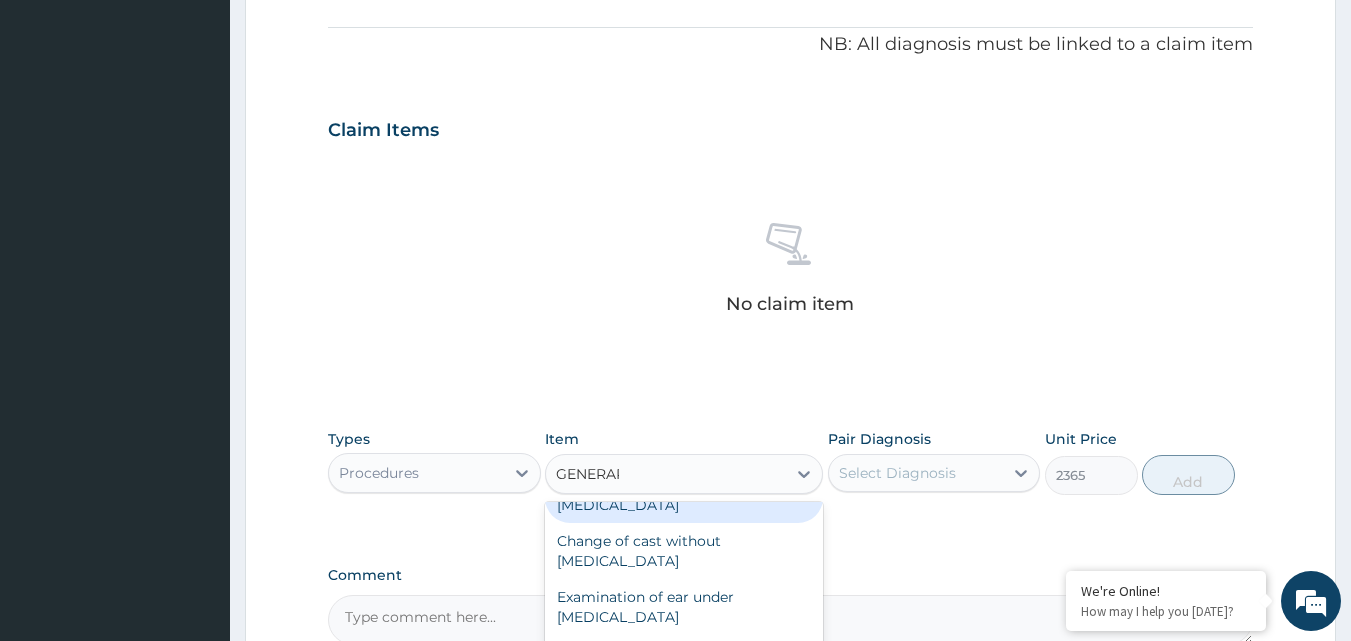 scroll, scrollTop: 0, scrollLeft: 0, axis: both 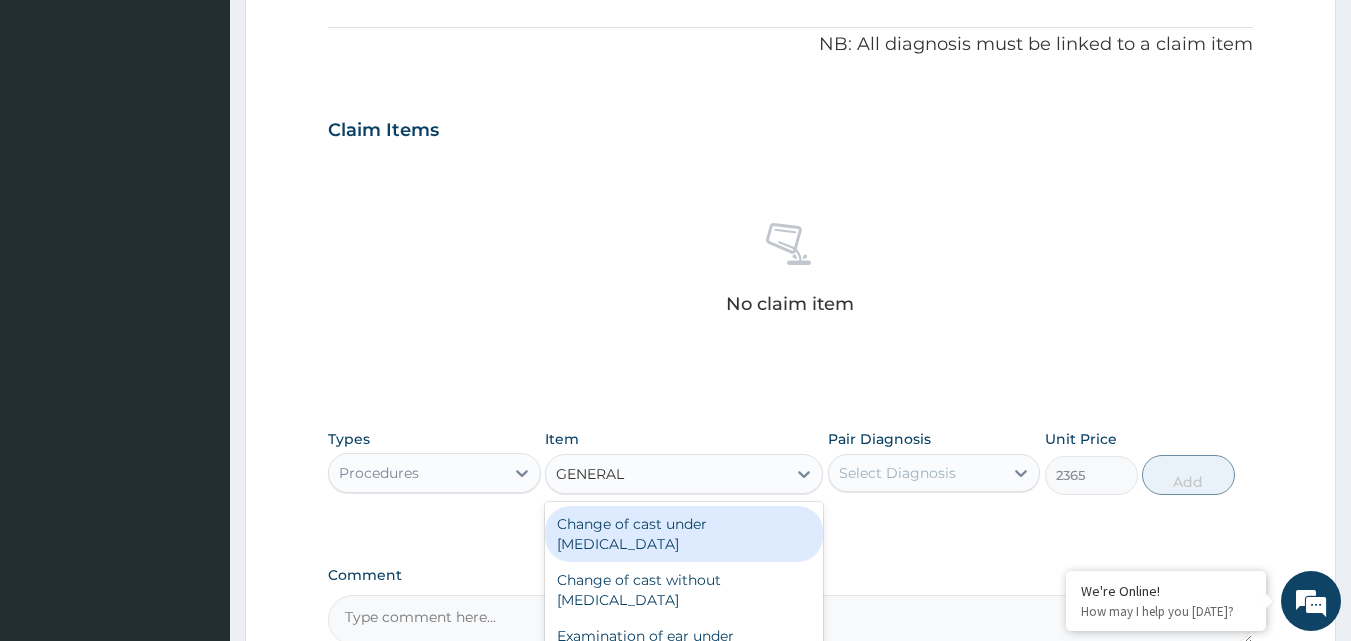 type on "GENERAL P" 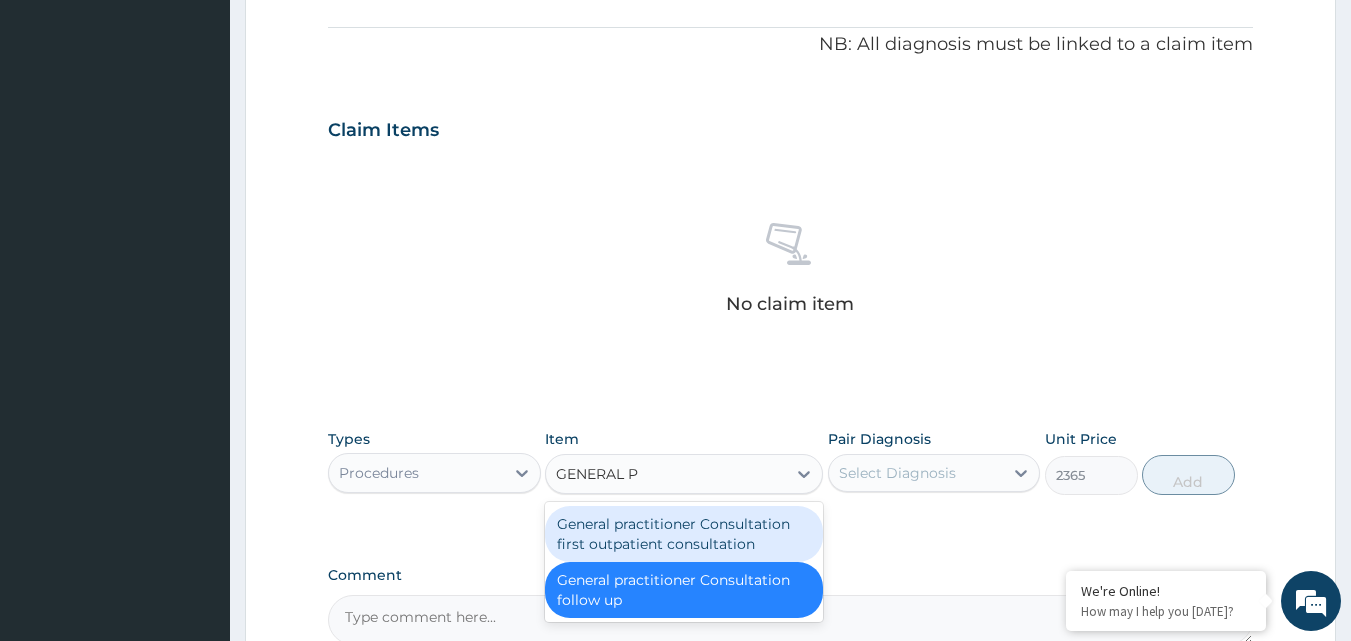 click on "General practitioner Consultation first outpatient consultation" at bounding box center (684, 534) 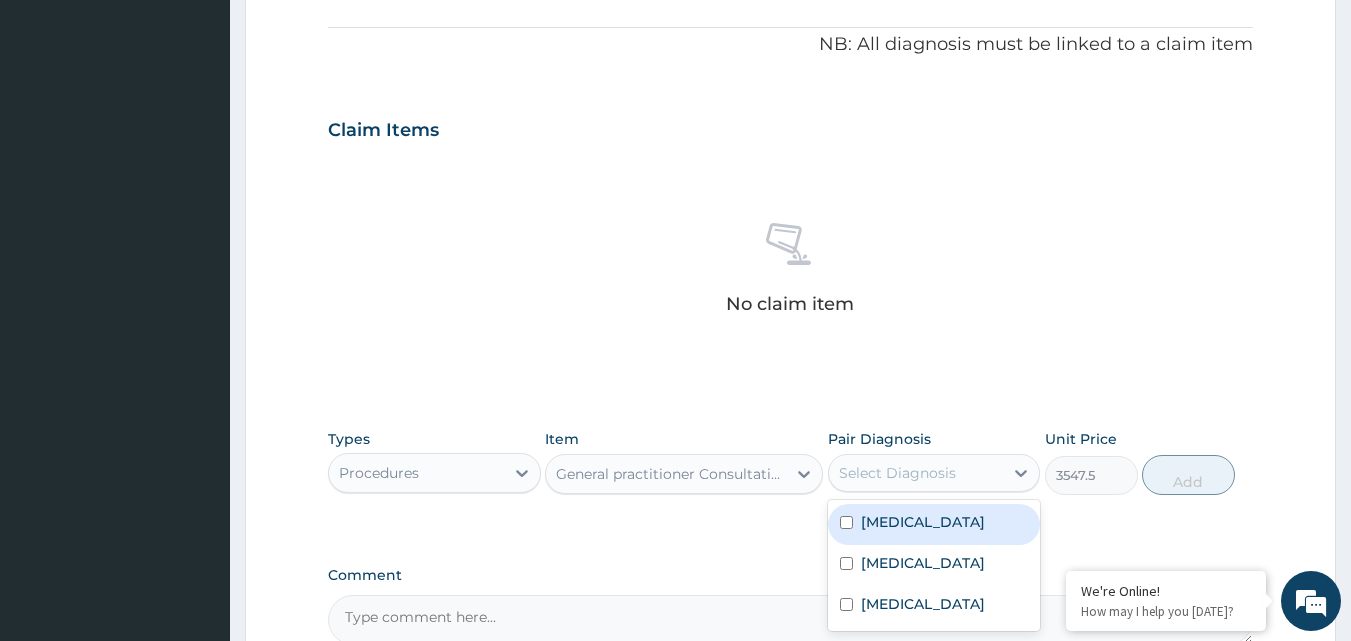 click on "Select Diagnosis" at bounding box center [897, 473] 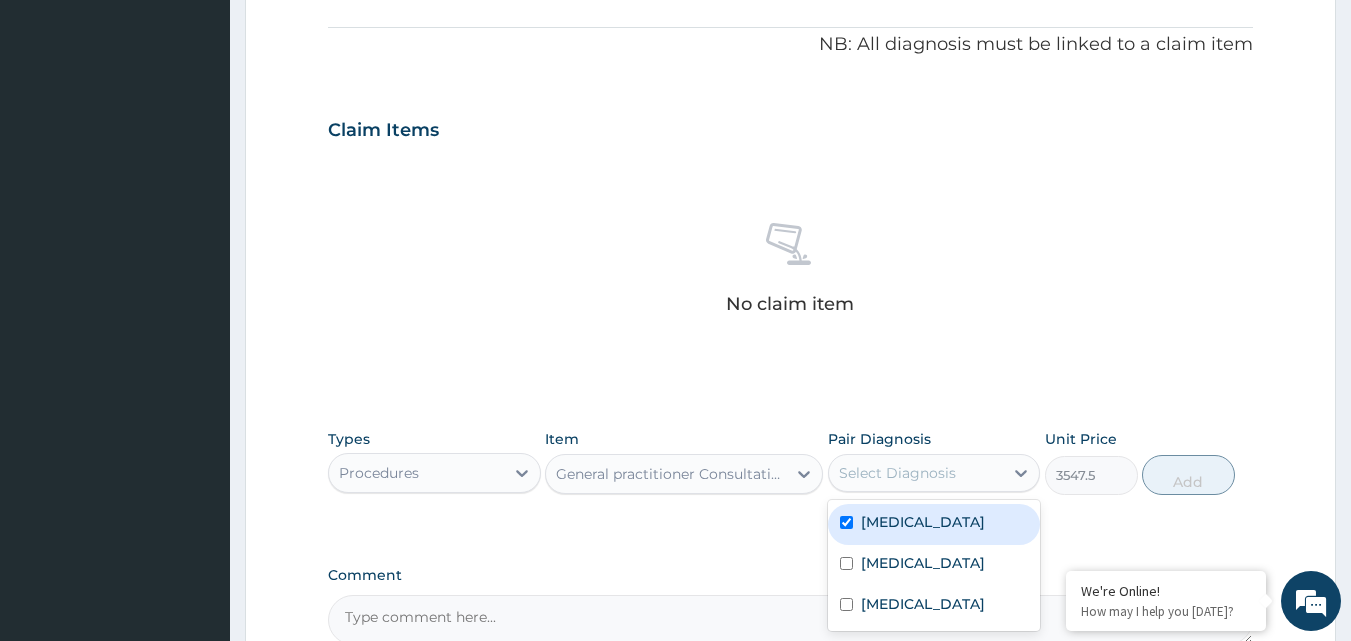 checkbox on "true" 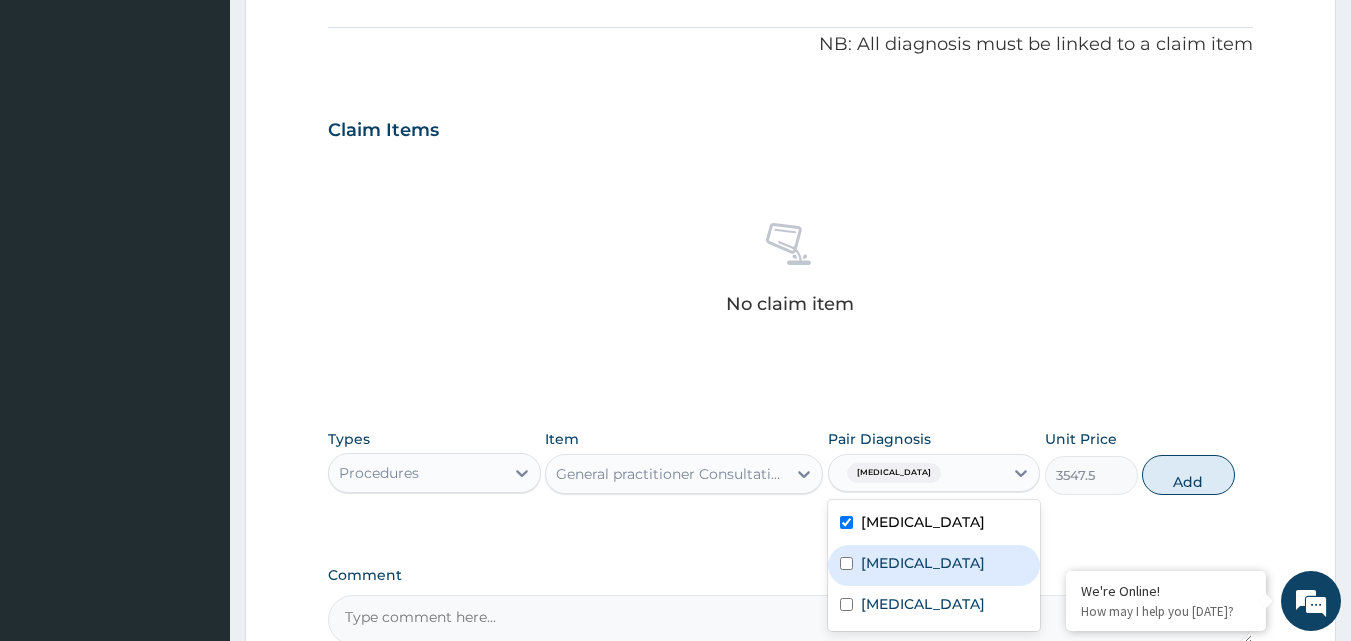 drag, startPoint x: 883, startPoint y: 580, endPoint x: 881, endPoint y: 612, distance: 32.06244 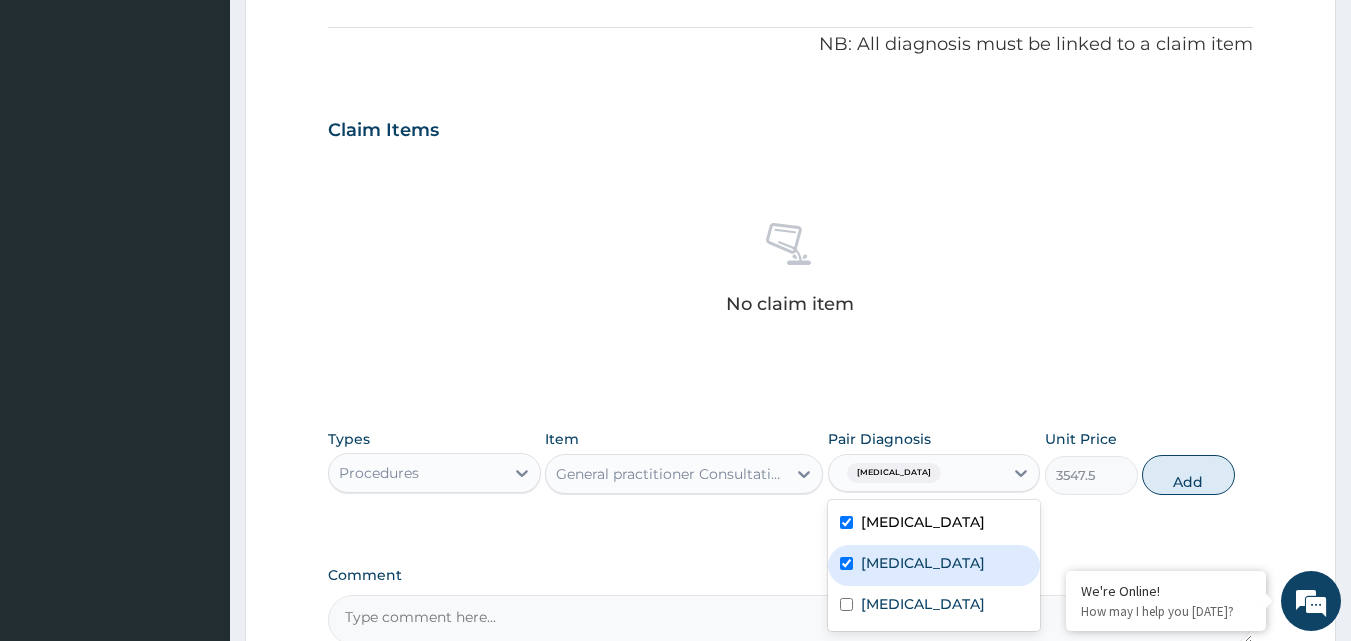 checkbox on "true" 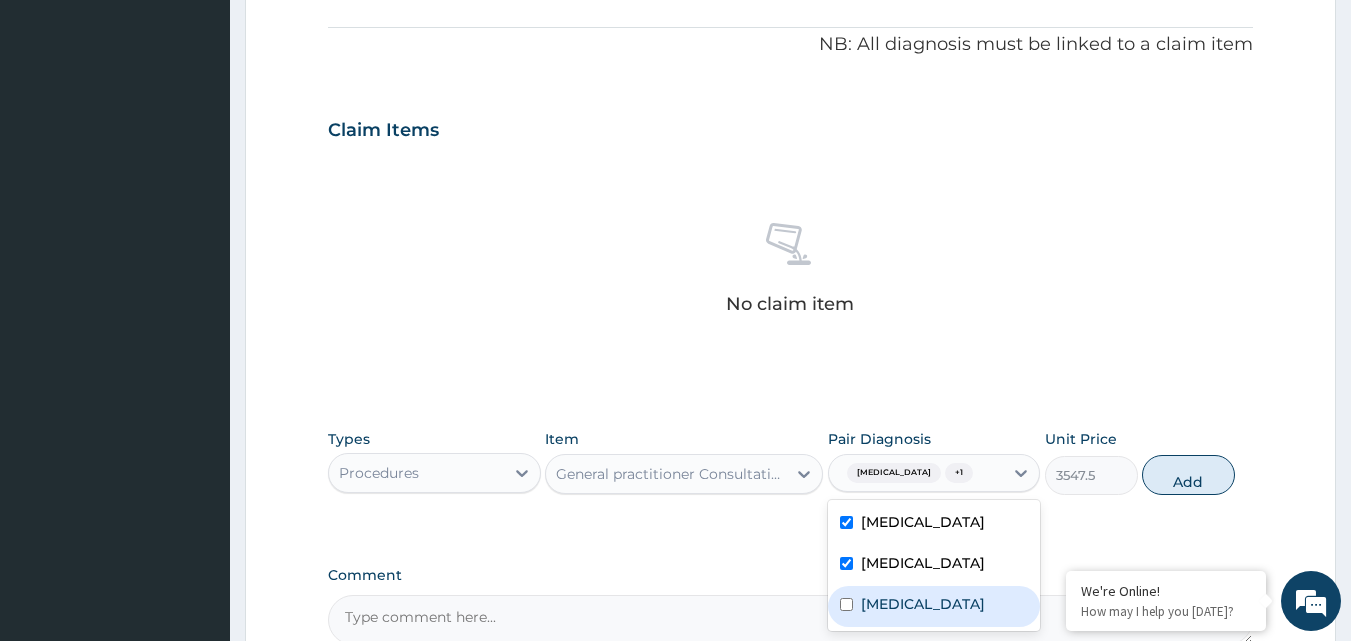 click on "[MEDICAL_DATA]" at bounding box center [923, 604] 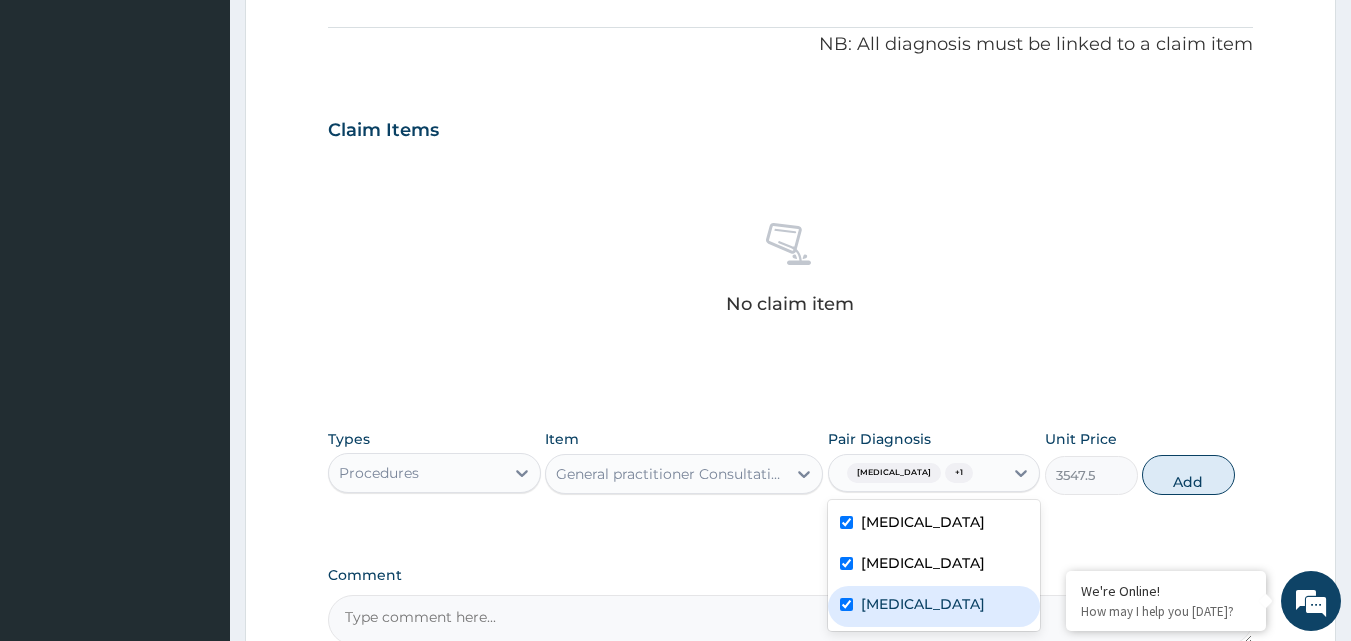 checkbox on "true" 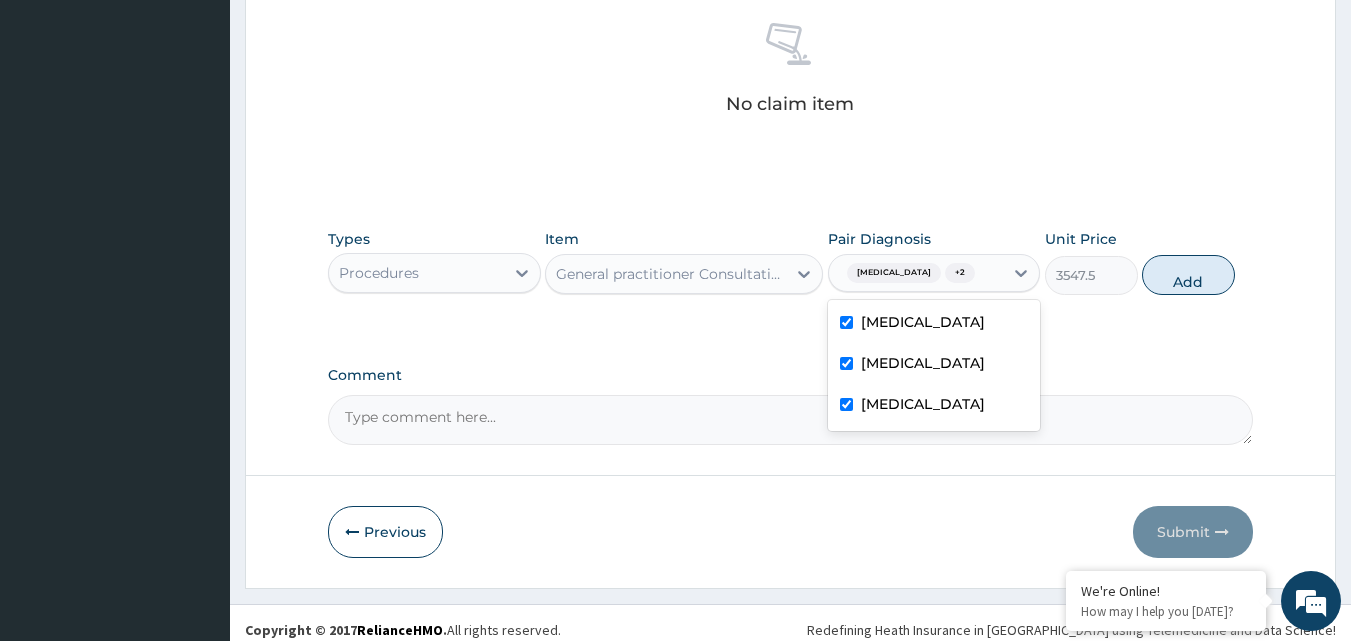 drag, startPoint x: 1184, startPoint y: 279, endPoint x: 905, endPoint y: 274, distance: 279.0448 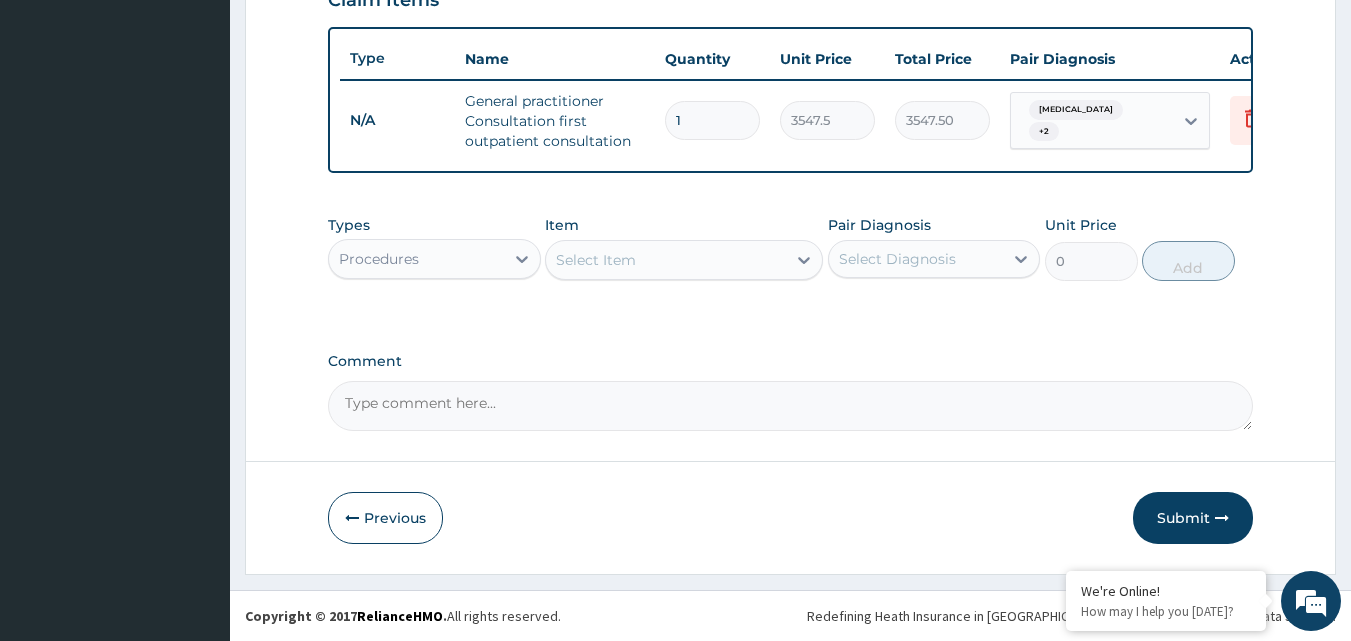 scroll, scrollTop: 732, scrollLeft: 0, axis: vertical 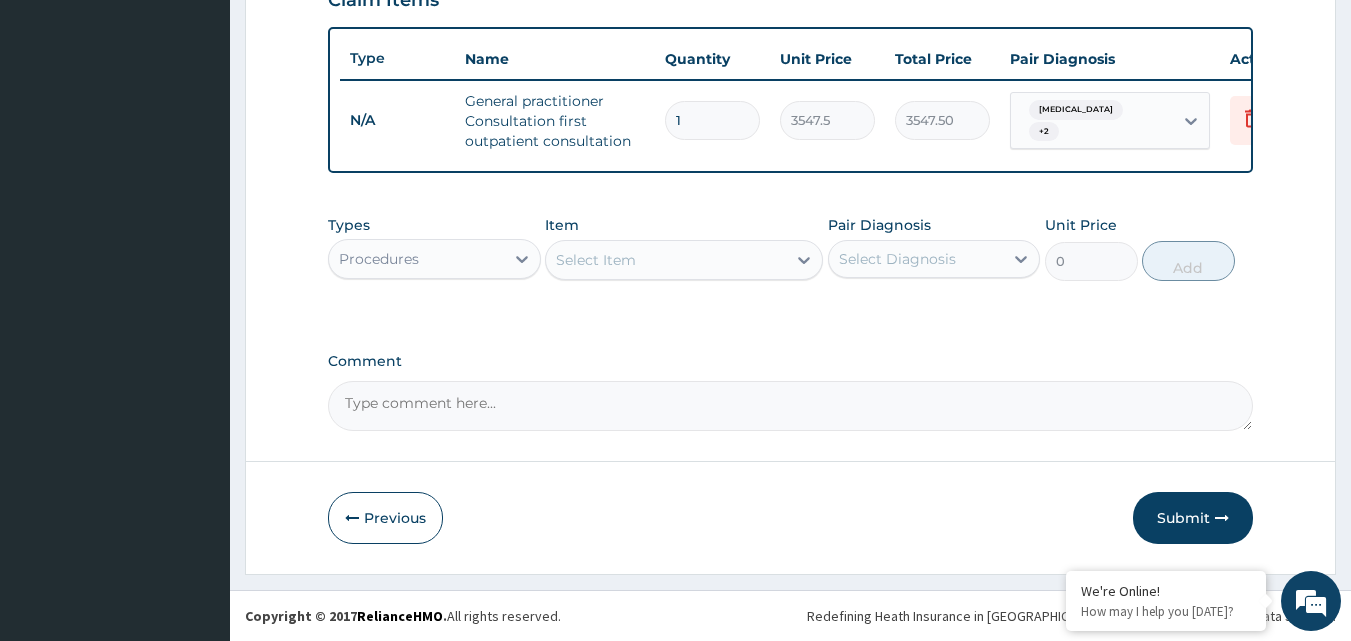 click on "Procedures" at bounding box center [379, 259] 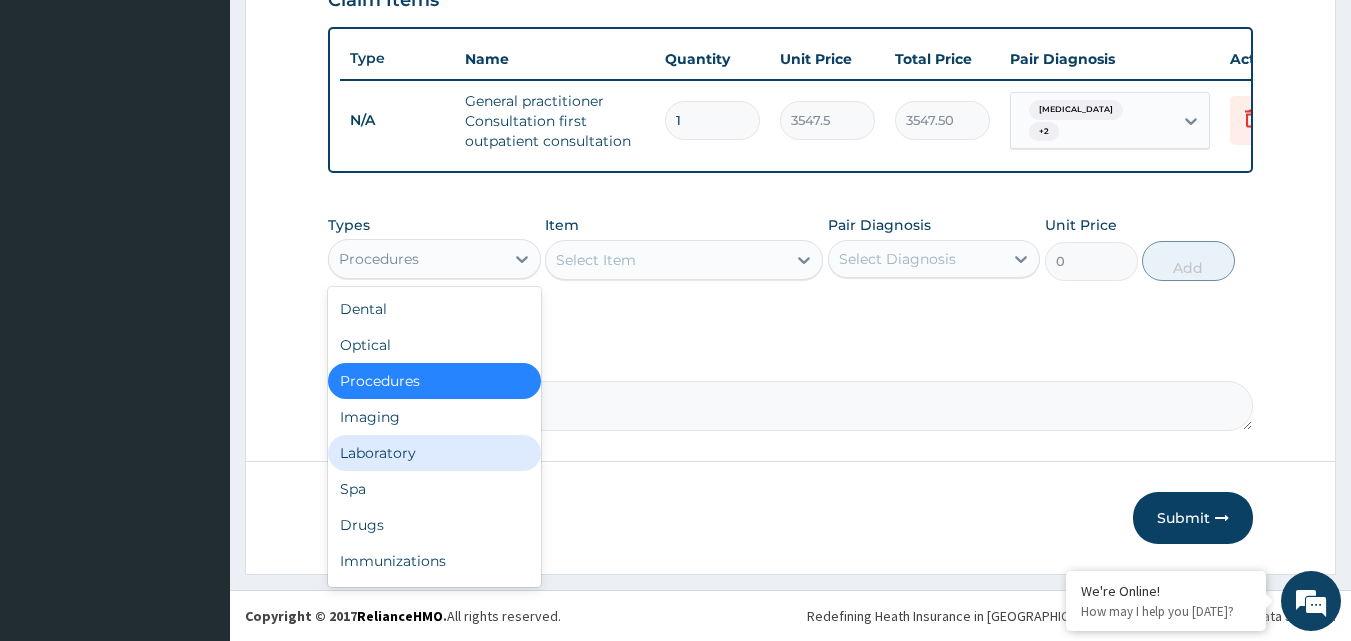 click on "Laboratory" at bounding box center (434, 453) 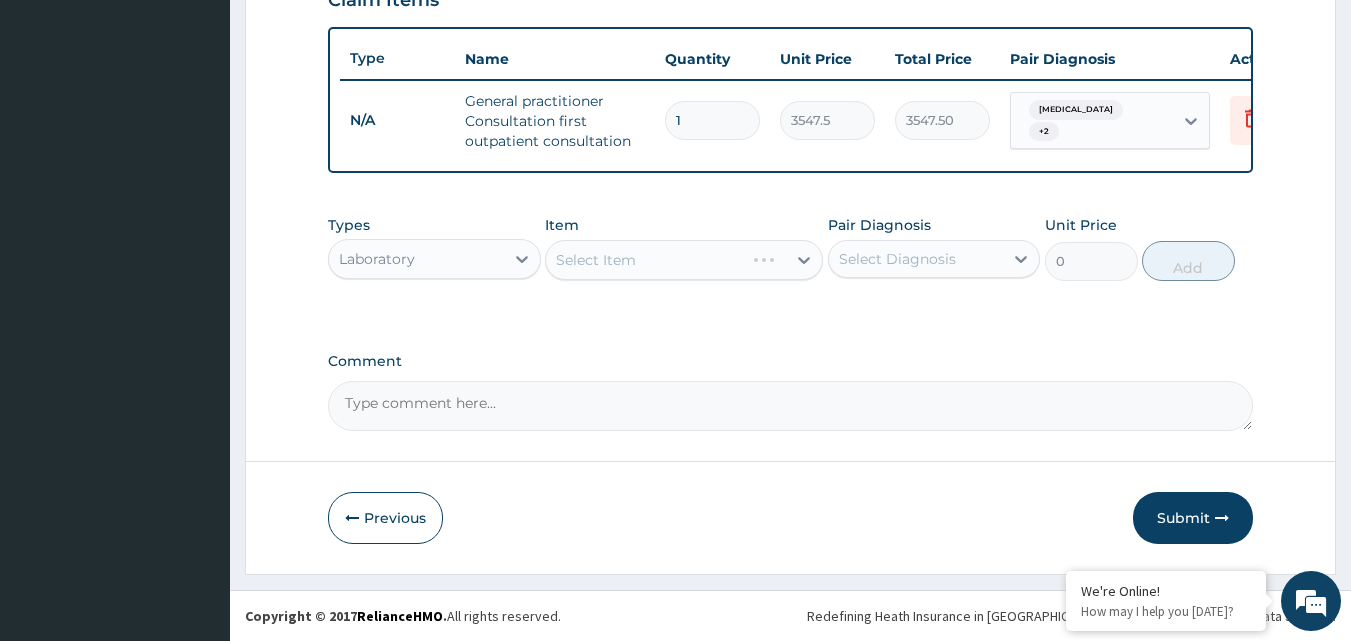 click on "Select Item" at bounding box center (684, 260) 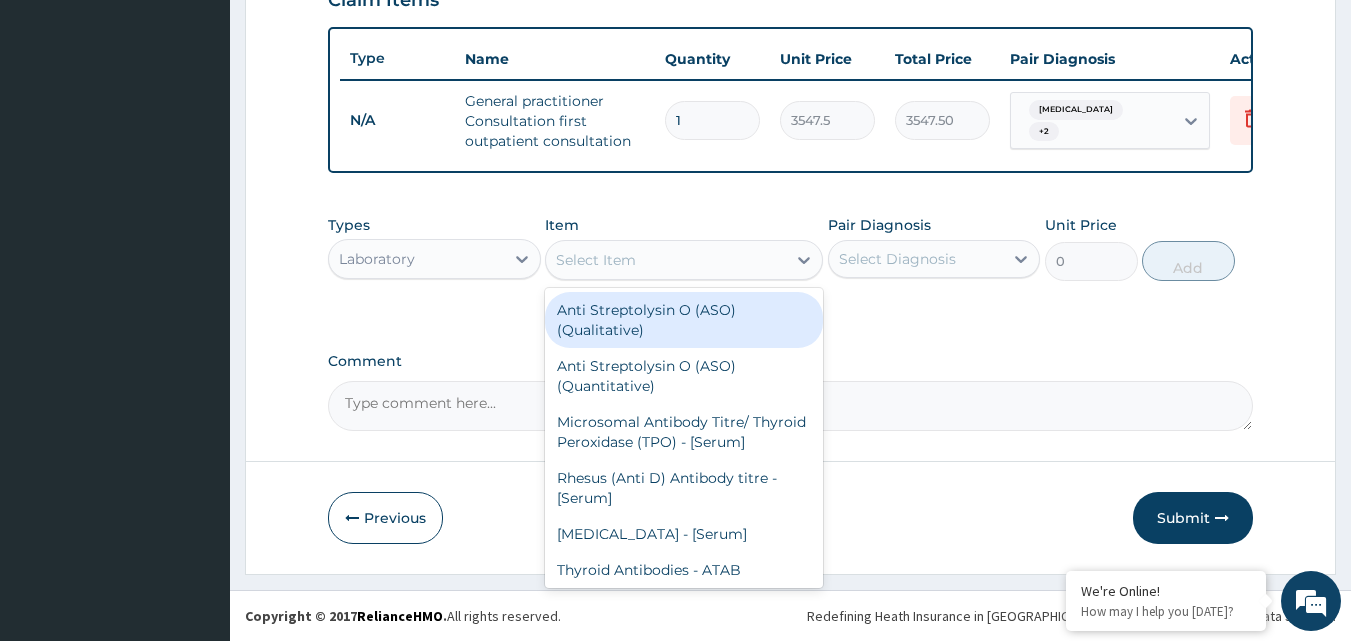 click on "Select Item" at bounding box center (596, 260) 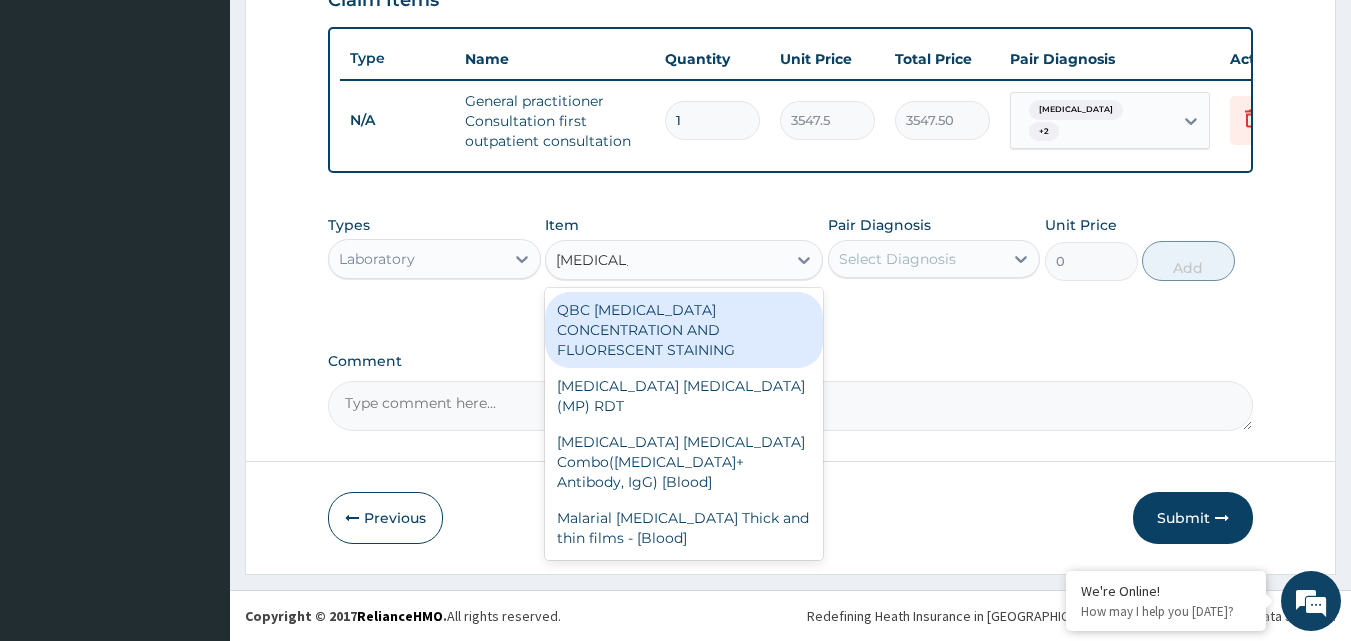 type on "[MEDICAL_DATA] P" 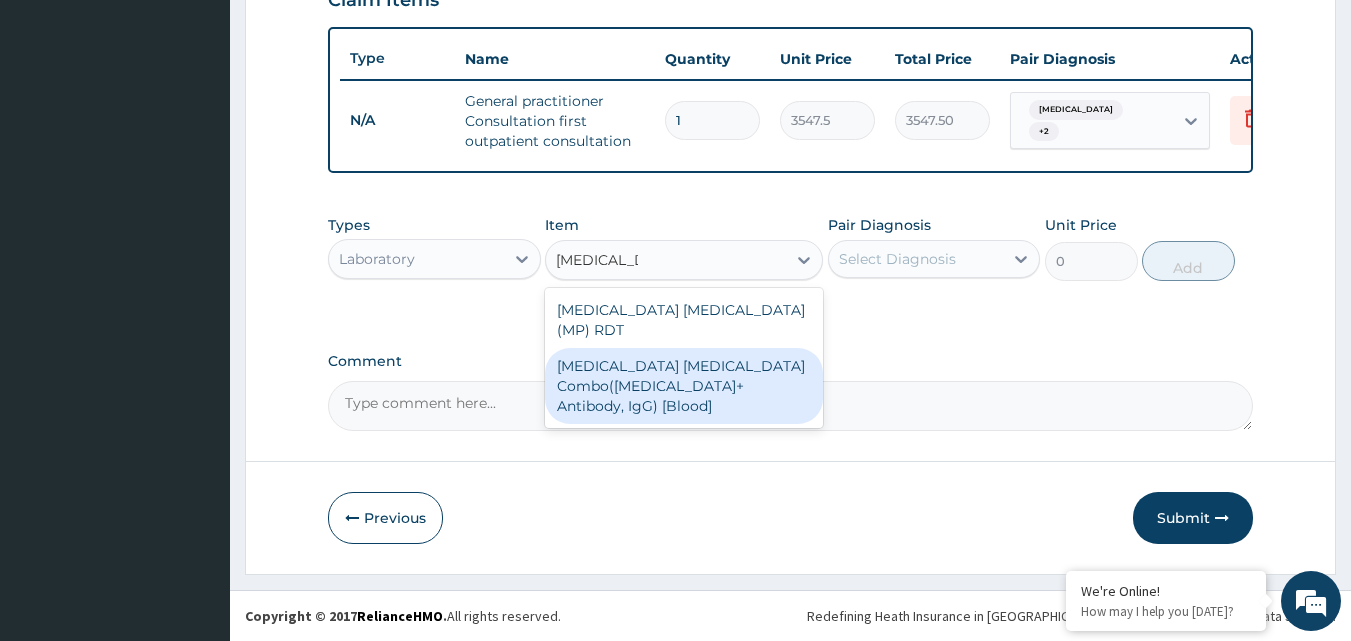 click on "[MEDICAL_DATA] [MEDICAL_DATA] Combo([MEDICAL_DATA]+ Antibody, IgG) [Blood]" at bounding box center [684, 386] 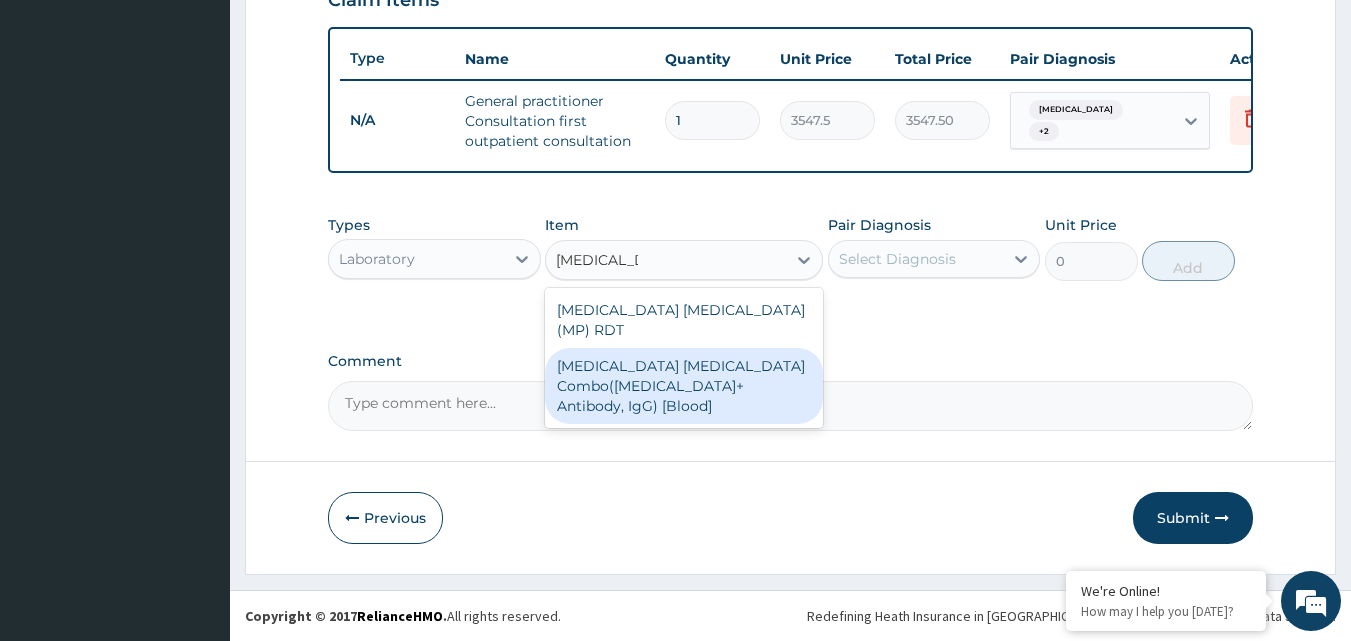 type 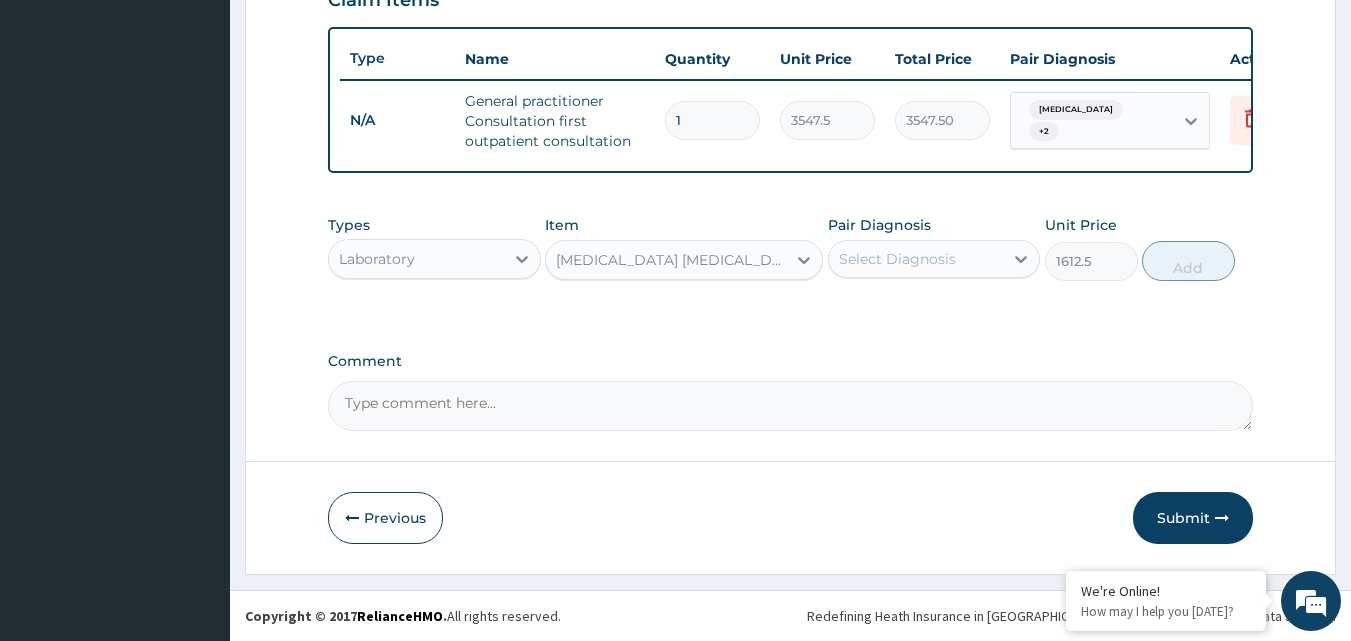 click on "Select Diagnosis" at bounding box center [897, 259] 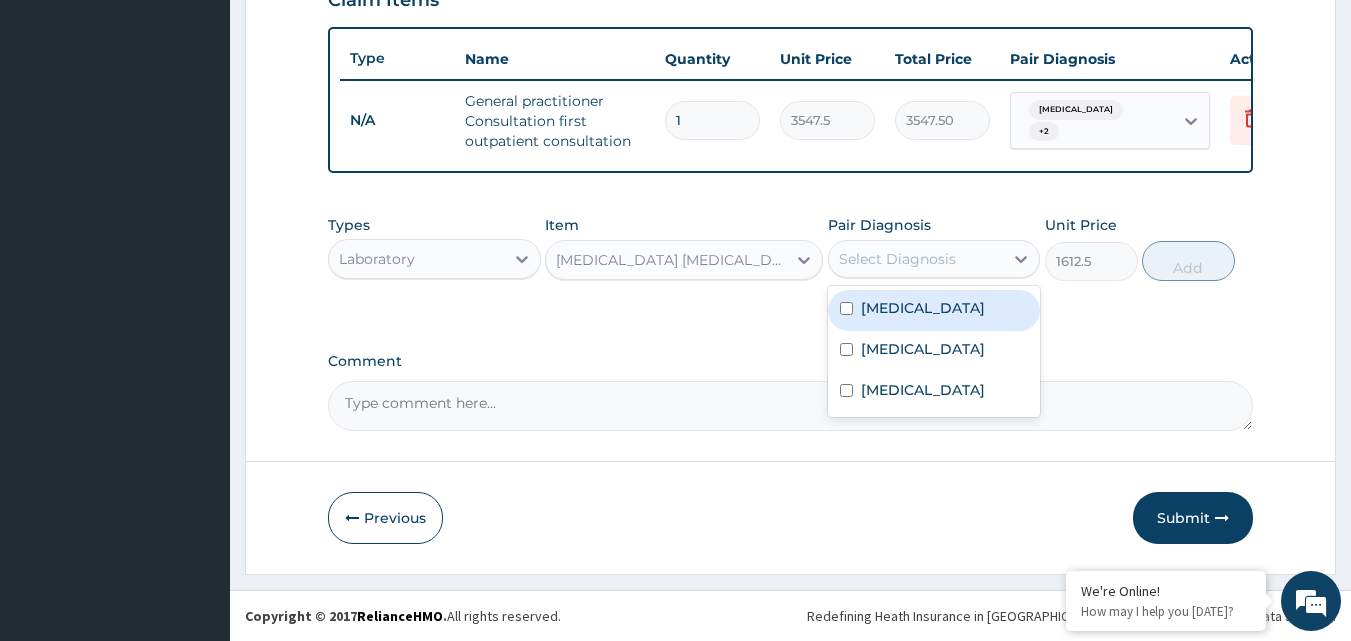 click on "Malaria" at bounding box center (923, 308) 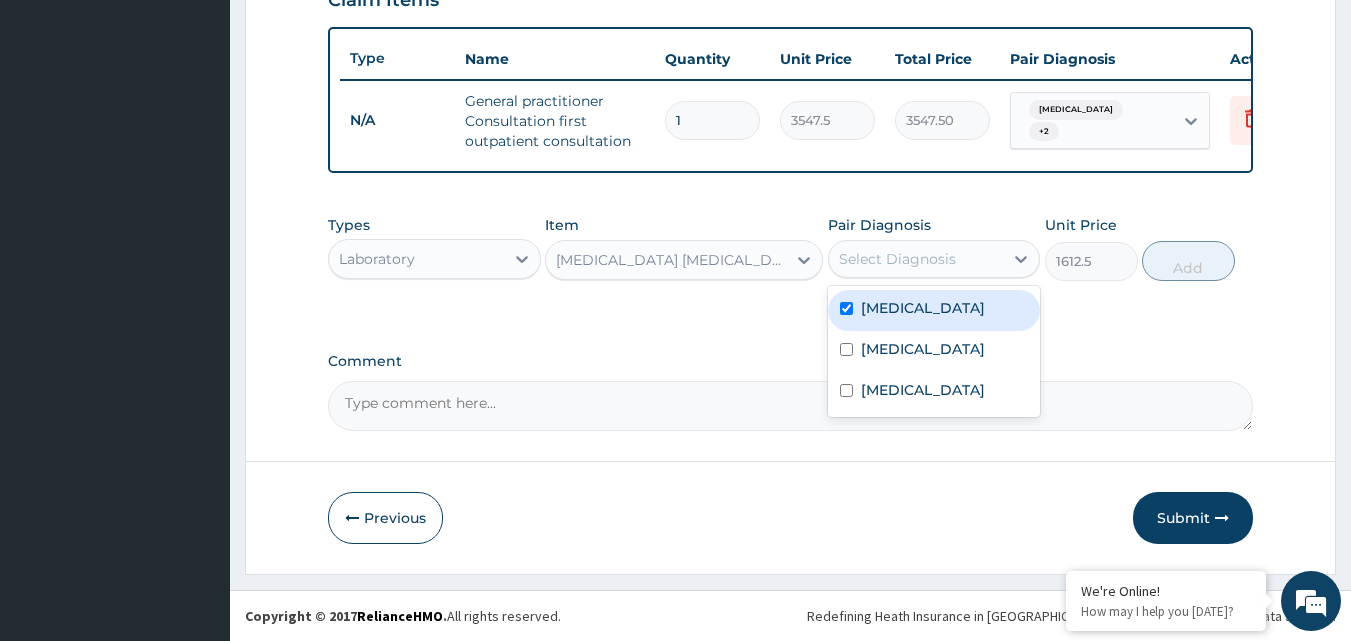 checkbox on "true" 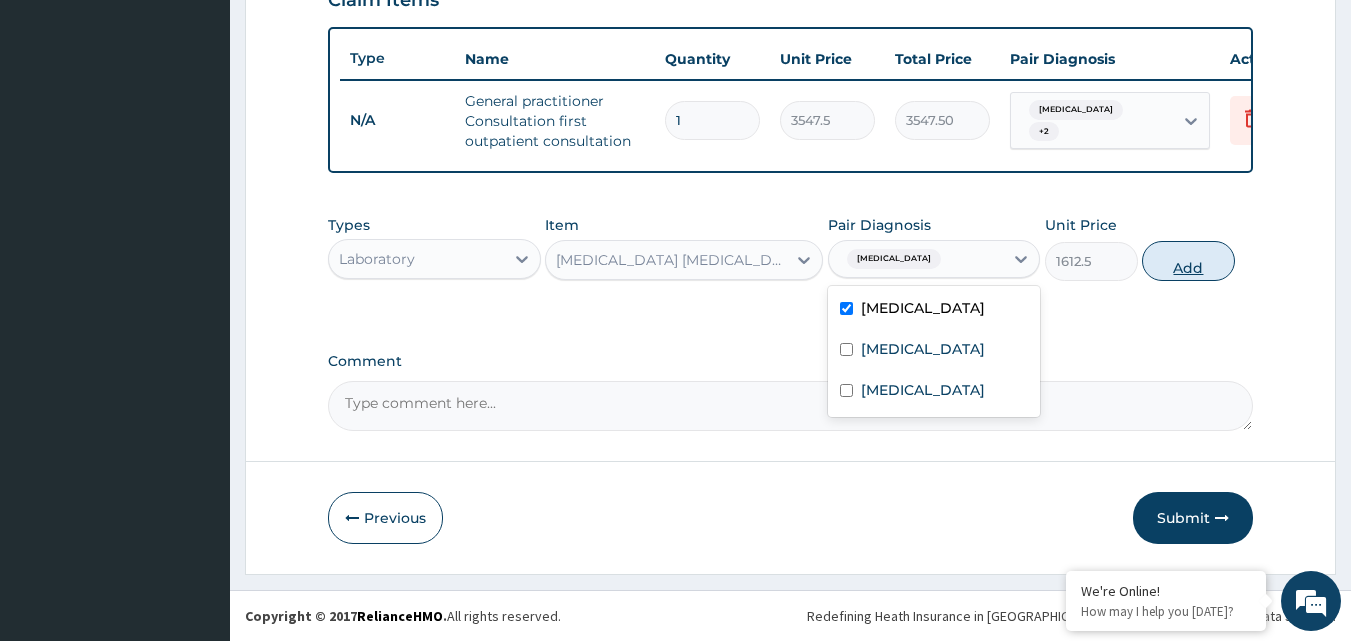 click on "Add" at bounding box center (1188, 261) 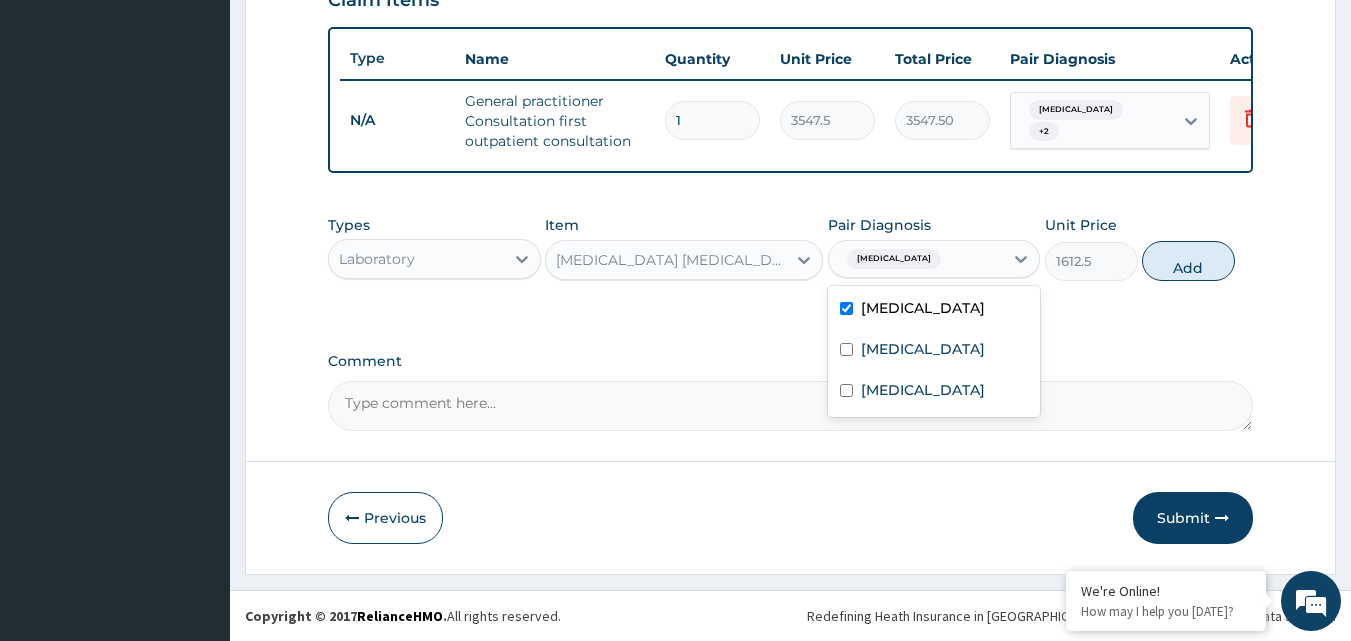 type on "0" 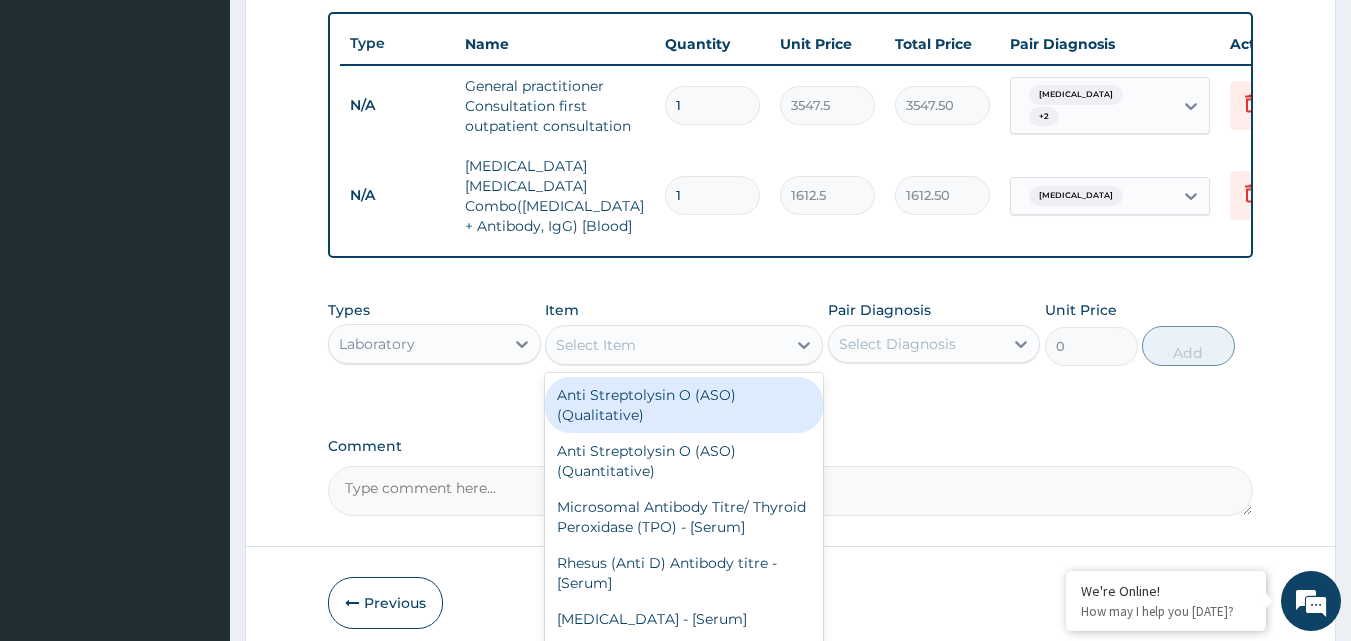 click on "Select Item" at bounding box center [666, 345] 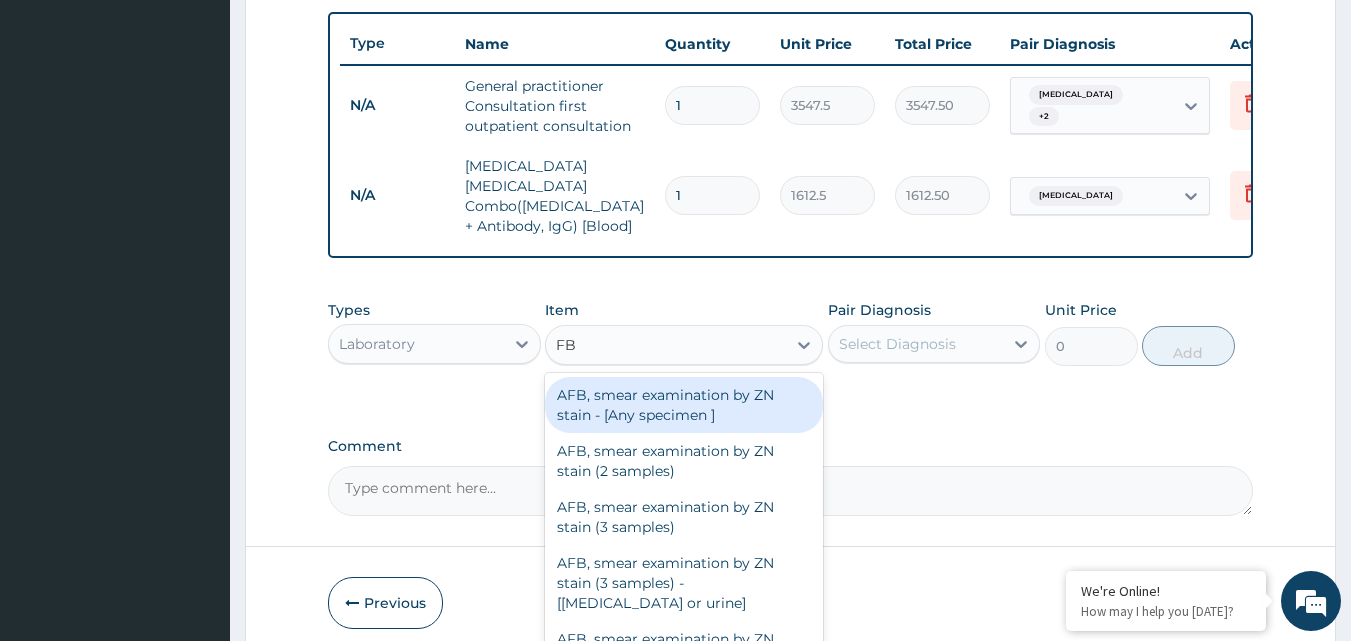 type on "FBC" 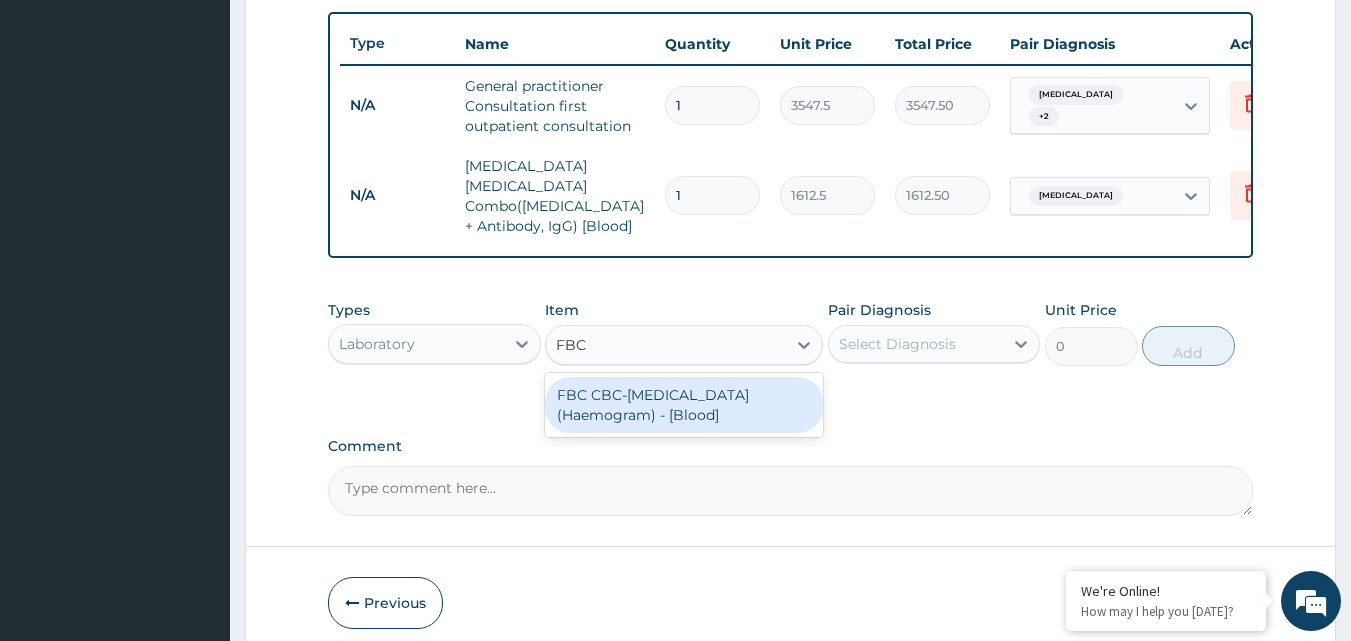 drag, startPoint x: 637, startPoint y: 399, endPoint x: 975, endPoint y: 334, distance: 344.19327 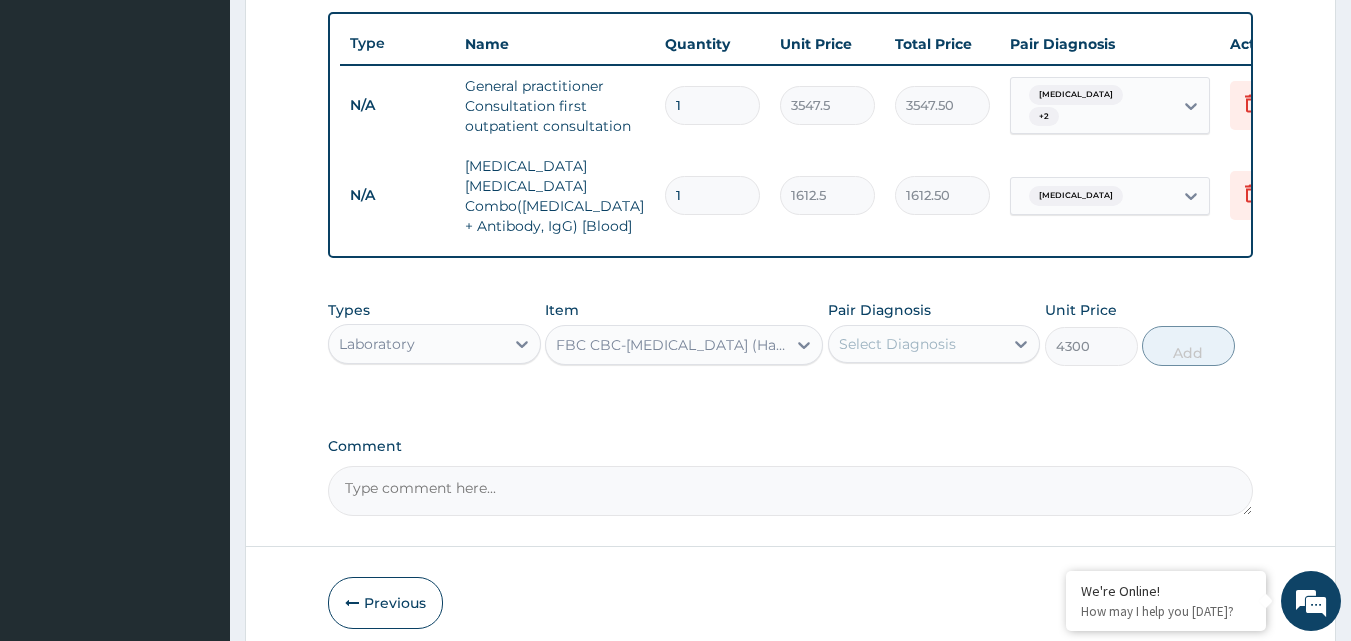 click on "Select Diagnosis" at bounding box center [916, 344] 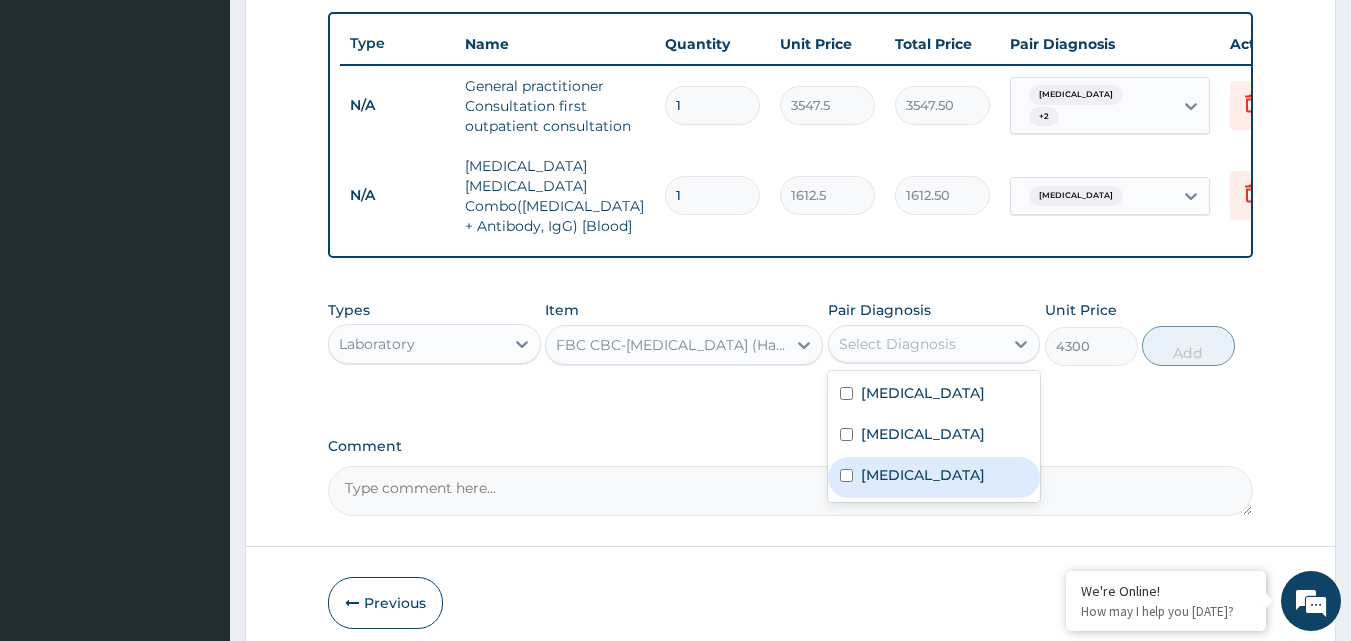 drag, startPoint x: 857, startPoint y: 492, endPoint x: 879, endPoint y: 483, distance: 23.769728 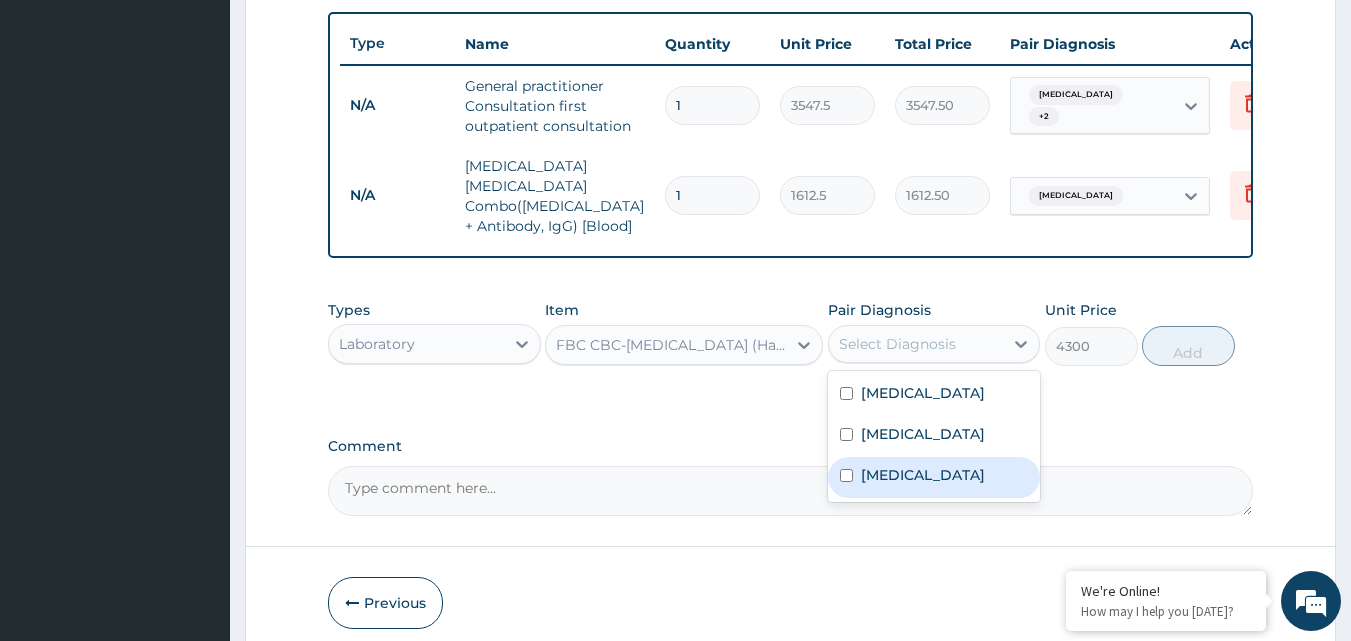 click on "[MEDICAL_DATA]" at bounding box center (934, 477) 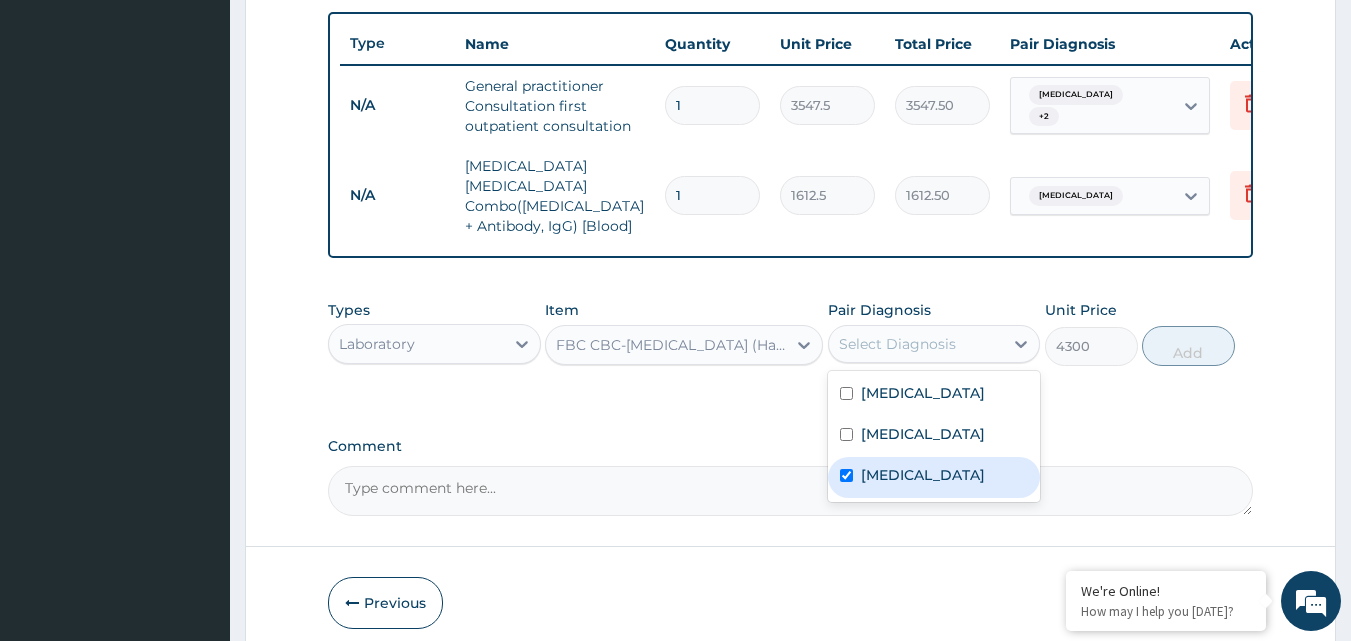 checkbox on "true" 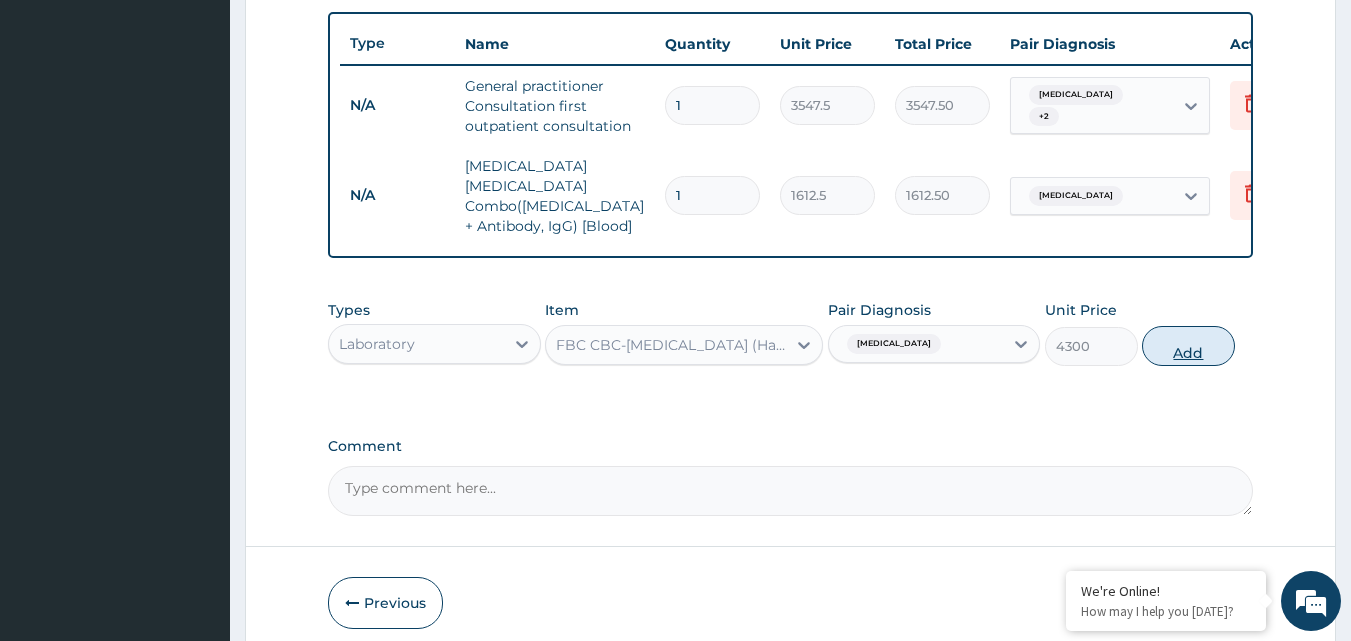 drag, startPoint x: 1199, startPoint y: 329, endPoint x: 1136, endPoint y: 341, distance: 64.132675 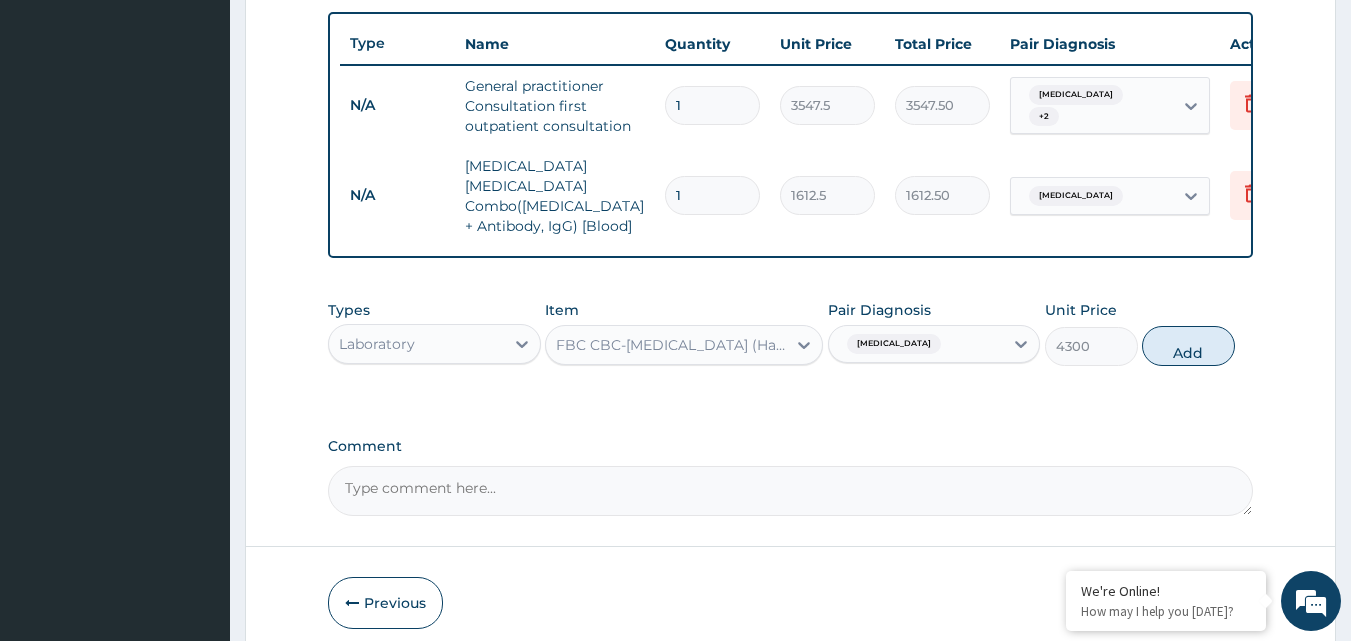 click on "Add" at bounding box center [1188, 346] 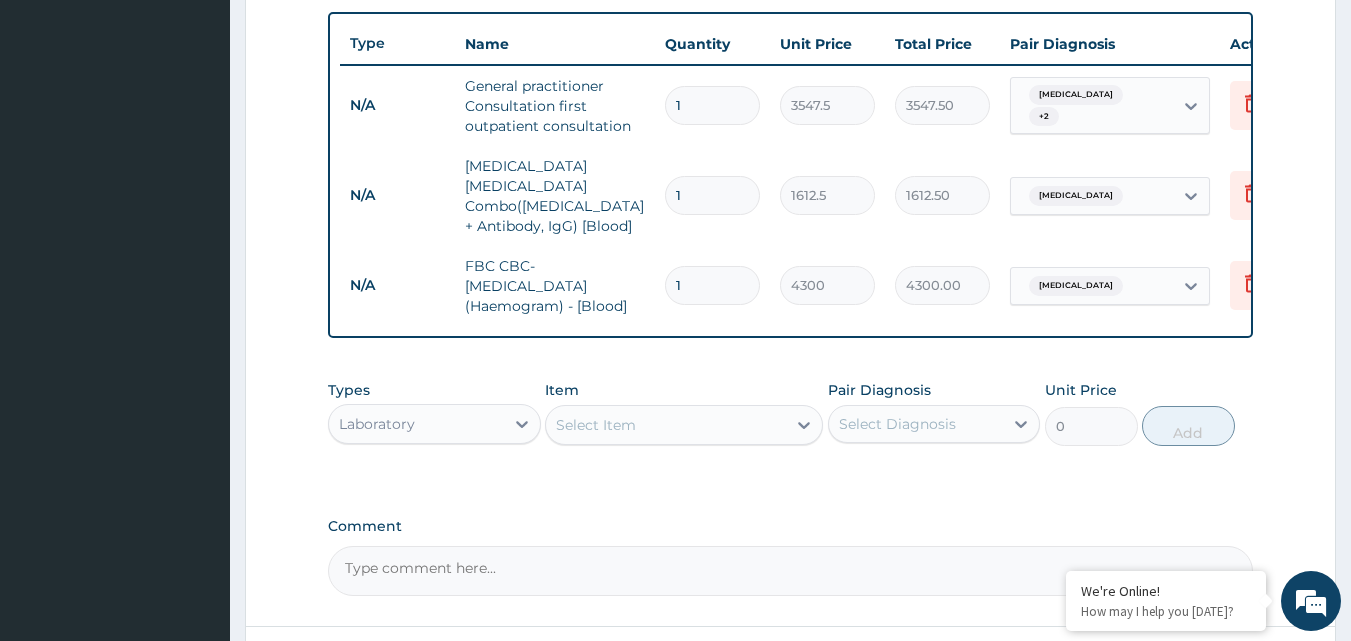 click on "Laboratory" at bounding box center (416, 424) 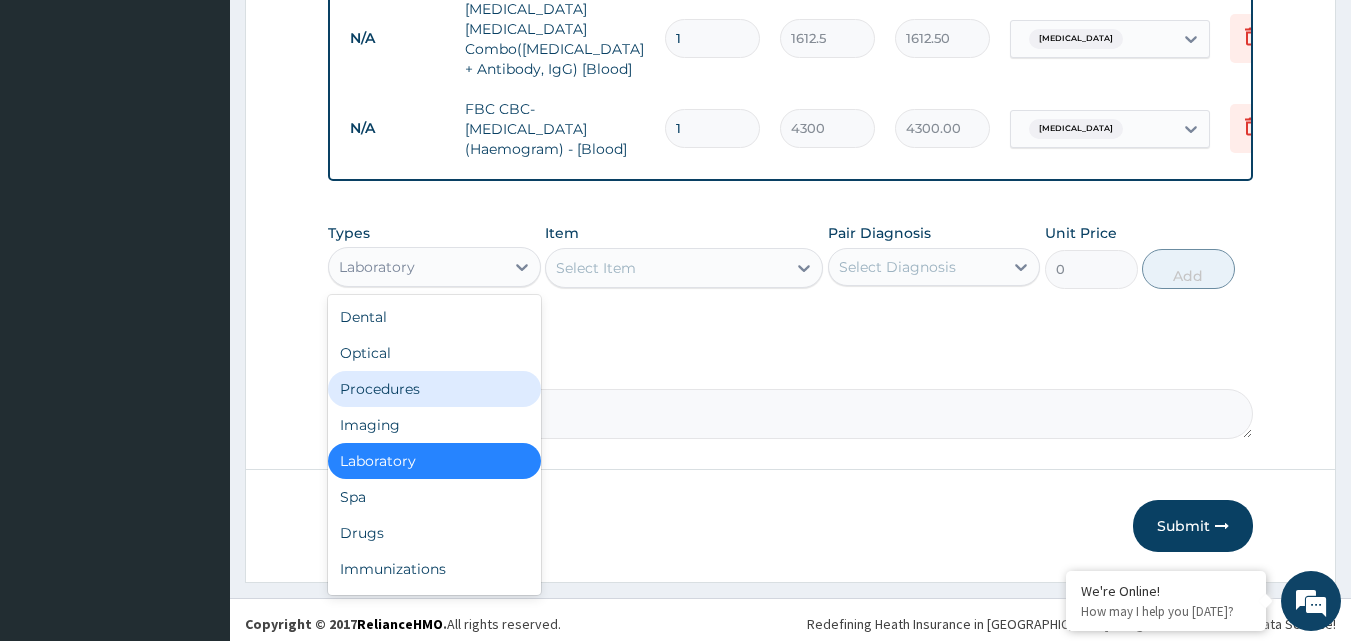 scroll, scrollTop: 892, scrollLeft: 0, axis: vertical 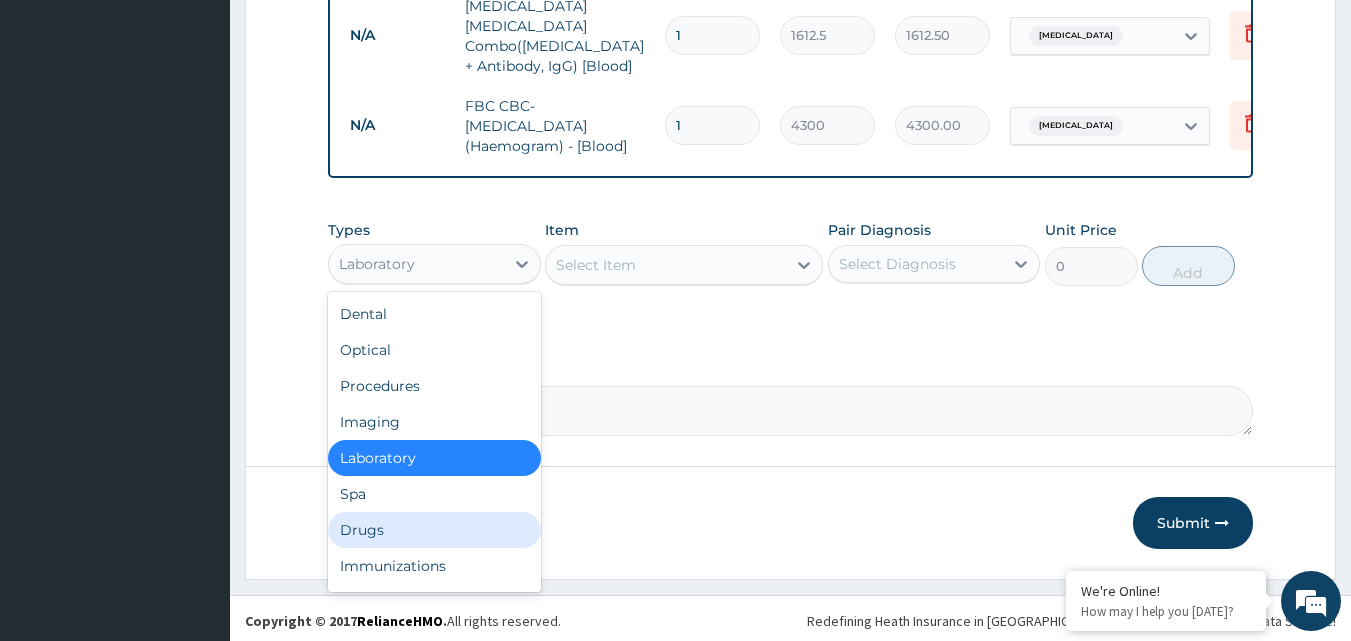 drag, startPoint x: 370, startPoint y: 521, endPoint x: 391, endPoint y: 502, distance: 28.319605 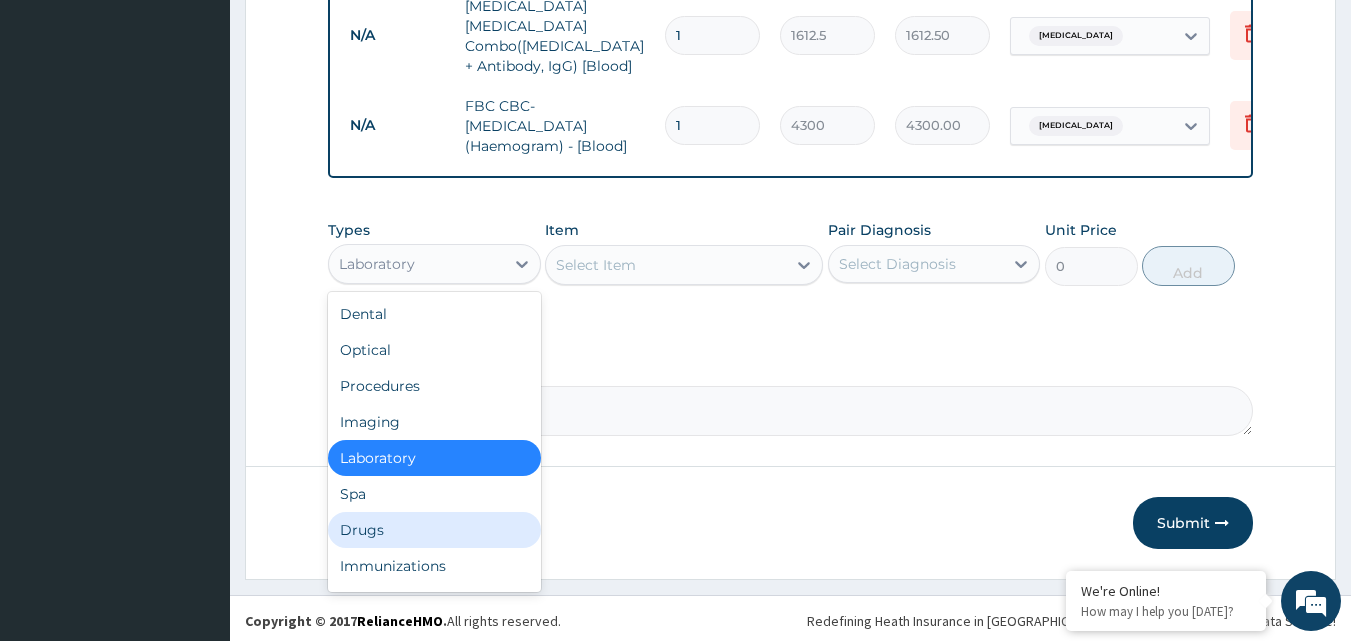 click on "Drugs" at bounding box center (434, 530) 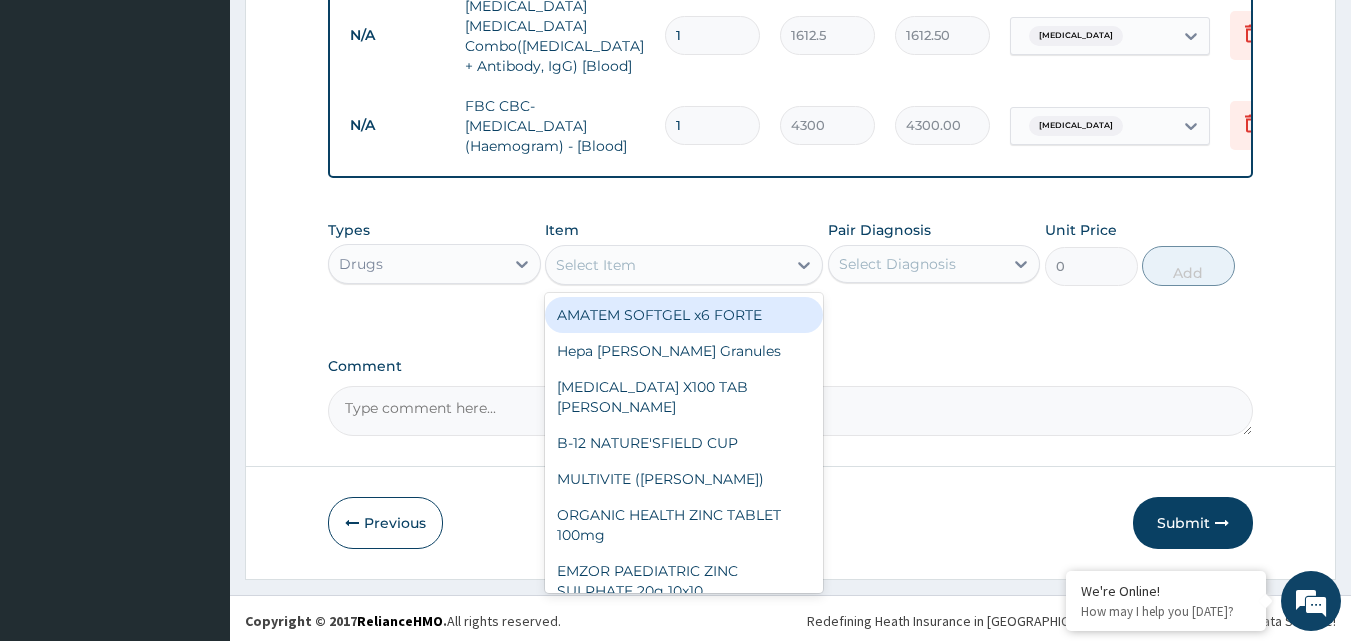 click on "Select Item" at bounding box center (666, 265) 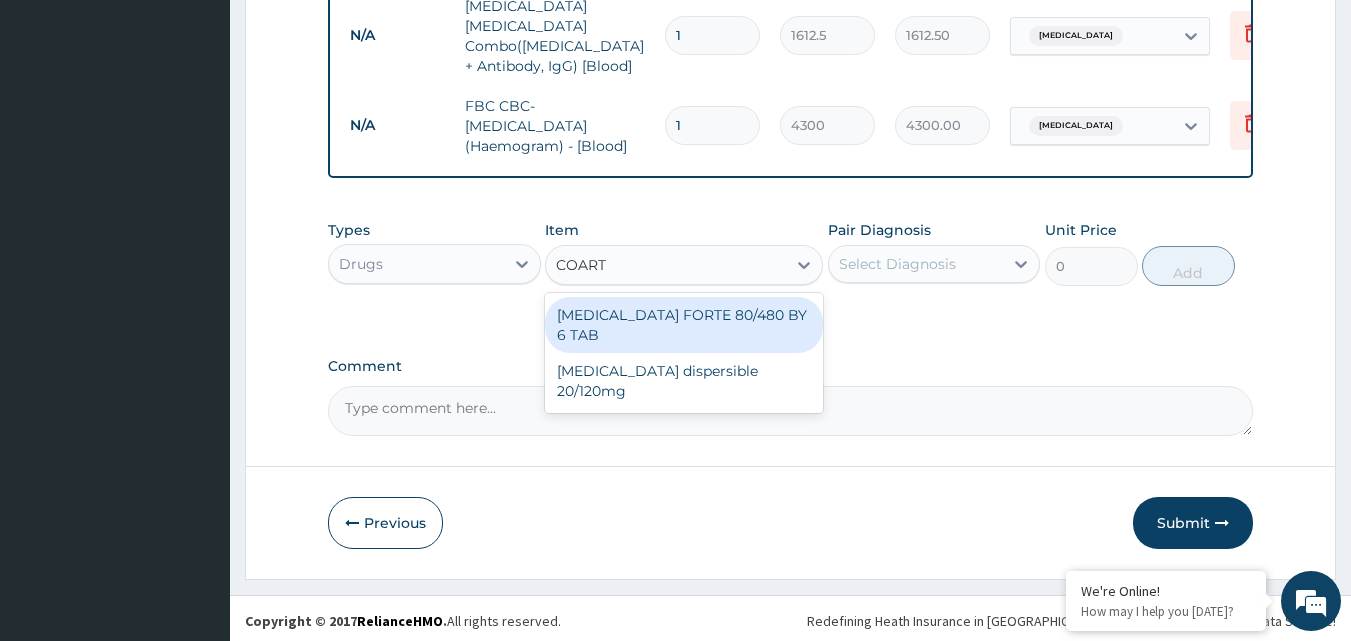 type on "COARTE" 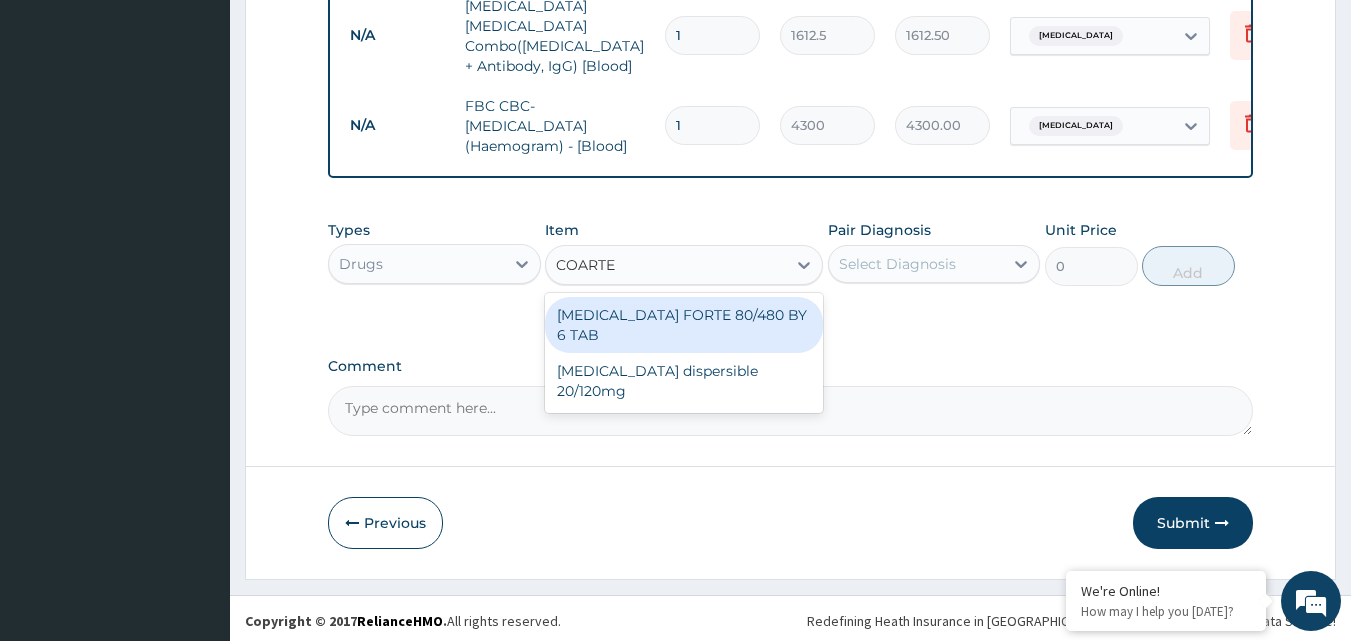 drag, startPoint x: 685, startPoint y: 315, endPoint x: 933, endPoint y: 264, distance: 253.18965 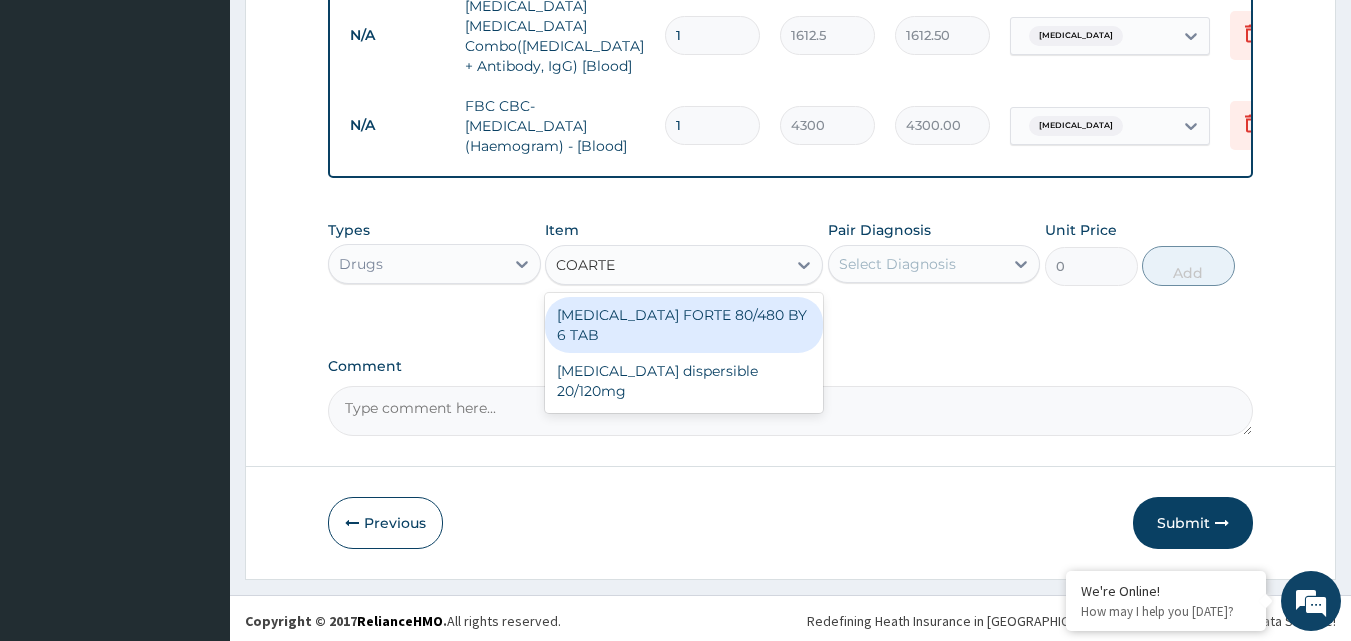click on "COARTEM FORTE 80/480 BY 6 TAB" at bounding box center (684, 325) 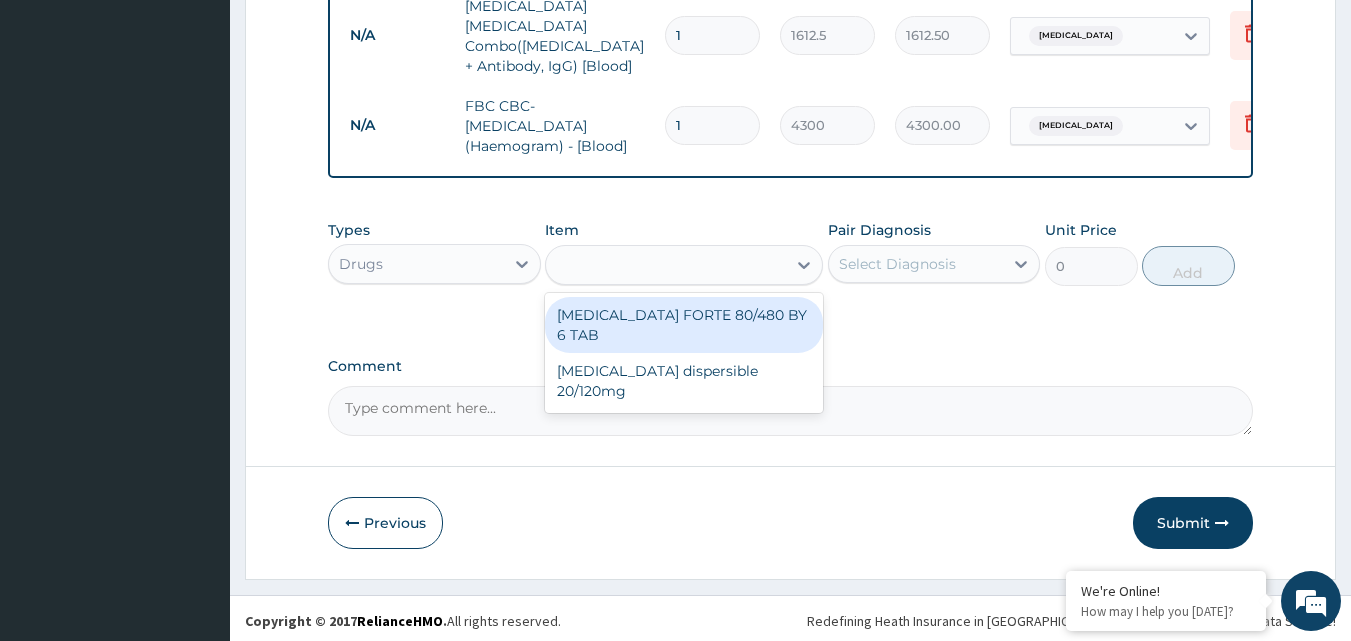 type on "449.35" 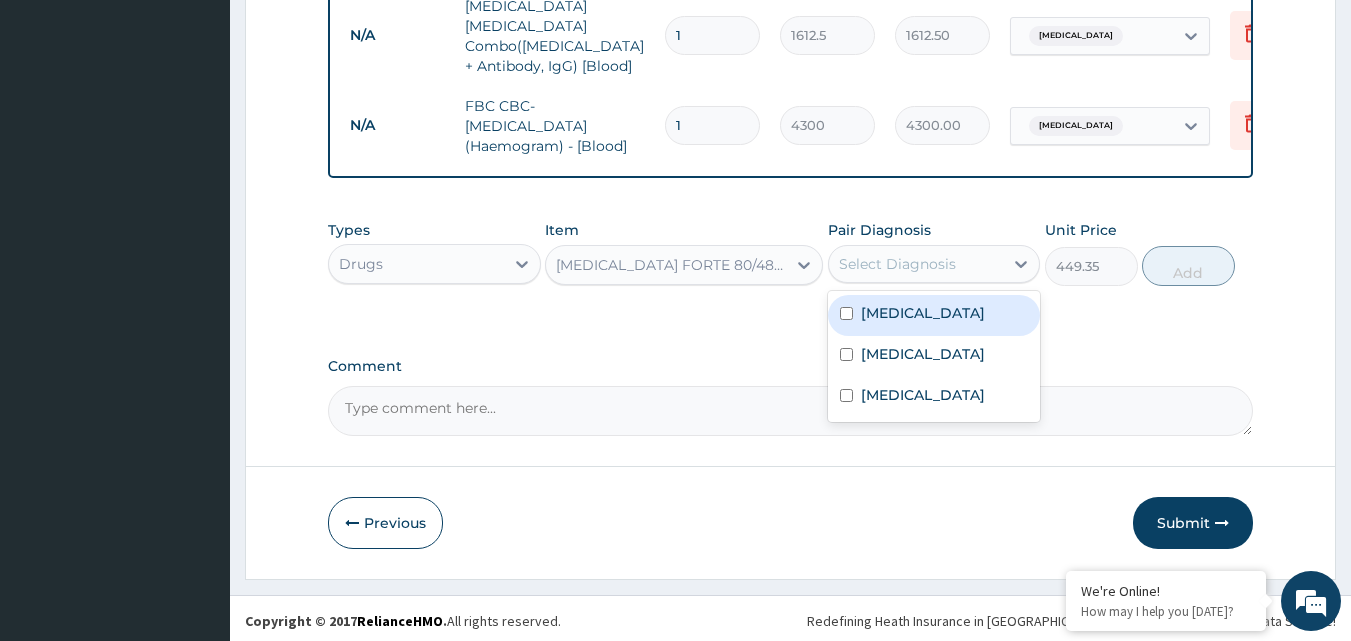 click on "Select Diagnosis" at bounding box center [916, 264] 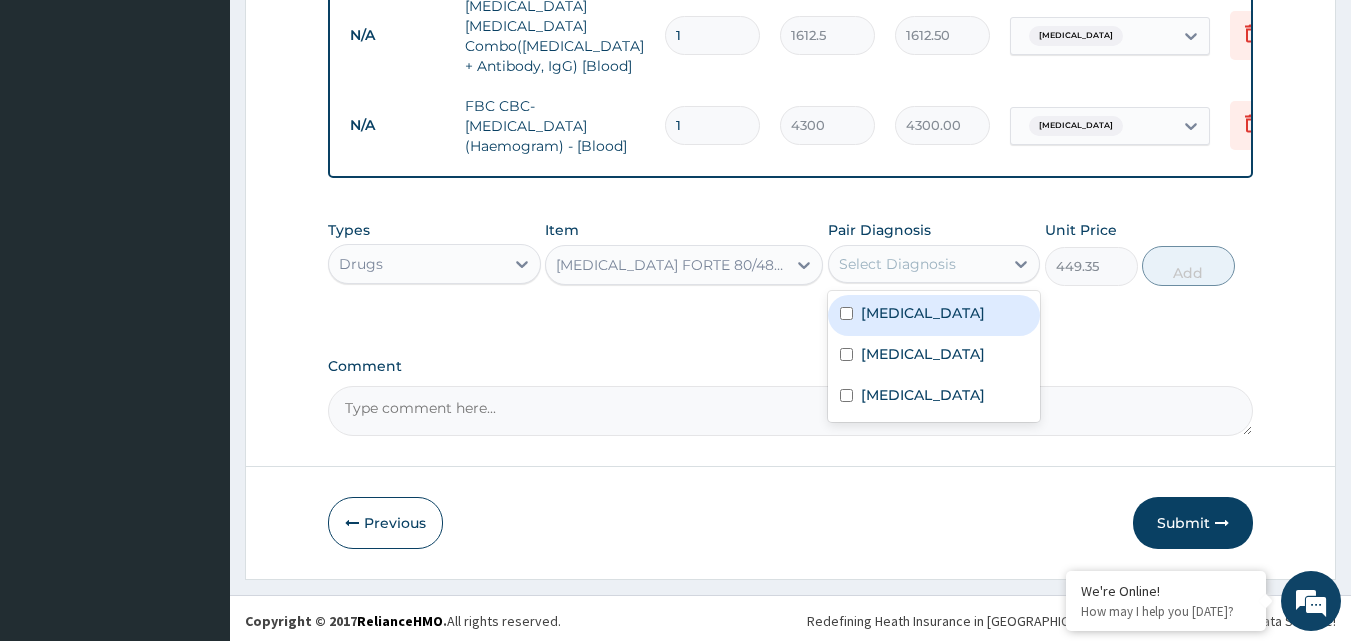 drag, startPoint x: 908, startPoint y: 357, endPoint x: 879, endPoint y: 310, distance: 55.226807 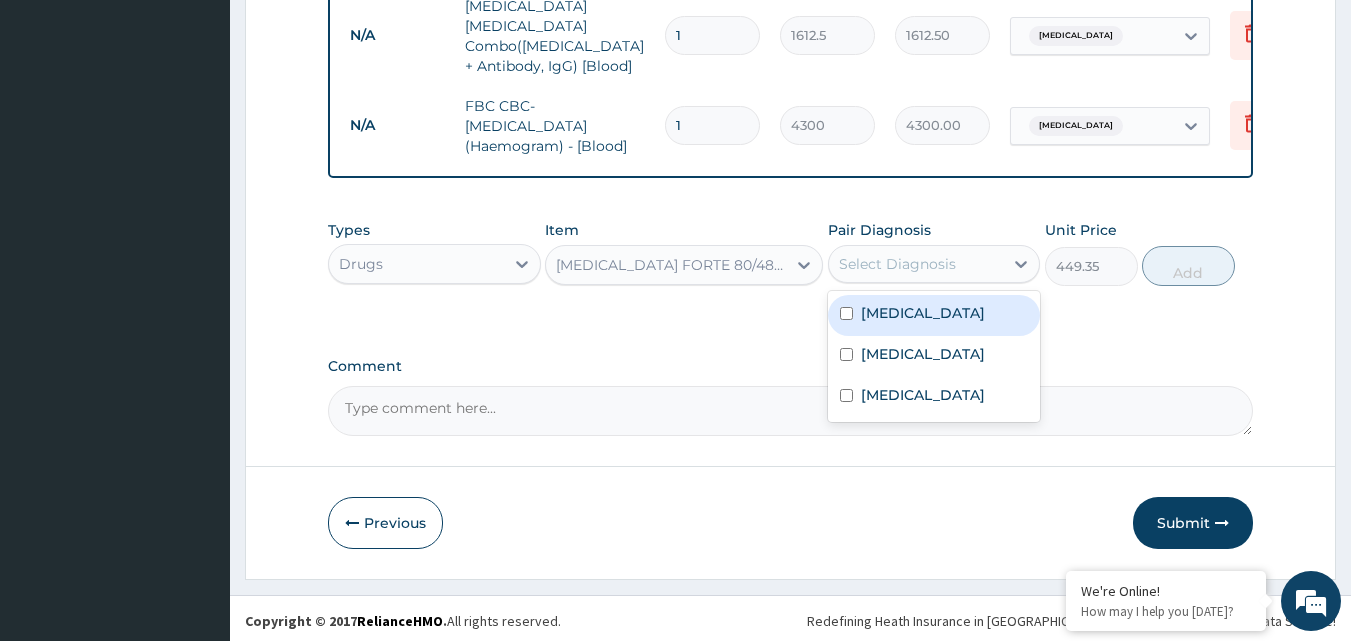 click on "Malaria Upper respiratory infection Sepsis" at bounding box center (934, 356) 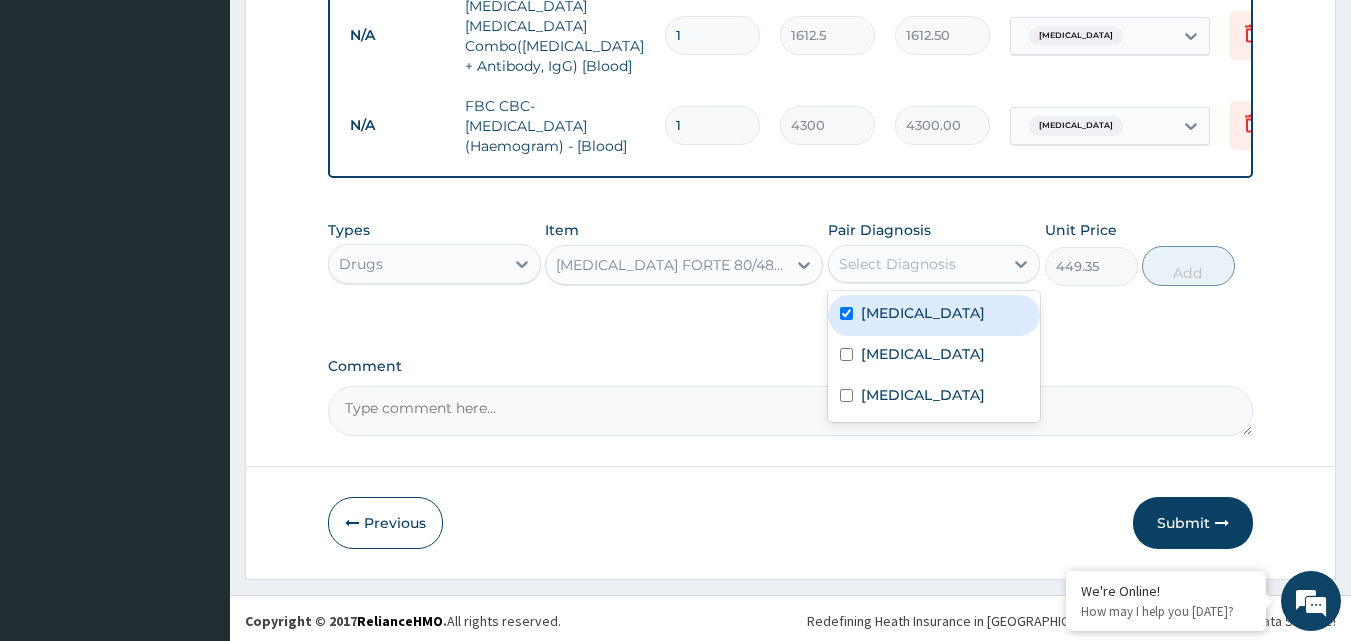 checkbox on "true" 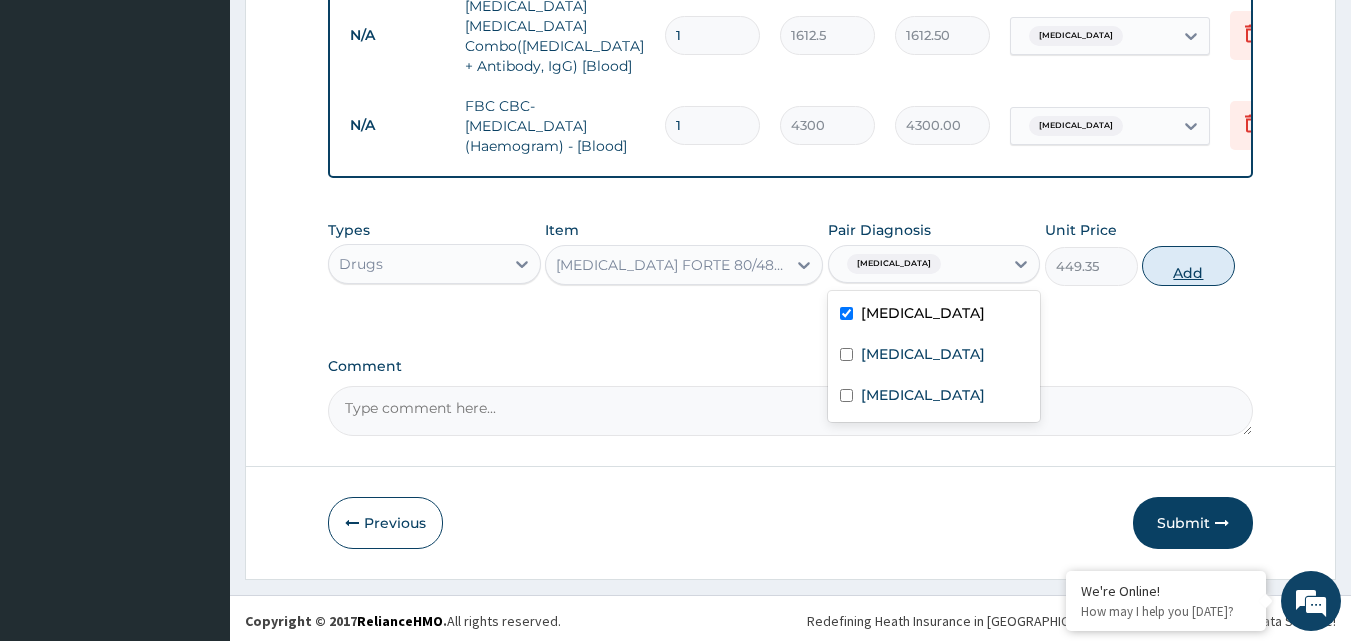click on "Add" at bounding box center (1188, 266) 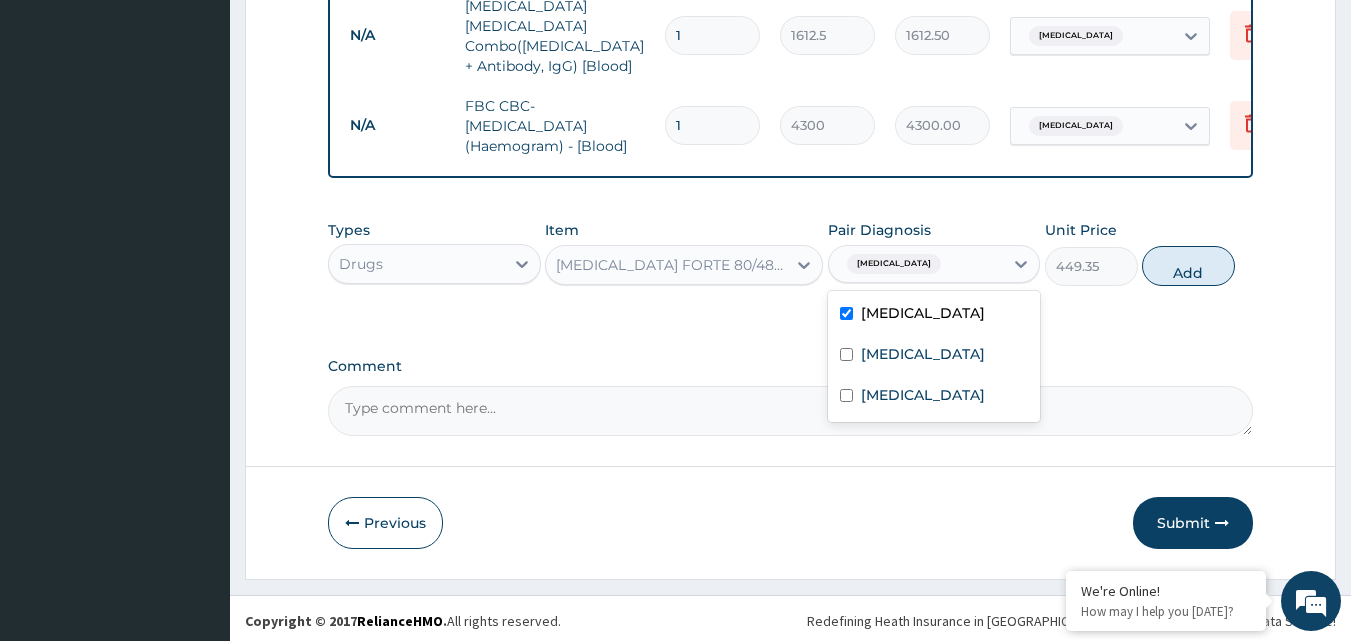 type on "0" 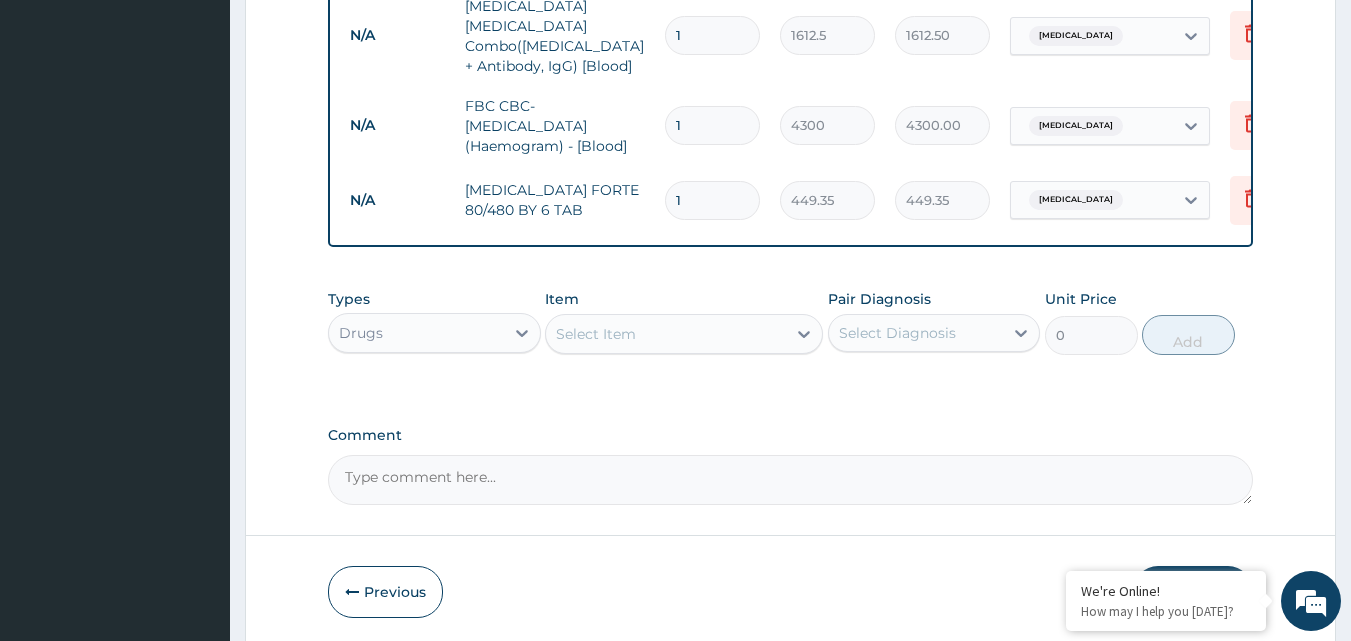 type on "12" 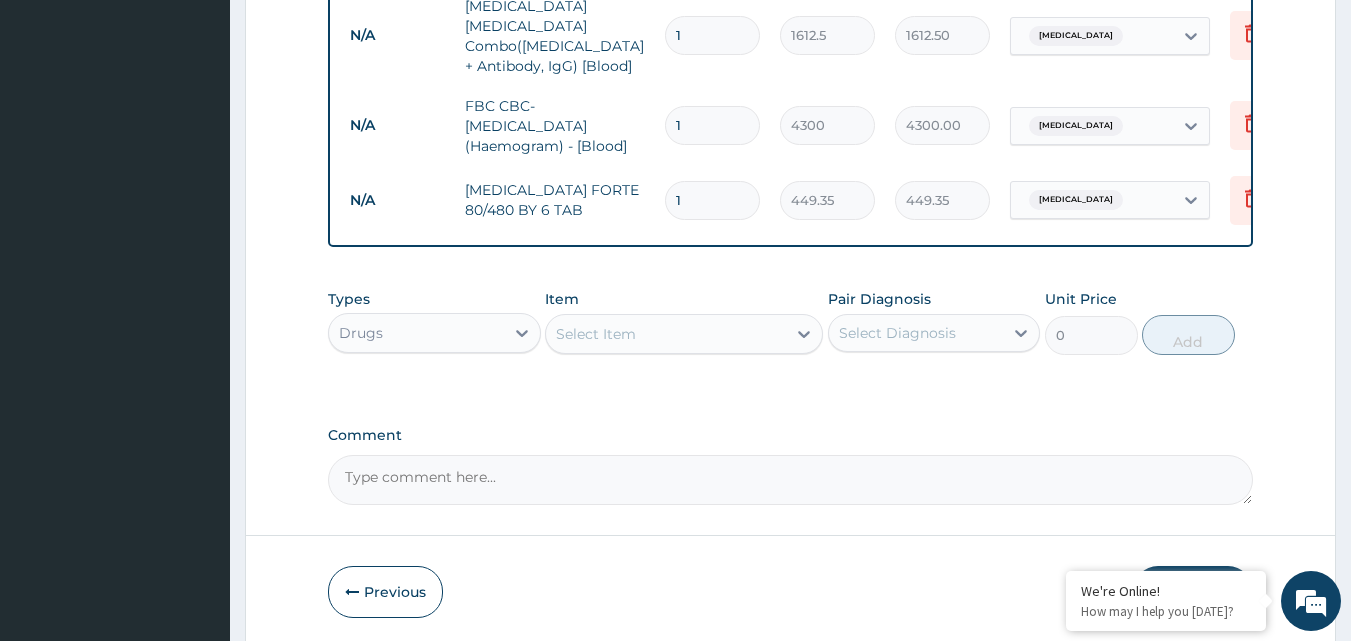 type on "5392.20" 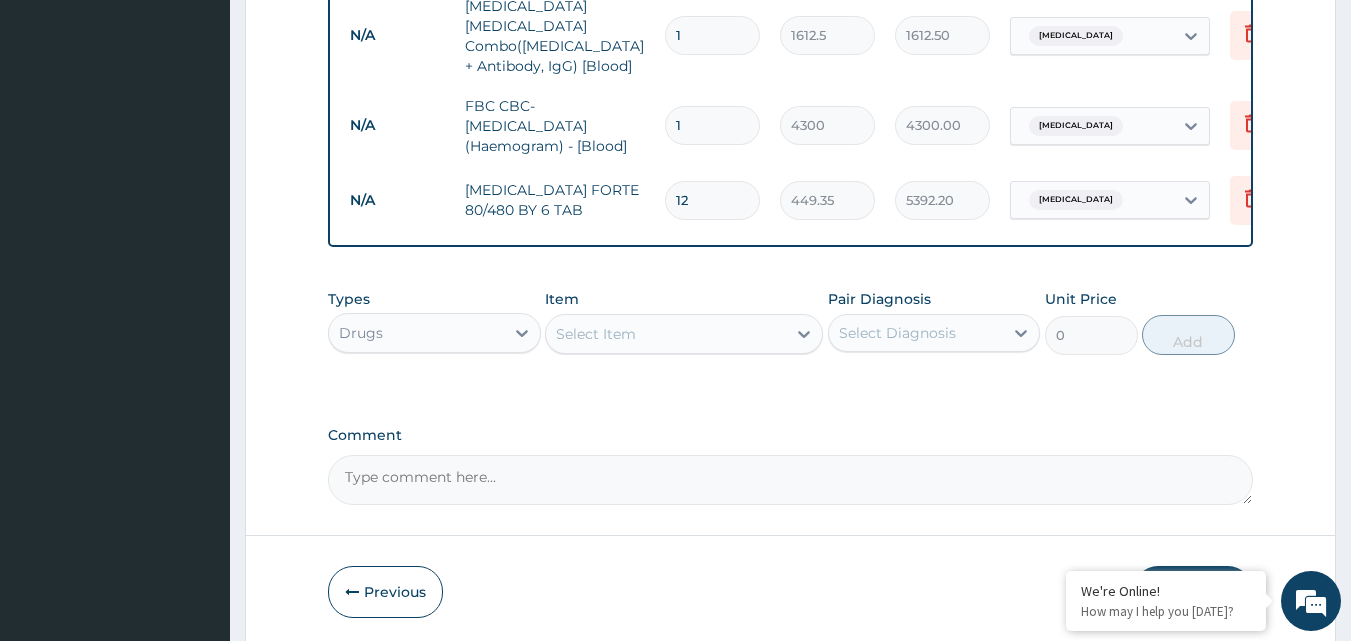 click on "Select Item" at bounding box center [666, 334] 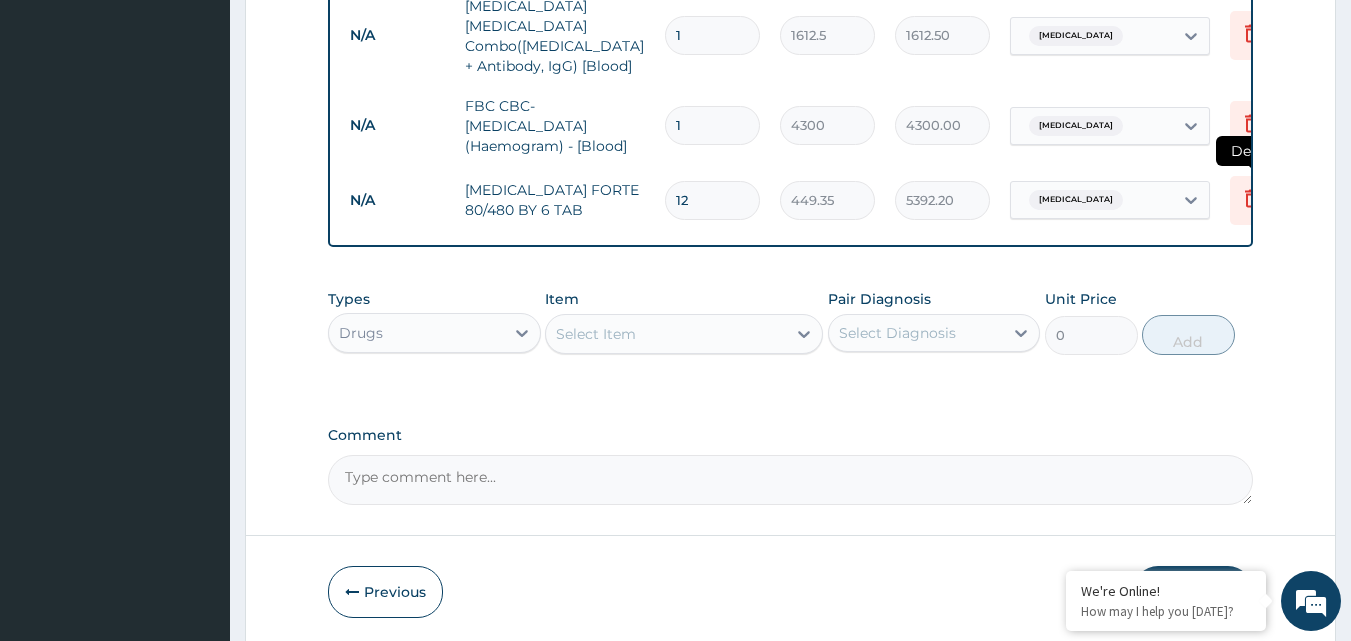 click at bounding box center [1252, 200] 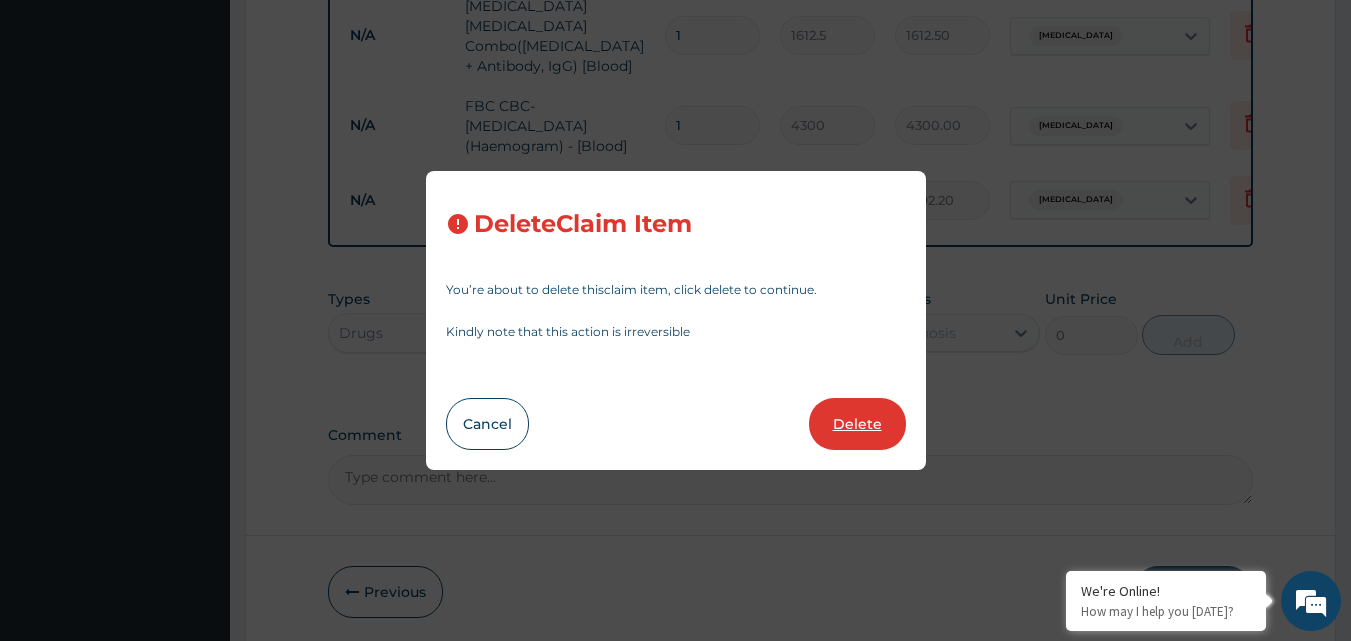 click on "Delete" at bounding box center (857, 424) 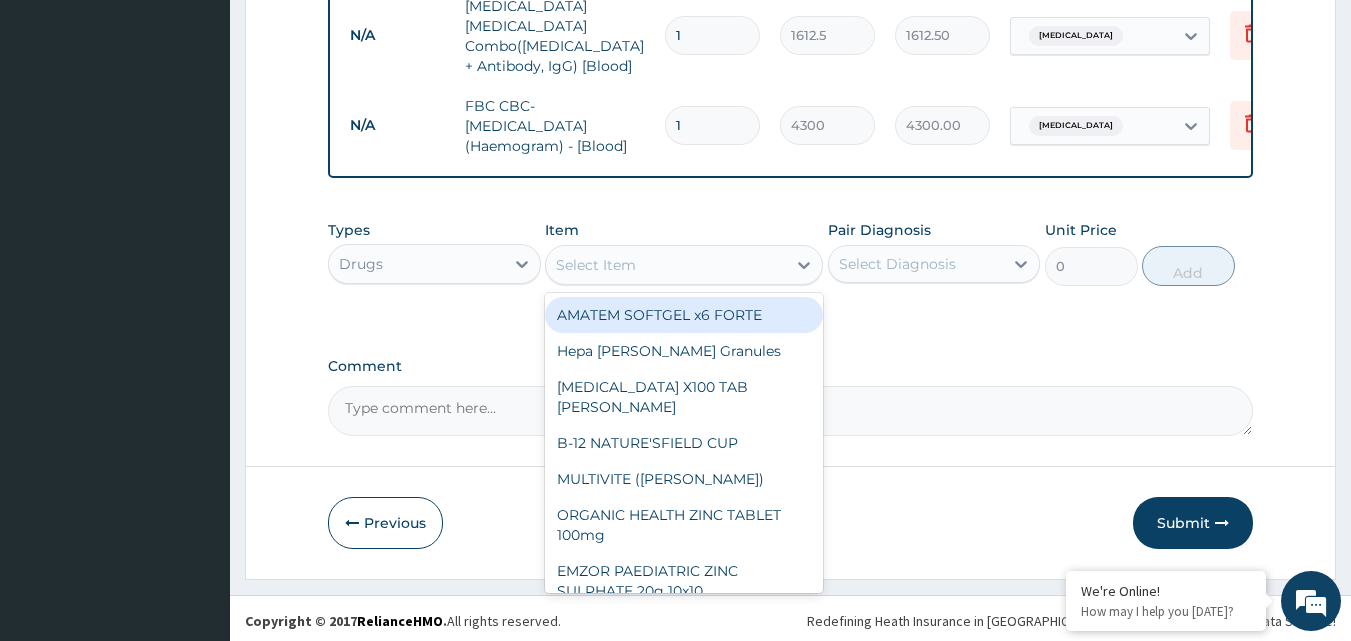 click on "Select Item" at bounding box center (666, 265) 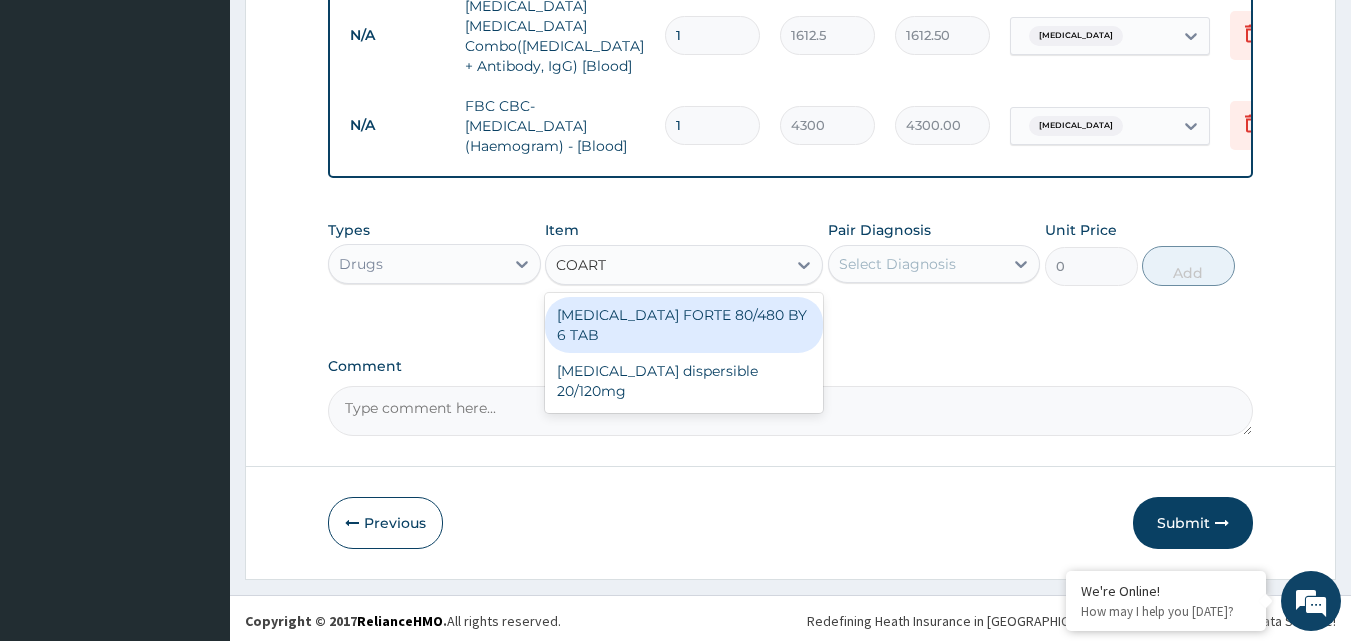 type on "COARTE" 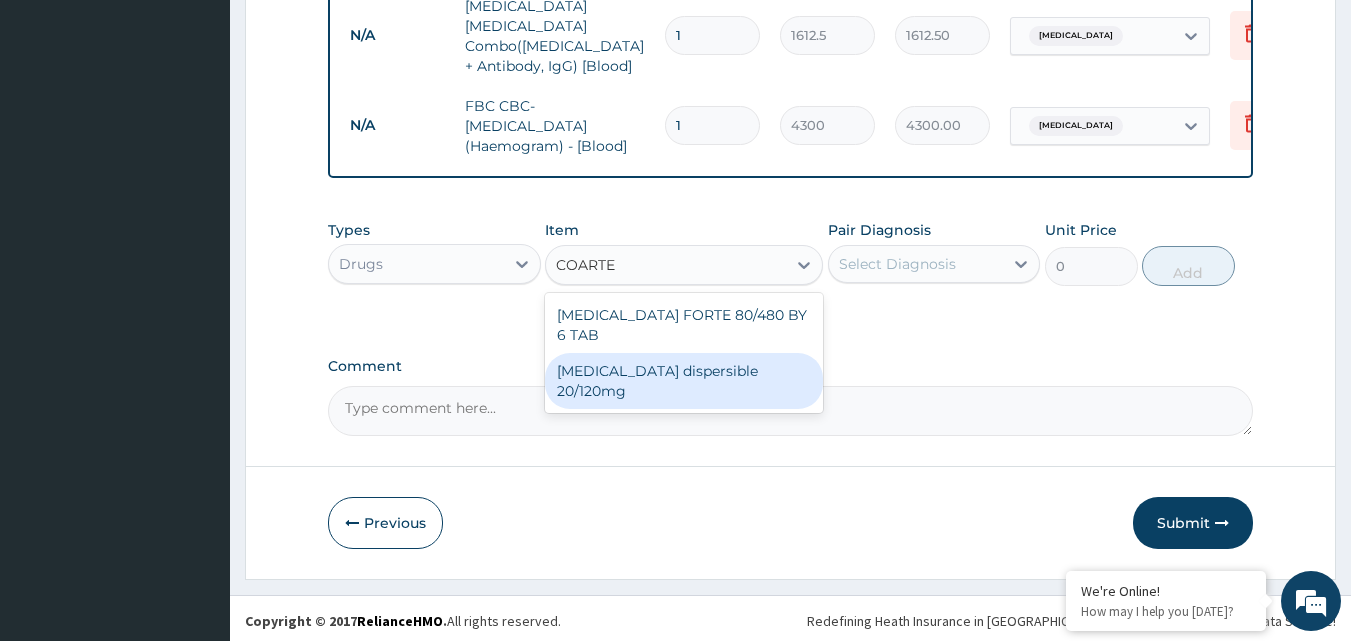 click on "Coartem dispersible 20/120mg" at bounding box center (684, 381) 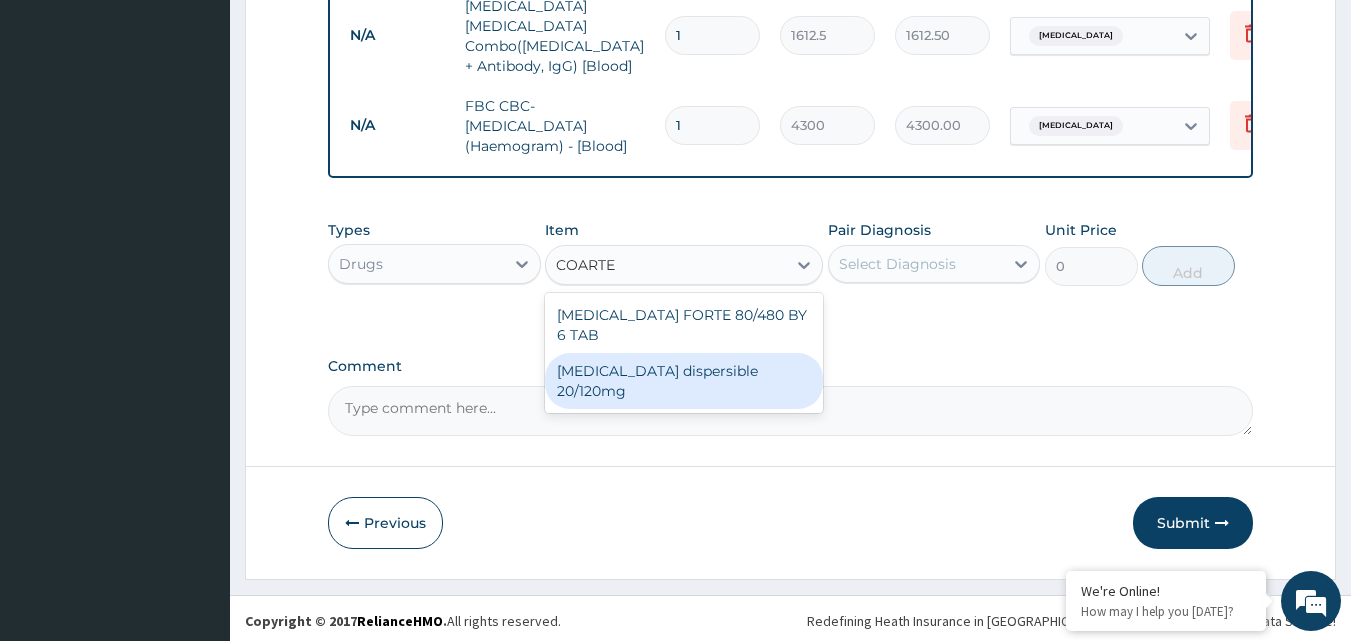 type 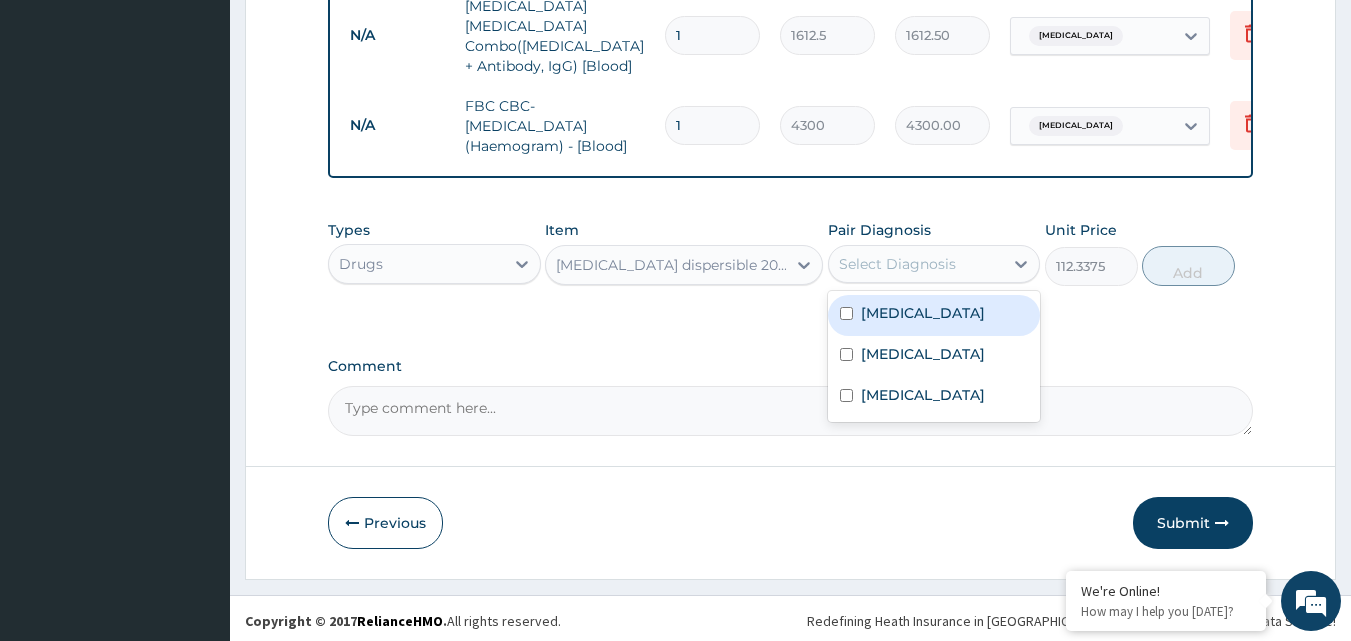 click on "Select Diagnosis" at bounding box center (897, 264) 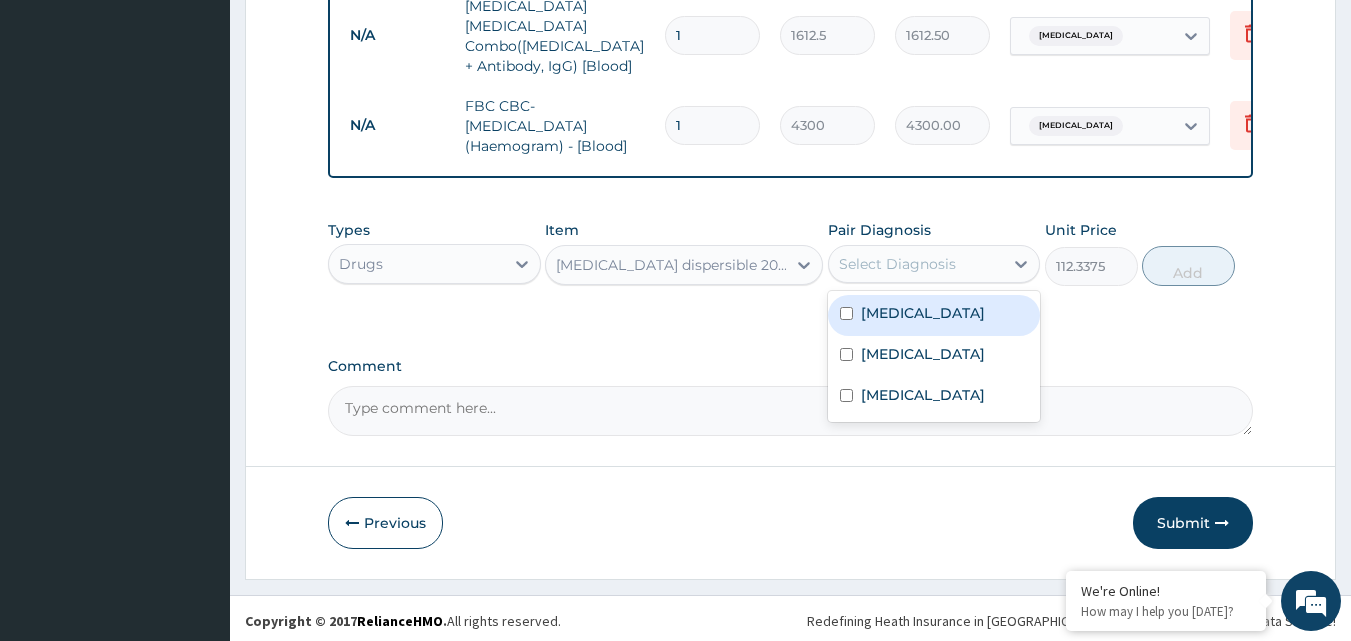 click on "Malaria" at bounding box center (923, 313) 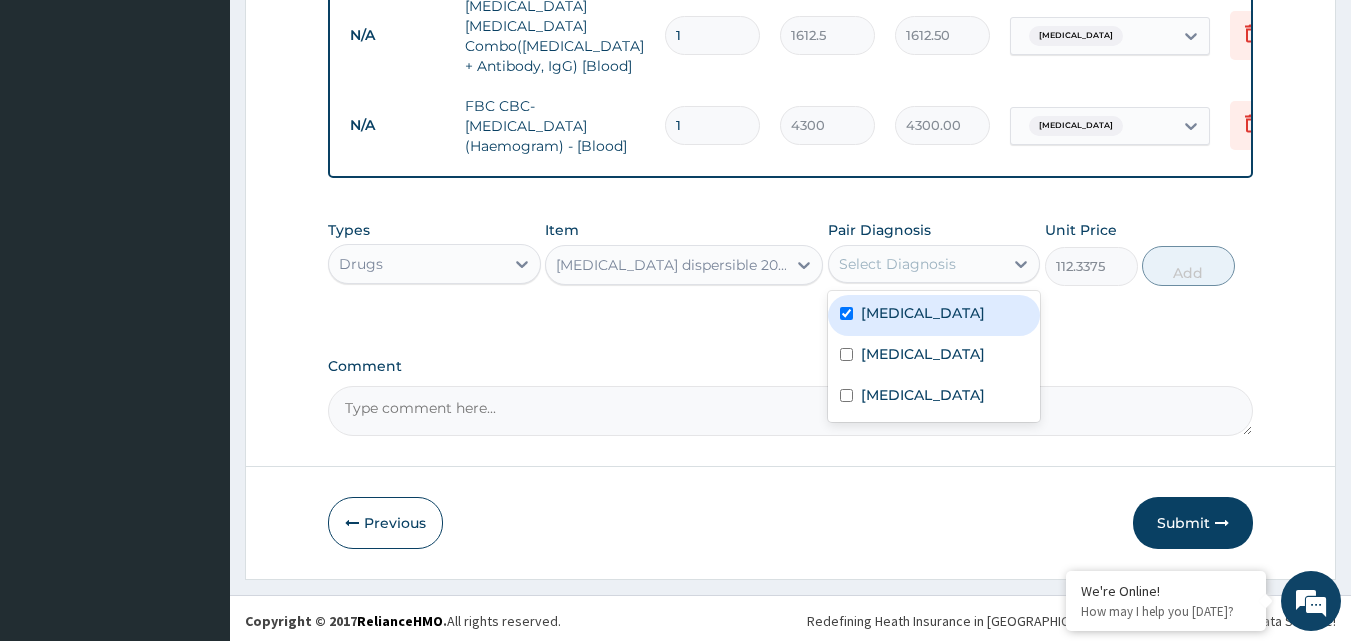 checkbox on "true" 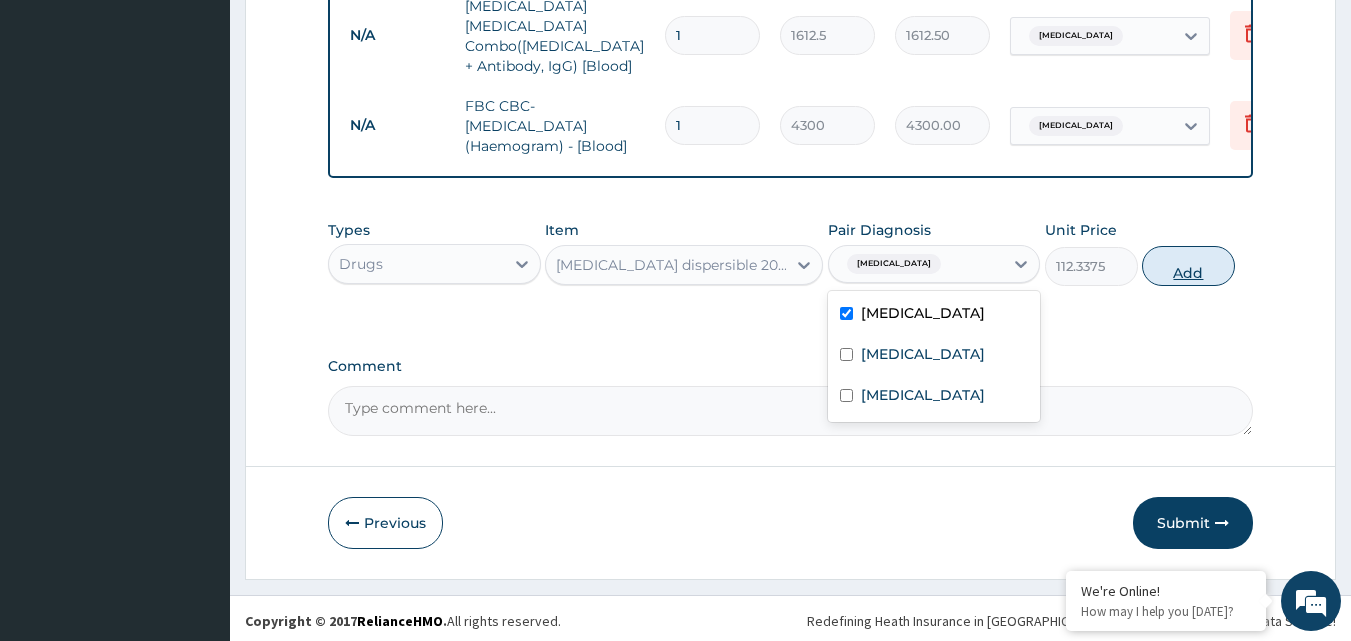 click on "Add" at bounding box center [1188, 266] 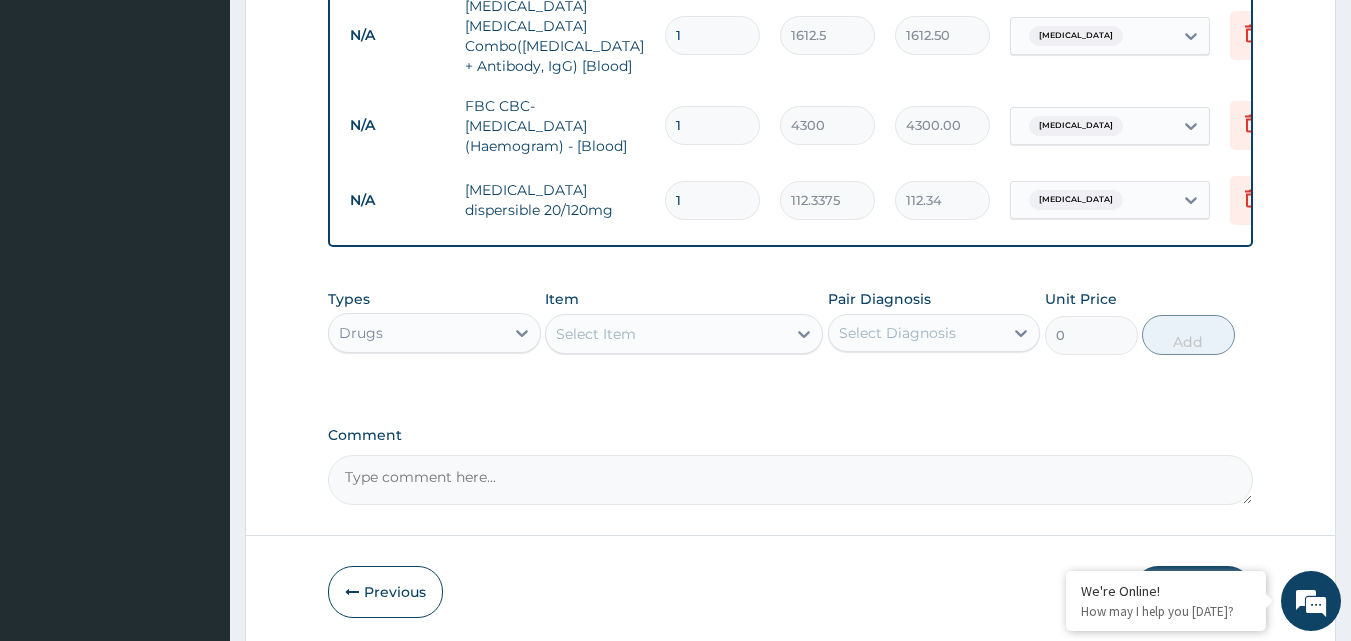 type on "12" 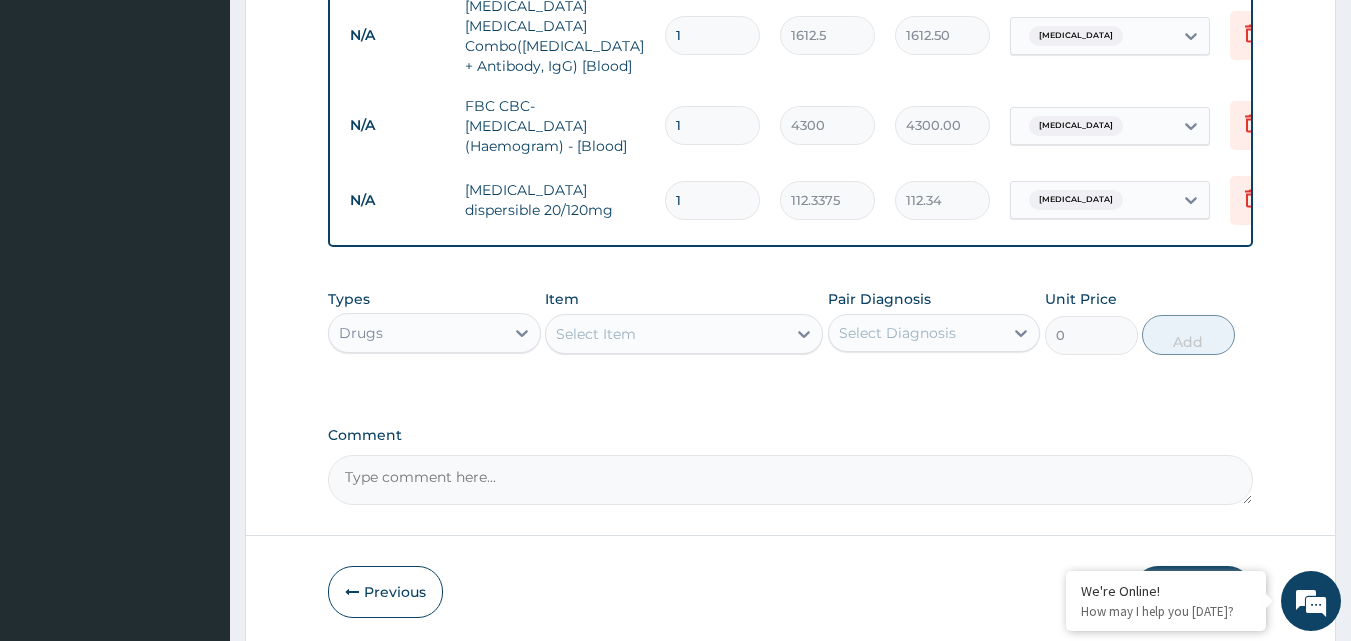 type on "1348.05" 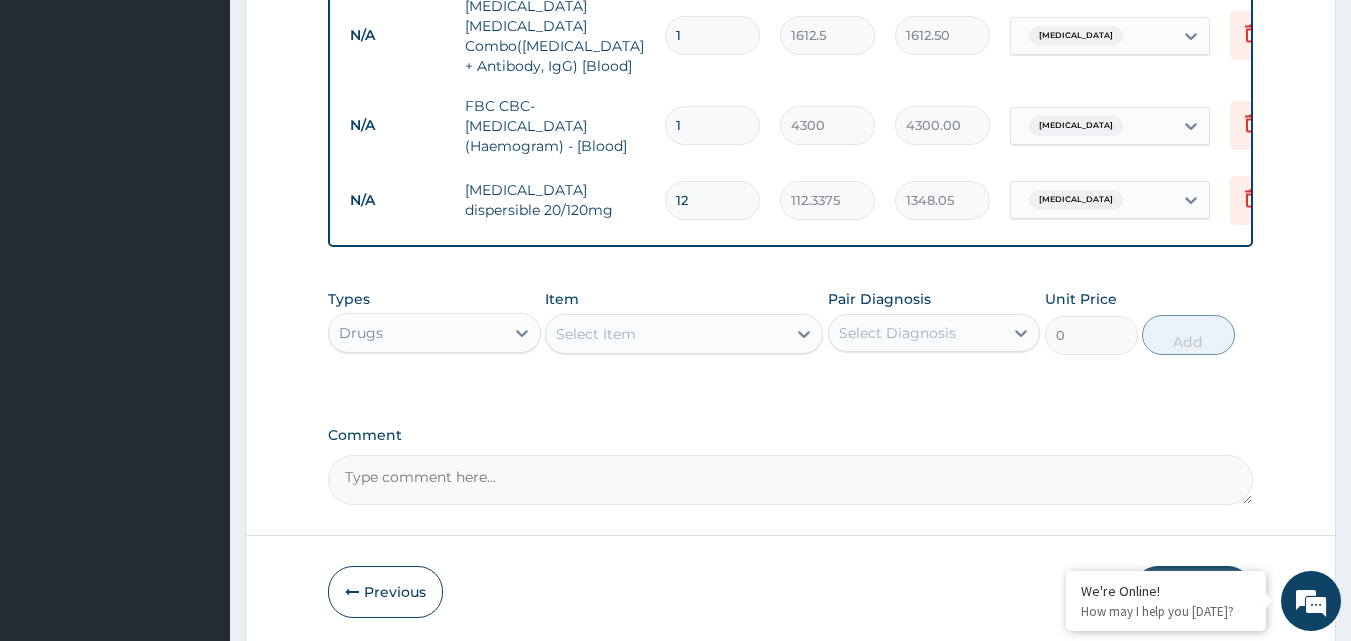 type on "12" 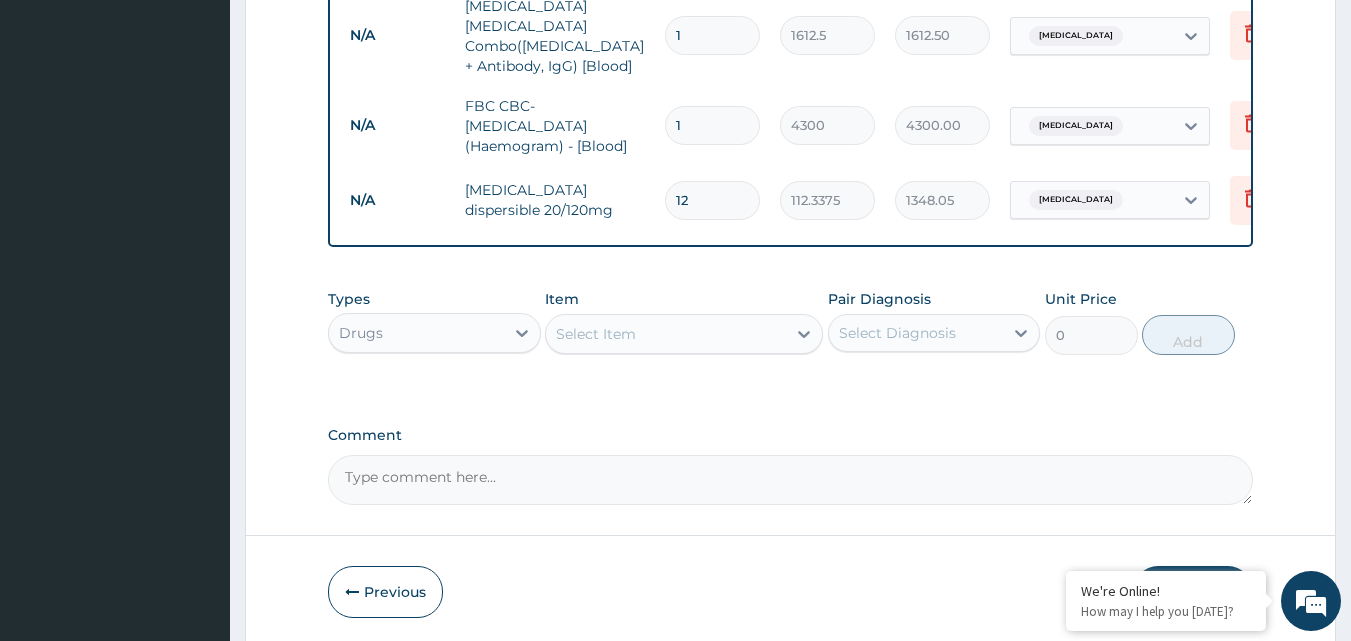 click on "Select Item" at bounding box center (596, 334) 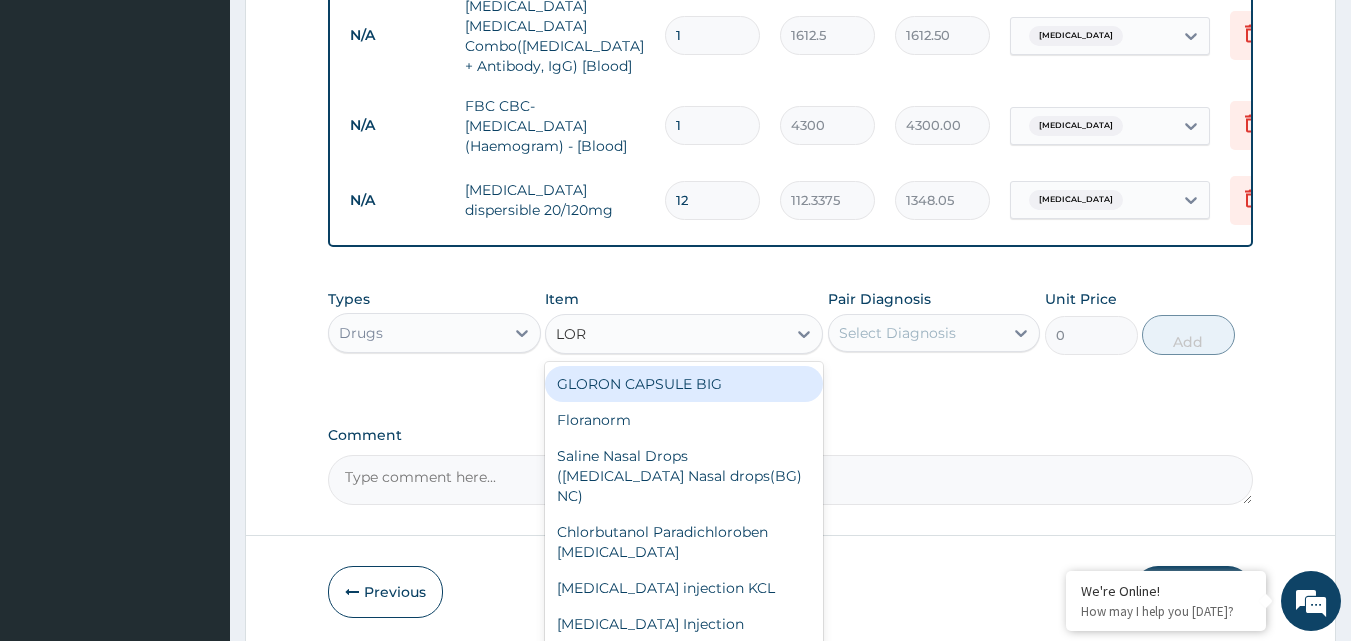 type on "[PERSON_NAME]" 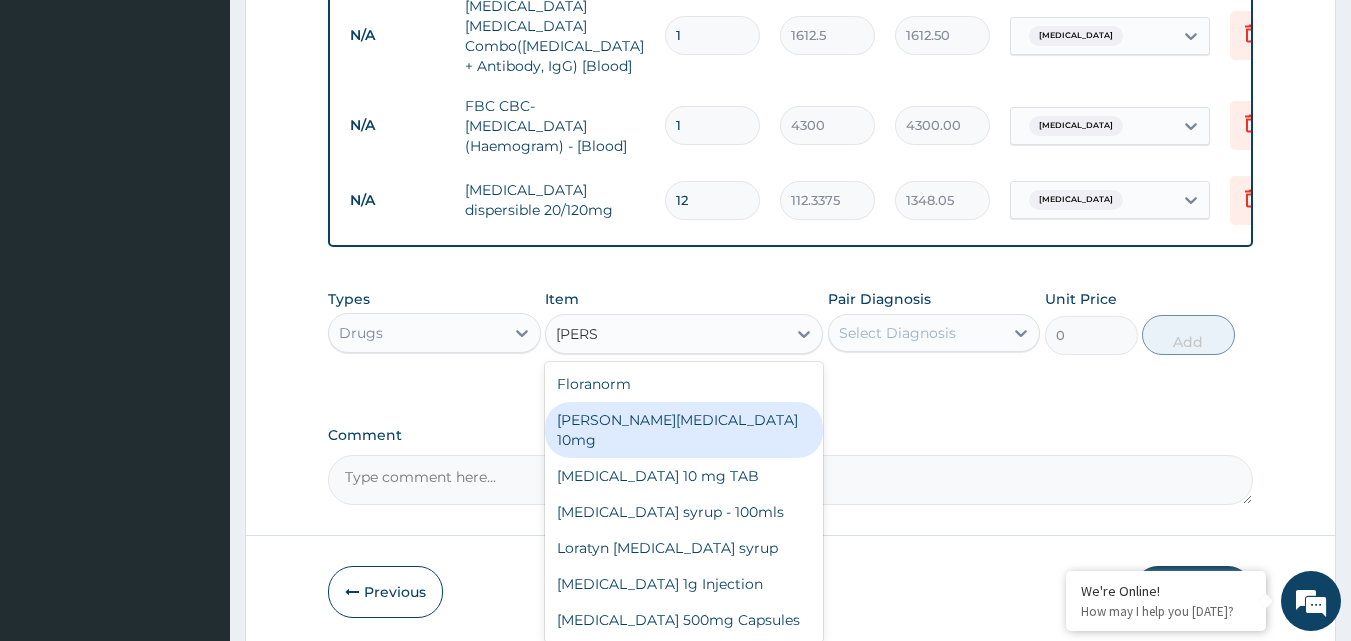 click on "[PERSON_NAME][MEDICAL_DATA] 10mg" at bounding box center (684, 430) 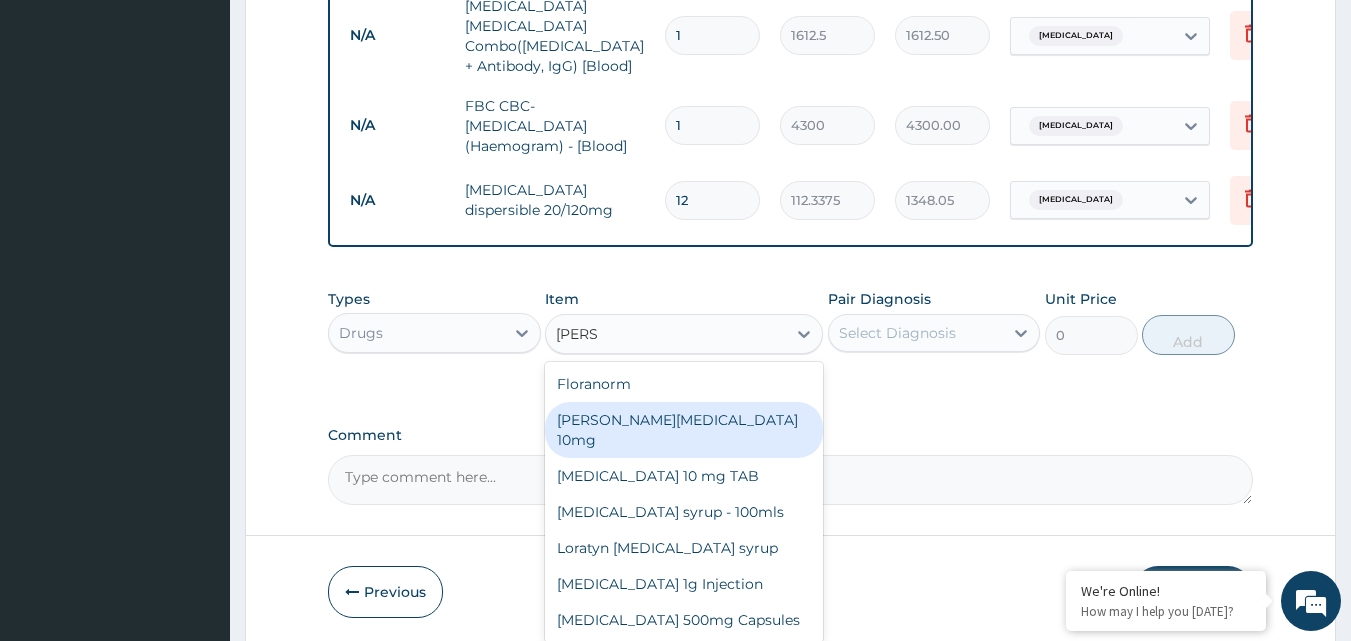 type 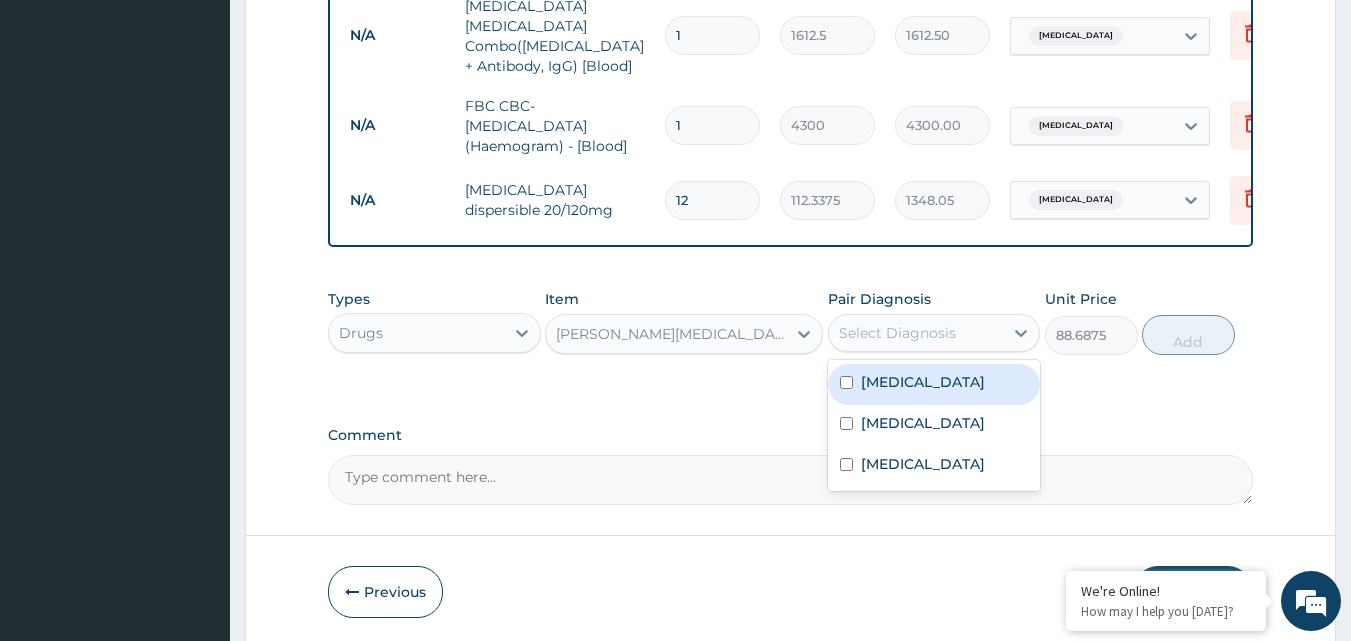 click on "Select Diagnosis" at bounding box center (916, 333) 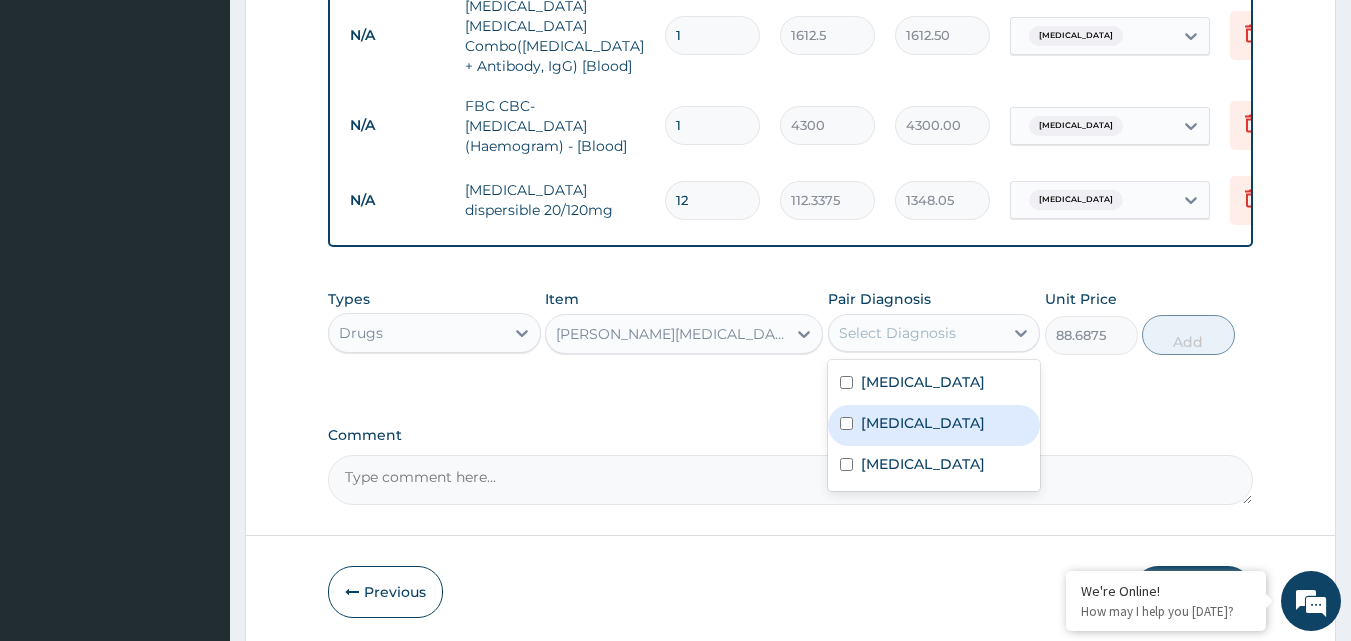 click on "[MEDICAL_DATA]" at bounding box center [923, 423] 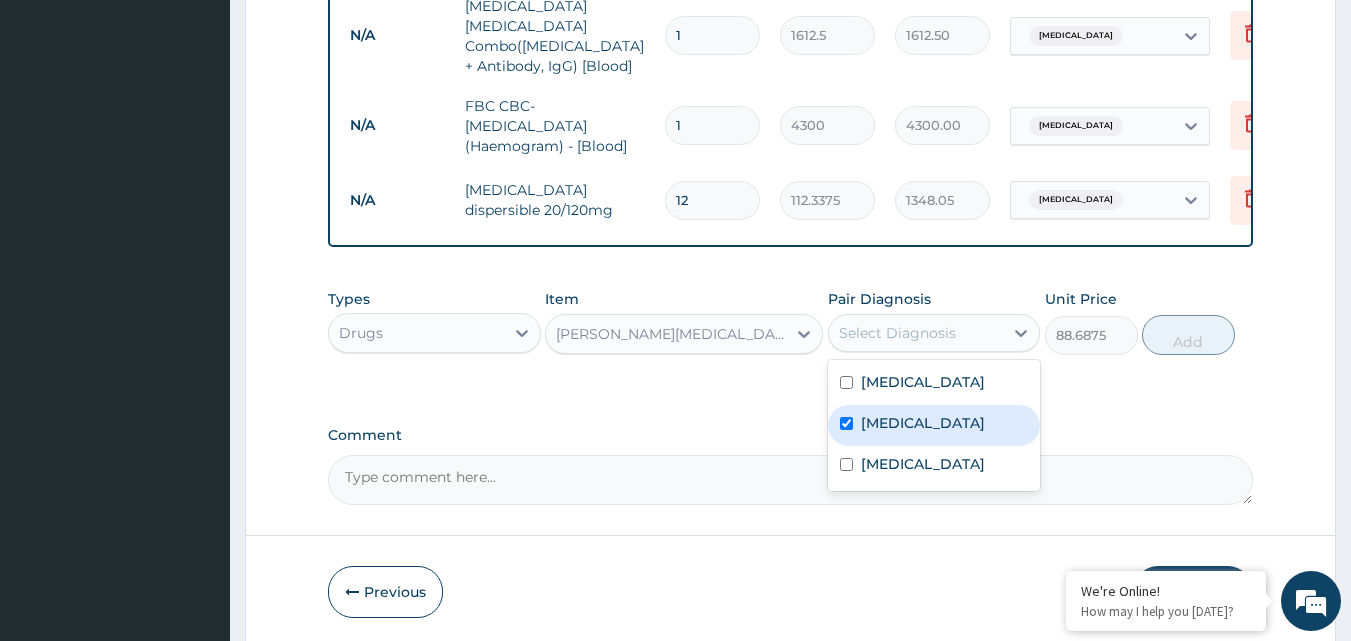 checkbox on "true" 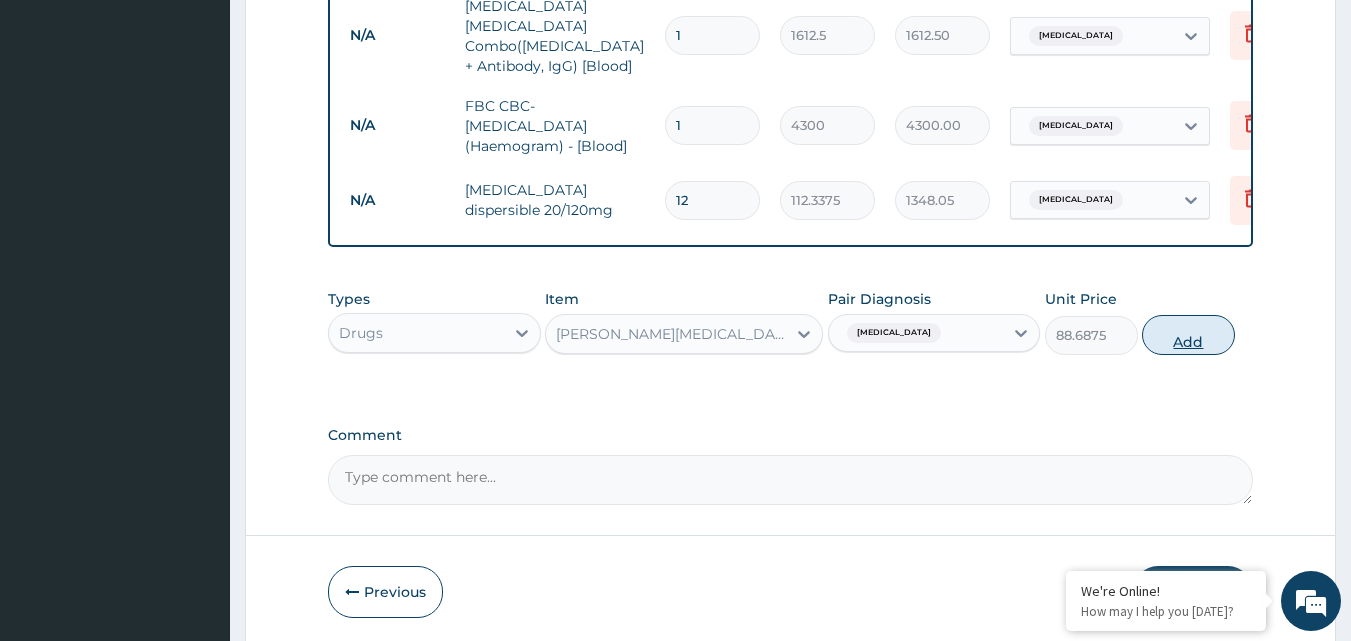 click on "Add" at bounding box center [1188, 335] 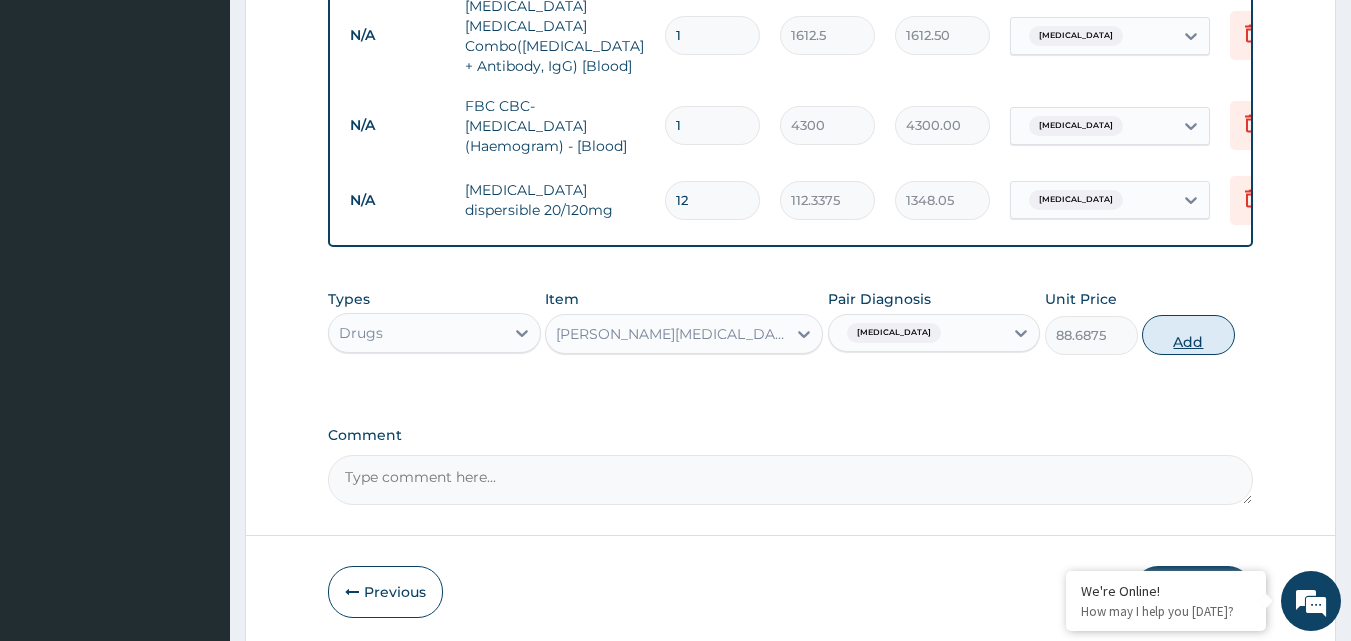 type on "0" 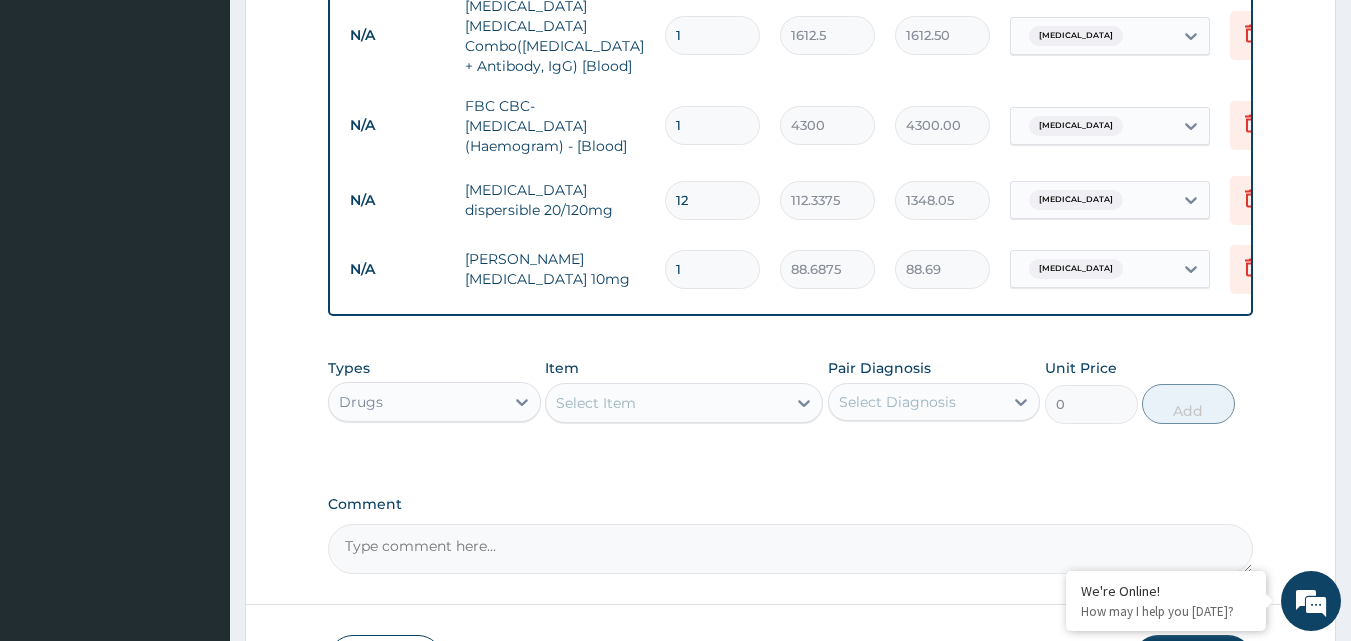 type 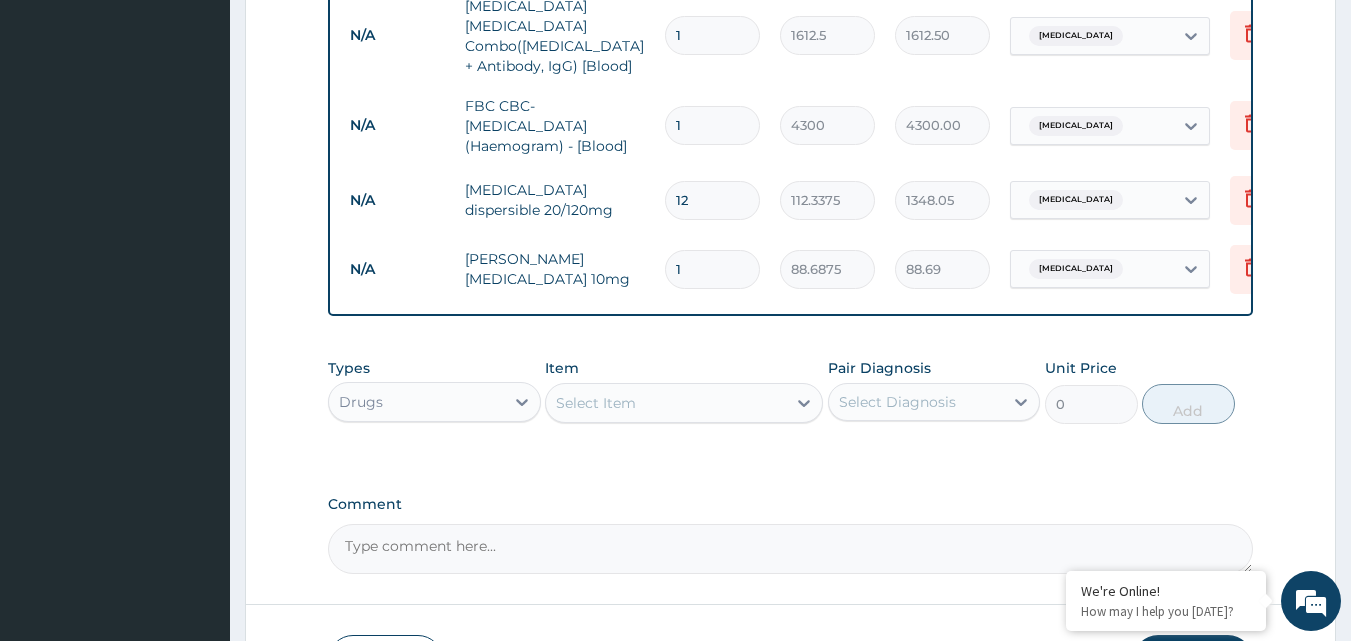 type on "0.00" 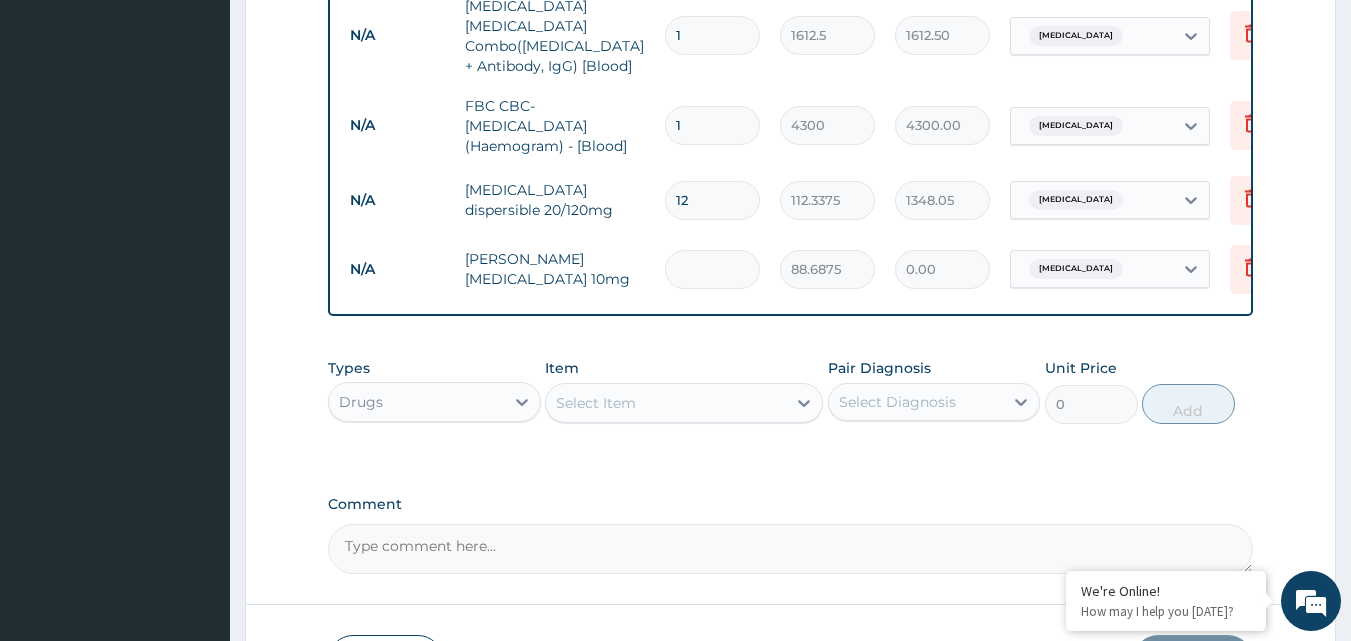 type on "3" 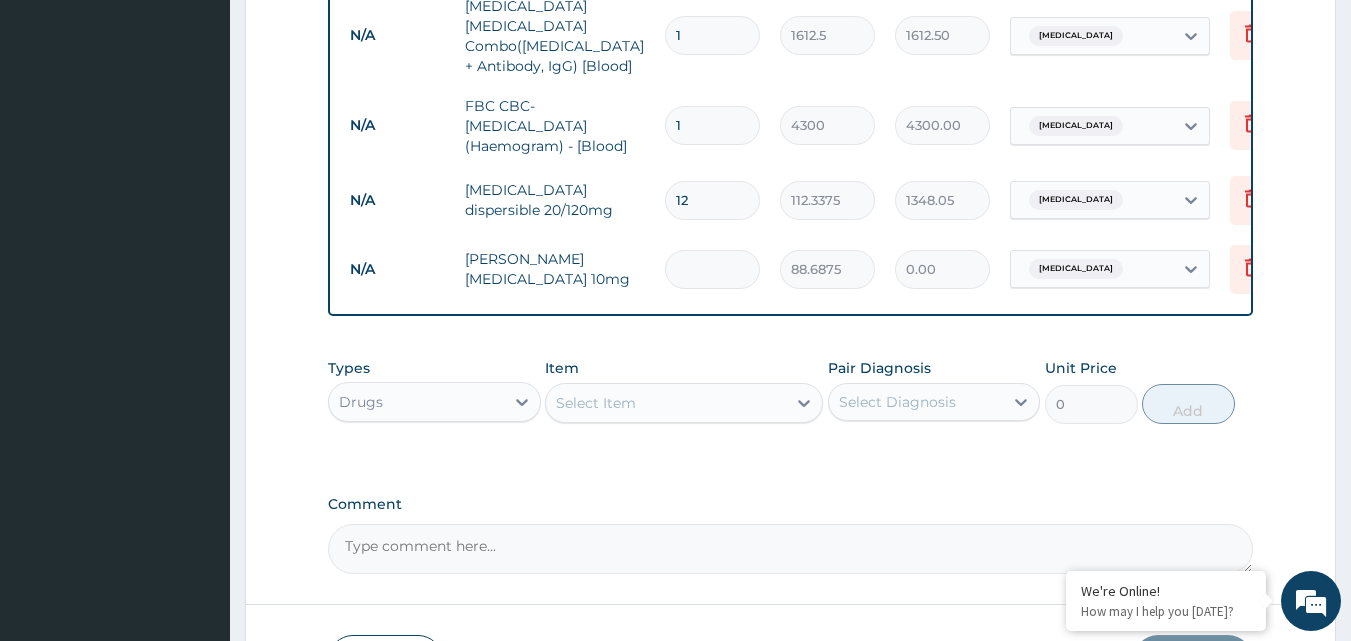 type on "266.06" 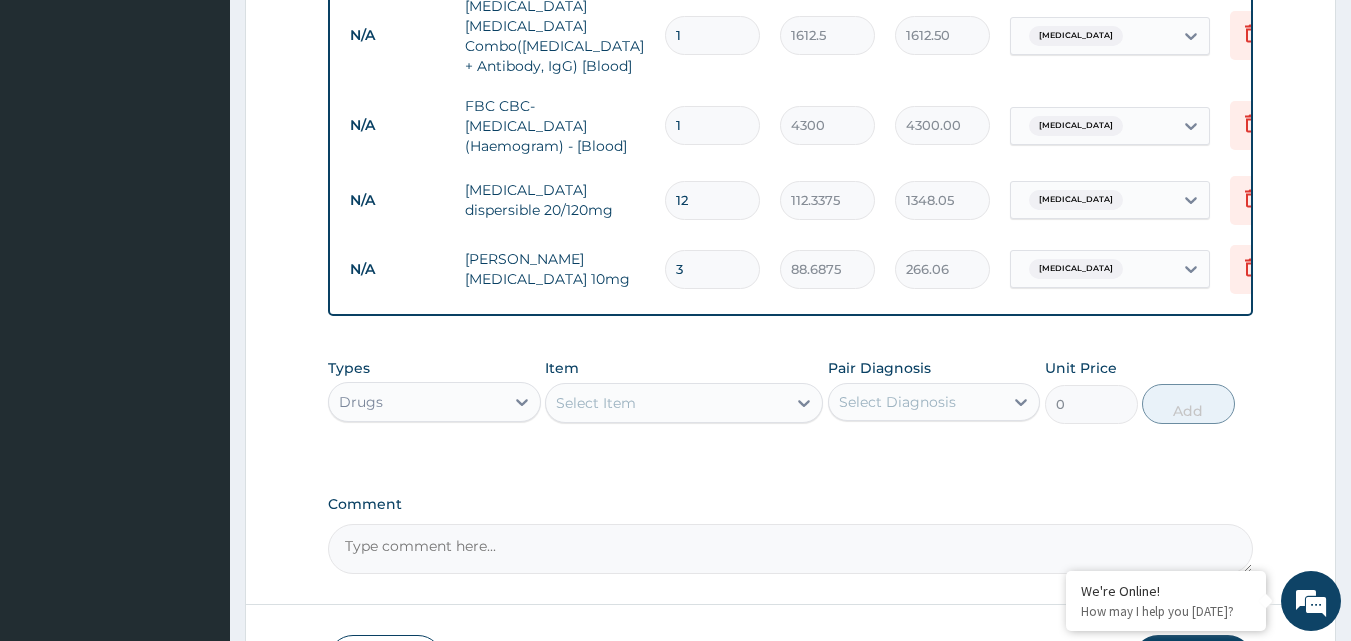 type 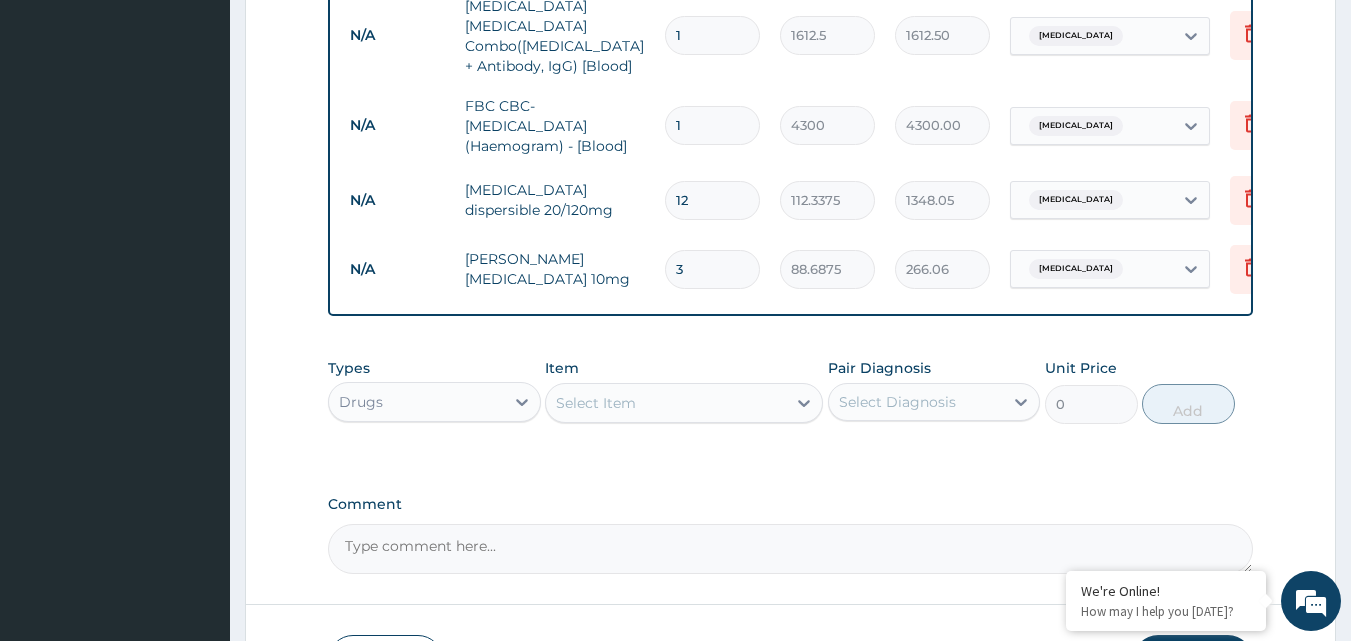 type on "0.00" 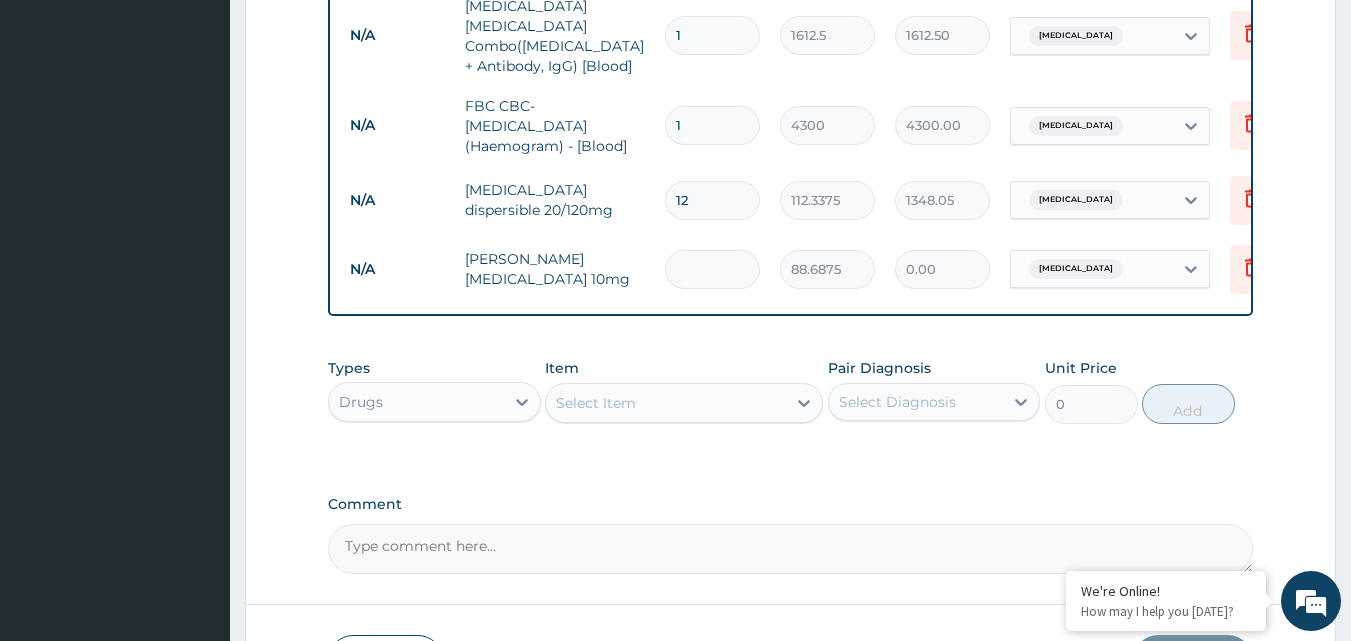 type on "4" 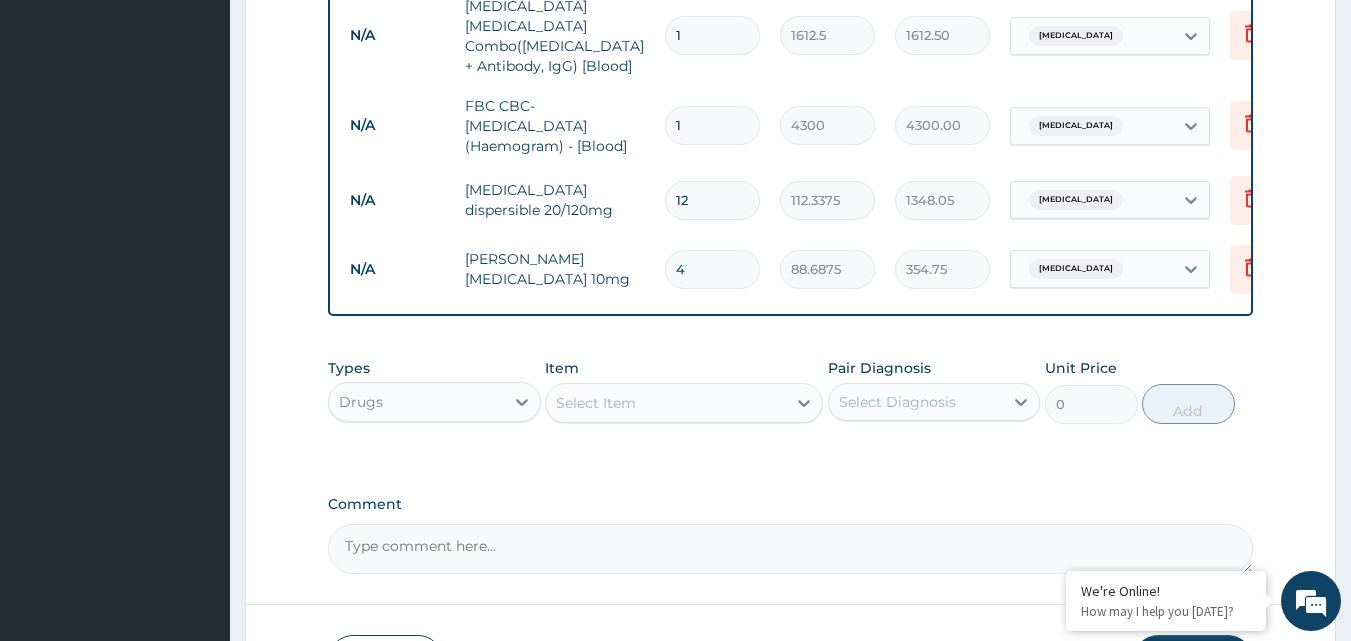 type 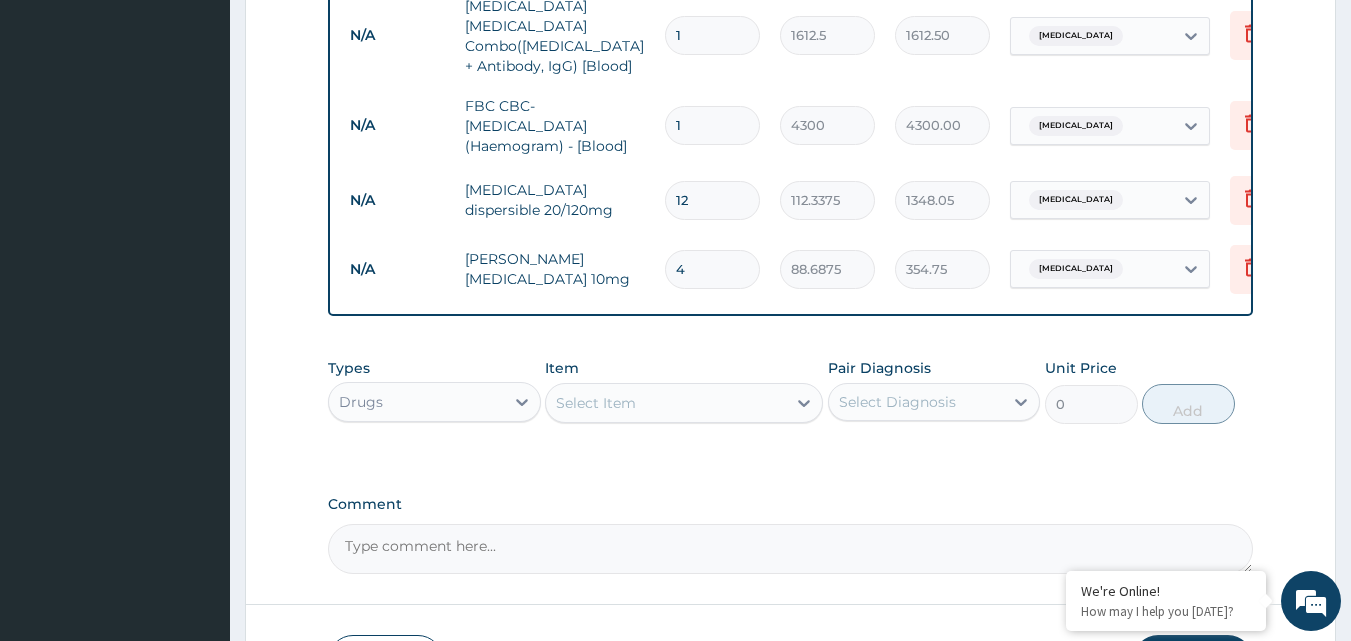 type on "0.00" 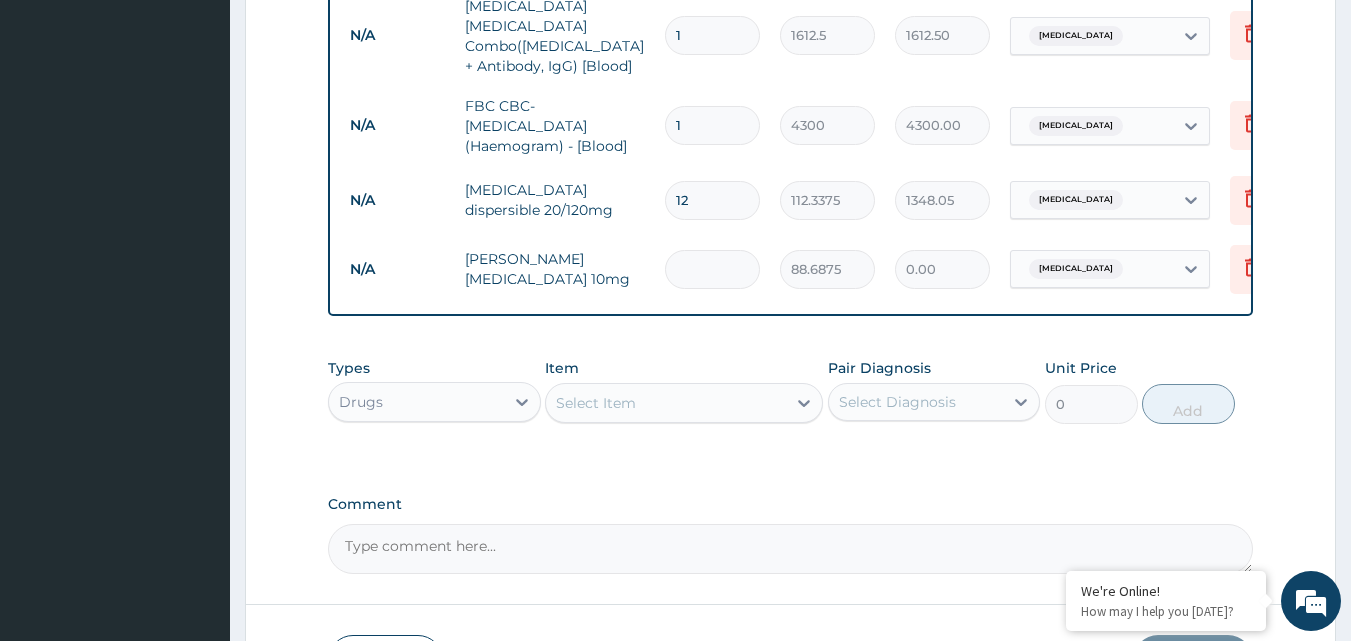 type on "5" 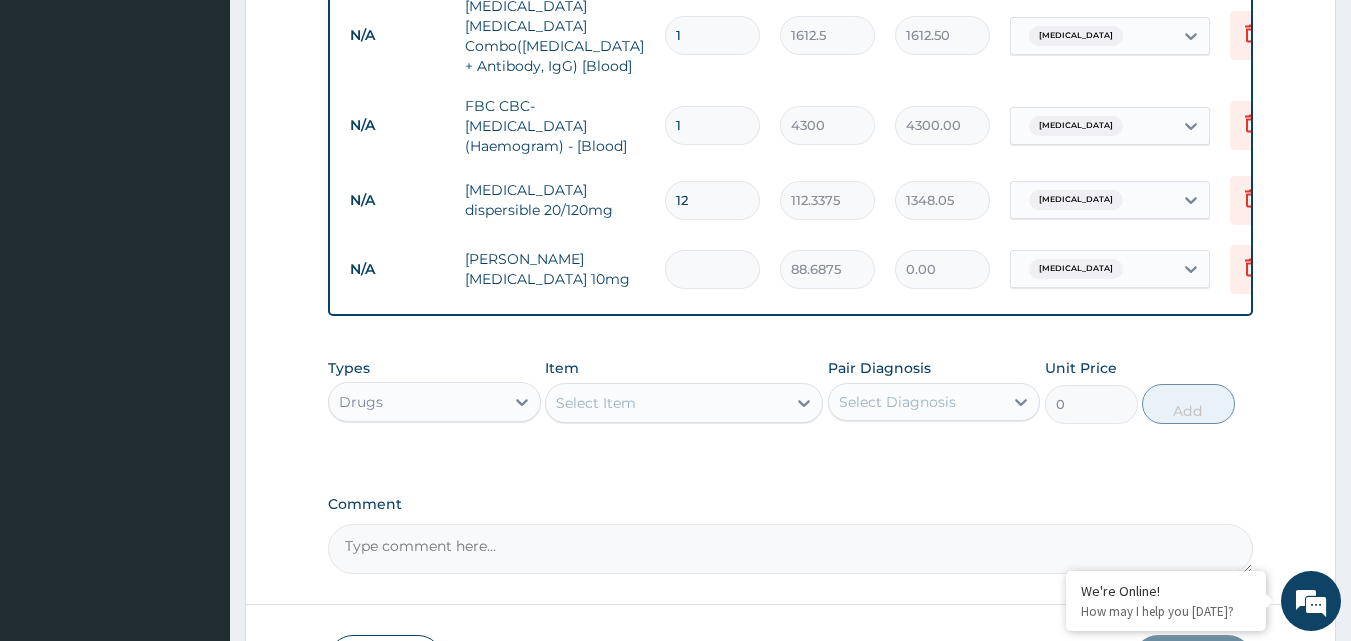 type on "443.44" 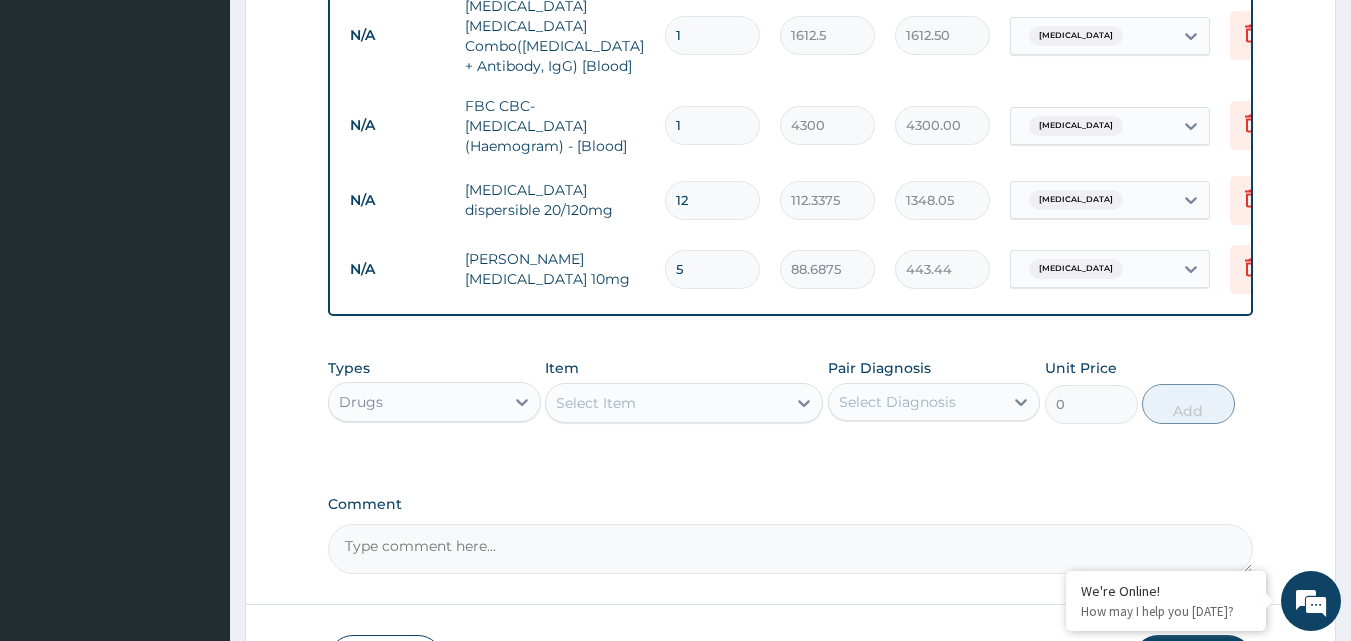 type on "5" 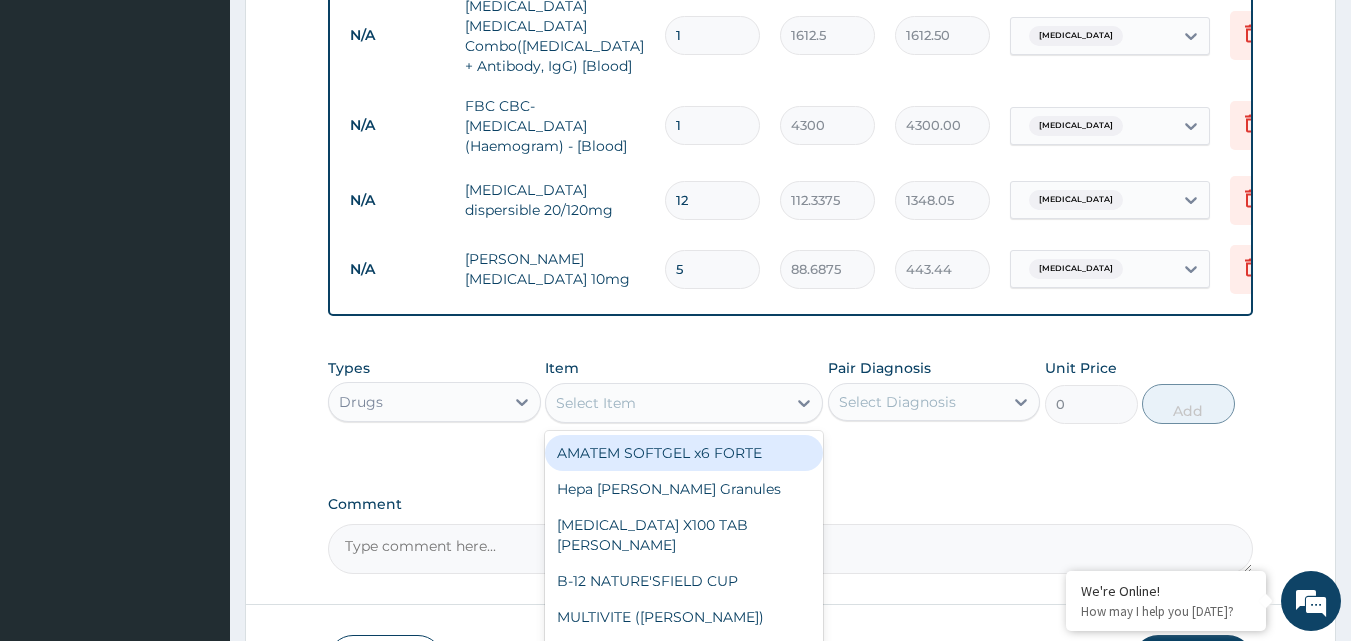 click on "Select Item" at bounding box center (666, 403) 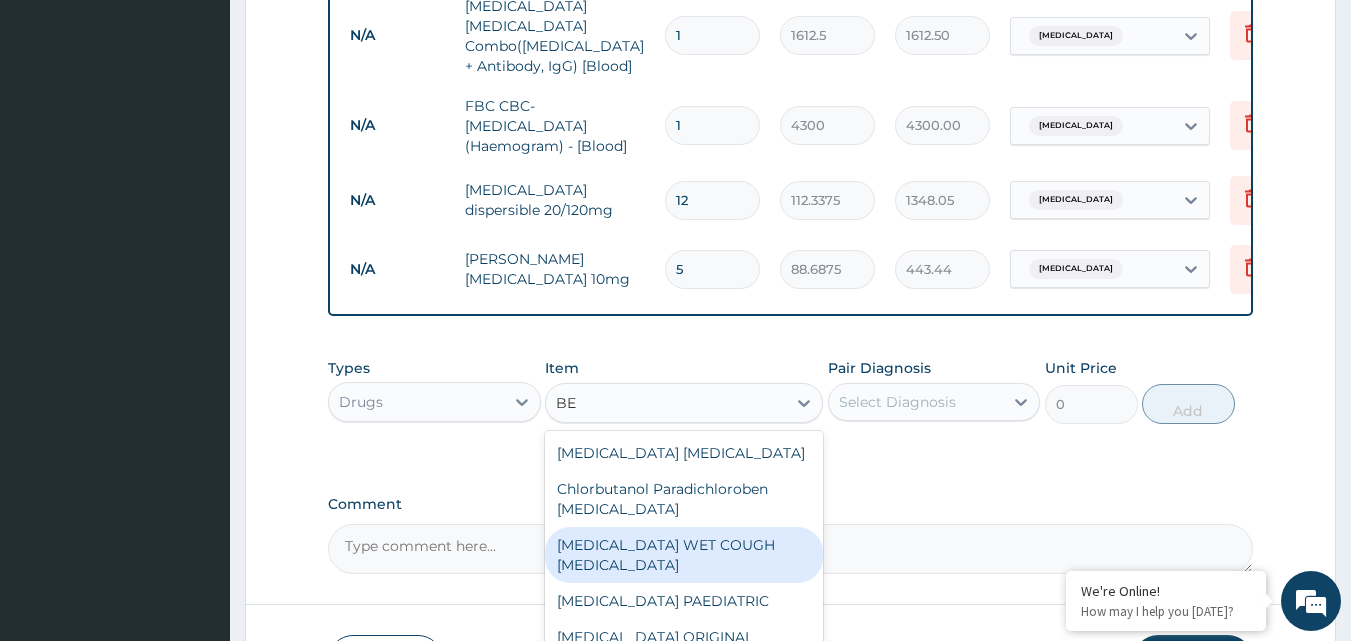 type on "B" 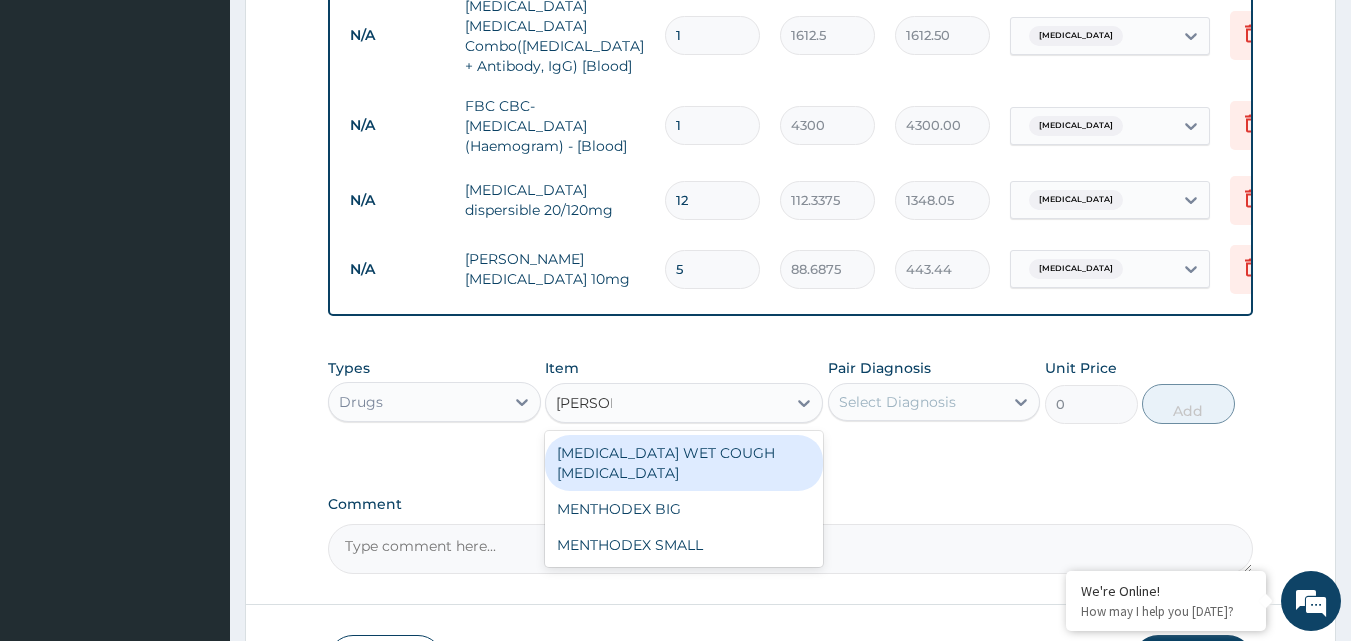 type on "MENTHO" 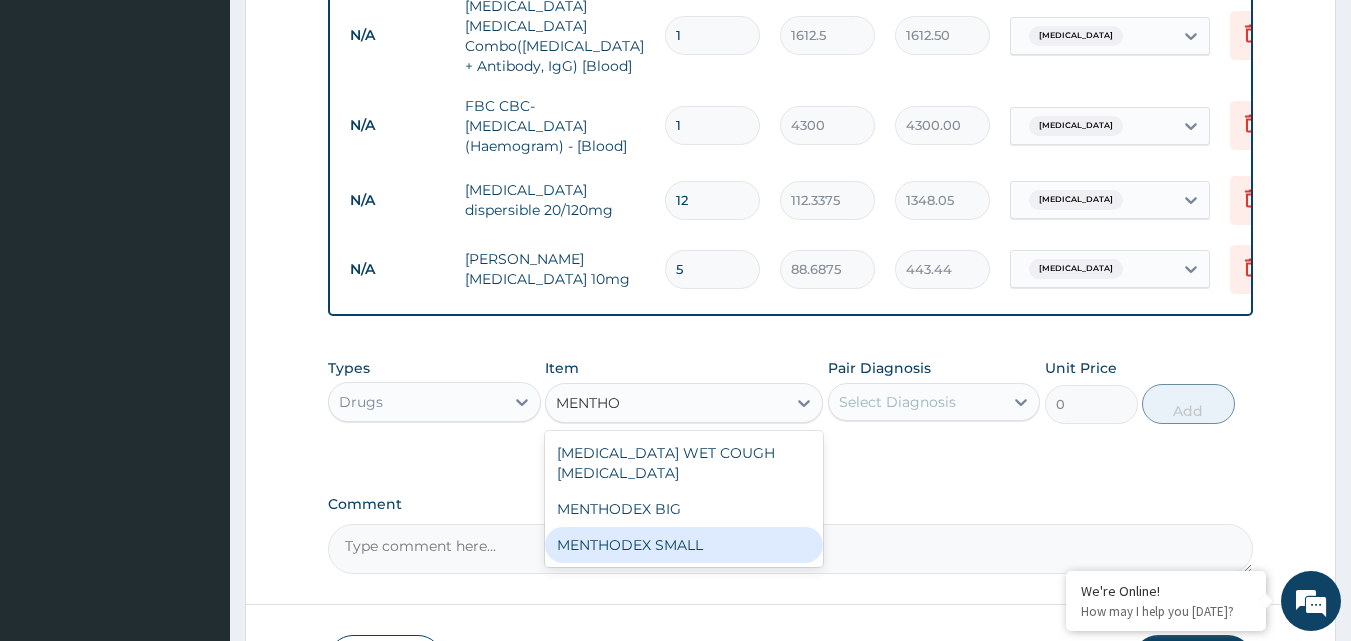 click on "MENTHODEX SMALL" at bounding box center [684, 545] 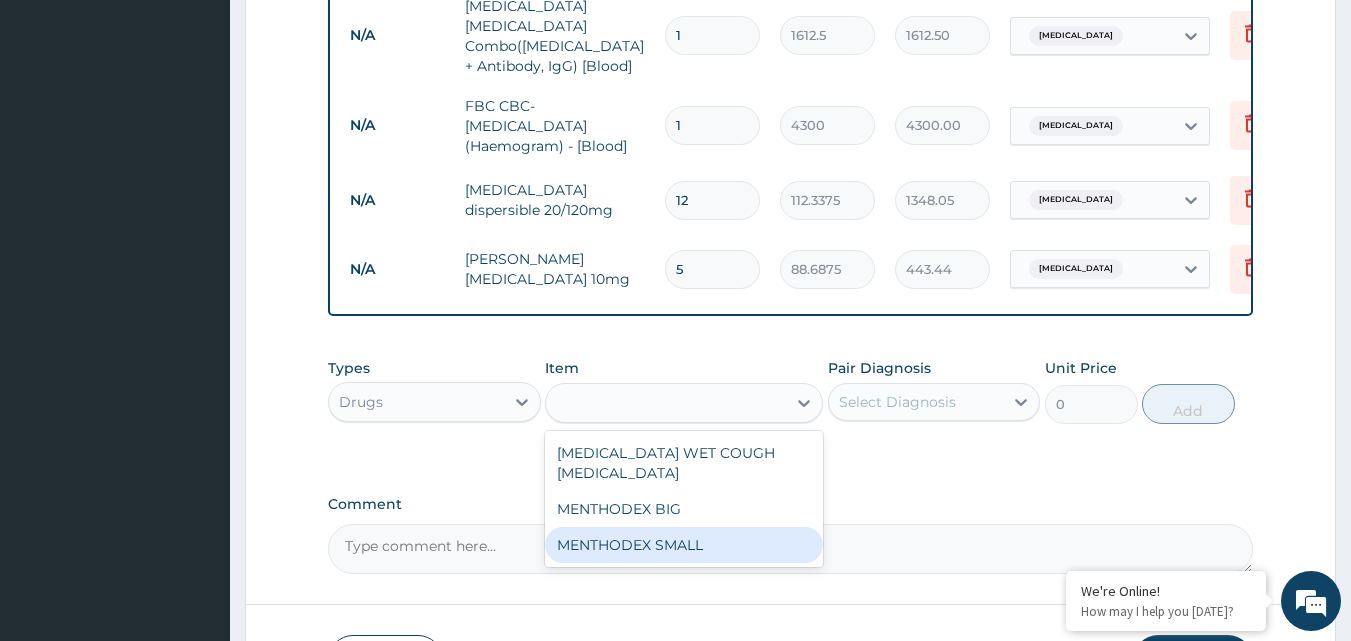 type on "2956.25" 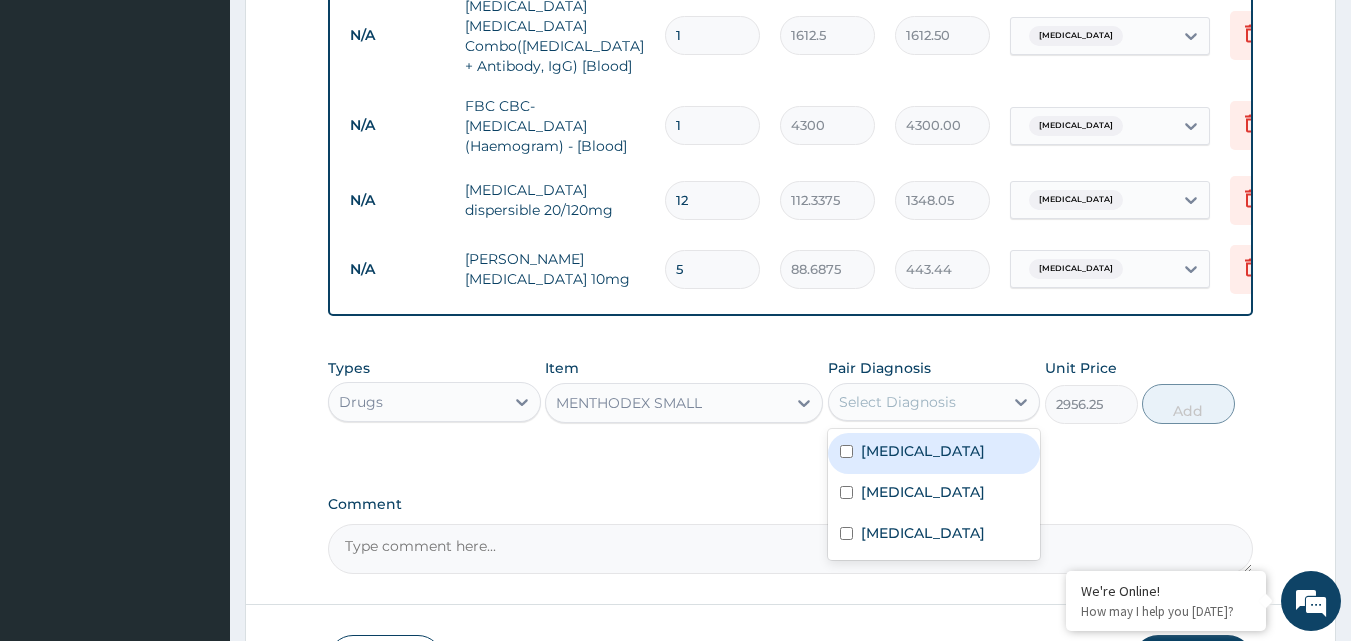 click on "Select Diagnosis" at bounding box center (934, 402) 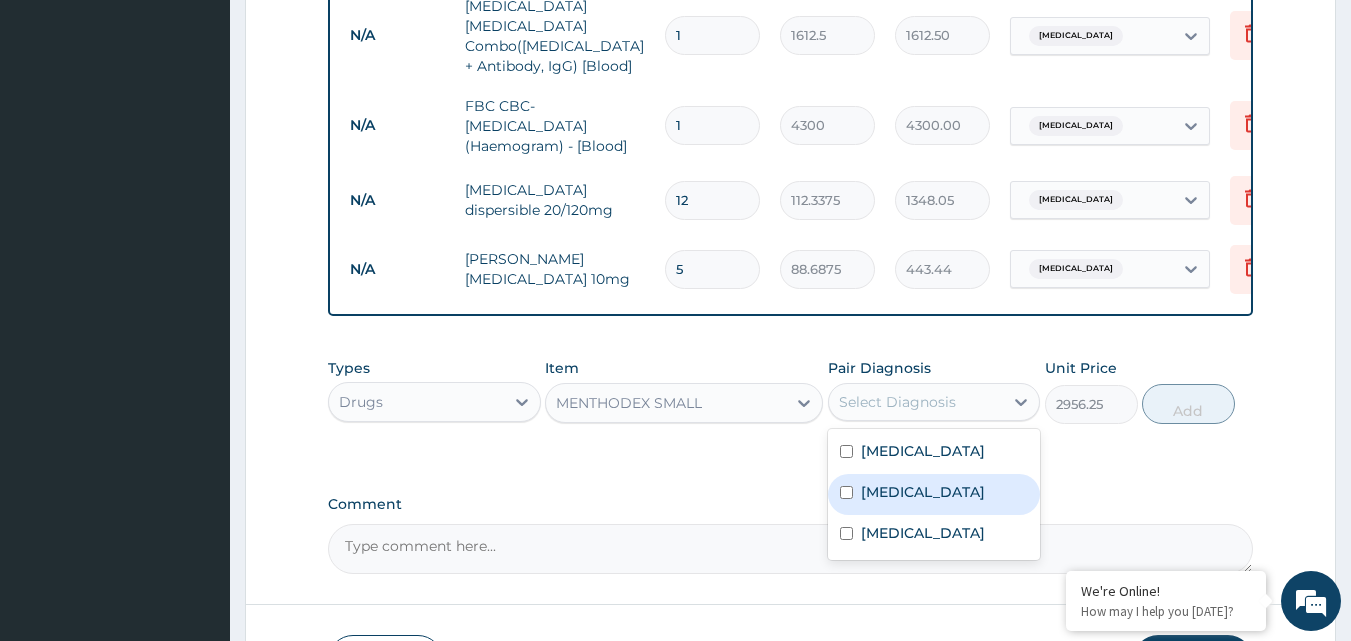 click on "Upper respiratory infection" at bounding box center (923, 492) 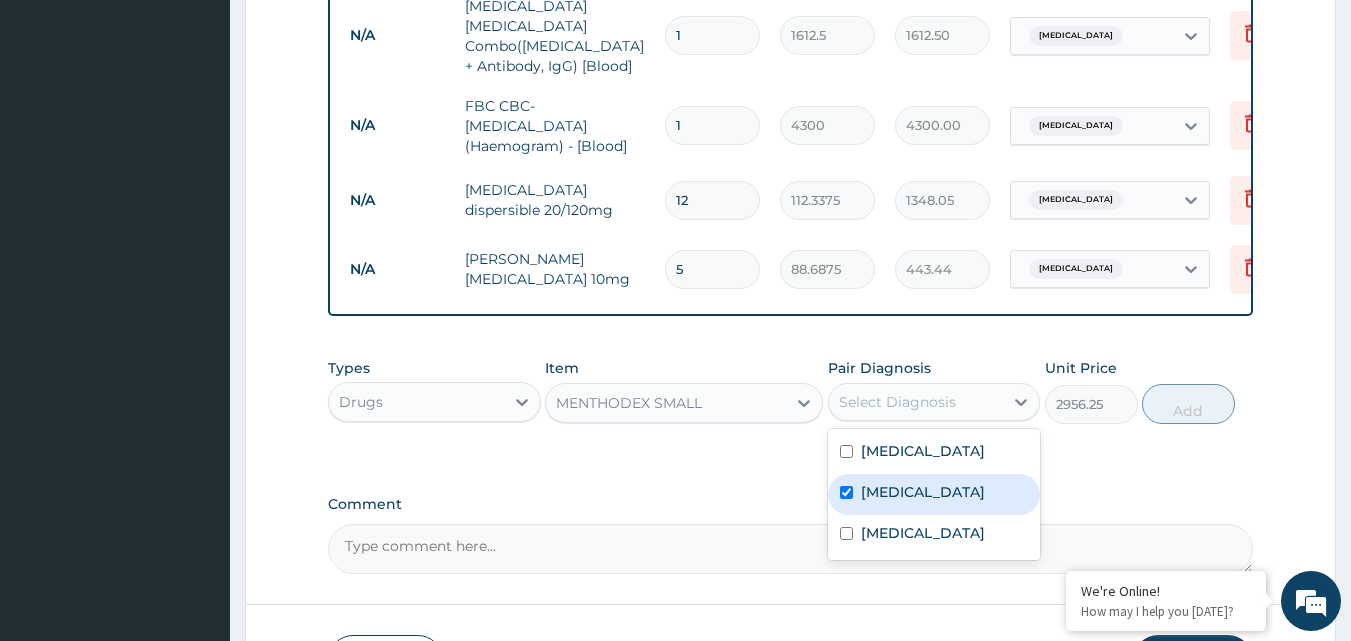 checkbox on "true" 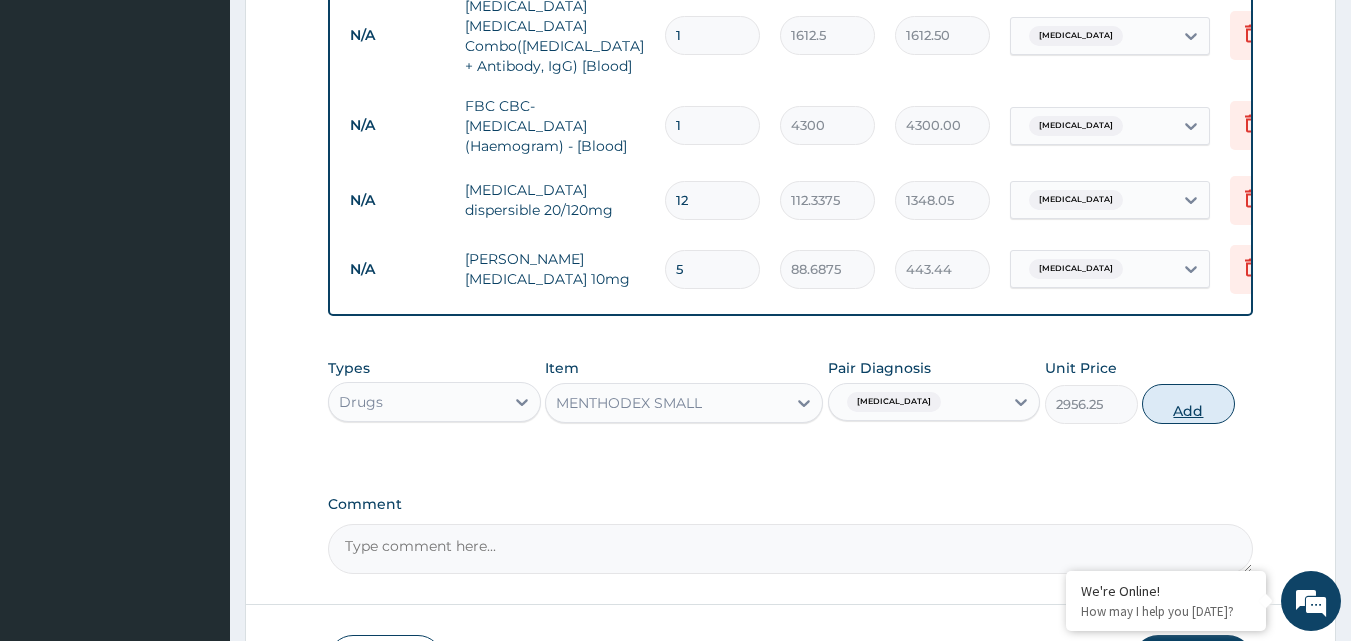click on "Add" at bounding box center (1188, 404) 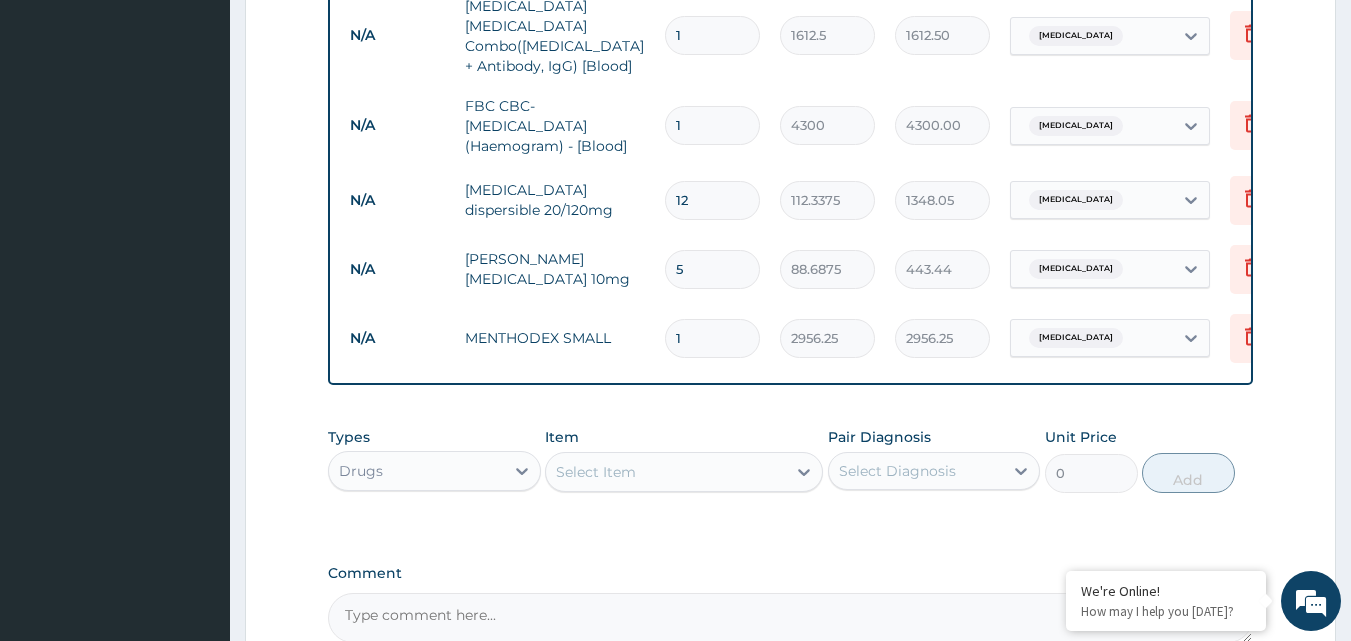 click on "Select Item" at bounding box center [596, 472] 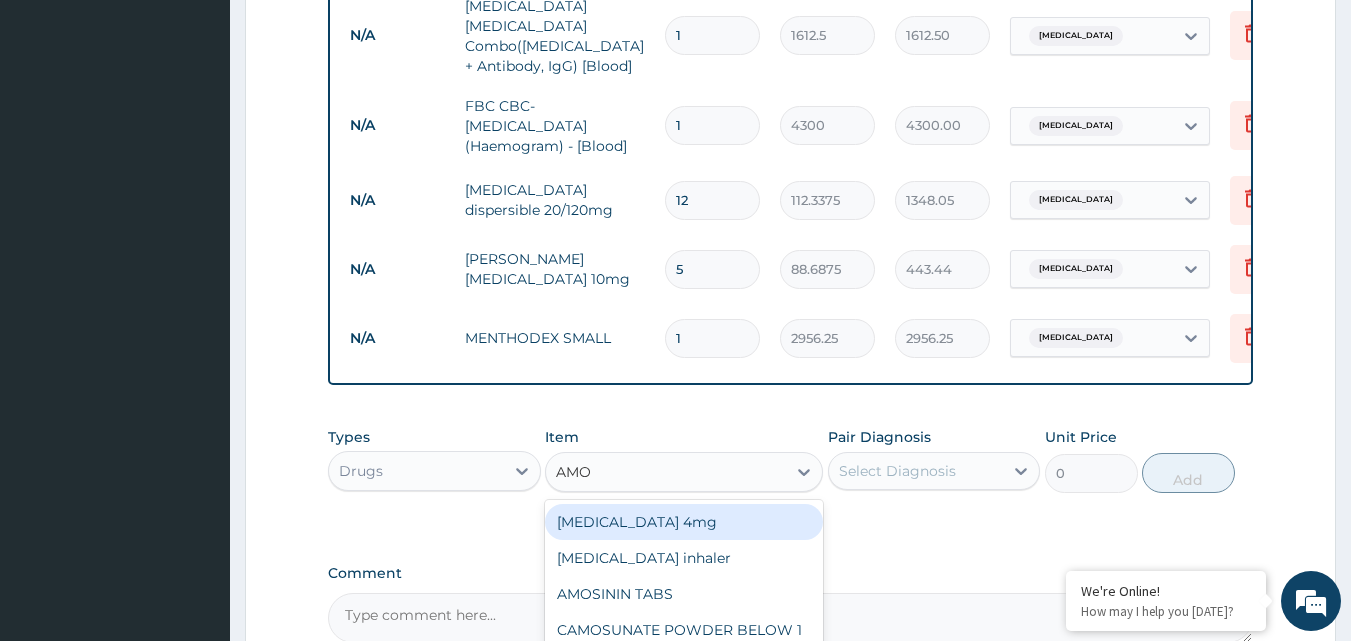 type on "AMOX" 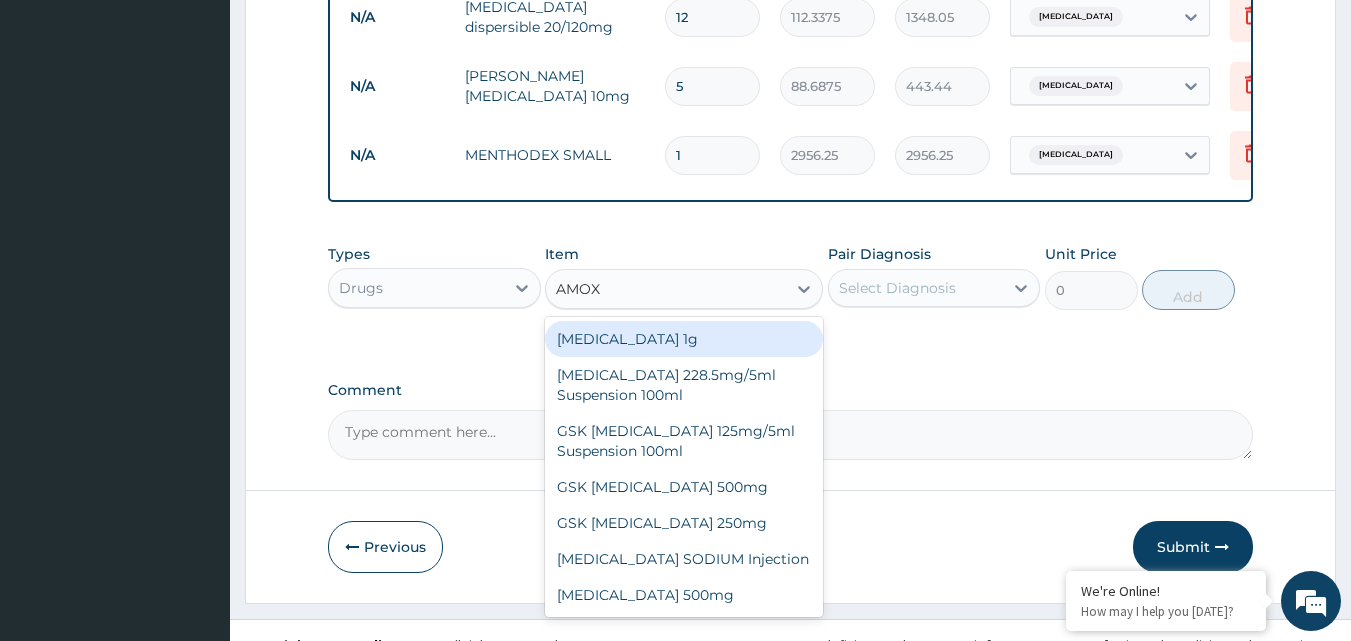 scroll, scrollTop: 1092, scrollLeft: 0, axis: vertical 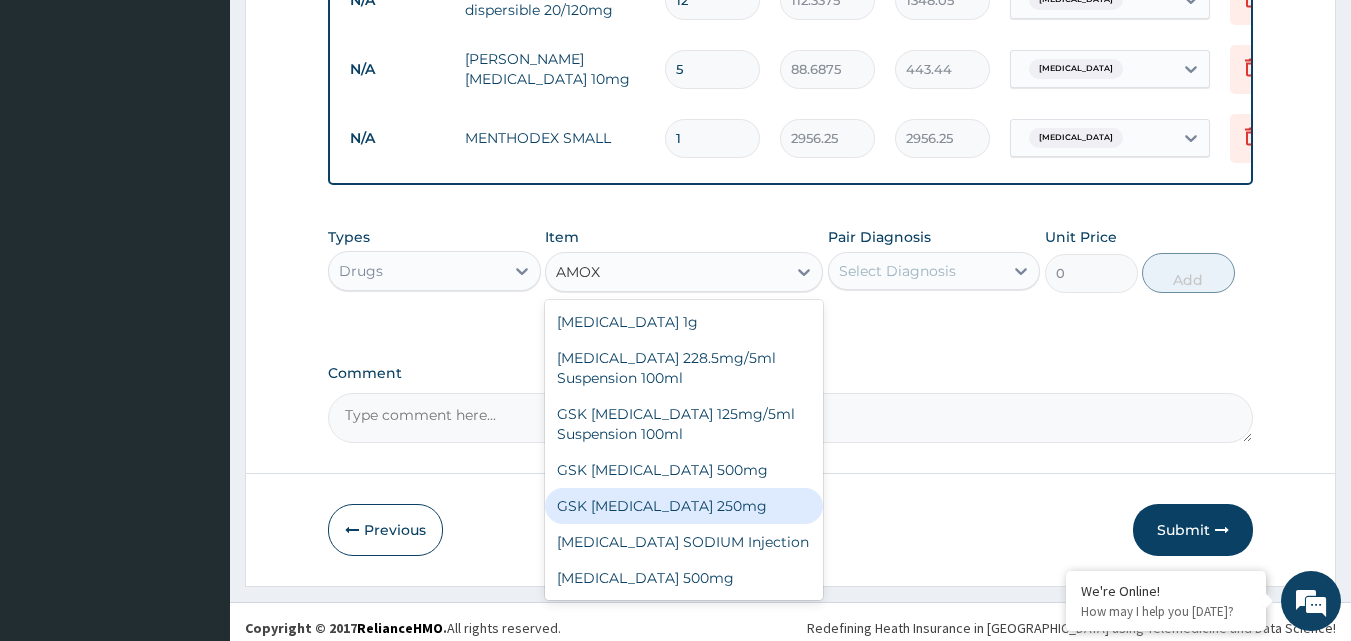 click on "GSK AMOXIL 250mg" at bounding box center [684, 506] 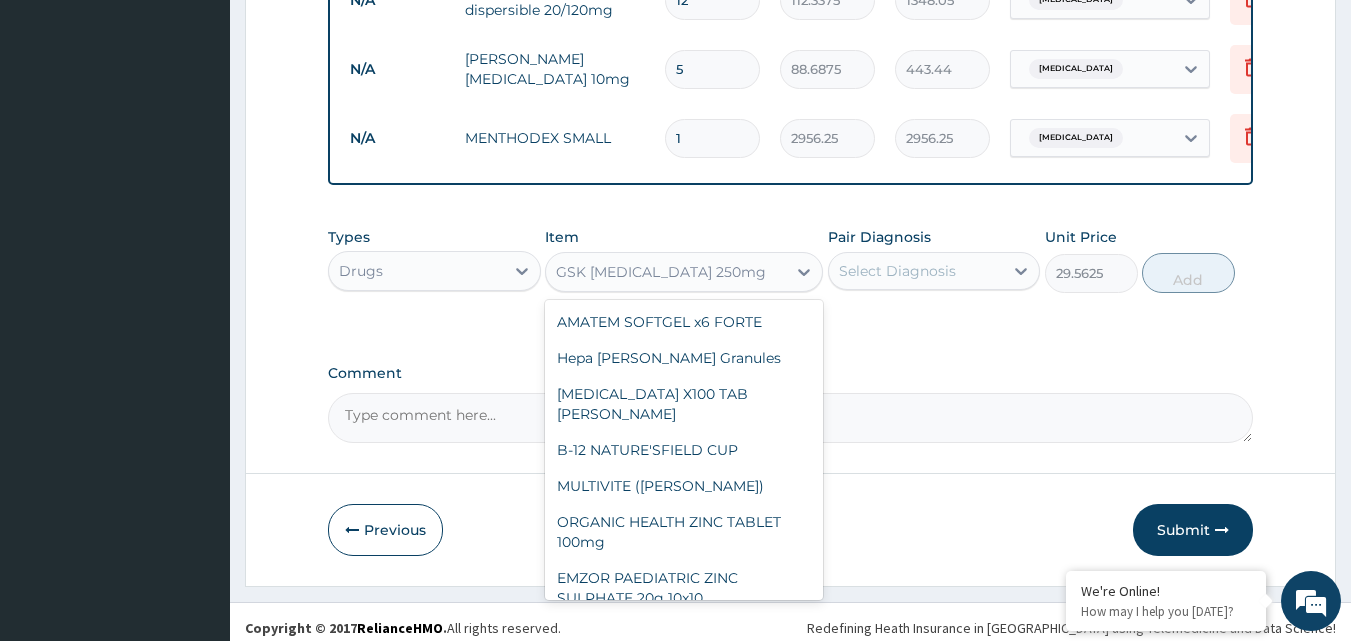 click on "GSK AMOXIL 250mg" at bounding box center [661, 272] 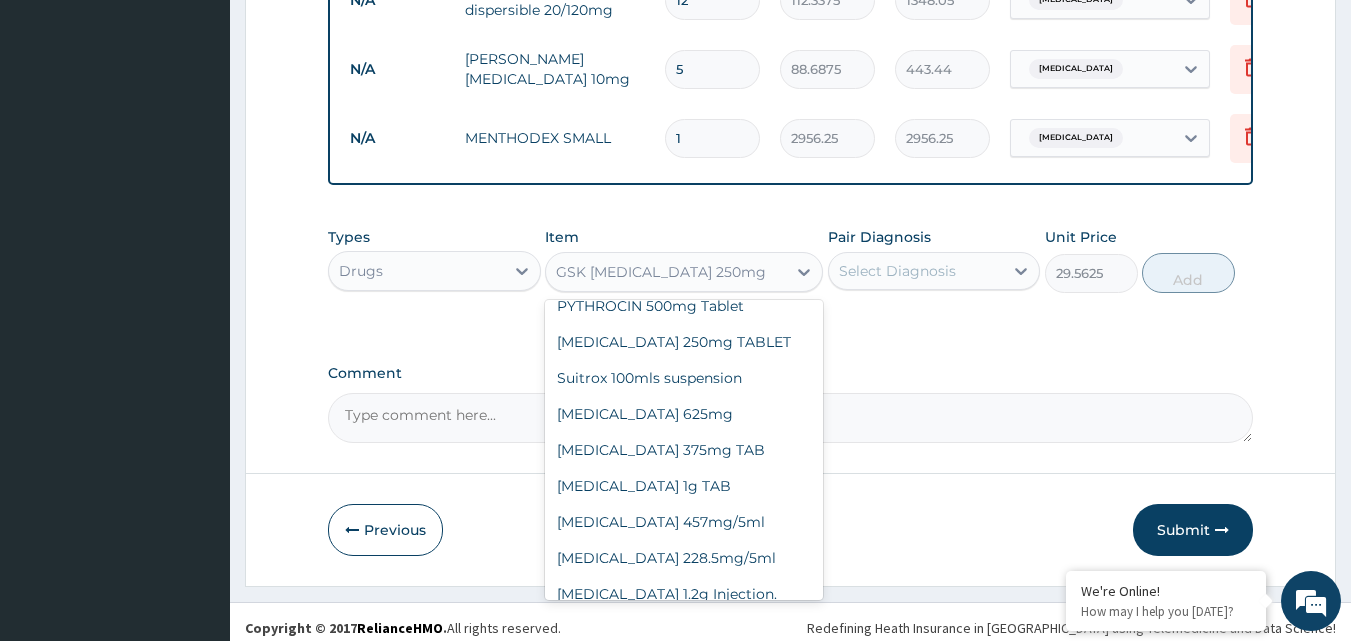 scroll, scrollTop: 24376, scrollLeft: 0, axis: vertical 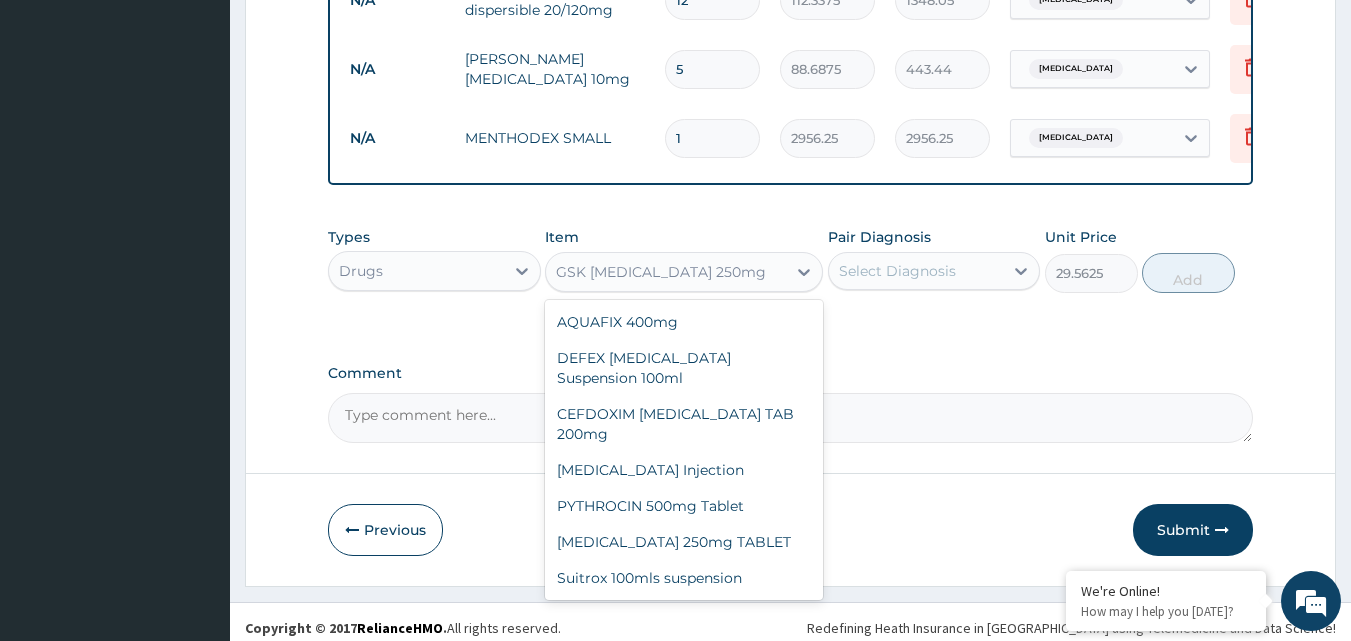 click on "REICHLOX 250mg" at bounding box center (684, 1030) 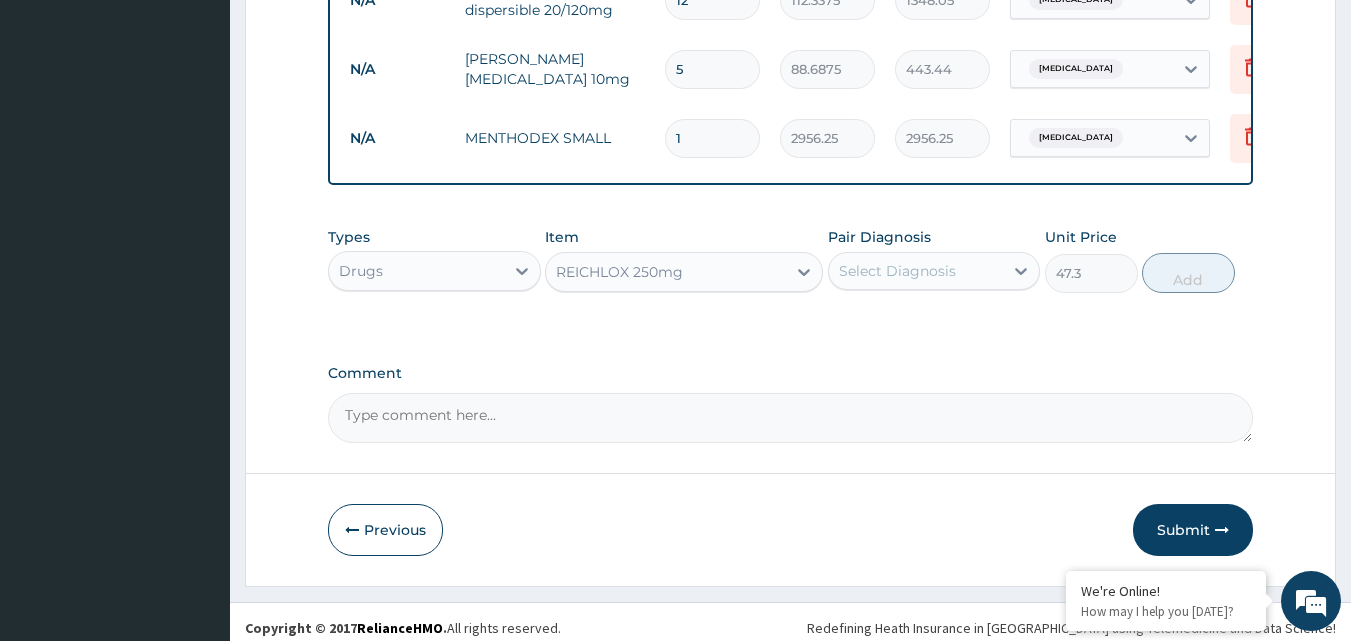 click on "REICHLOX 250mg" at bounding box center (619, 272) 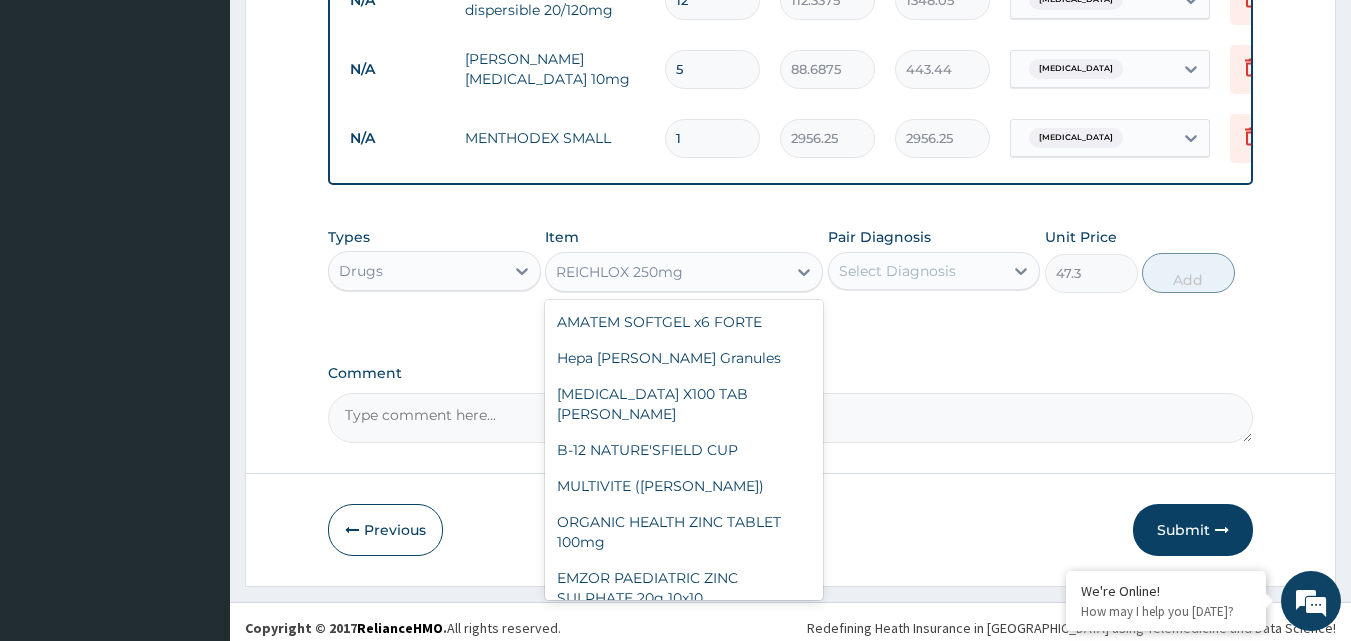 scroll, scrollTop: 24176, scrollLeft: 0, axis: vertical 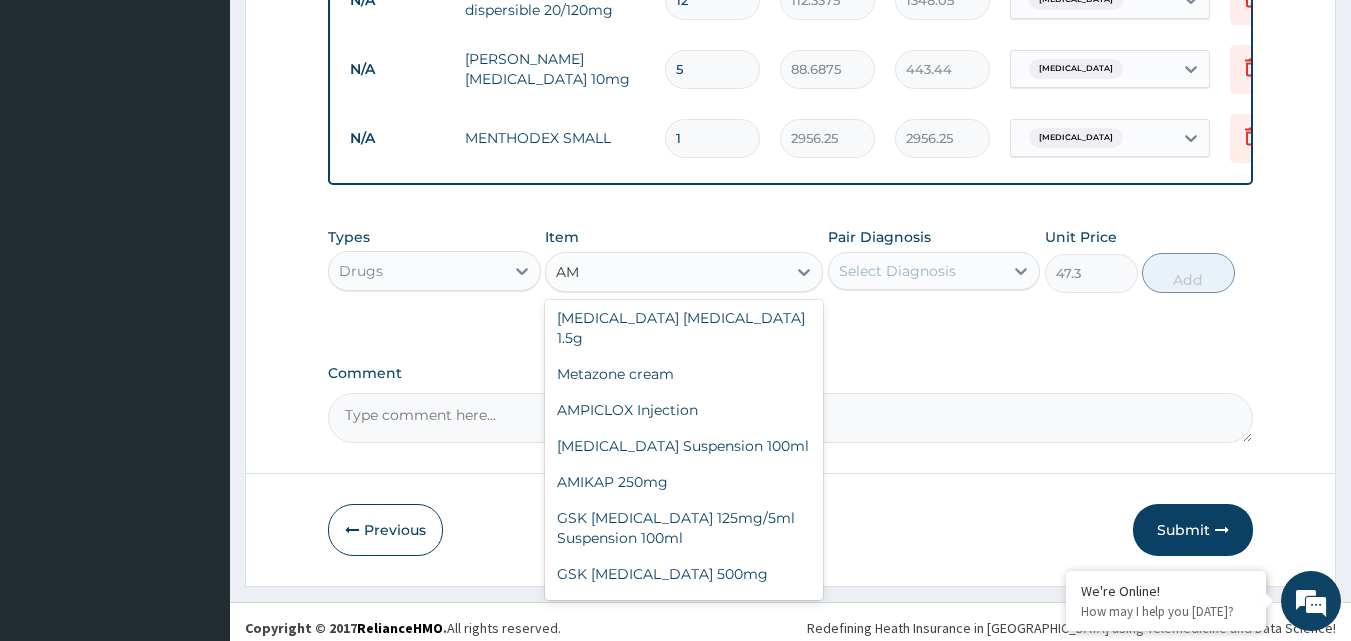 type on "AMO" 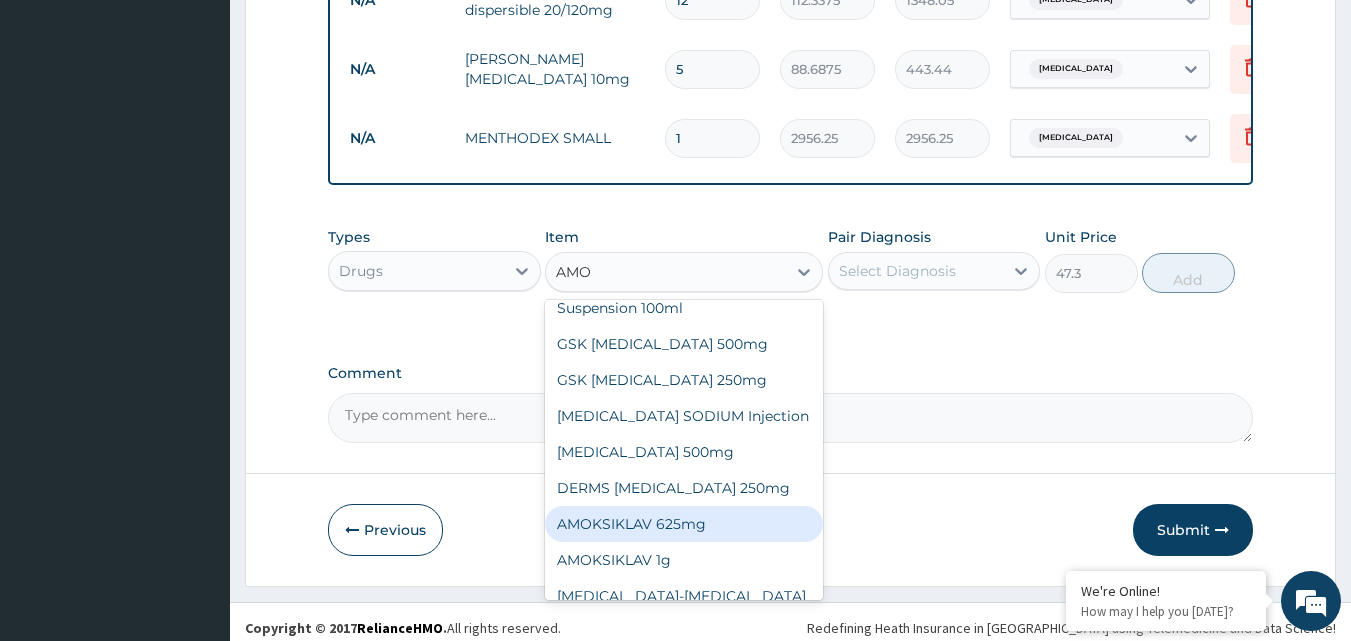 scroll, scrollTop: 364, scrollLeft: 0, axis: vertical 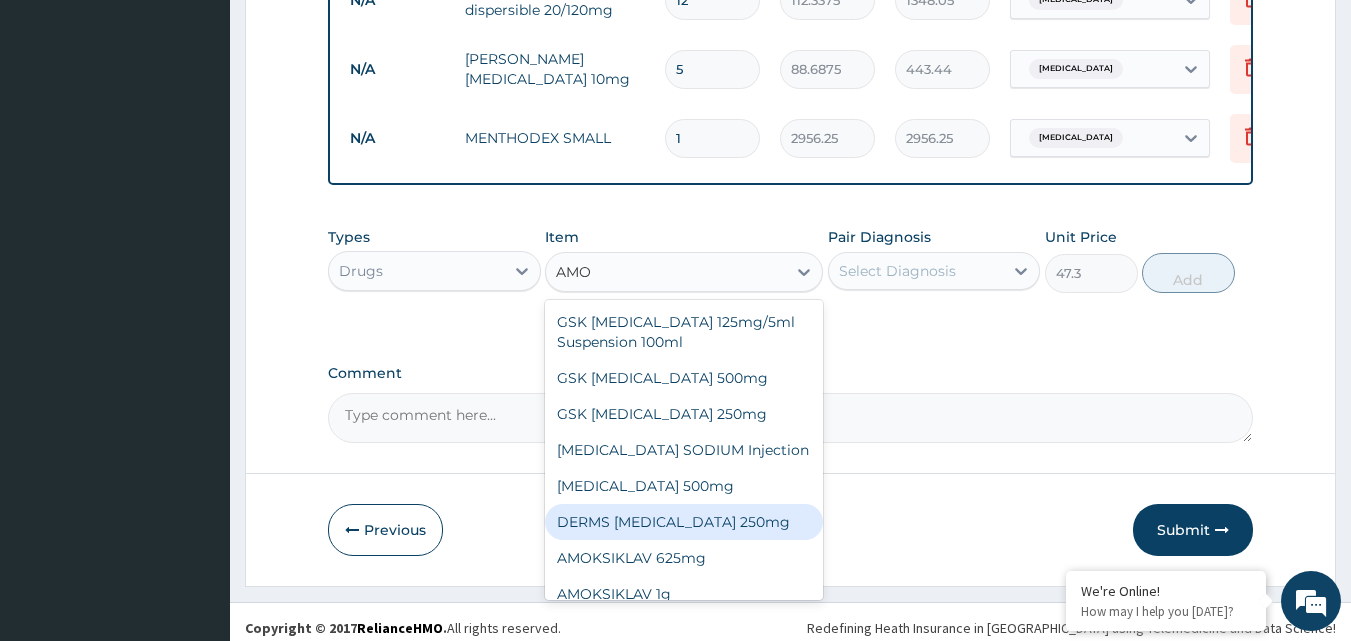 click on "DERMS AMOXICILLIN 250mg" at bounding box center (684, 522) 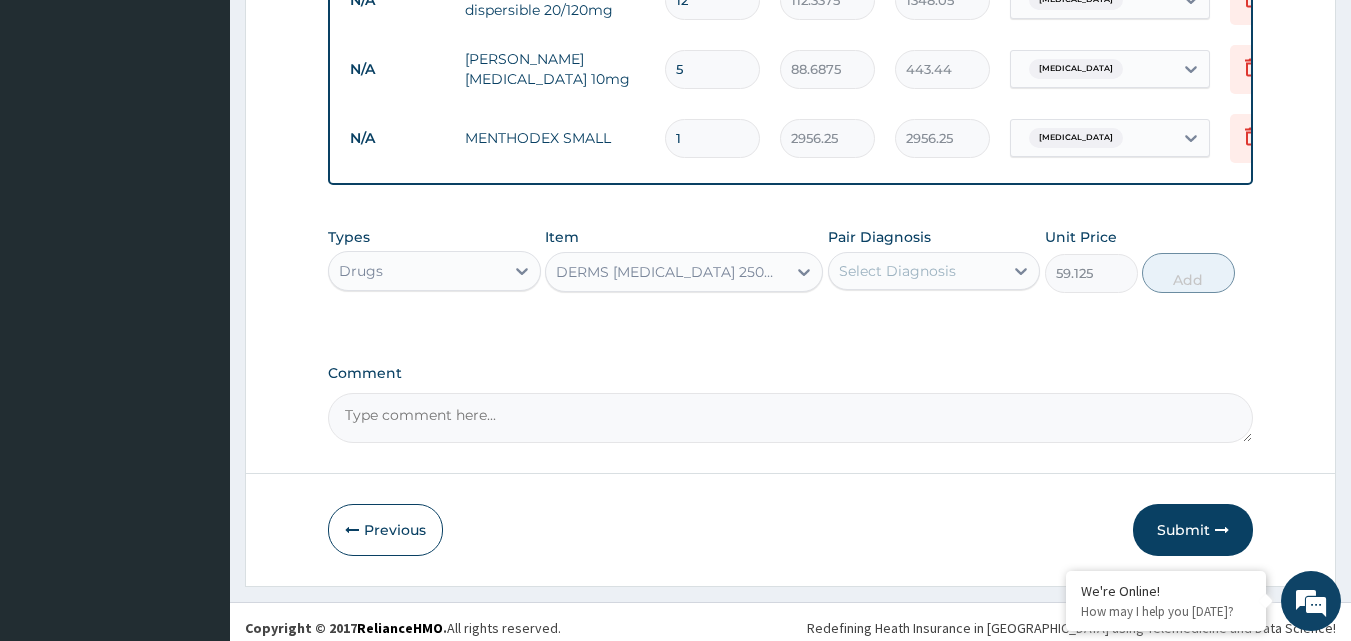 click on "Select Diagnosis" at bounding box center [897, 271] 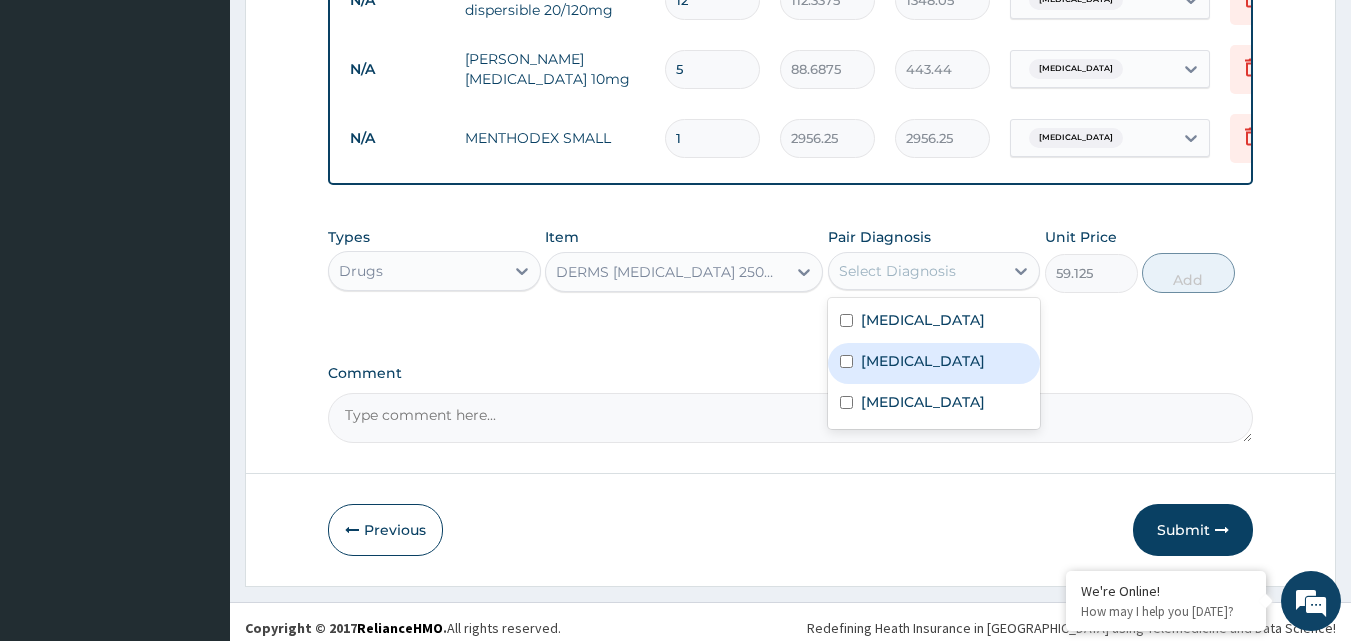 click on "Upper respiratory infection" at bounding box center [923, 361] 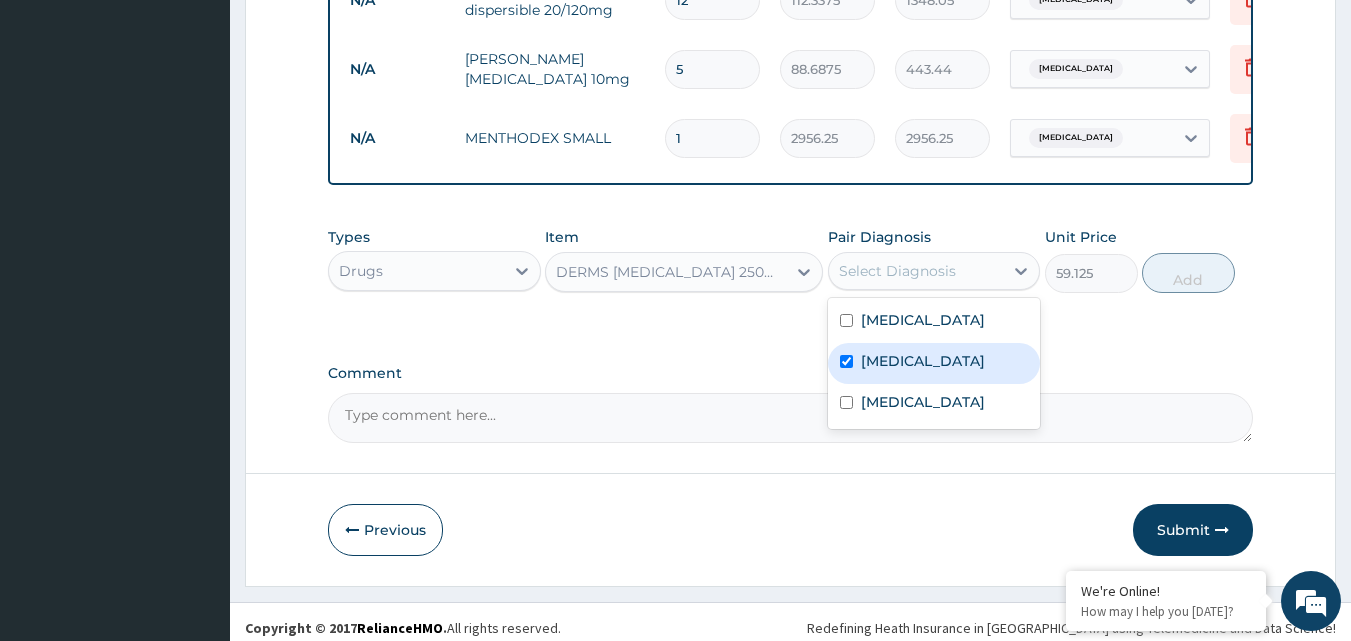 checkbox on "true" 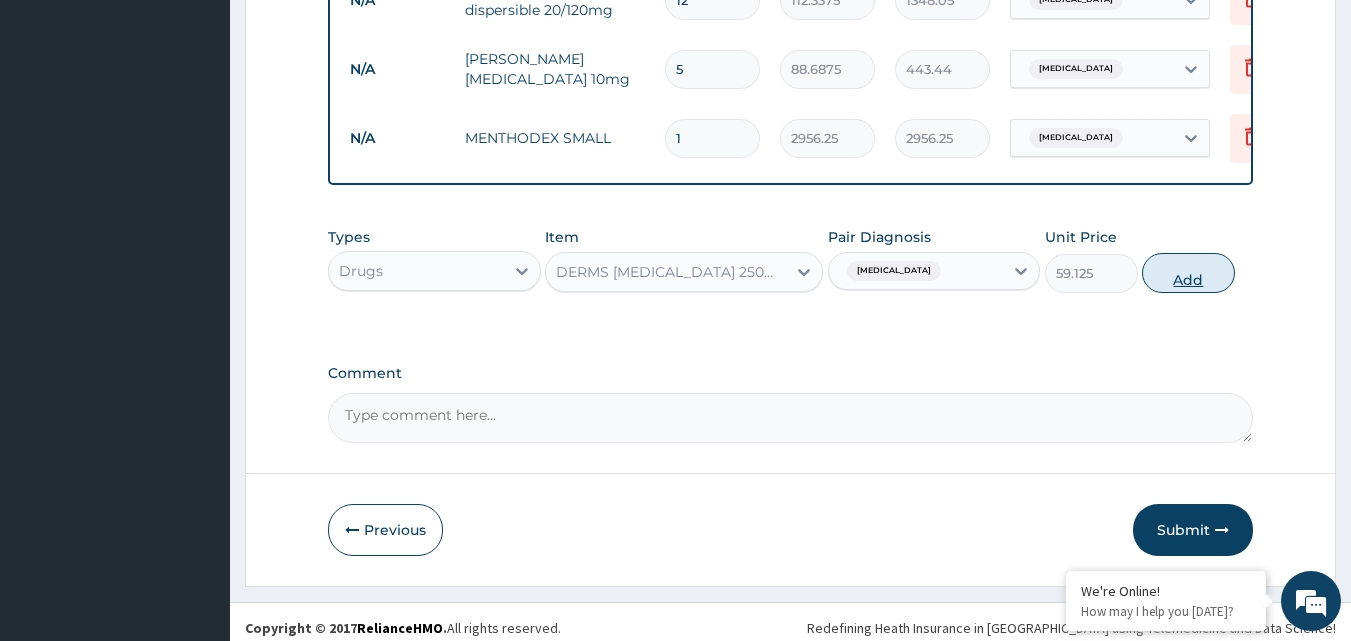 click on "Add" at bounding box center (1188, 273) 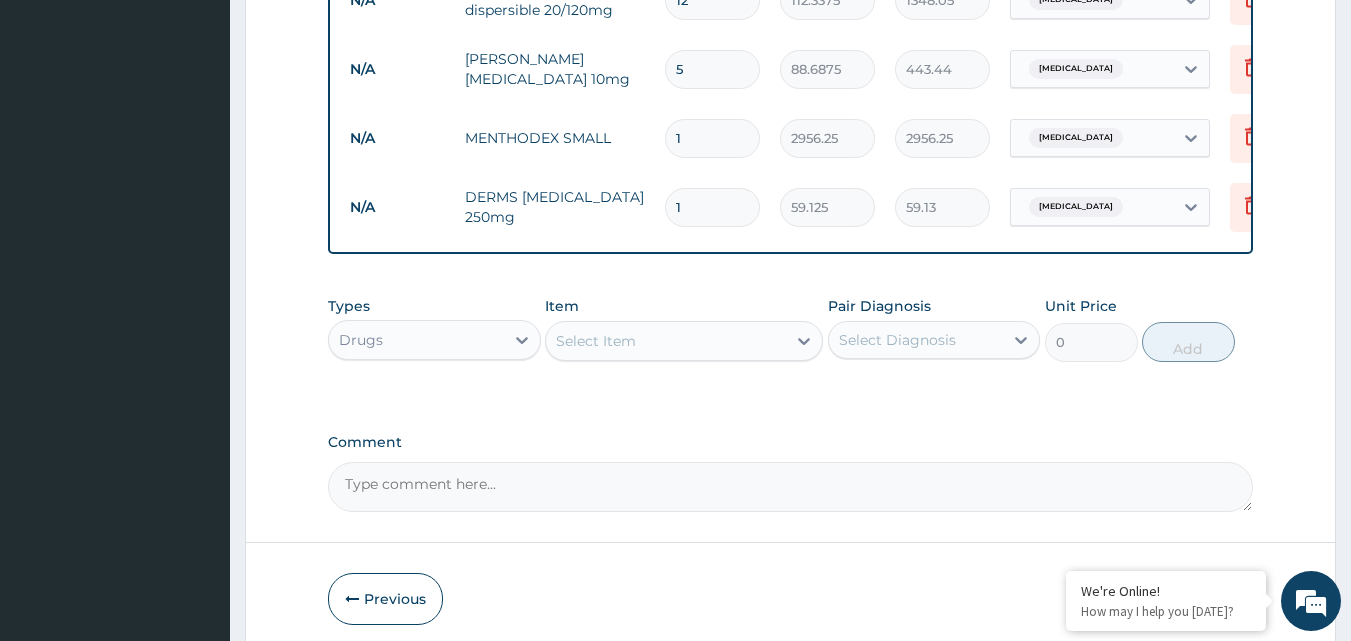 type on "15" 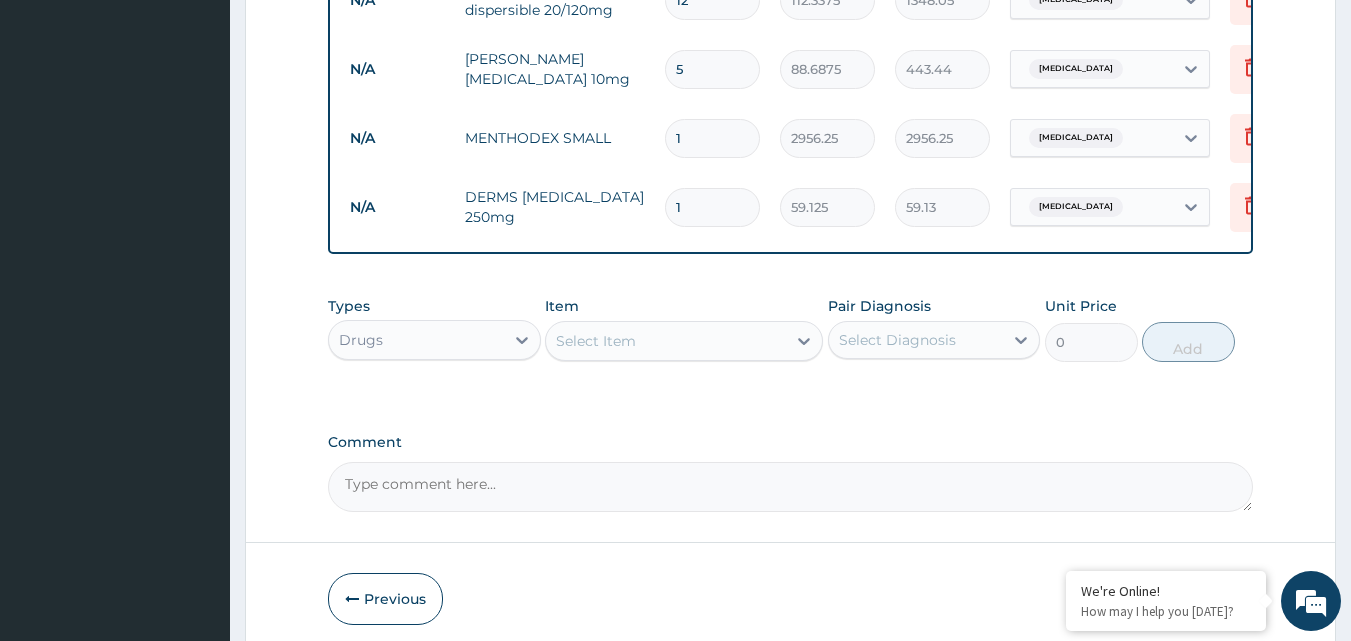 type on "886.88" 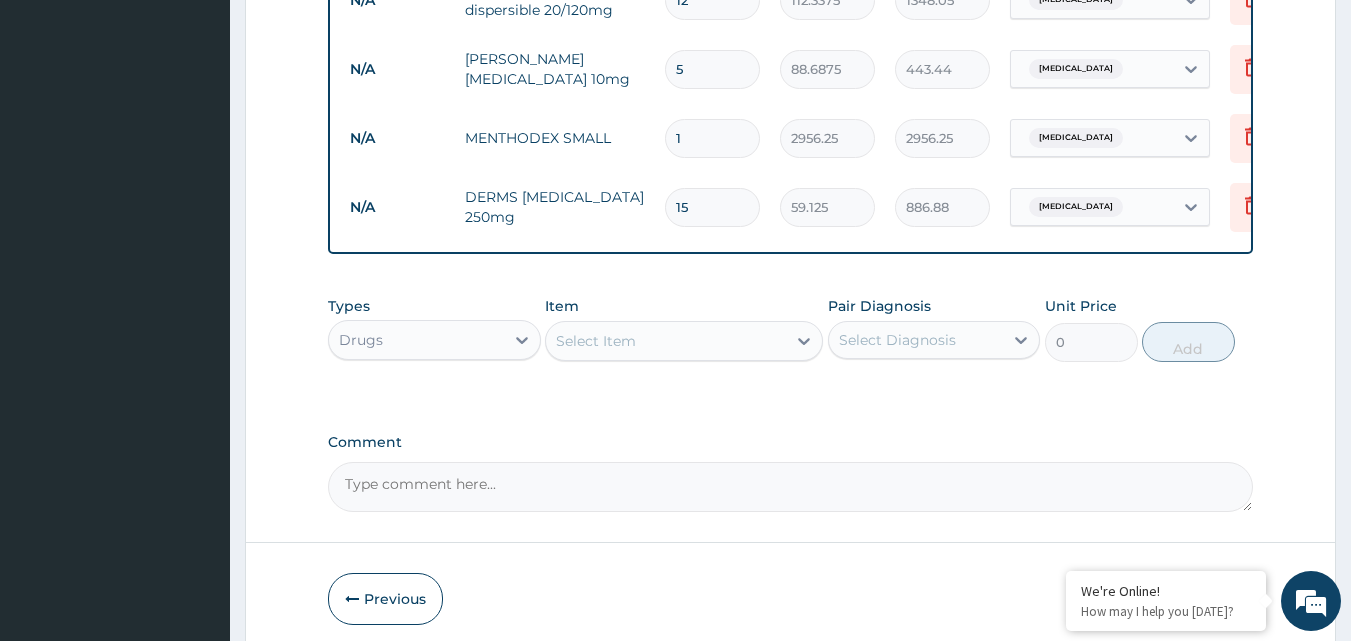 type on "15" 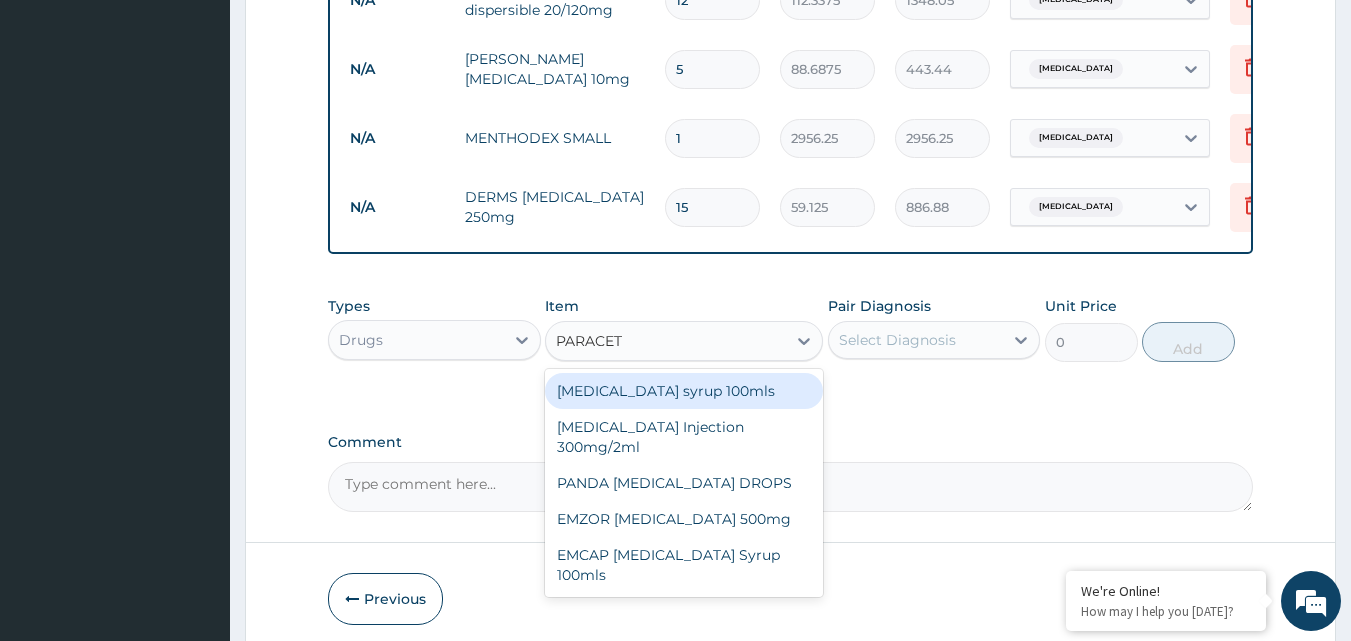 type on "PARACETA" 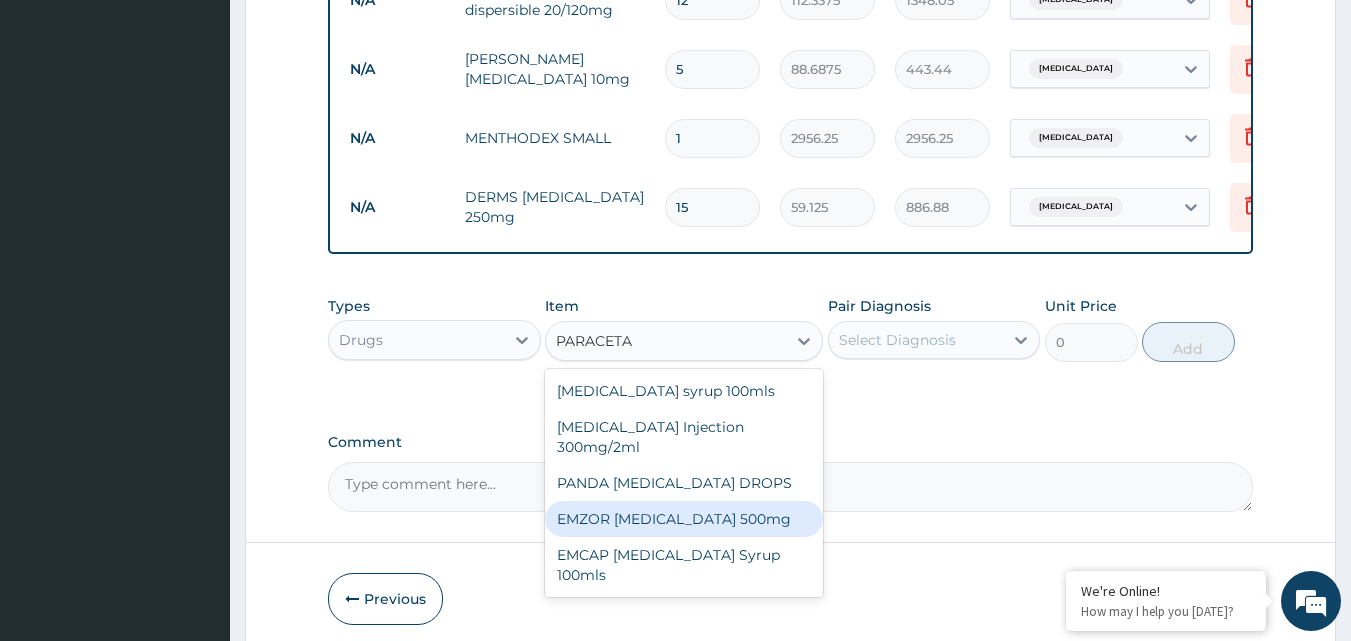 click on "EMZOR PARACETAMOL 500mg" at bounding box center (684, 519) 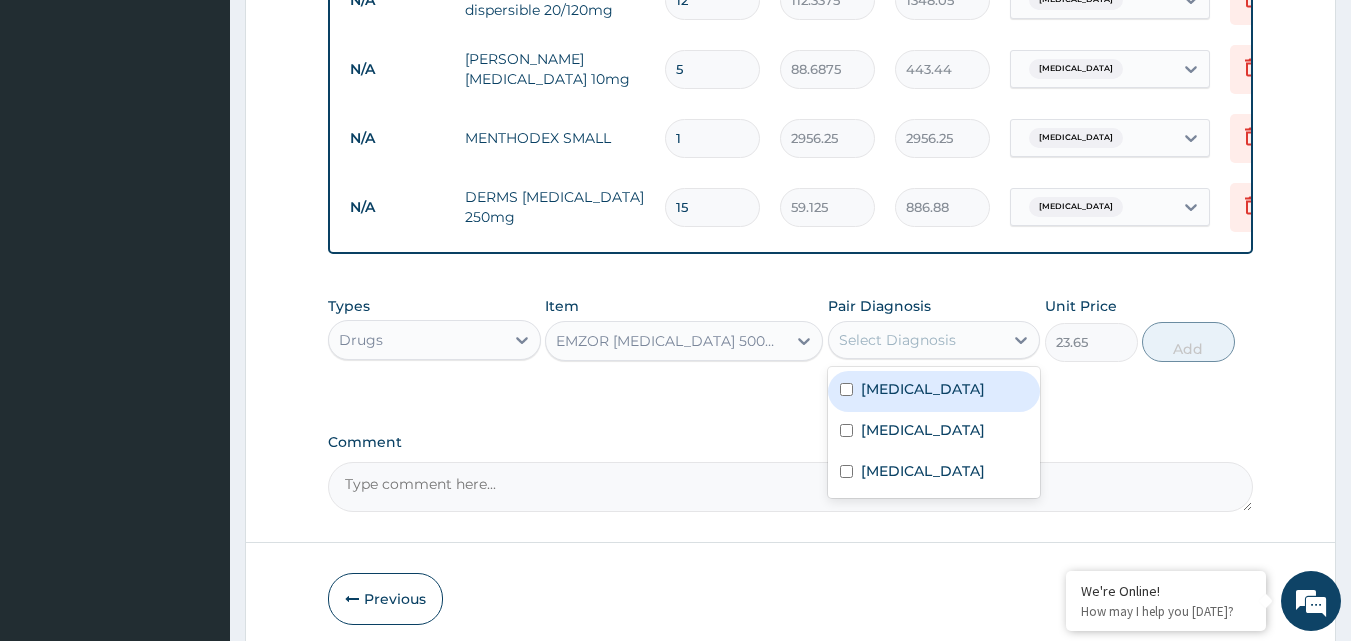 click on "Select Diagnosis" at bounding box center (916, 340) 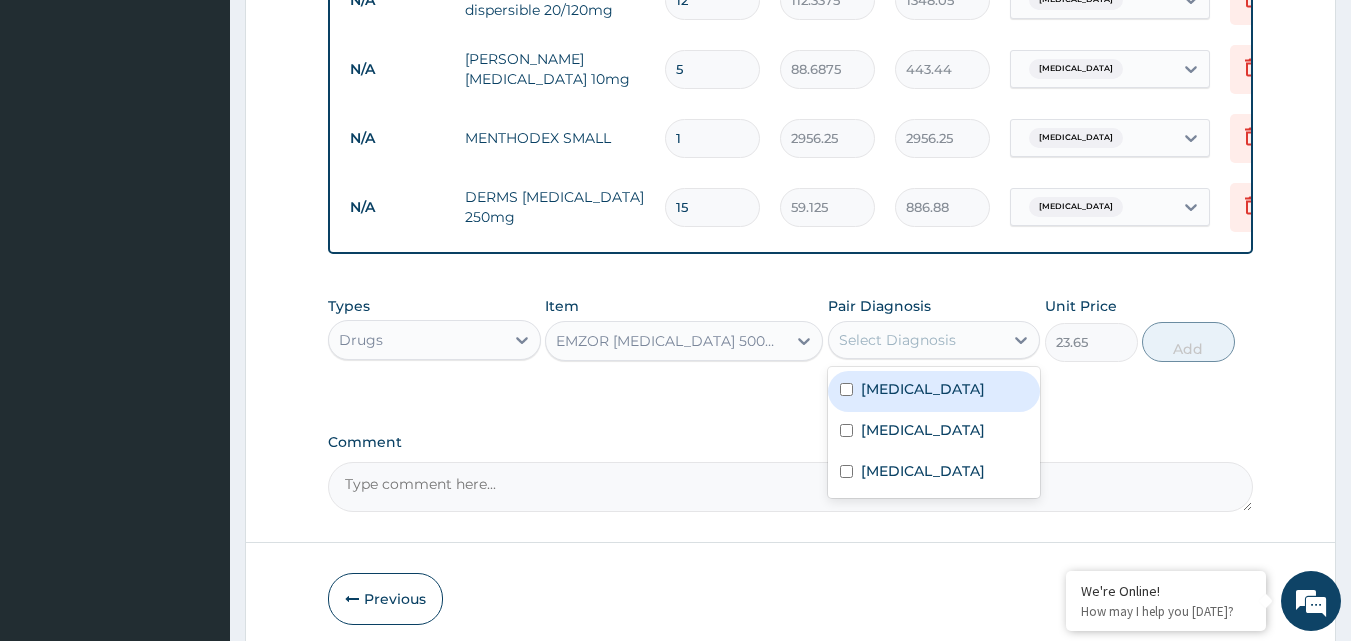 click on "Malaria" at bounding box center (923, 389) 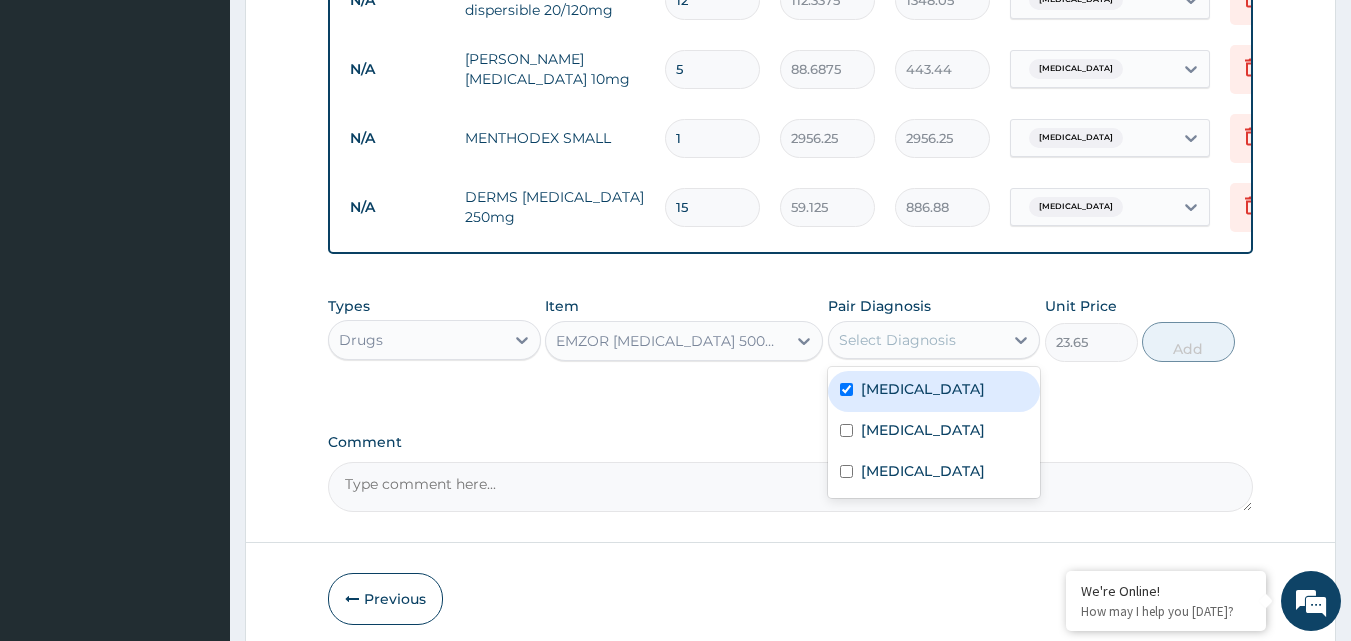 checkbox on "true" 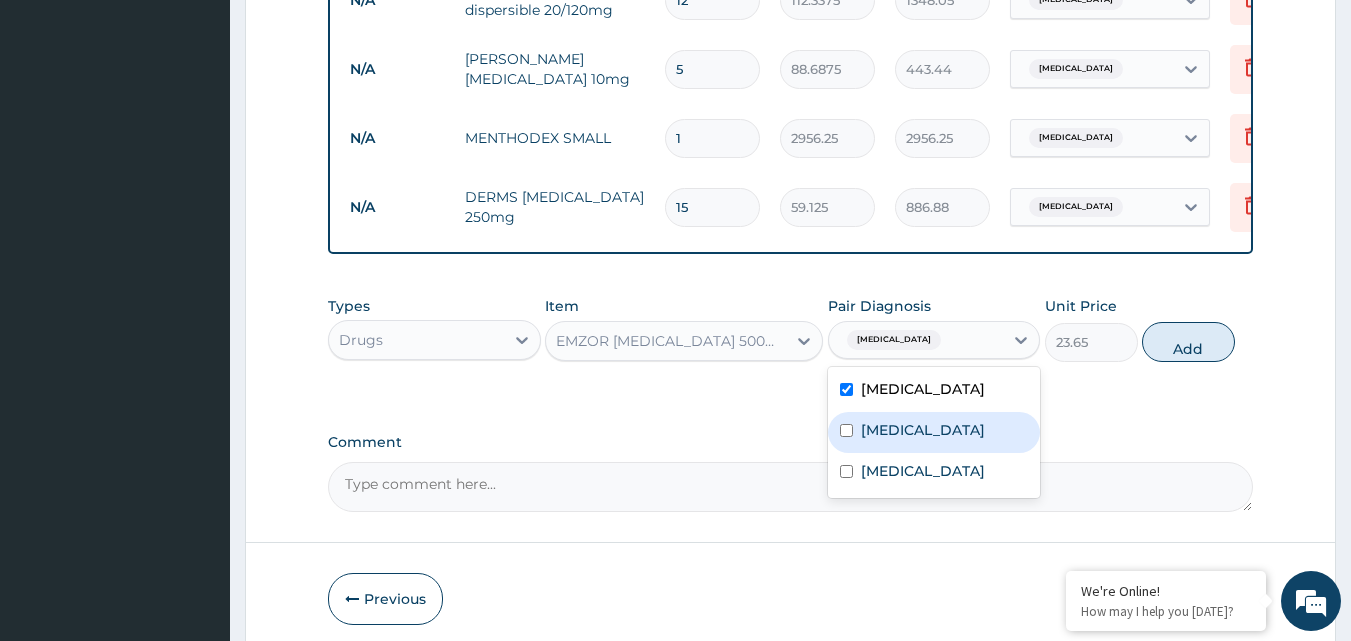 click on "Upper respiratory infection" at bounding box center (923, 430) 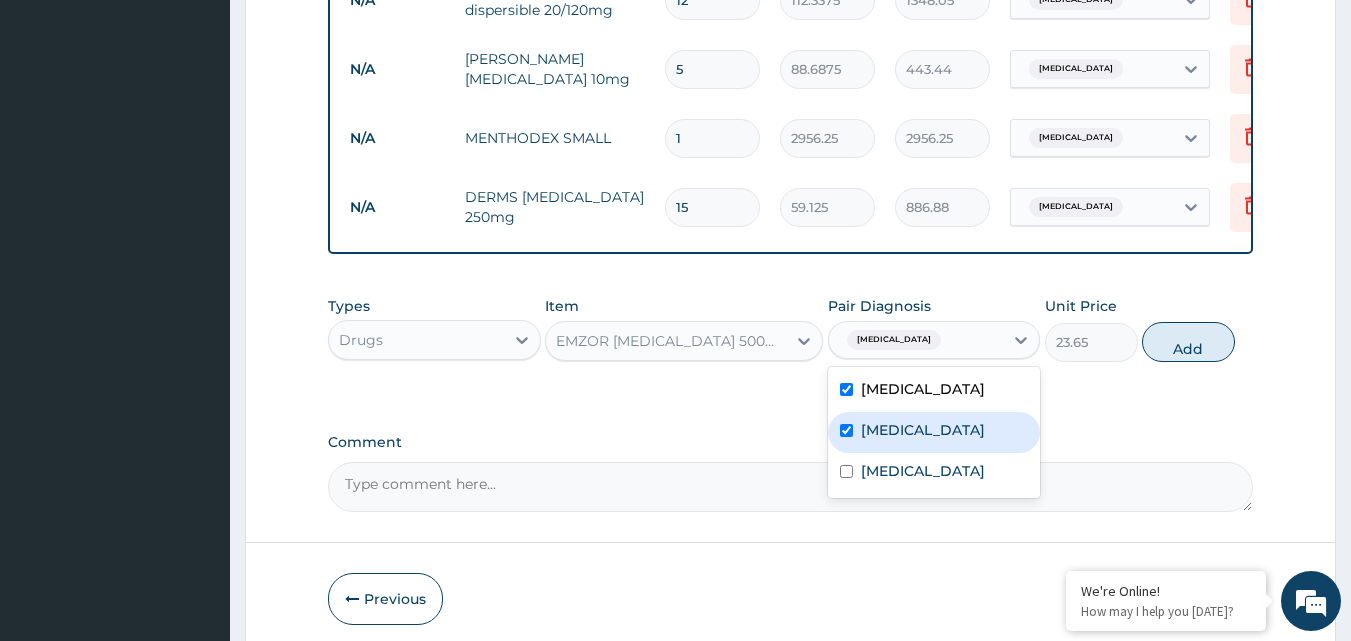 checkbox on "true" 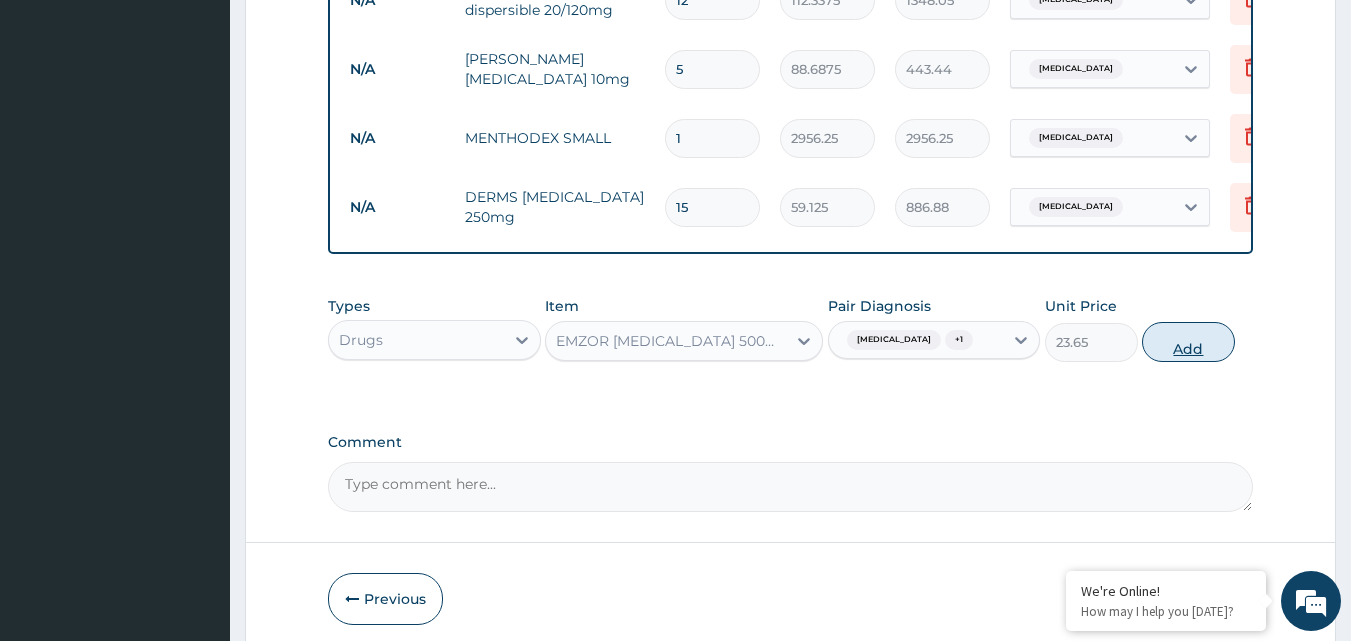 click on "Add" at bounding box center [1188, 342] 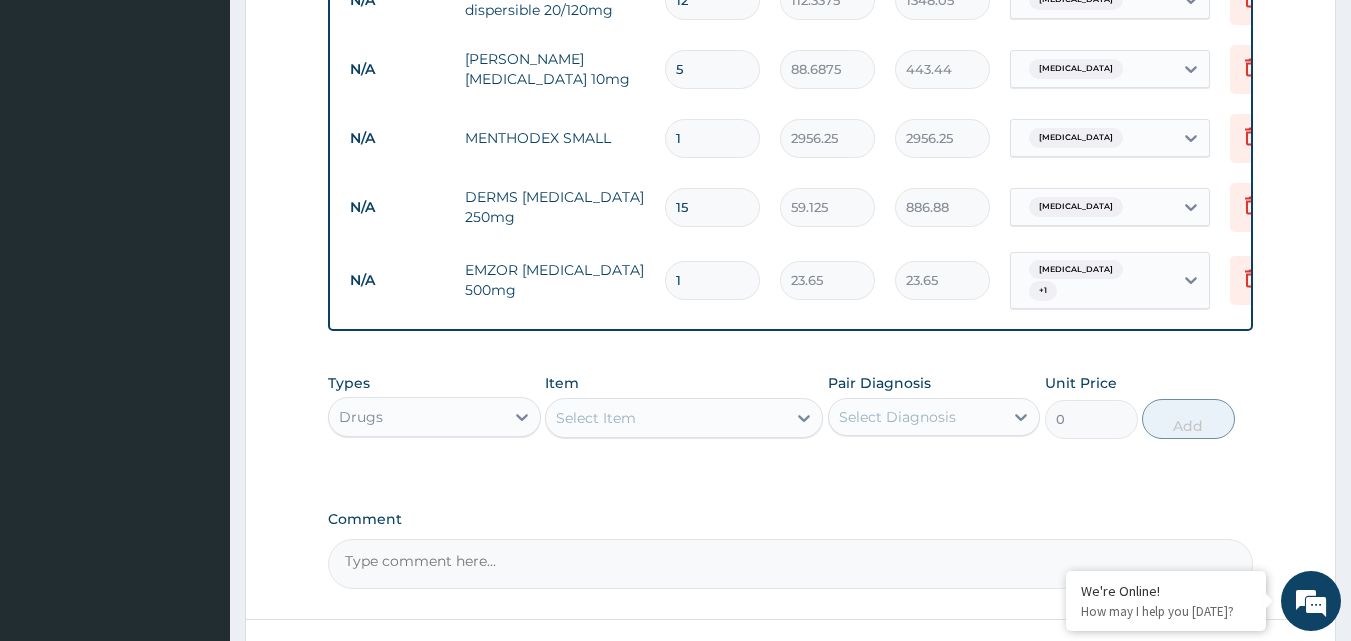 type 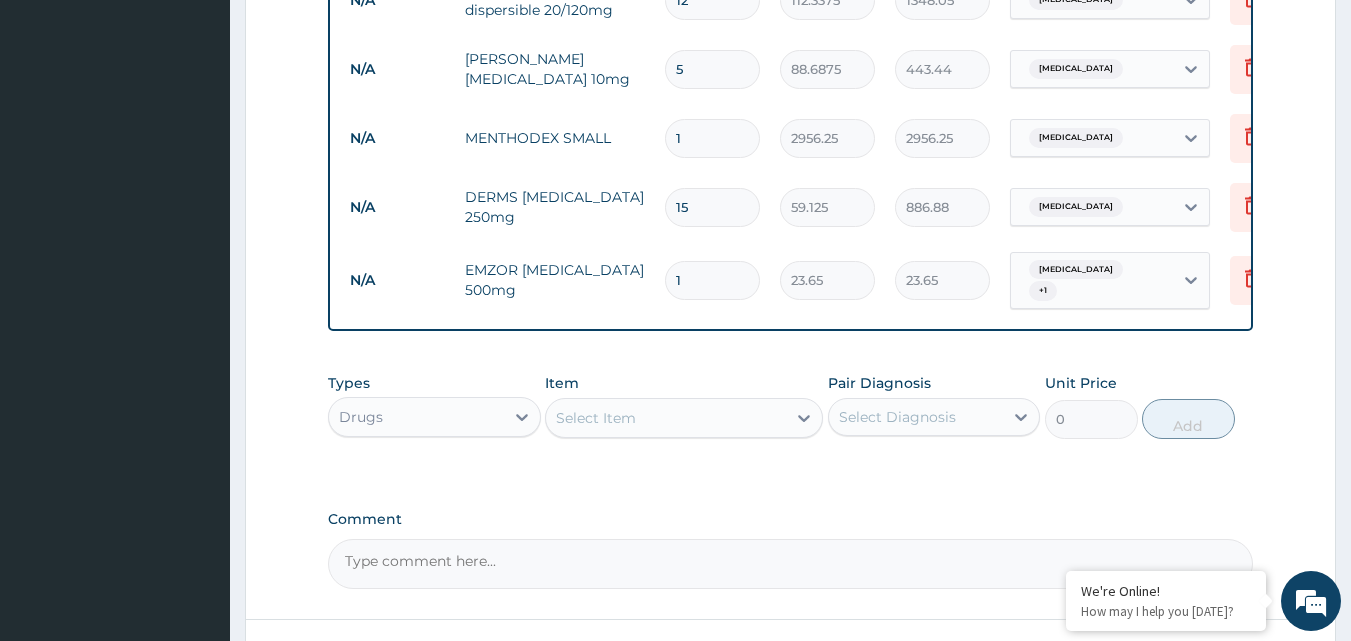 type on "0.00" 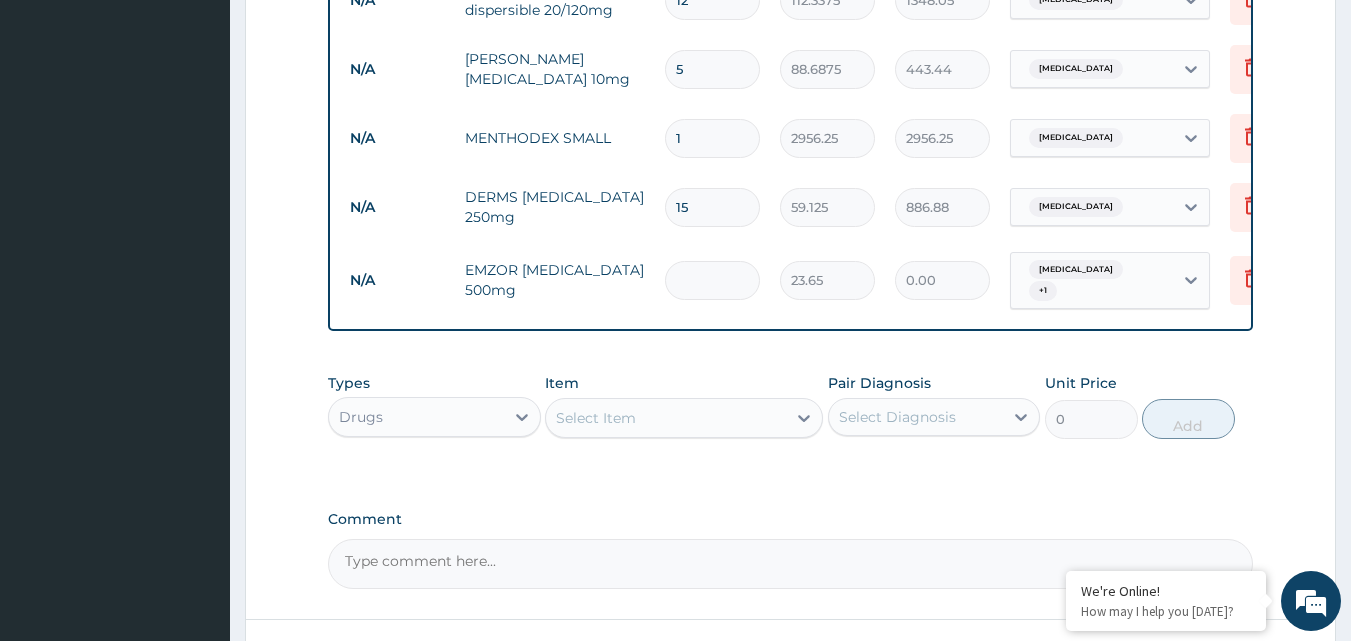 type on "9" 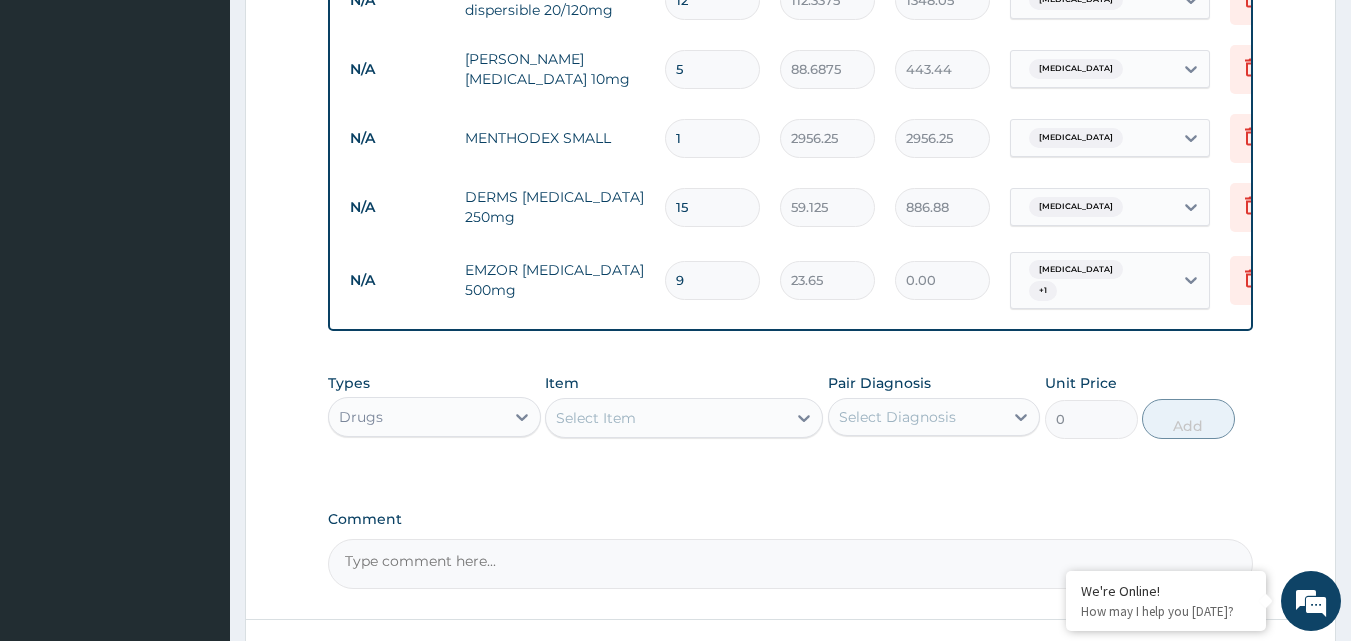 type on "212.85" 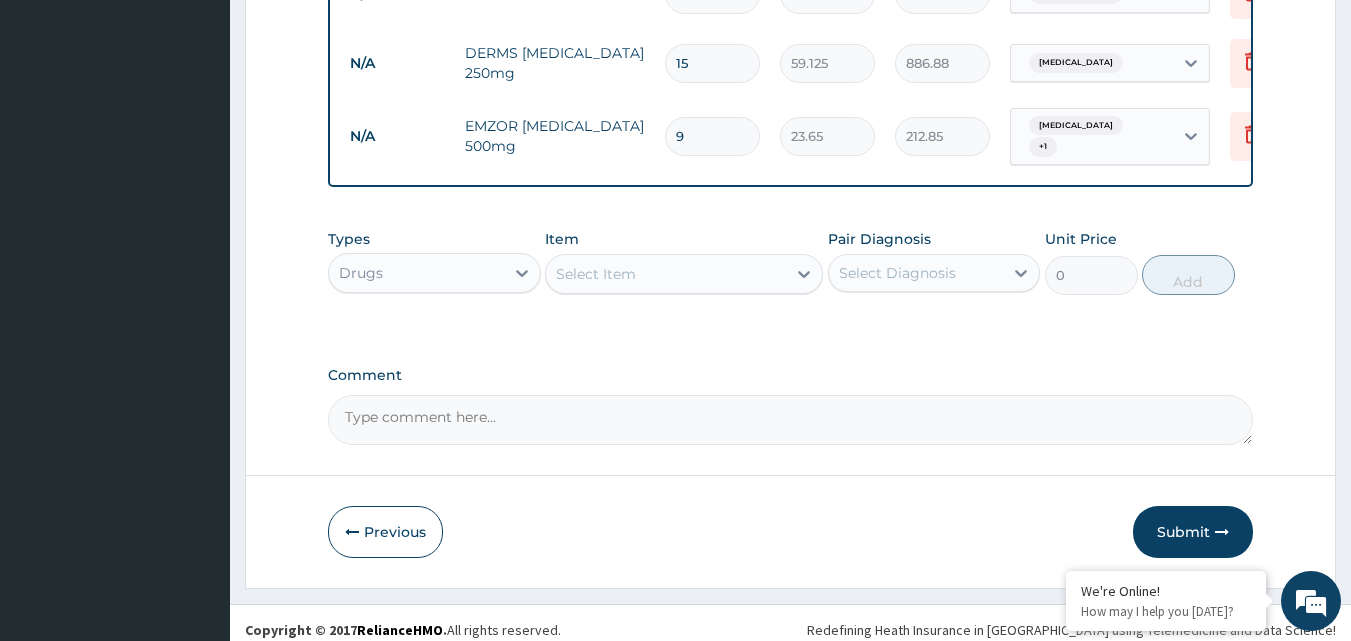 scroll, scrollTop: 1237, scrollLeft: 0, axis: vertical 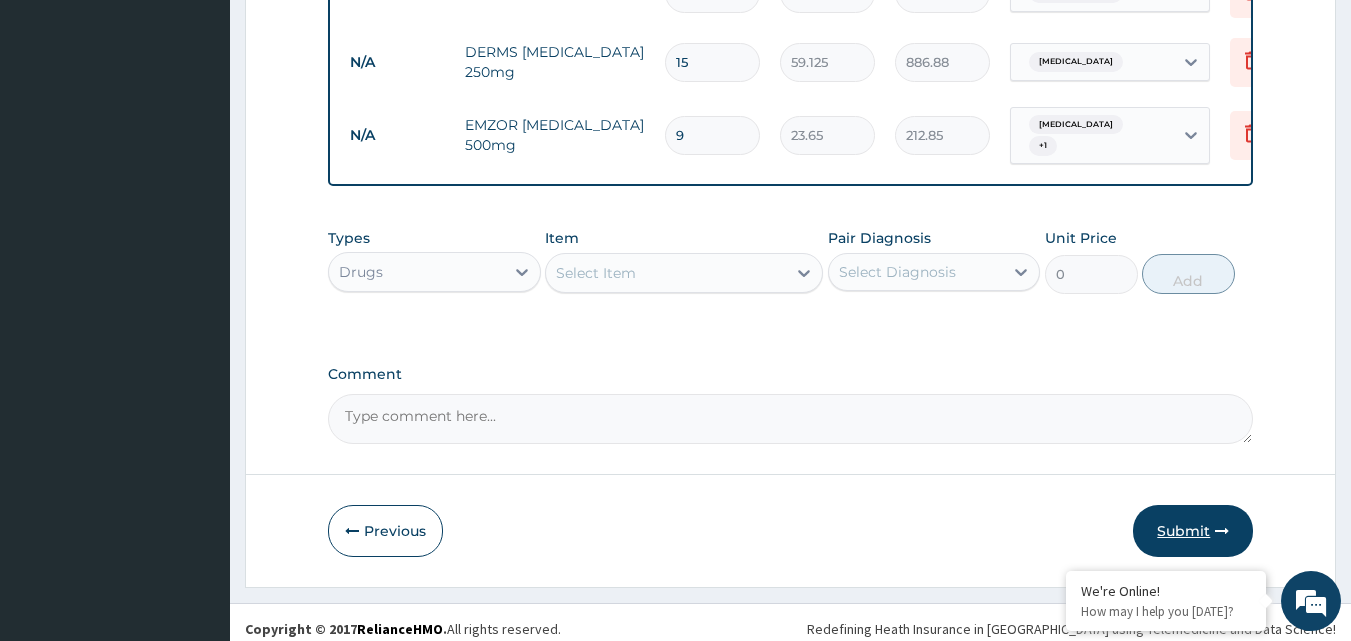 type on "9" 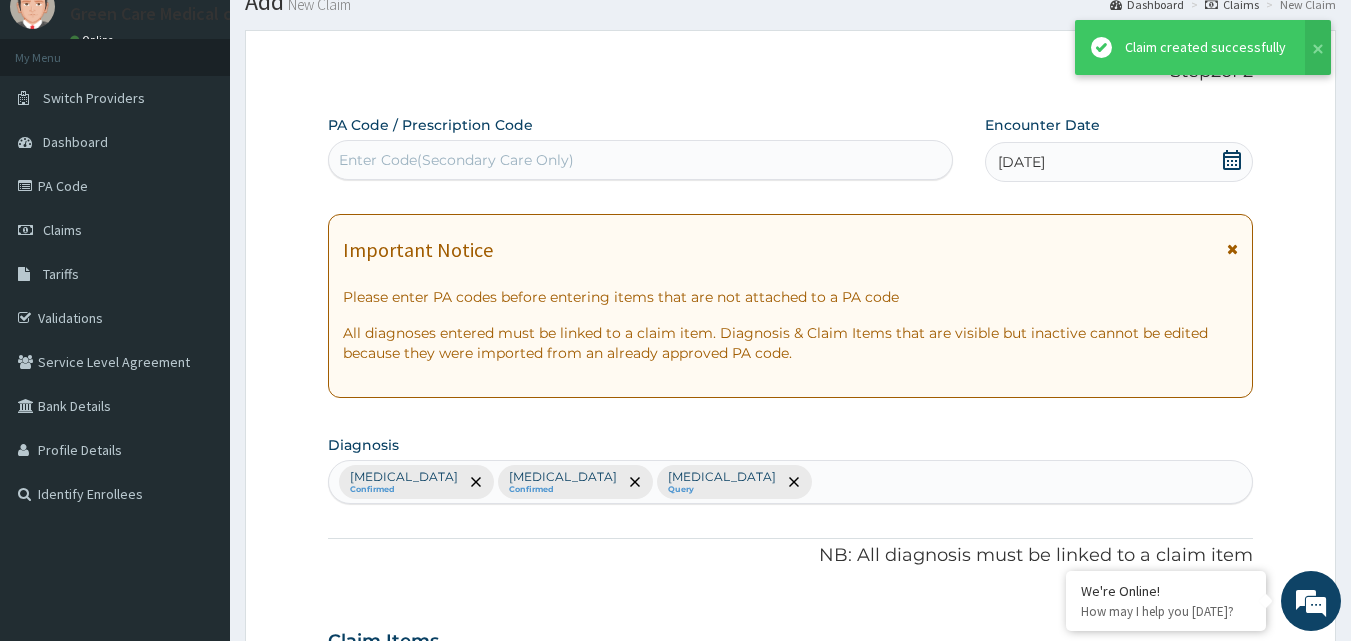 scroll, scrollTop: 1237, scrollLeft: 0, axis: vertical 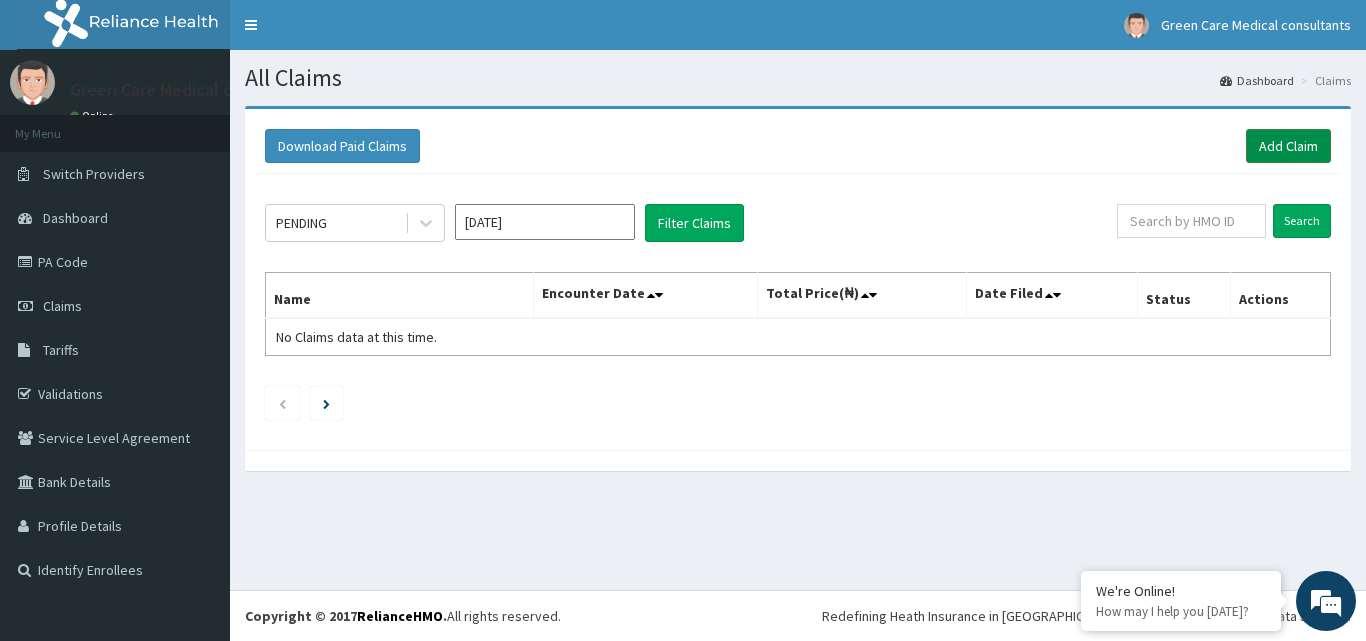 click on "Add Claim" at bounding box center [1288, 146] 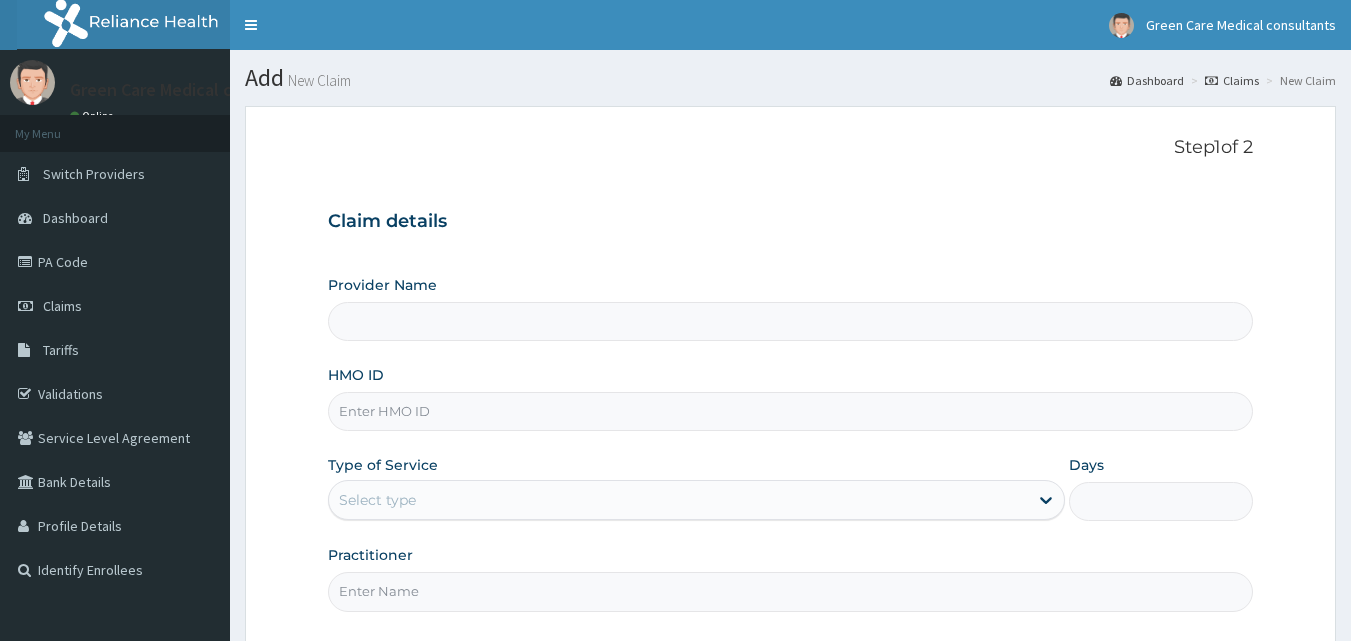 scroll, scrollTop: 0, scrollLeft: 0, axis: both 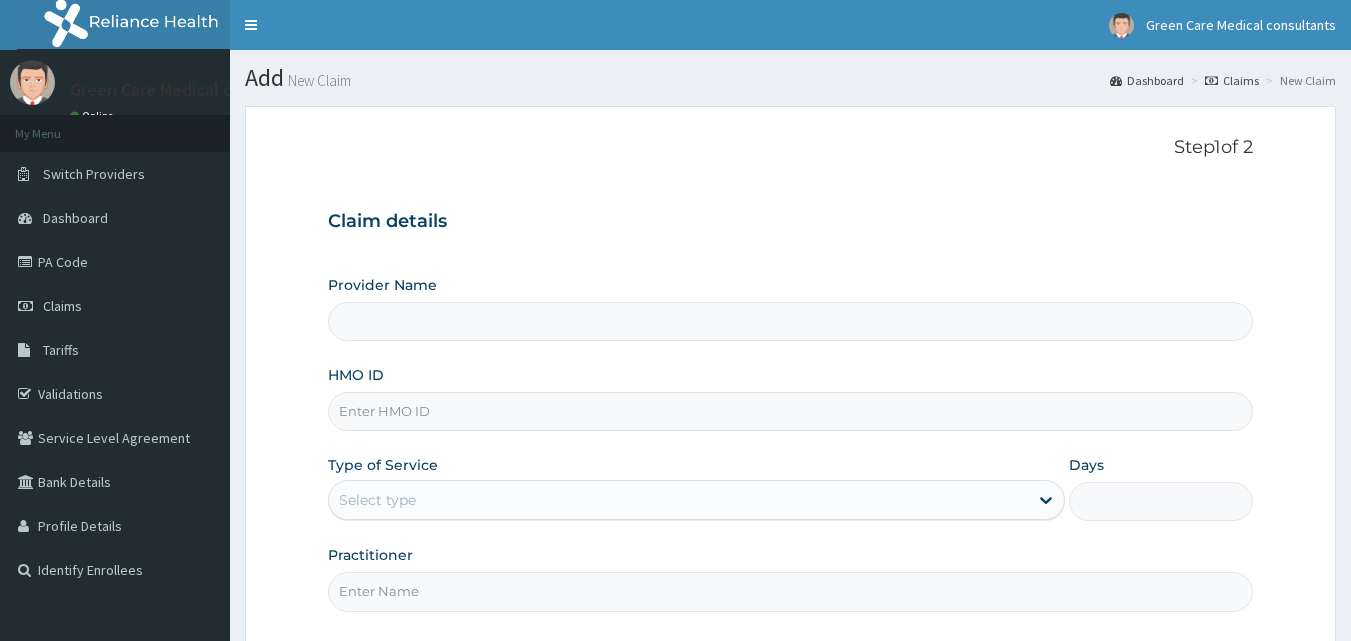 type on "Green Care Medical Consultants" 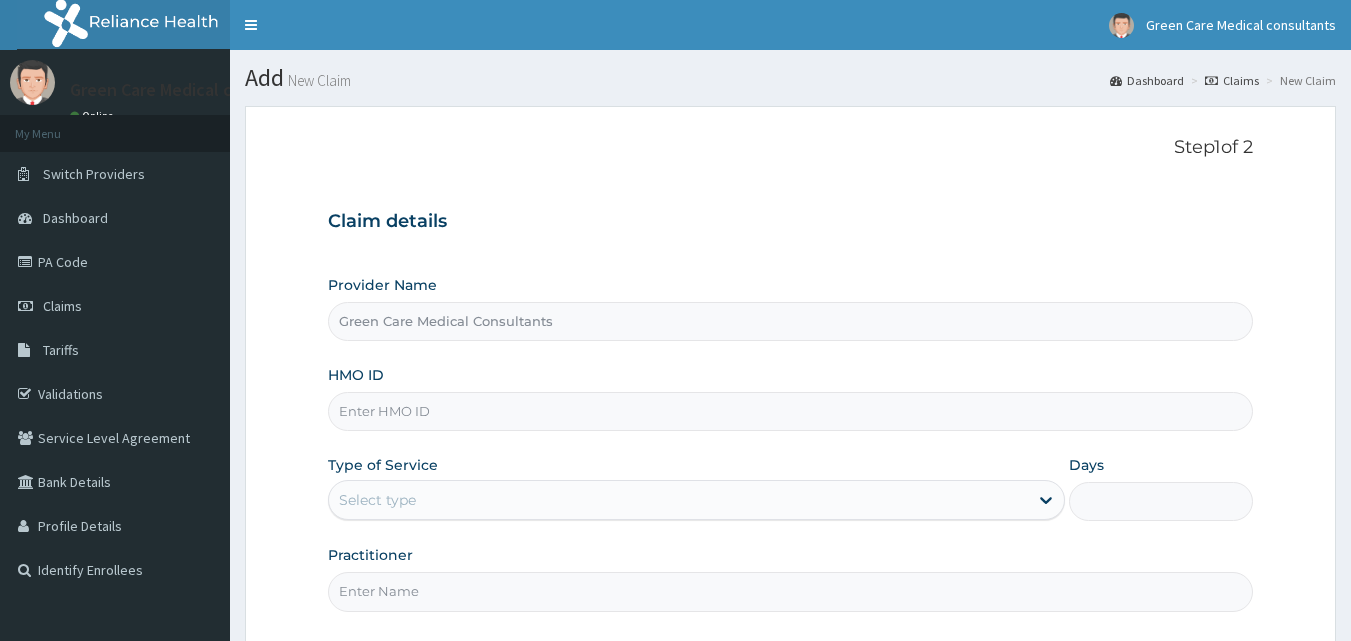 click on "HMO ID" at bounding box center (791, 411) 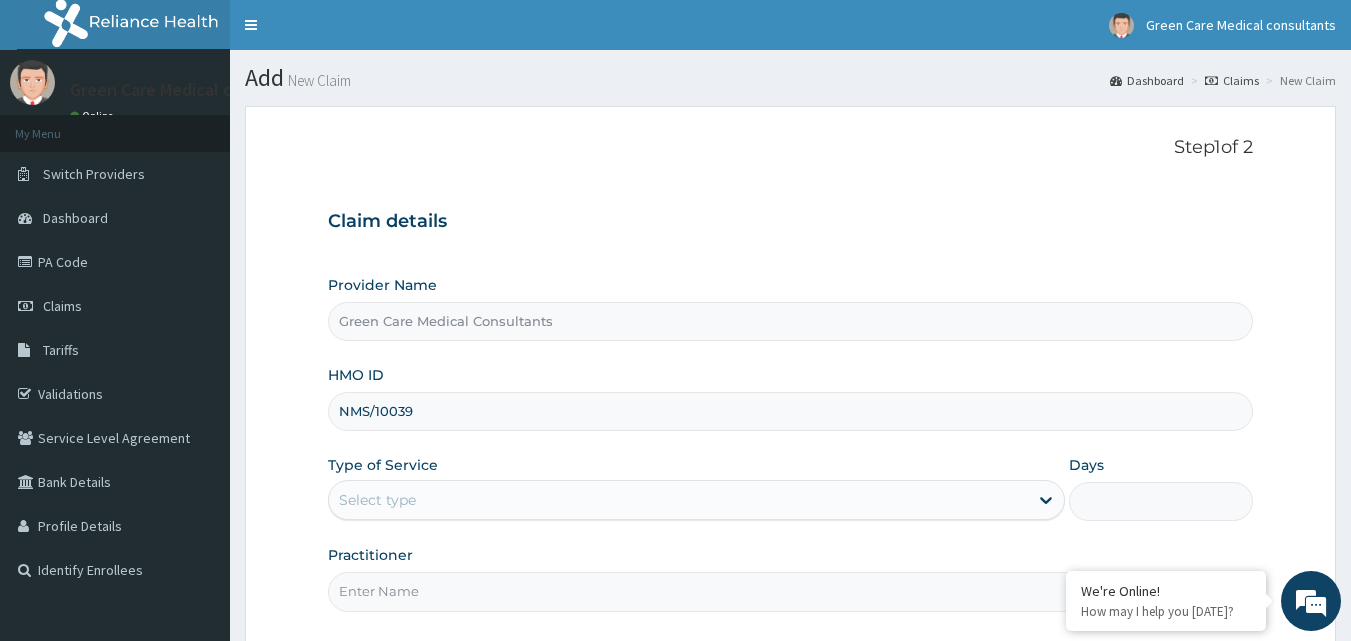 scroll, scrollTop: 0, scrollLeft: 0, axis: both 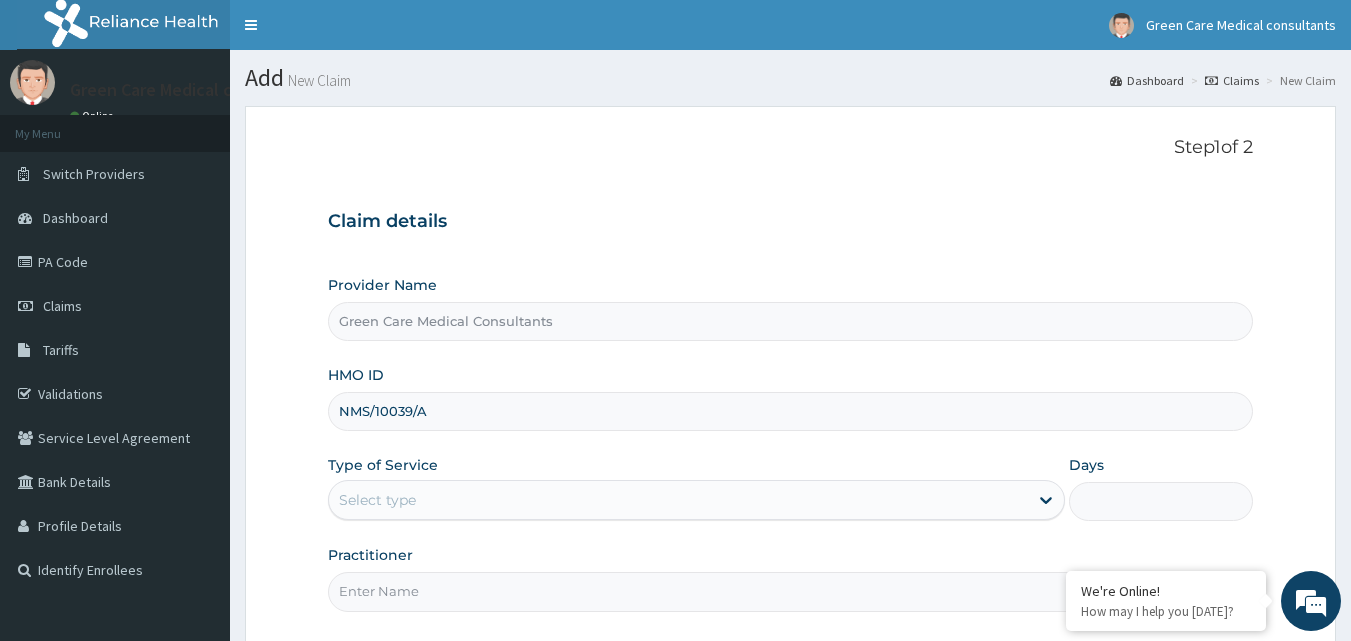 type on "NMS/10039/A" 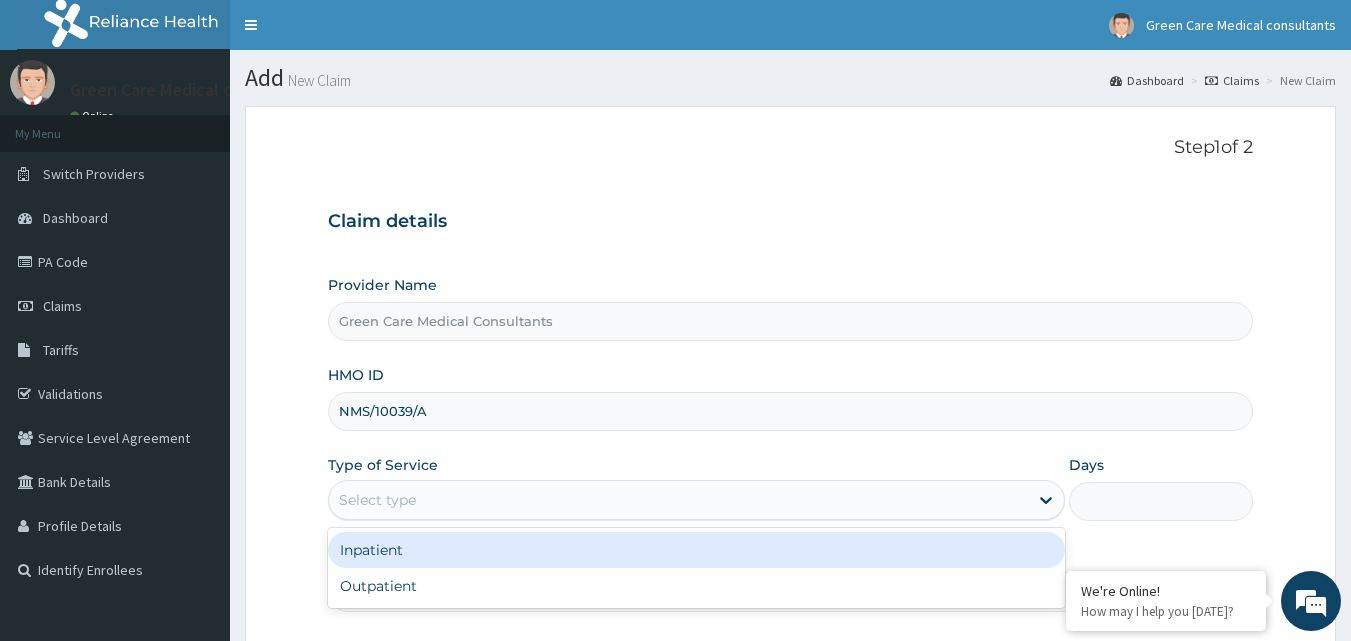 click on "Select type" at bounding box center (678, 500) 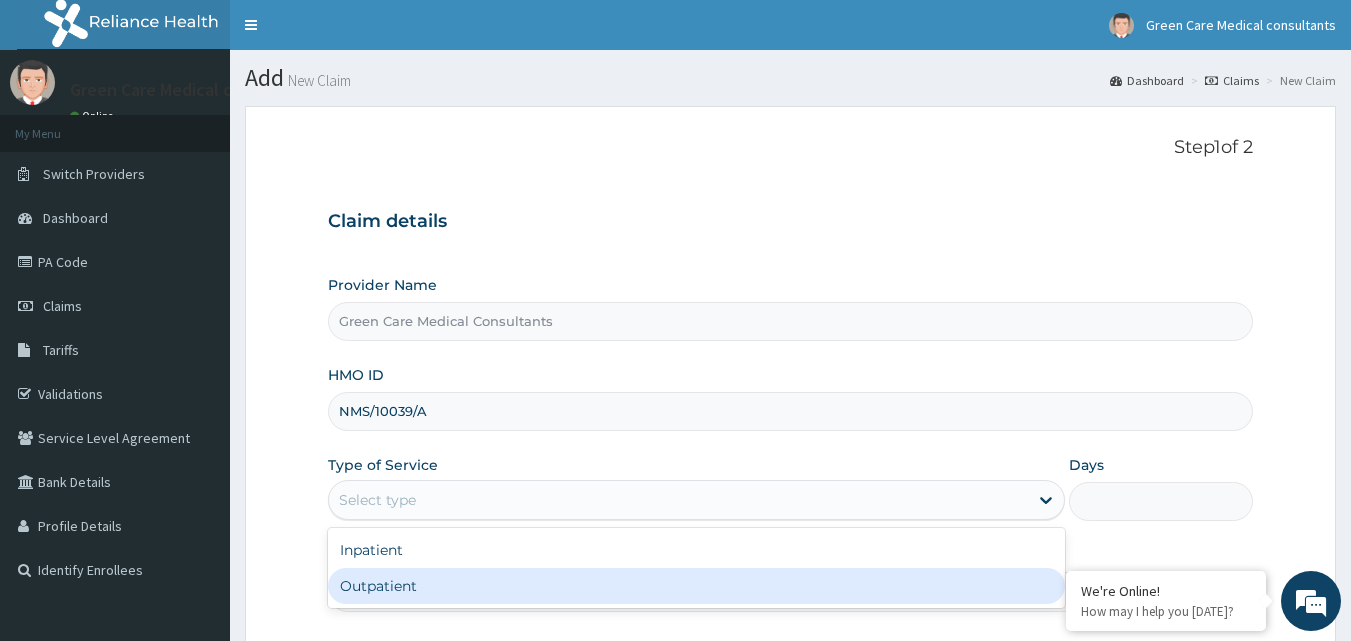 click on "Outpatient" at bounding box center (696, 586) 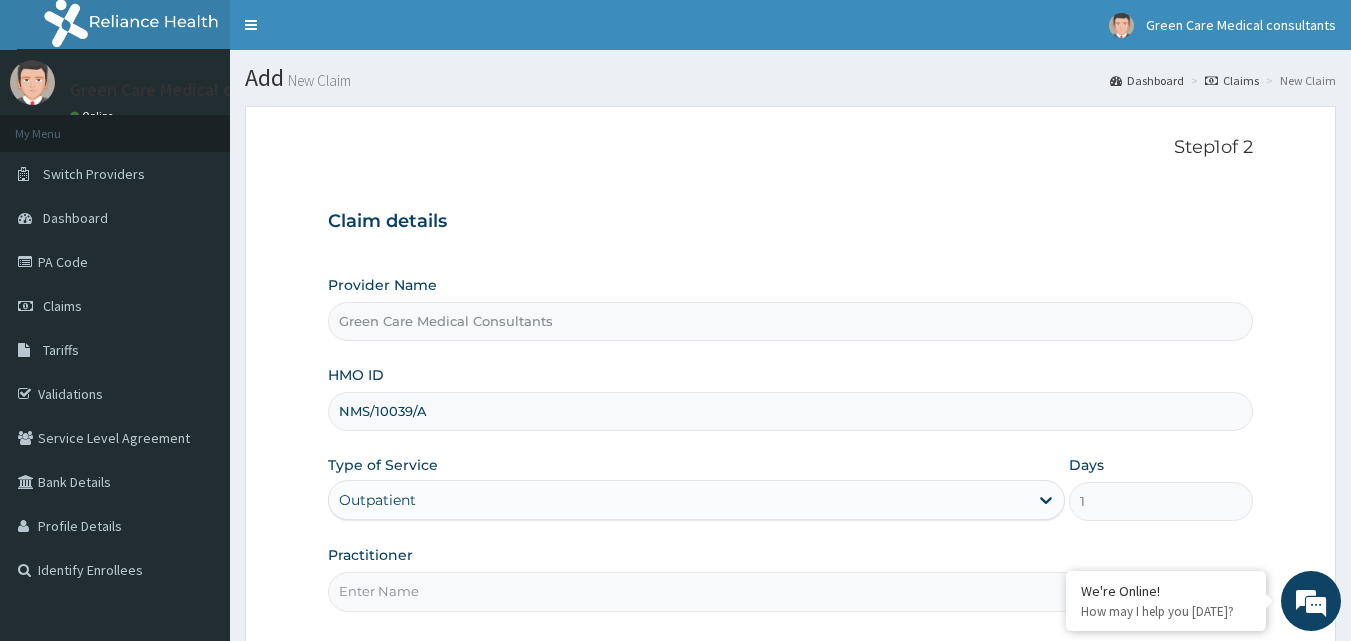 click on "Outpatient" at bounding box center (678, 500) 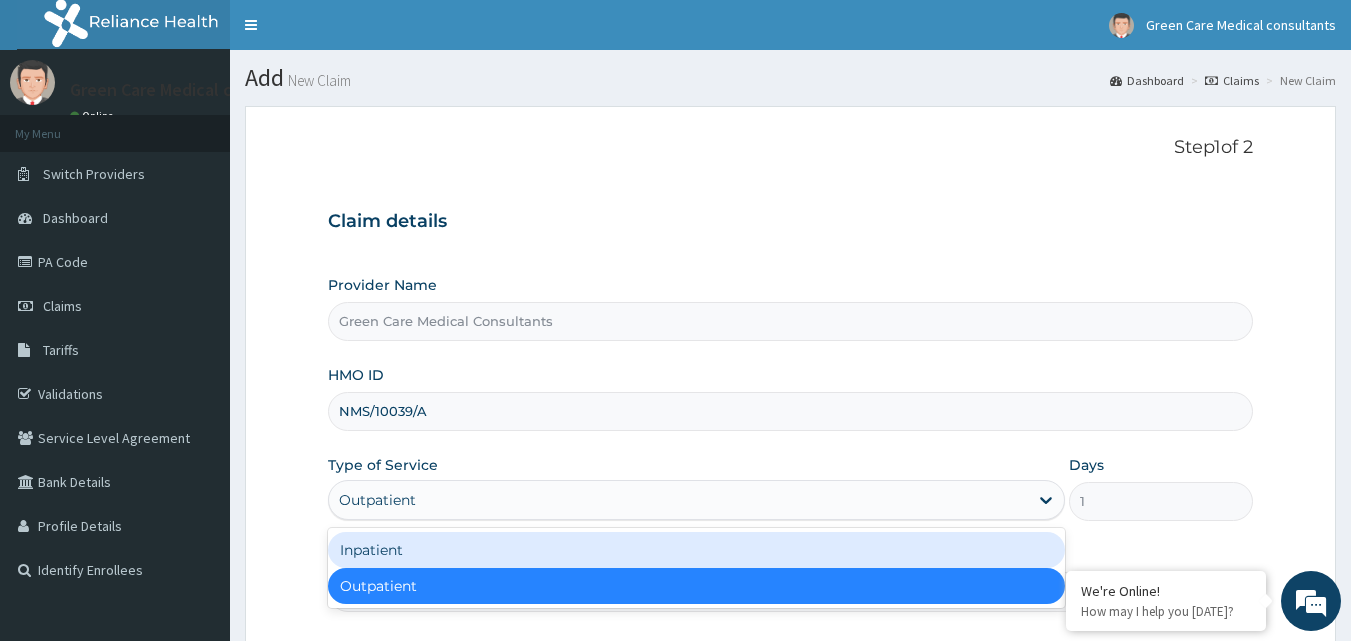 click on "Inpatient" at bounding box center [696, 550] 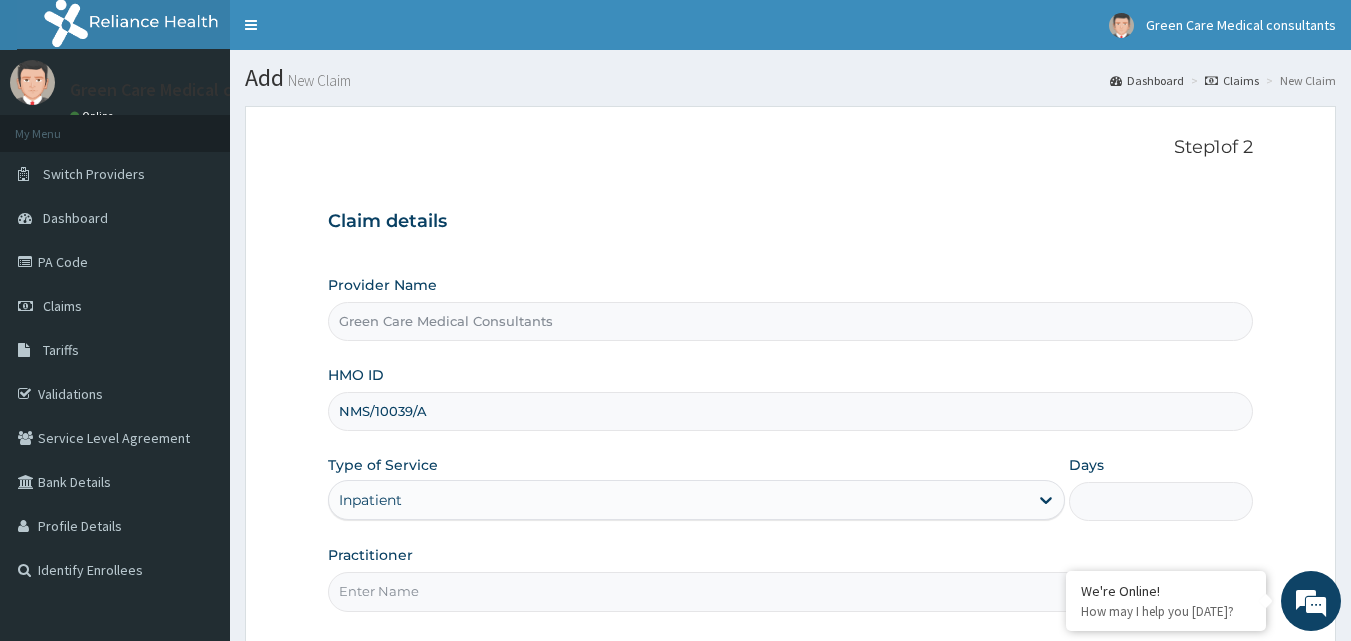 click on "Days" at bounding box center (1161, 501) 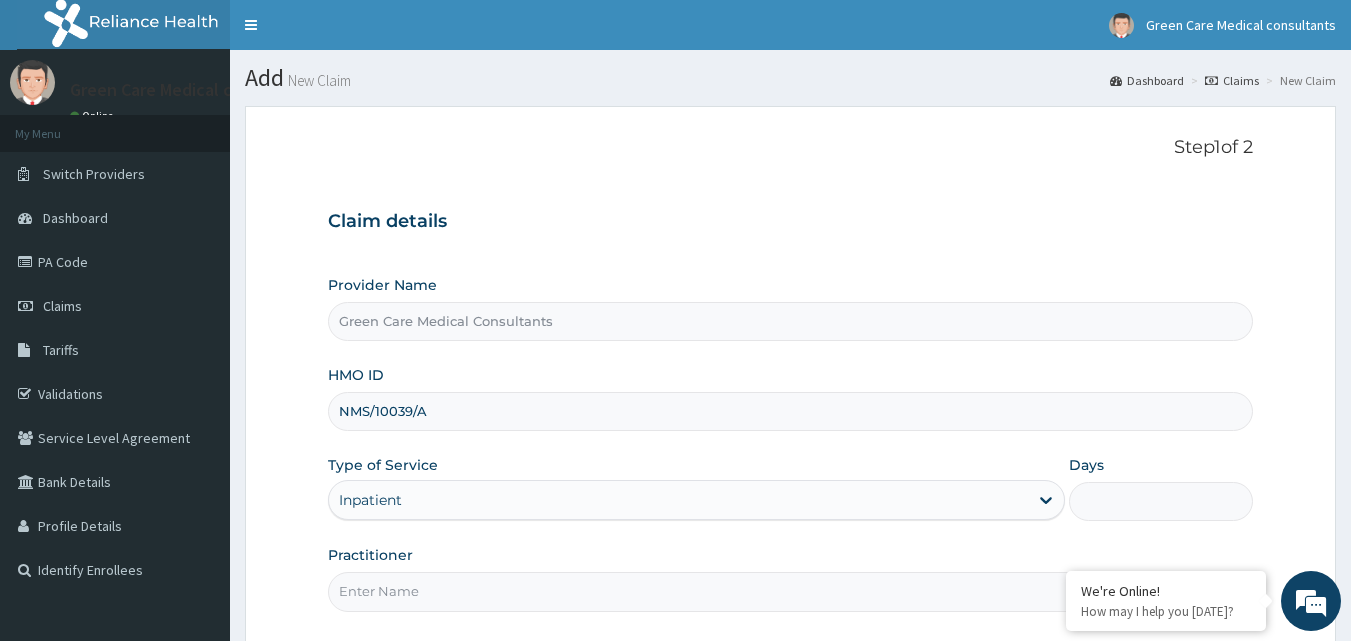 type on "2" 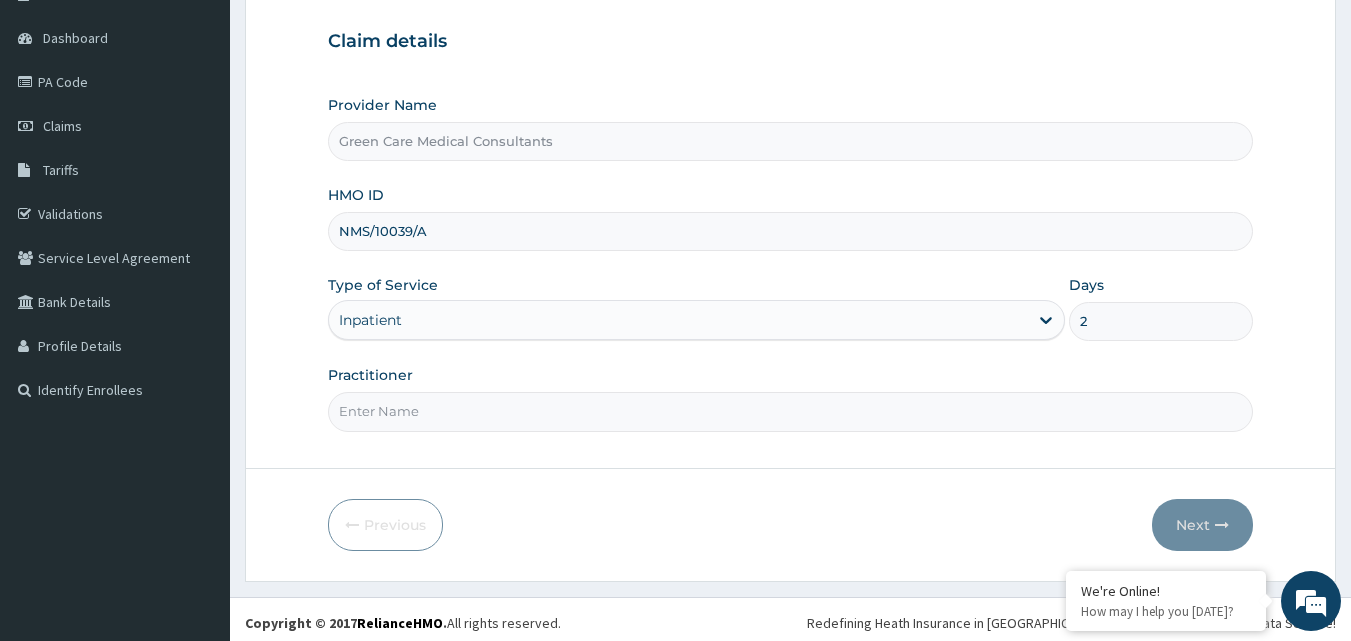 scroll, scrollTop: 187, scrollLeft: 0, axis: vertical 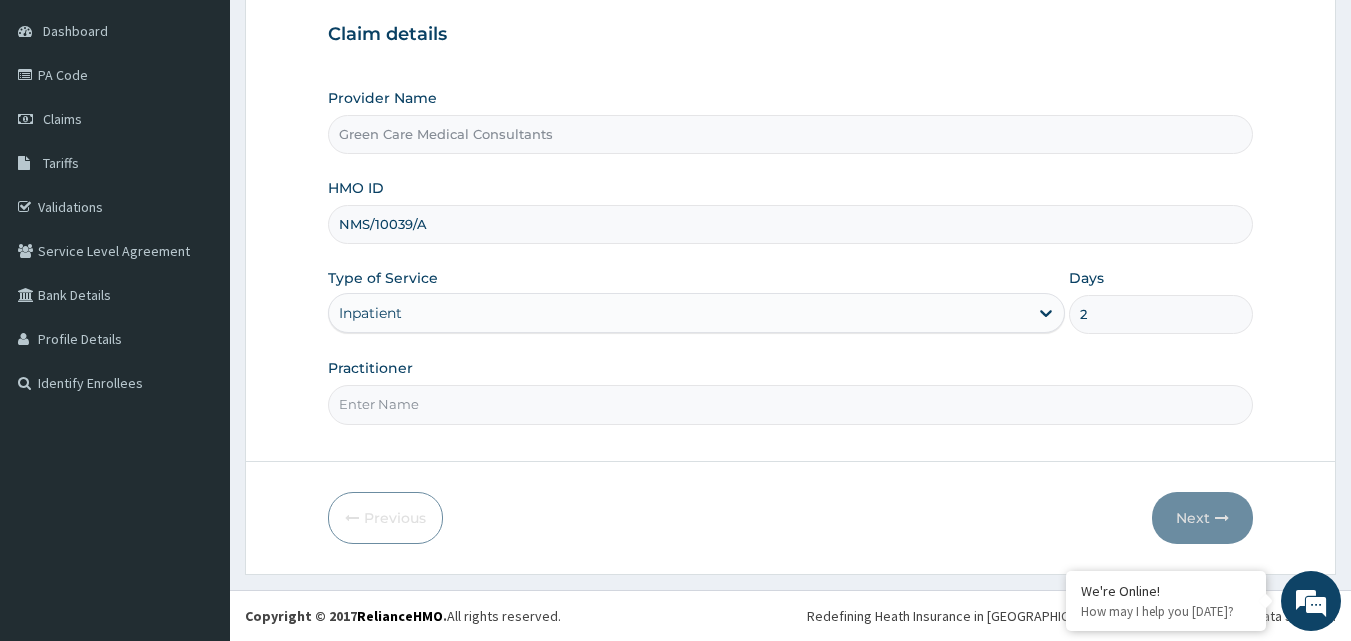 click on "Practitioner" at bounding box center [791, 404] 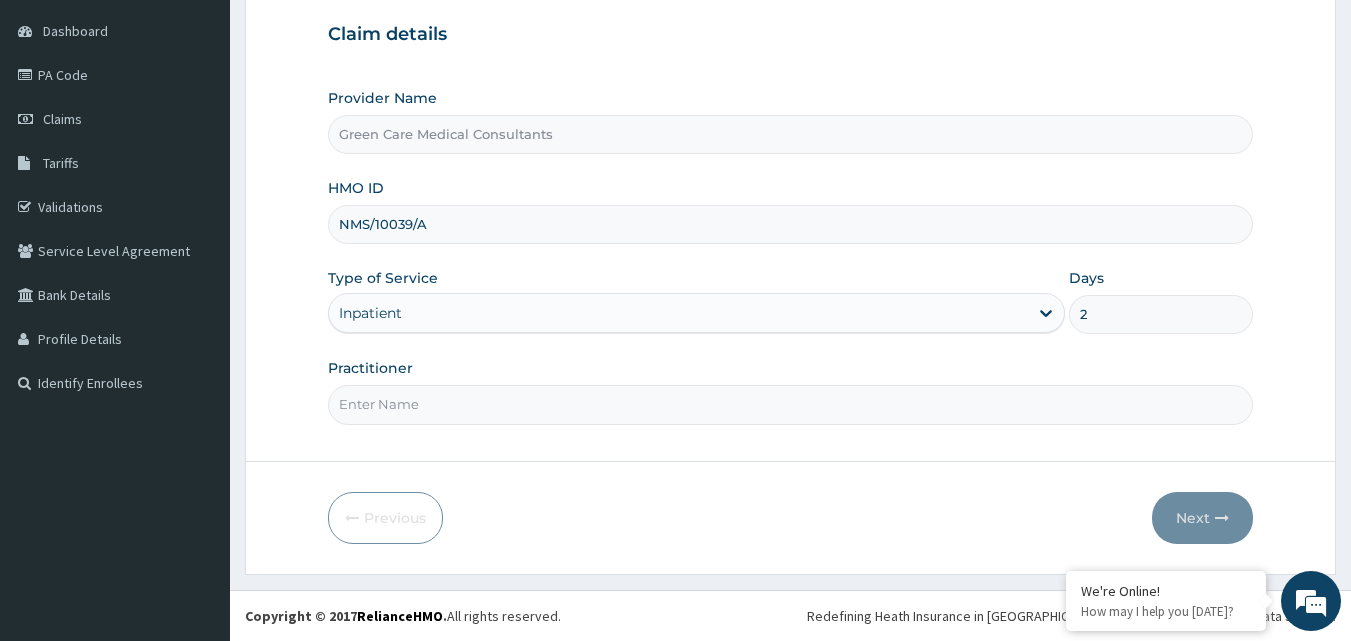 type on "DR. PAMELA" 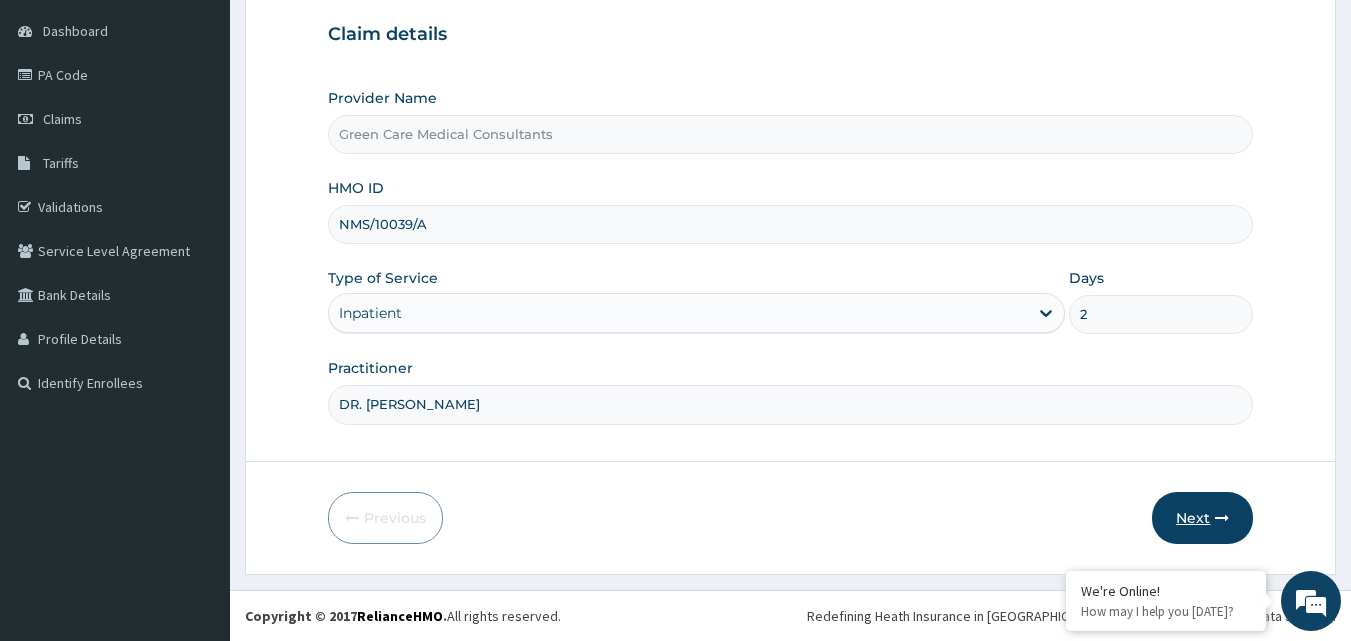 click on "Next" at bounding box center (1202, 518) 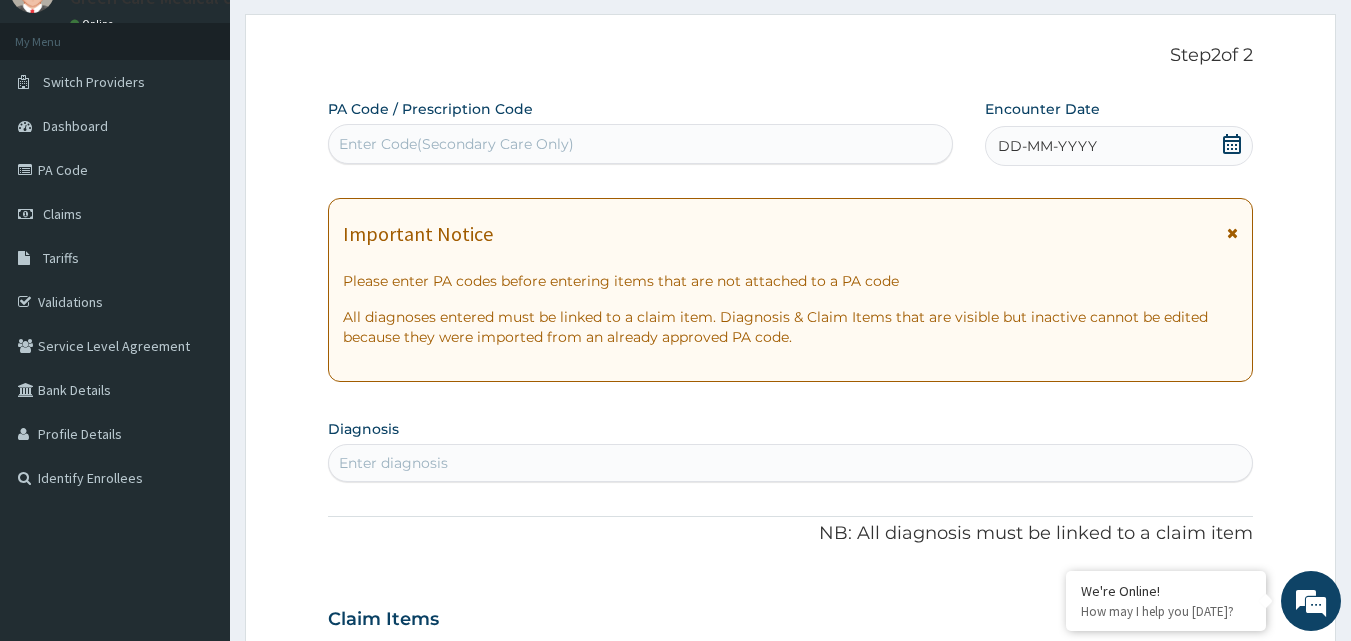scroll, scrollTop: 0, scrollLeft: 0, axis: both 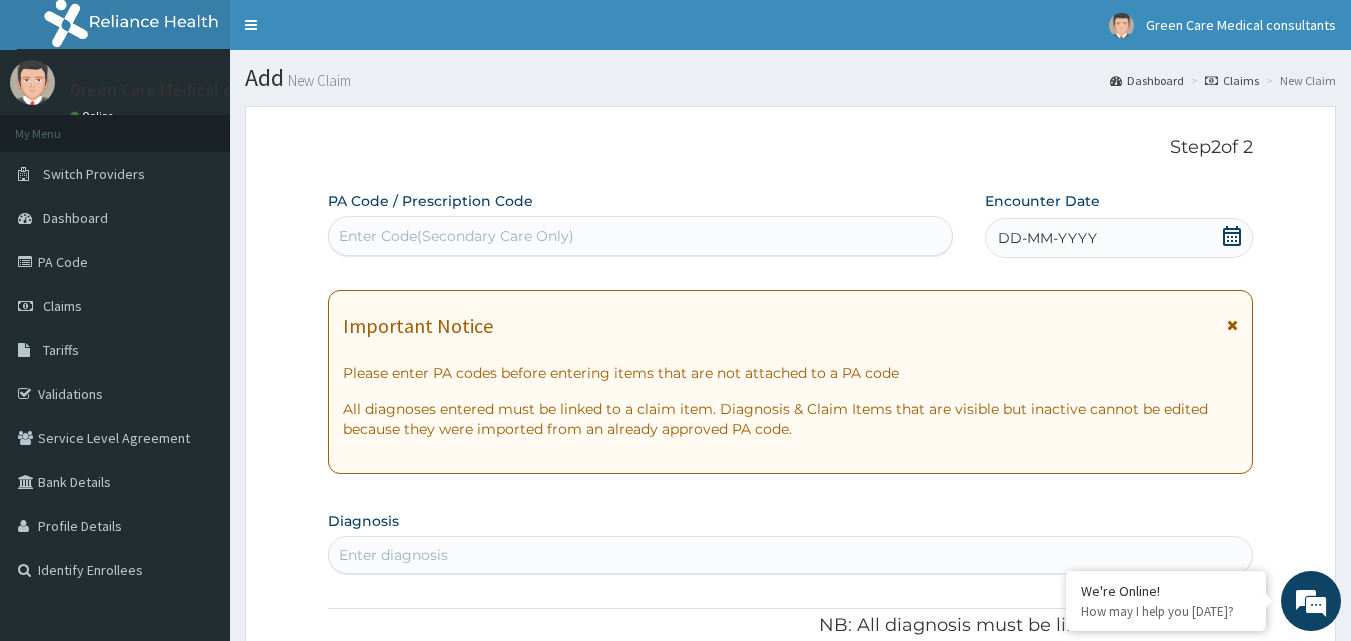 click on "Enter Code(Secondary Care Only)" at bounding box center (641, 236) 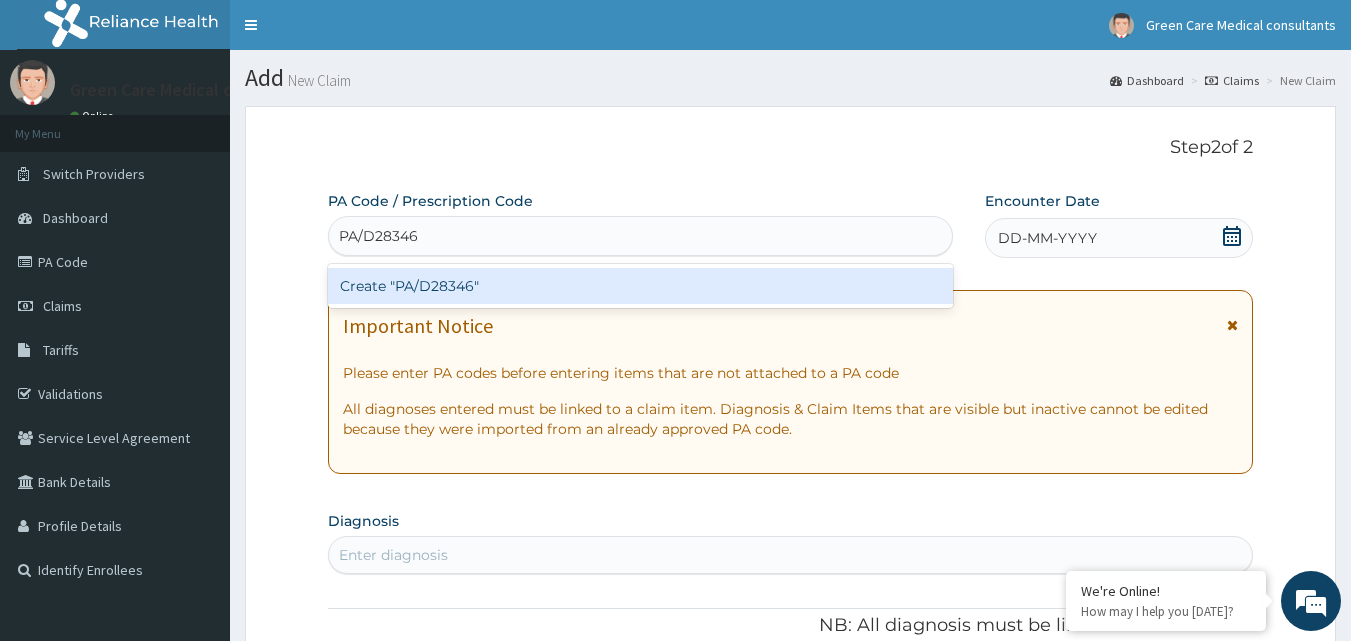 click on "Create "PA/D28346"" at bounding box center [641, 286] 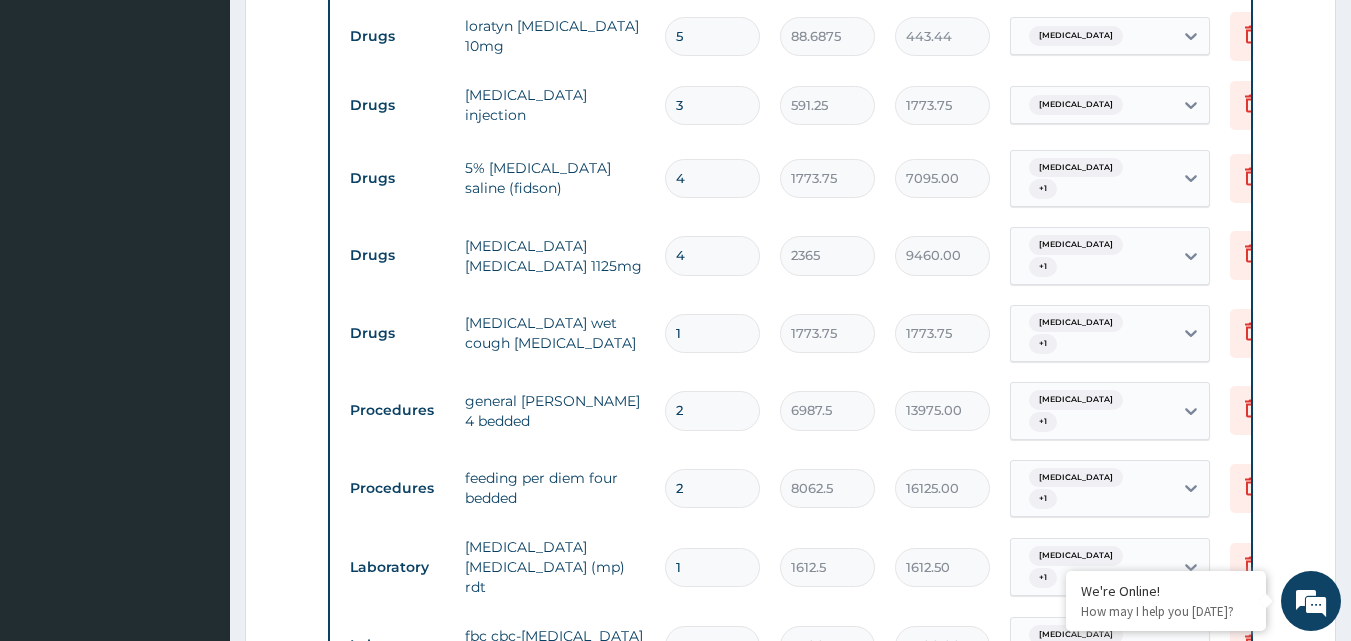 scroll, scrollTop: 904, scrollLeft: 0, axis: vertical 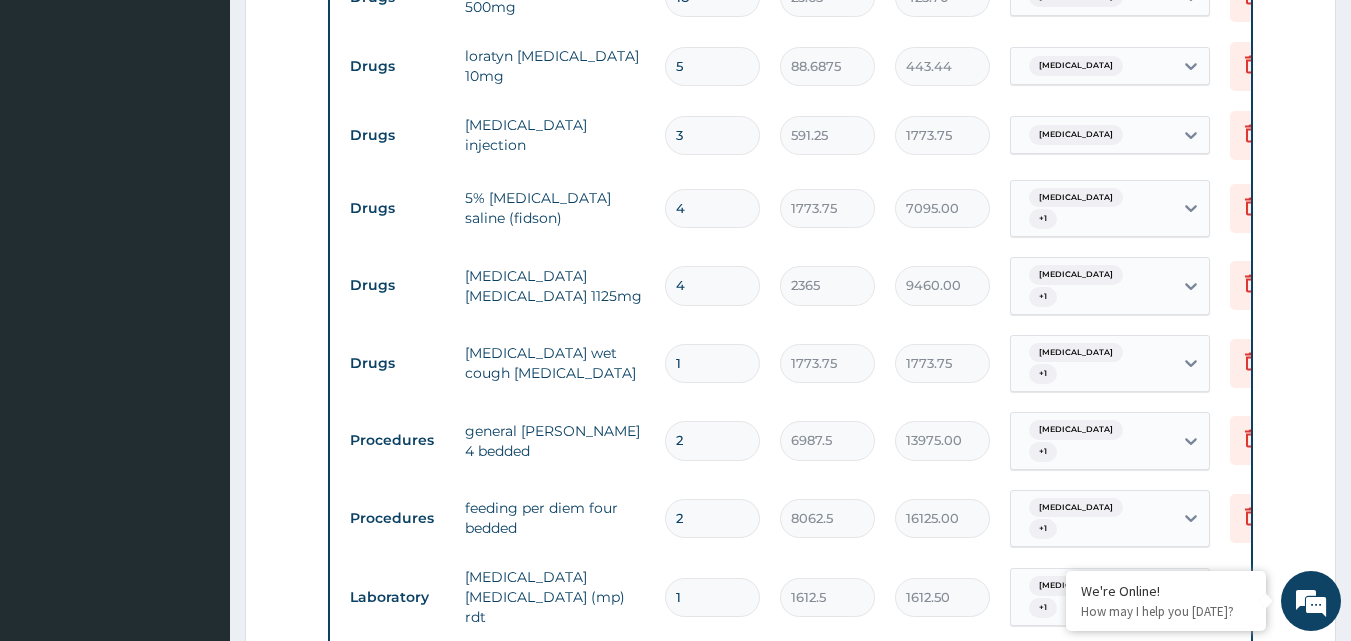 click on "4" at bounding box center (712, 208) 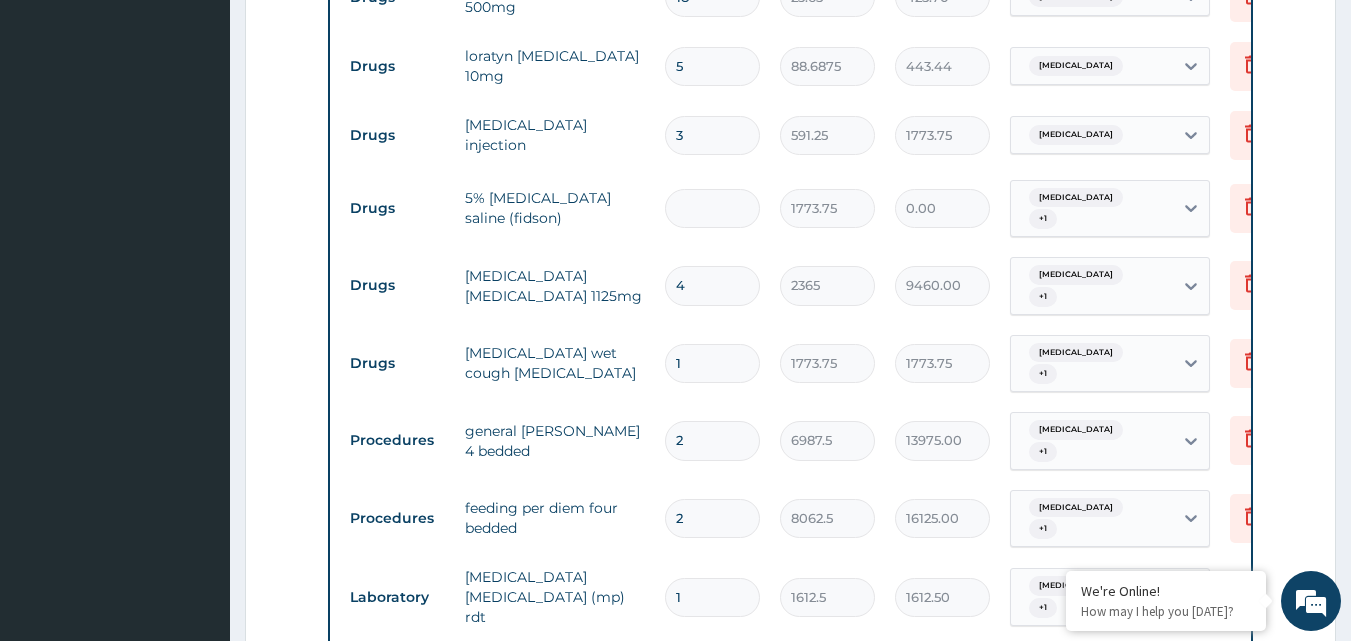 type on "3" 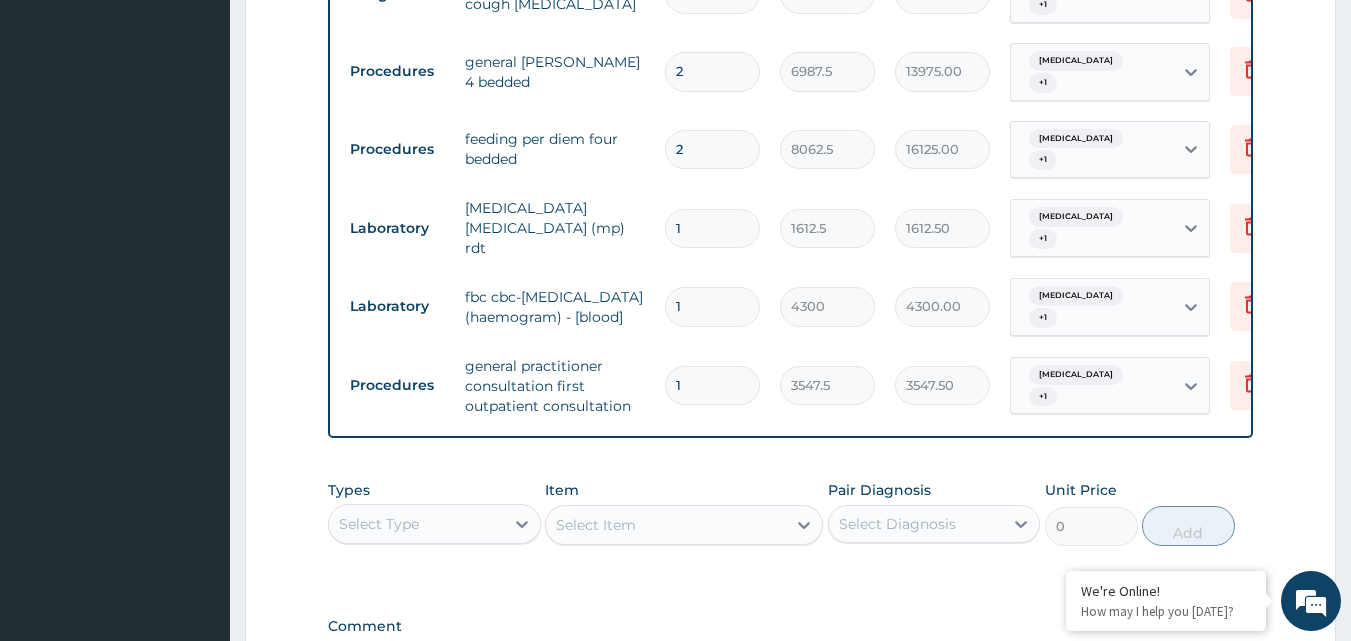 scroll, scrollTop: 1304, scrollLeft: 0, axis: vertical 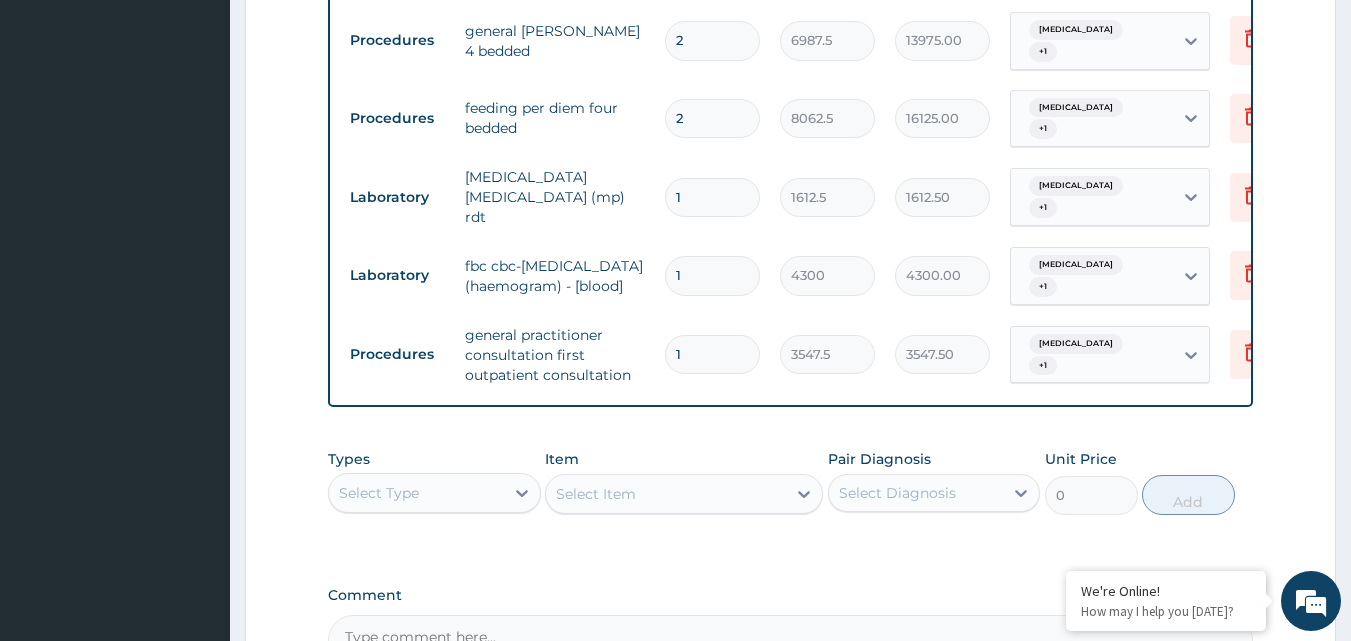 type on "3" 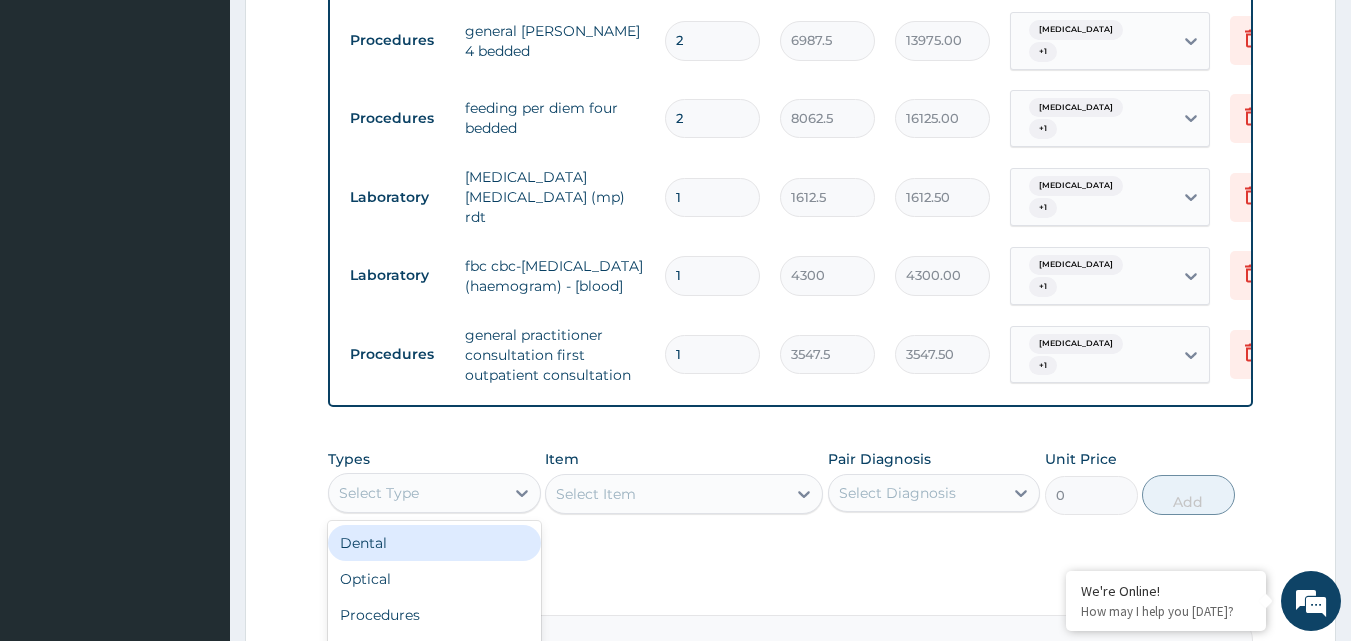 drag, startPoint x: 478, startPoint y: 471, endPoint x: 462, endPoint y: 495, distance: 28.84441 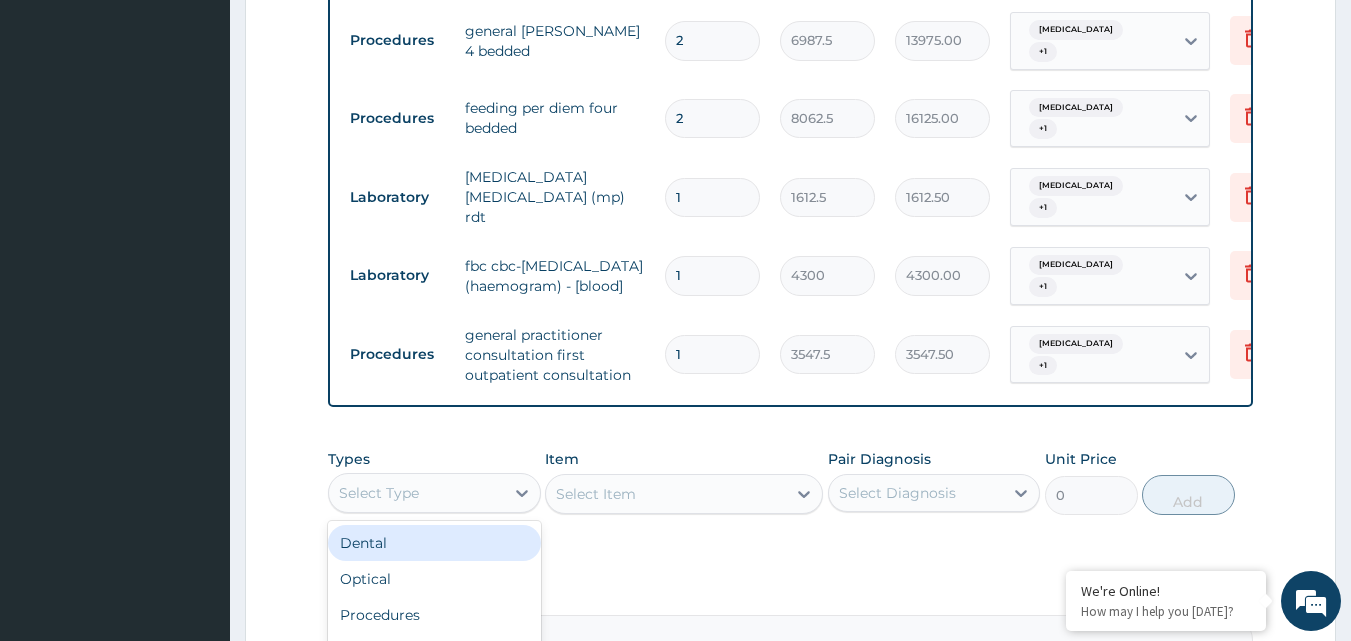 click on "Select Type" at bounding box center (416, 493) 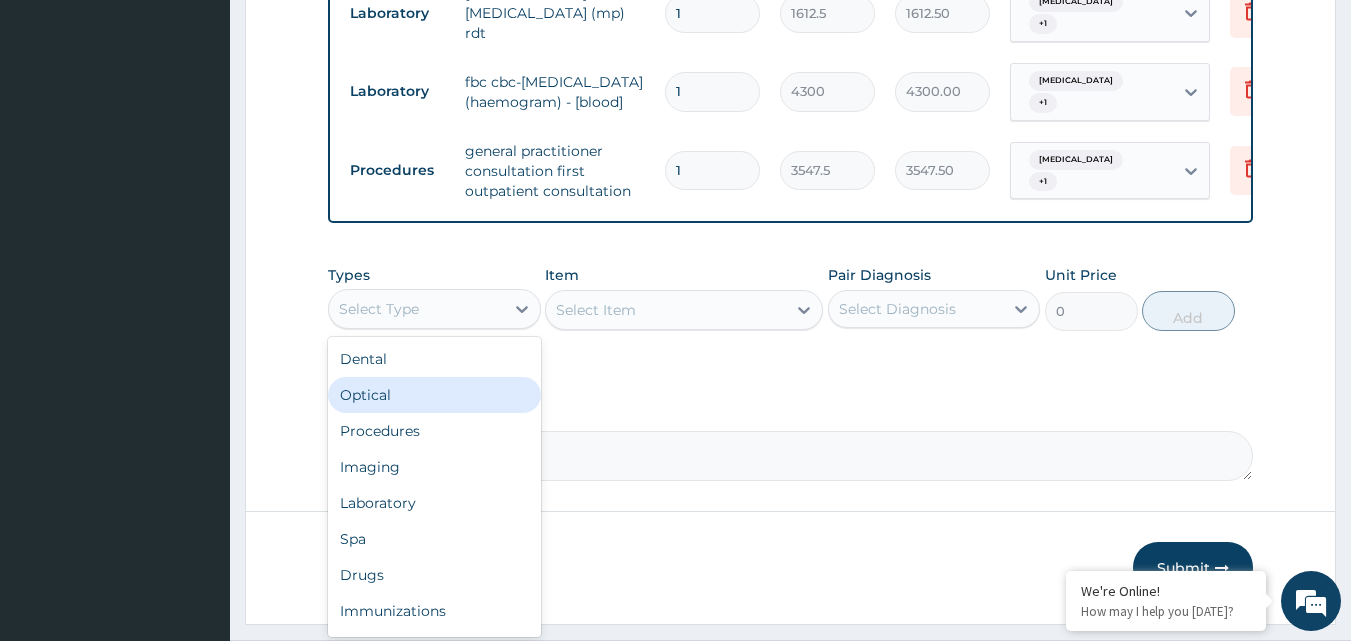scroll, scrollTop: 1504, scrollLeft: 0, axis: vertical 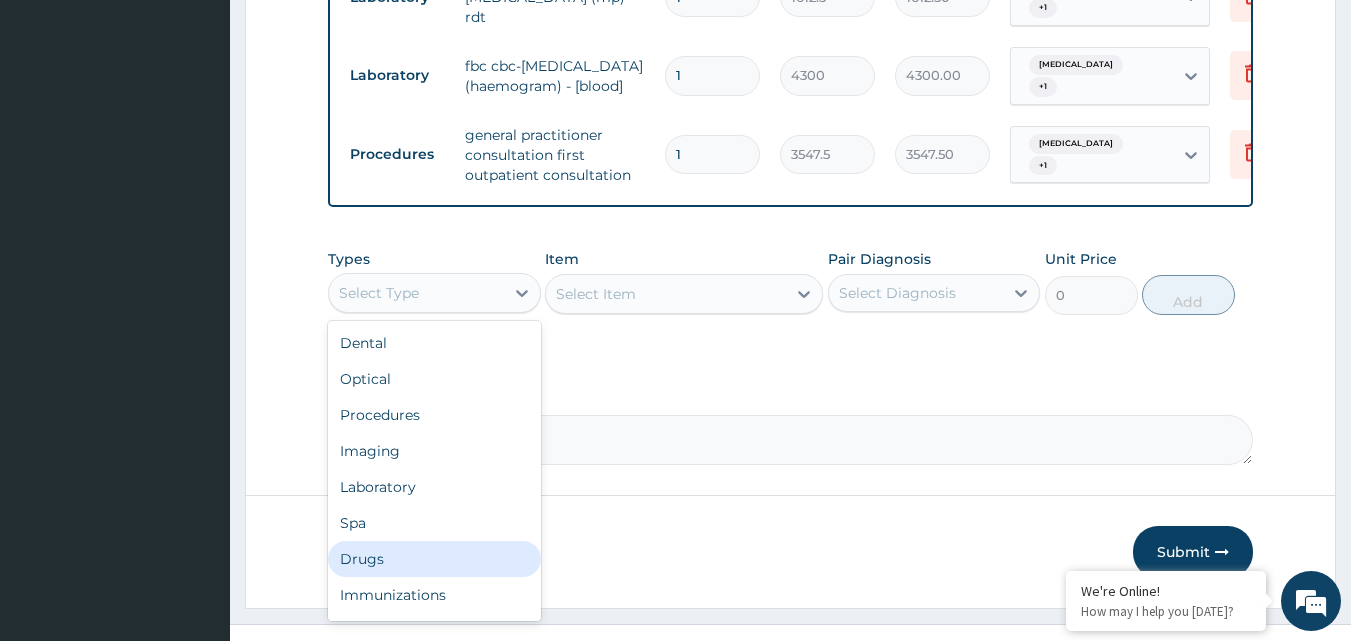 click on "Drugs" at bounding box center (434, 559) 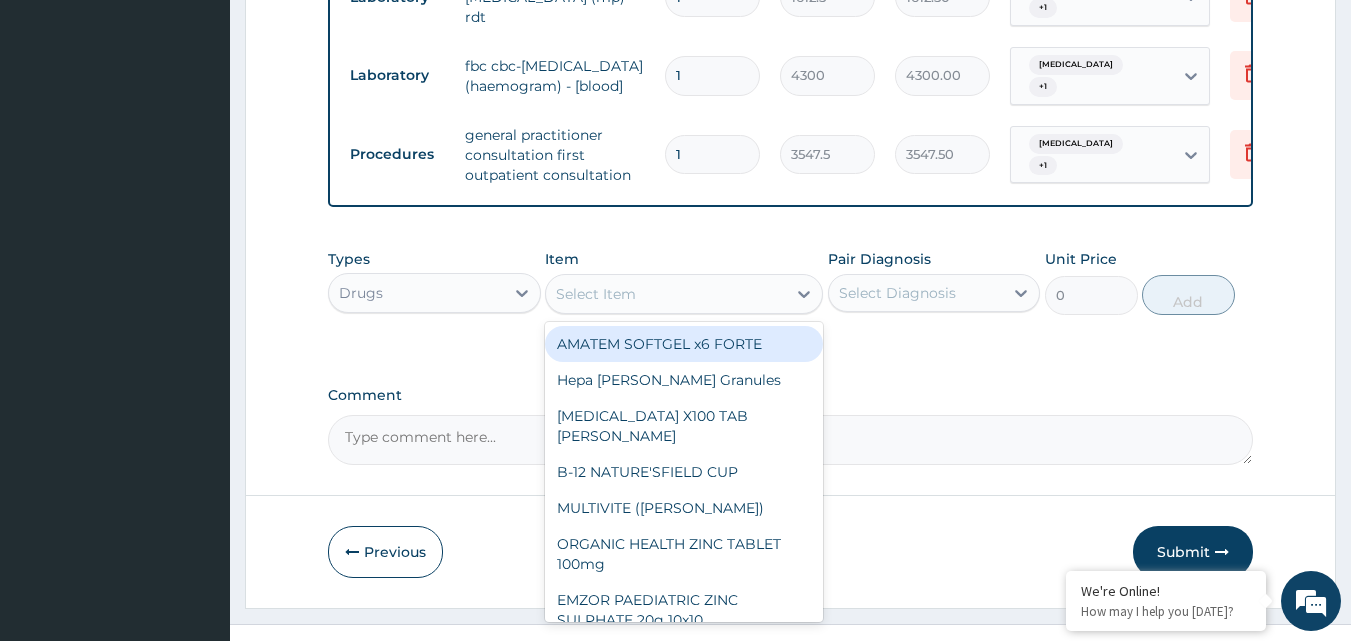 click on "Select Item" at bounding box center [596, 294] 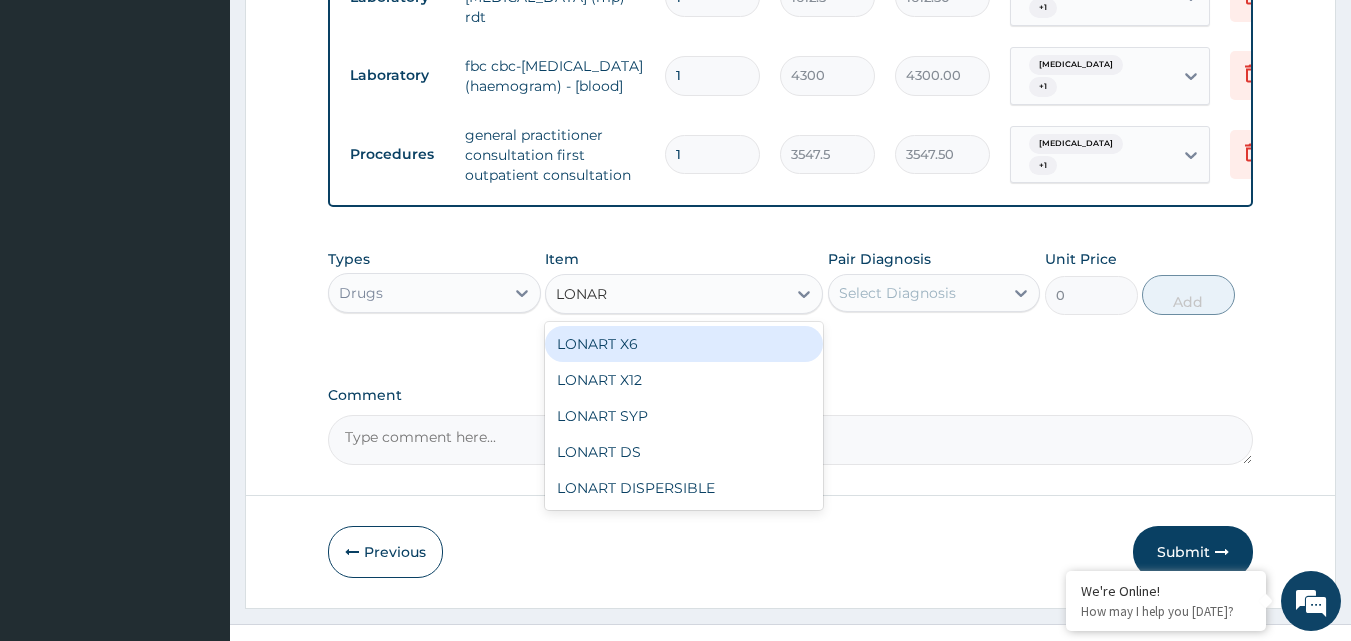 type on "LONART" 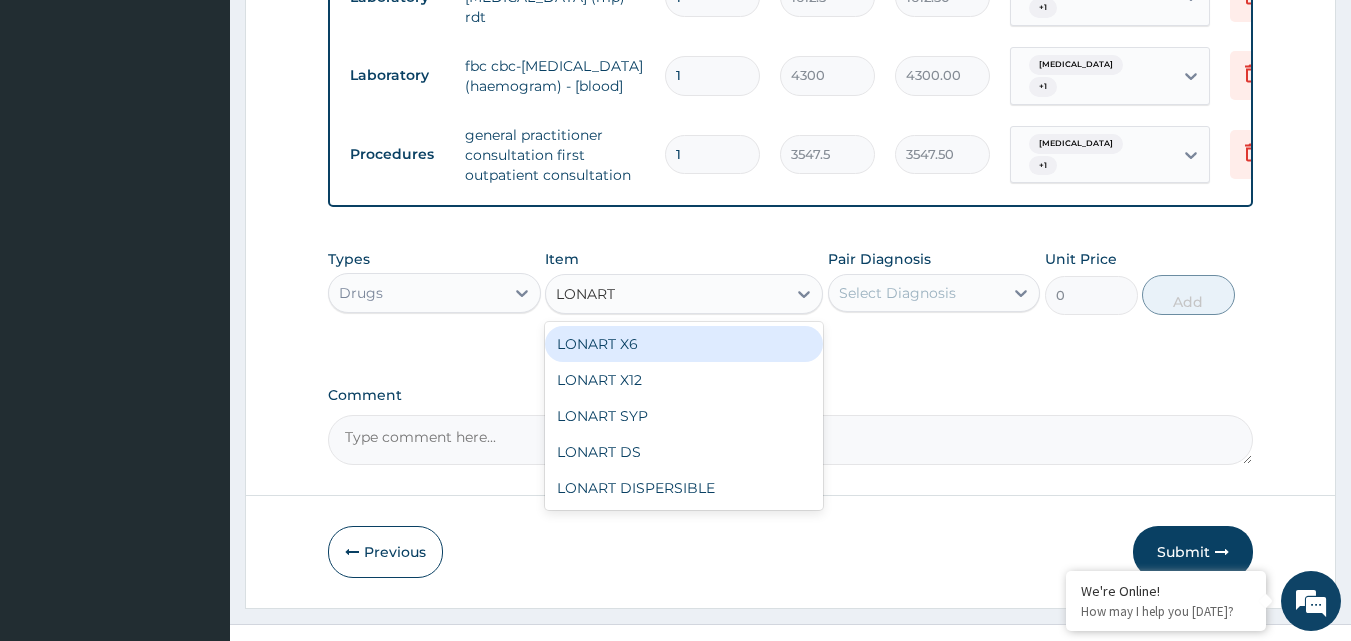 click on "LONART X6" at bounding box center (684, 344) 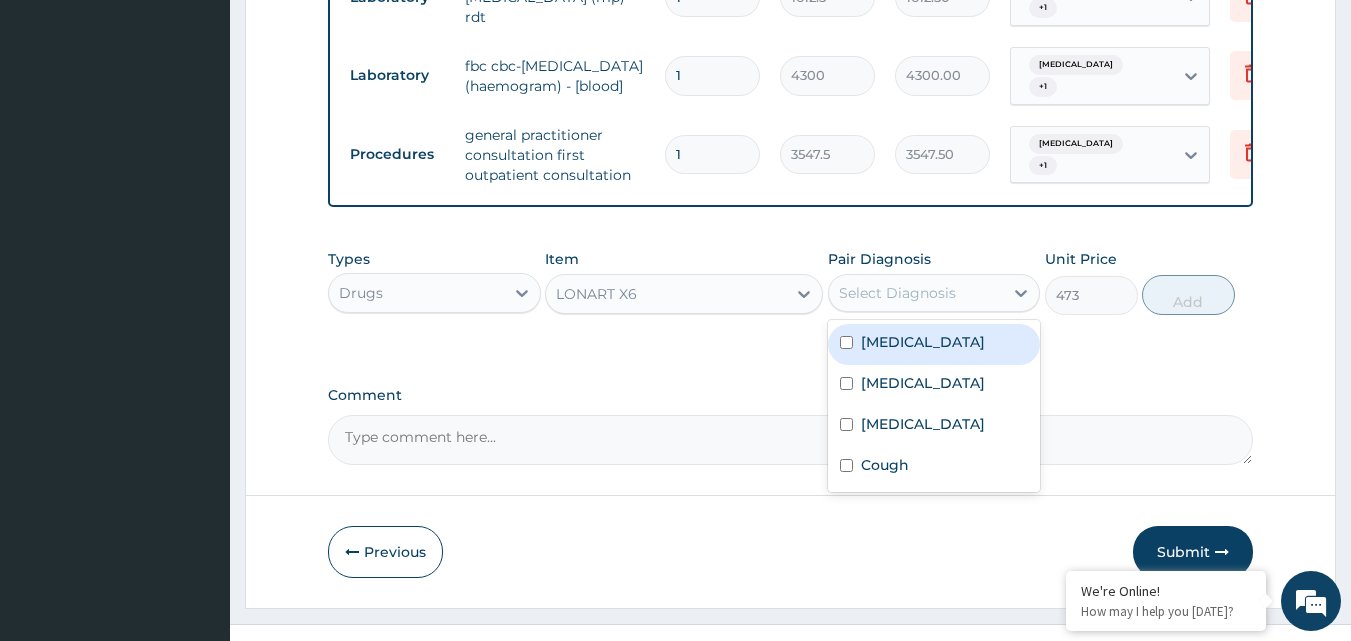 click on "Select Diagnosis" at bounding box center [897, 293] 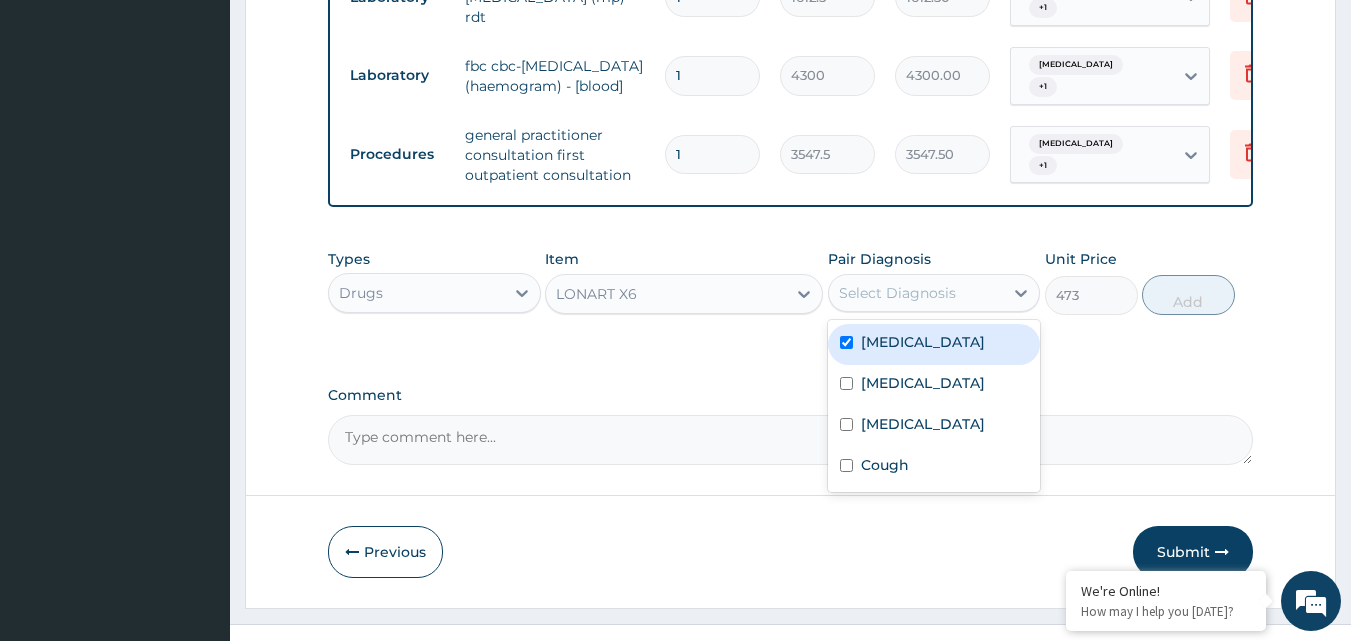 checkbox on "true" 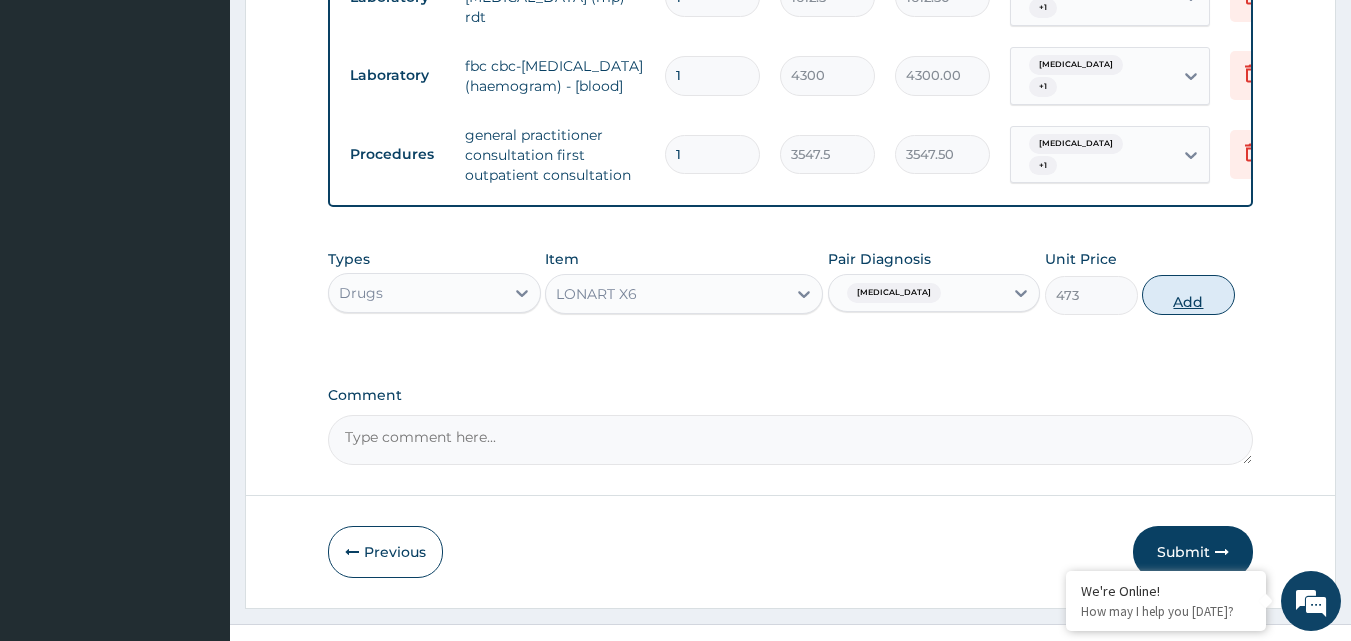 click on "Add" at bounding box center [1188, 295] 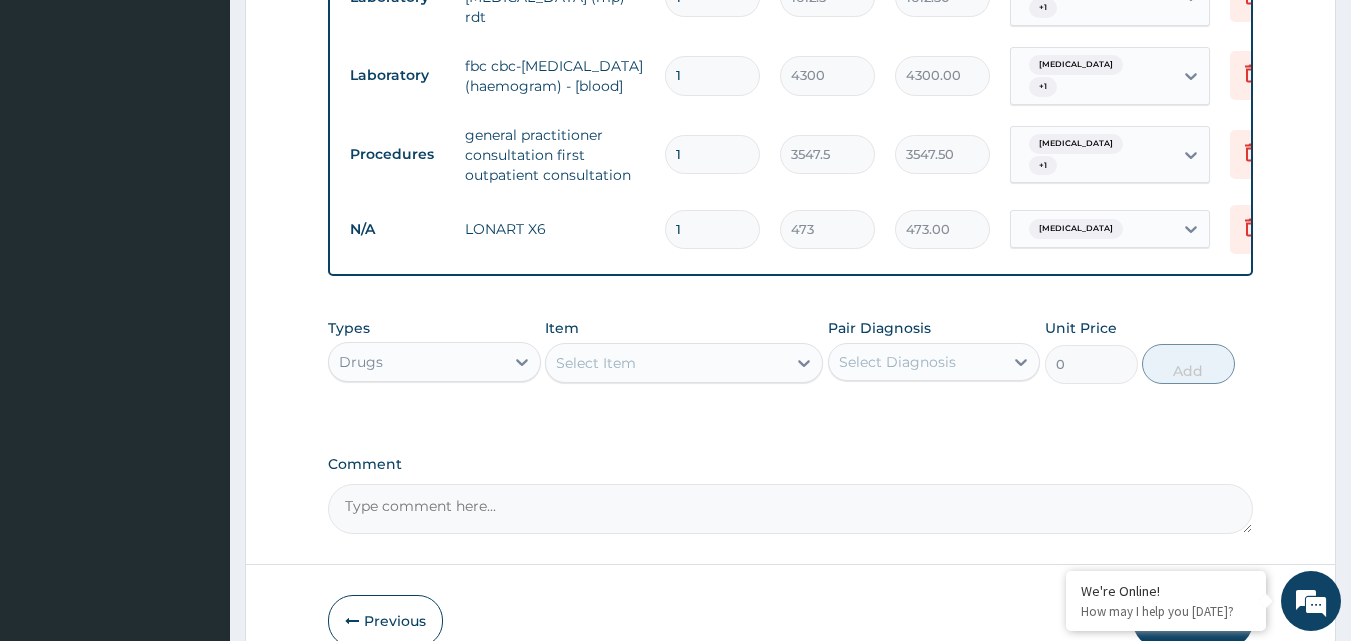 type 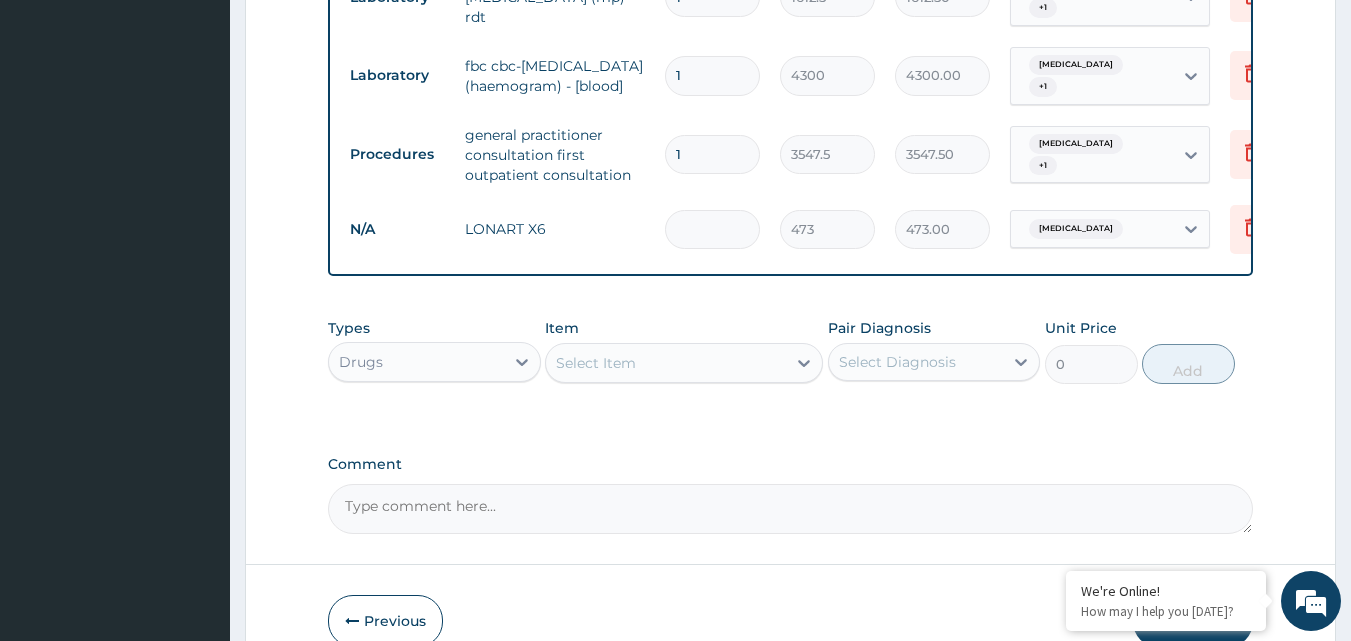 type on "0.00" 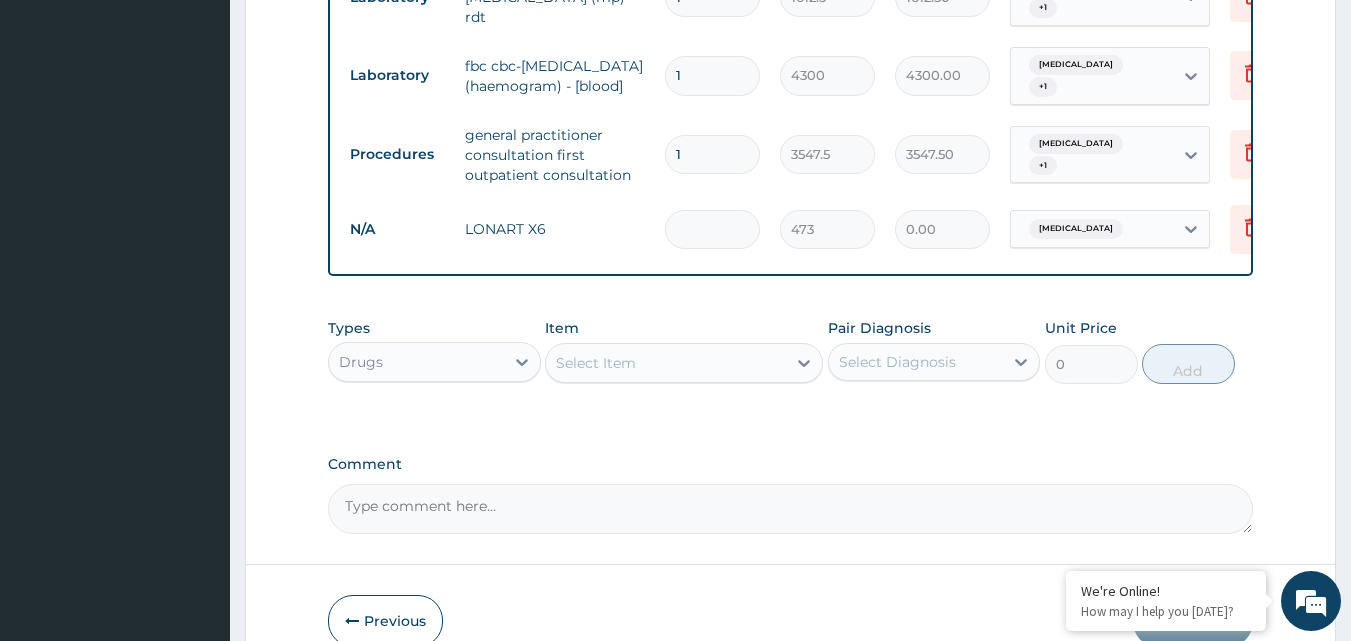 type on "6" 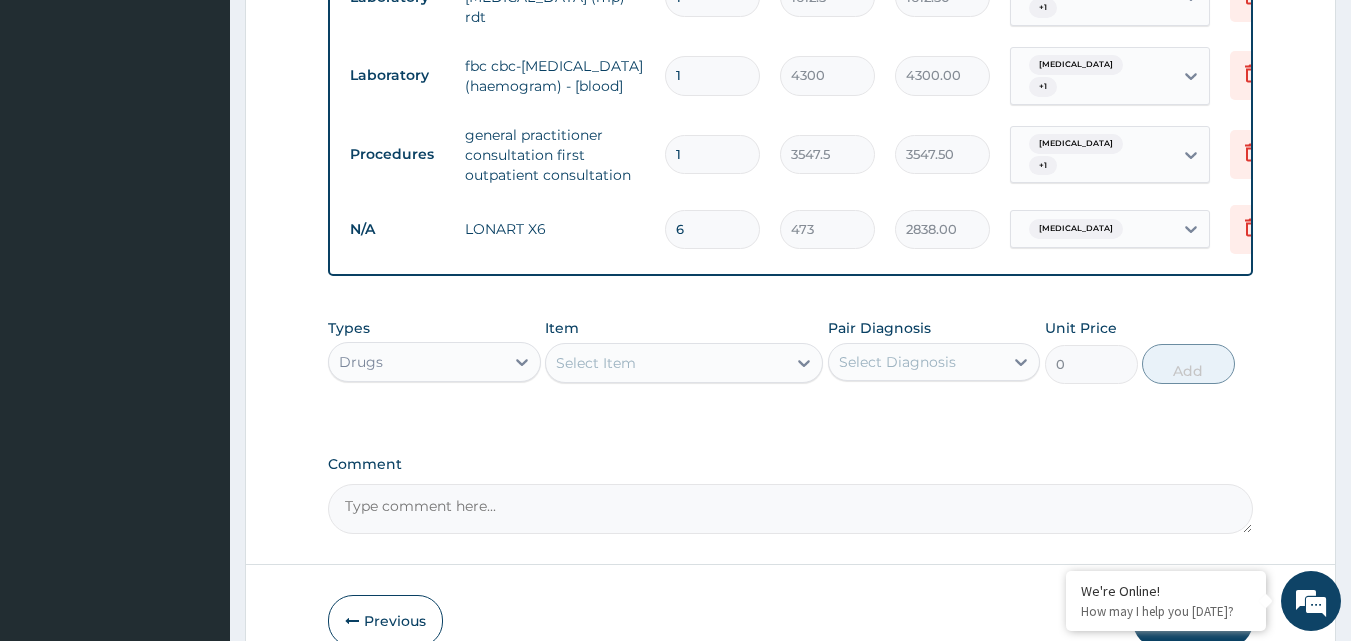 type on "6" 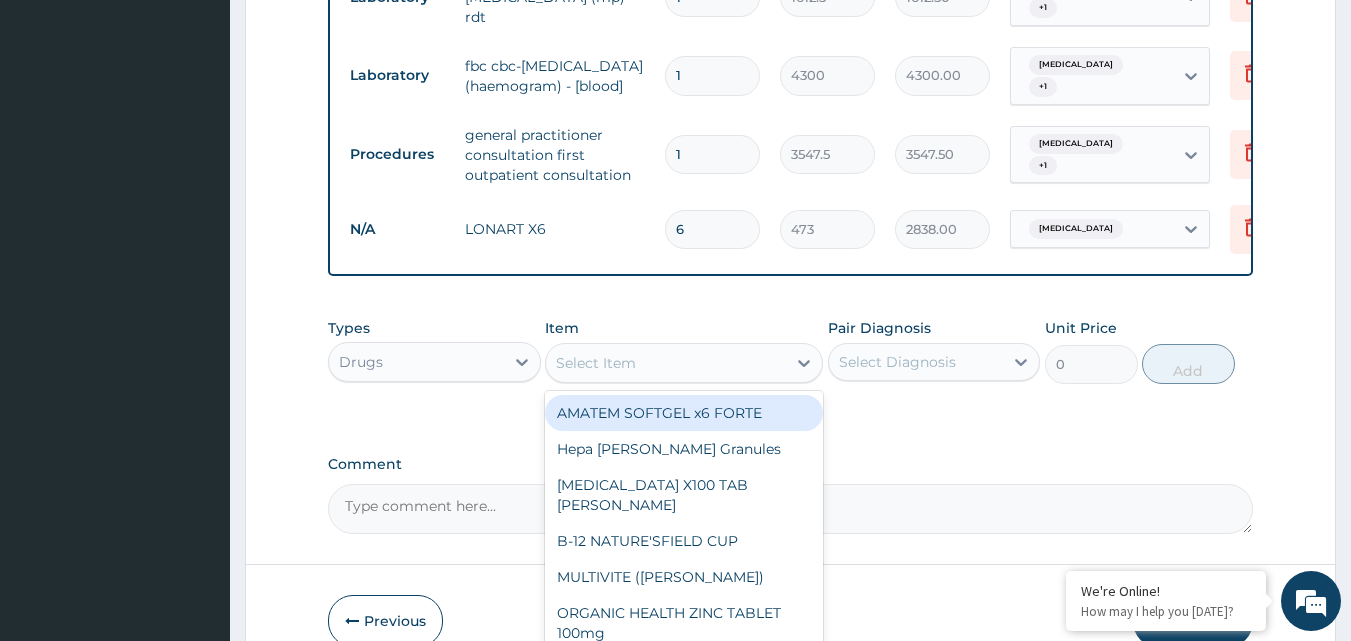 click on "Select Item" at bounding box center [666, 363] 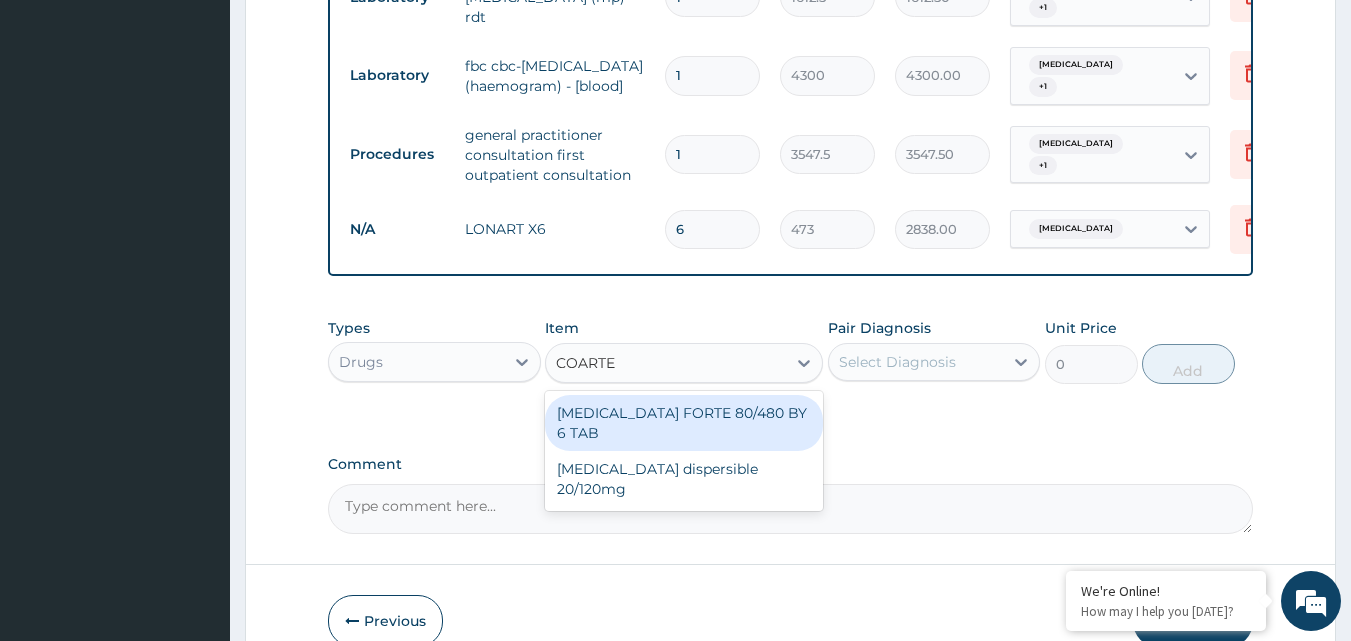 type on "COARTEM" 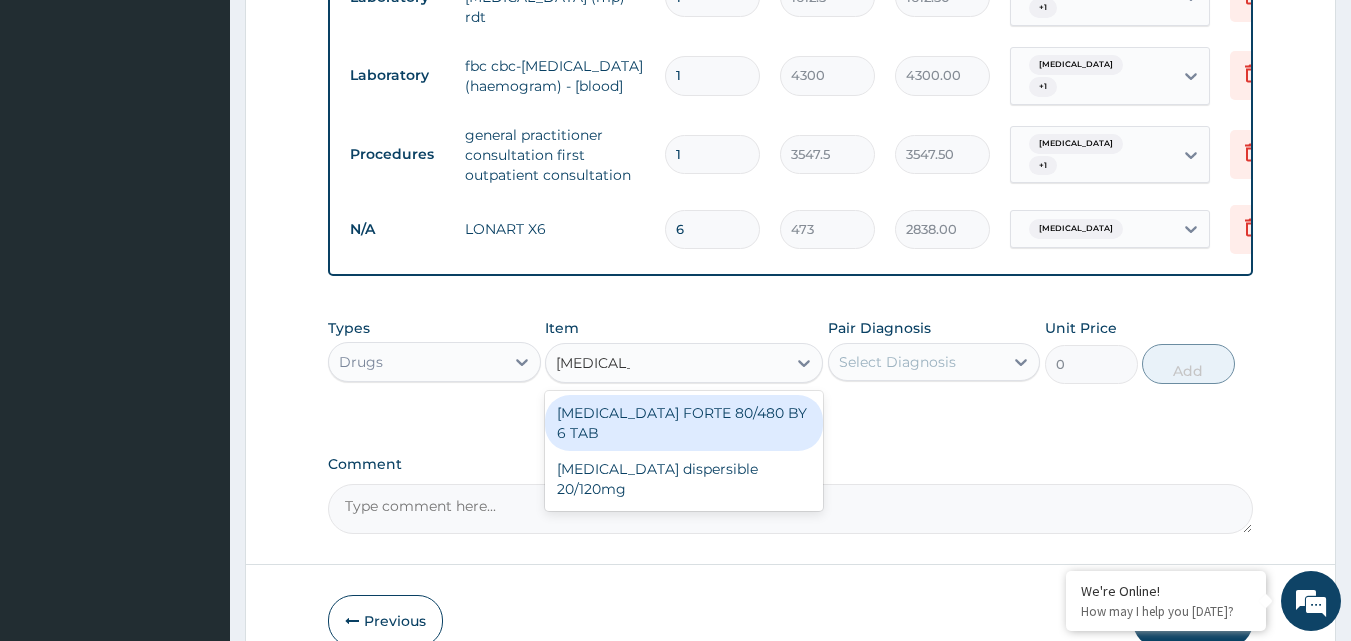 drag, startPoint x: 723, startPoint y: 392, endPoint x: 1056, endPoint y: 364, distance: 334.1751 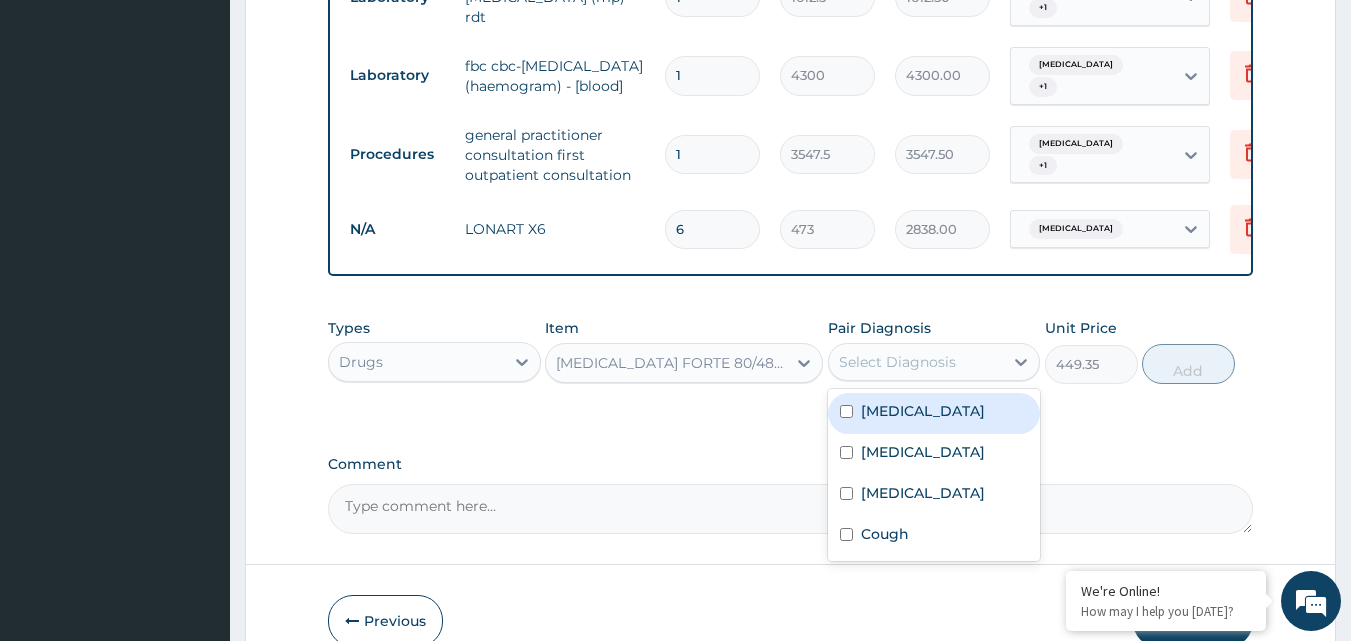 click on "Select Diagnosis" at bounding box center (897, 362) 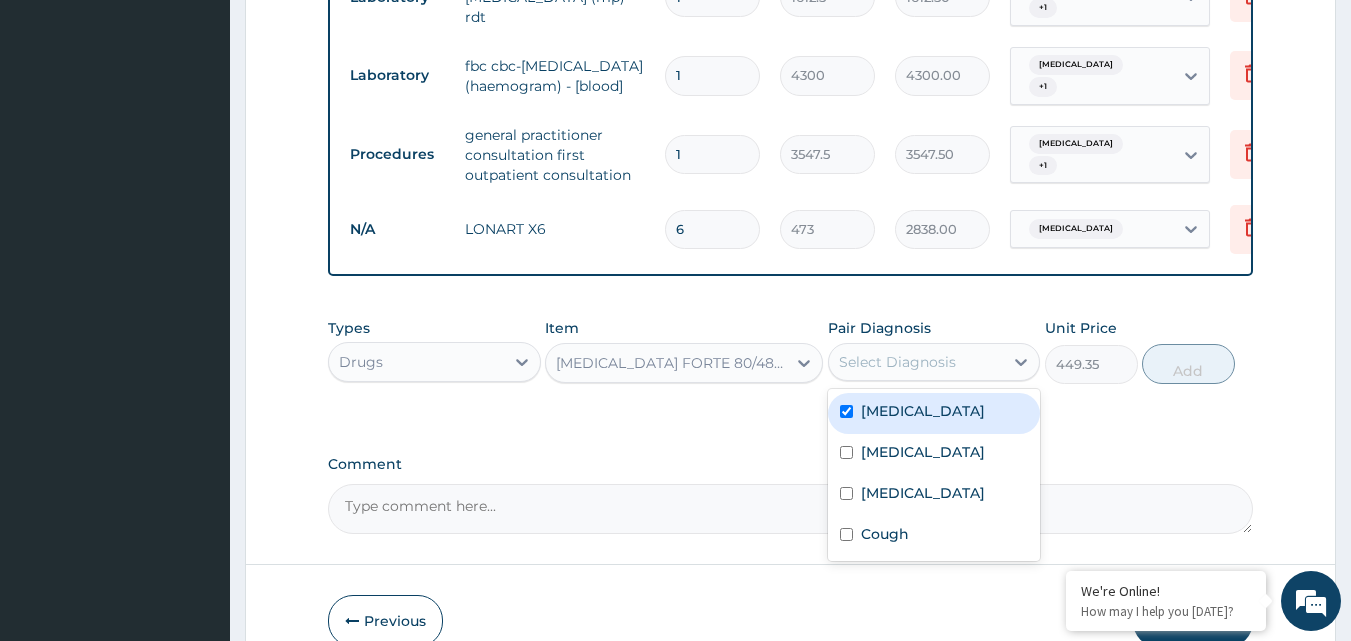 checkbox on "true" 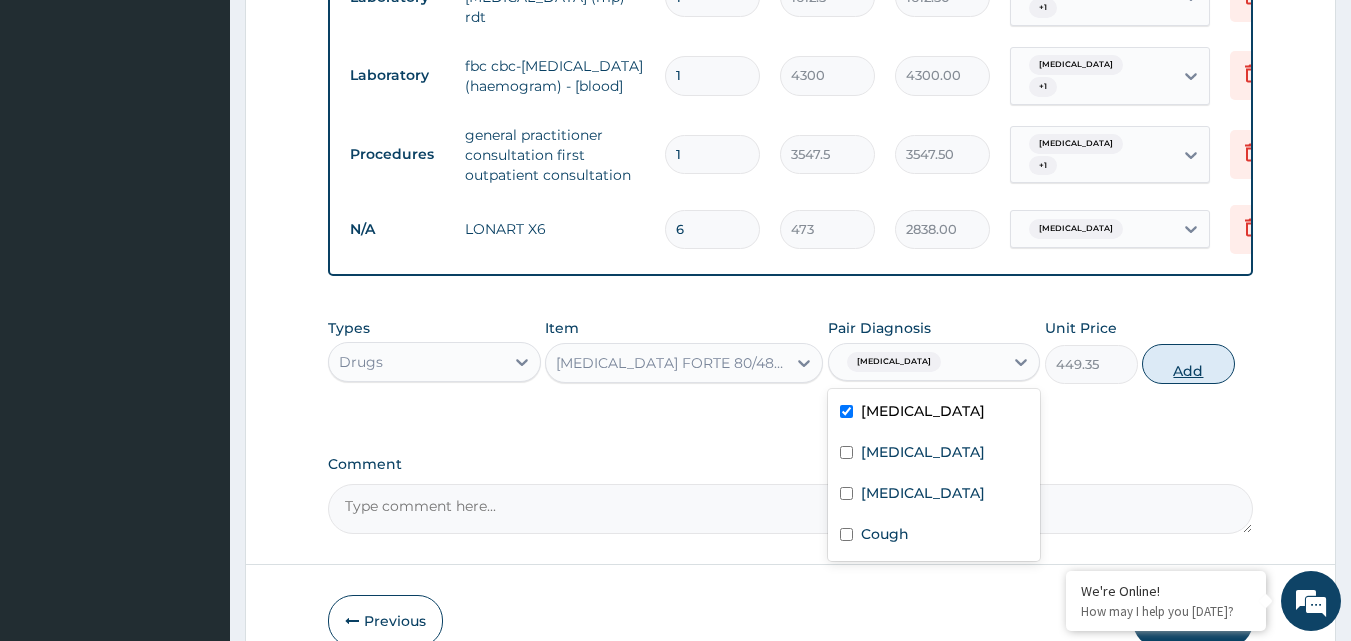 drag, startPoint x: 1230, startPoint y: 351, endPoint x: 1216, endPoint y: 351, distance: 14 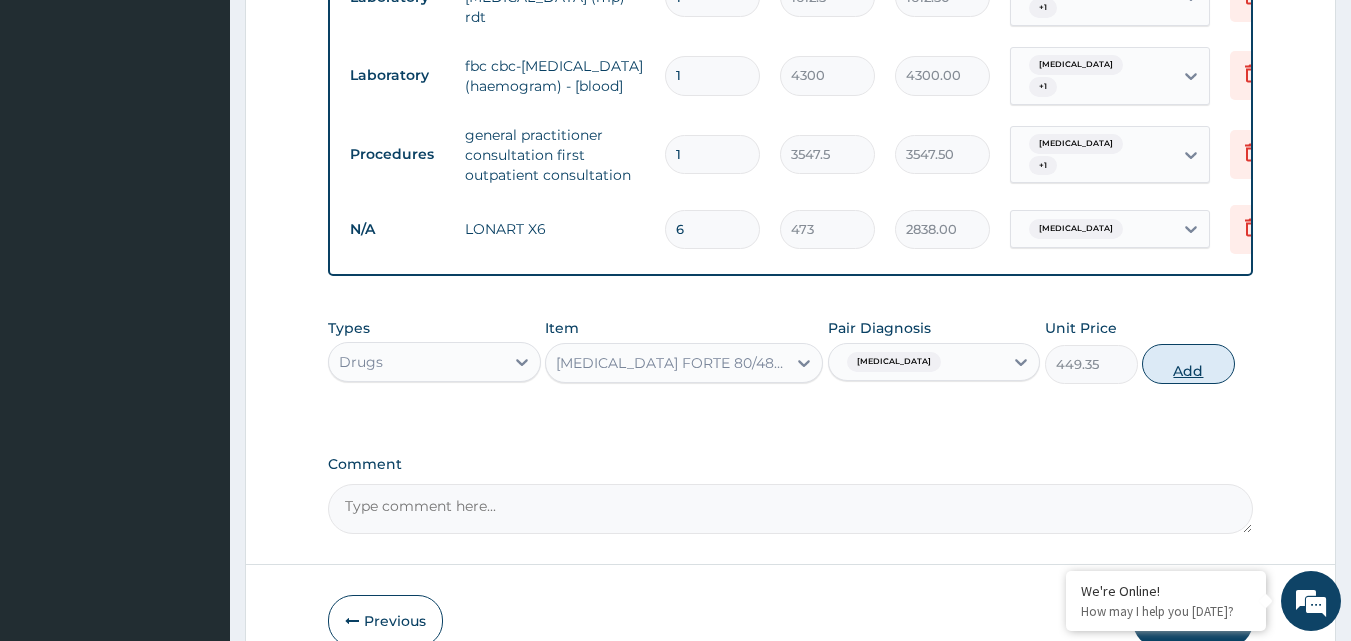 click on "Add" at bounding box center (1188, 364) 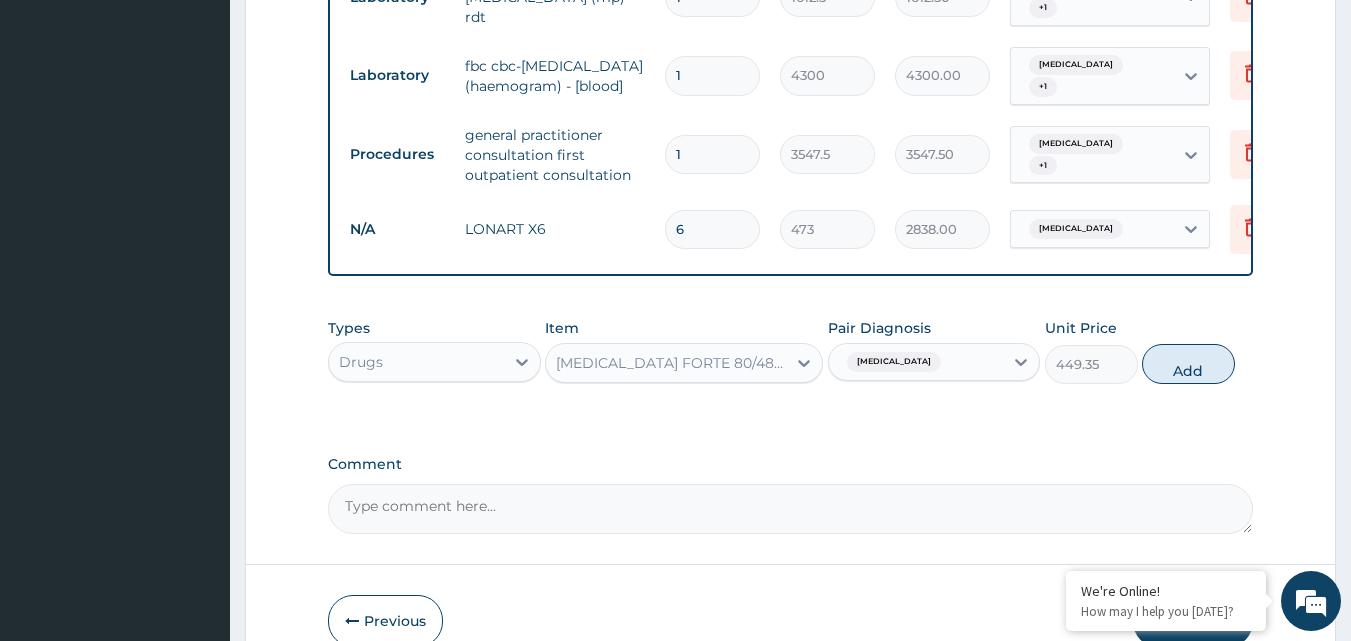 type on "0" 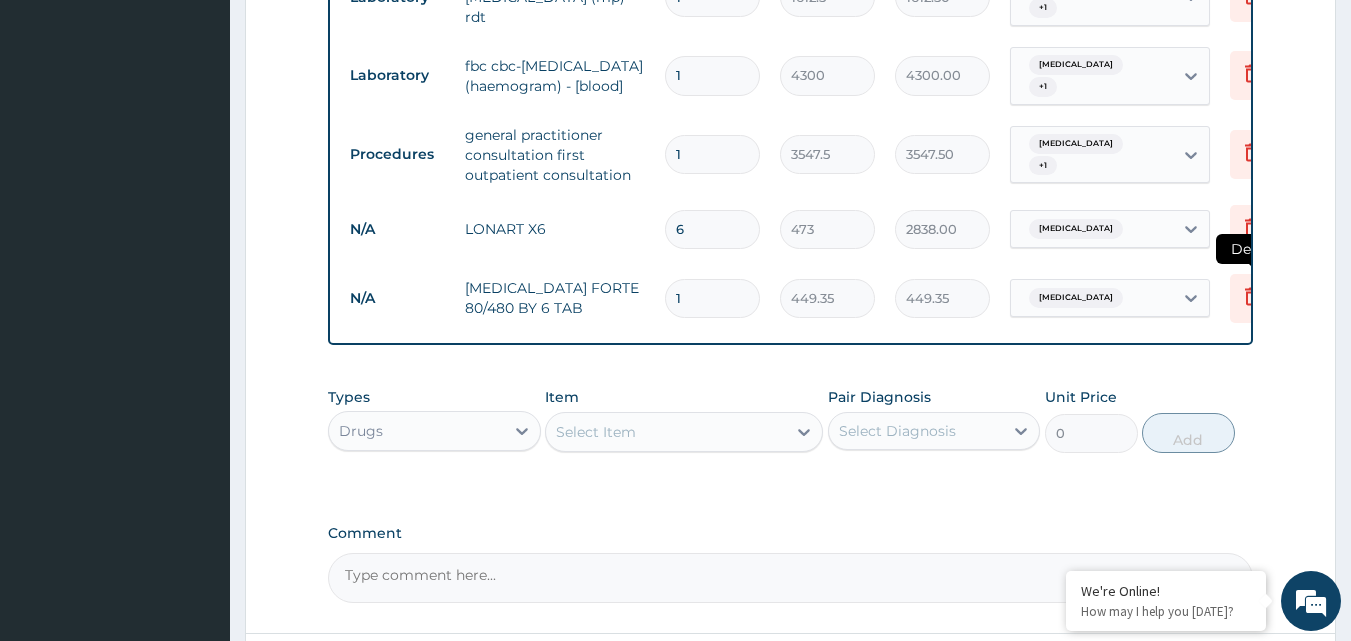 click at bounding box center [1252, 298] 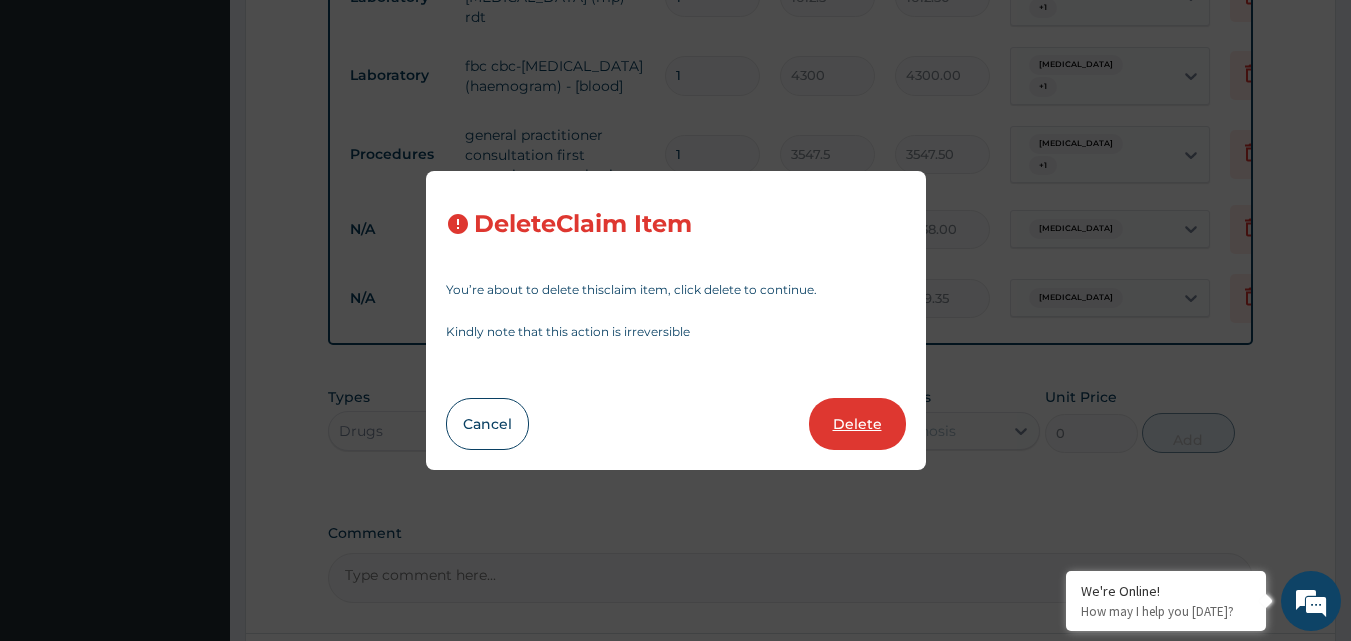 click on "Delete" at bounding box center (857, 424) 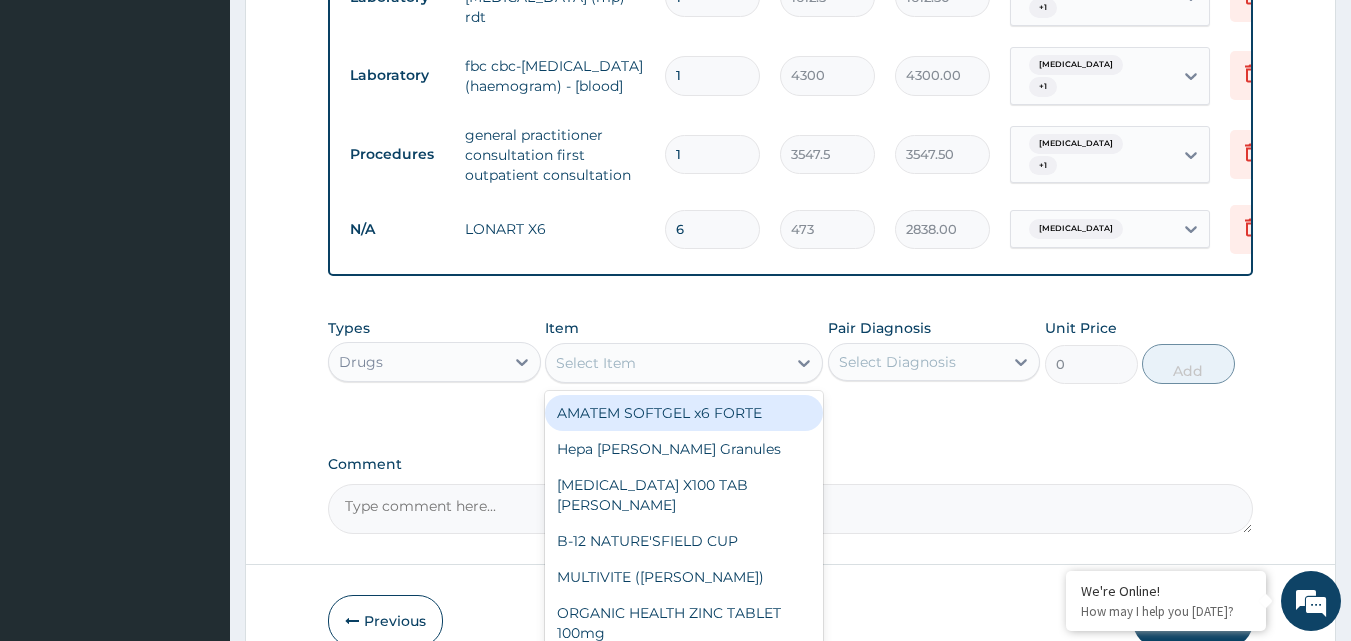 click on "Select Item" at bounding box center [596, 363] 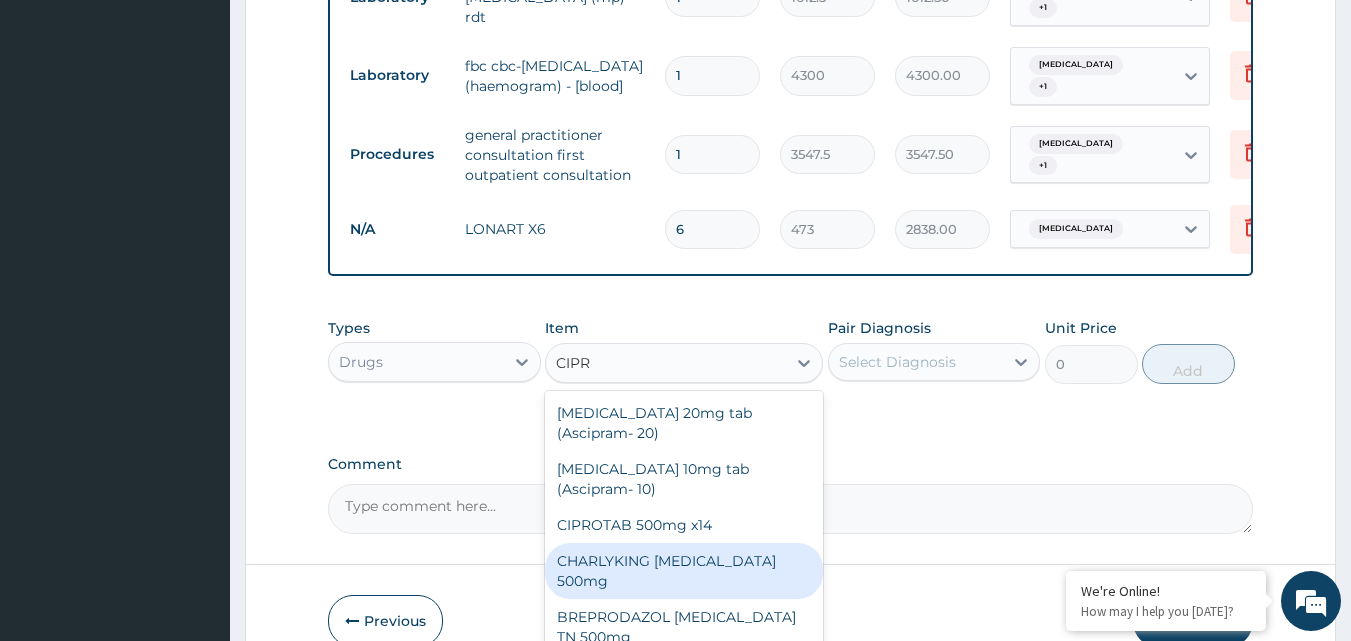 type on "CIPRO" 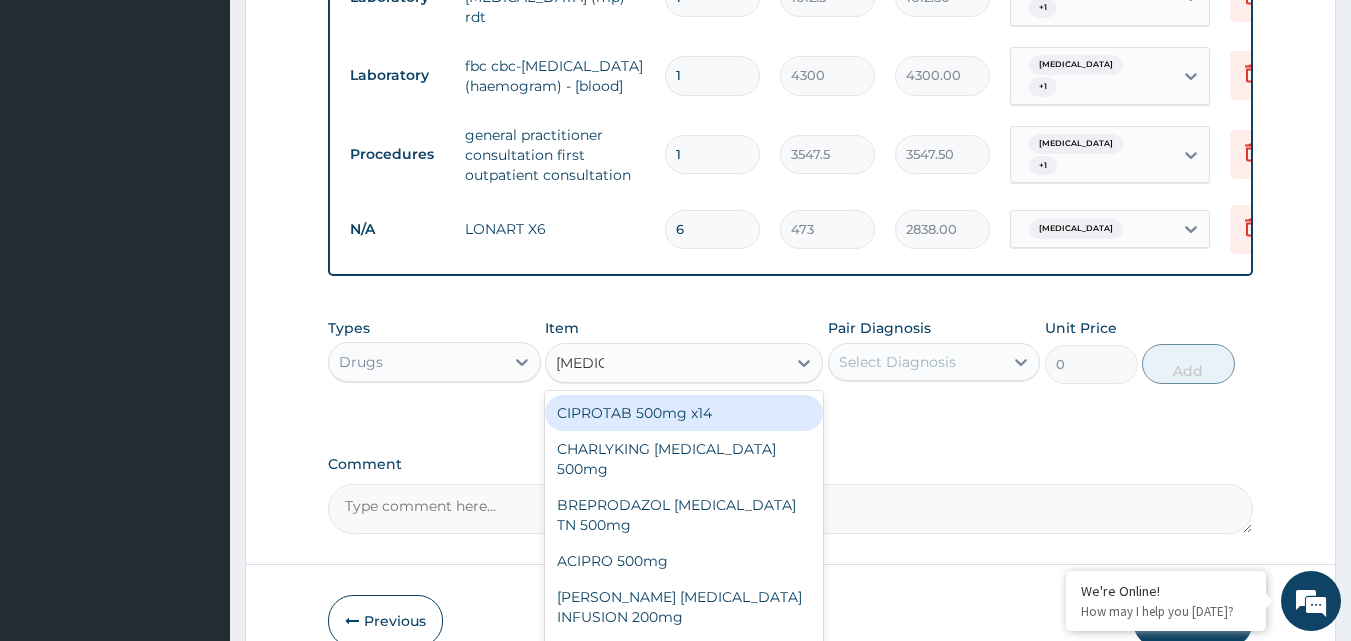 drag, startPoint x: 627, startPoint y: 394, endPoint x: 694, endPoint y: 409, distance: 68.65858 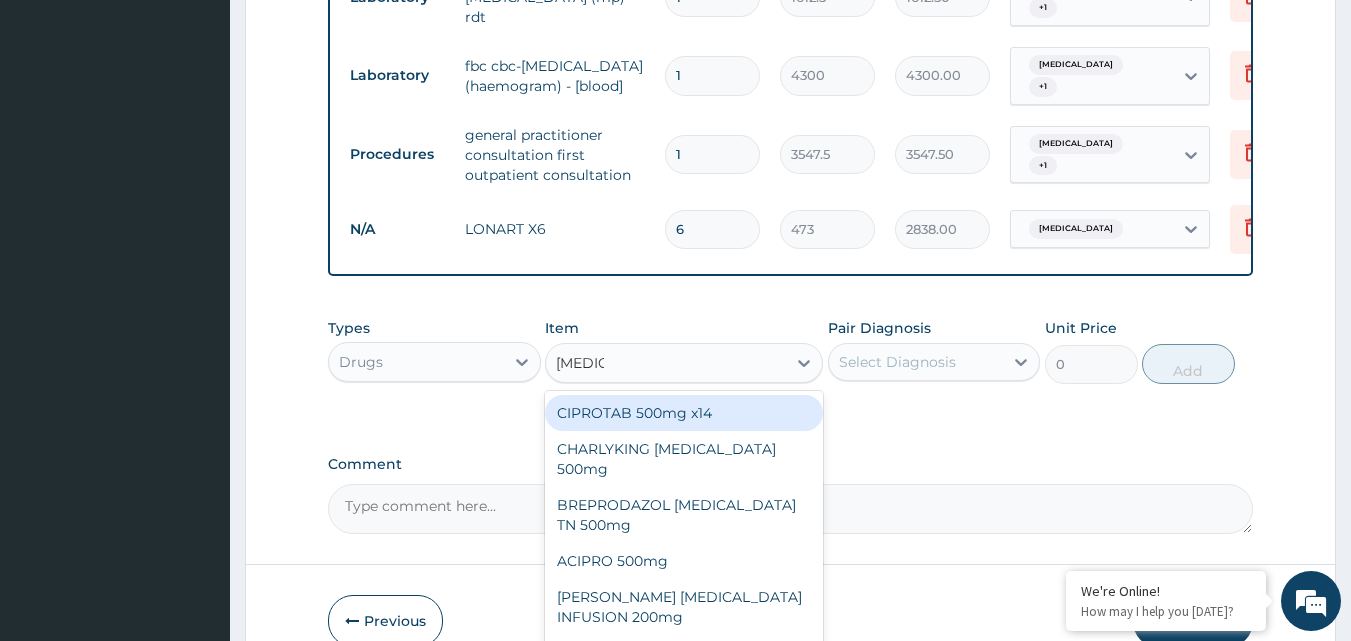 click on "CIPROTAB 500mg x14" at bounding box center (684, 413) 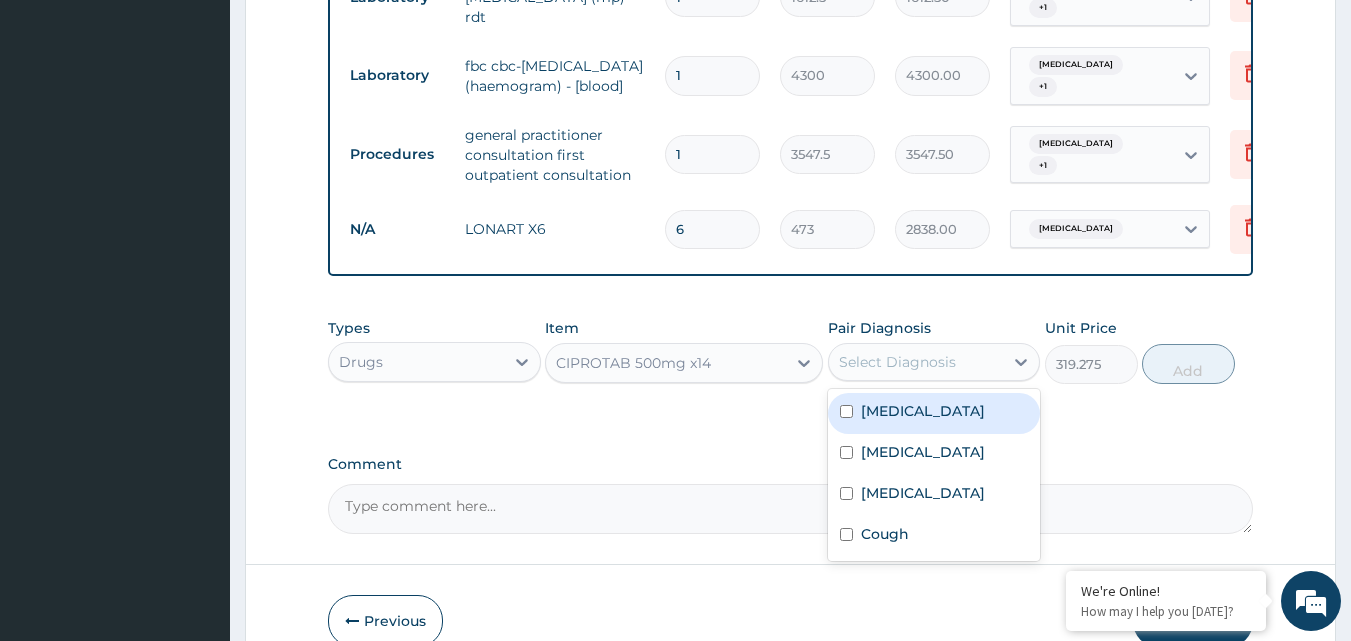 click on "Select Diagnosis" at bounding box center [897, 362] 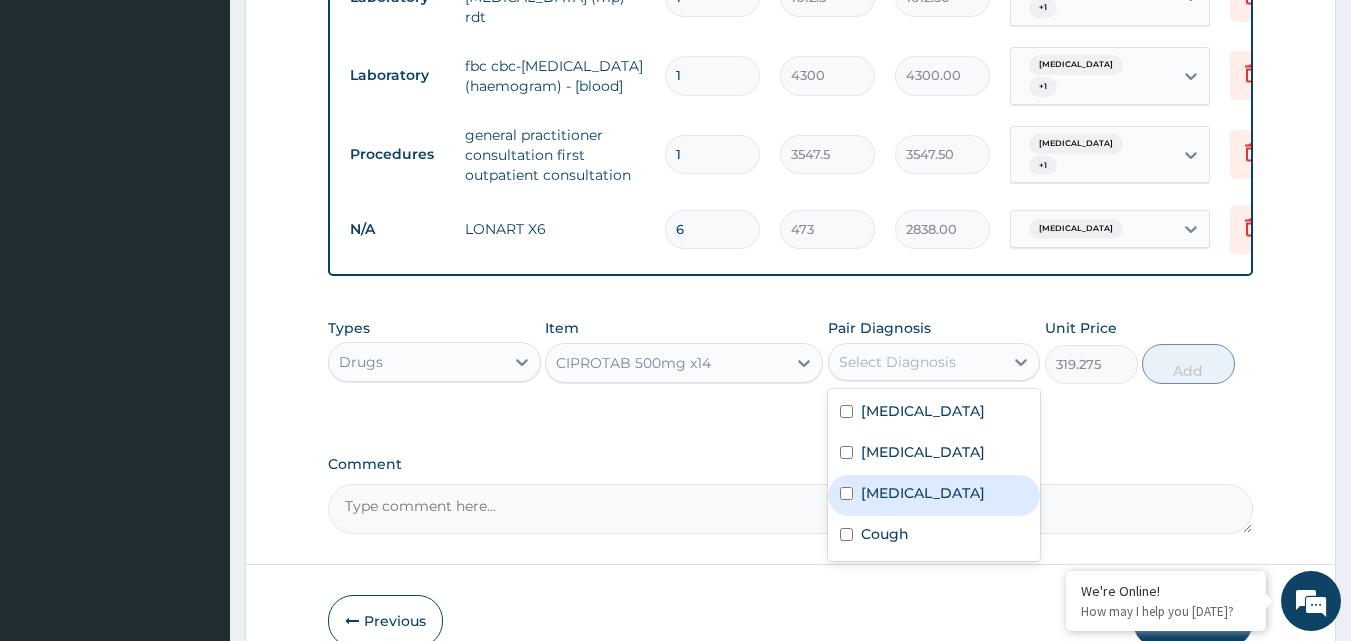 click on "[MEDICAL_DATA]" at bounding box center (923, 493) 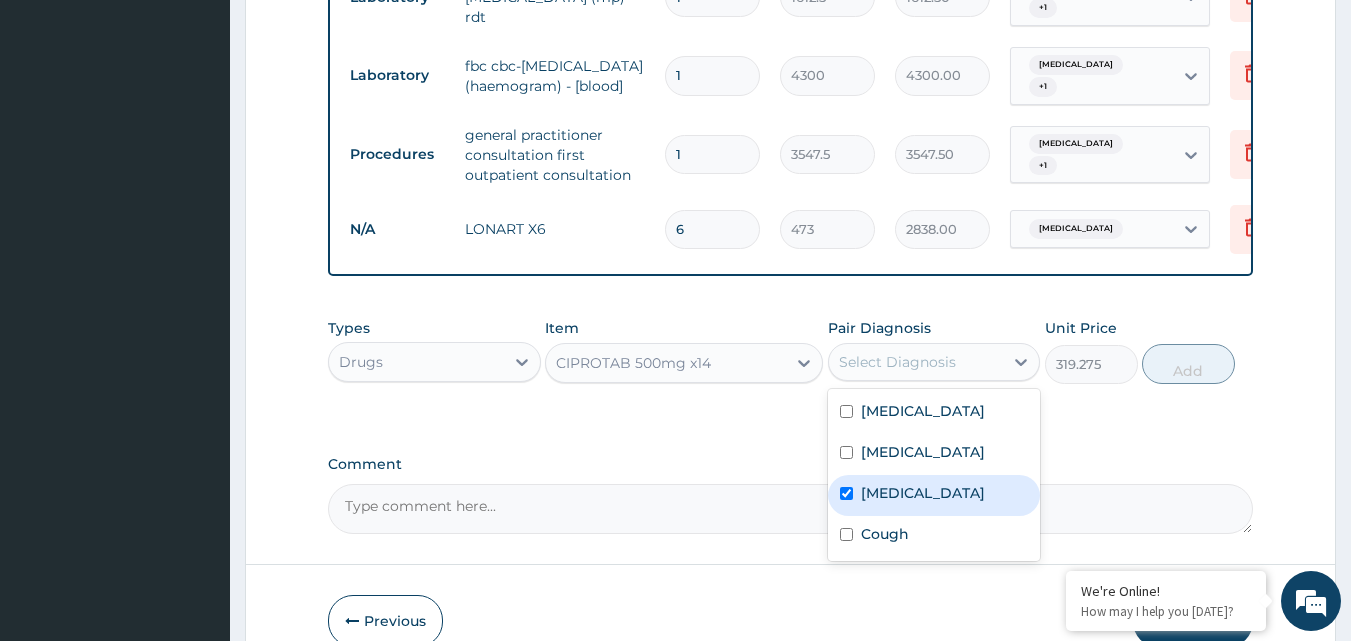 checkbox on "true" 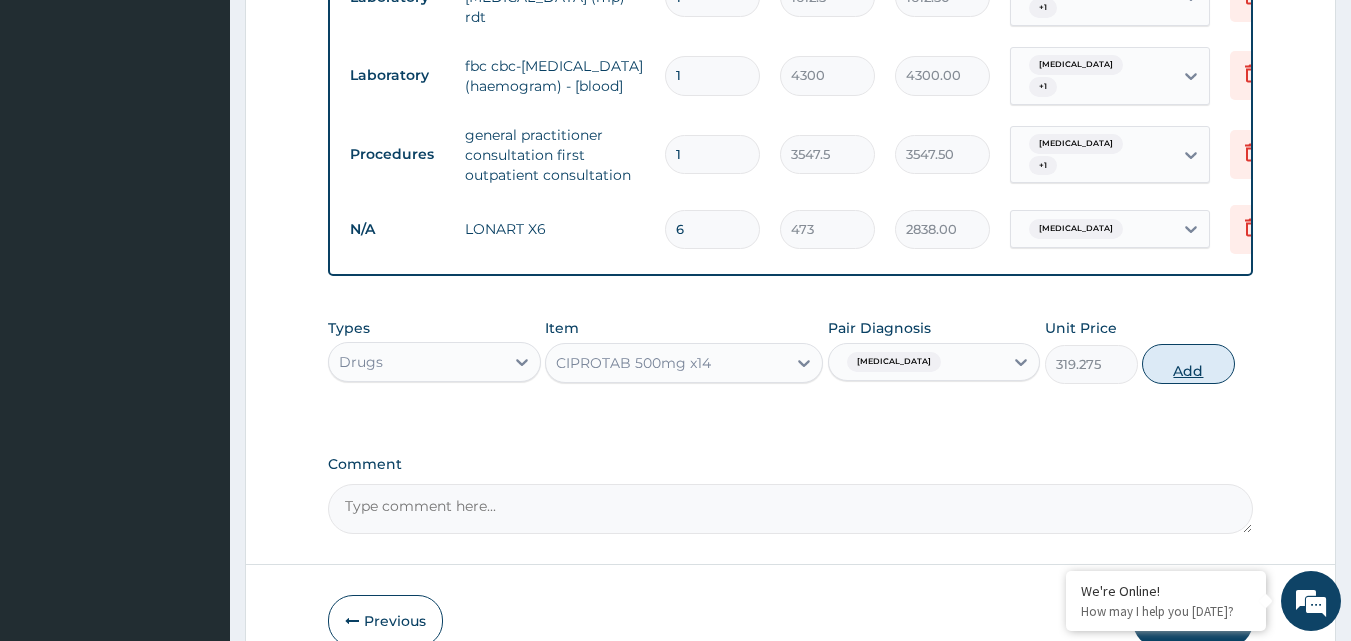 click on "Add" at bounding box center [1188, 364] 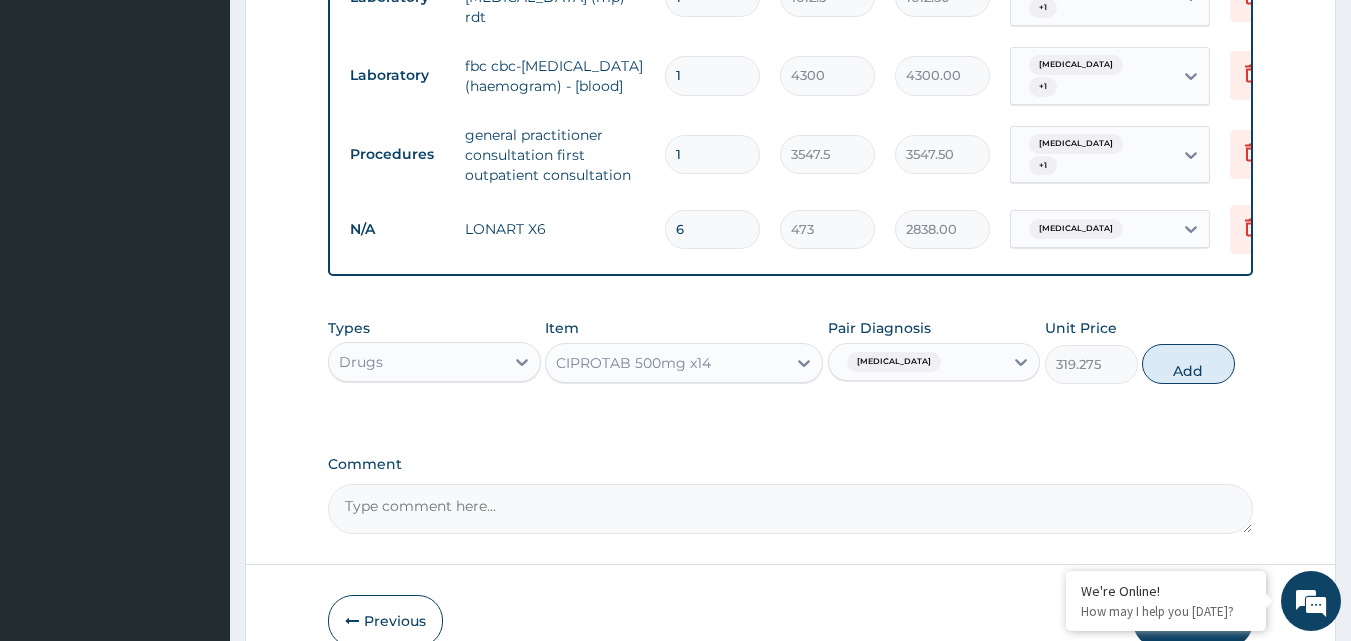 type on "0" 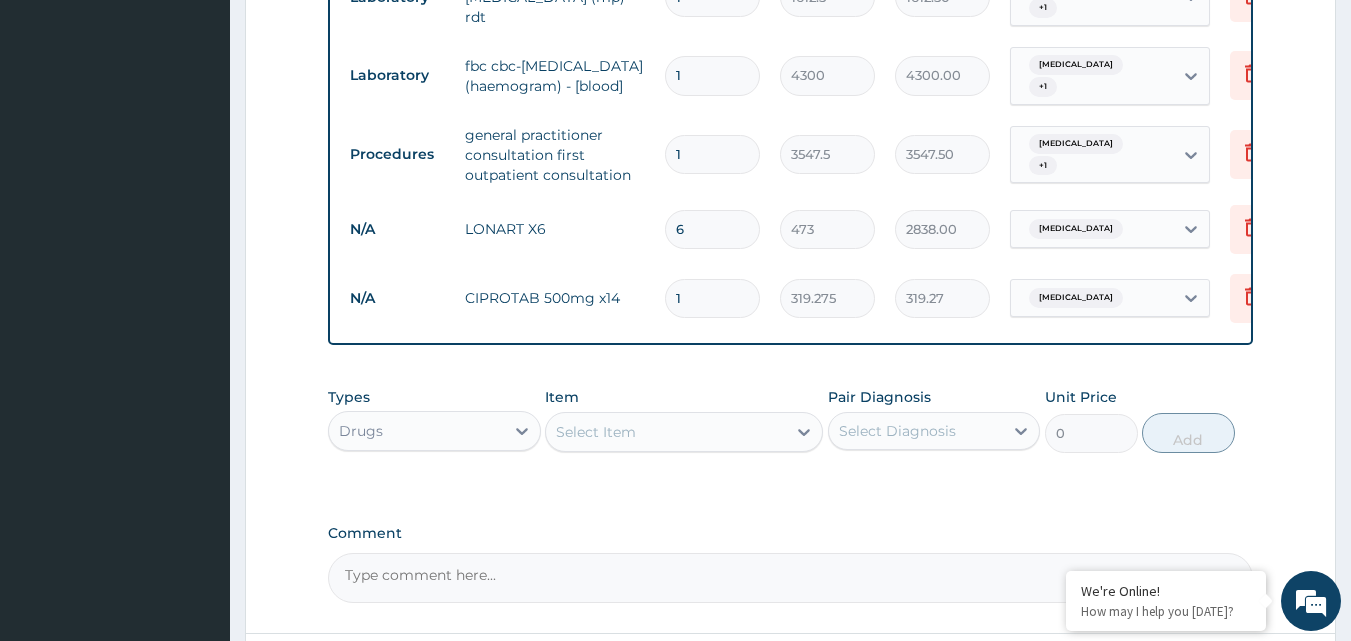 type on "10" 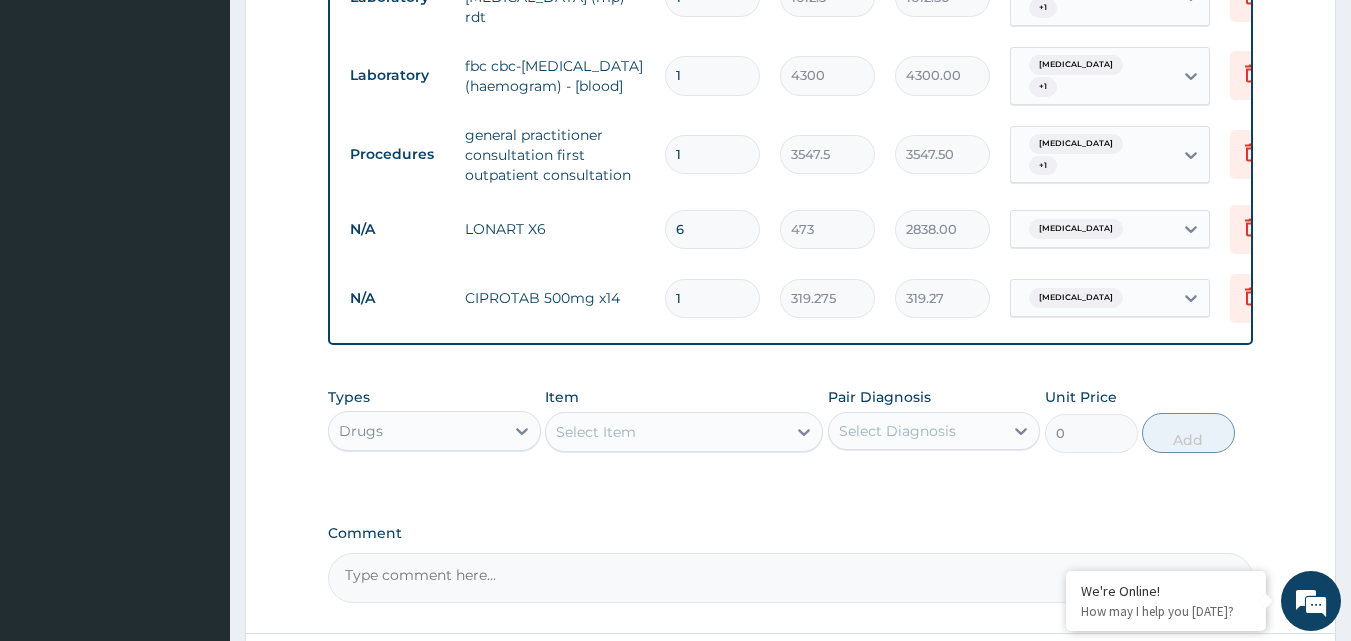 type on "3192.75" 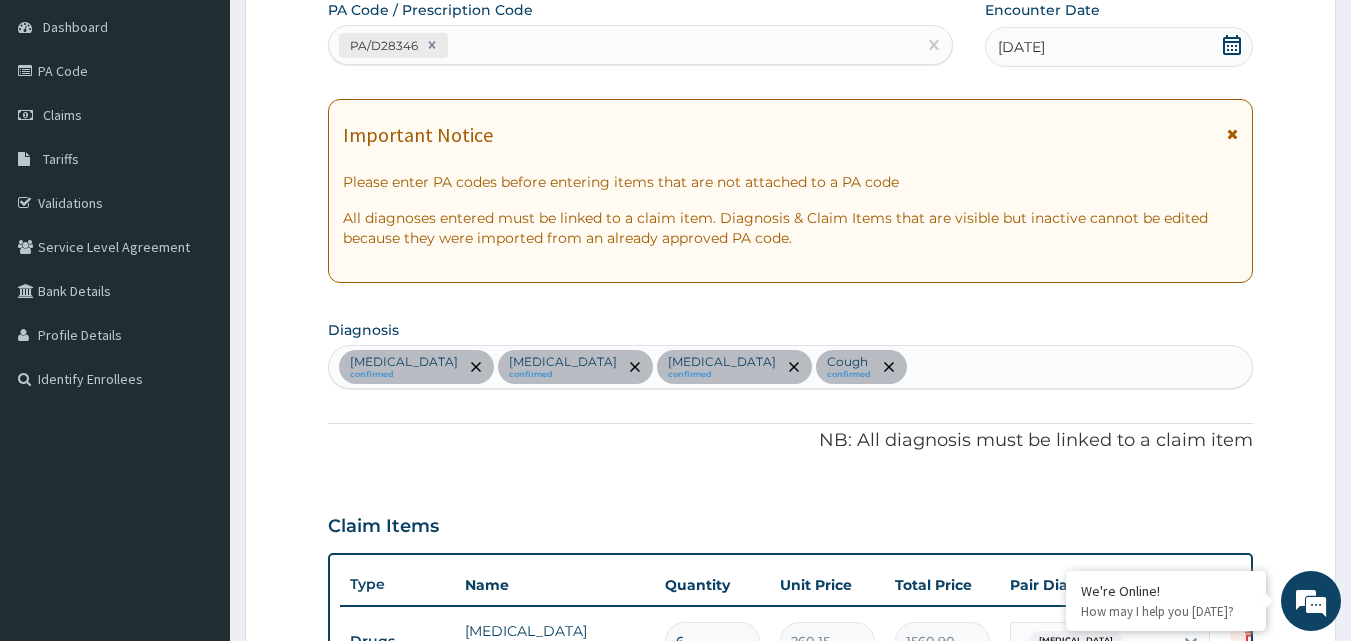 scroll, scrollTop: 304, scrollLeft: 0, axis: vertical 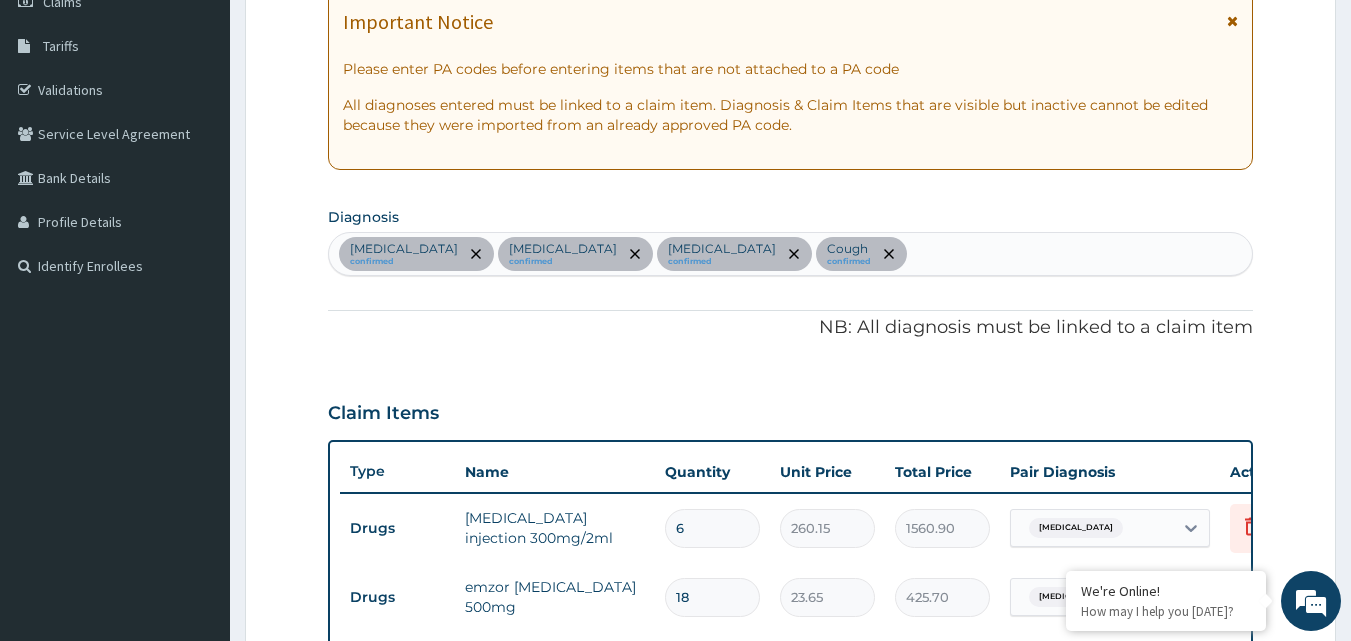 type on "10" 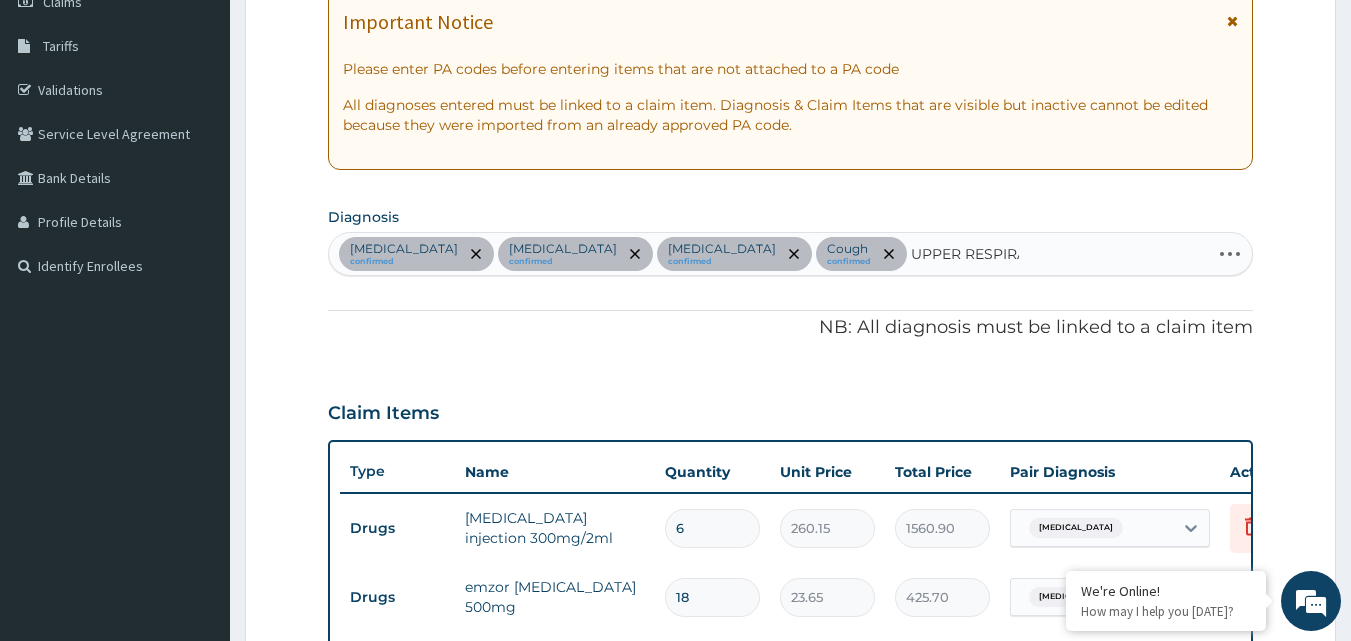 type on "UPPER RESPIRAT" 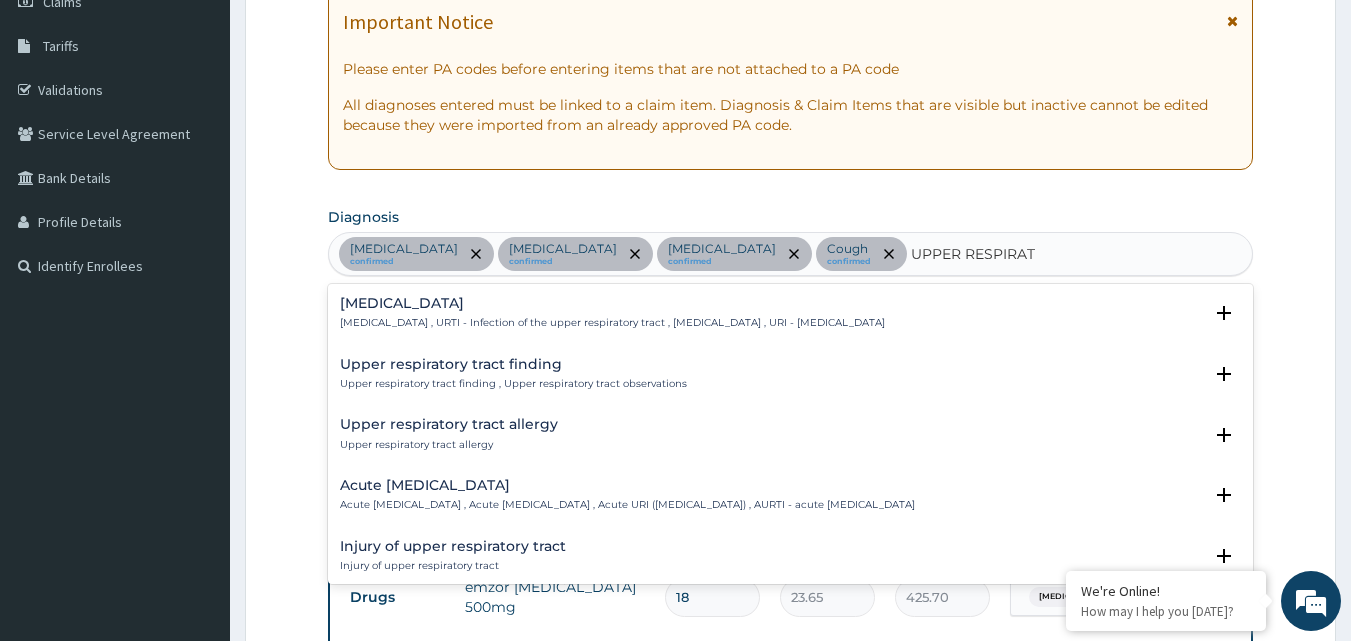 click on "[MEDICAL_DATA] [MEDICAL_DATA] , URTI - Infection of the upper respiratory tract , [MEDICAL_DATA] , URI - [MEDICAL_DATA]" at bounding box center (612, 313) 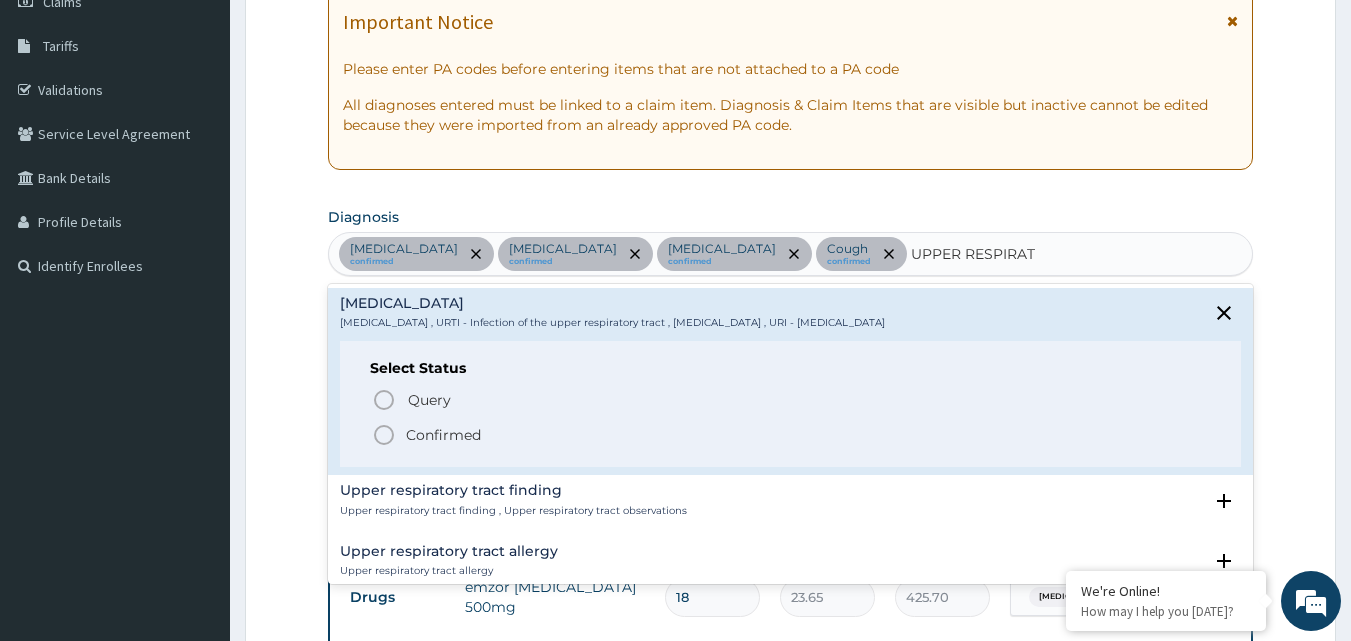 click on "Confirmed" at bounding box center [443, 435] 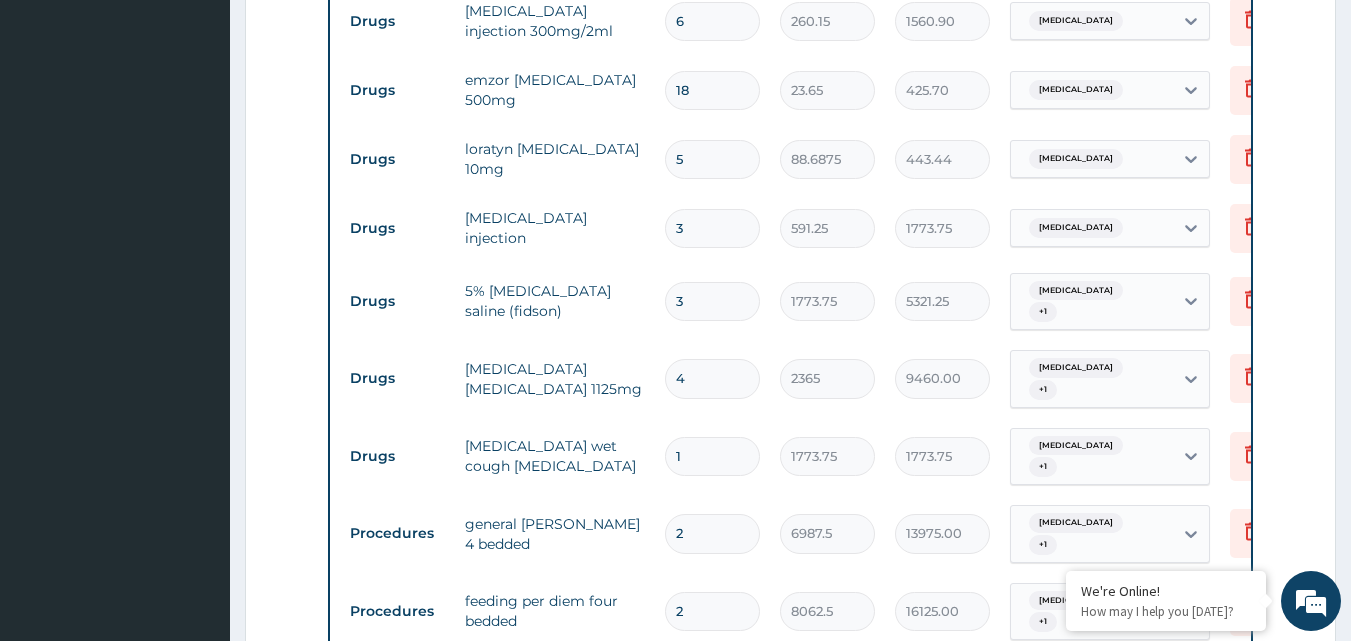 scroll, scrollTop: 704, scrollLeft: 0, axis: vertical 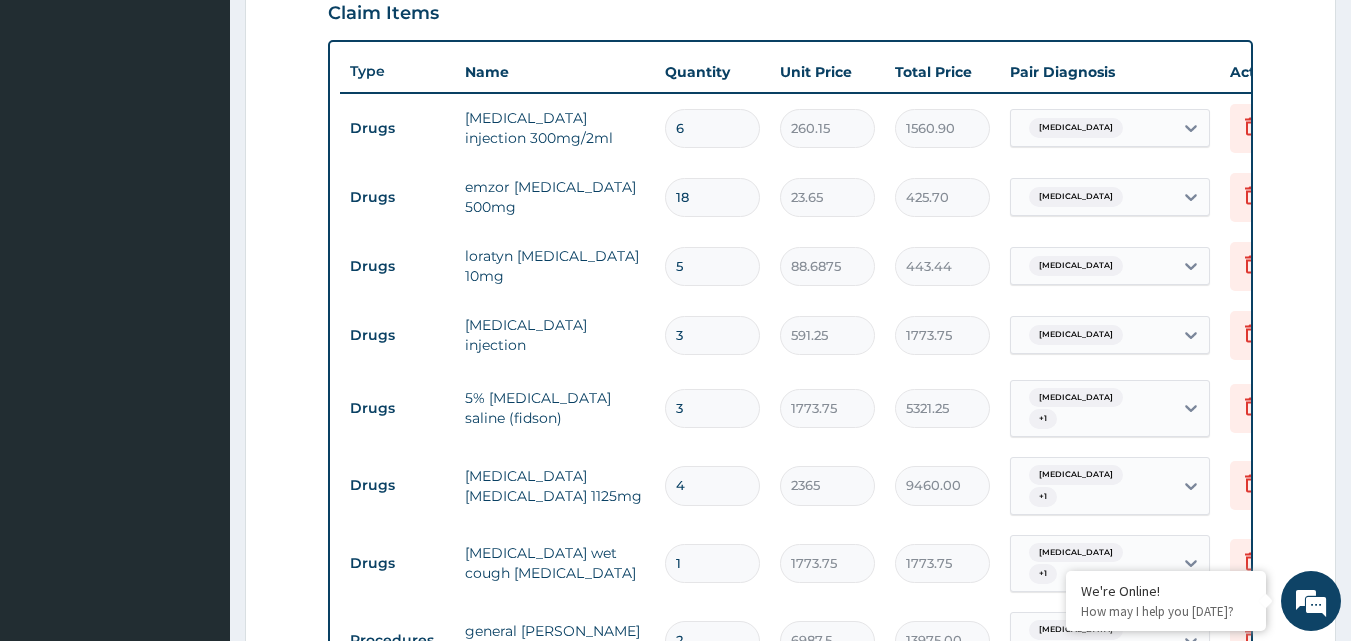 click on "5" at bounding box center [712, 266] 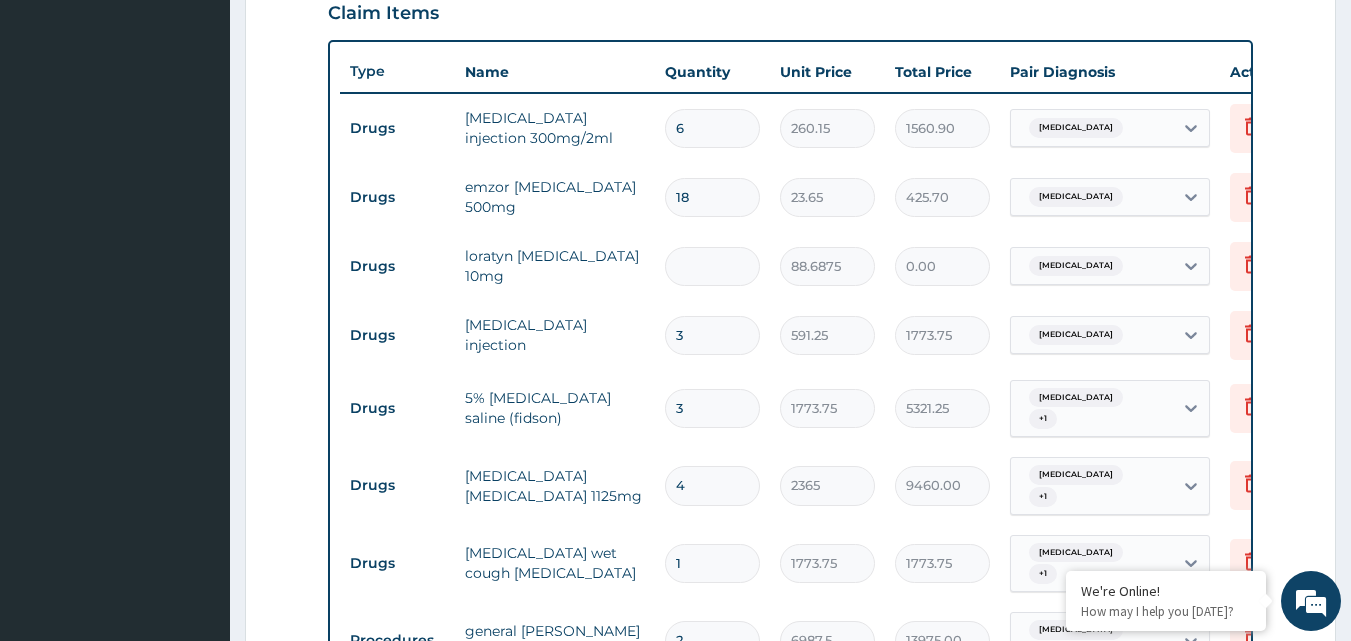 type on "7" 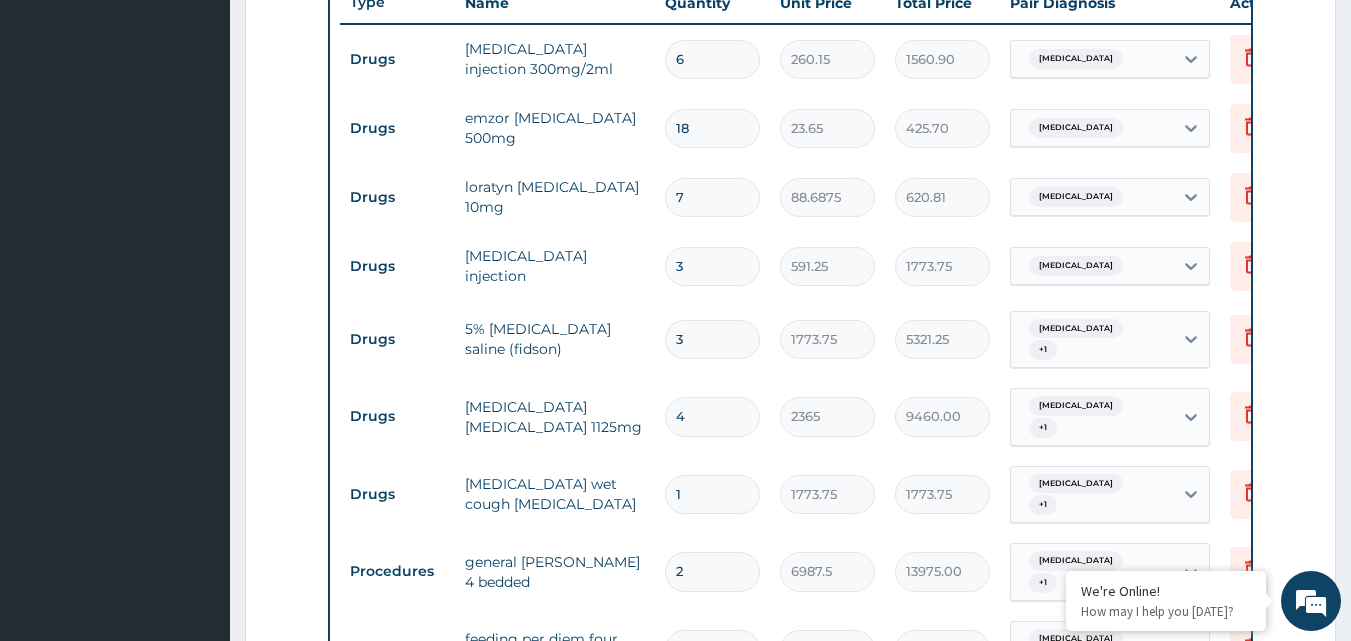 scroll, scrollTop: 804, scrollLeft: 0, axis: vertical 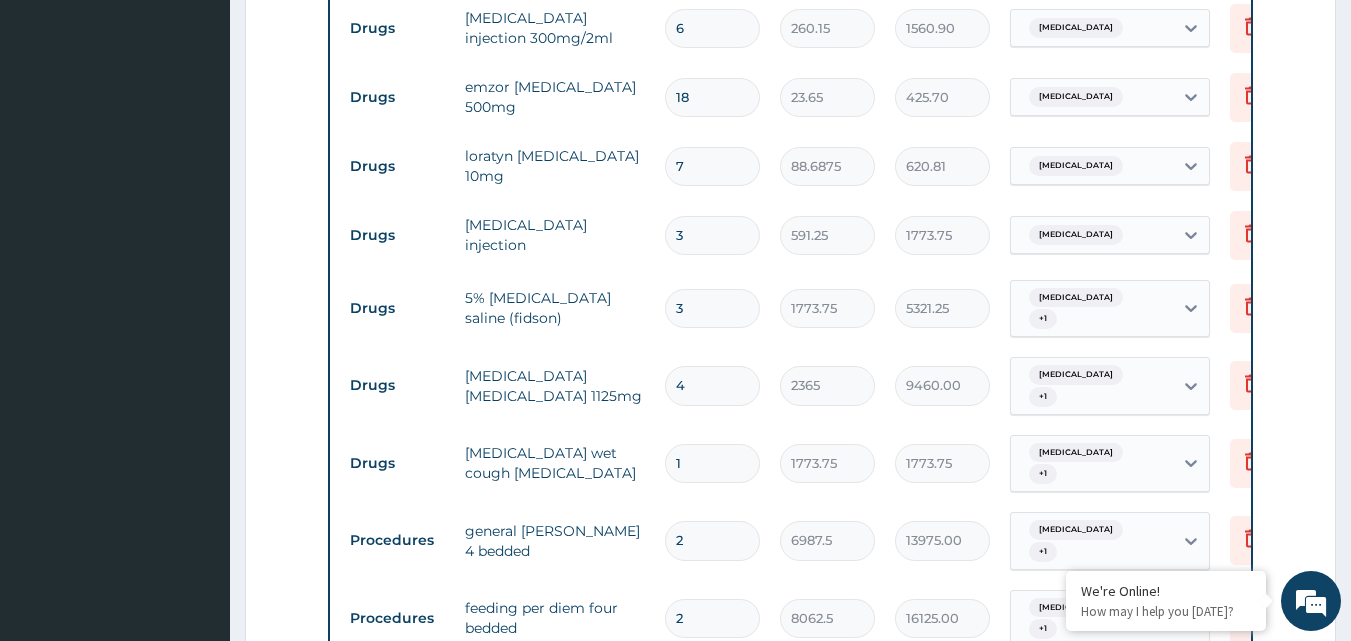 type on "7" 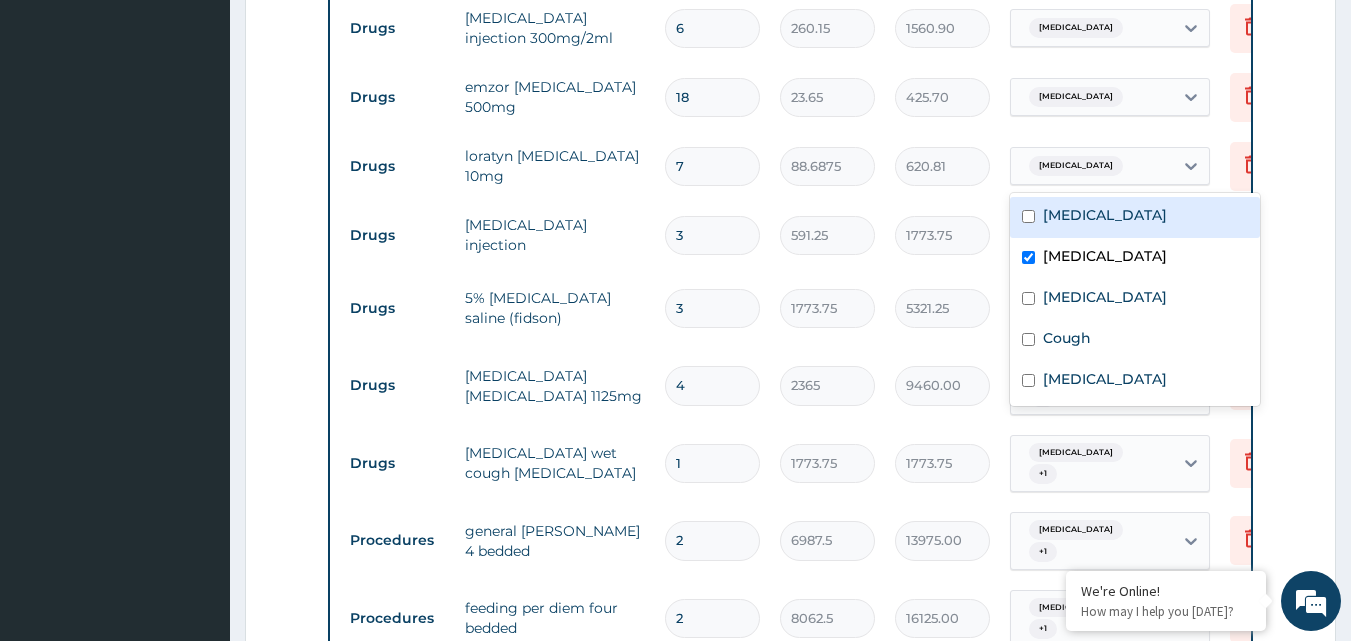 click on "Allergic rhinitis" at bounding box center (1092, 166) 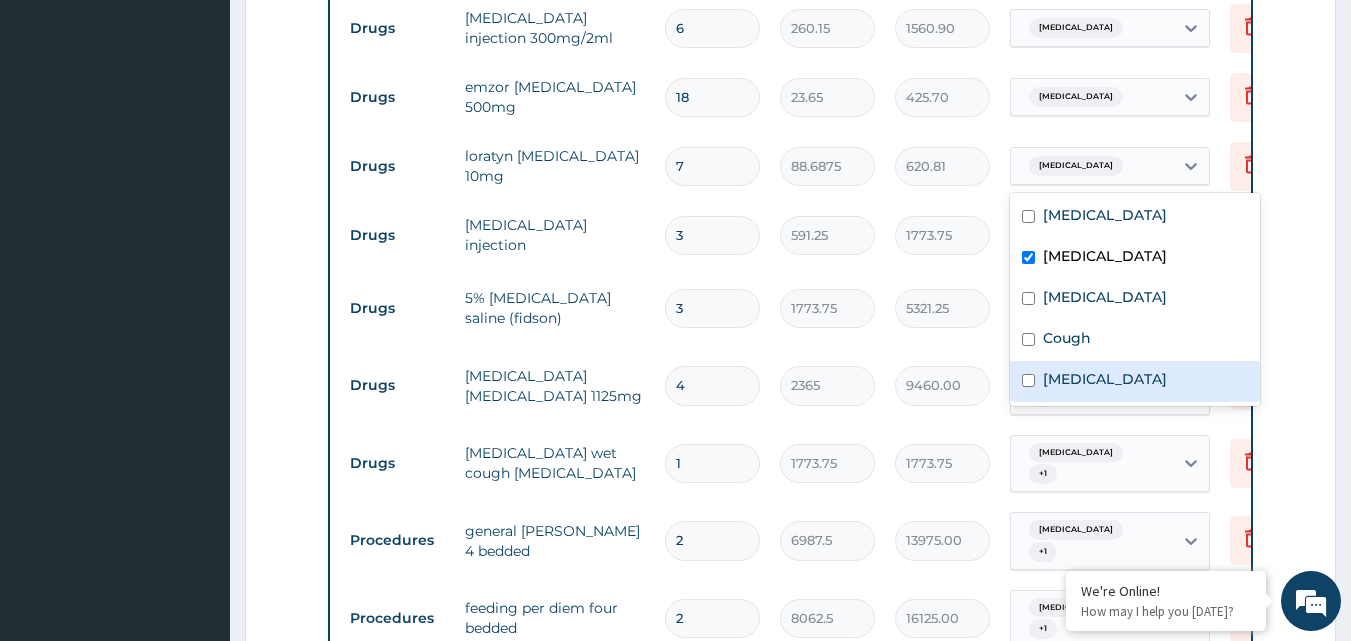 click on "[MEDICAL_DATA]" at bounding box center [1105, 379] 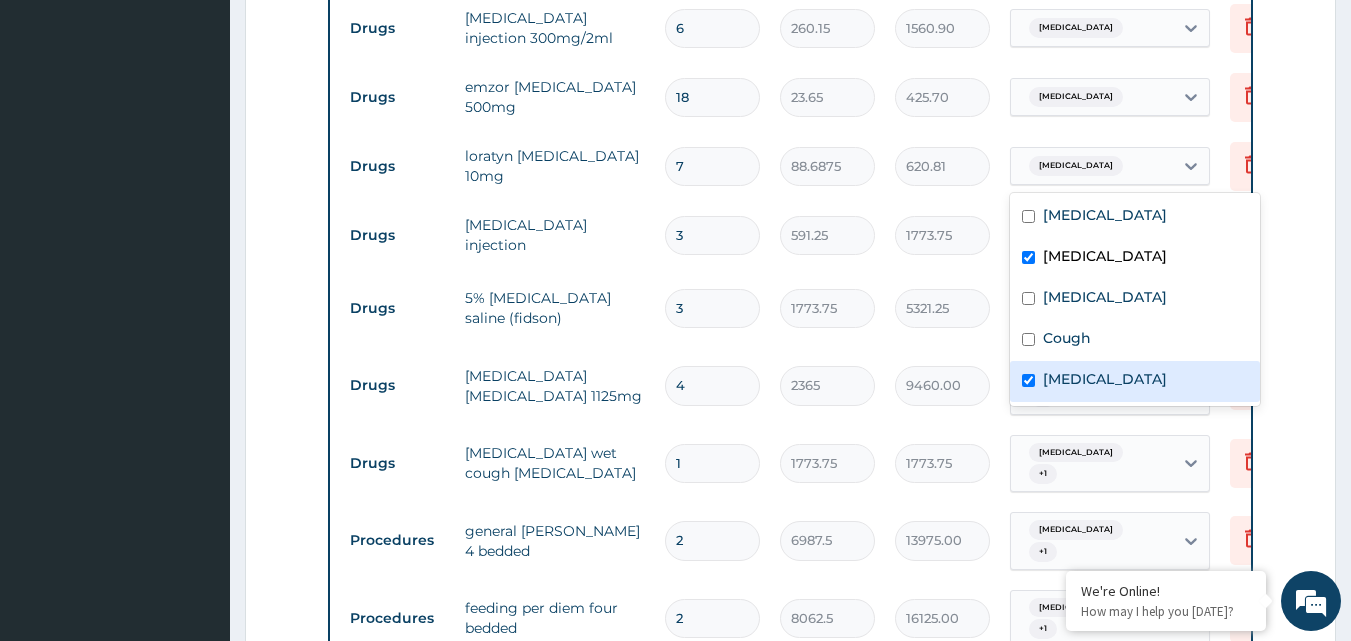 checkbox on "true" 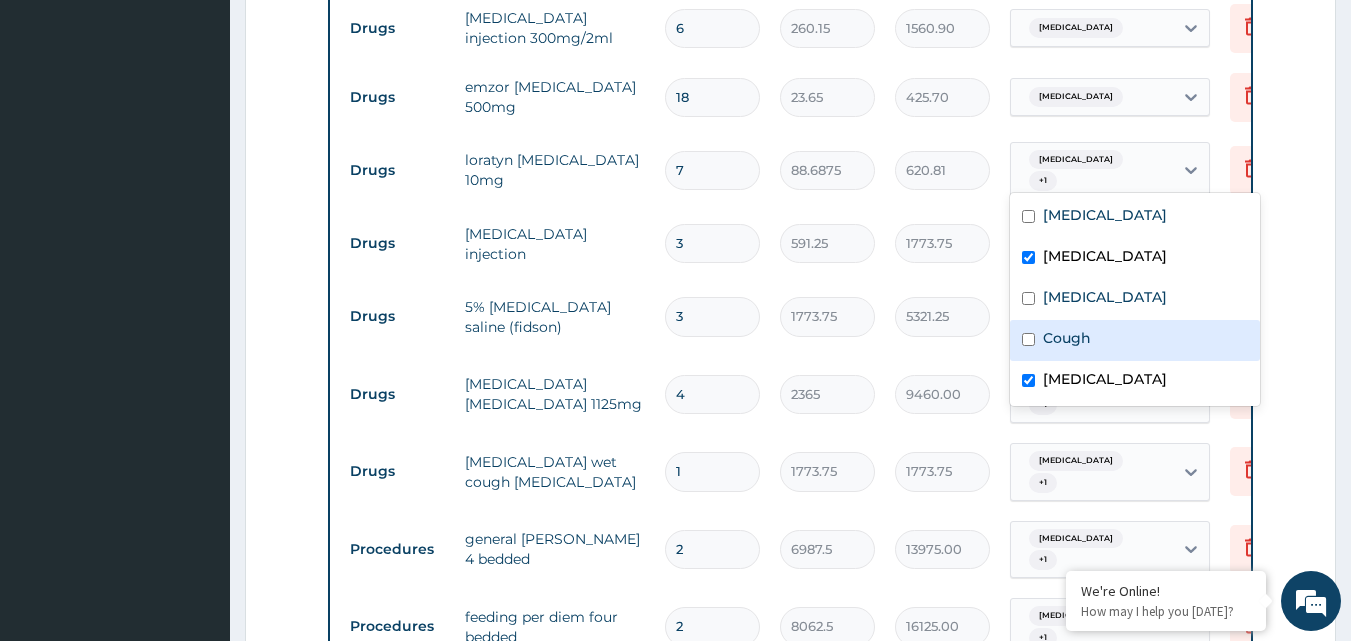 click on "Cough" at bounding box center [1067, 338] 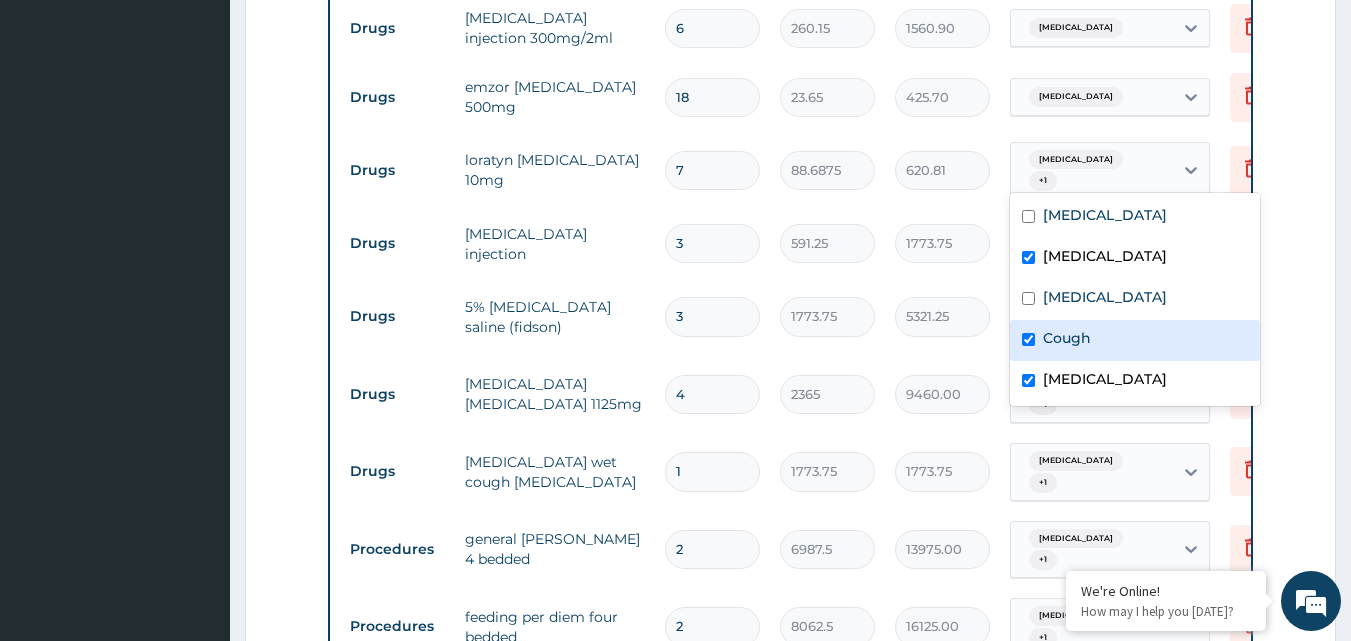 checkbox on "true" 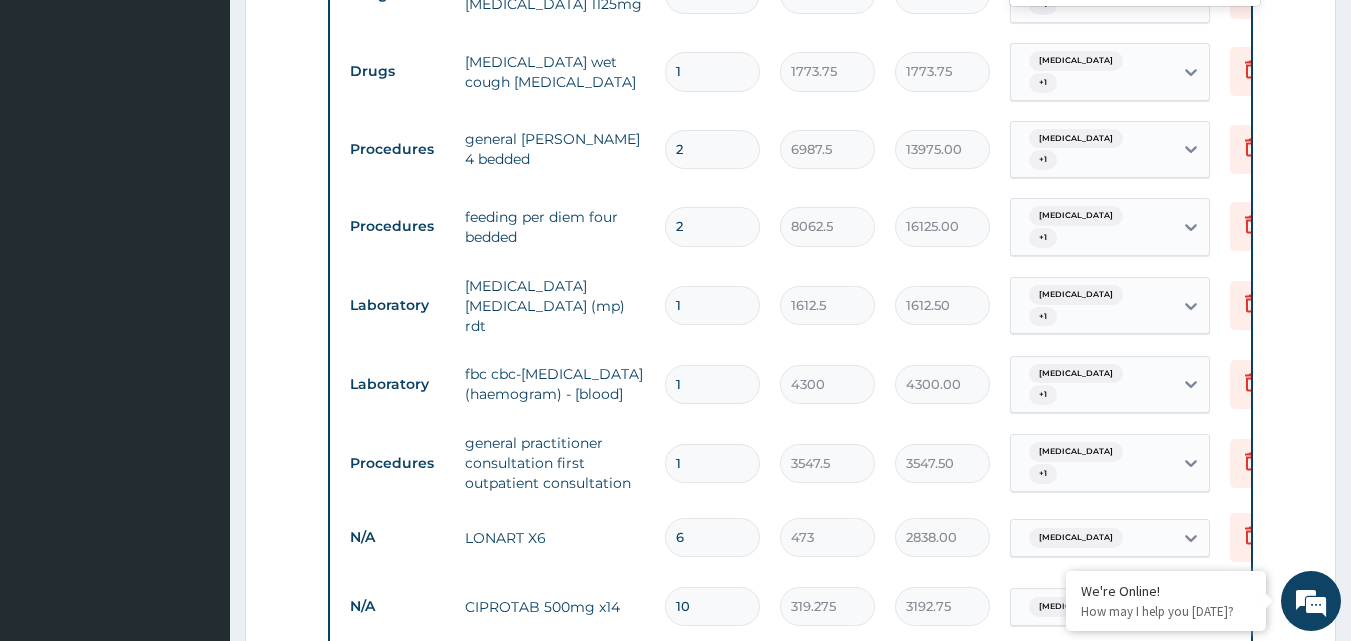 scroll, scrollTop: 1304, scrollLeft: 0, axis: vertical 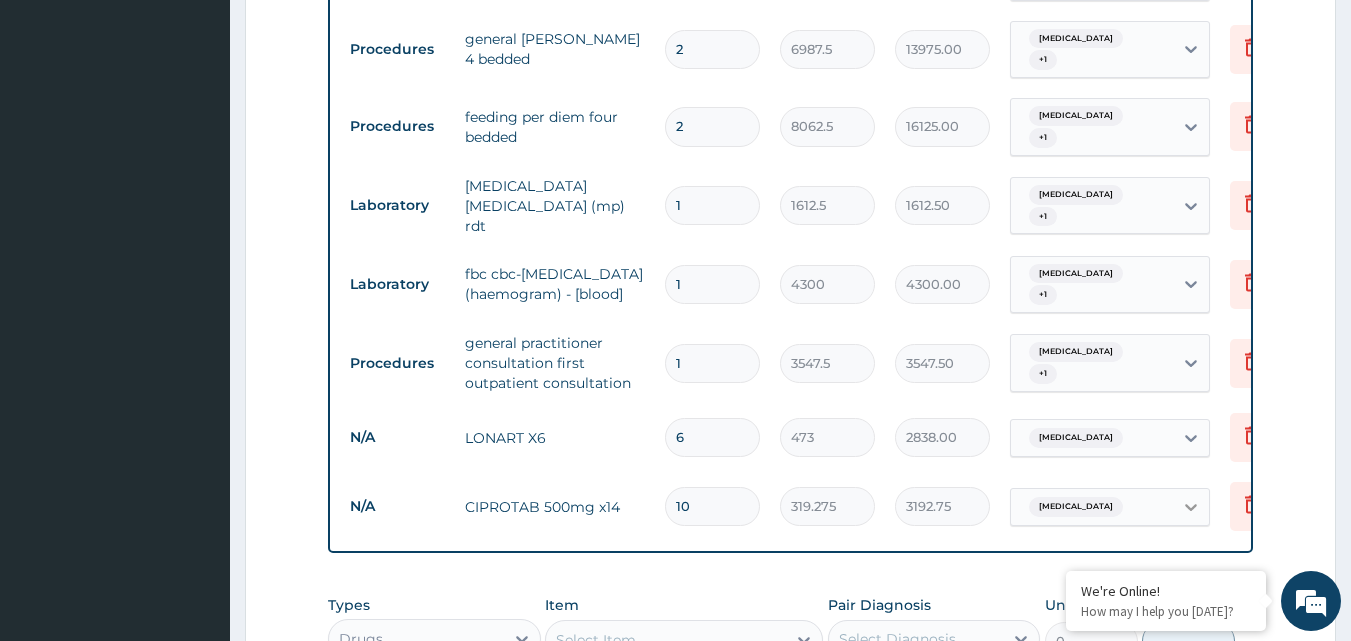 click 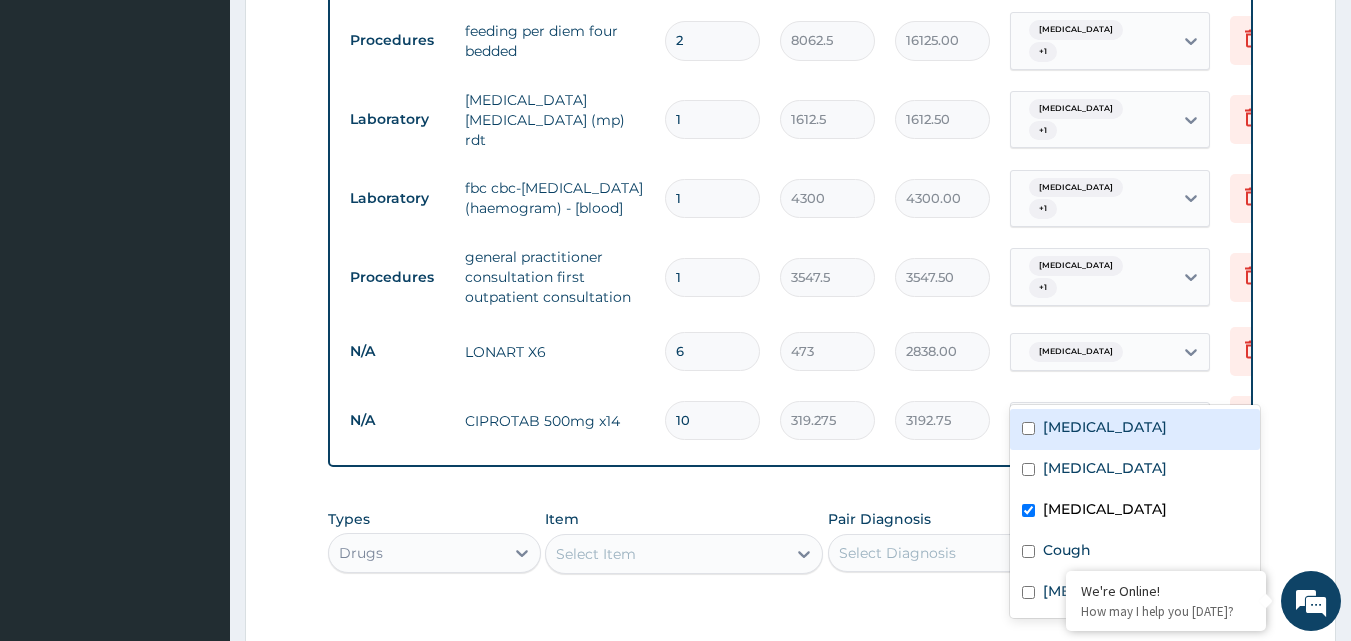 scroll, scrollTop: 1504, scrollLeft: 0, axis: vertical 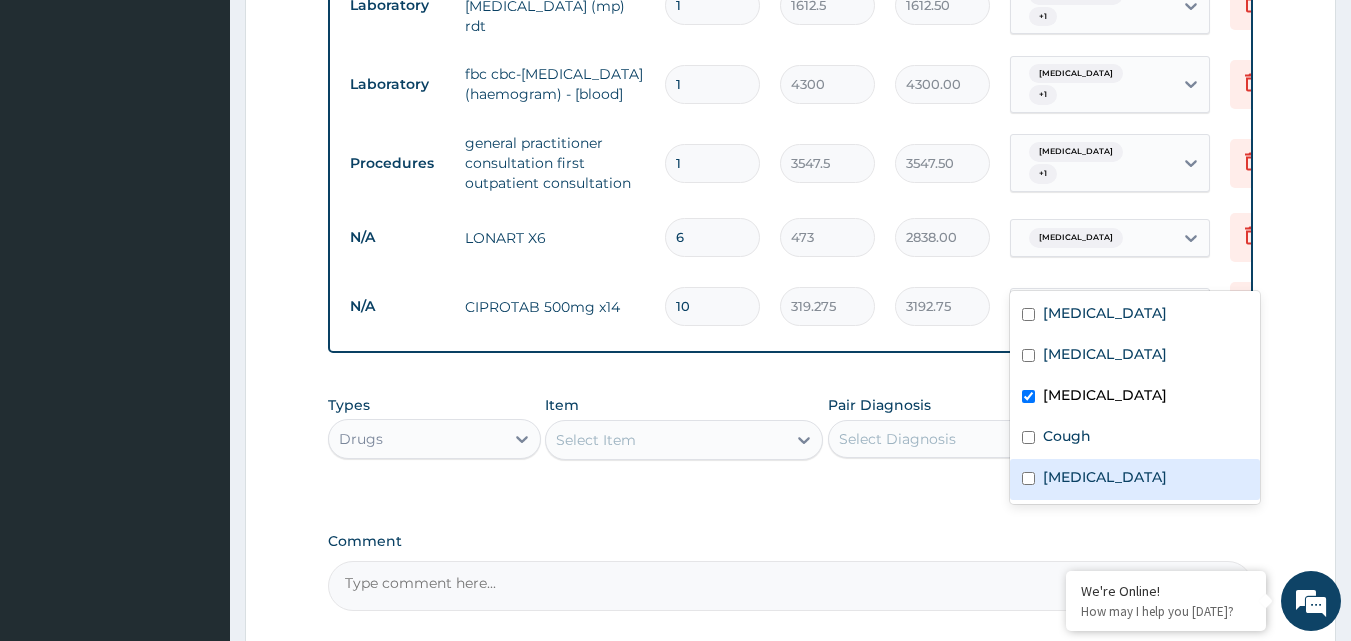 click on "[MEDICAL_DATA]" at bounding box center (1105, 477) 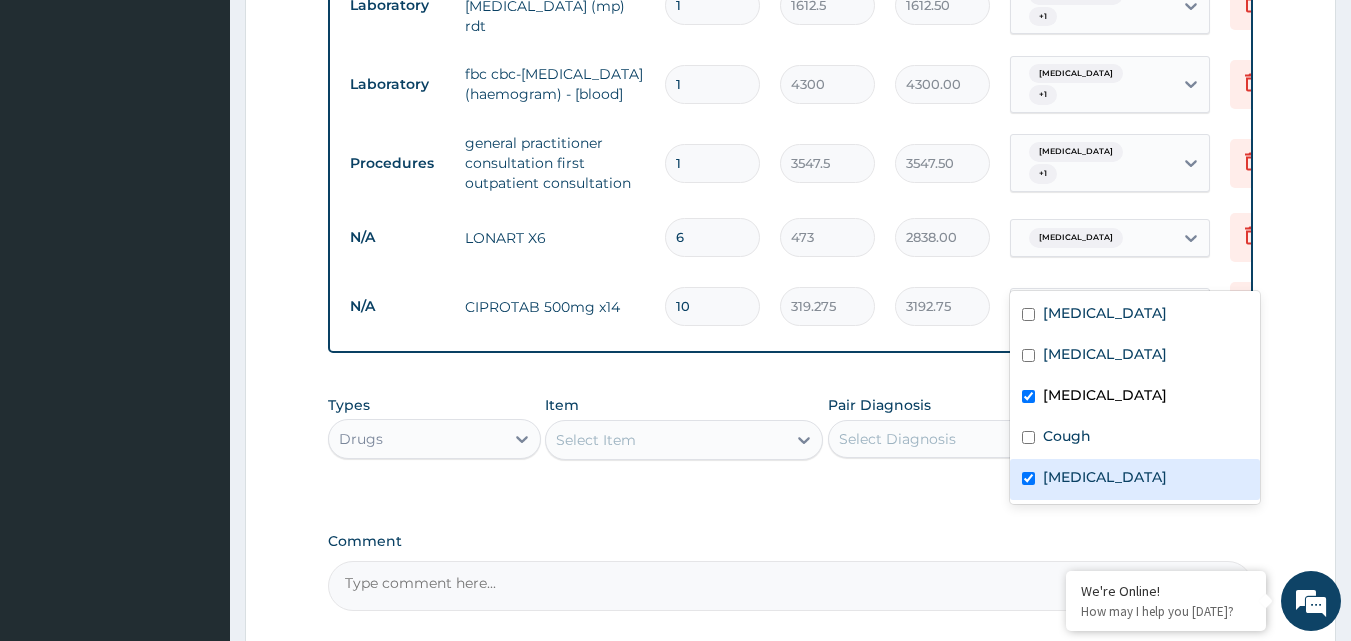 checkbox on "true" 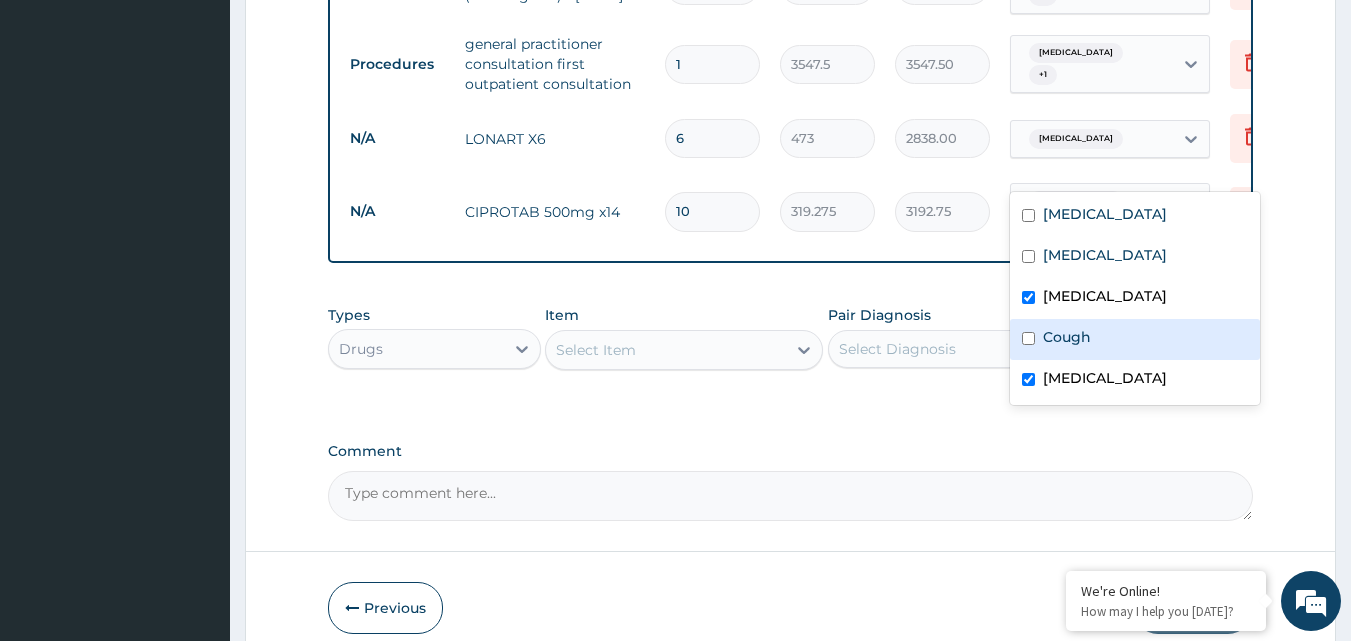 scroll, scrollTop: 1604, scrollLeft: 0, axis: vertical 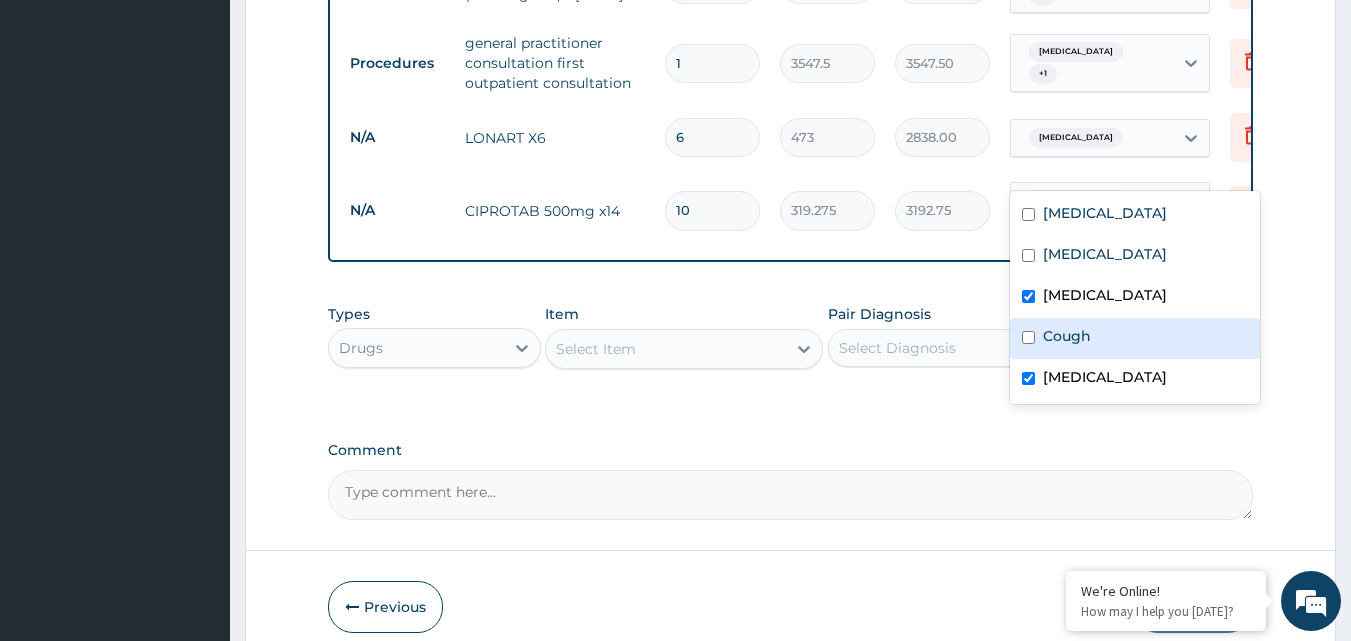 click on "PA Code / Prescription Code PA/D28346 Encounter Date 10-07-2025 Important Notice Please enter PA codes before entering items that are not attached to a PA code   All diagnoses entered must be linked to a claim item. Diagnosis & Claim Items that are visible but inactive cannot be edited because they were imported from an already approved PA code. Diagnosis Falciparum malaria confirmed Allergic rhinitis confirmed Bacterial sepsis confirmed Cough confirmed Upper respiratory infection Confirmed NB: All diagnosis must be linked to a claim item Claim Items Type Name Quantity Unit Price Total Price Pair Diagnosis Actions Drugs paracetamol injection 300mg/2ml 6 260.15 1560.90 Falciparum malaria Delete Drugs emzor paracetamol 500mg 18 23.65 425.70 Falciparum malaria Delete Drugs loratyn loratadine 10mg 7 88.6875 620.81 Allergic rhinitis  + 2 Delete Drugs quinine injection 3 591.25 1773.75 Falciparum malaria Delete Drugs 5% dextrose saline (fidson) 3 1773.75 5321.25 Bacterial sepsis  + 1 Delete Drugs 4 2365 9460.00  +" at bounding box center (791, -447) 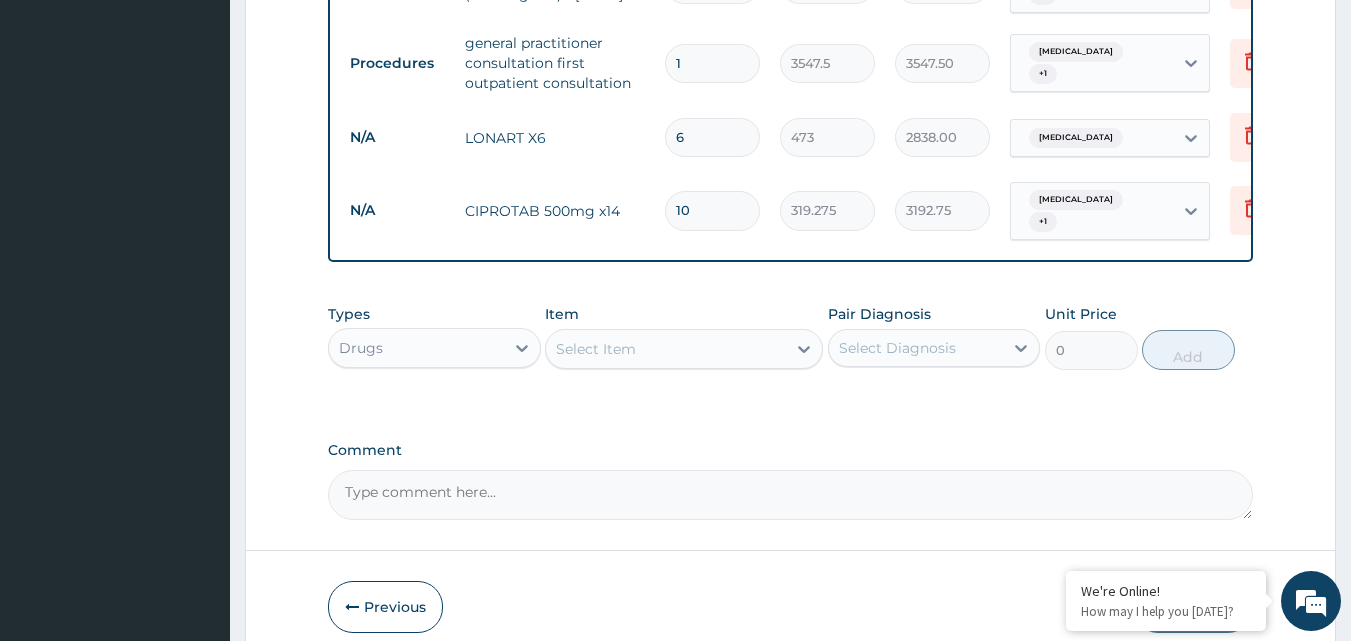 click on "Drugs" at bounding box center [416, 348] 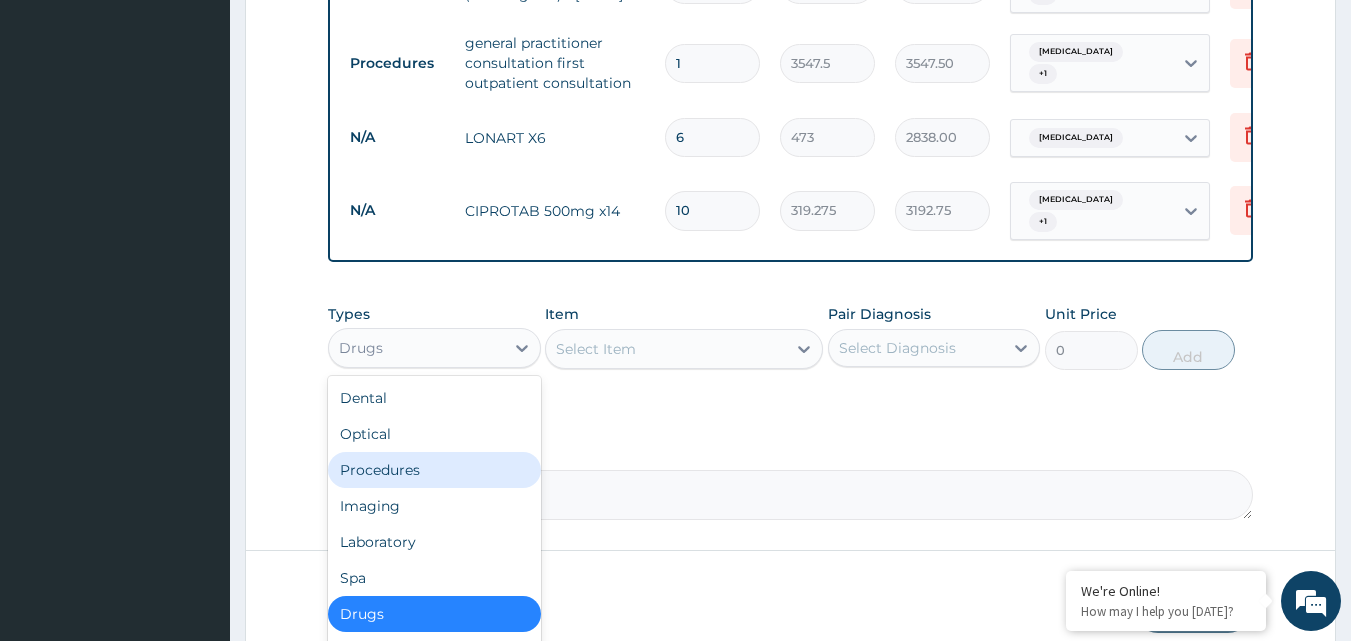 click on "Procedures" at bounding box center (434, 470) 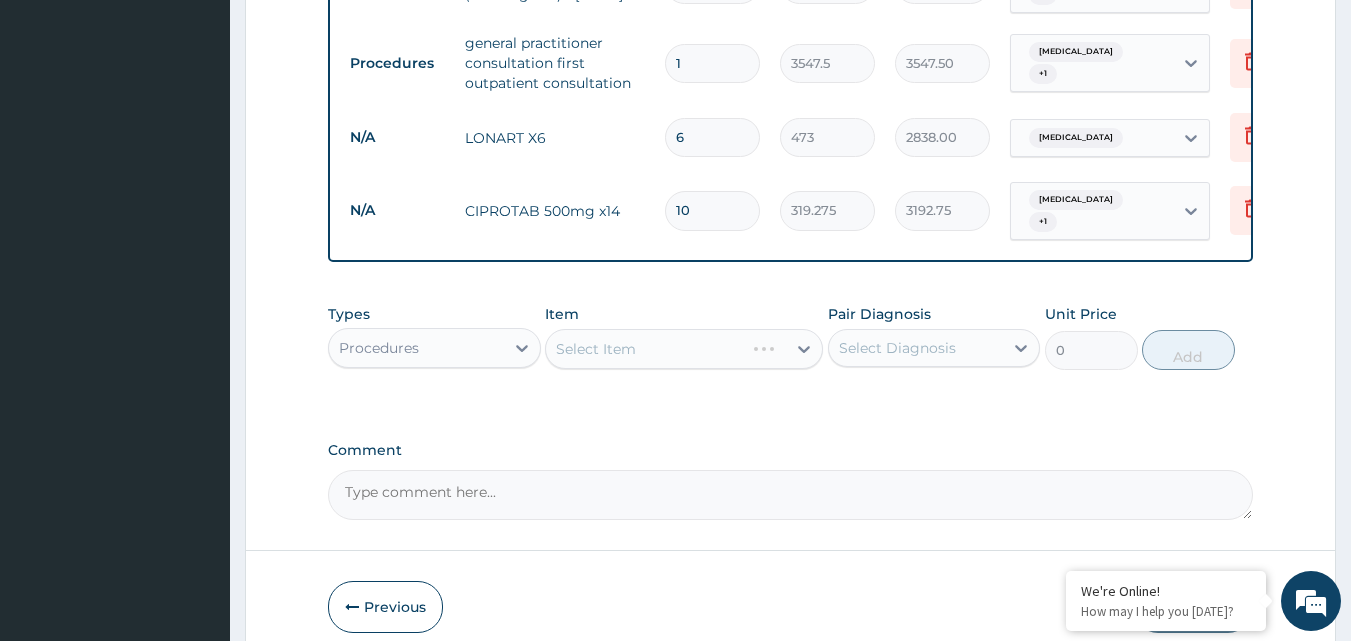click on "Select Item" at bounding box center [684, 349] 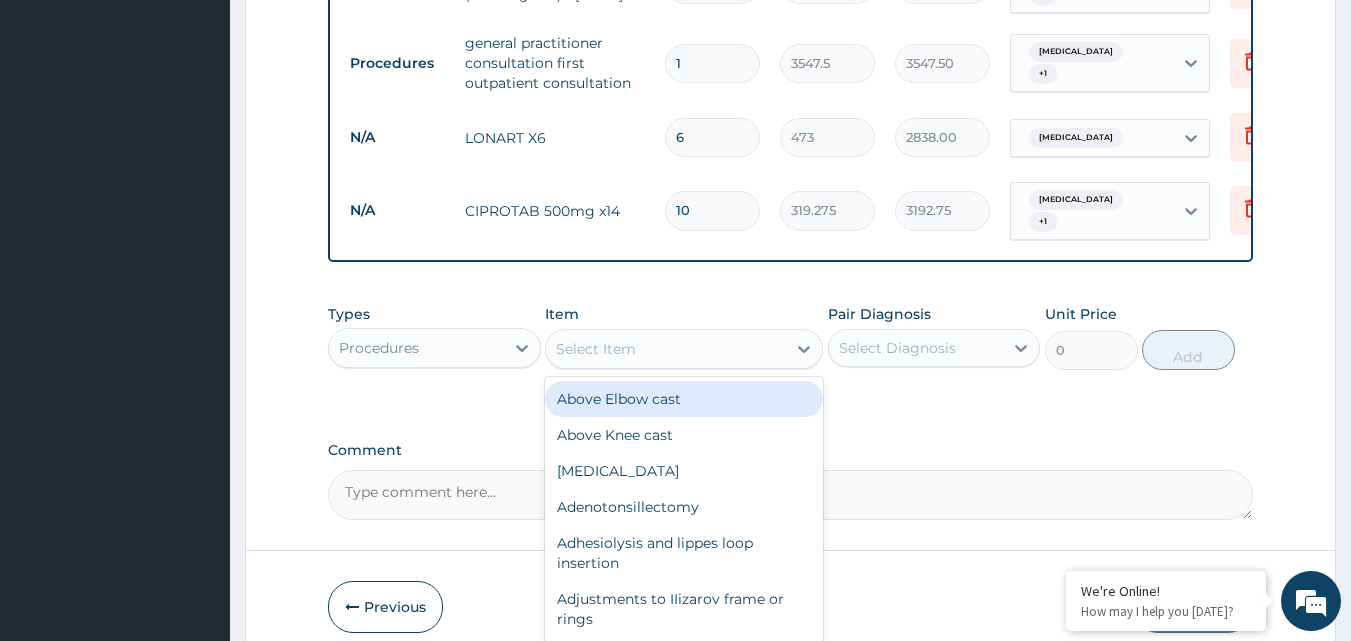 click on "Select Item" at bounding box center (596, 349) 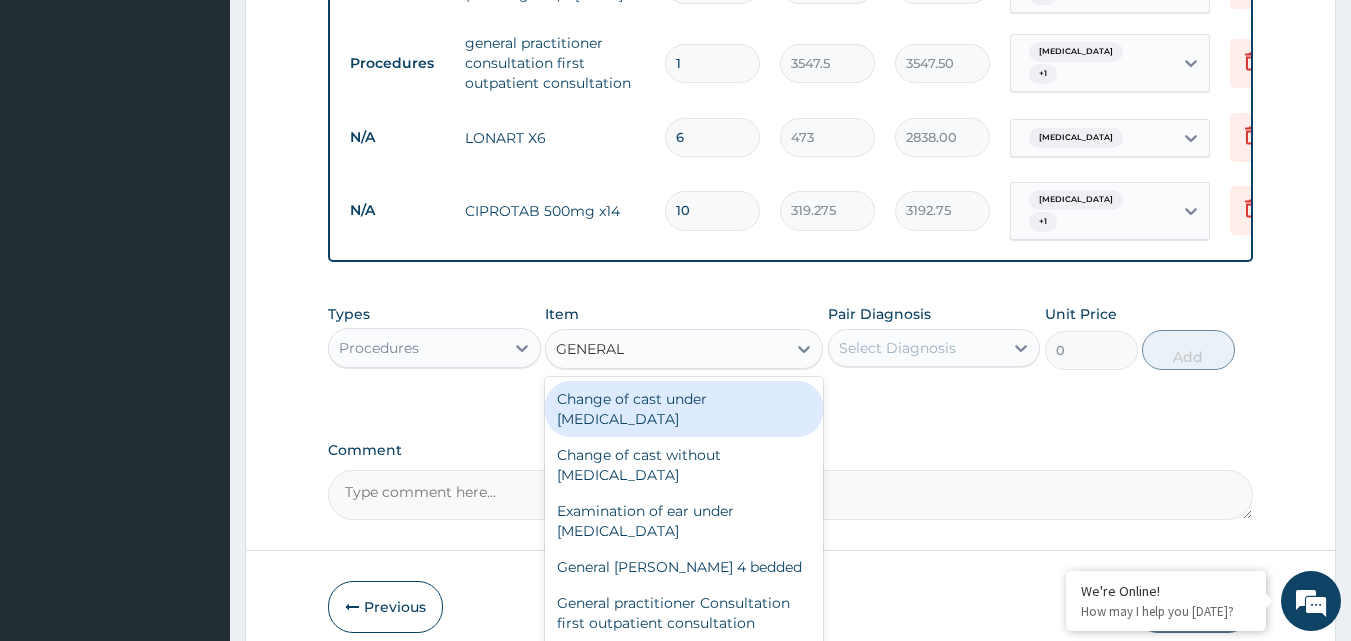 type on "GENERAL P" 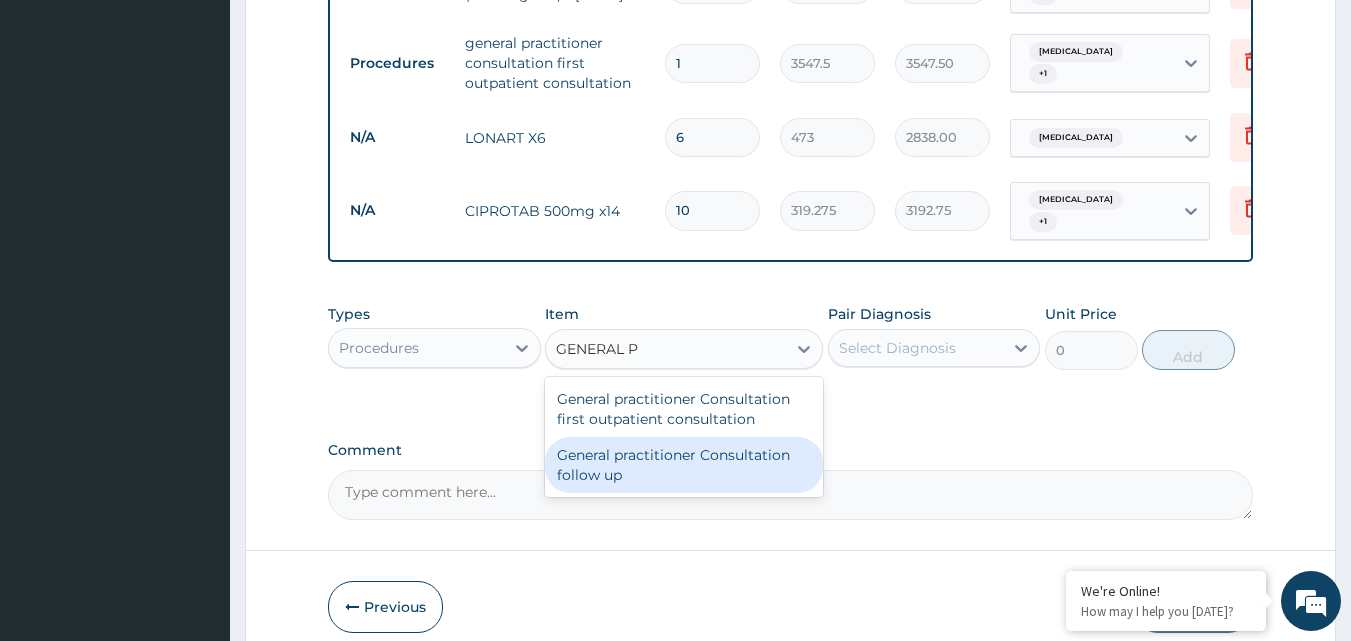 click on "General practitioner Consultation first outpatient consultation General practitioner Consultation follow up" at bounding box center (684, 437) 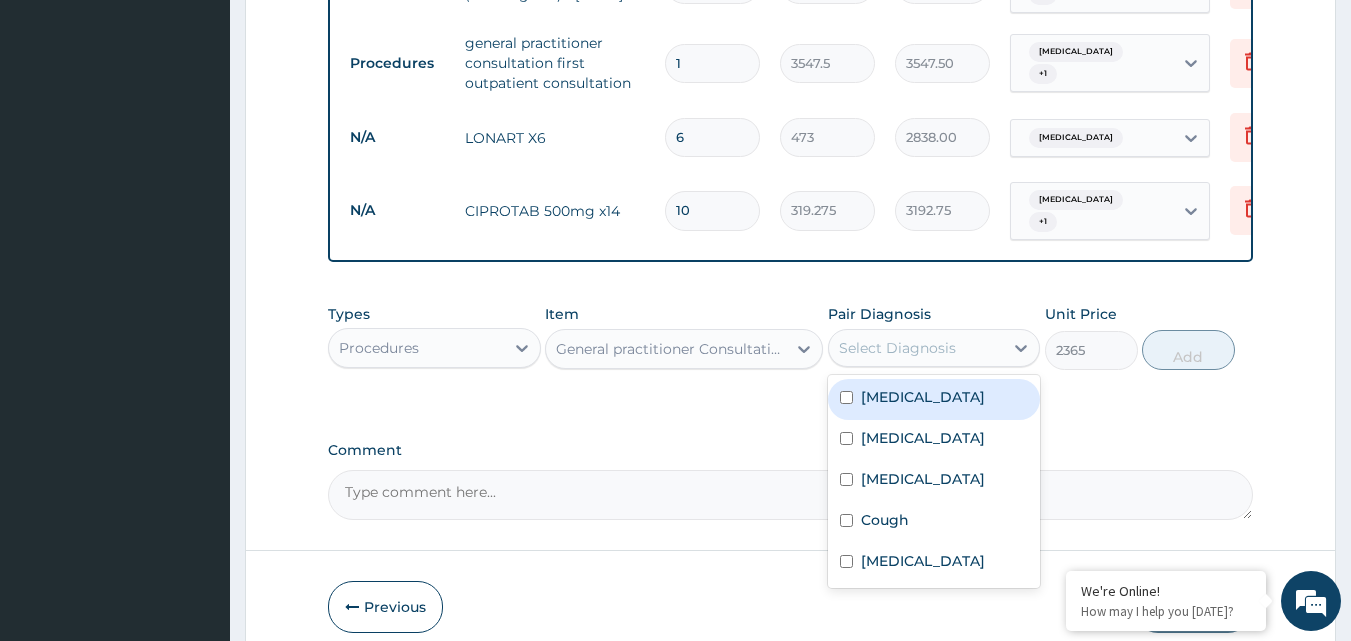 click on "Select Diagnosis" at bounding box center [916, 348] 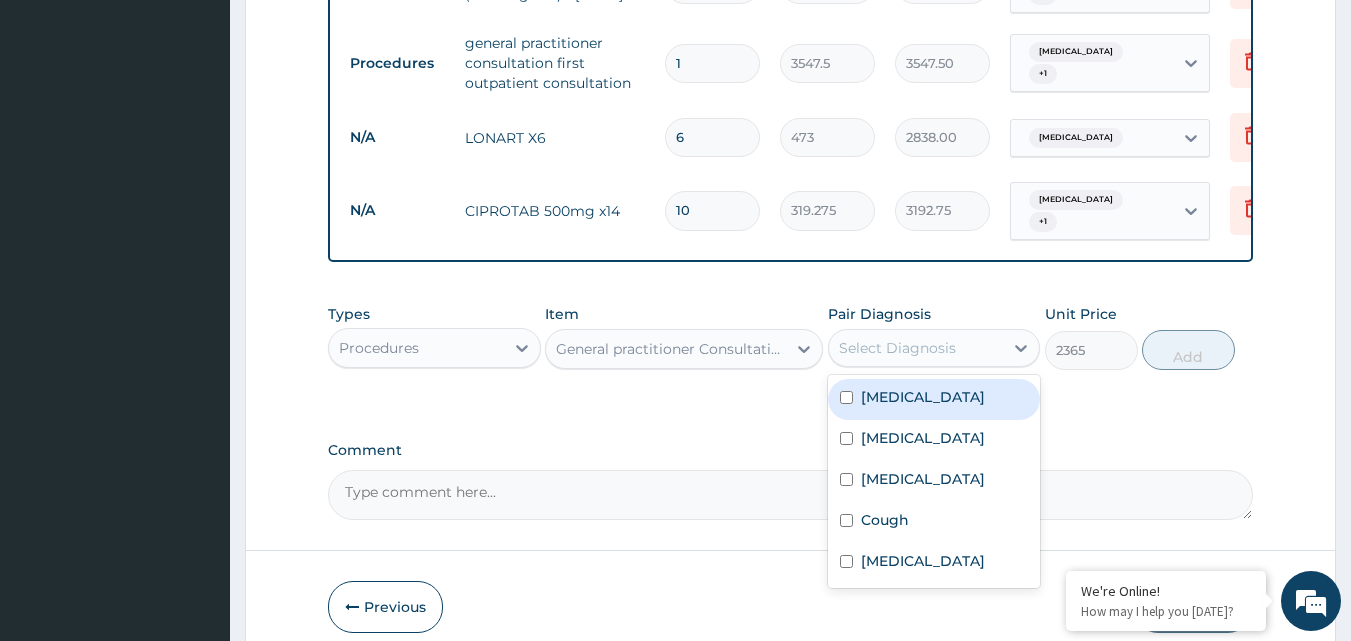 drag, startPoint x: 959, startPoint y: 369, endPoint x: 940, endPoint y: 404, distance: 39.824615 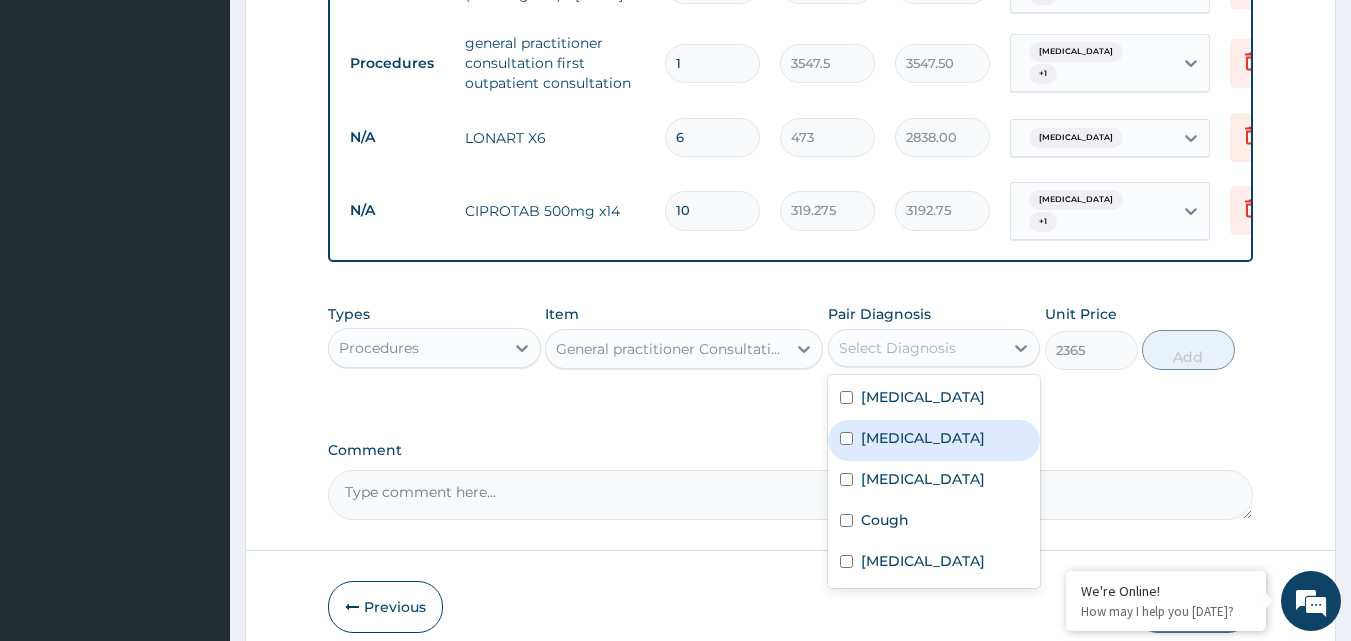 click on "Allergic rhinitis" at bounding box center (923, 438) 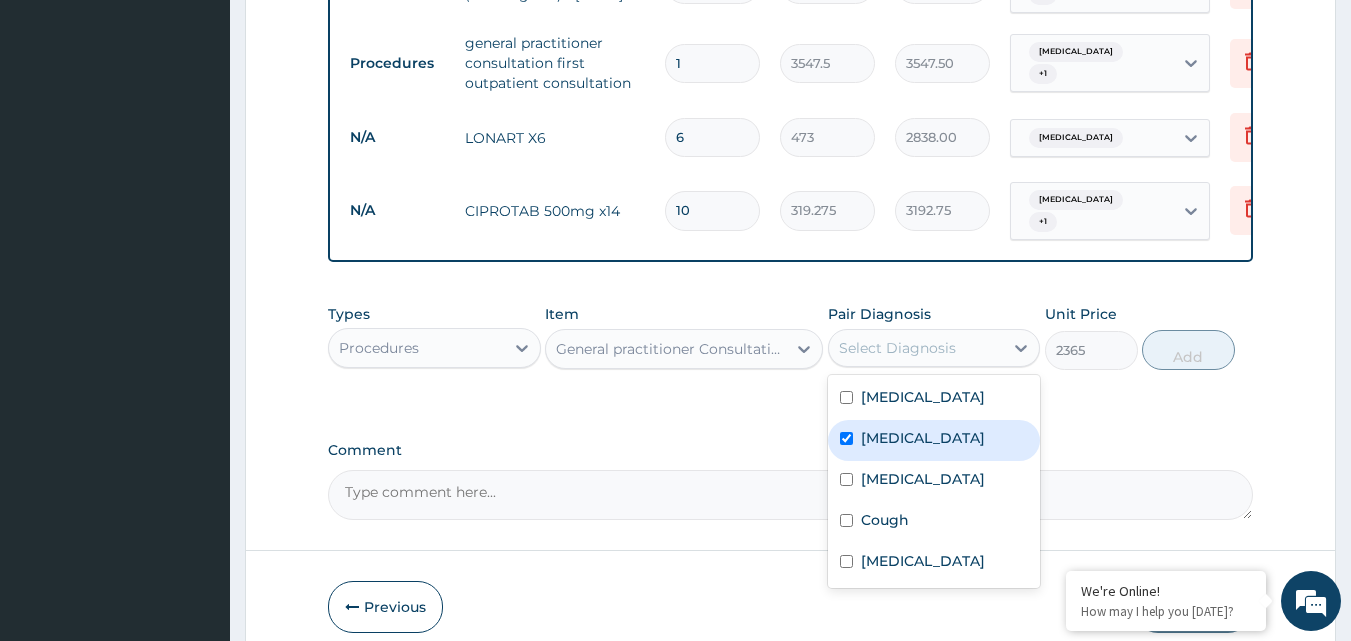checkbox on "true" 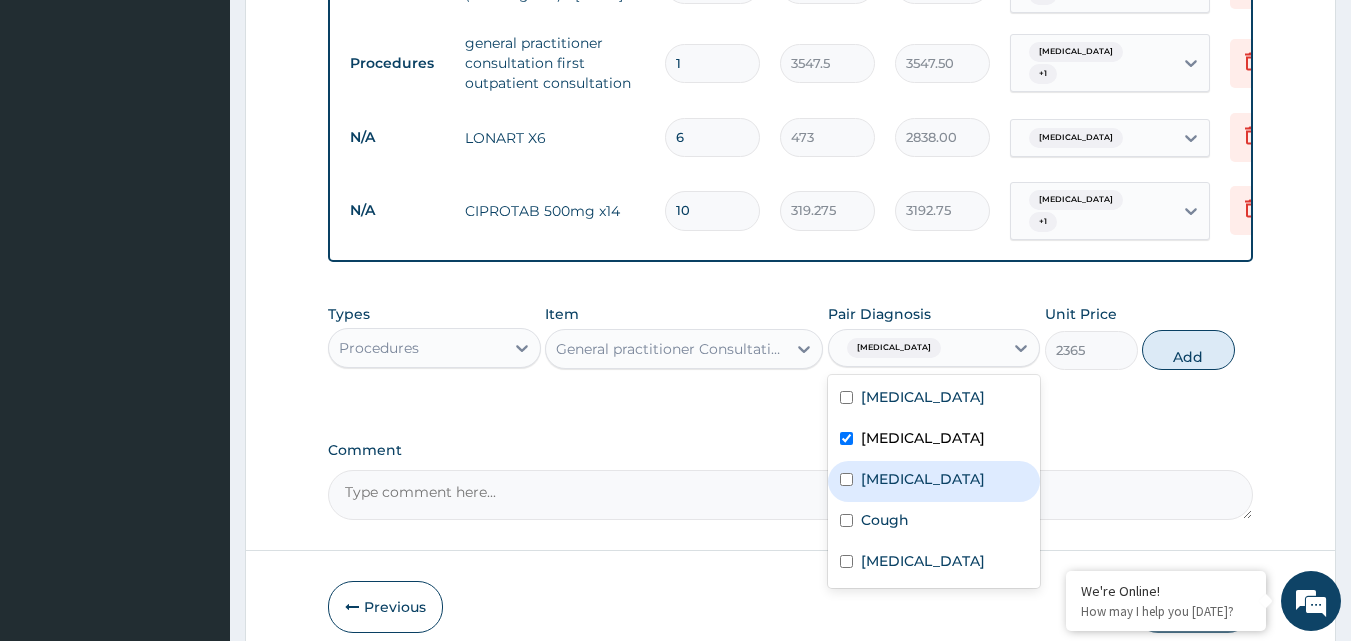 click on "[MEDICAL_DATA]" at bounding box center [923, 479] 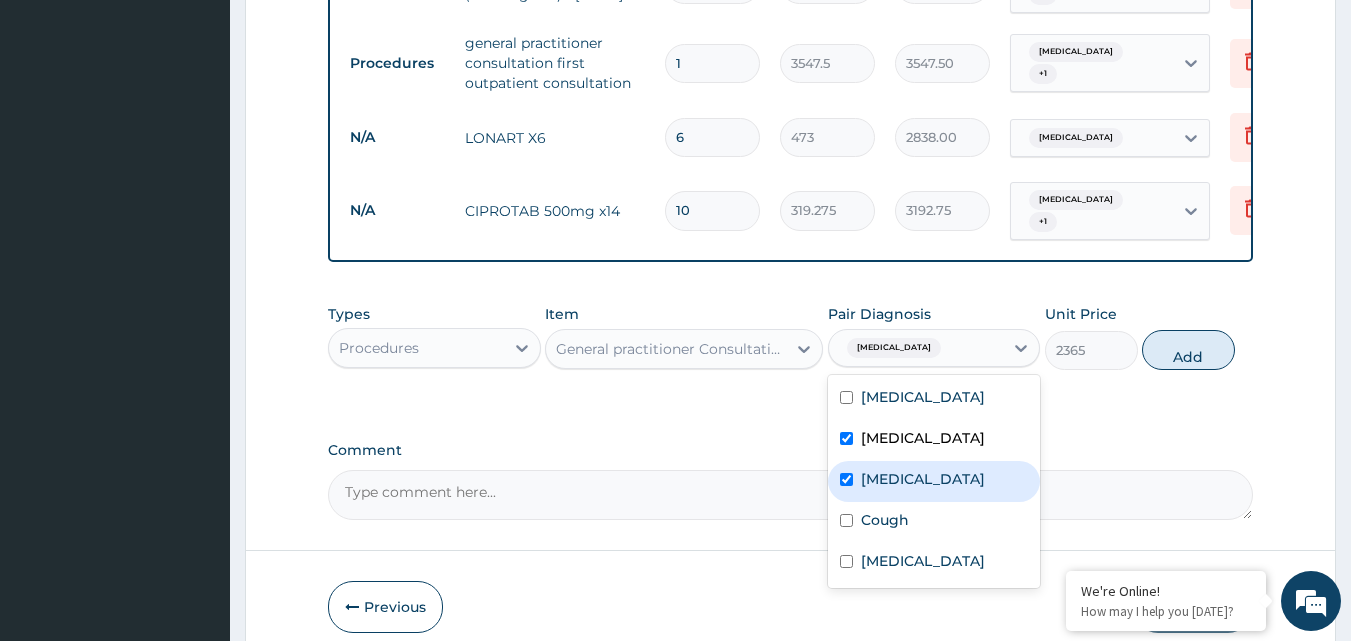 checkbox on "true" 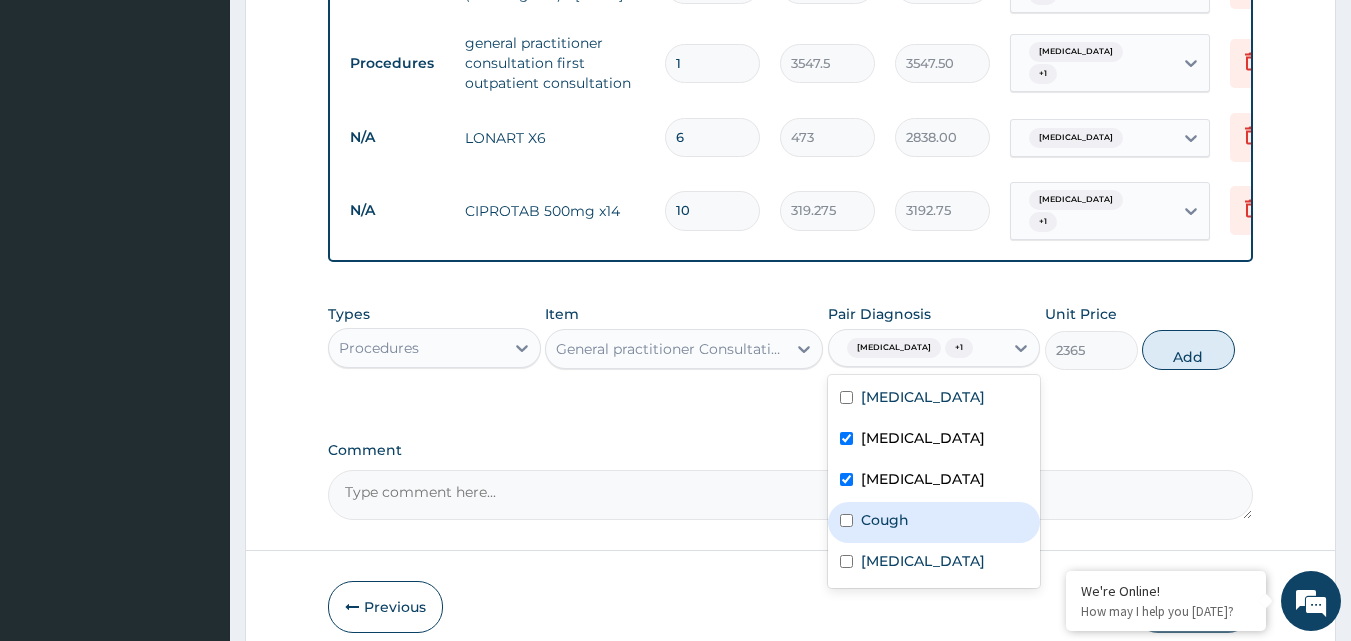click on "Cough" at bounding box center [885, 520] 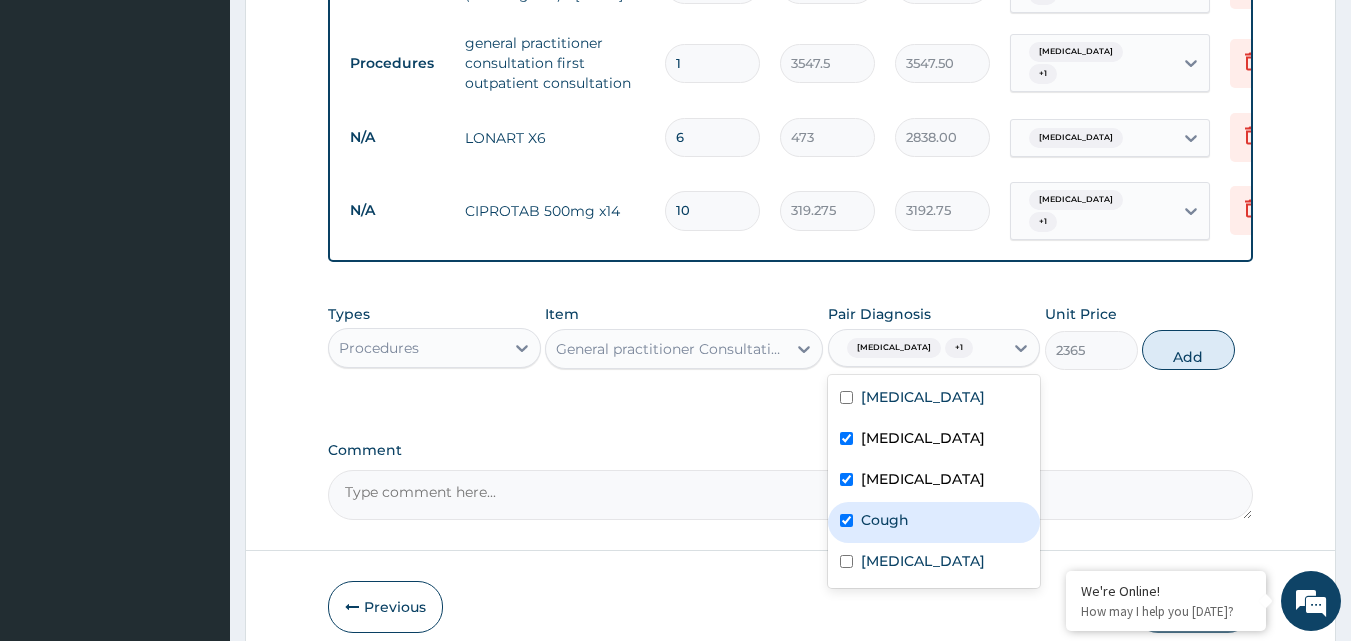 checkbox on "true" 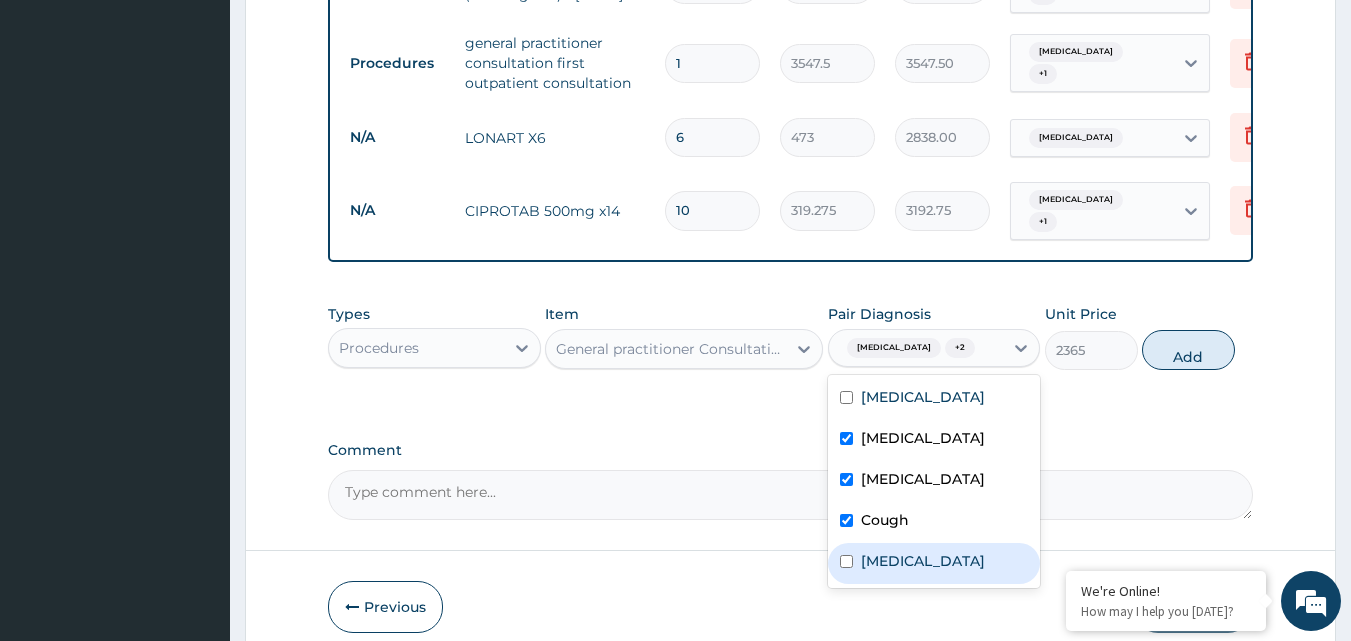 click on "[MEDICAL_DATA]" at bounding box center [923, 561] 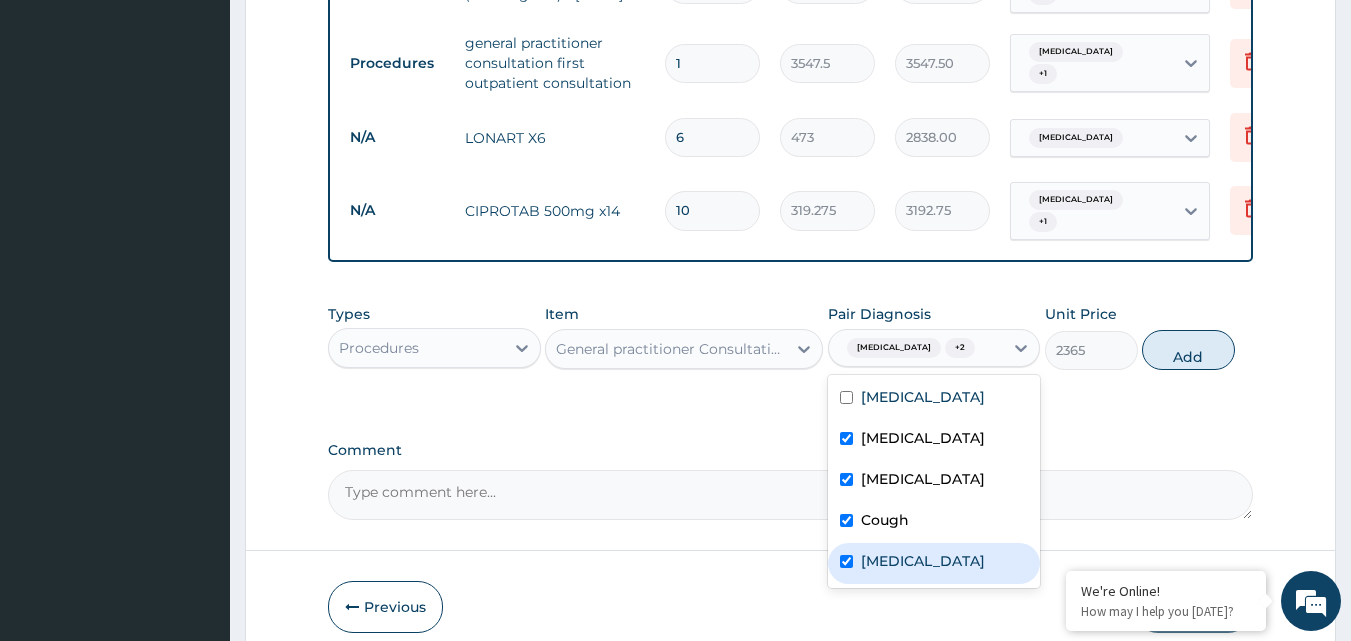 checkbox on "true" 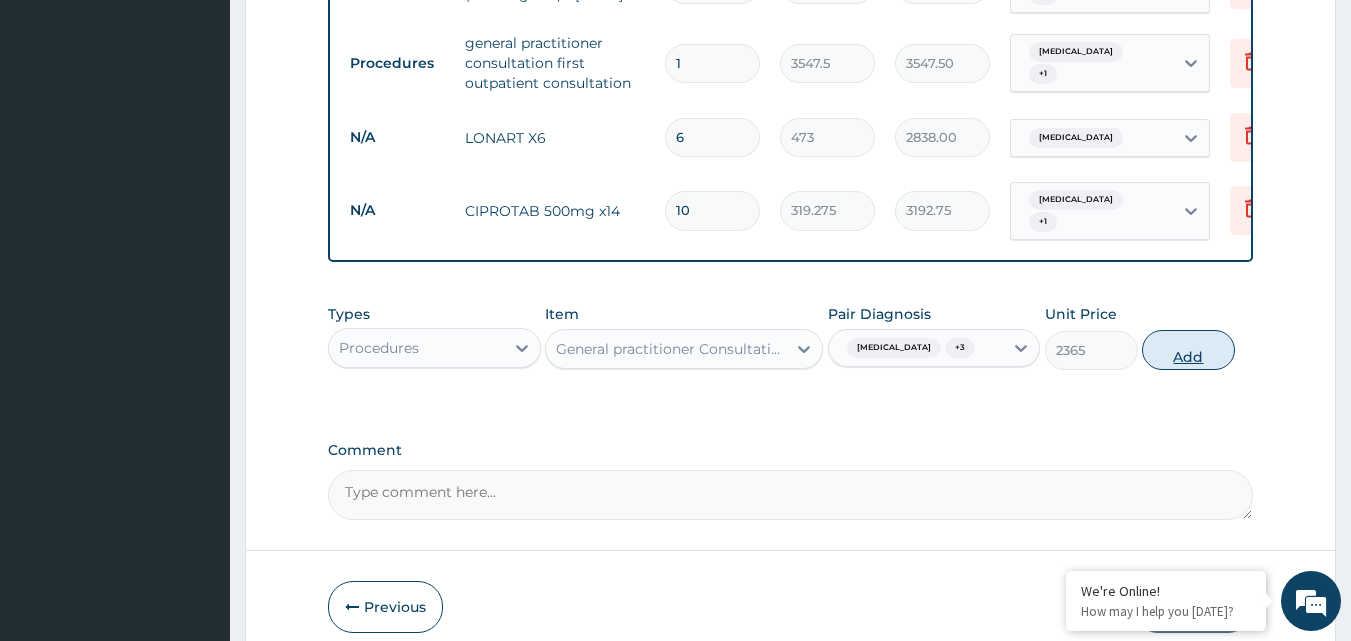 click on "Add" at bounding box center (1188, 350) 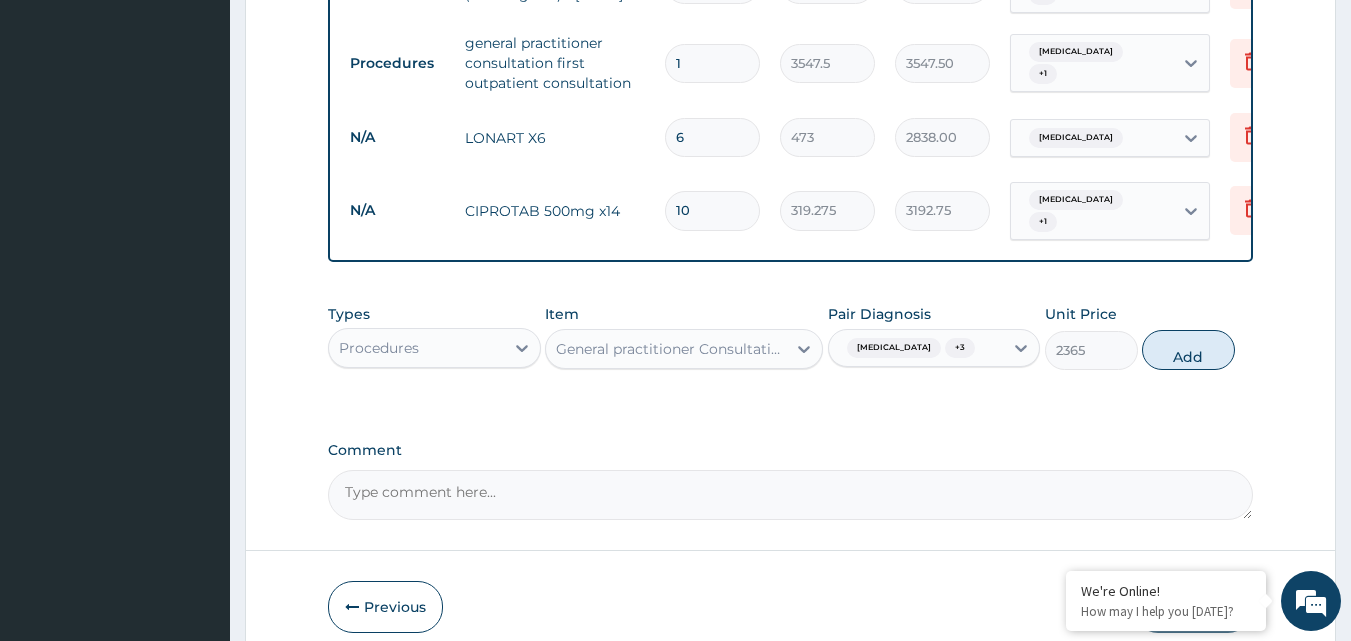 type on "0" 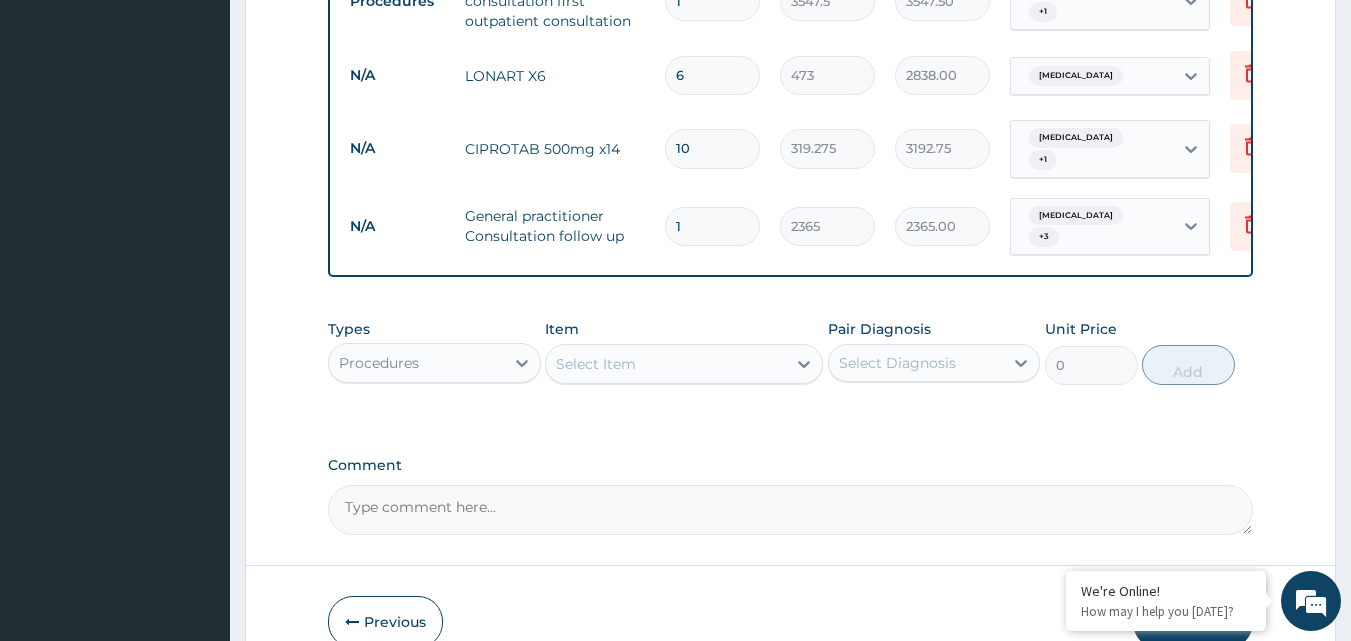 scroll, scrollTop: 1726, scrollLeft: 0, axis: vertical 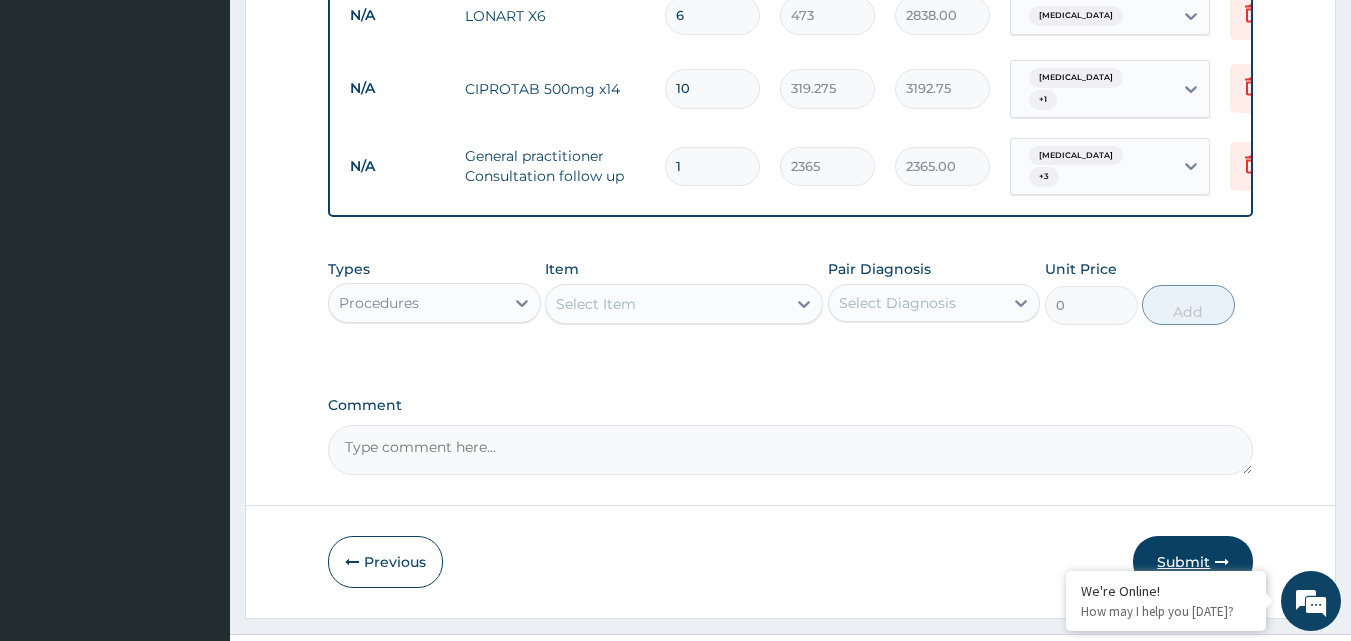 click on "Submit" at bounding box center (1193, 562) 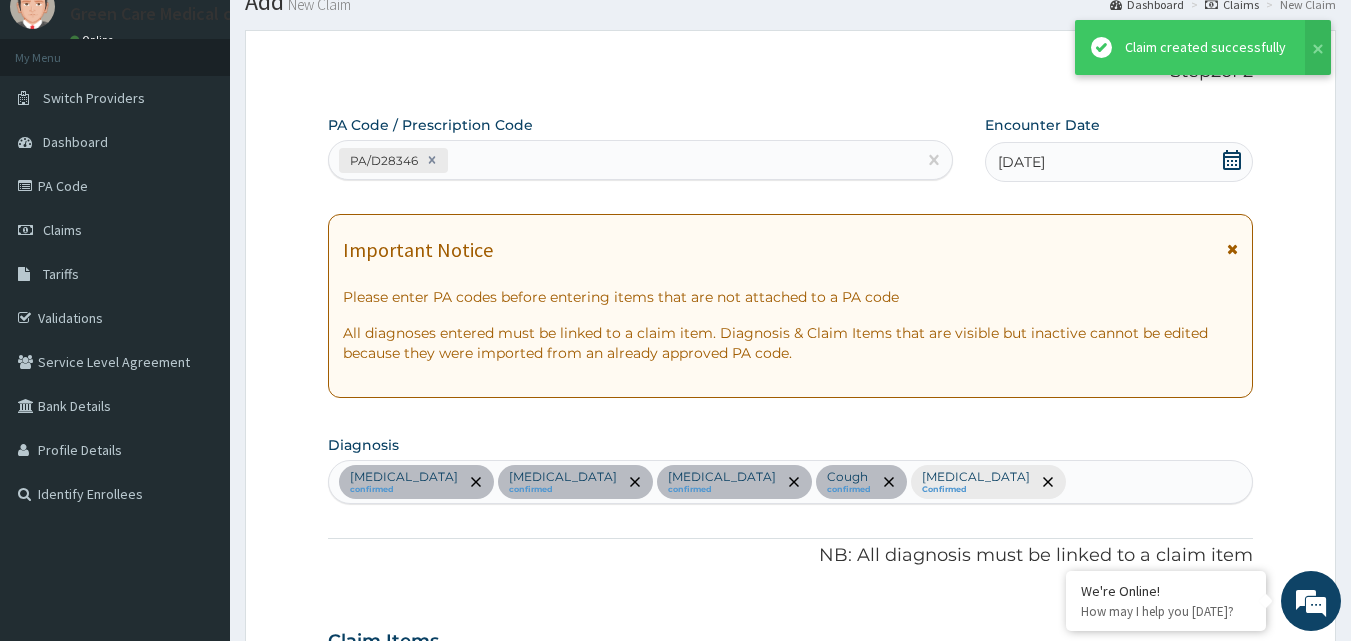 scroll, scrollTop: 1726, scrollLeft: 0, axis: vertical 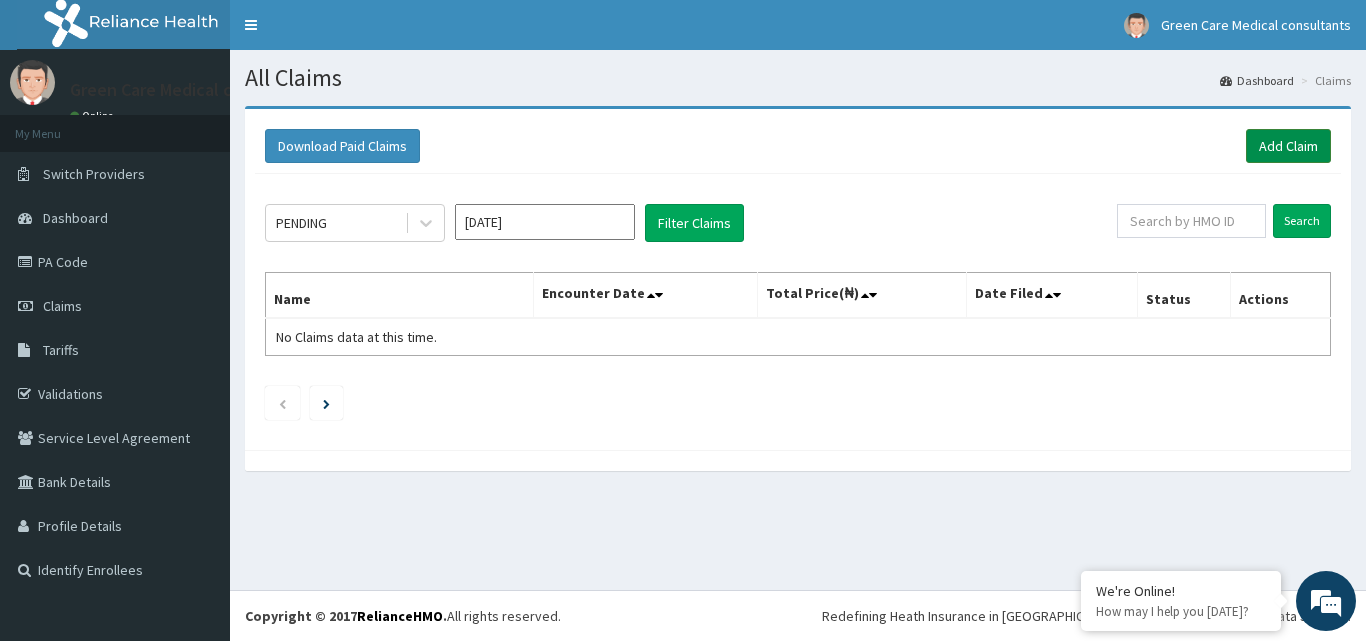 click on "Add Claim" at bounding box center [1288, 146] 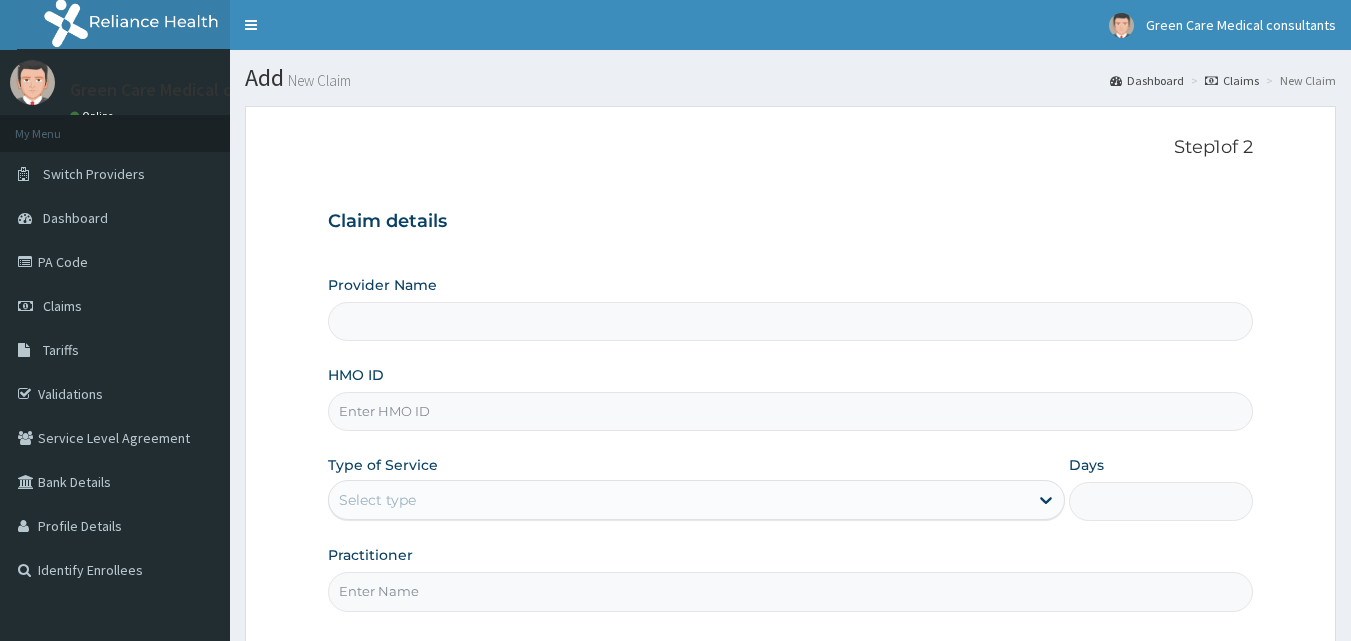 scroll, scrollTop: 0, scrollLeft: 0, axis: both 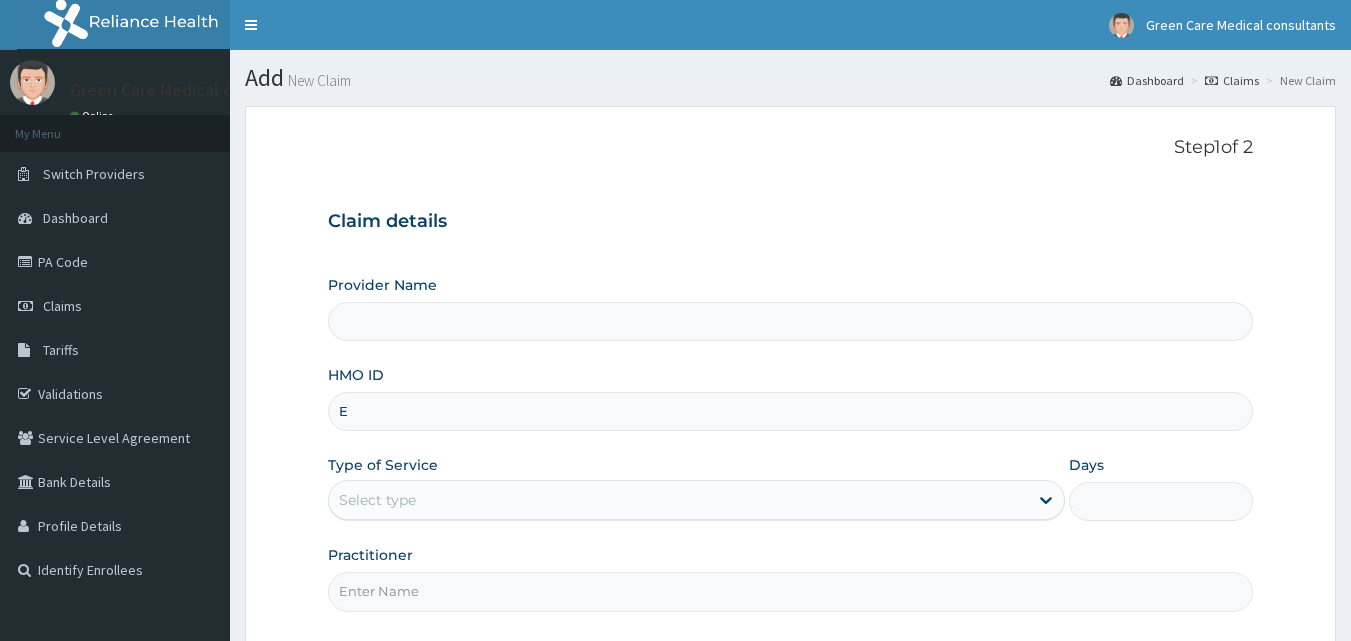 type on "Green Care Medical Consultants" 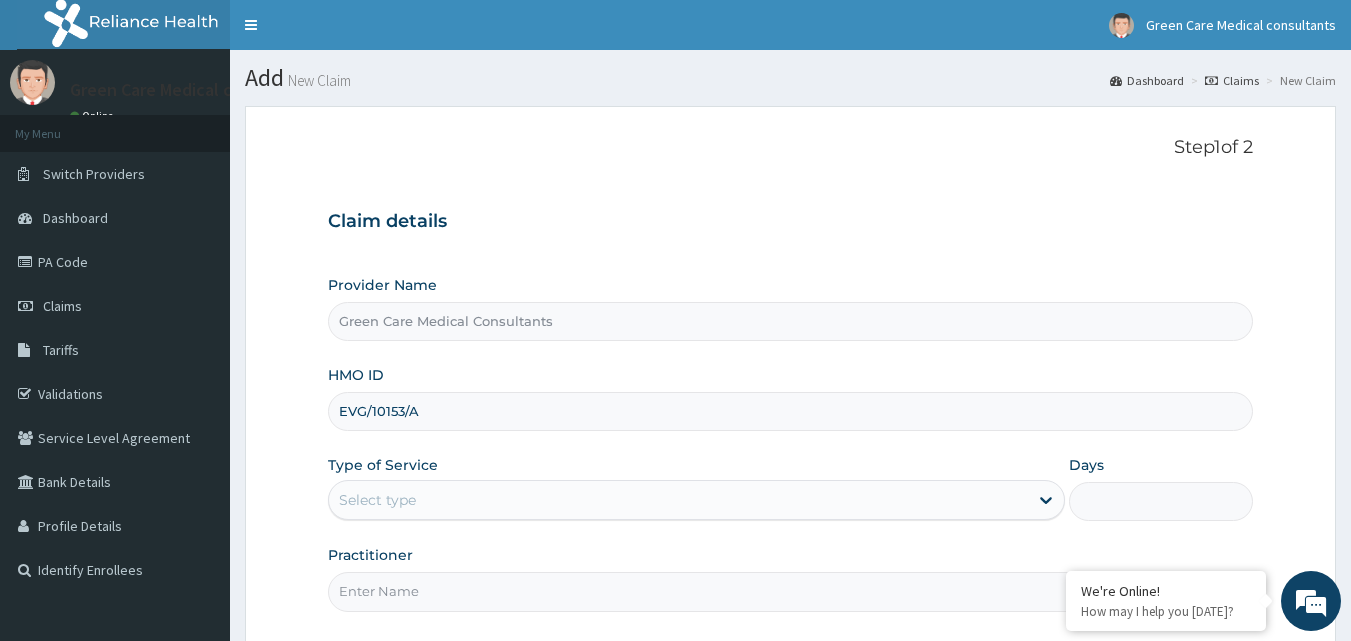 type on "EVG/10153/A" 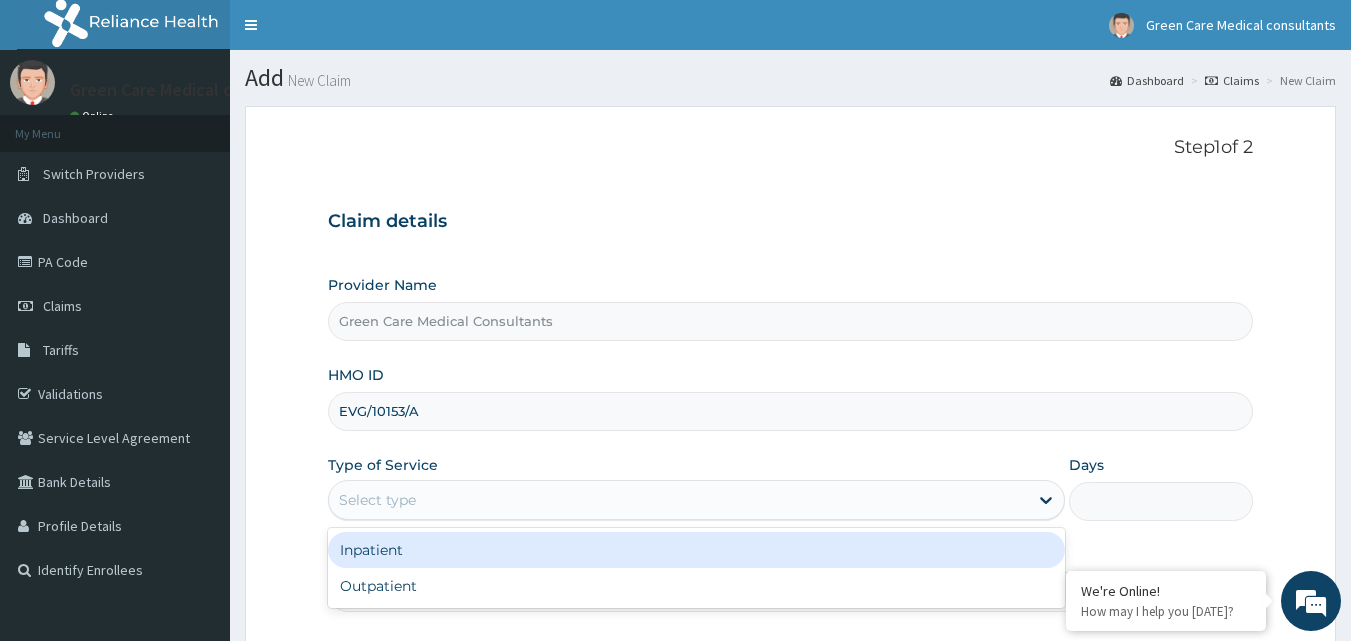 click on "Select type" at bounding box center [678, 500] 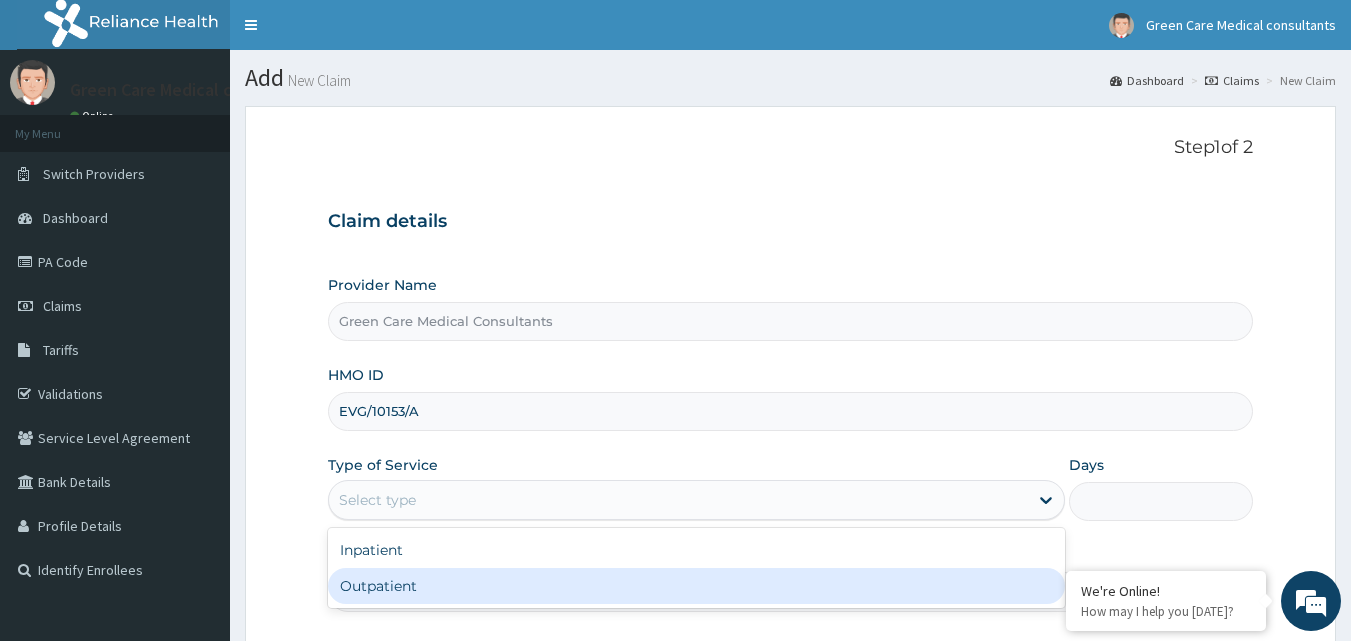 click on "Outpatient" at bounding box center [696, 586] 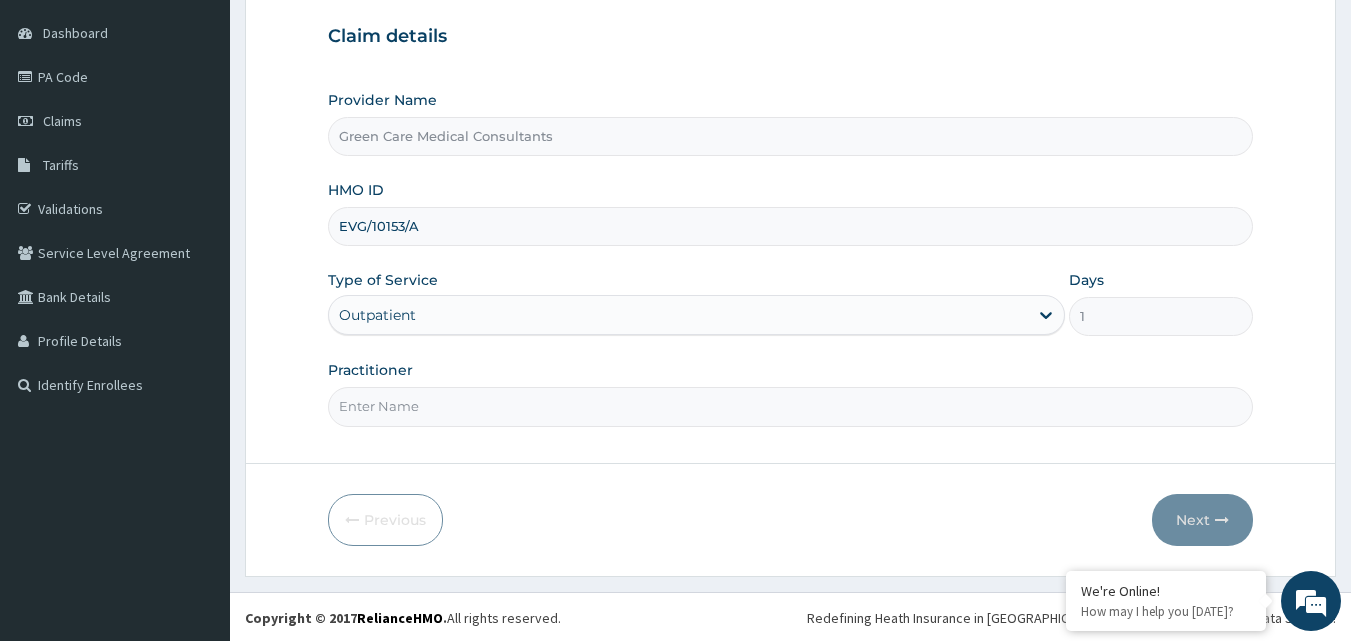scroll, scrollTop: 187, scrollLeft: 0, axis: vertical 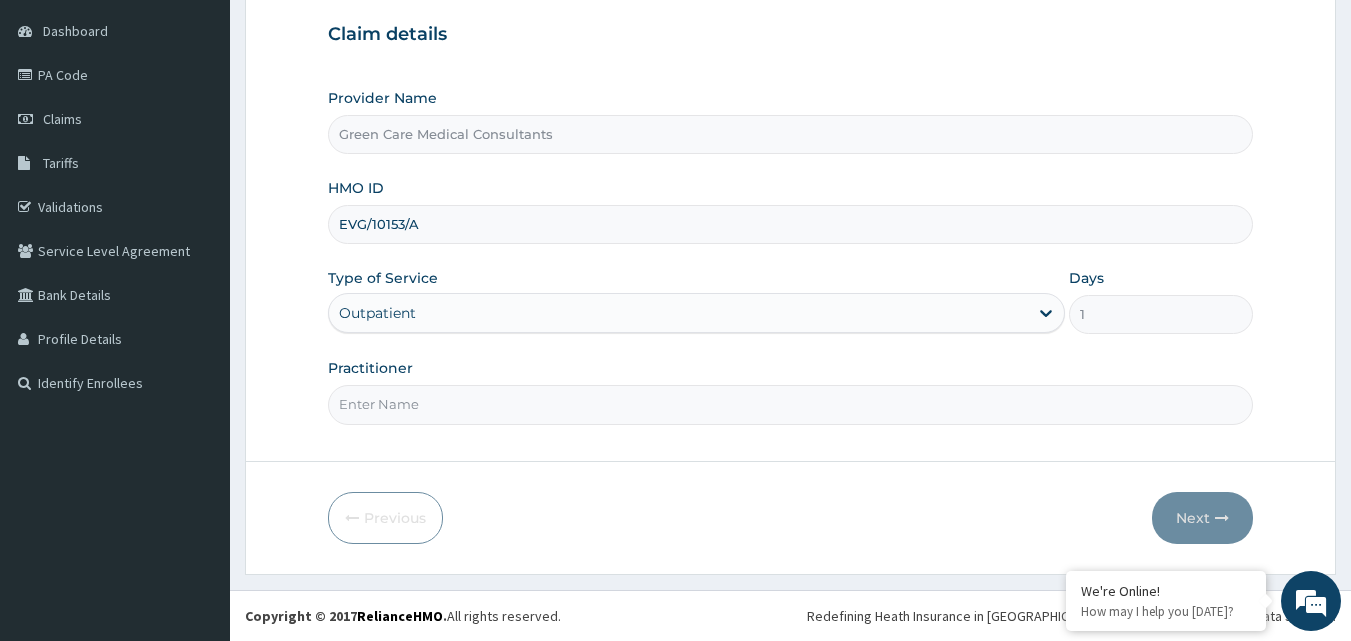 click on "Practitioner" at bounding box center [791, 404] 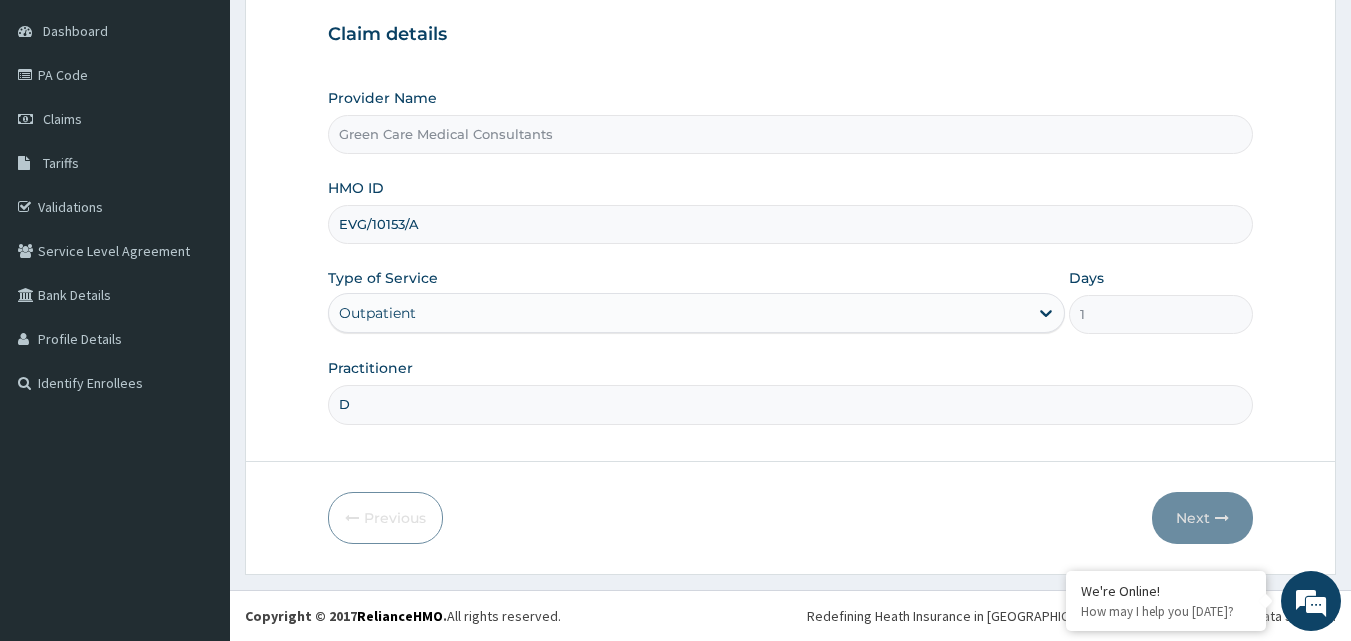 scroll, scrollTop: 0, scrollLeft: 0, axis: both 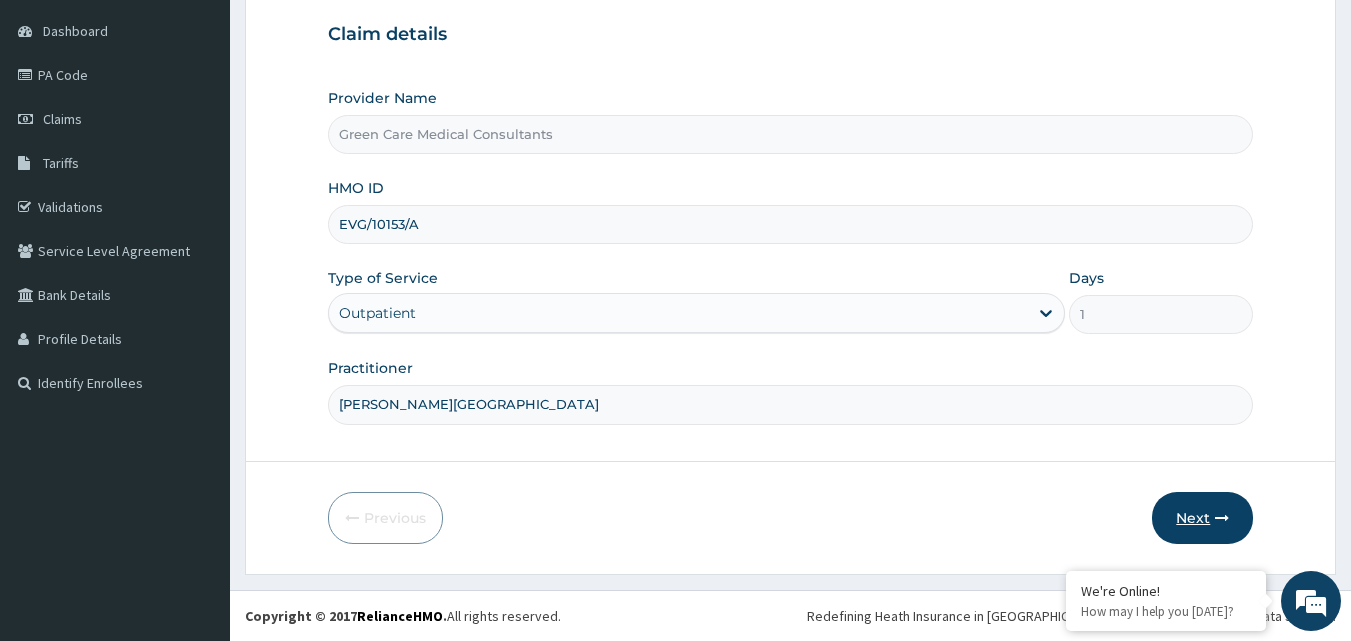 type on "DR. NWOGU" 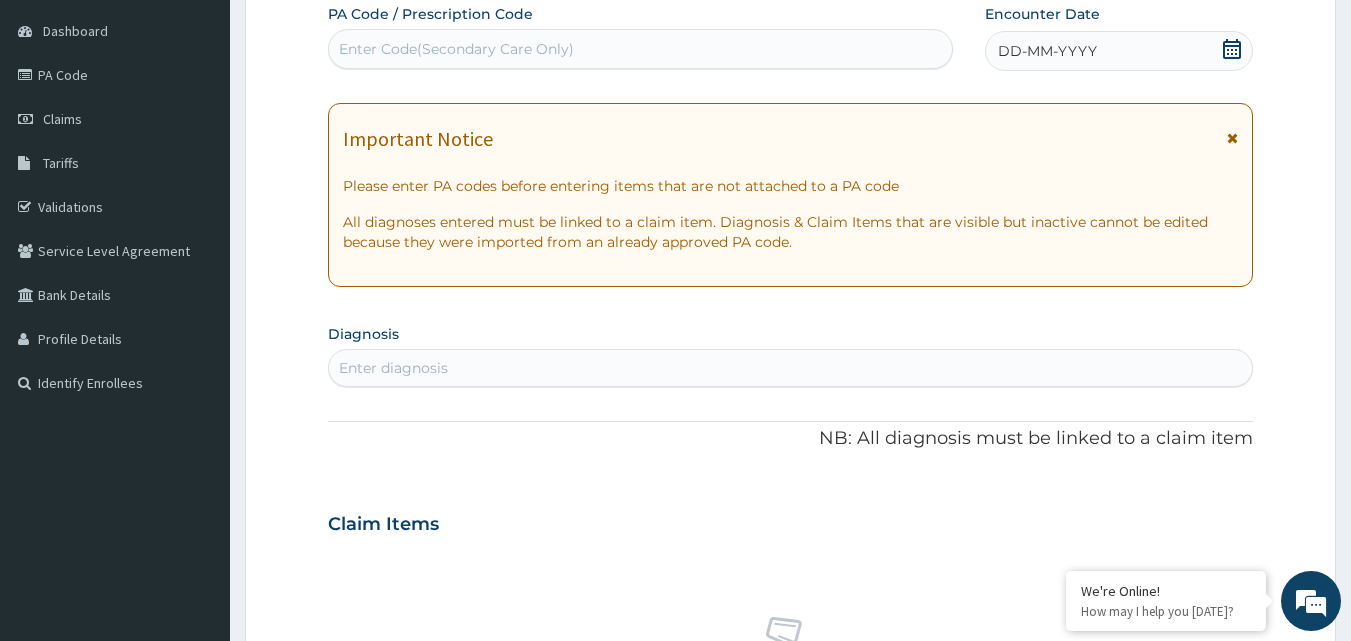 click 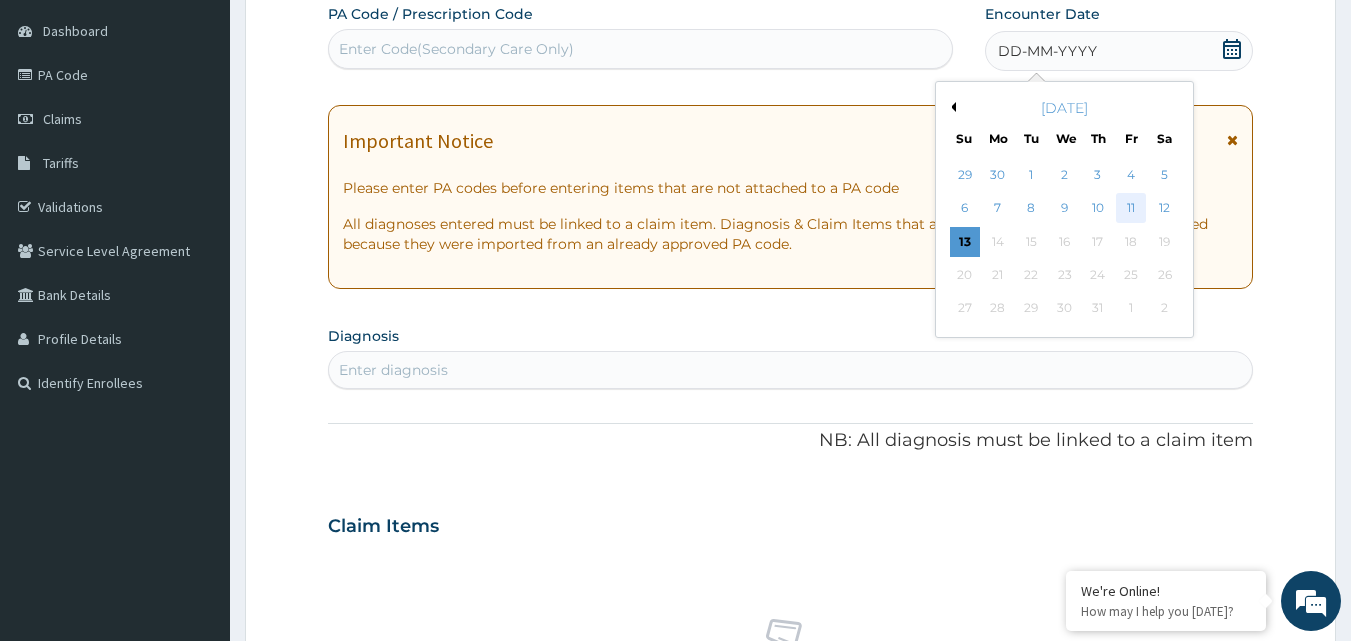 click on "11" at bounding box center [1131, 209] 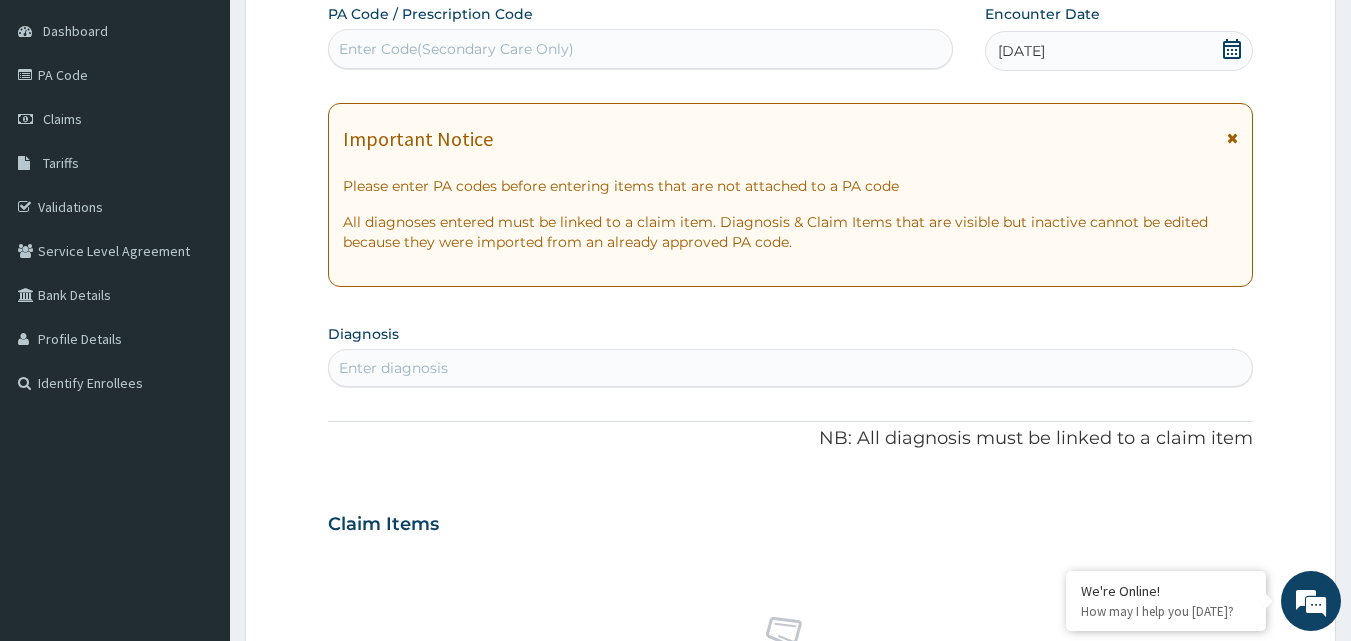 click on "Enter diagnosis" at bounding box center (791, 368) 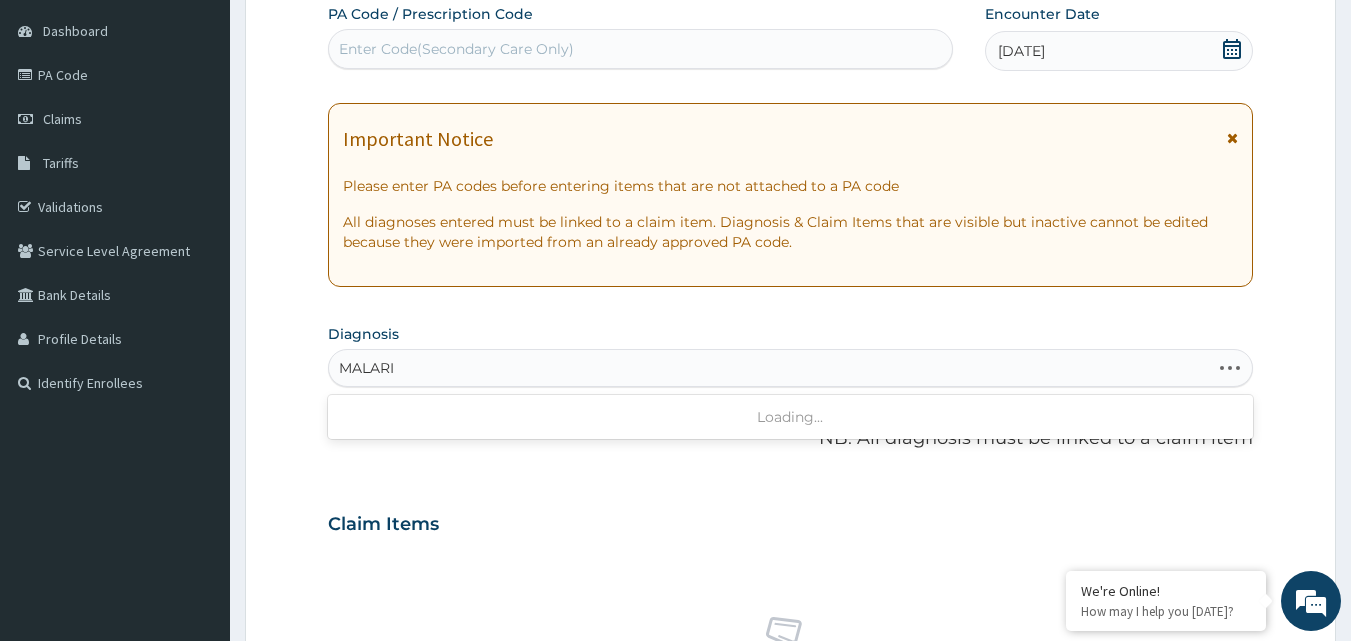 type on "[MEDICAL_DATA]" 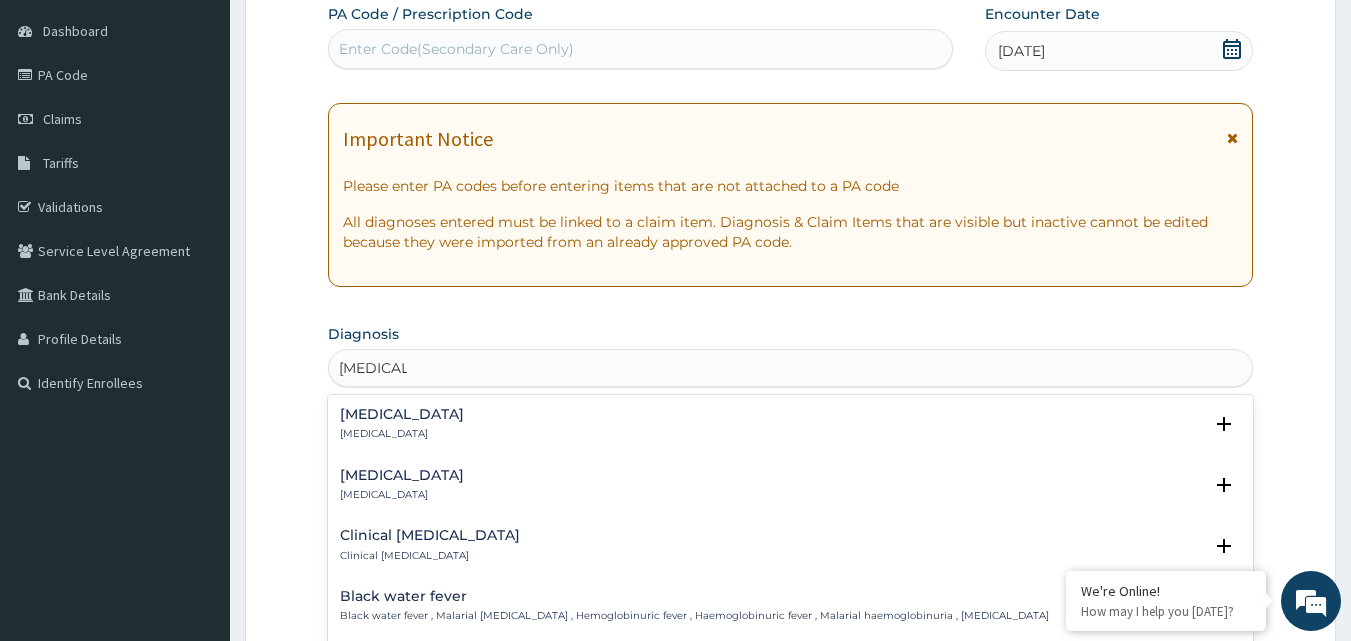 scroll, scrollTop: 700, scrollLeft: 0, axis: vertical 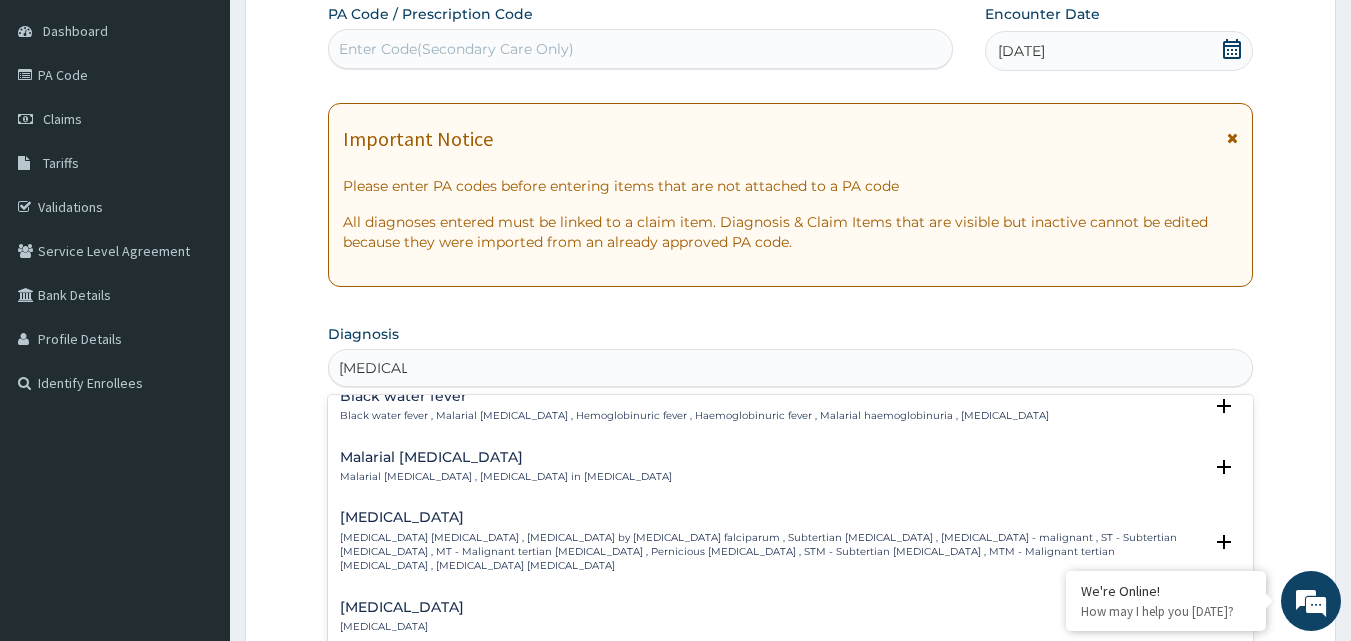 click on "[MEDICAL_DATA] [MEDICAL_DATA] , [MEDICAL_DATA] by [MEDICAL_DATA] falciparum , Subtertian [MEDICAL_DATA] , [MEDICAL_DATA] - malignant , ST - Subtertian [MEDICAL_DATA] , MT - Malignant tertian [MEDICAL_DATA] , Pernicious [MEDICAL_DATA] , STM - Subtertian [MEDICAL_DATA] , MTM - Malignant tertian [MEDICAL_DATA] , [MEDICAL_DATA] [MEDICAL_DATA]" at bounding box center [771, 552] 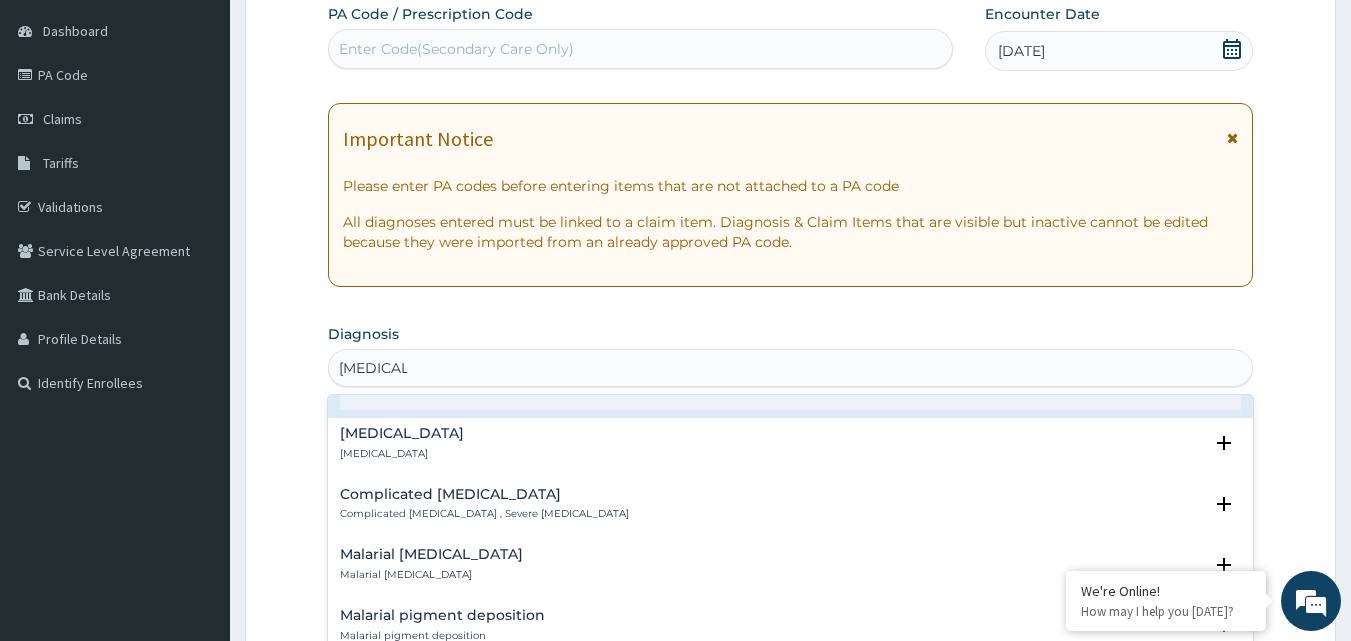 scroll, scrollTop: 900, scrollLeft: 0, axis: vertical 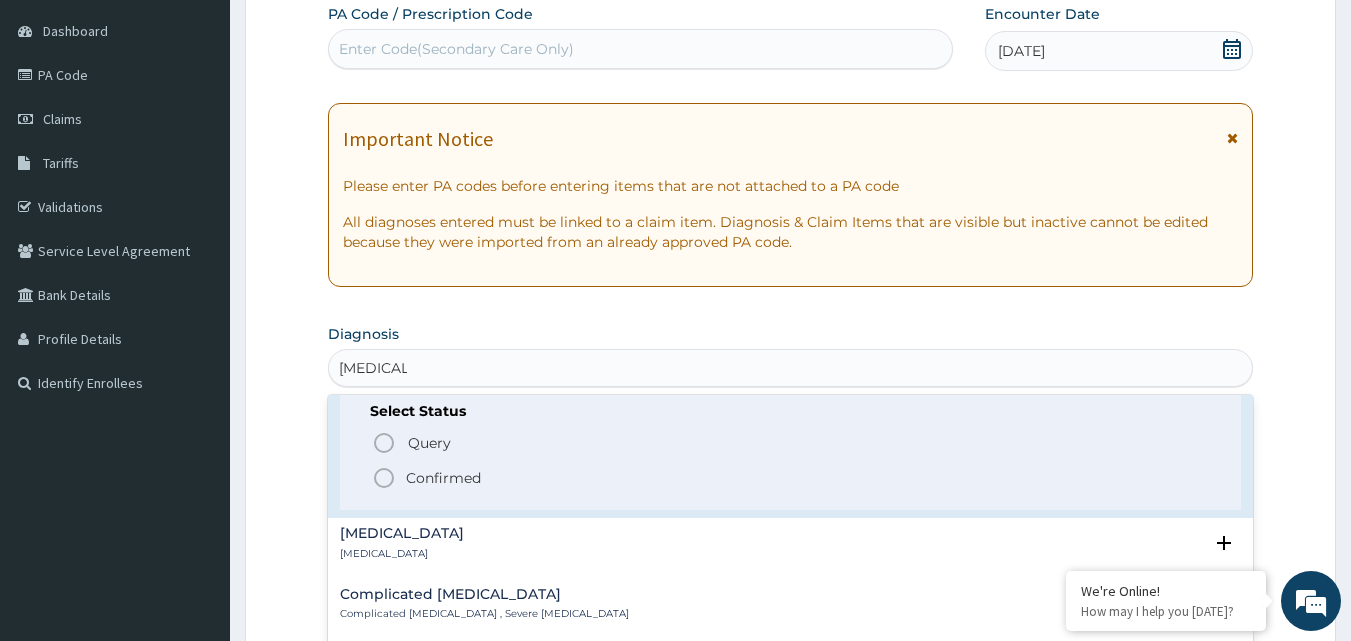 click on "Confirmed" at bounding box center [443, 478] 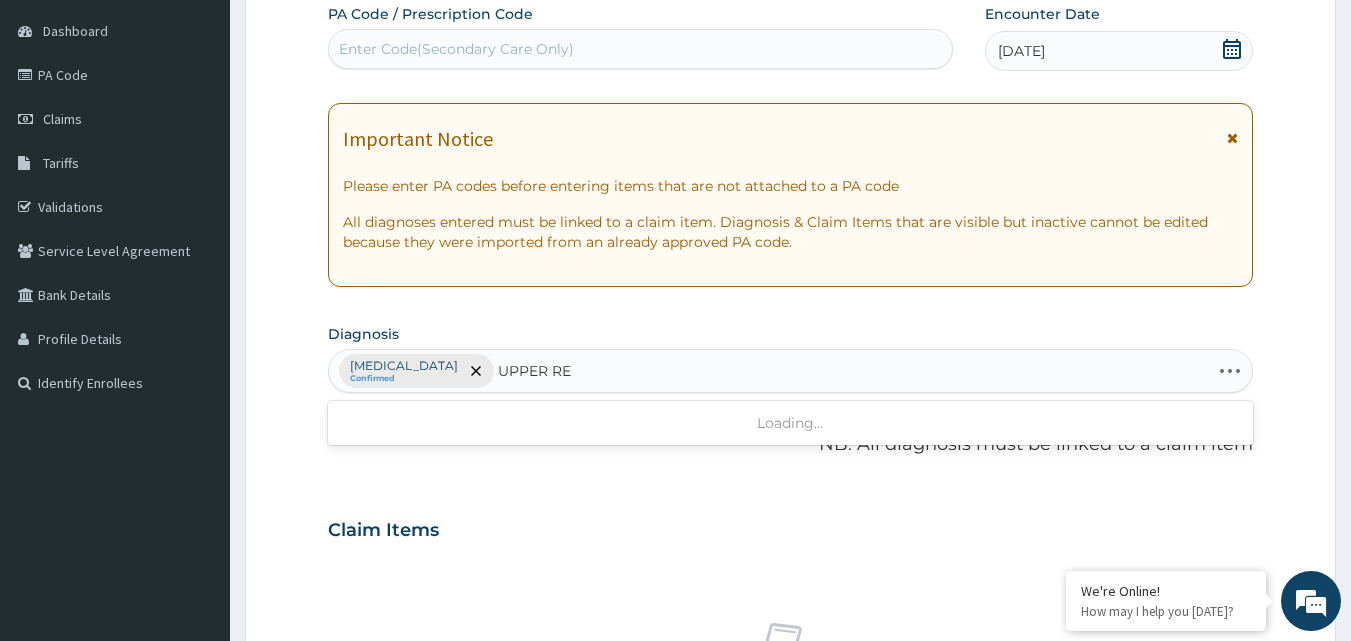 type on "UPPER RES" 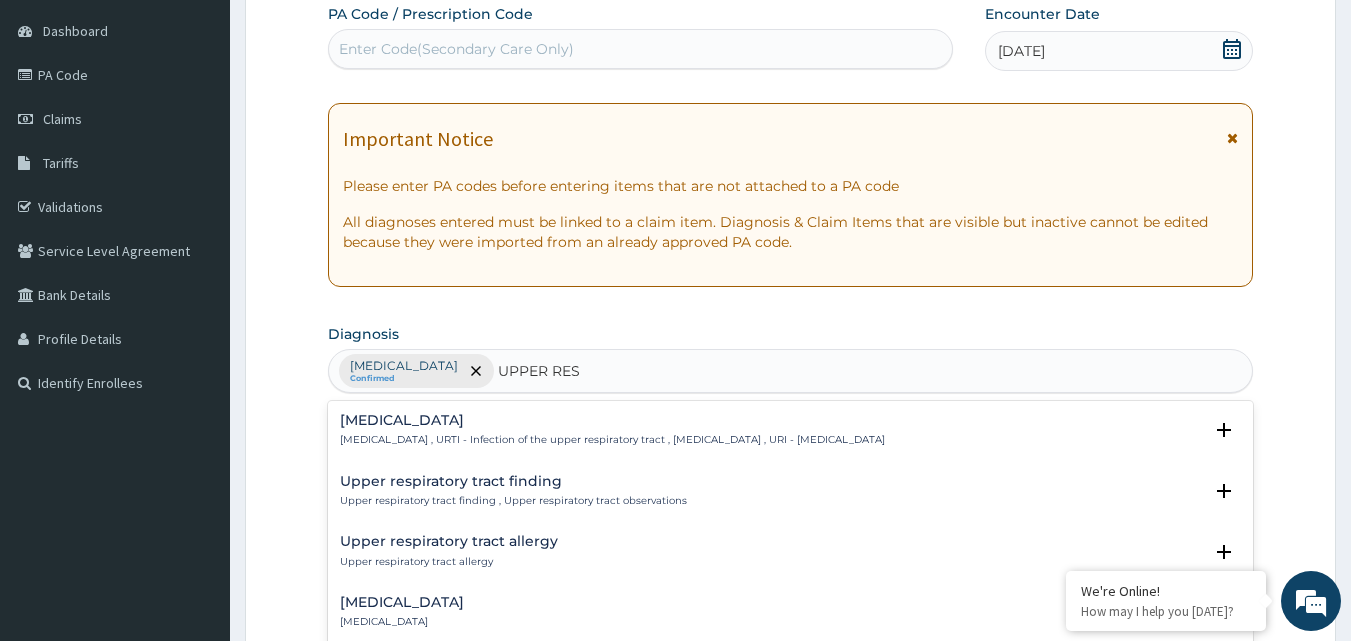 click on "[MEDICAL_DATA]" at bounding box center [612, 420] 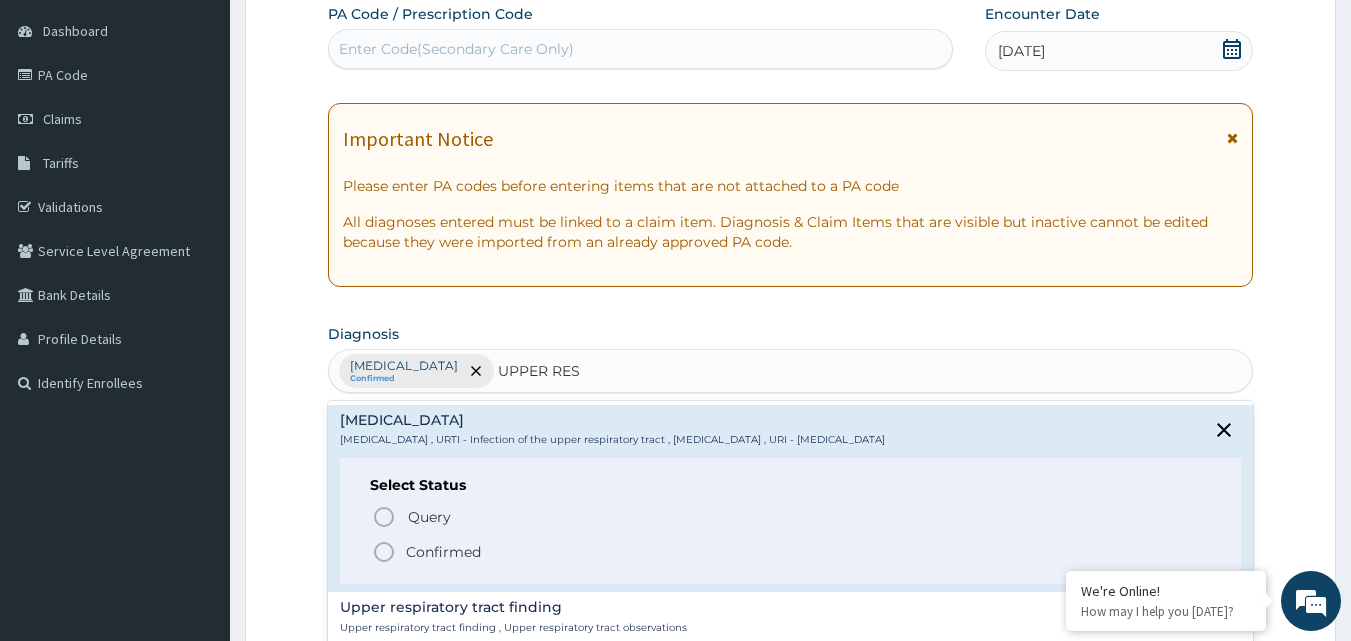 click on "Confirmed" at bounding box center (443, 552) 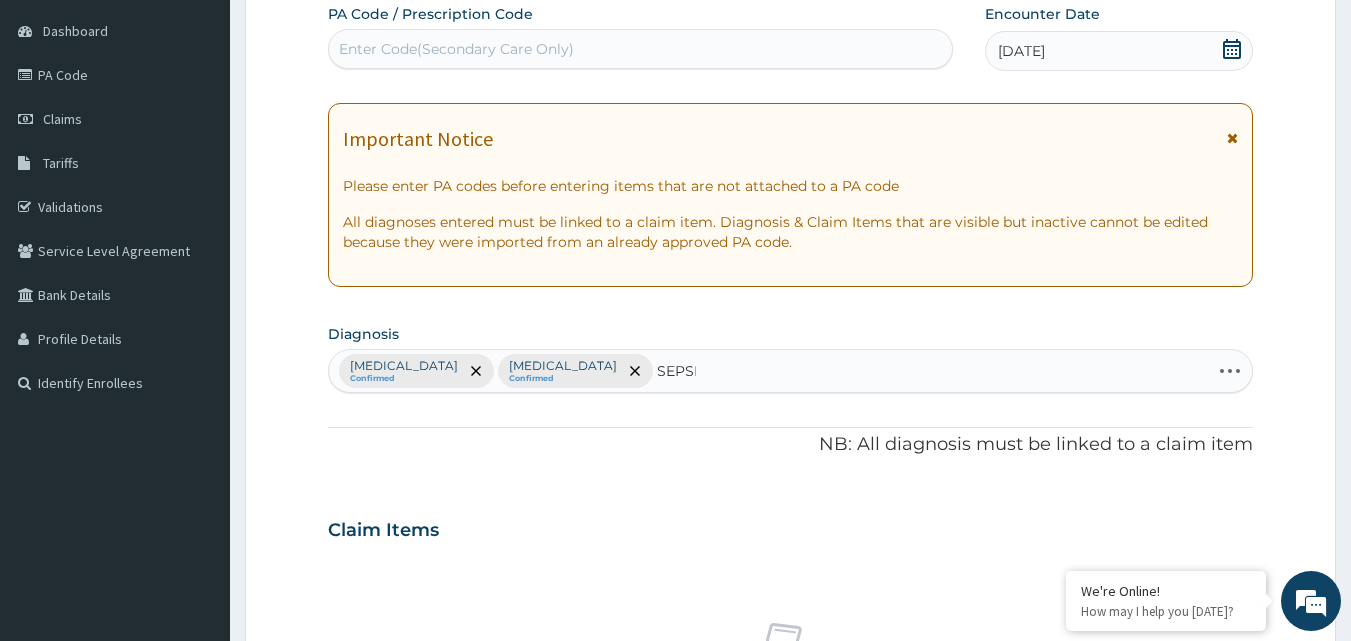 type on "[MEDICAL_DATA]" 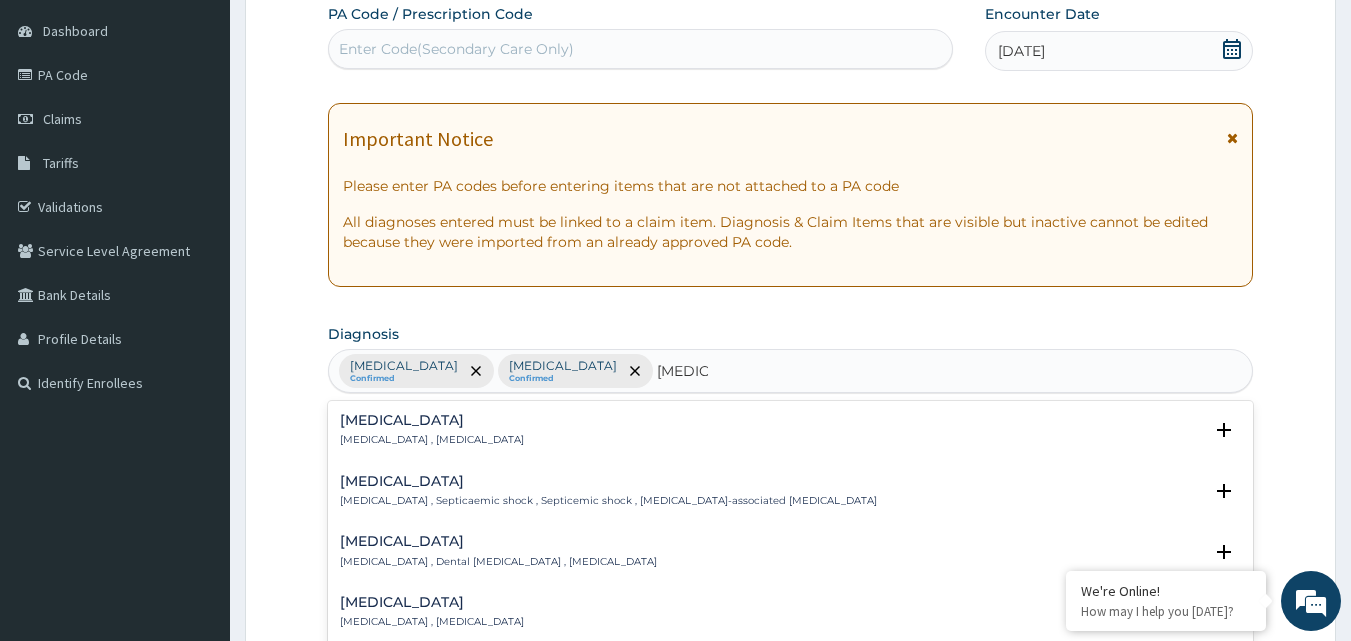 click on "[MEDICAL_DATA]" at bounding box center (432, 420) 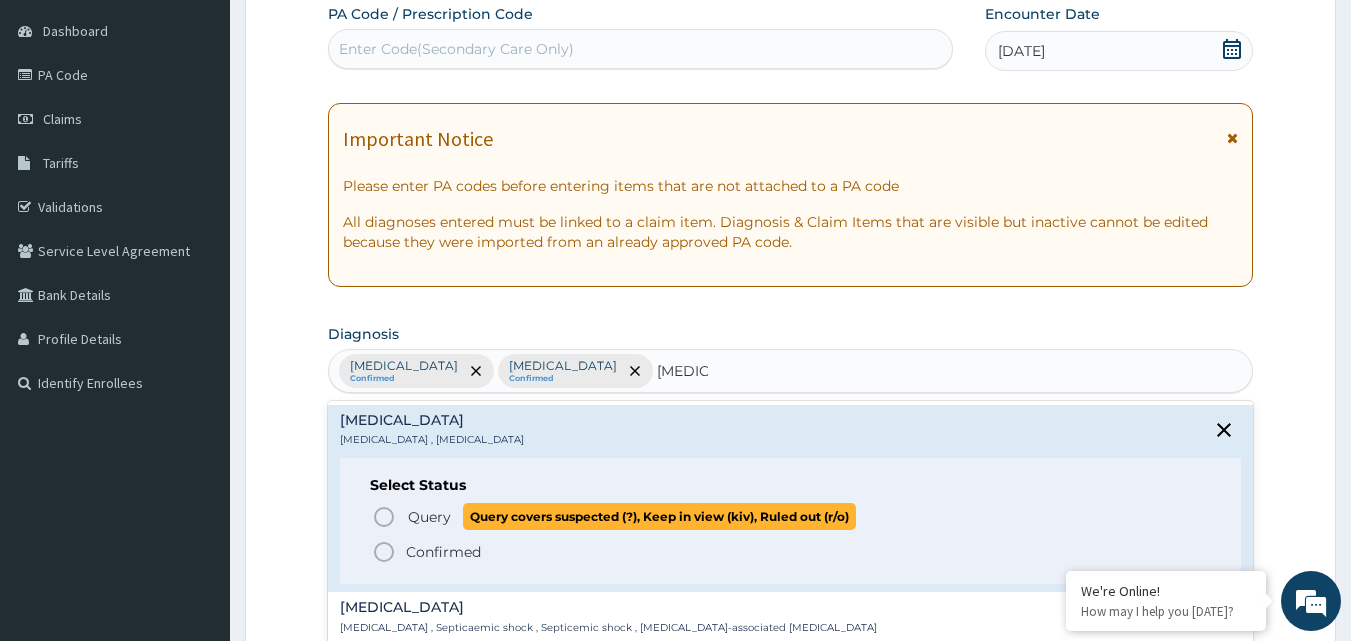 click 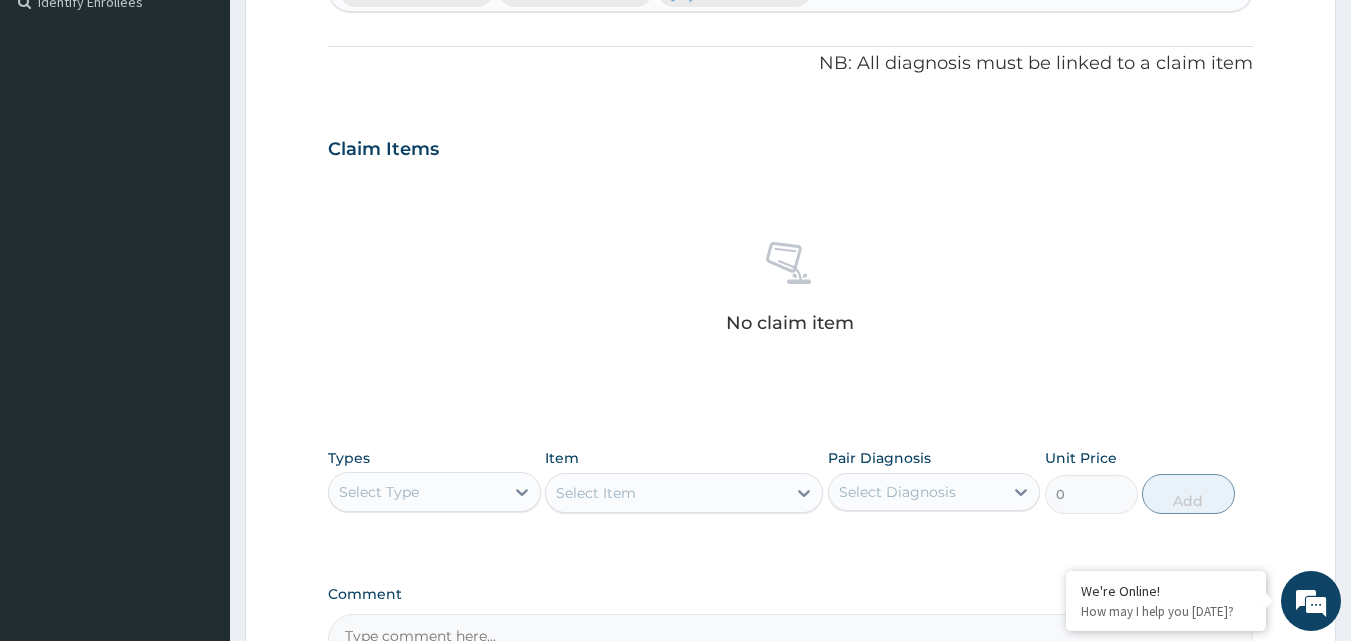 scroll, scrollTop: 587, scrollLeft: 0, axis: vertical 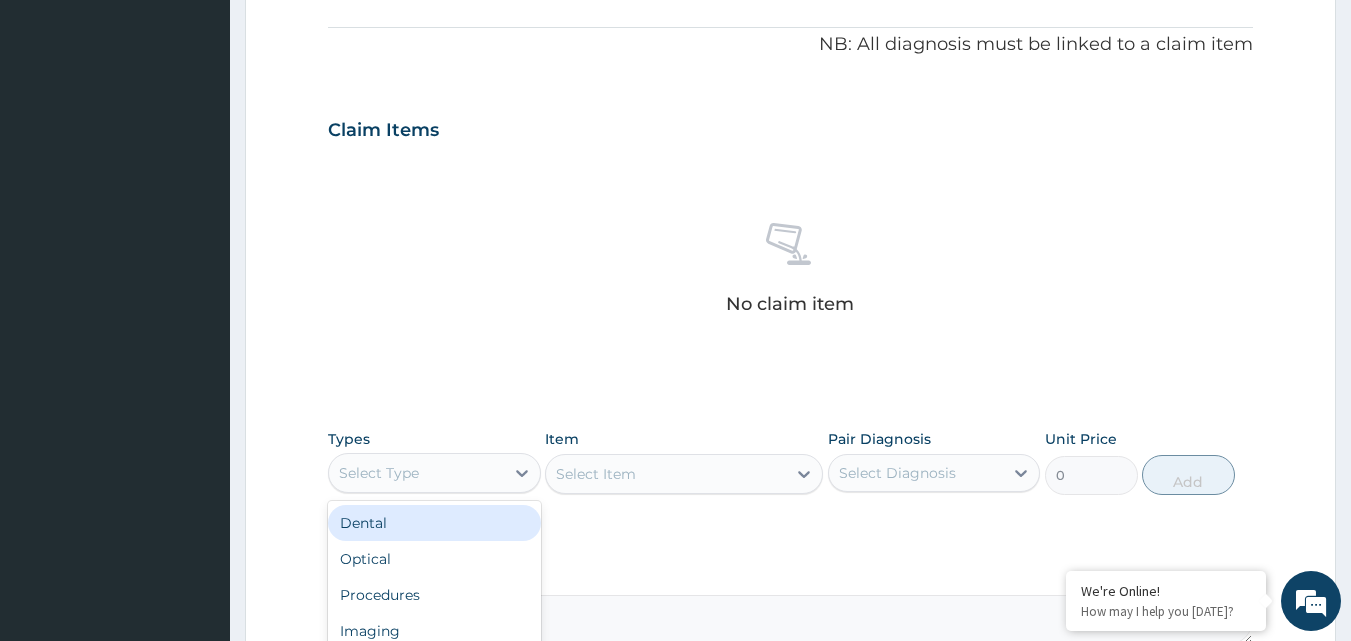 click on "Select Type" at bounding box center (416, 473) 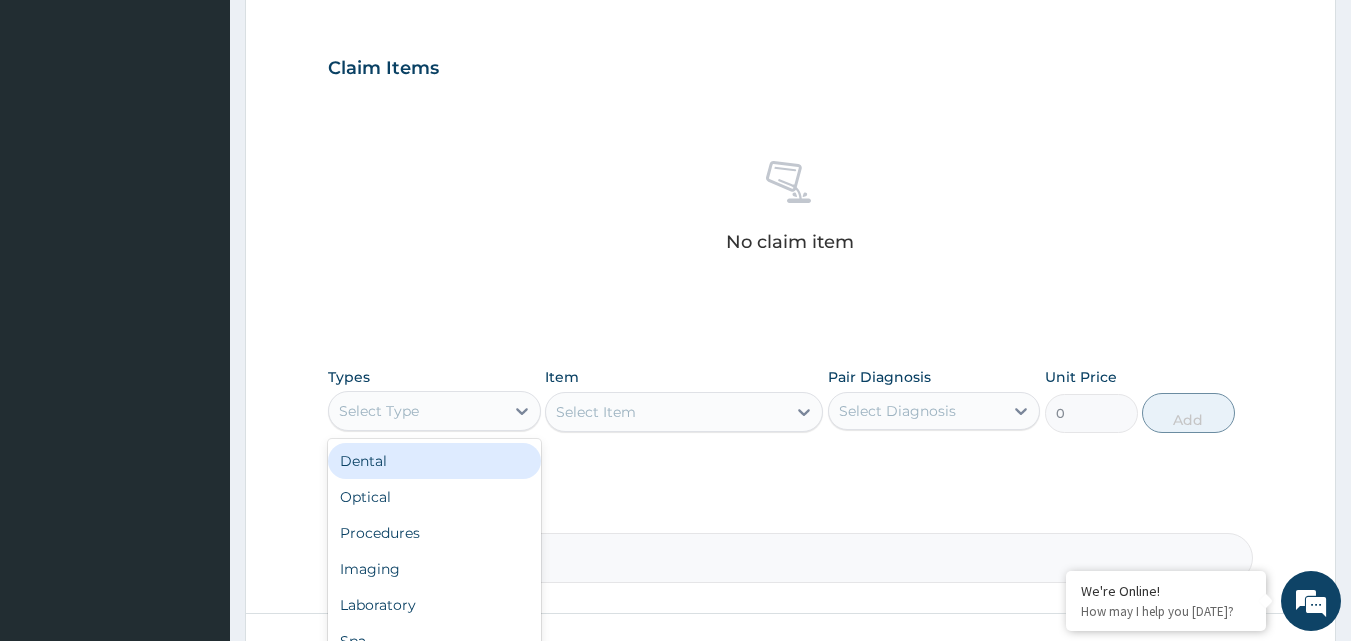 scroll, scrollTop: 787, scrollLeft: 0, axis: vertical 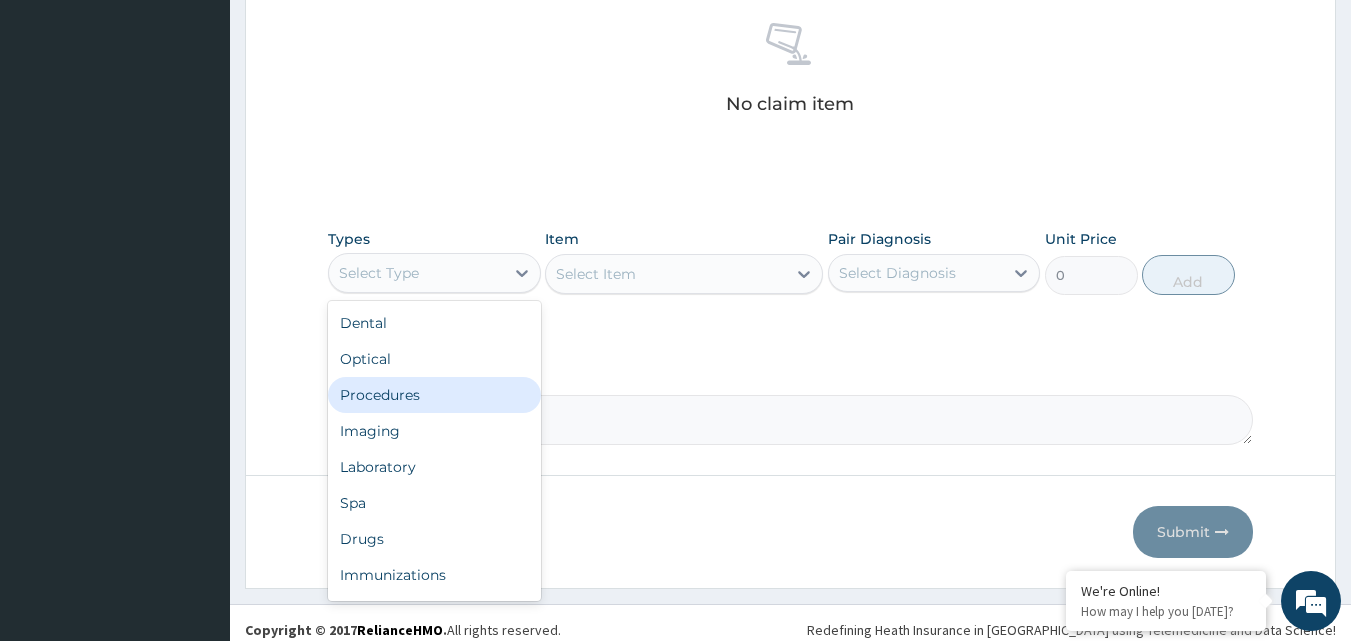 drag, startPoint x: 431, startPoint y: 403, endPoint x: 569, endPoint y: 344, distance: 150.08331 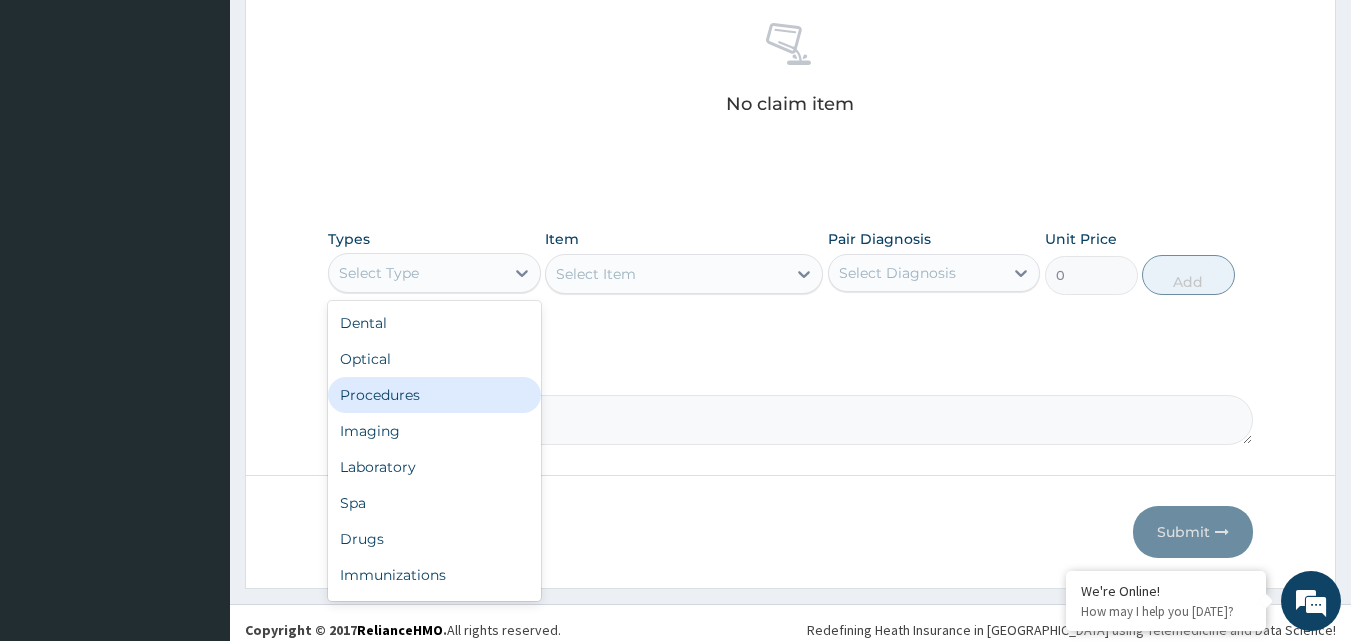 click on "Procedures" at bounding box center (434, 395) 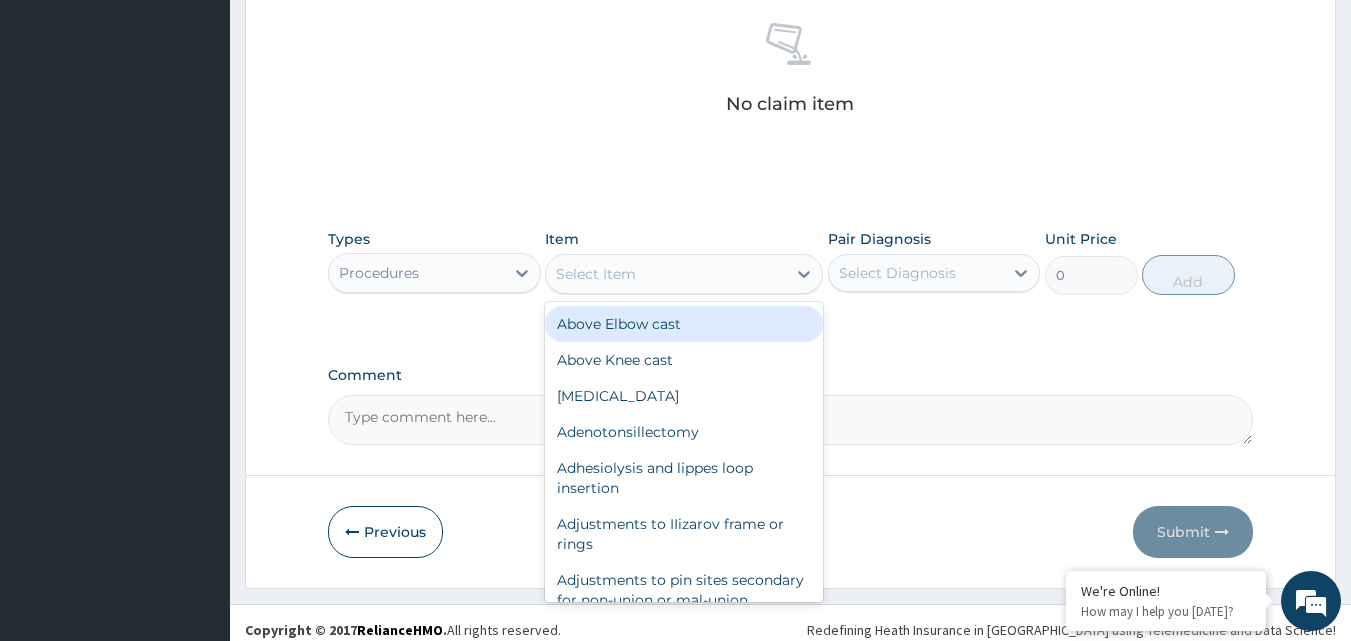click on "Select Item" at bounding box center (666, 274) 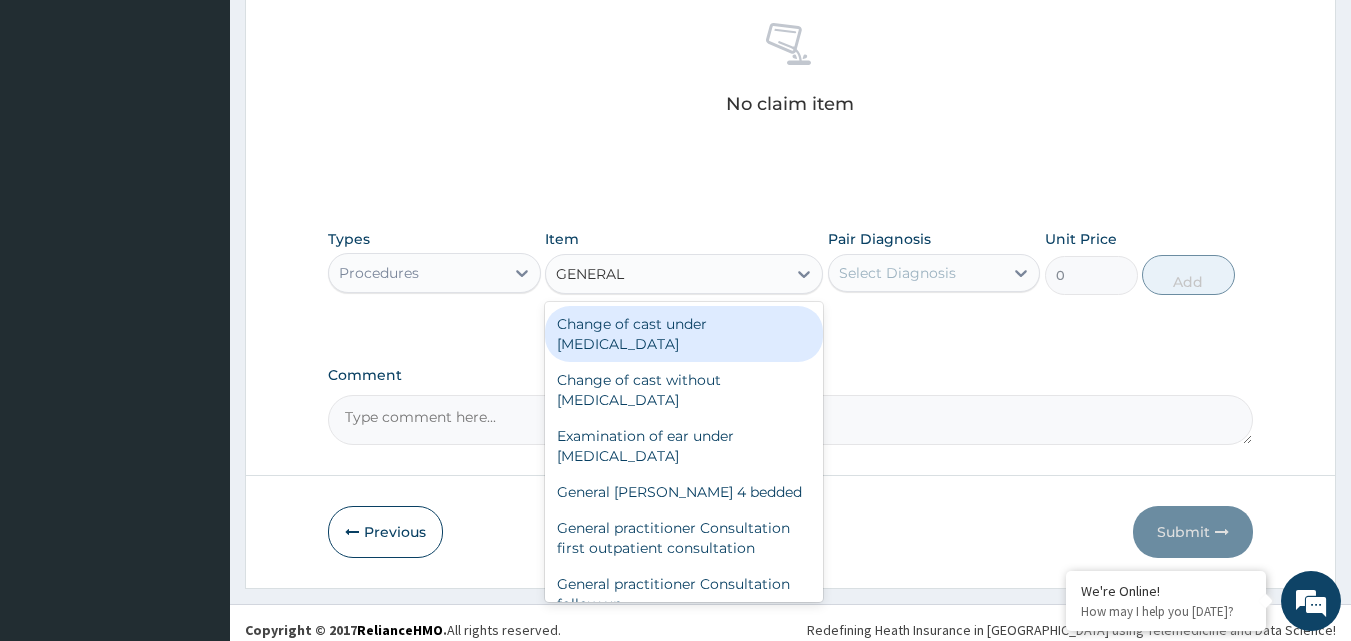type on "GENERAL P" 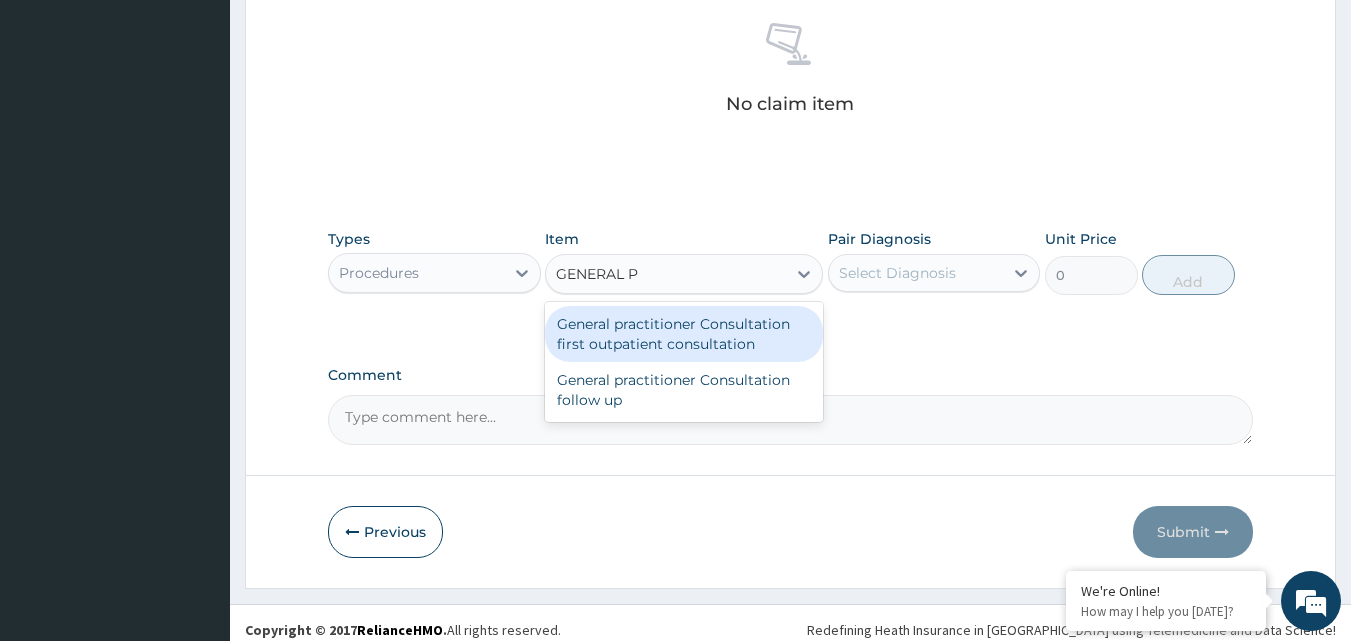 click on "General practitioner Consultation first outpatient consultation" at bounding box center [684, 334] 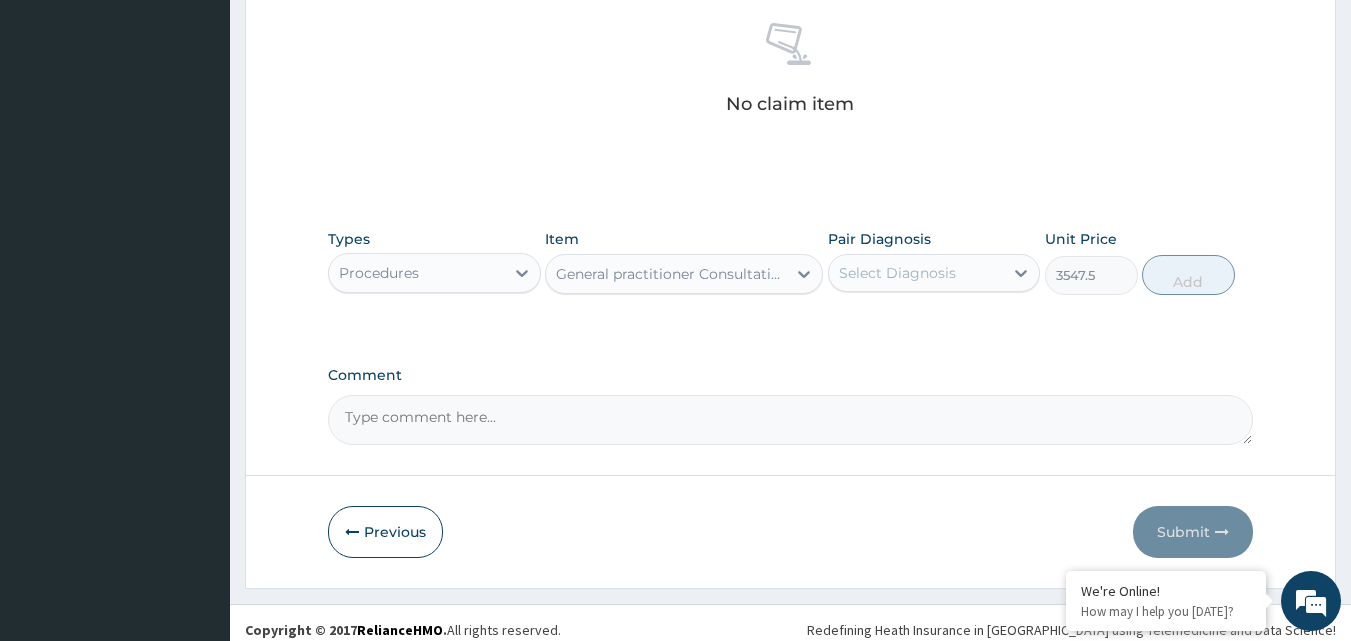 click on "Select Diagnosis" at bounding box center [897, 273] 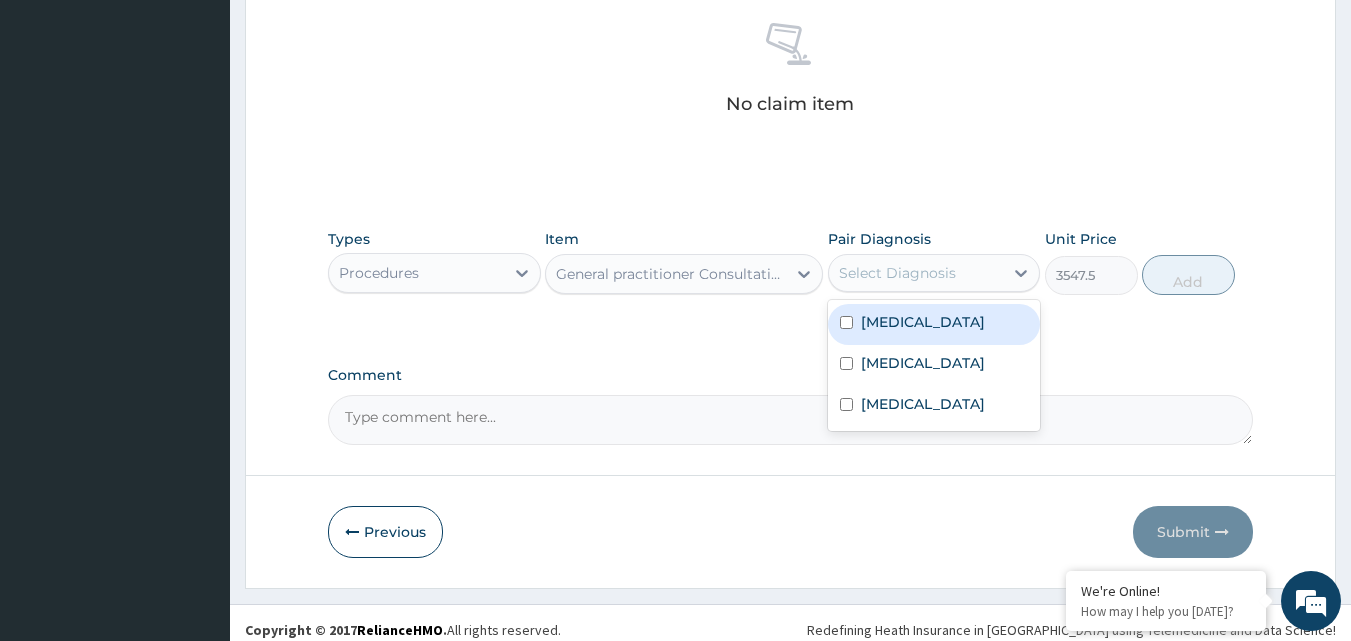 drag, startPoint x: 876, startPoint y: 320, endPoint x: 874, endPoint y: 367, distance: 47.042534 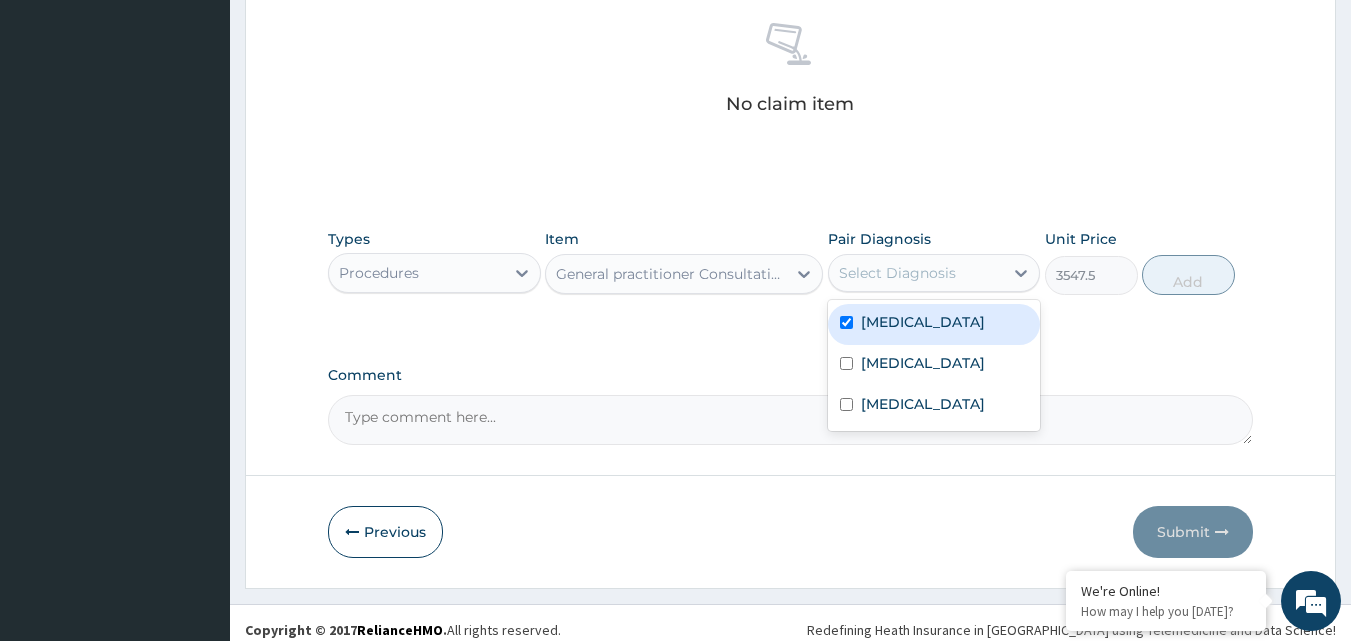 checkbox on "true" 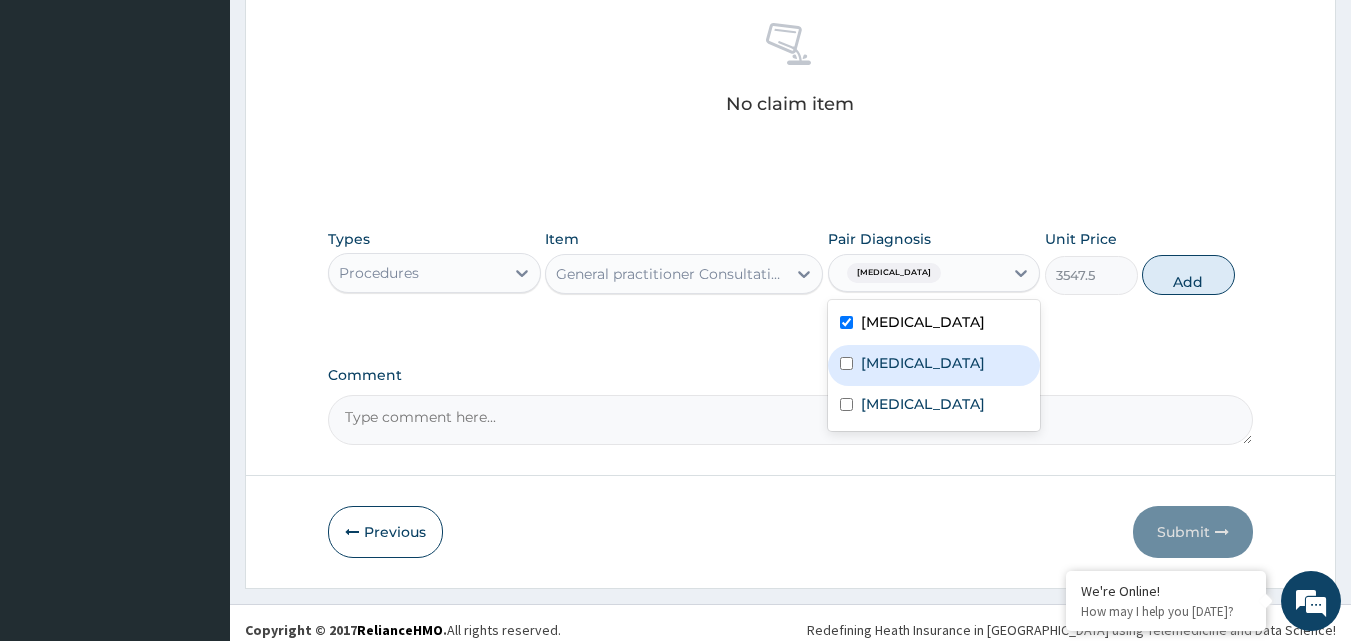 drag, startPoint x: 877, startPoint y: 369, endPoint x: 880, endPoint y: 409, distance: 40.112343 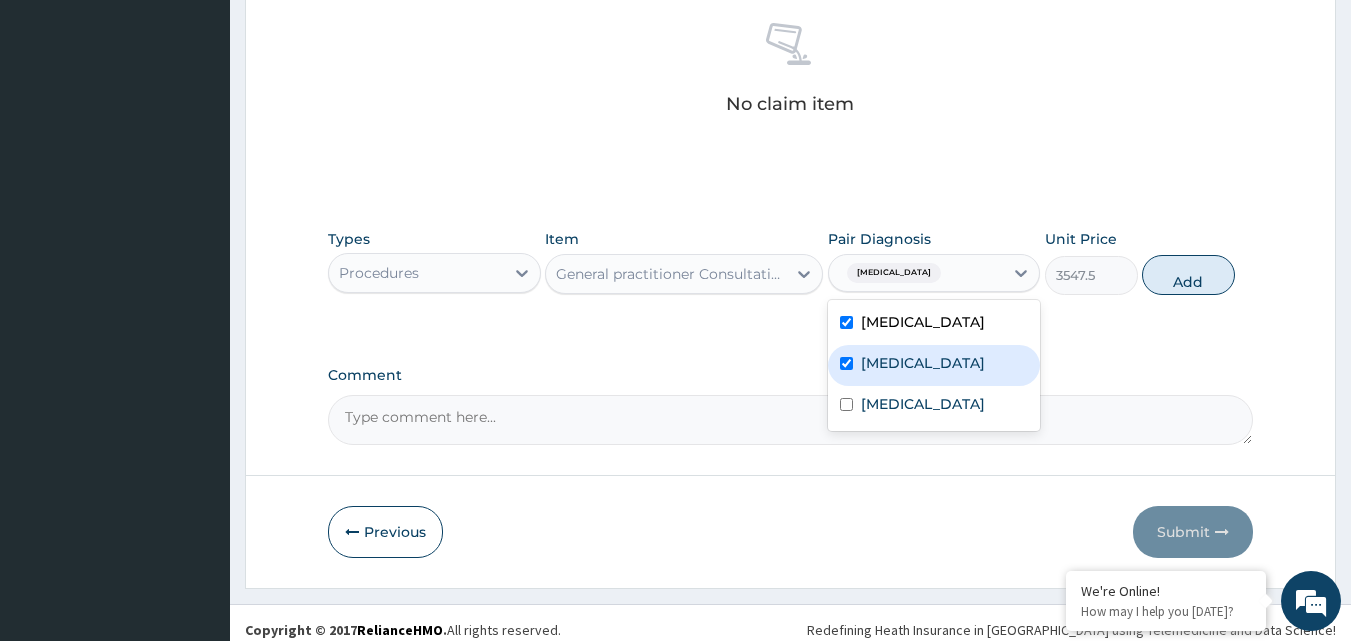 checkbox on "true" 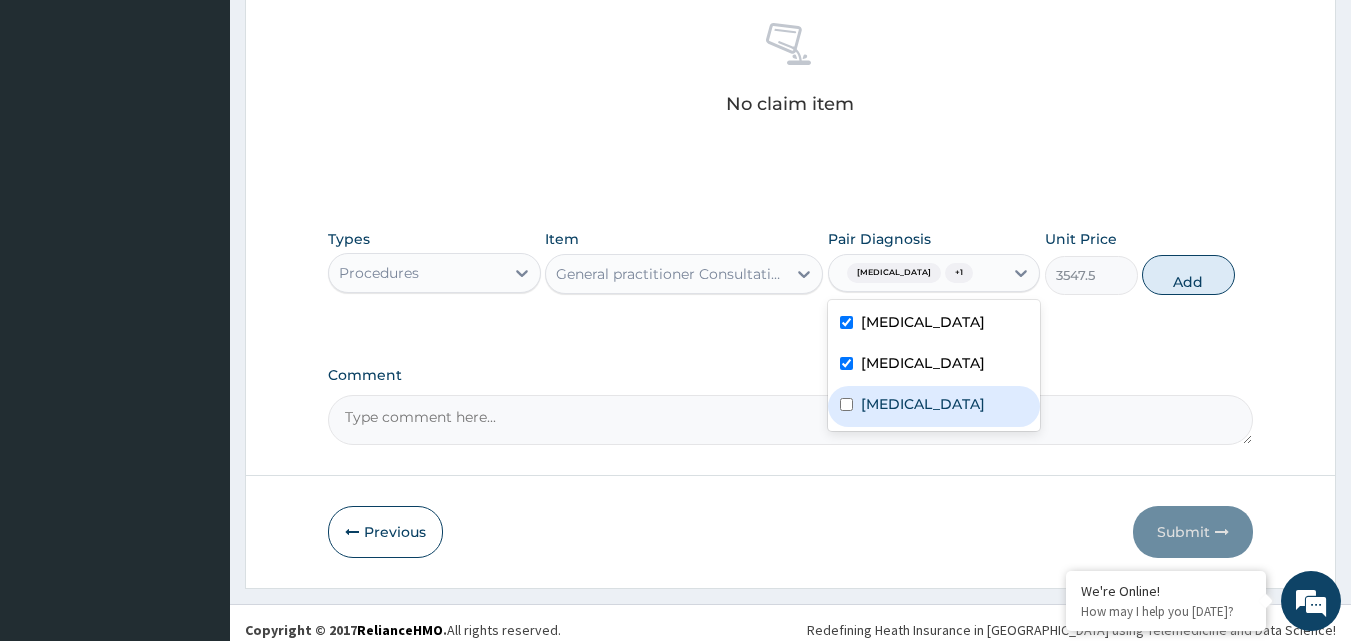 click on "[MEDICAL_DATA]" at bounding box center (923, 404) 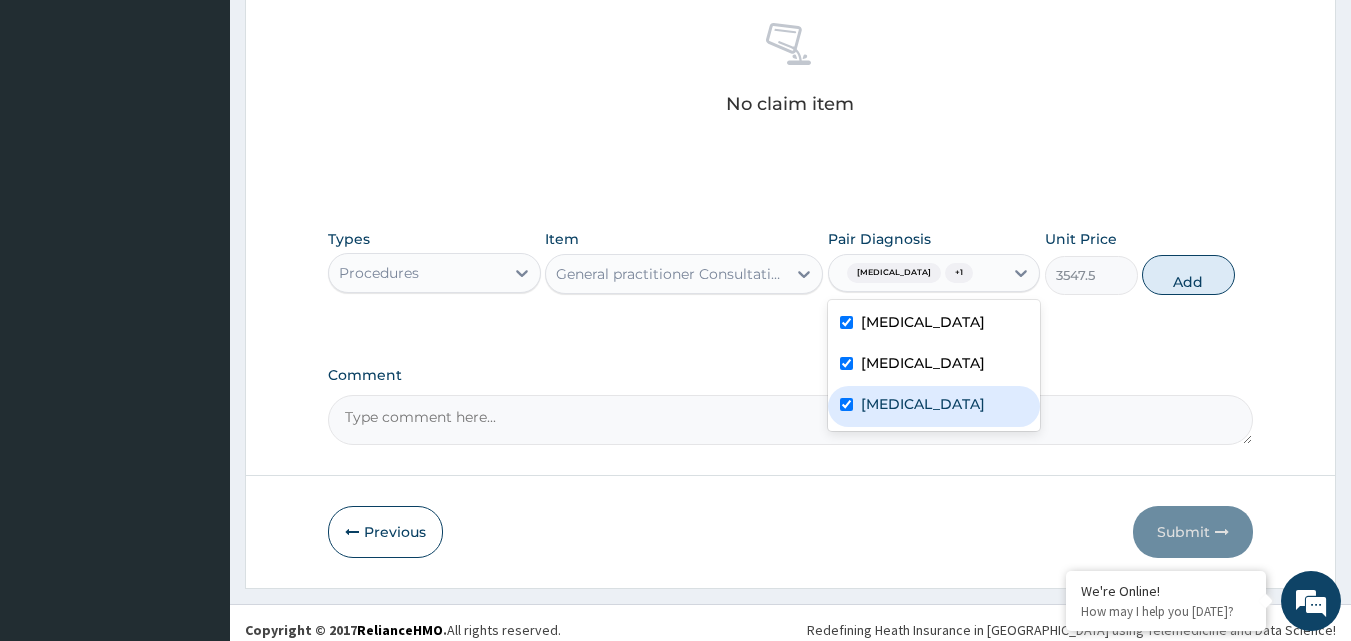 checkbox on "true" 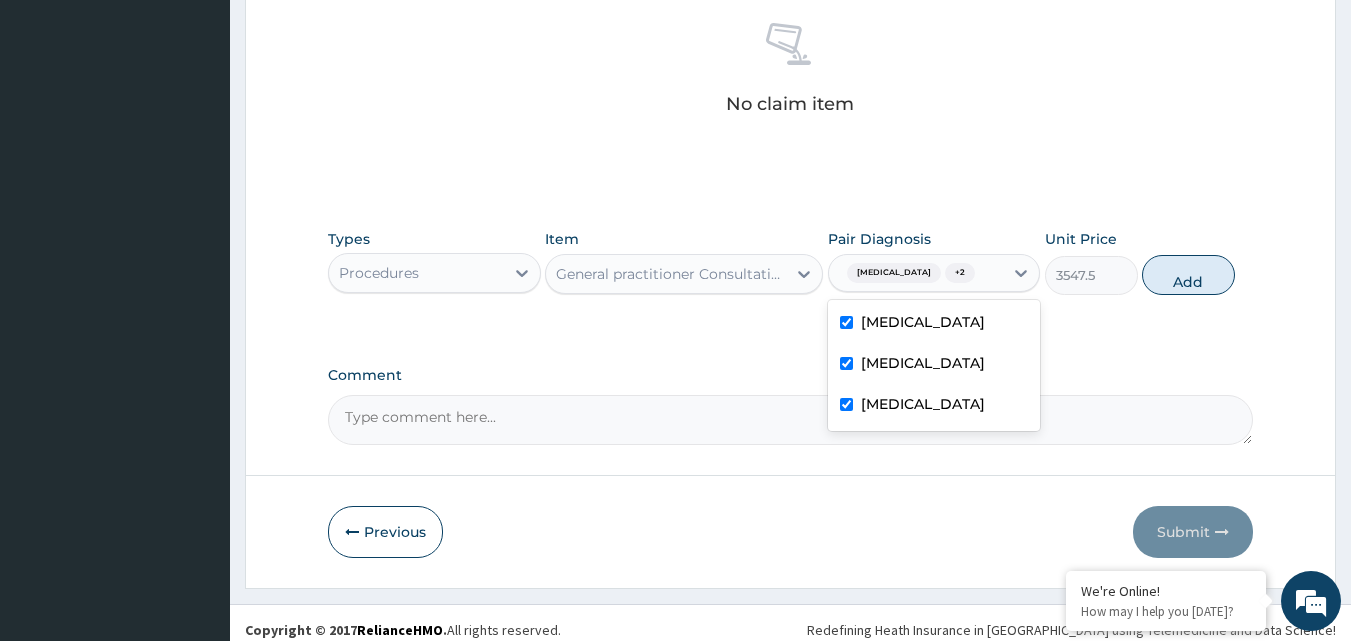 click on "Types Procedures Item General practitioner Consultation first outpatient consultation Pair Diagnosis option Sepsis, selected. option Upper respiratory infection selected, 2 of 3. 3 results available. Use Up and Down to choose options, press Enter to select the currently focused option, press Escape to exit the menu, press Tab to select the option and exit the menu. Falciparum malaria  + 2 Falciparum malaria Upper respiratory infection Sepsis Unit Price 3547.5 Add" at bounding box center [791, 262] 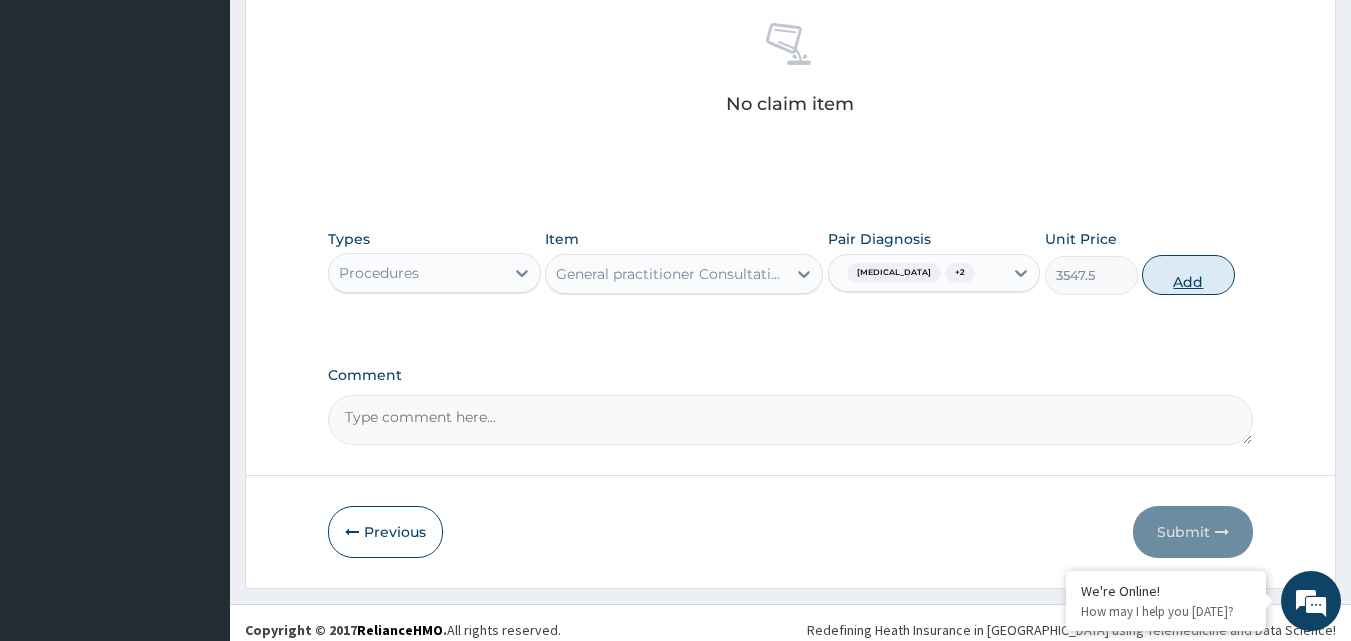 click on "Add" at bounding box center (1188, 275) 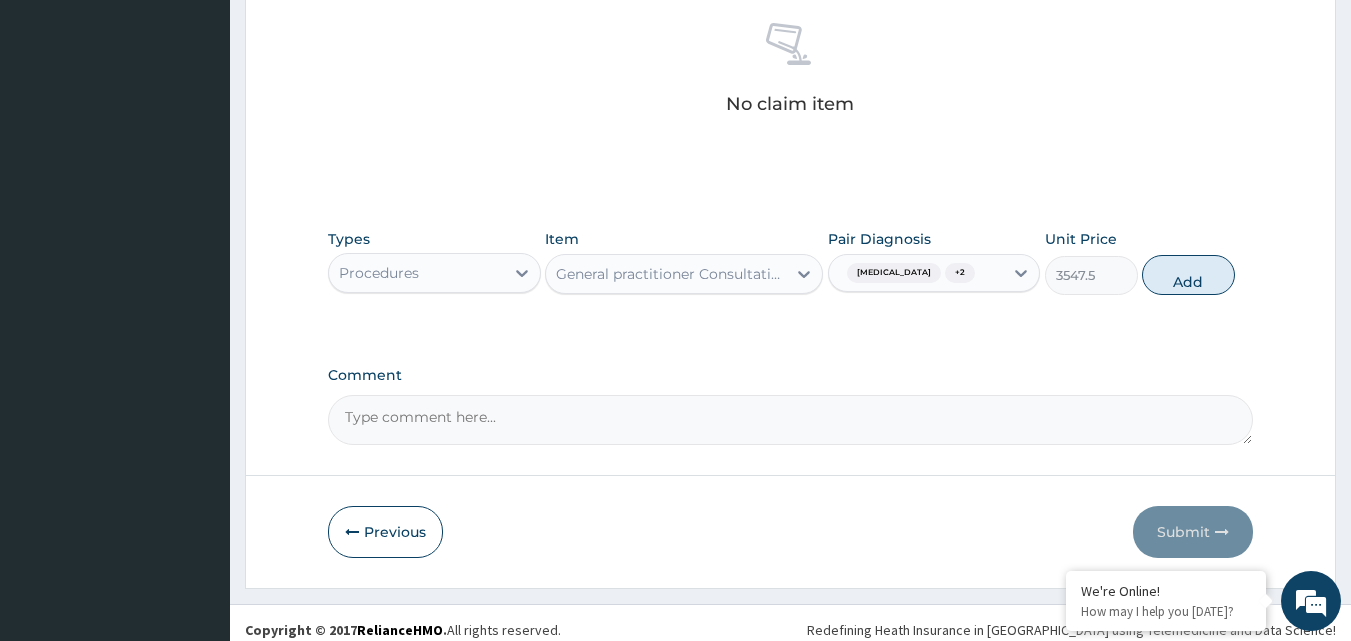 type on "0" 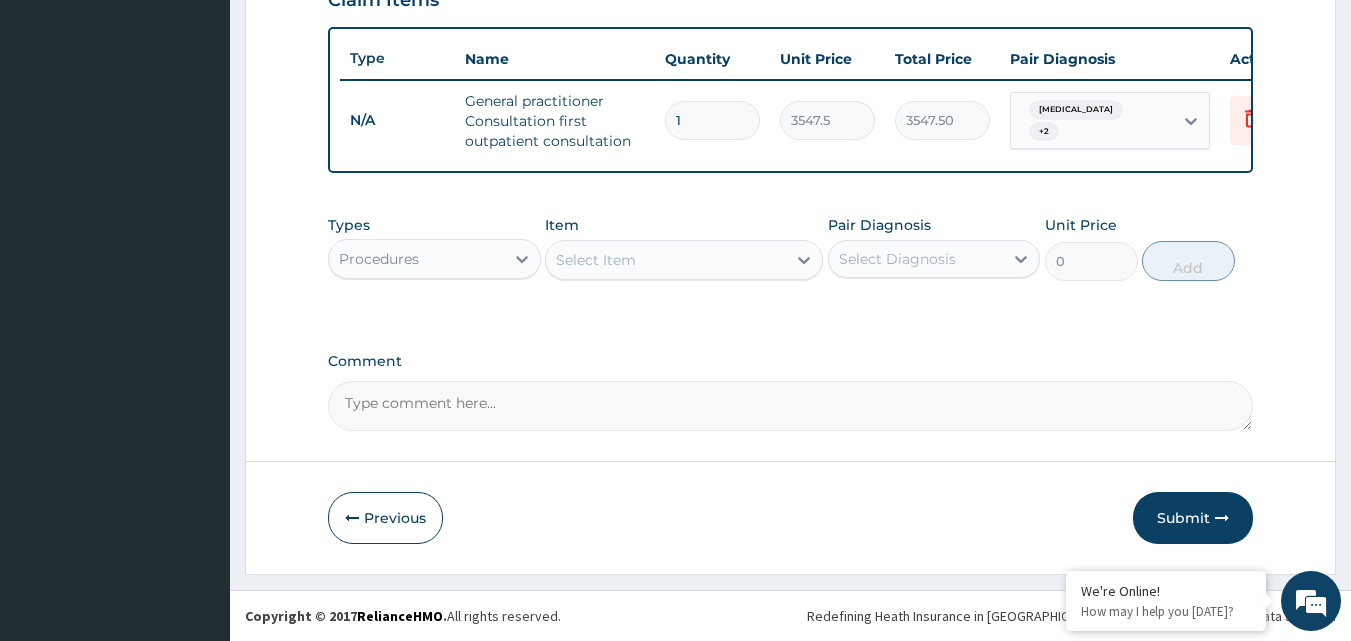 scroll, scrollTop: 732, scrollLeft: 0, axis: vertical 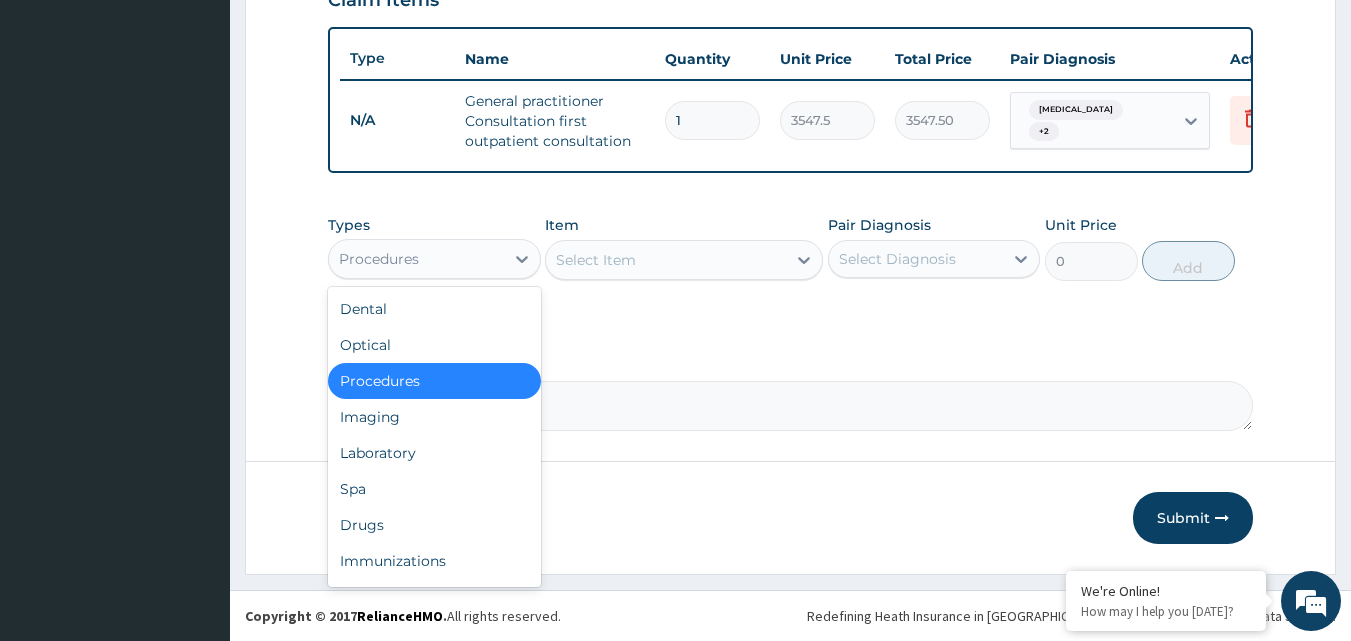 click on "Procedures" at bounding box center [416, 259] 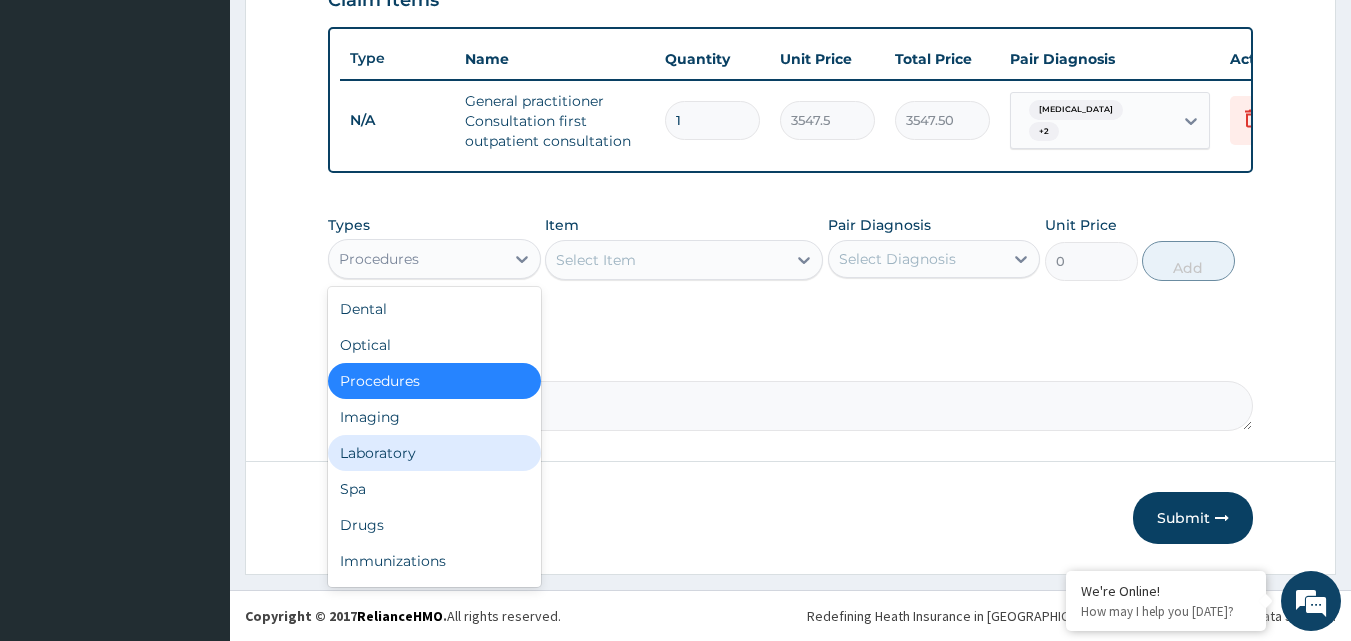 click on "Laboratory" at bounding box center (434, 453) 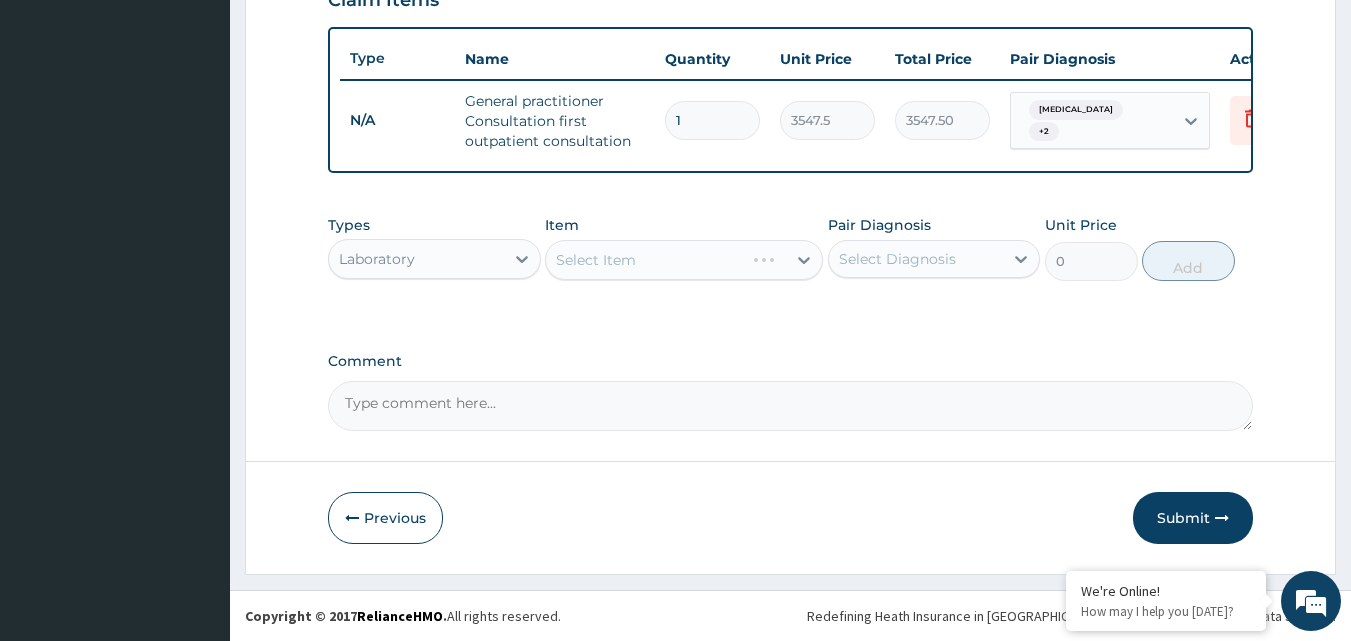 click on "Select Item" at bounding box center (684, 260) 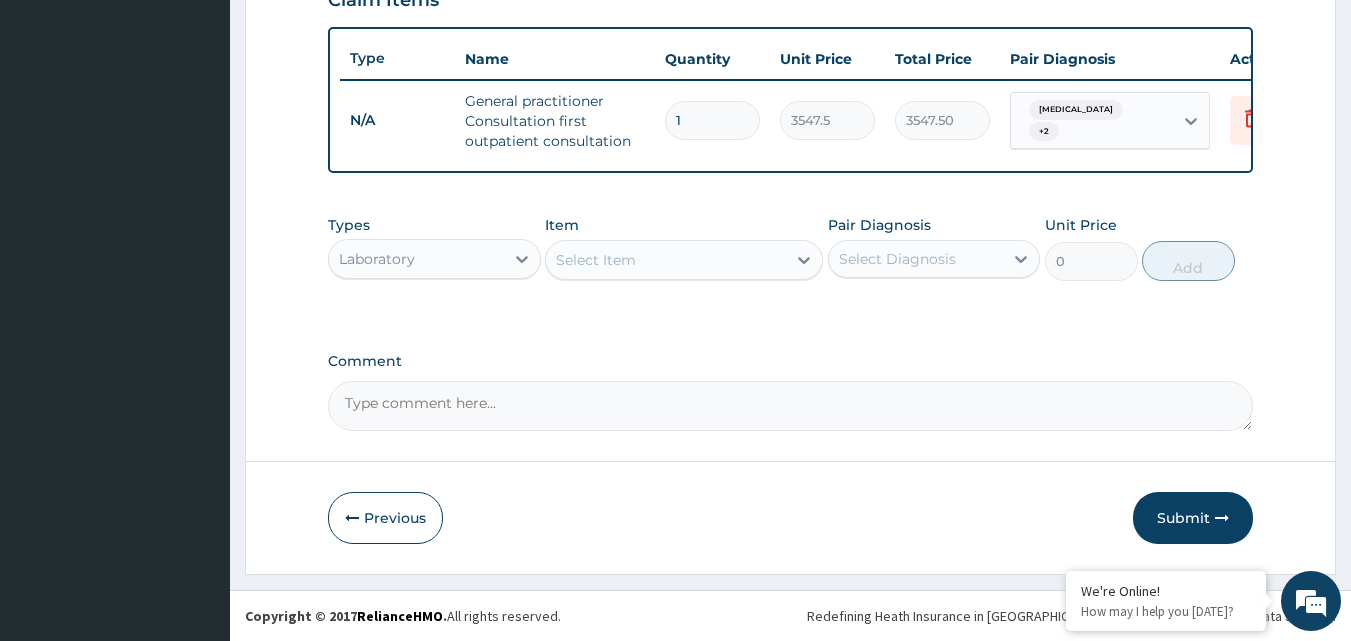 click on "Select Item" at bounding box center [596, 260] 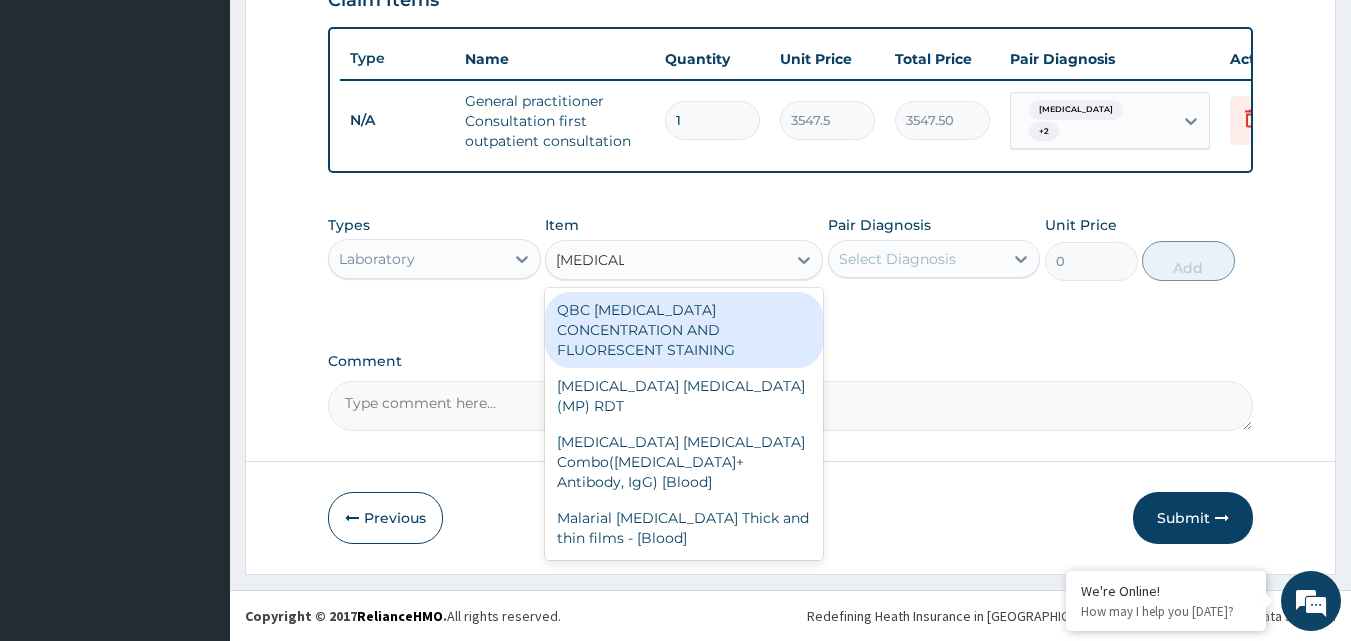 type on "[MEDICAL_DATA]" 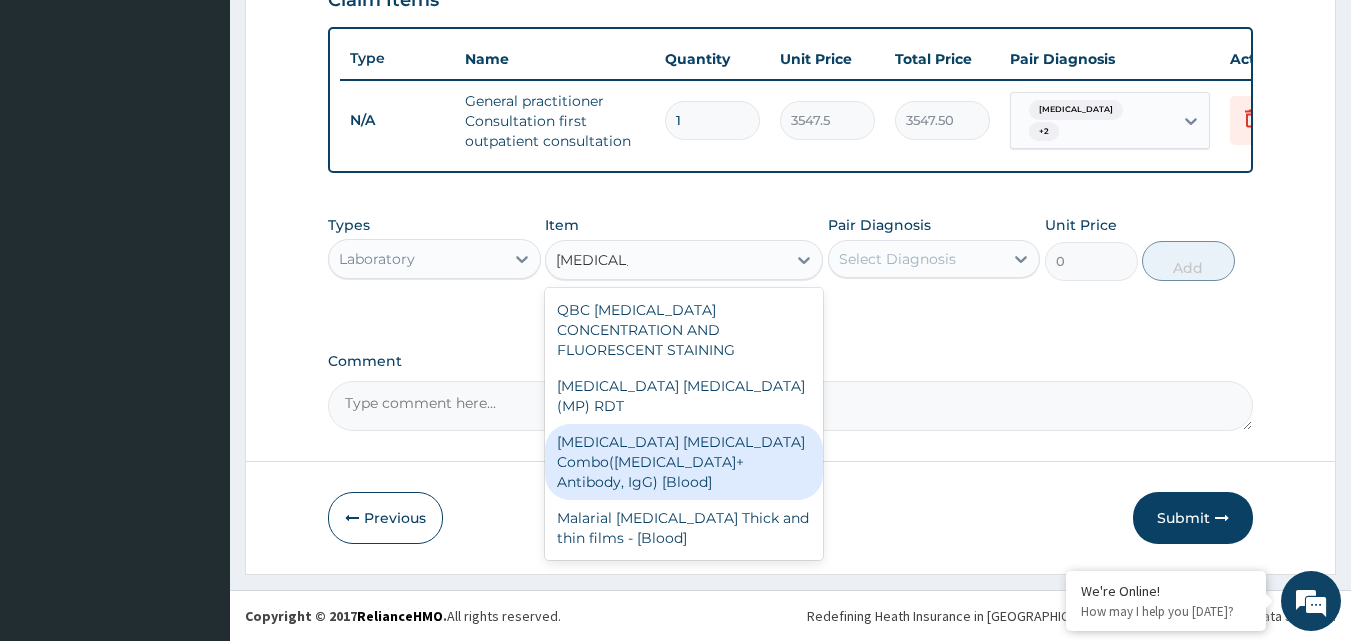 click on "[MEDICAL_DATA] [MEDICAL_DATA] Combo([MEDICAL_DATA]+ Antibody, IgG) [Blood]" at bounding box center (684, 462) 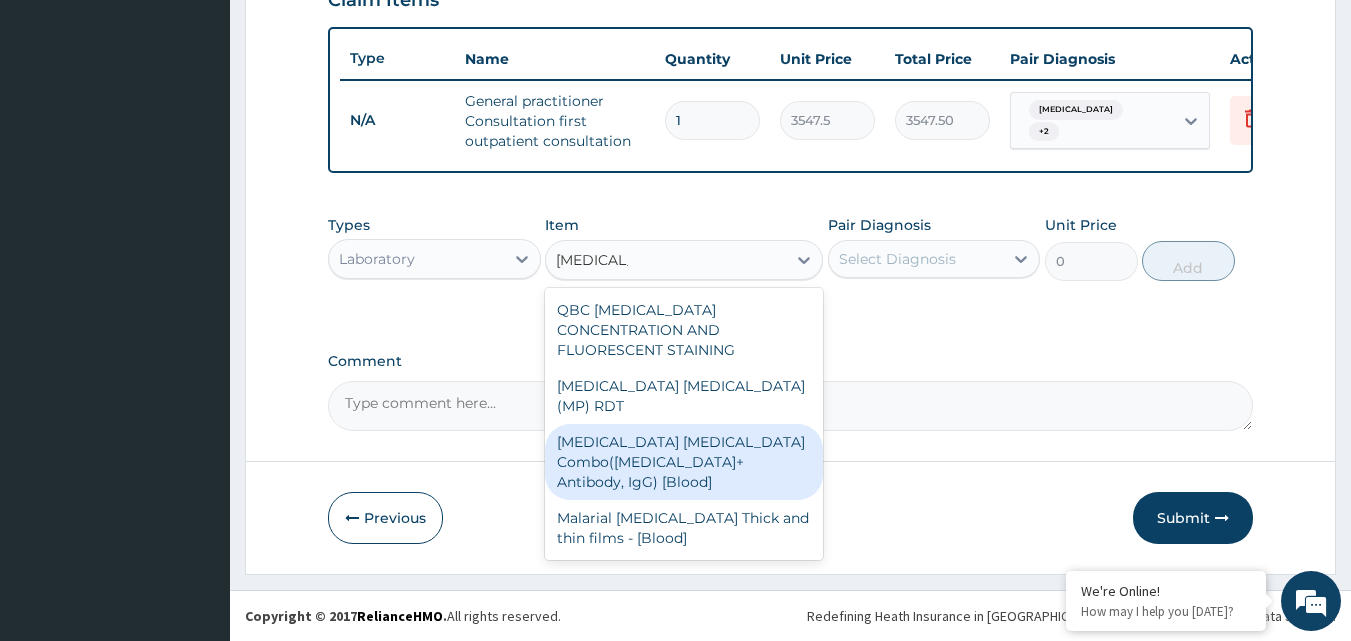 type 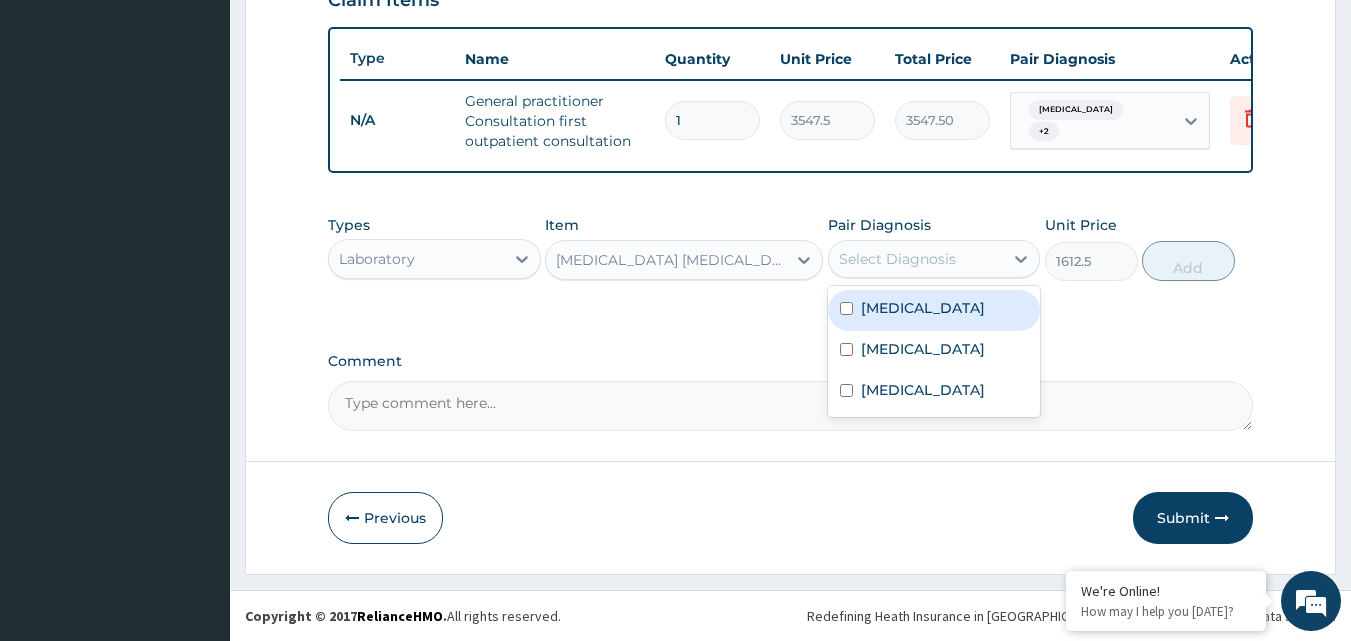 click on "Select Diagnosis" at bounding box center [916, 259] 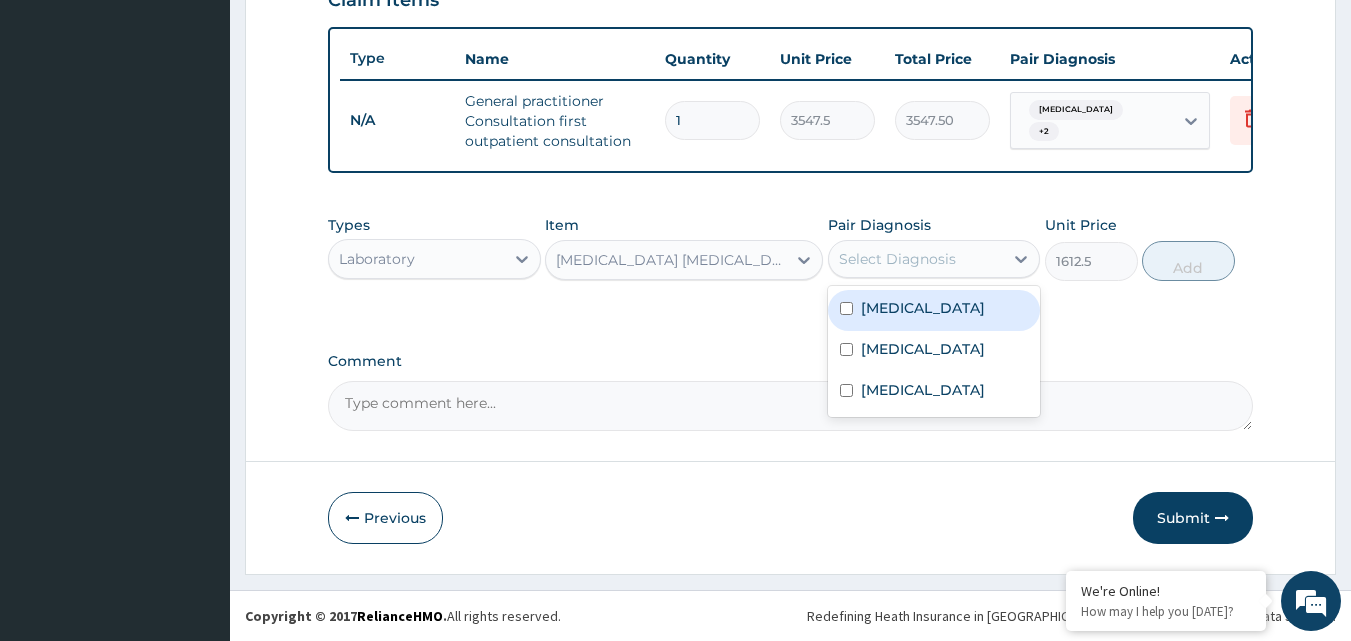 drag, startPoint x: 893, startPoint y: 312, endPoint x: 1148, endPoint y: 247, distance: 263.15396 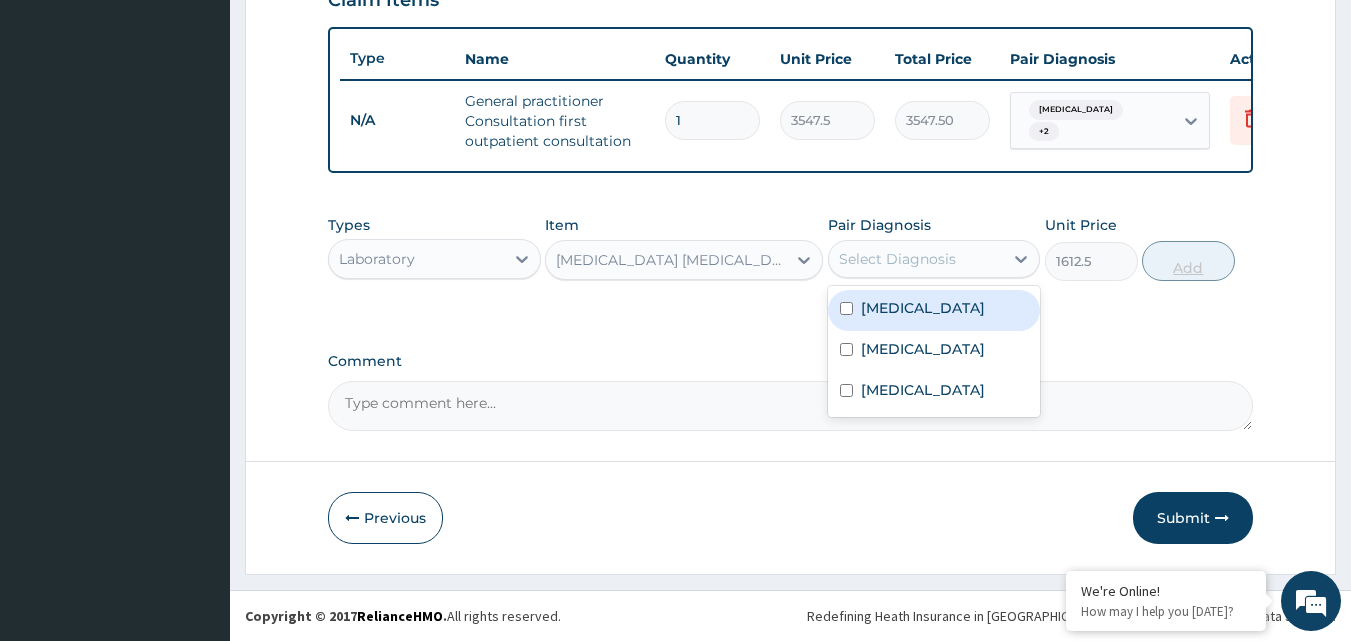 click on "[MEDICAL_DATA]" at bounding box center (923, 308) 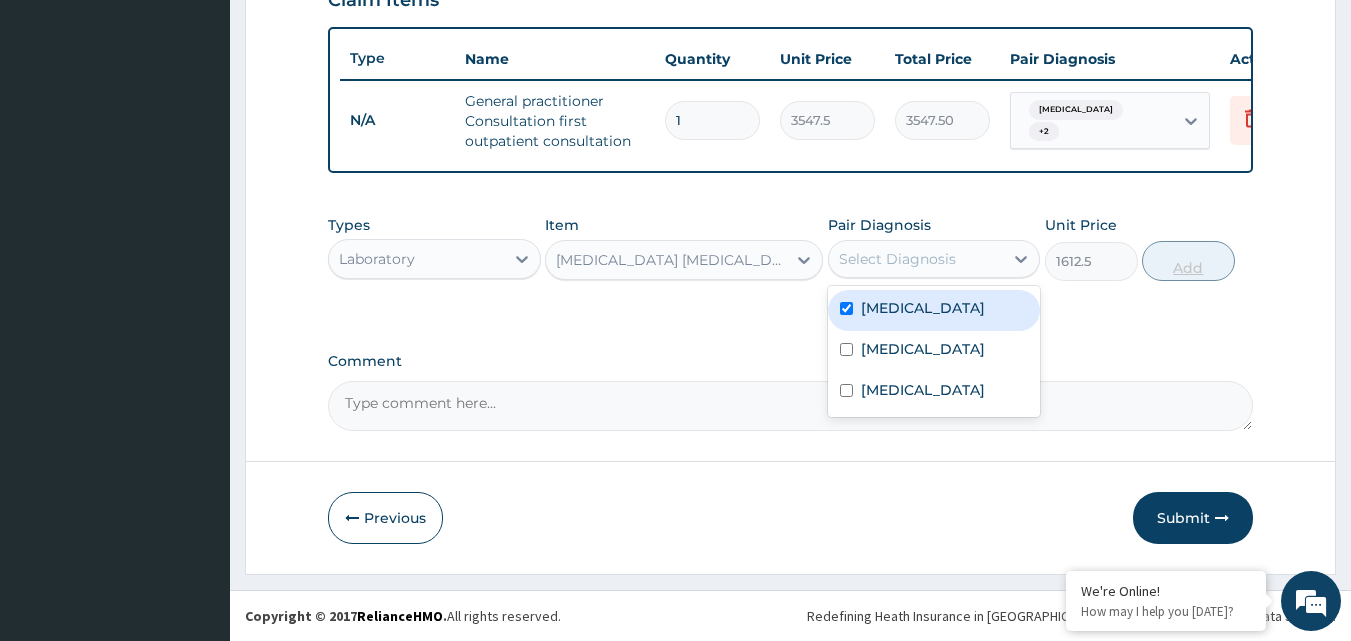 checkbox on "true" 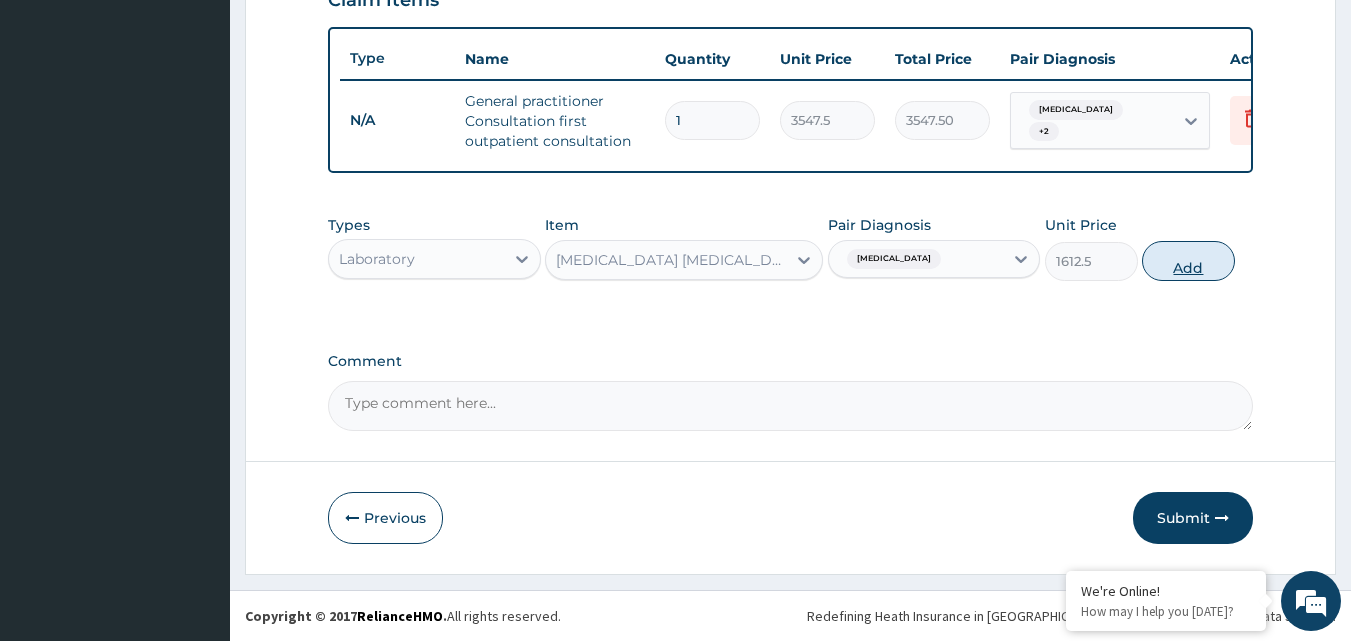 click on "Add" at bounding box center [1188, 261] 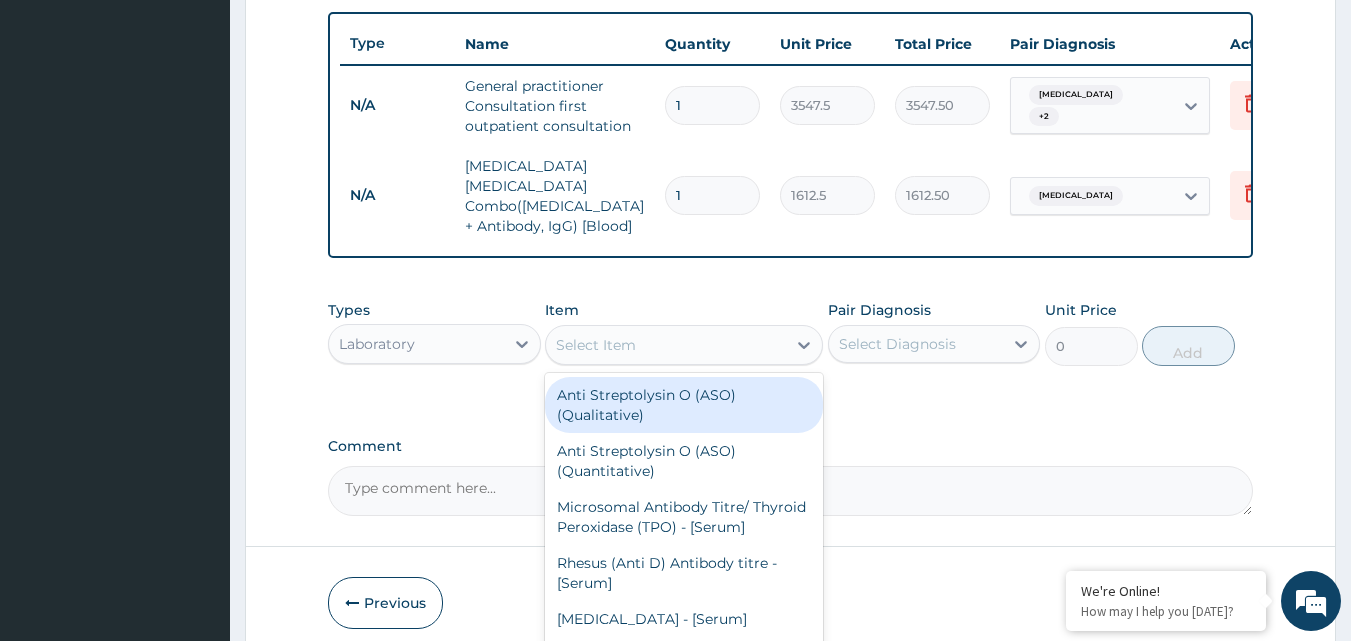 click on "Select Item" at bounding box center (684, 345) 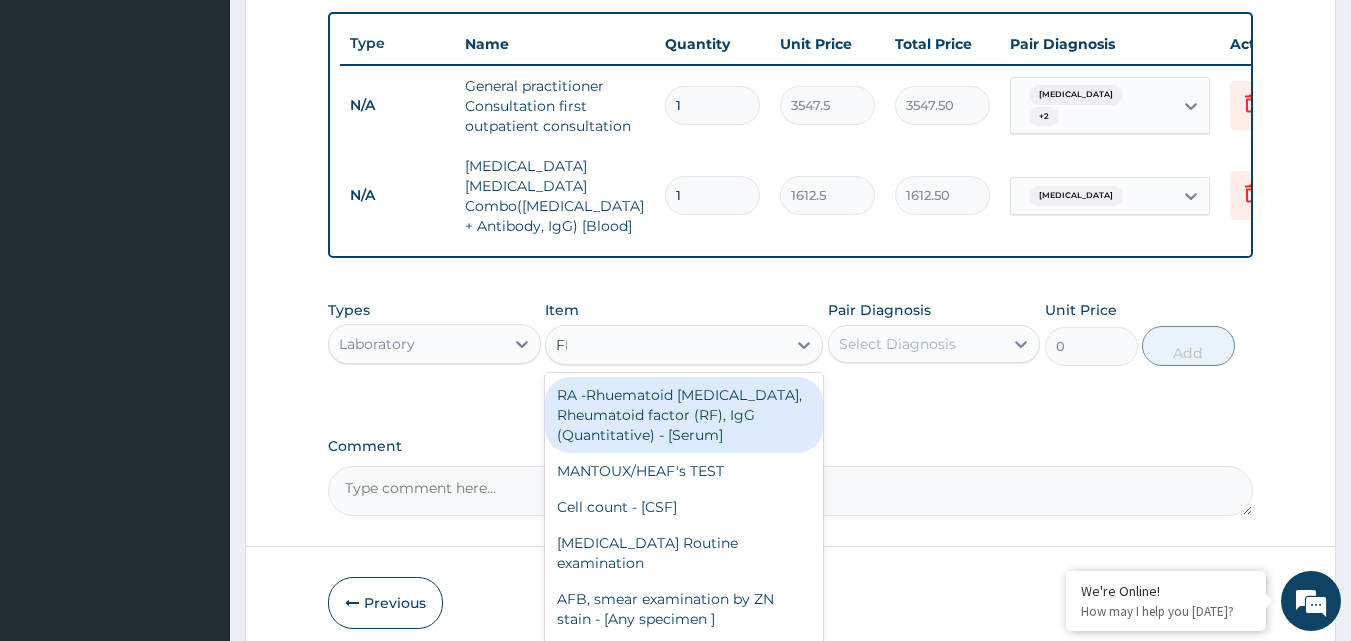 type on "FBC" 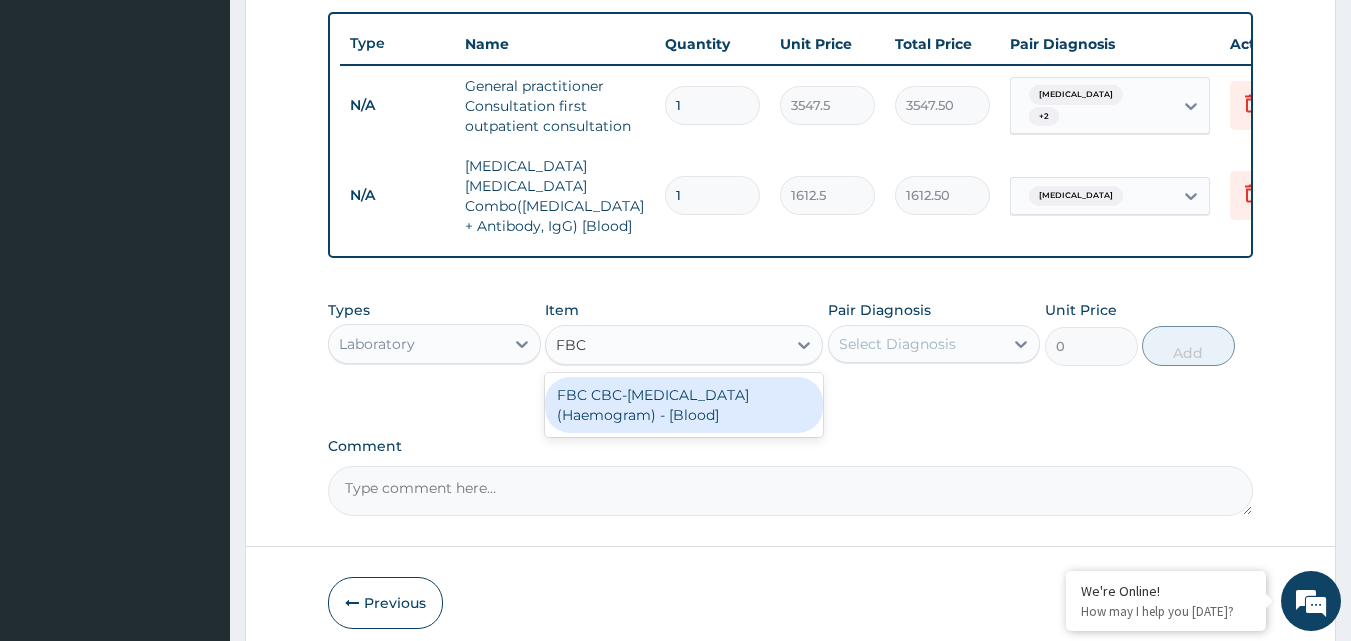 drag, startPoint x: 655, startPoint y: 409, endPoint x: 800, endPoint y: 382, distance: 147.49237 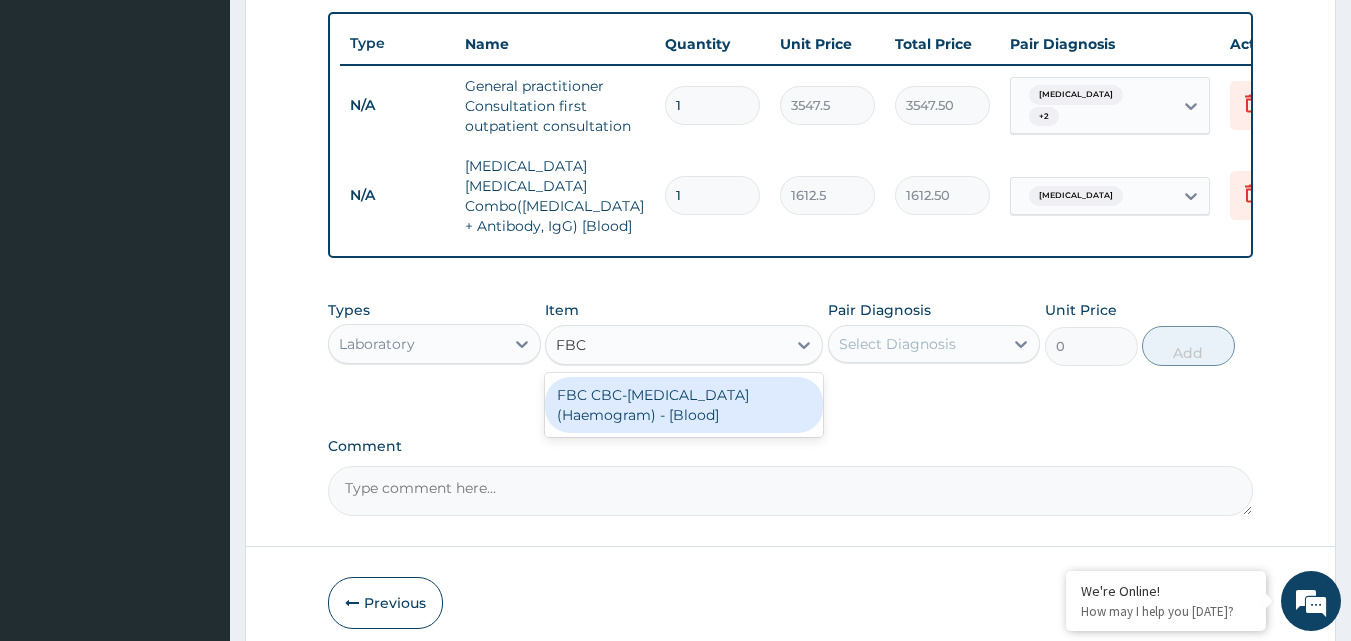 click on "FBC CBC-[MEDICAL_DATA] (Haemogram) - [Blood]" at bounding box center [684, 405] 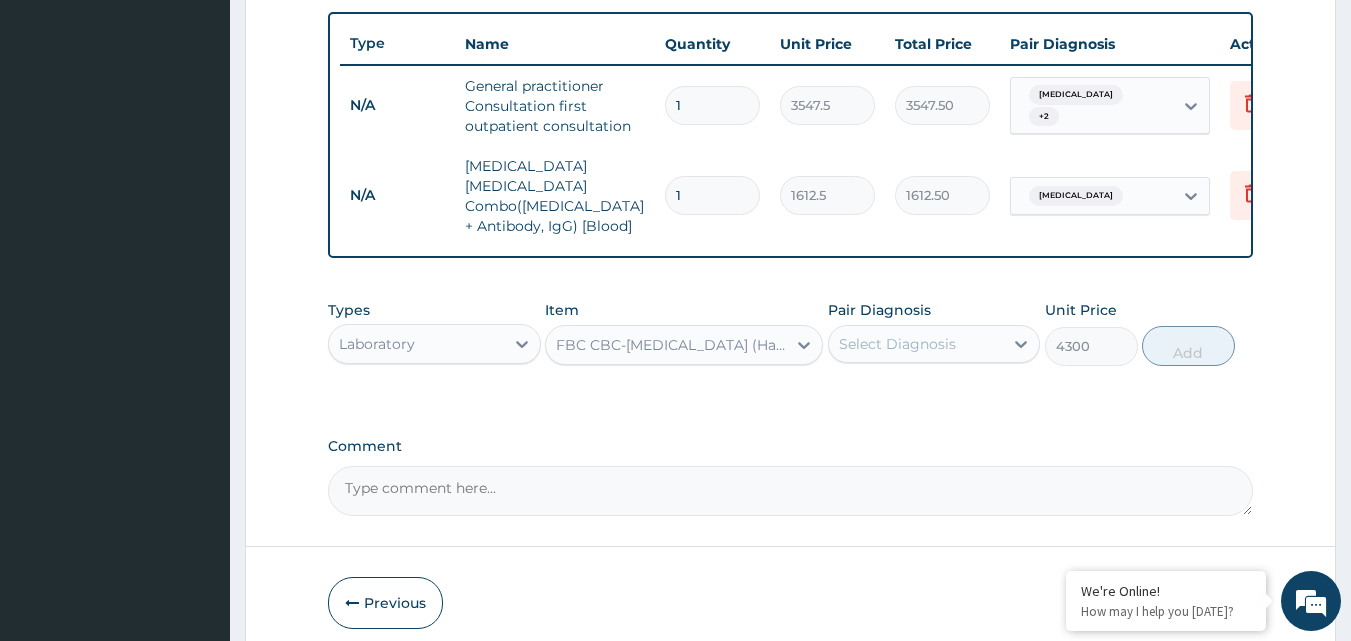 click on "Select Diagnosis" at bounding box center [916, 344] 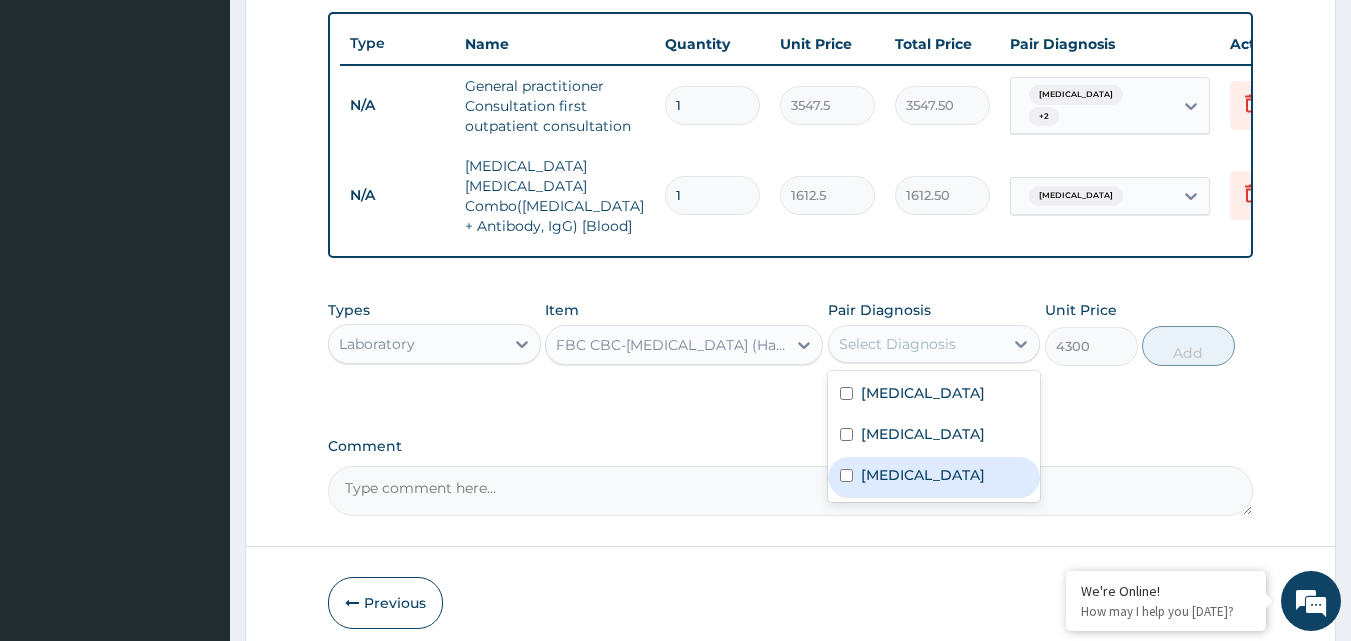 click on "[MEDICAL_DATA]" at bounding box center [923, 475] 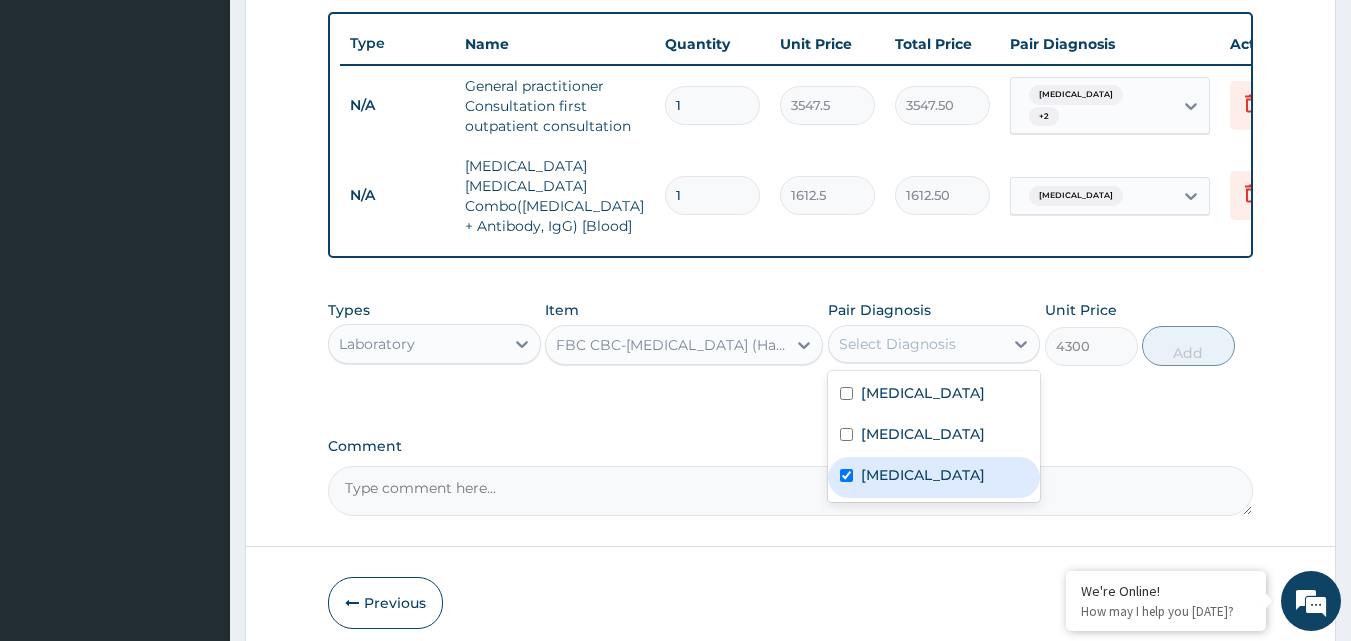 checkbox on "true" 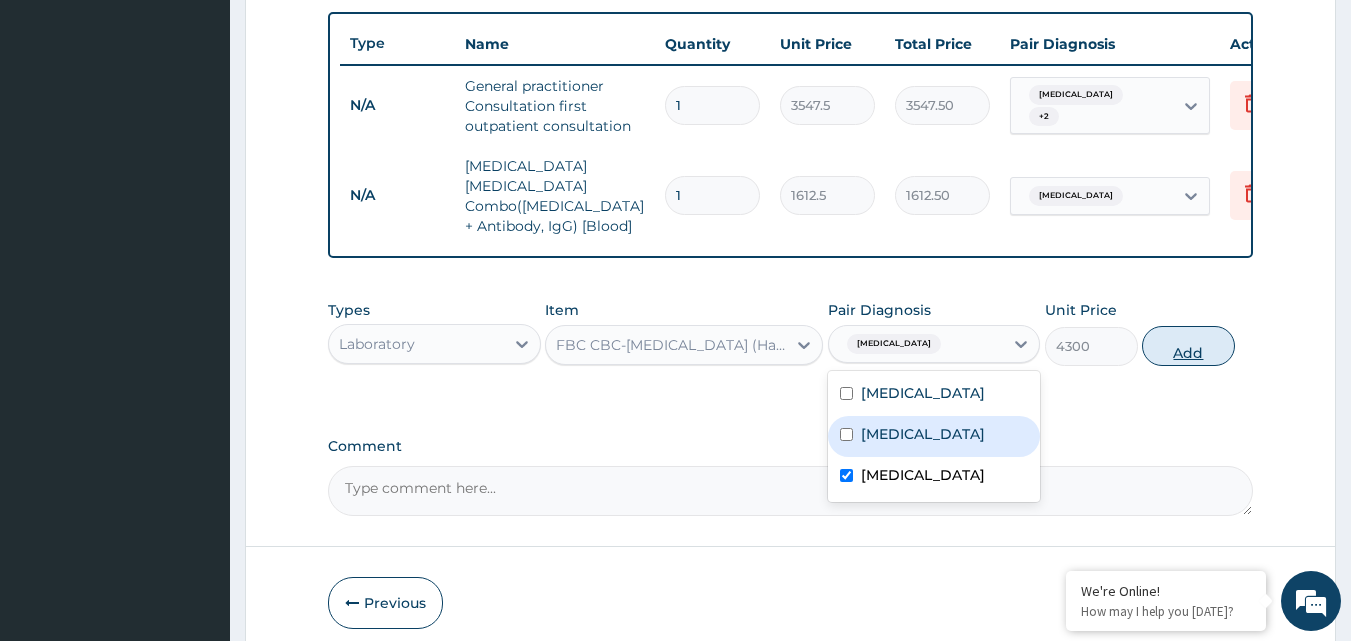 click on "Add" at bounding box center [1188, 346] 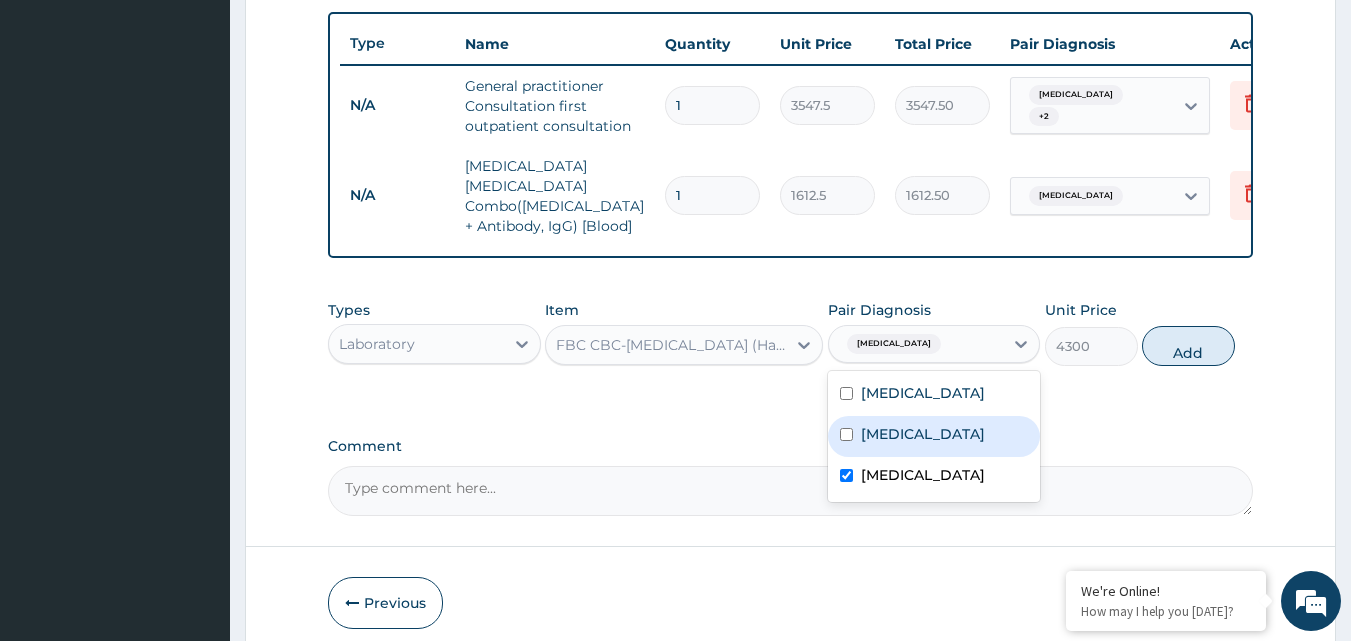 type on "0" 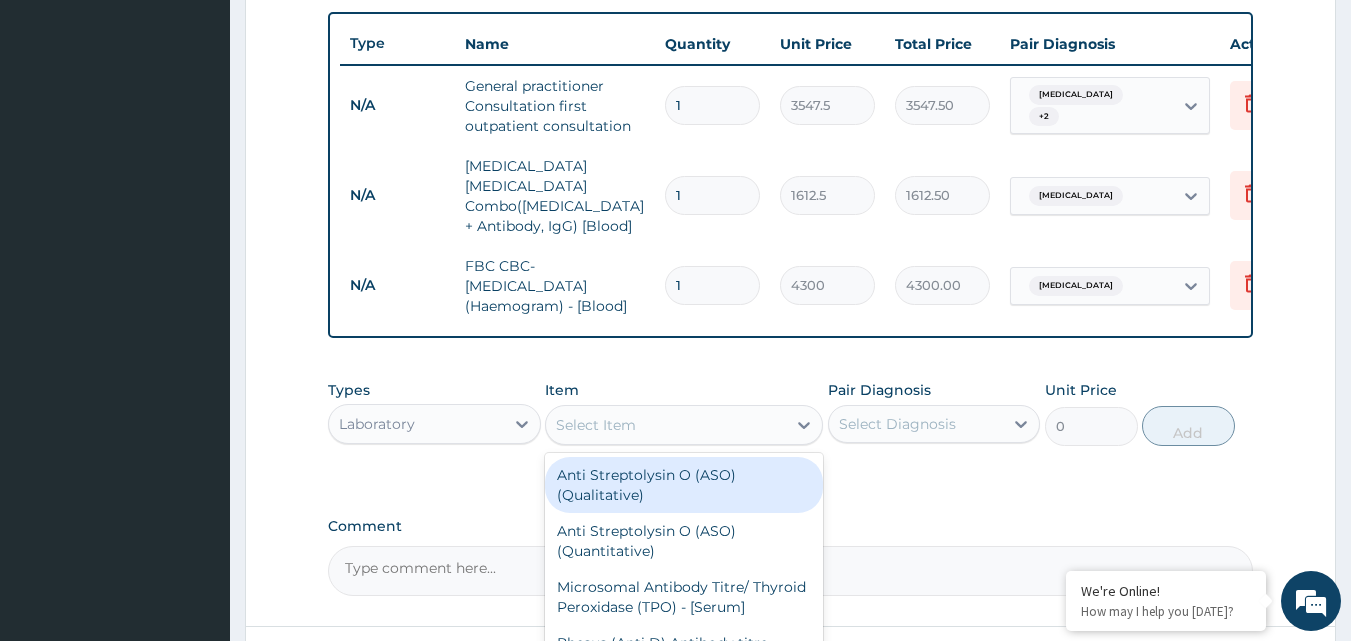 click on "Select Item" at bounding box center (596, 425) 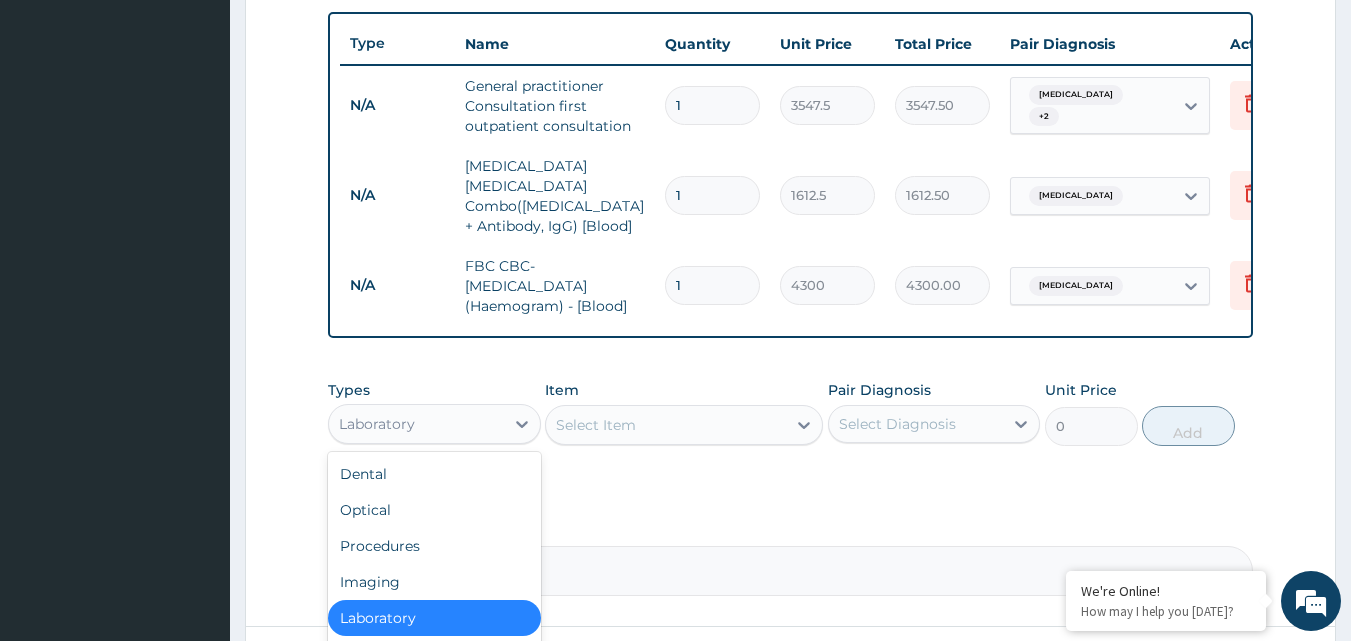 click on "Laboratory" at bounding box center [416, 424] 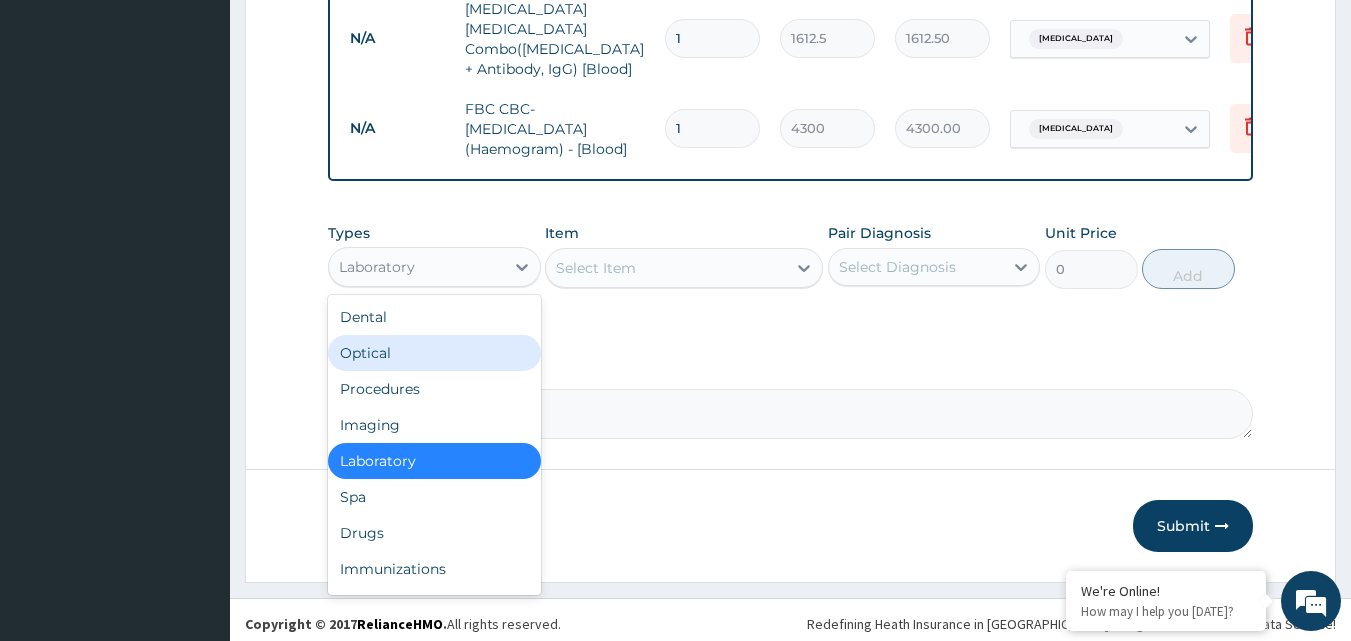 scroll, scrollTop: 892, scrollLeft: 0, axis: vertical 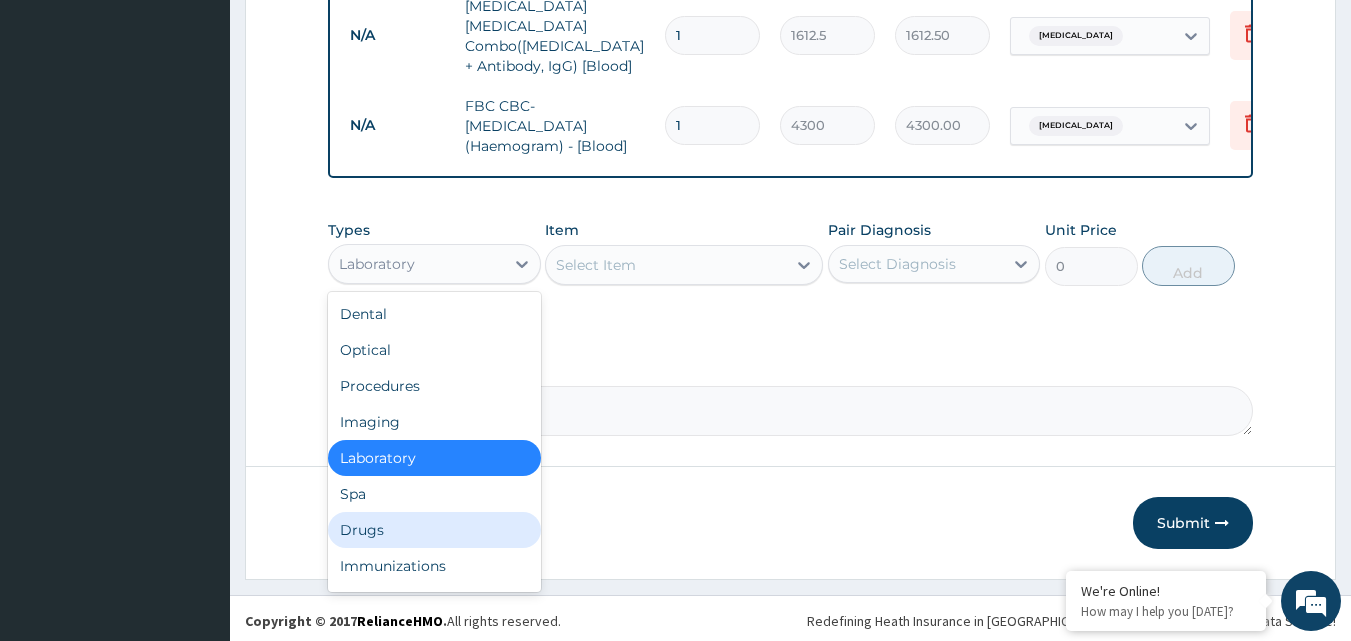 click on "Drugs" at bounding box center (434, 530) 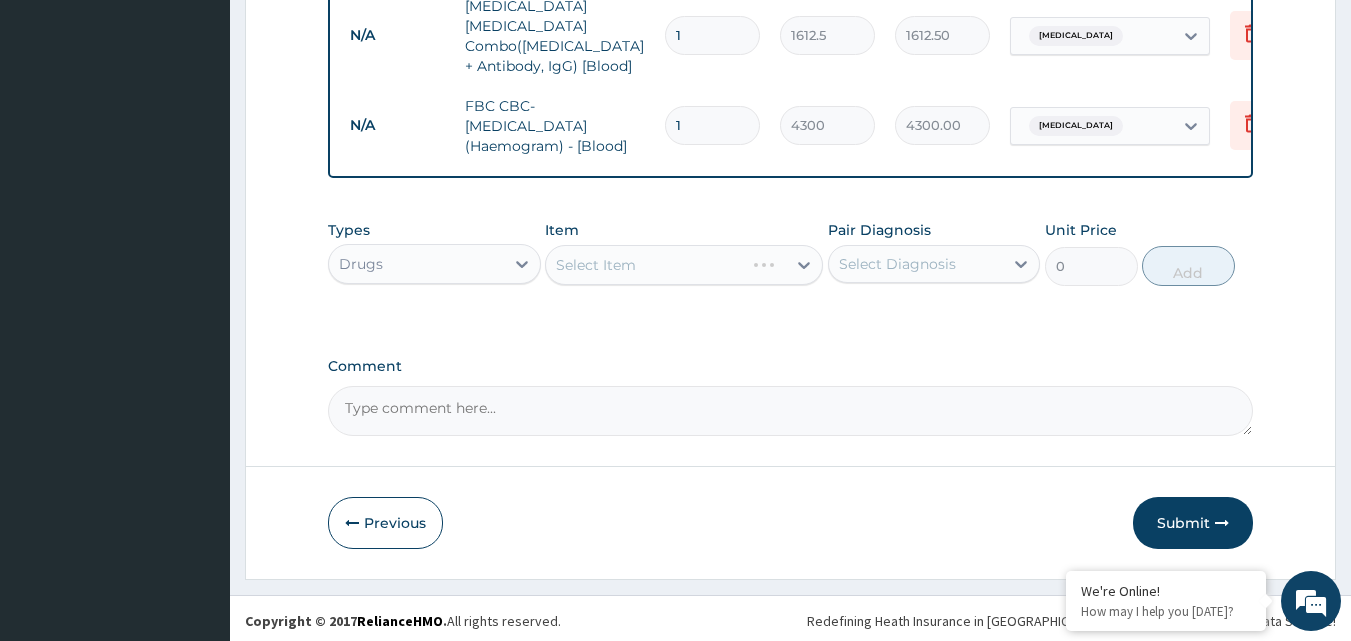 click on "Select Item" at bounding box center [684, 265] 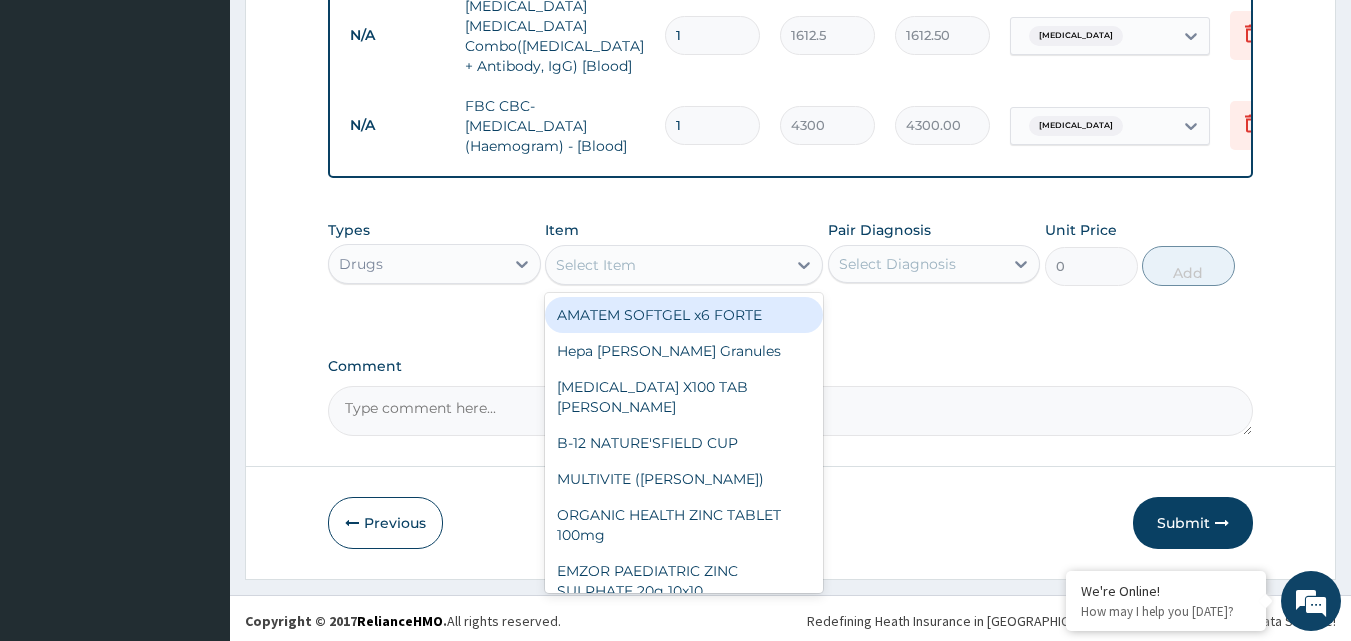 click on "Select Item" at bounding box center (596, 265) 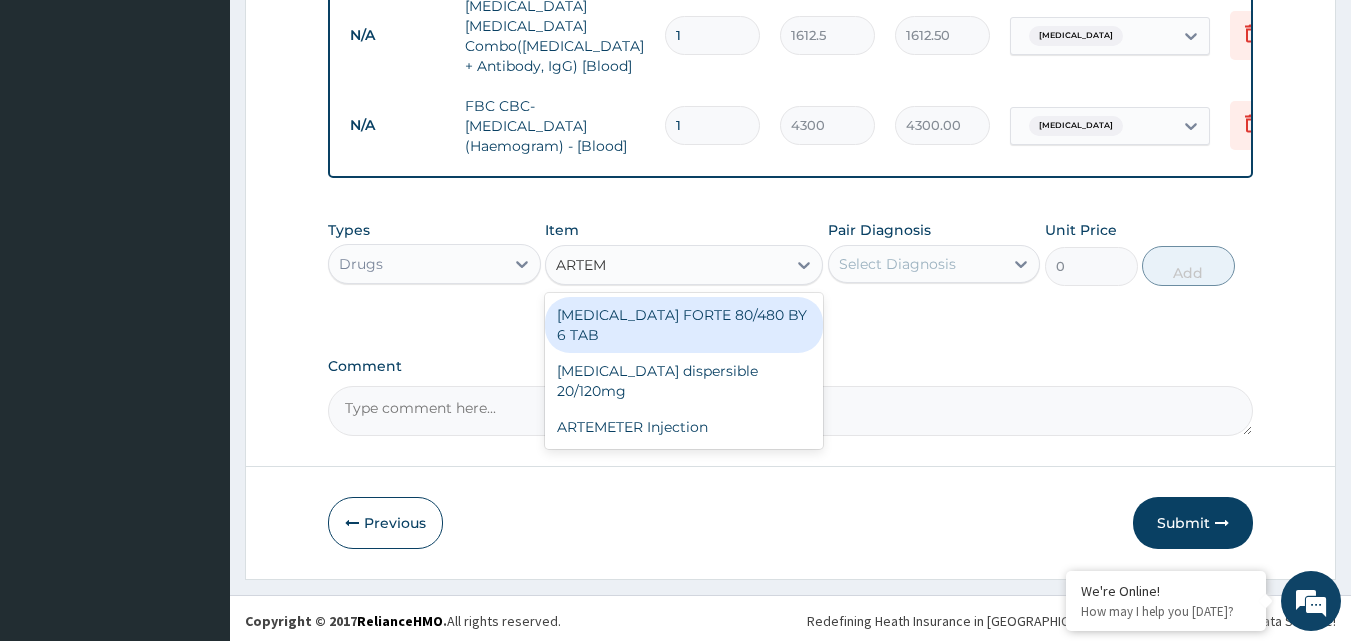 type on "ARTEME" 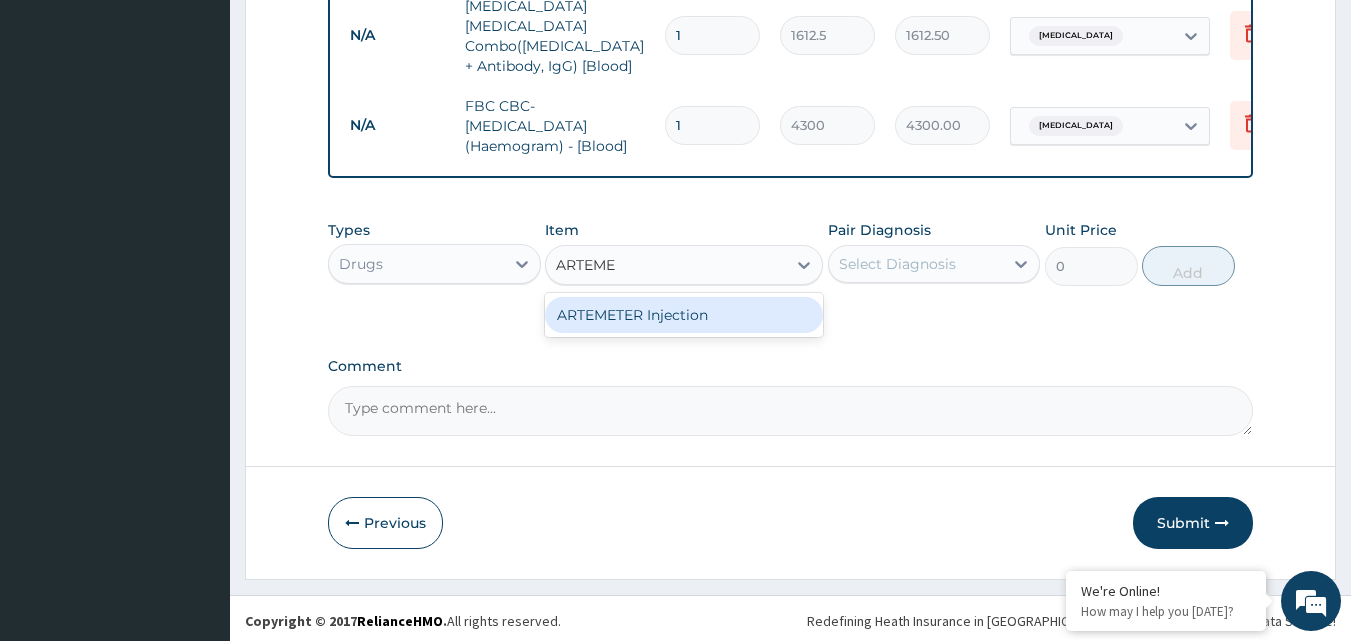 click on "ARTEMETER Injection" at bounding box center [684, 315] 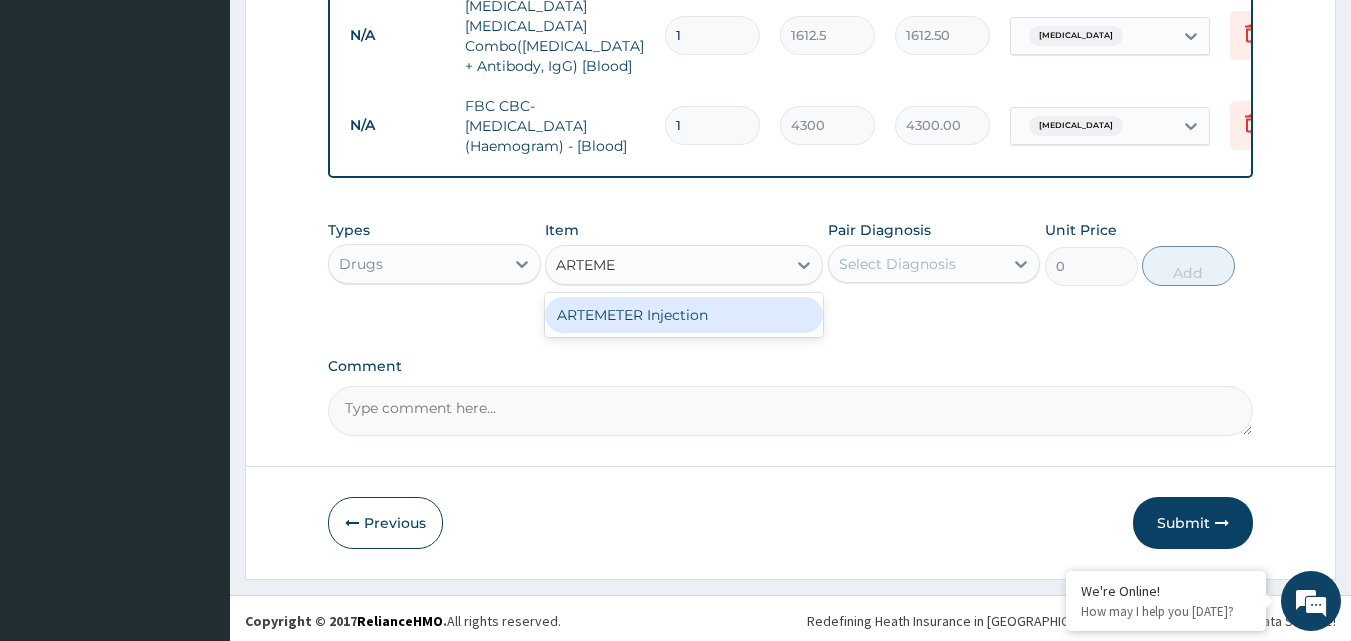 type 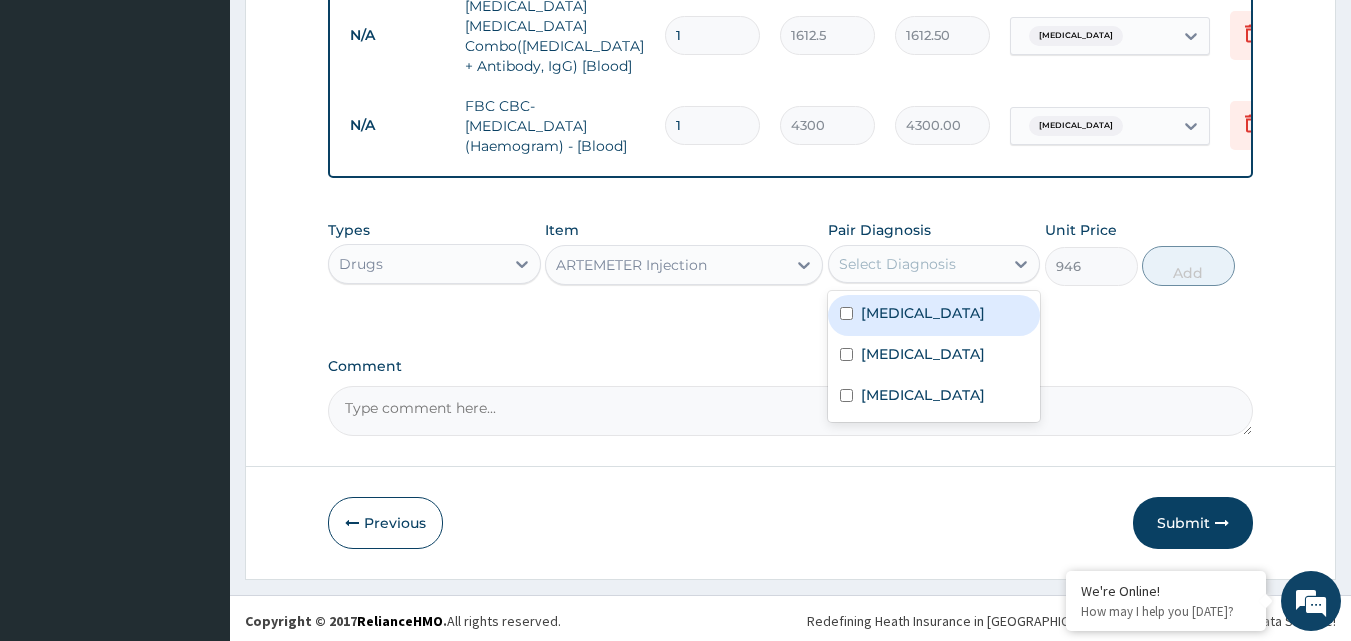 click on "Select Diagnosis" at bounding box center [916, 264] 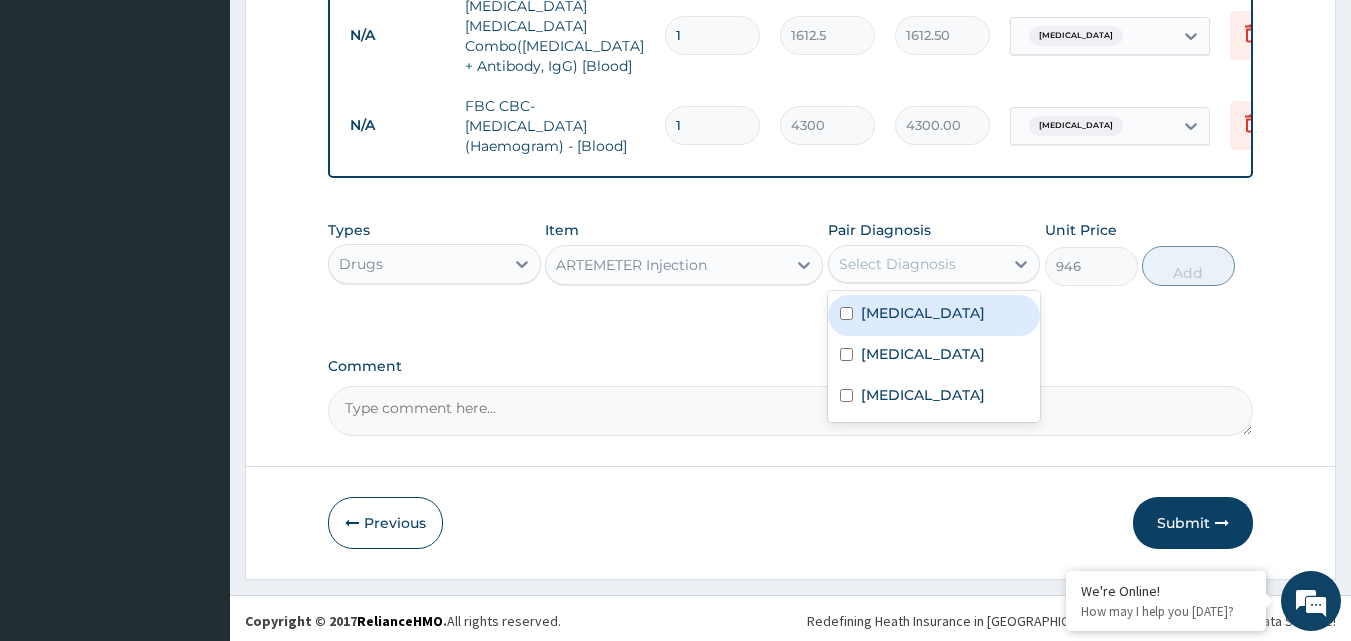 click on "[MEDICAL_DATA]" at bounding box center [923, 313] 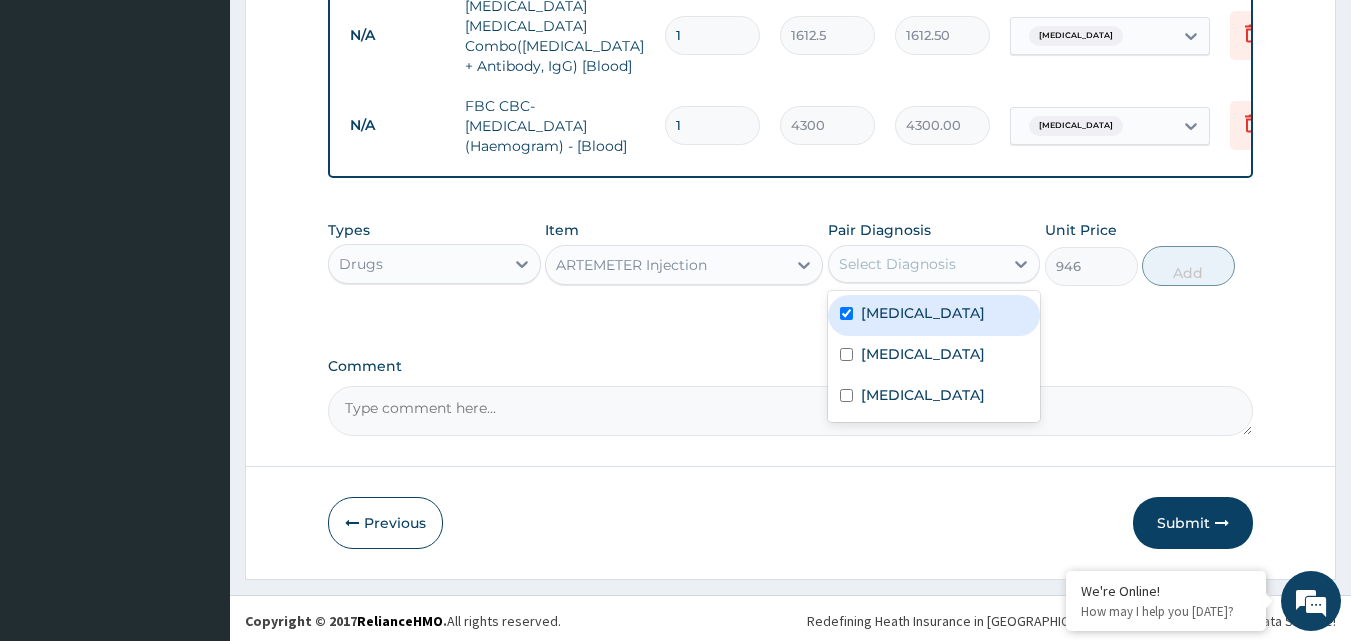 checkbox on "true" 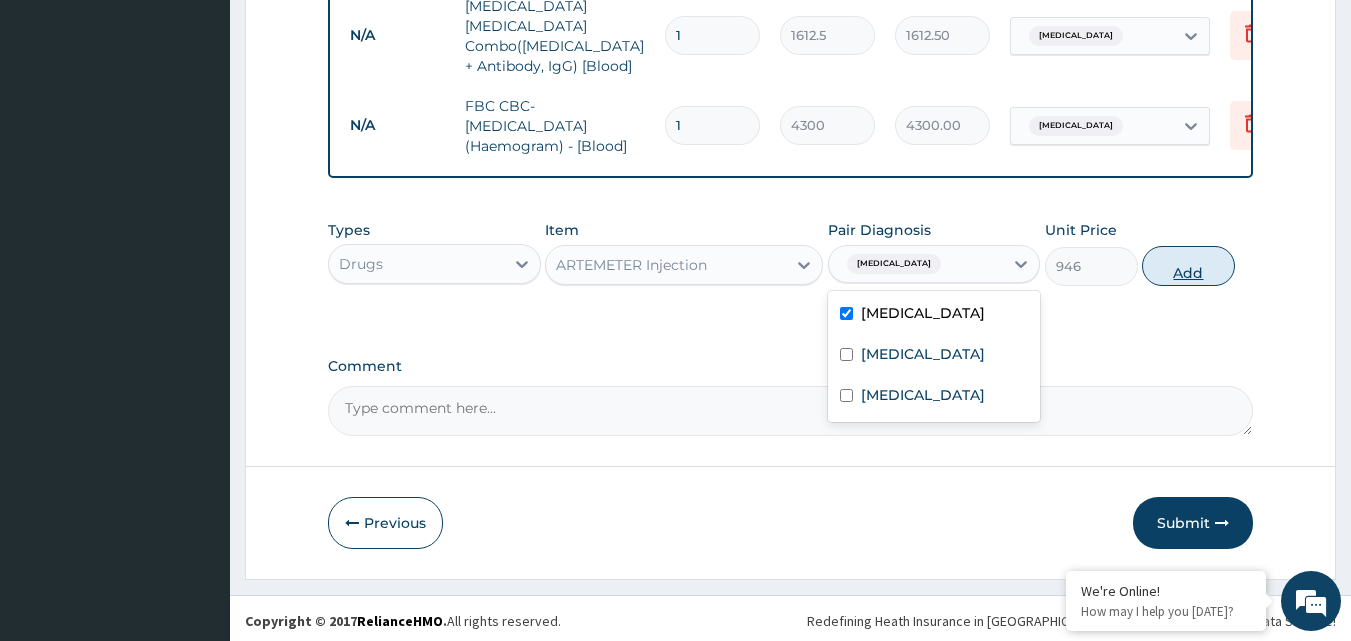 click on "Add" at bounding box center [1188, 266] 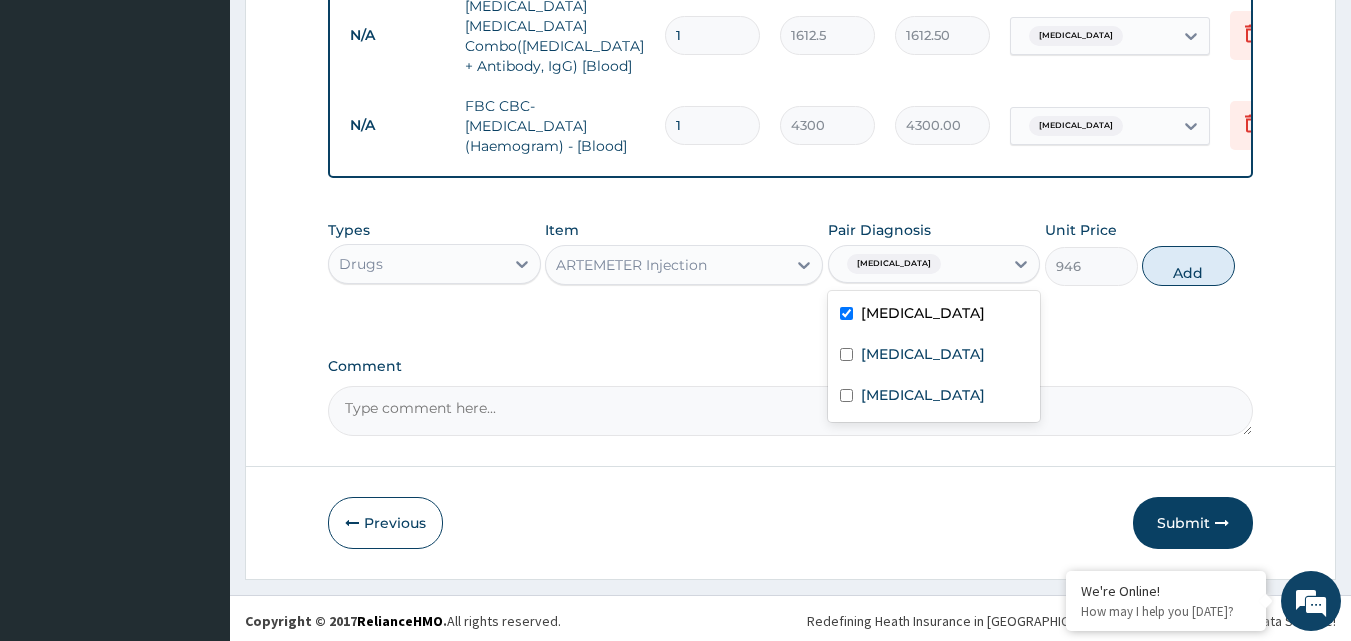 type on "0" 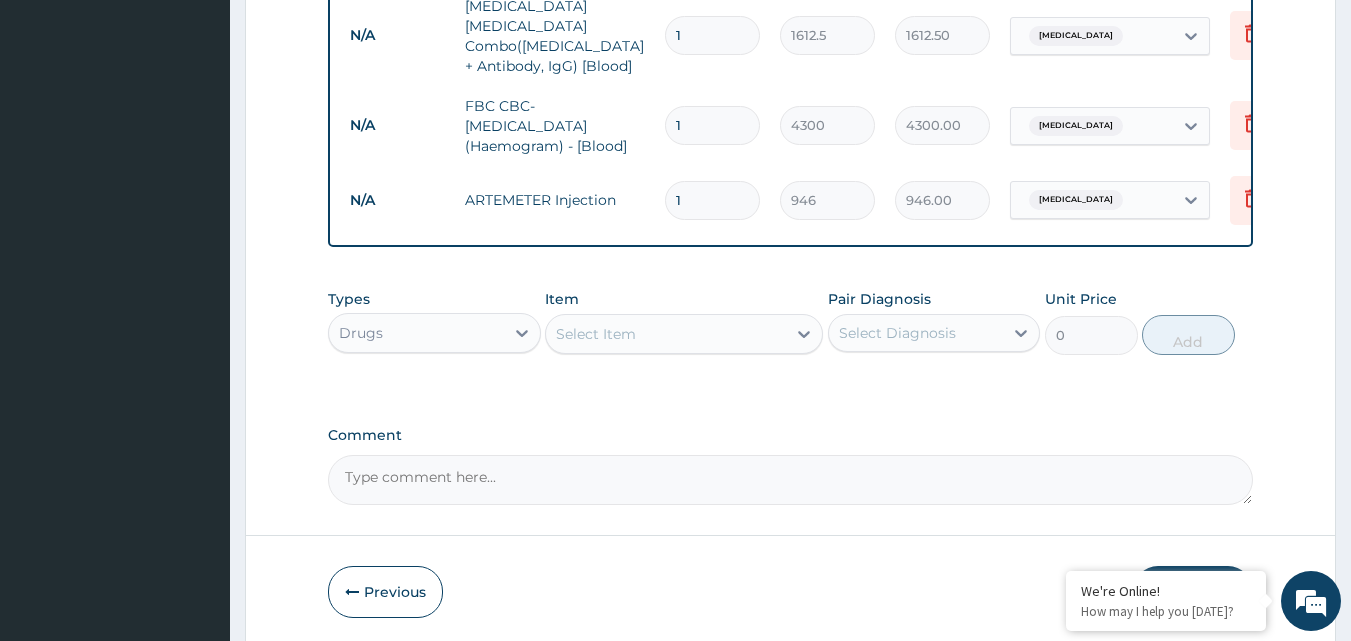 type 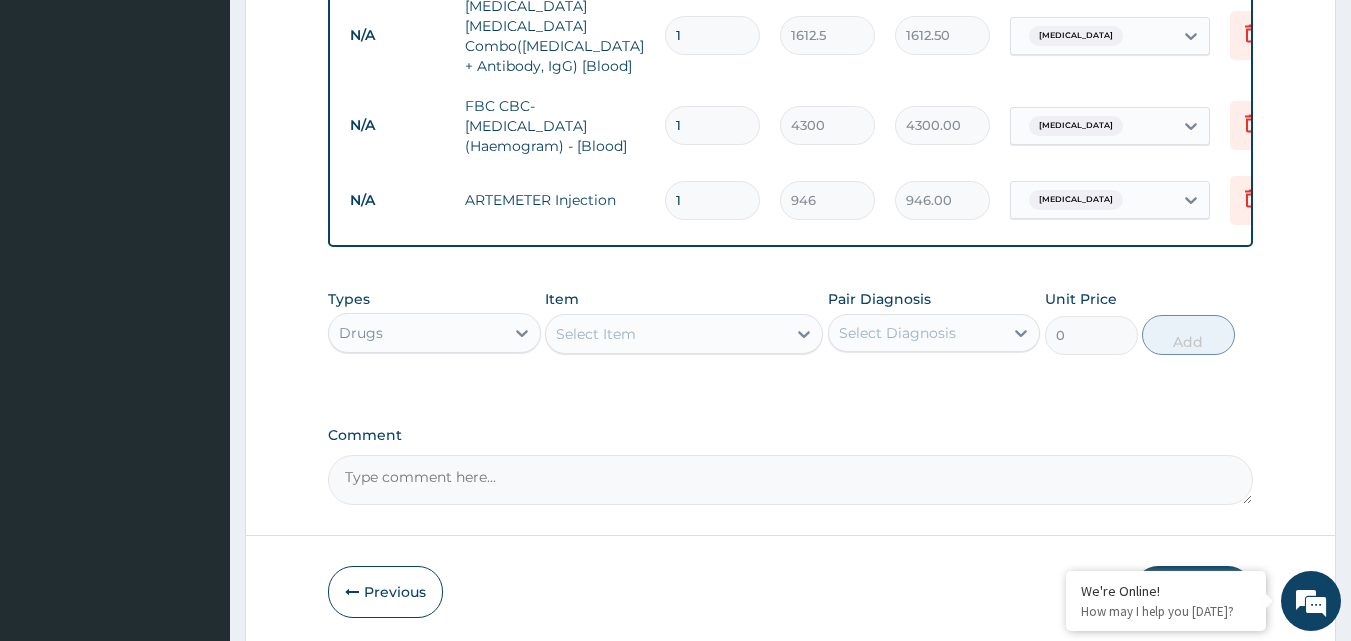 type on "0.00" 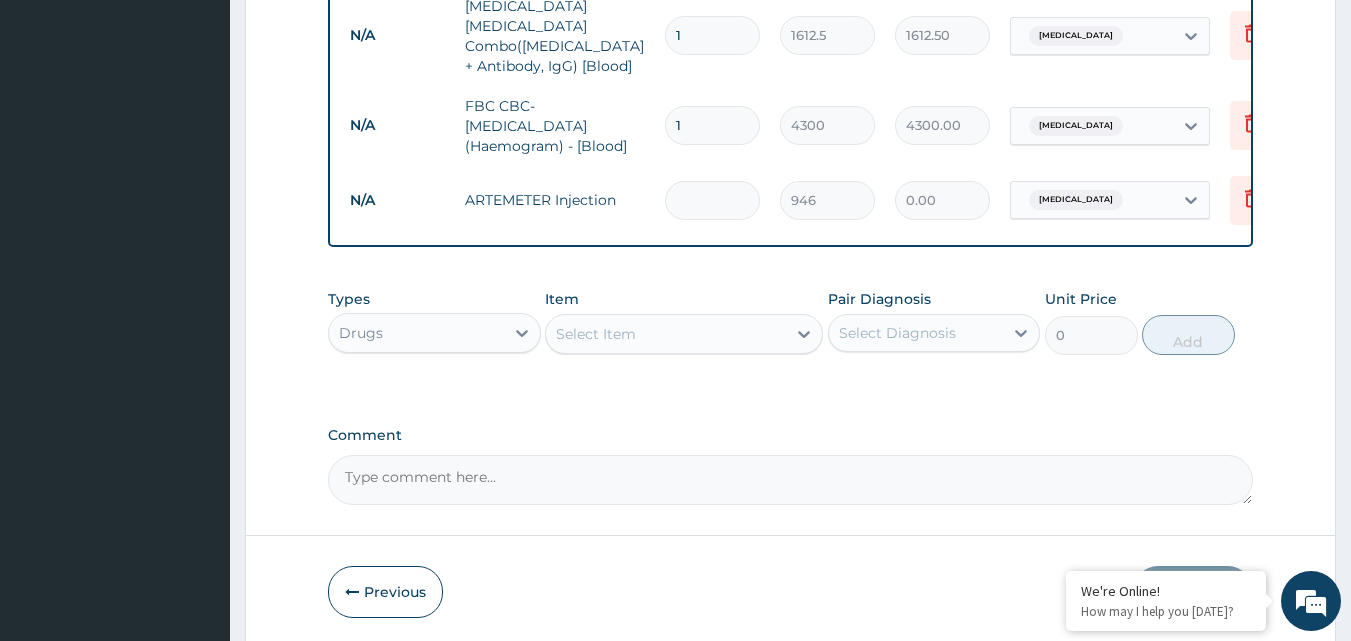 type on "6" 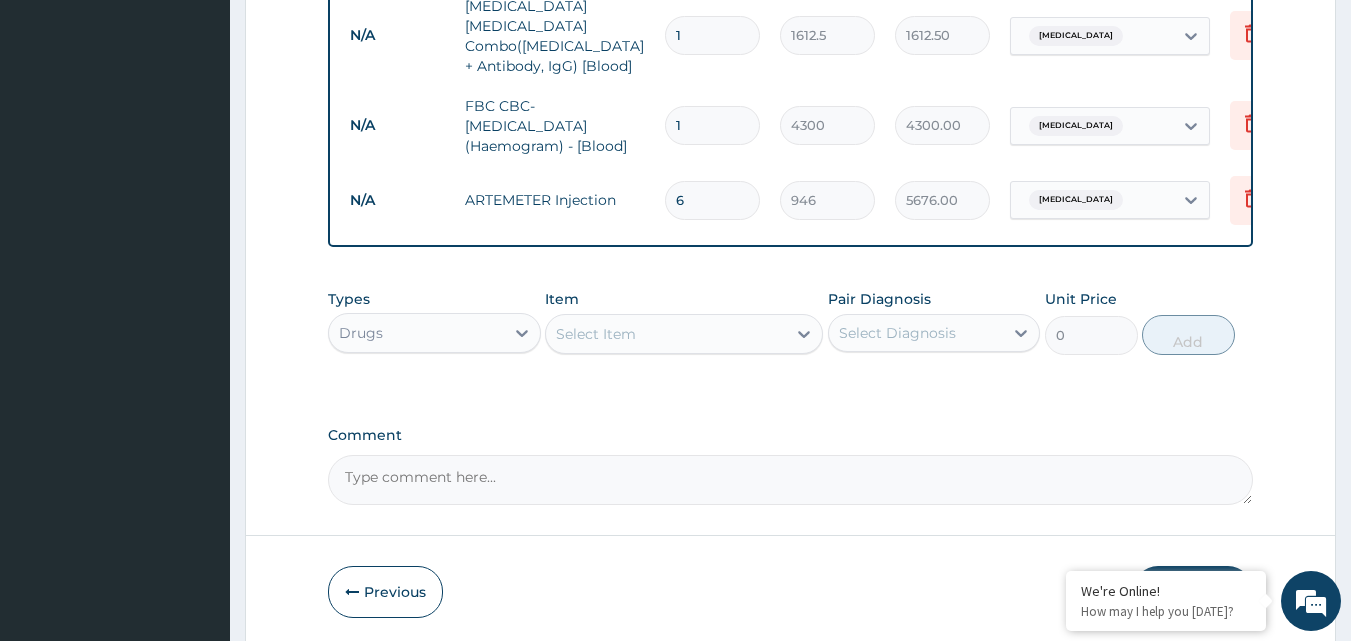 type on "6" 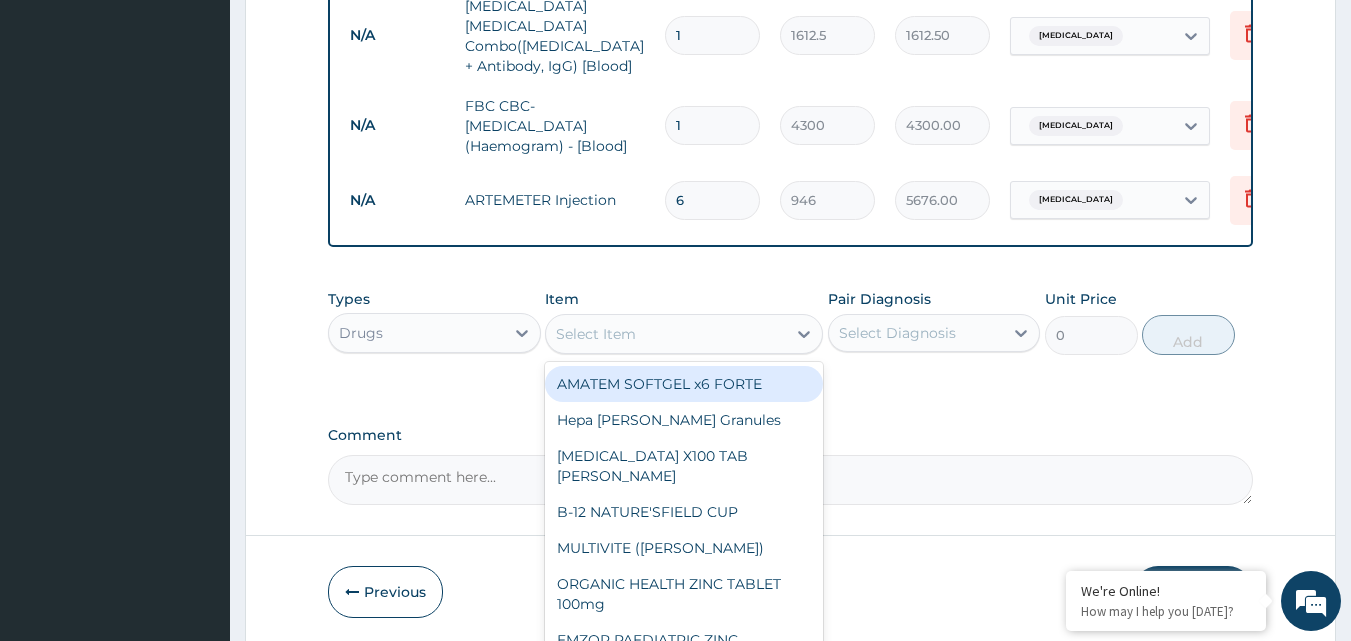 click on "Select Item" at bounding box center [666, 334] 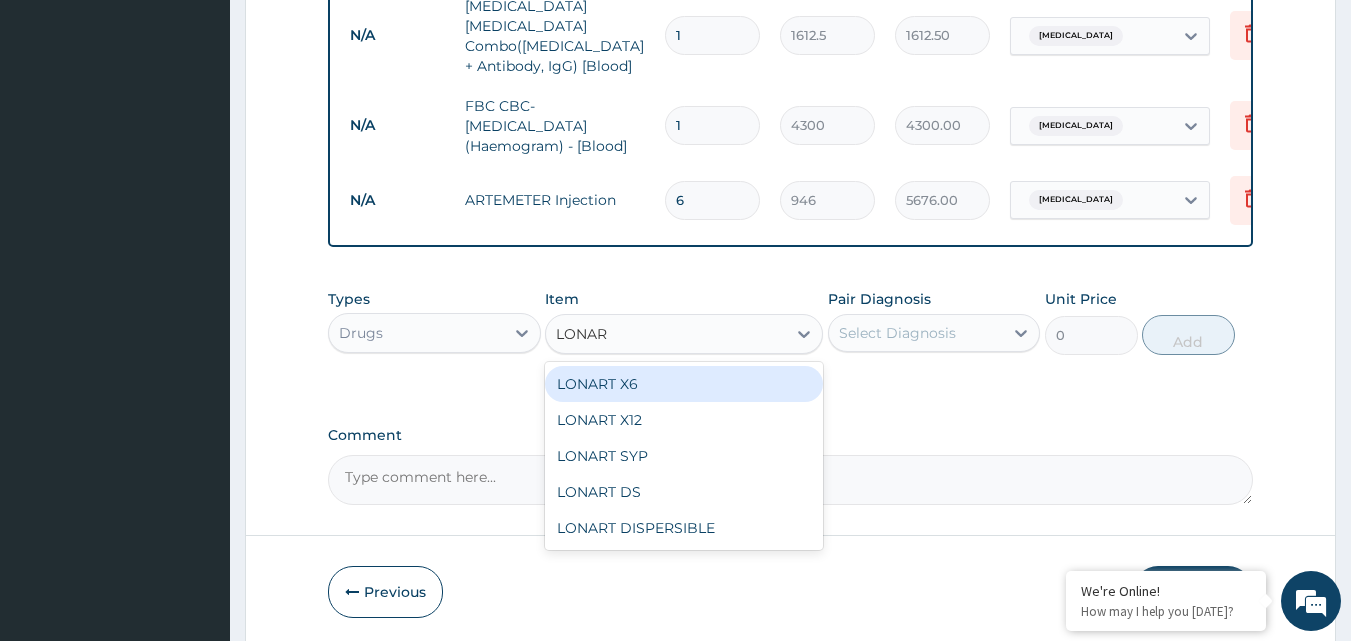 type on "LONART" 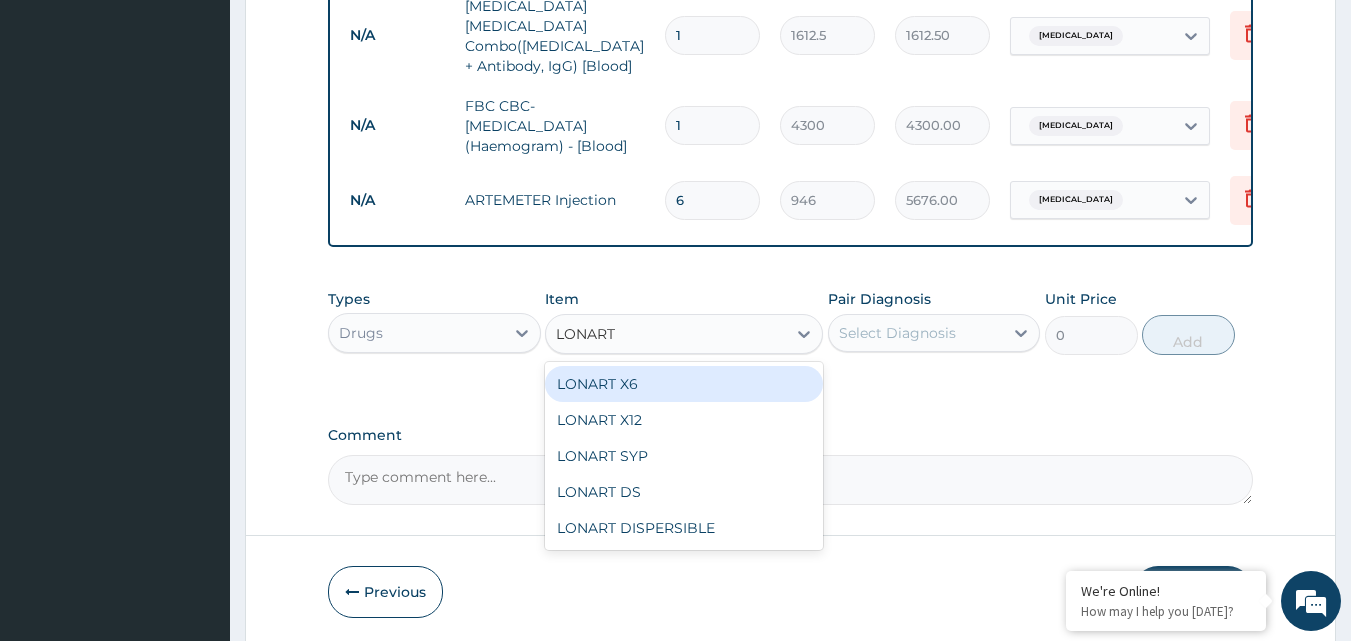 click on "LONART X6" at bounding box center [684, 384] 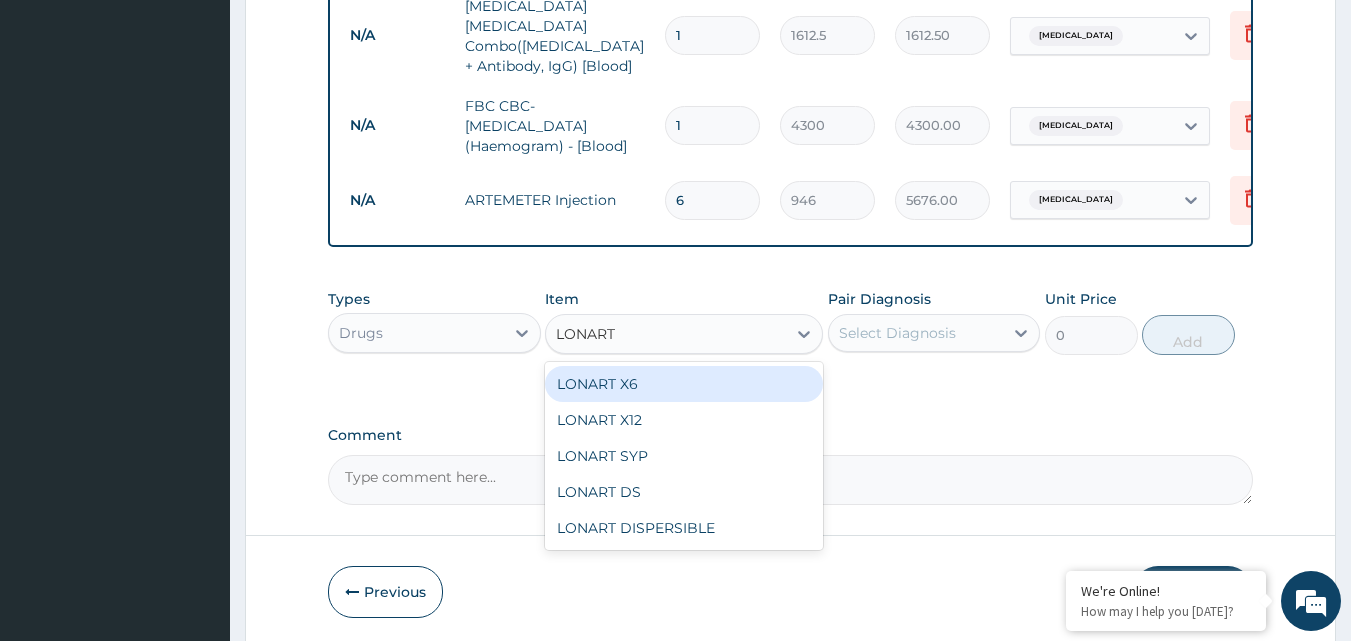 type 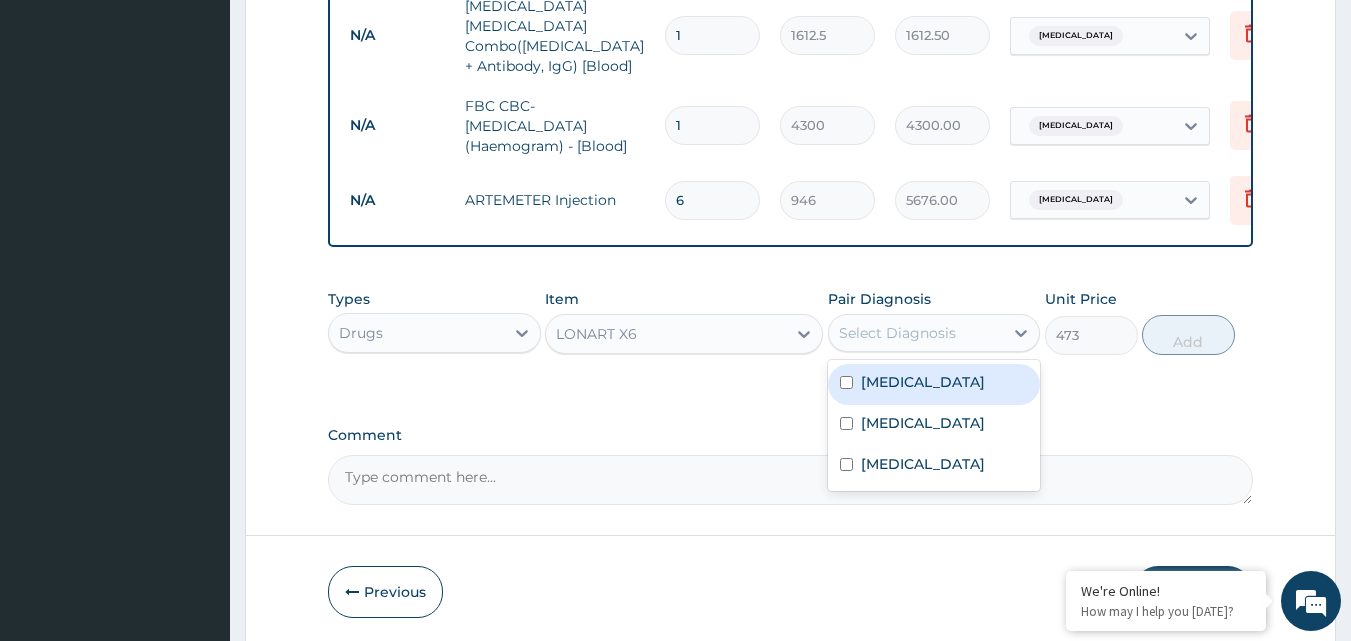 click on "Select Diagnosis" at bounding box center (916, 333) 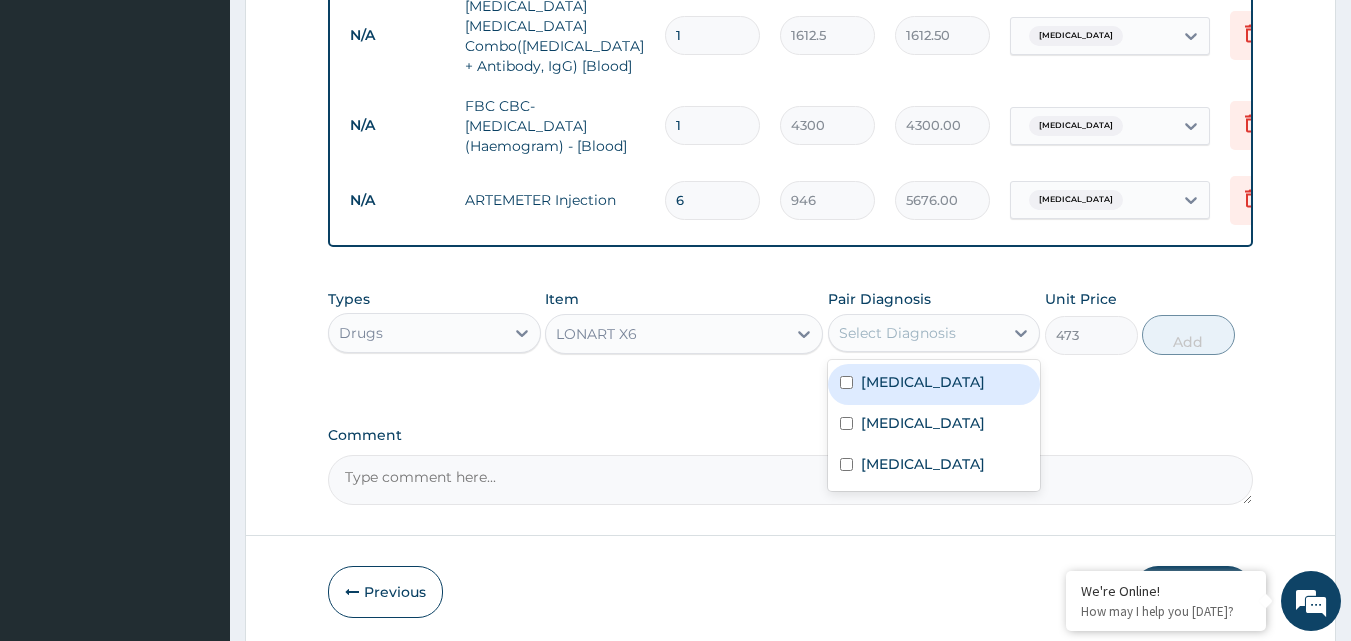 click on "[MEDICAL_DATA]" at bounding box center (923, 382) 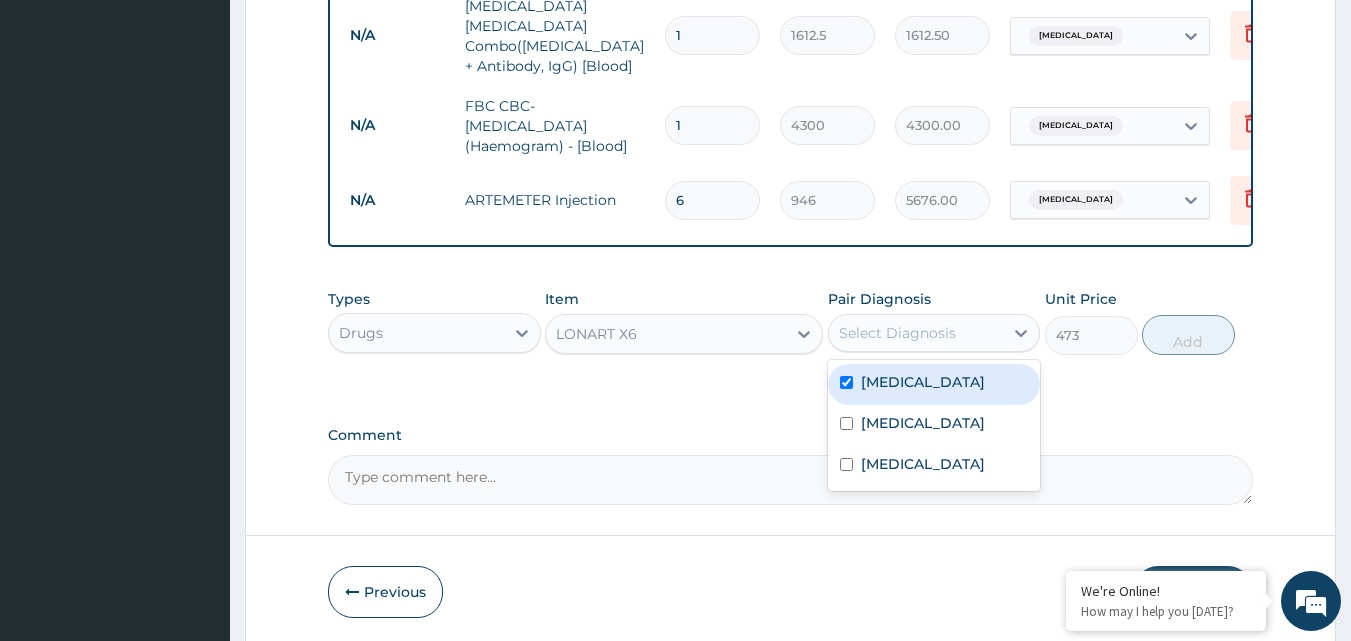 checkbox on "true" 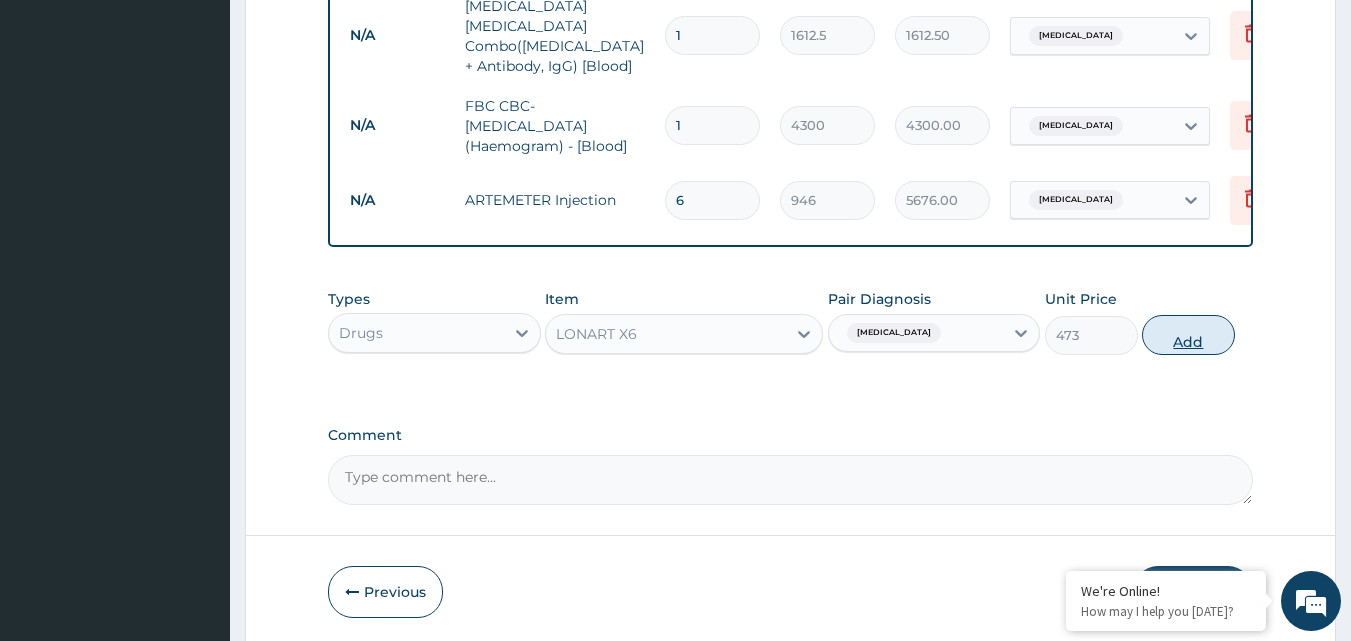 click on "Add" at bounding box center (1188, 335) 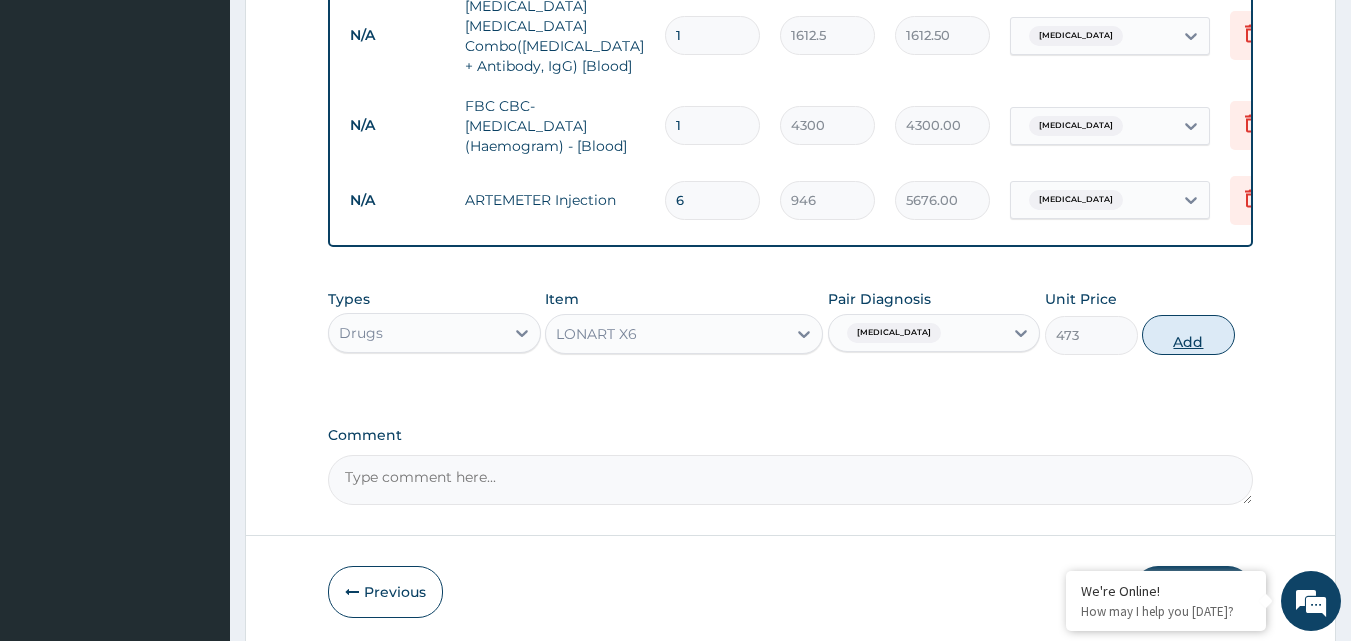 type on "0" 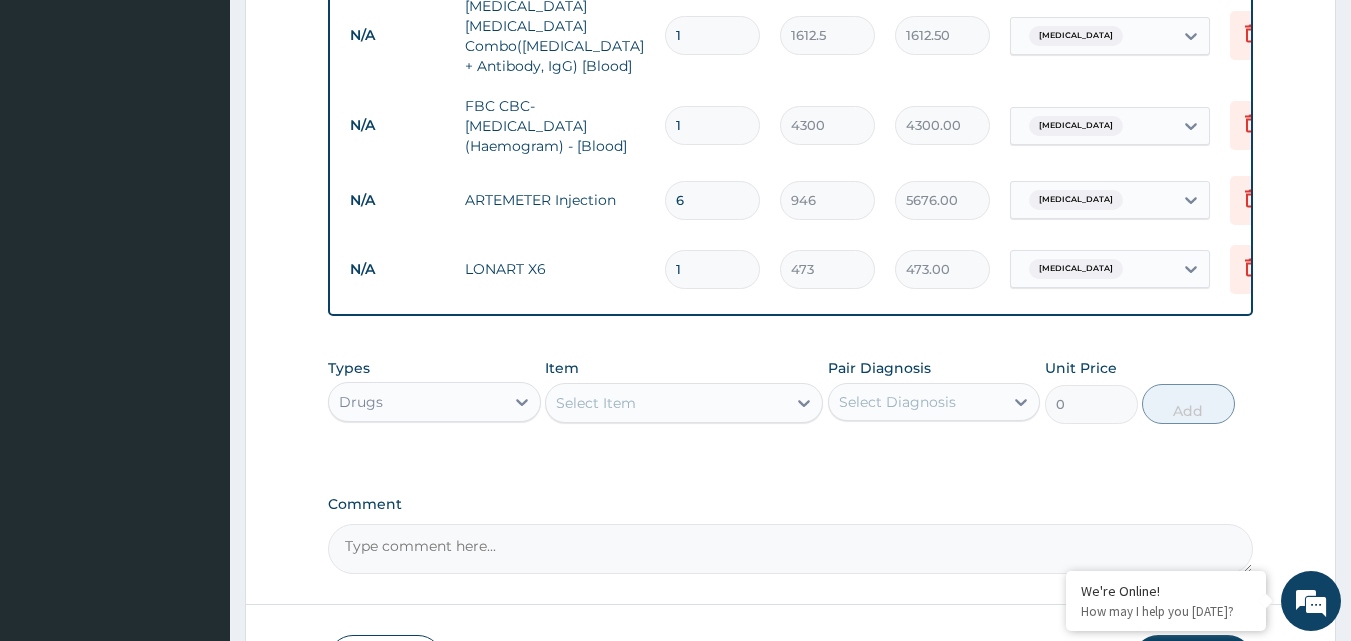 type 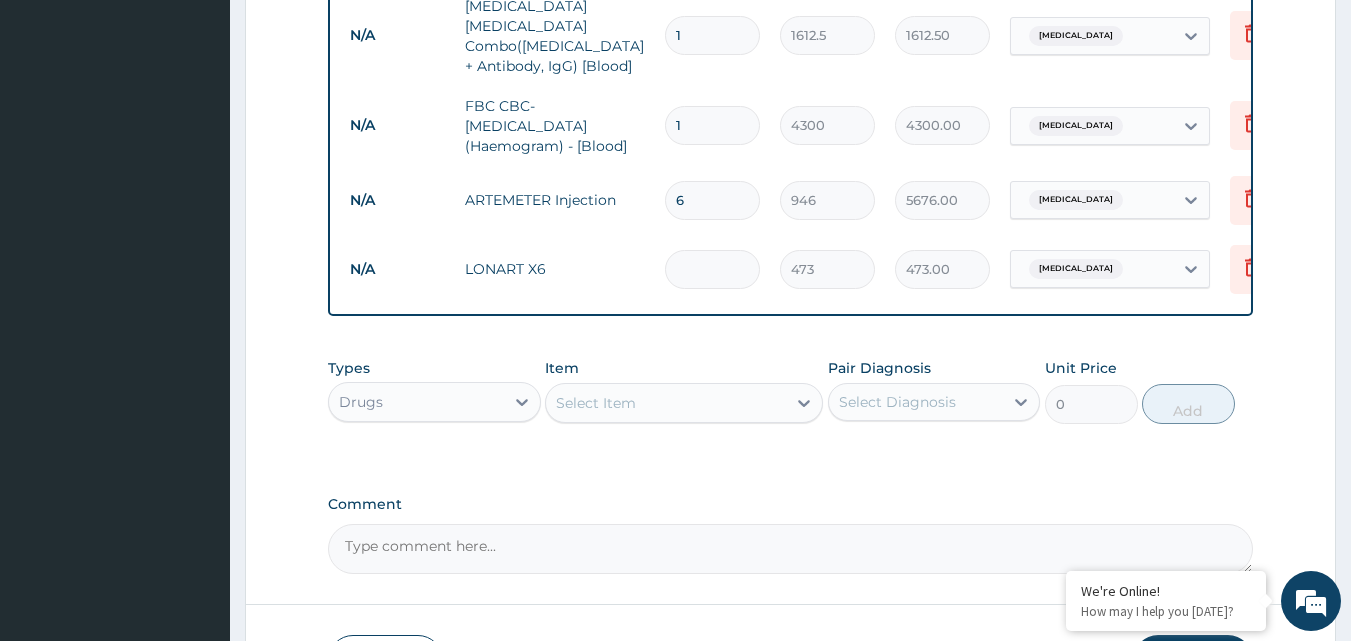 type on "0.00" 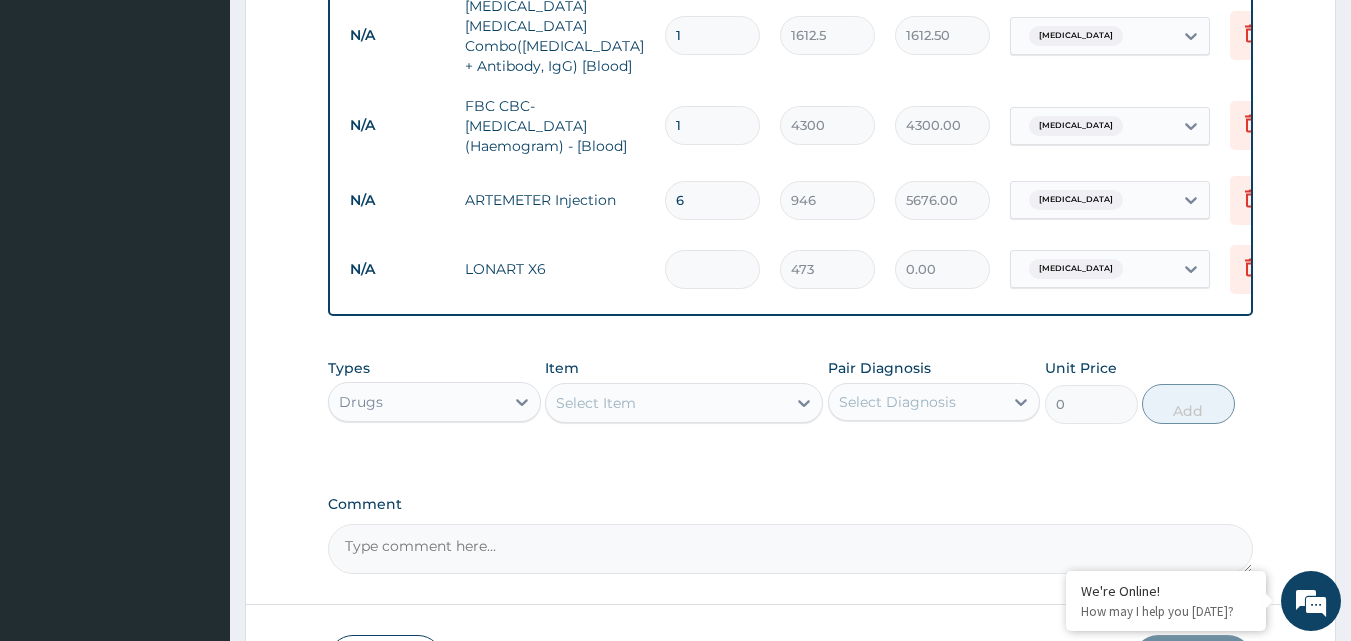 type on "6" 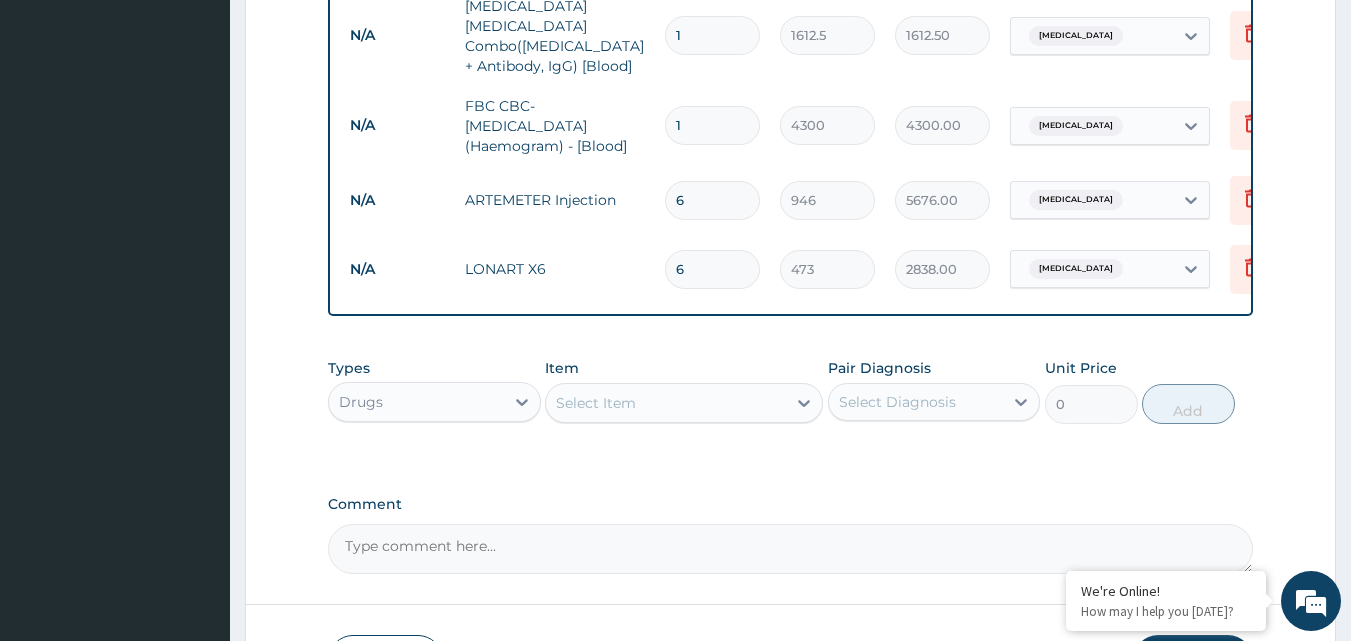 type on "6" 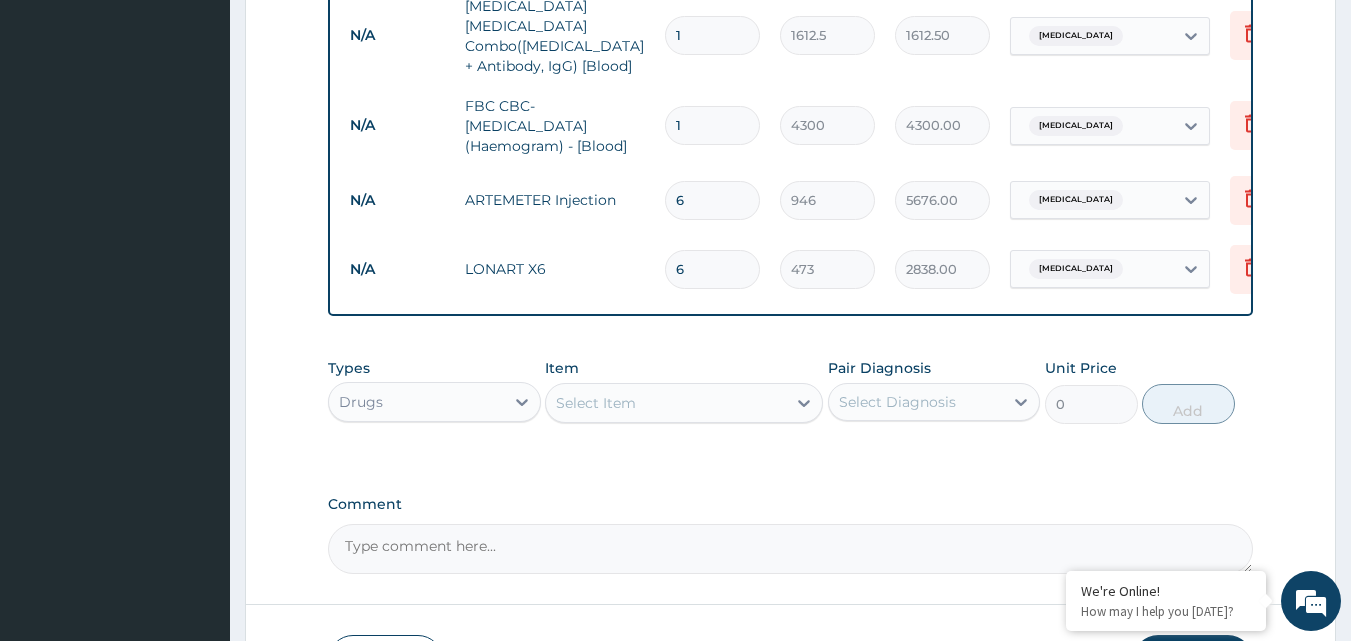 click on "Select Item" at bounding box center (666, 403) 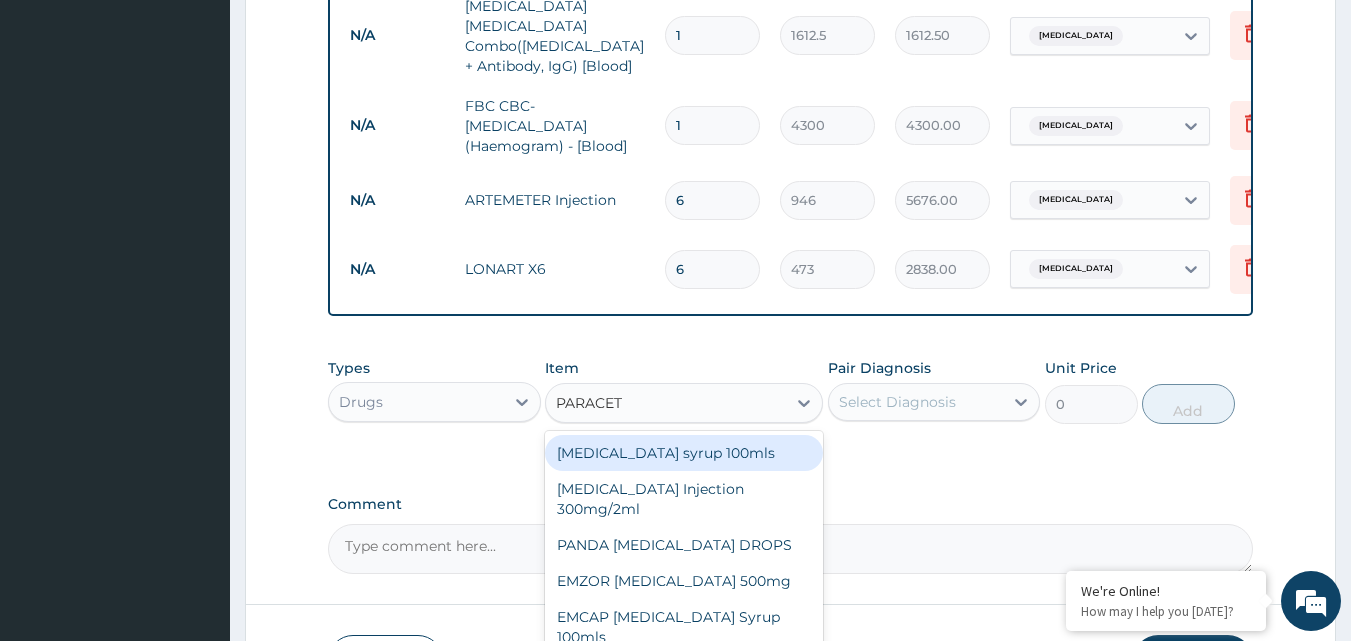 type on "PARACETA" 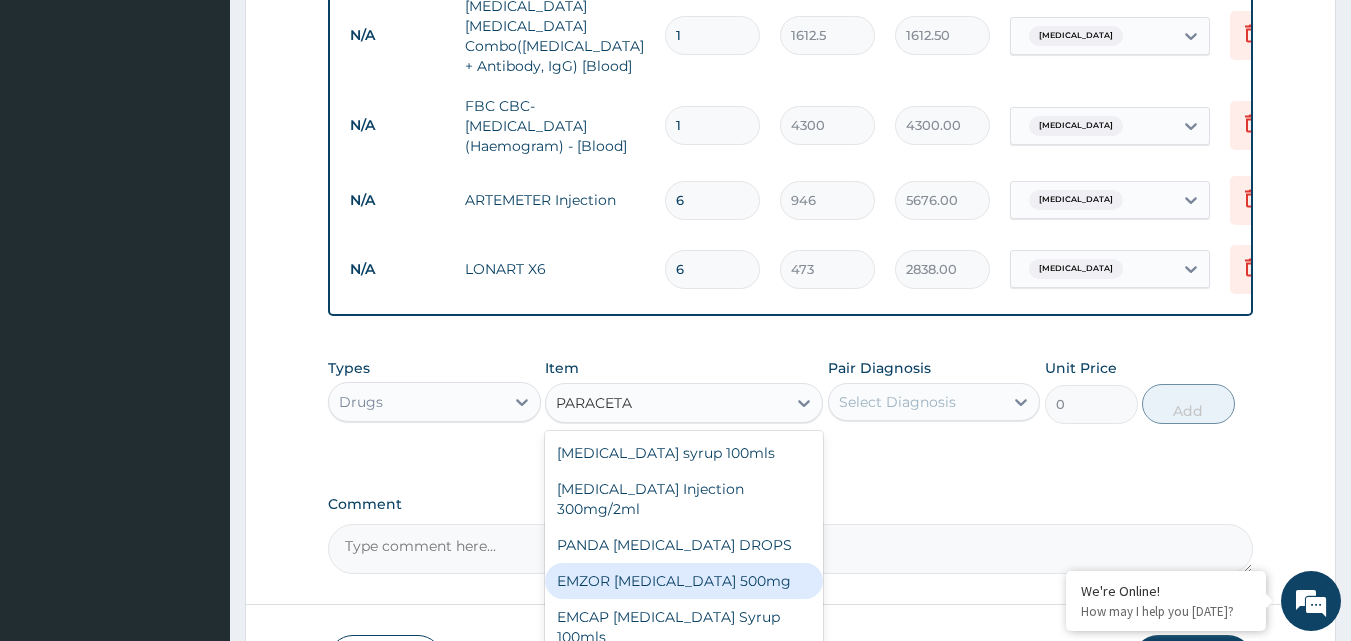 click on "EMZOR [MEDICAL_DATA] 500mg" at bounding box center [684, 581] 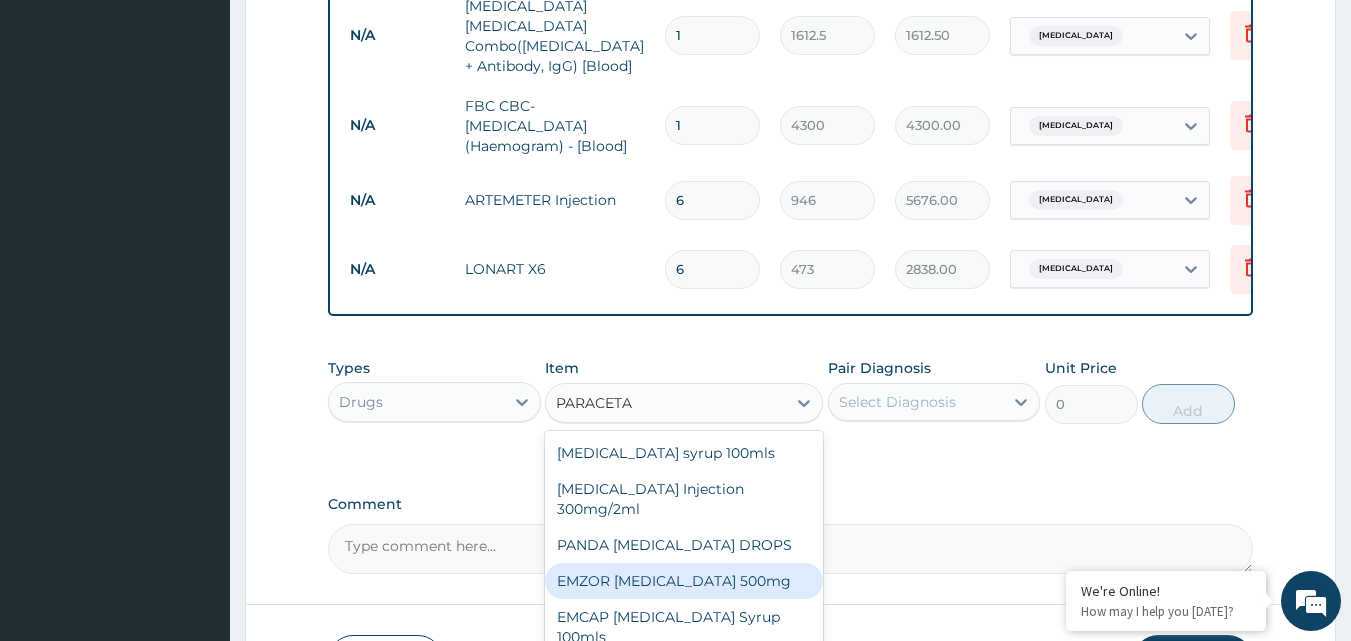 type 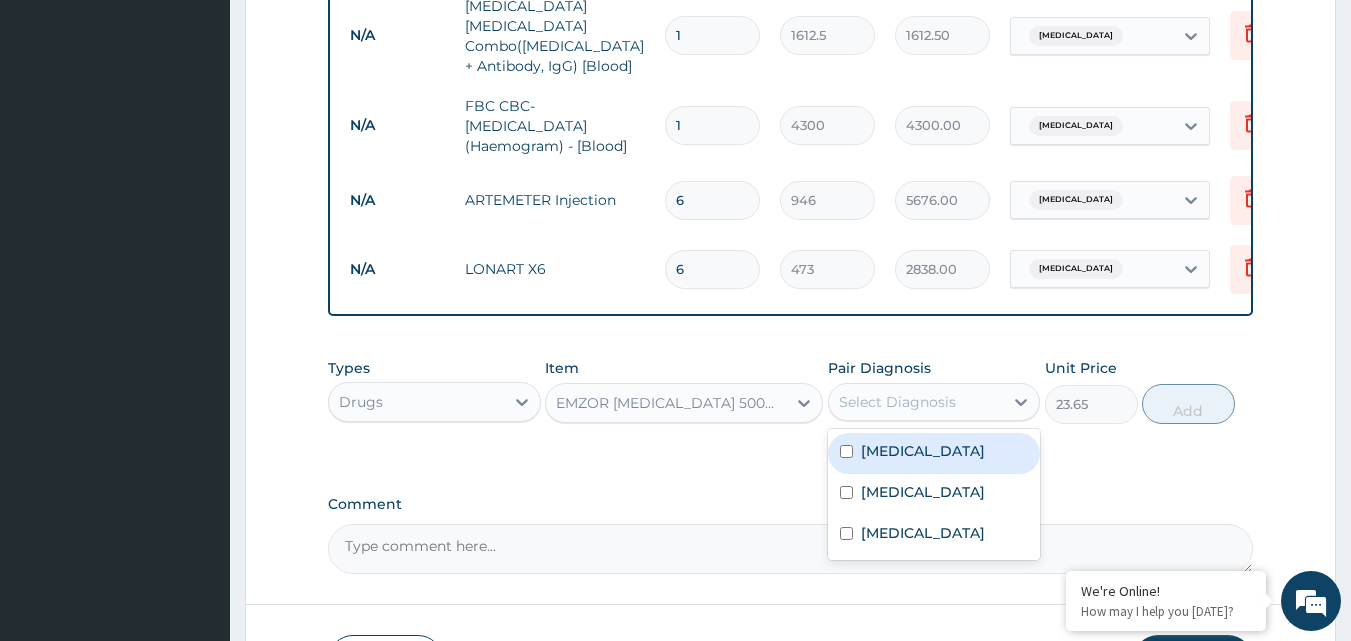 drag, startPoint x: 918, startPoint y: 398, endPoint x: 919, endPoint y: 437, distance: 39.012817 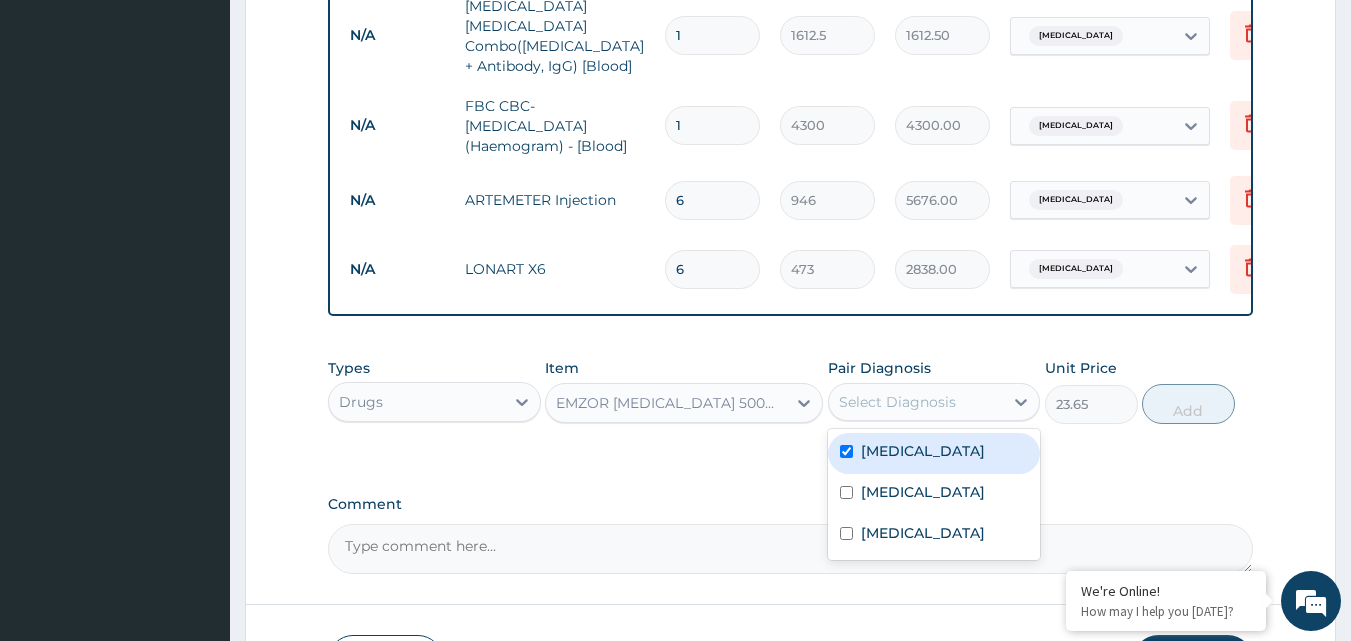 checkbox on "true" 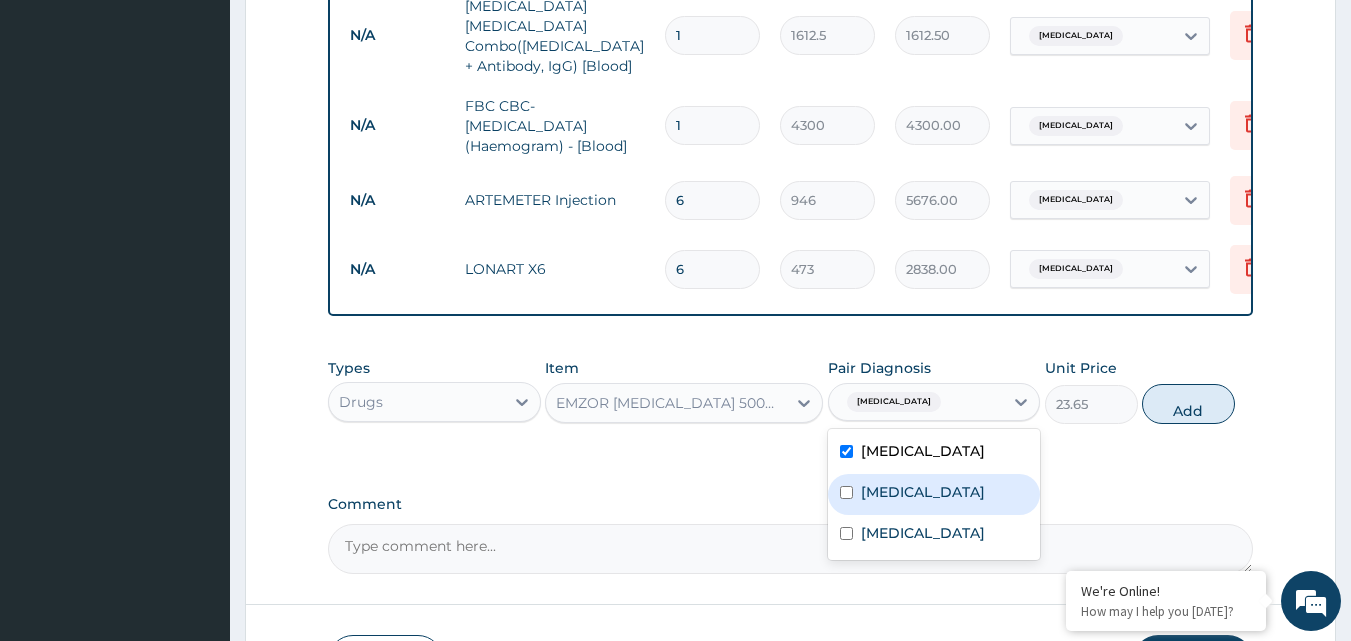 click on "[MEDICAL_DATA]" at bounding box center [923, 492] 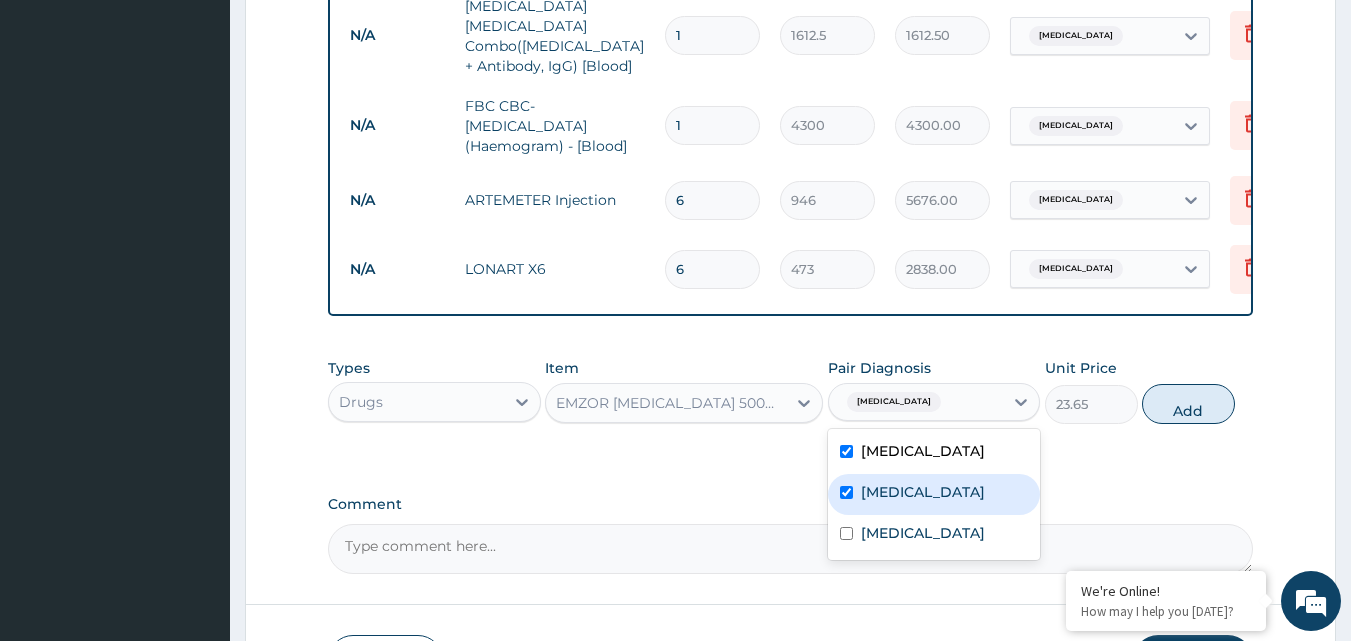 checkbox on "true" 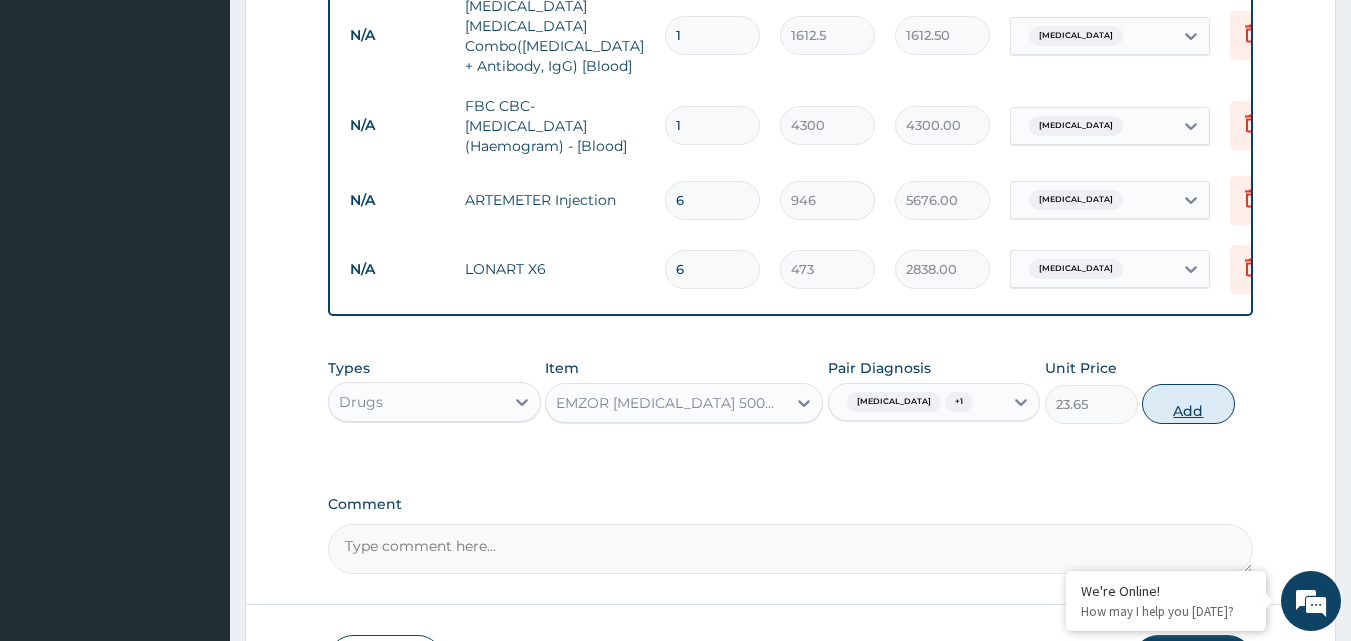 click on "Add" at bounding box center (1188, 404) 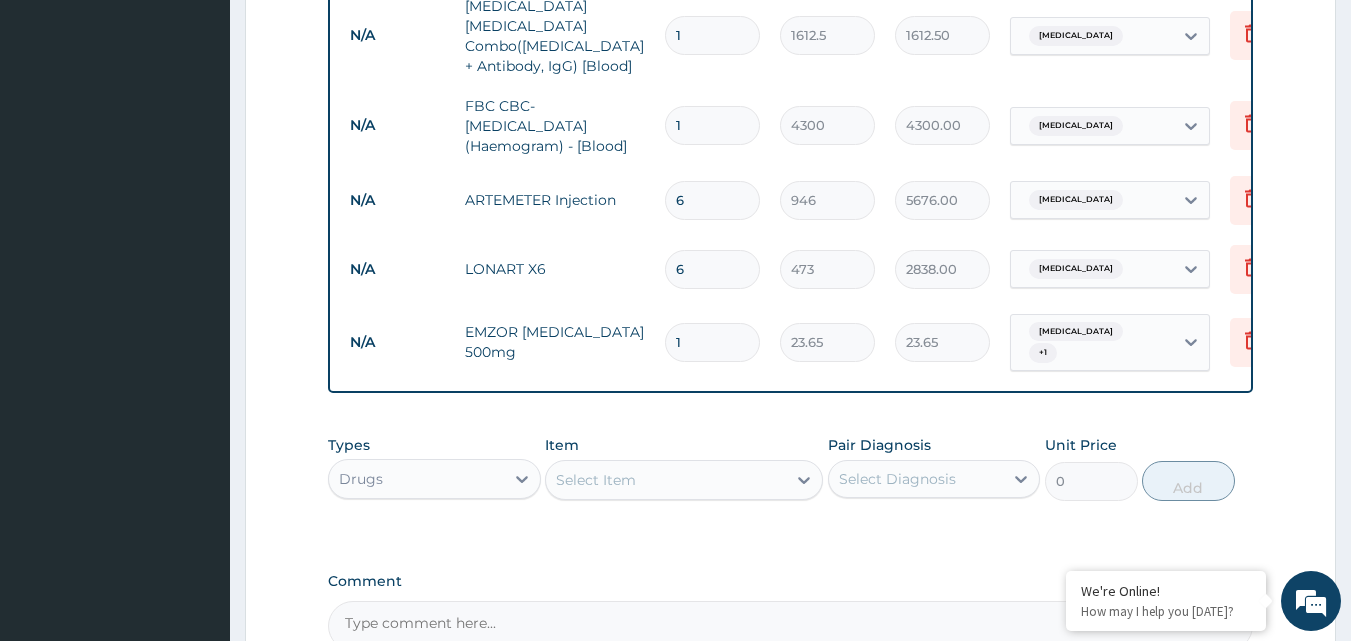 click on "PA Code / Prescription Code Enter Code(Secondary Care Only) Encounter Date 11-07-2025 Important Notice Please enter PA codes before entering items that are not attached to a PA code   All diagnoses entered must be linked to a claim item. Diagnosis & Claim Items that are visible but inactive cannot be edited because they were imported from an already approved PA code. Diagnosis Falciparum malaria Confirmed Upper respiratory infection Confirmed Sepsis Query NB: All diagnosis must be linked to a claim item Claim Items Type Name Quantity Unit Price Total Price Pair Diagnosis Actions N/A General practitioner Consultation first outpatient consultation 1 3547.5 3547.50 Falciparum malaria  + 2 Delete N/A Malaria Parasite Combo(Blood Film+ Antibody, IgG) [Blood] 1 1612.5 1612.50 Falciparum malaria Delete N/A FBC CBC-Complete Blood Count (Haemogram) - [Blood] 1 4300 4300.00 Sepsis Delete N/A ARTEMETER Injection 6 946 5676.00 Falciparum malaria Delete N/A LONART X6 6 473 2838.00 Falciparum malaria Delete N/A 1 23.65  +" at bounding box center (791, -25) 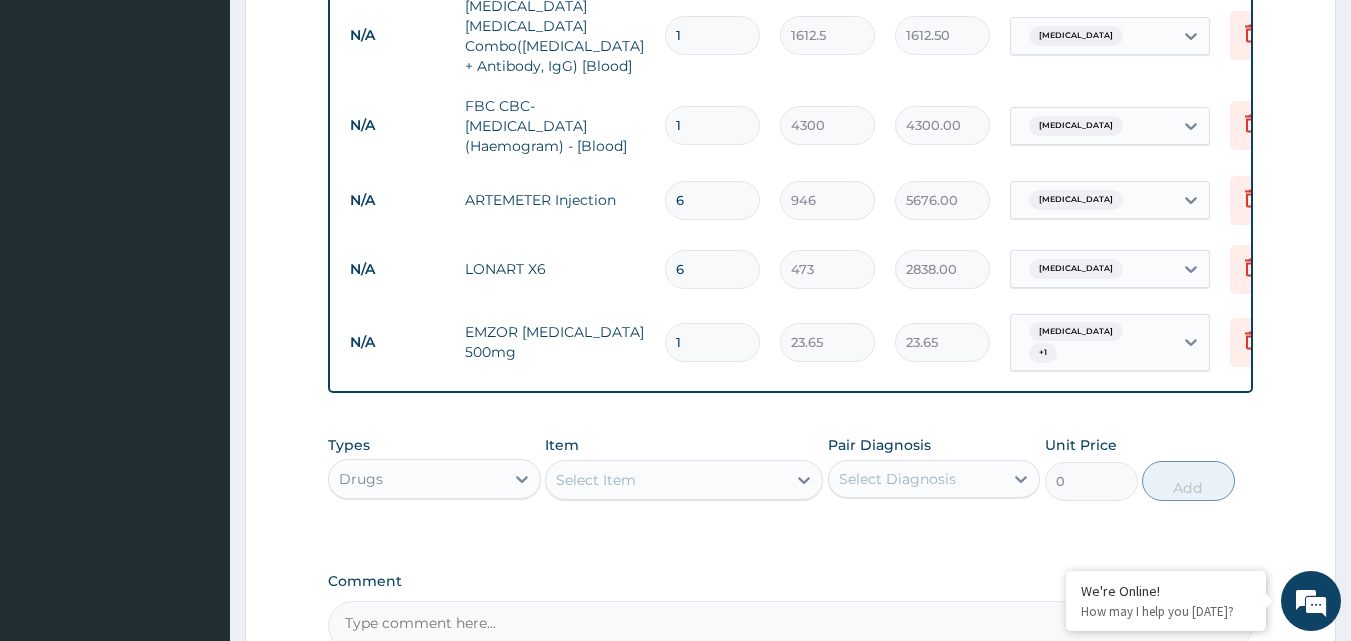 click on "1" at bounding box center (712, 342) 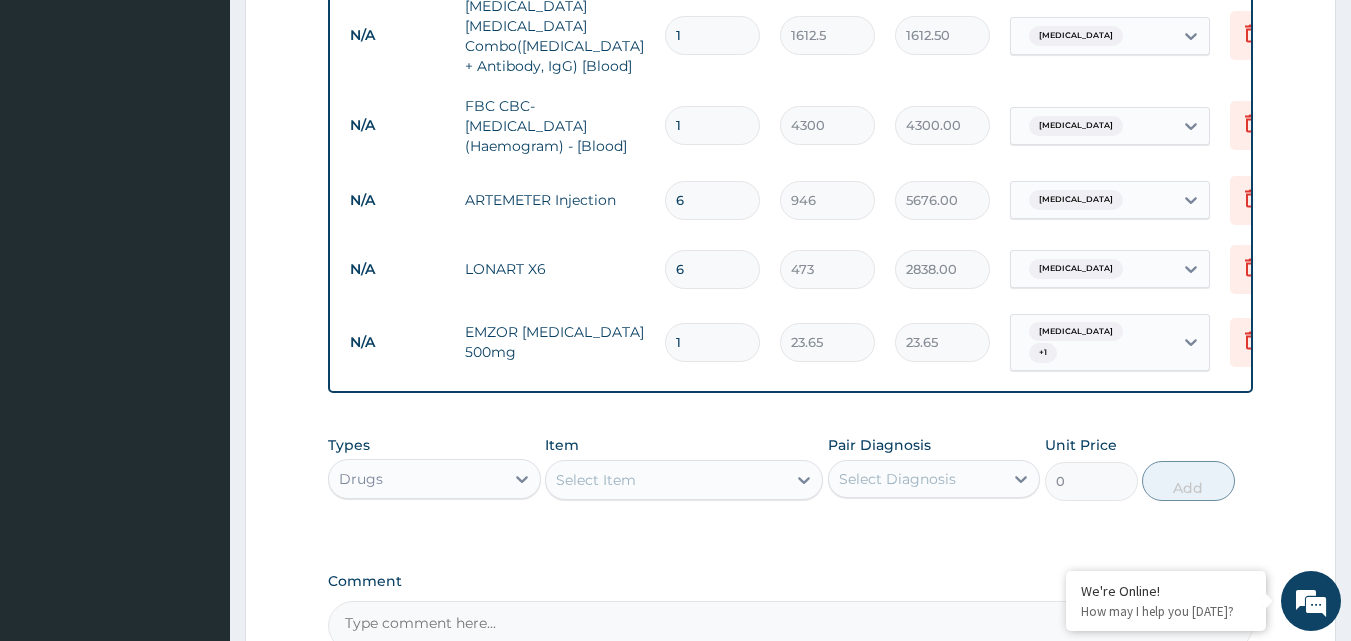 type on "18" 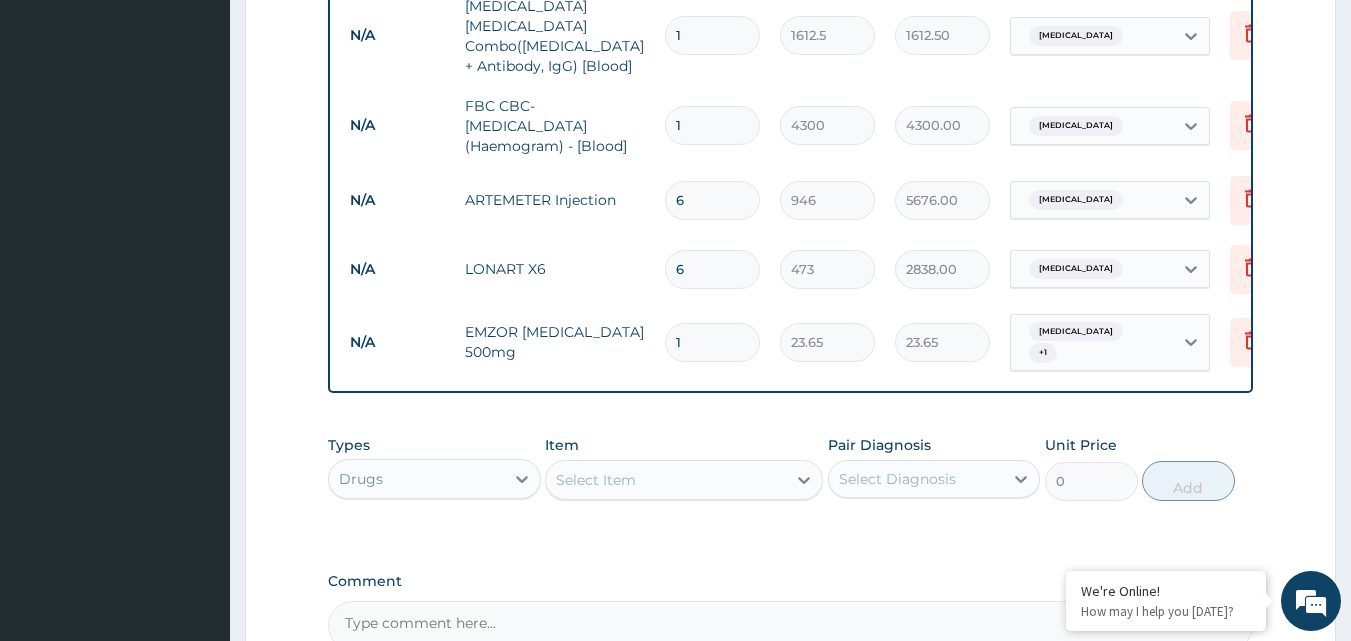 type on "425.70" 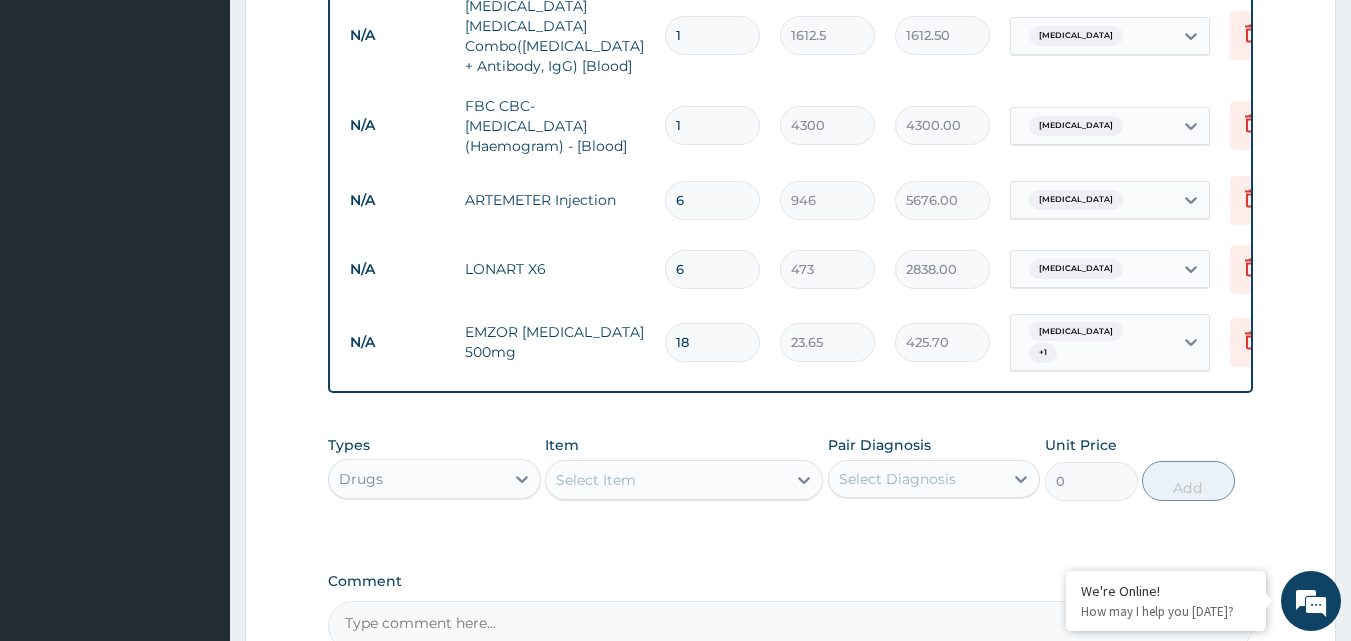 type on "18" 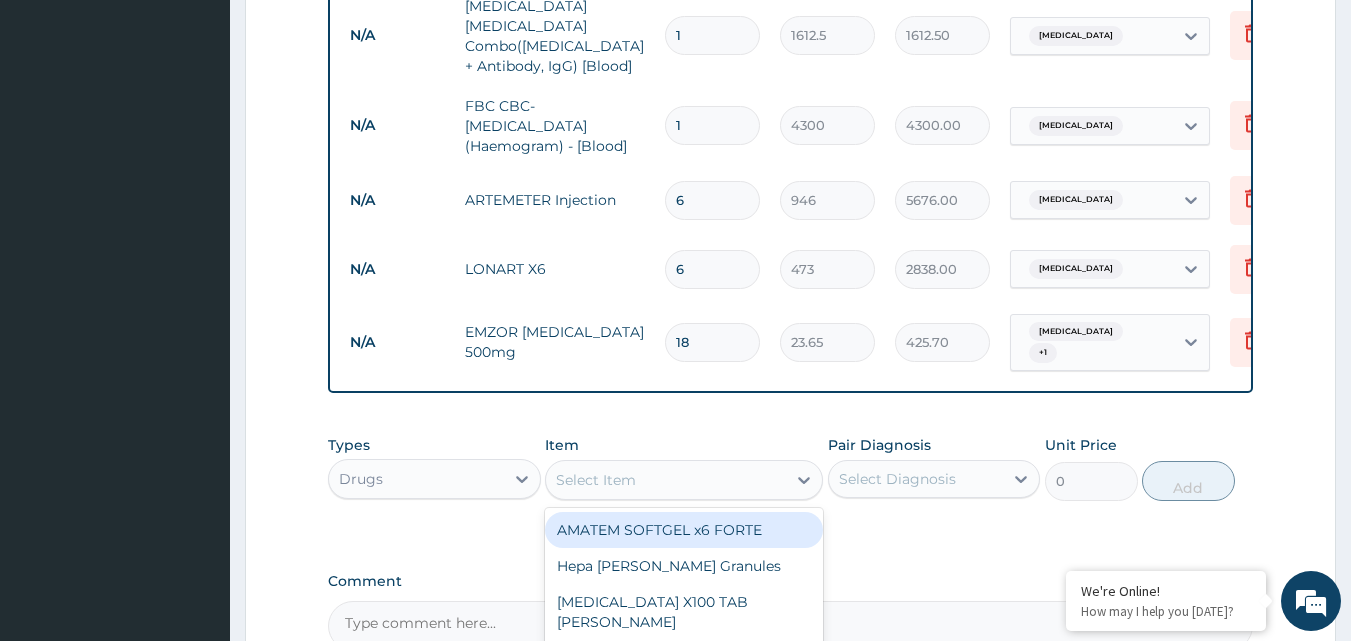click on "Select Item" at bounding box center [596, 480] 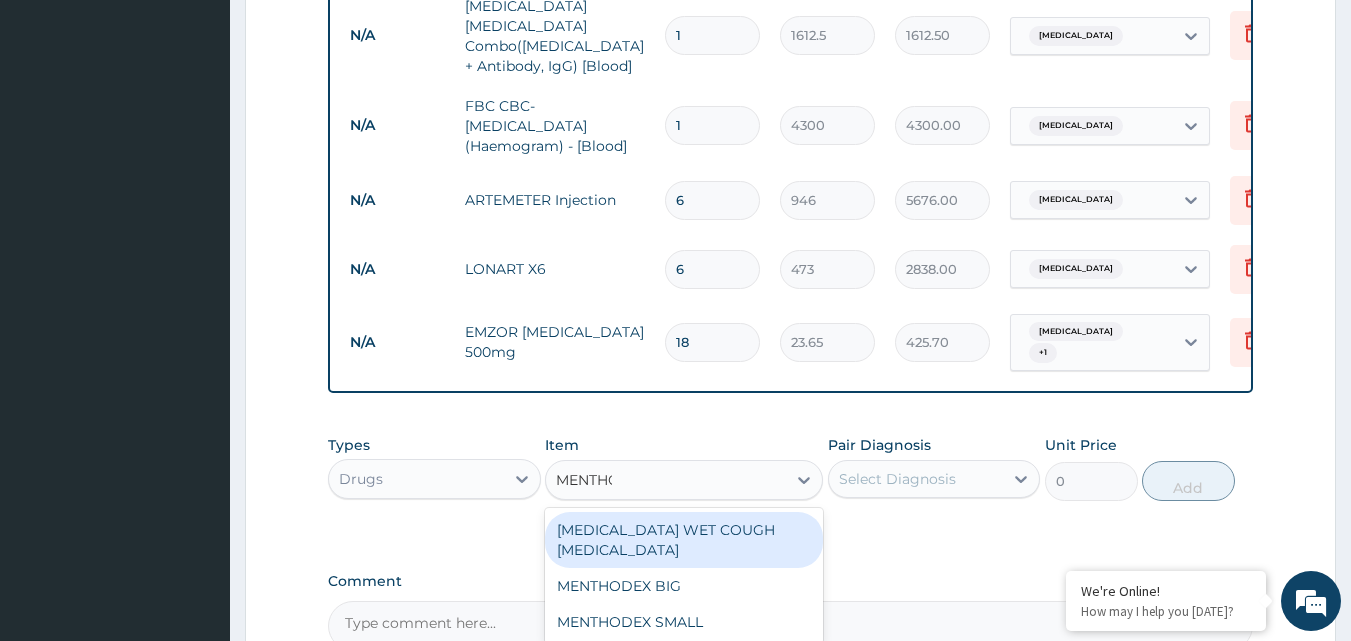 type on "MENTHOD" 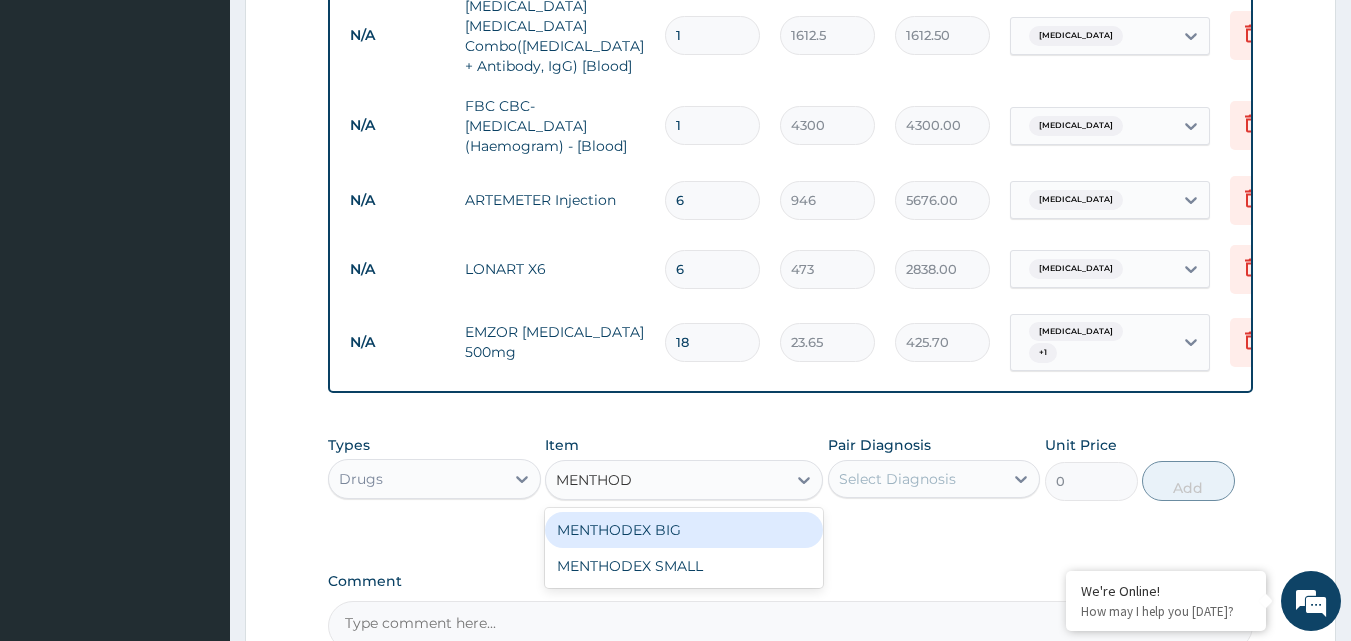 click on "MENTHODEX BIG" at bounding box center (684, 530) 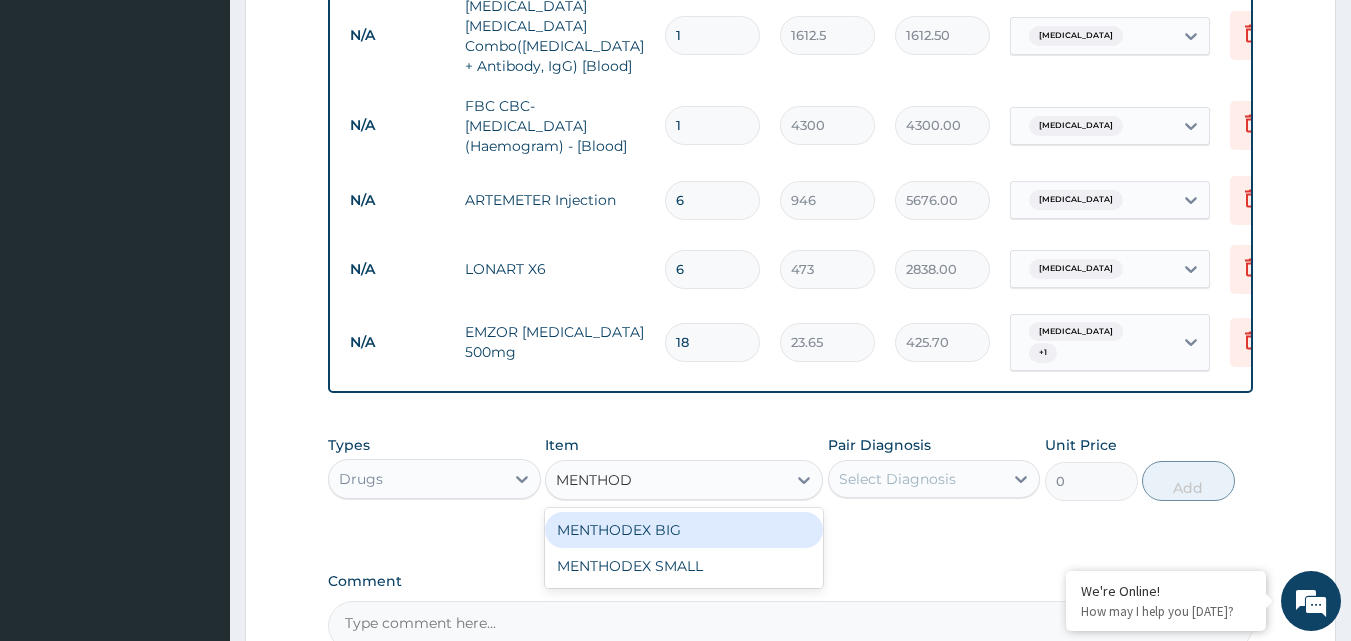type 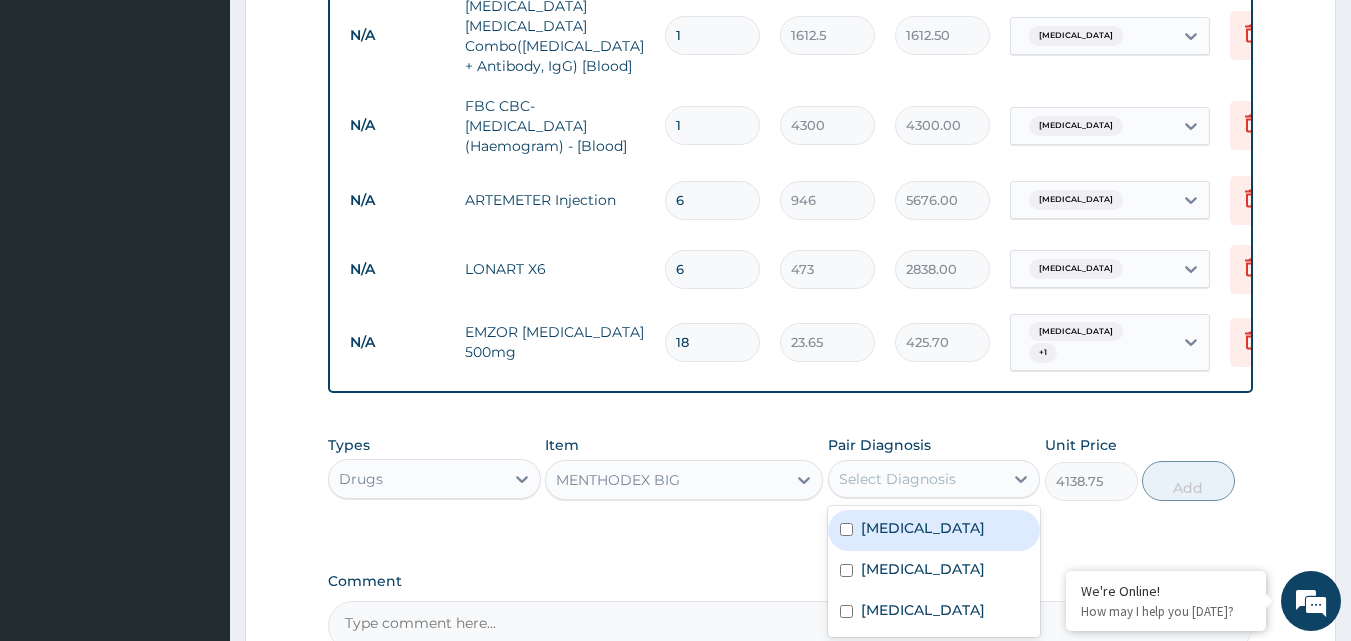 click on "Select Diagnosis" at bounding box center [916, 479] 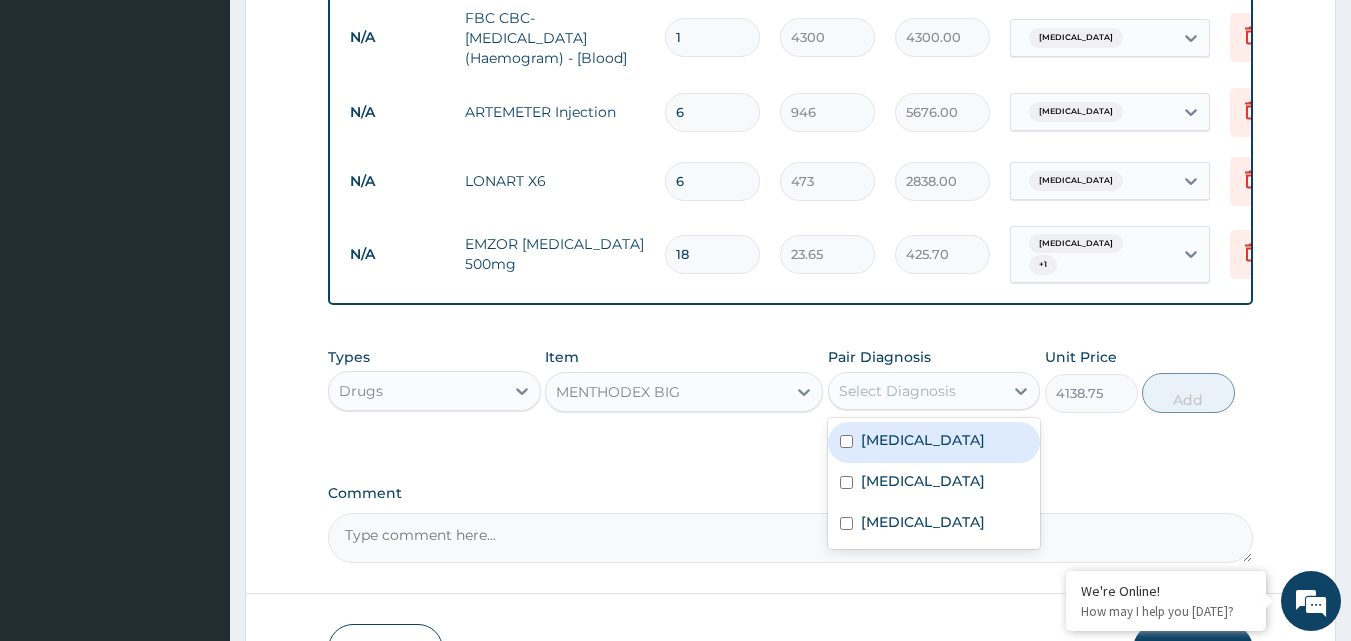 scroll, scrollTop: 1092, scrollLeft: 0, axis: vertical 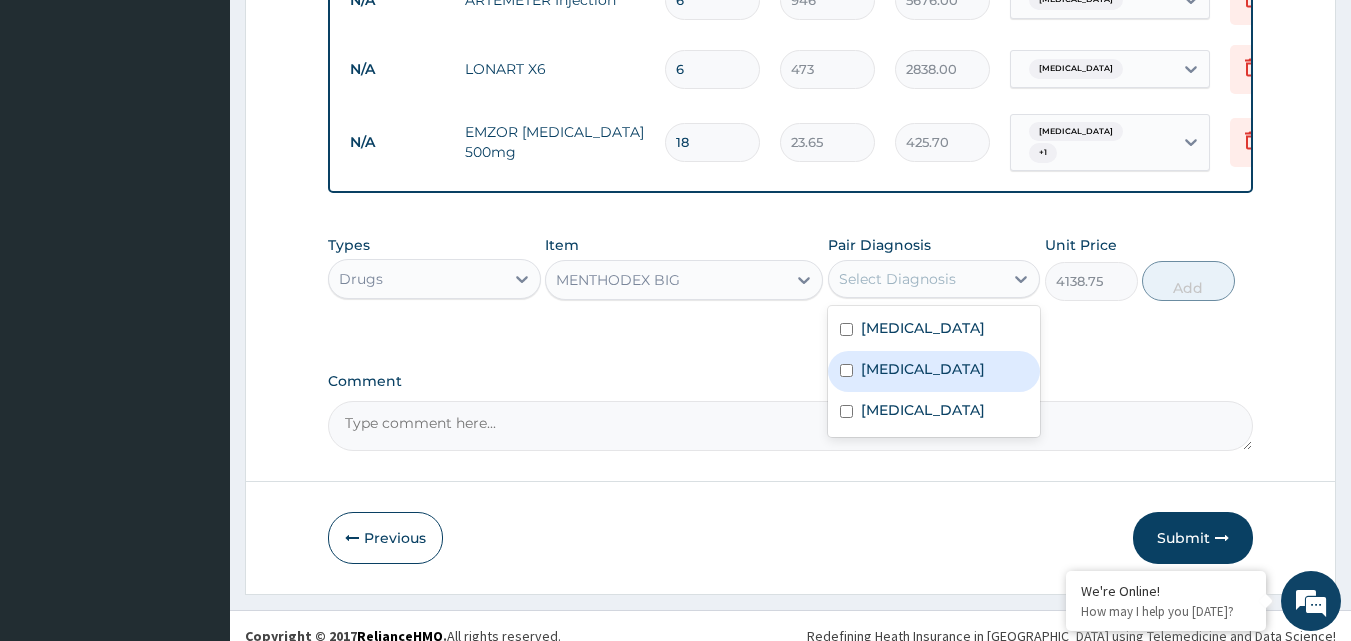 click on "[MEDICAL_DATA]" at bounding box center [923, 369] 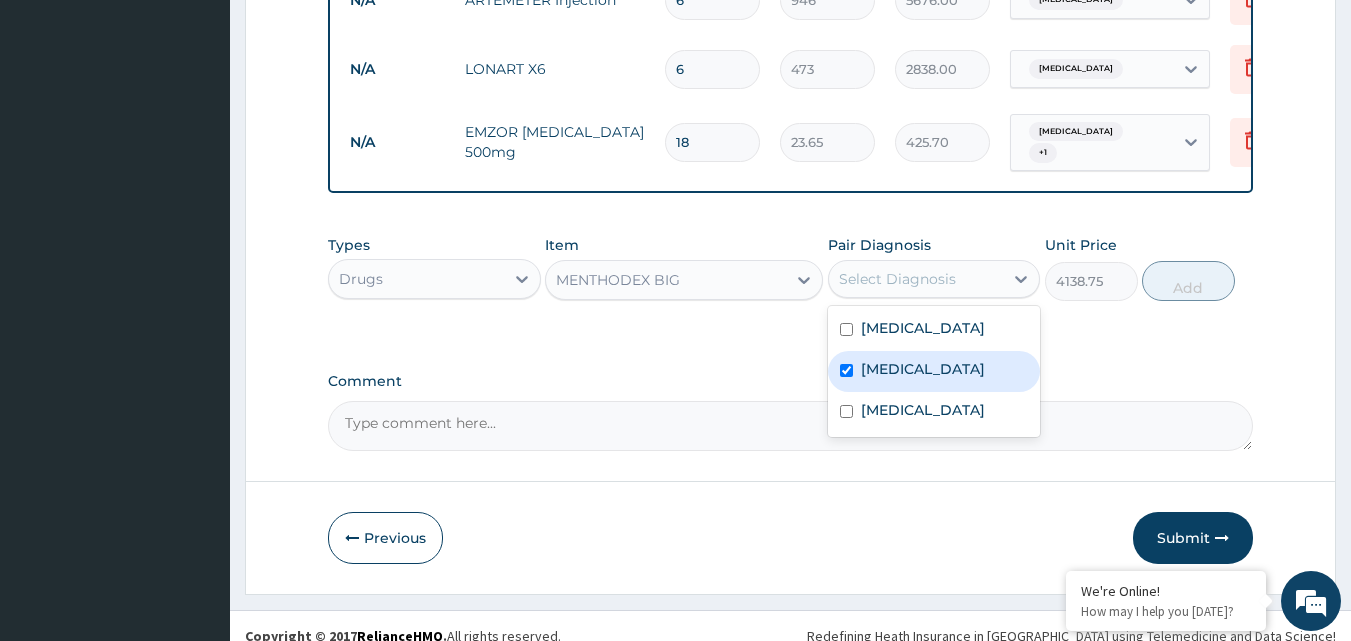 checkbox on "true" 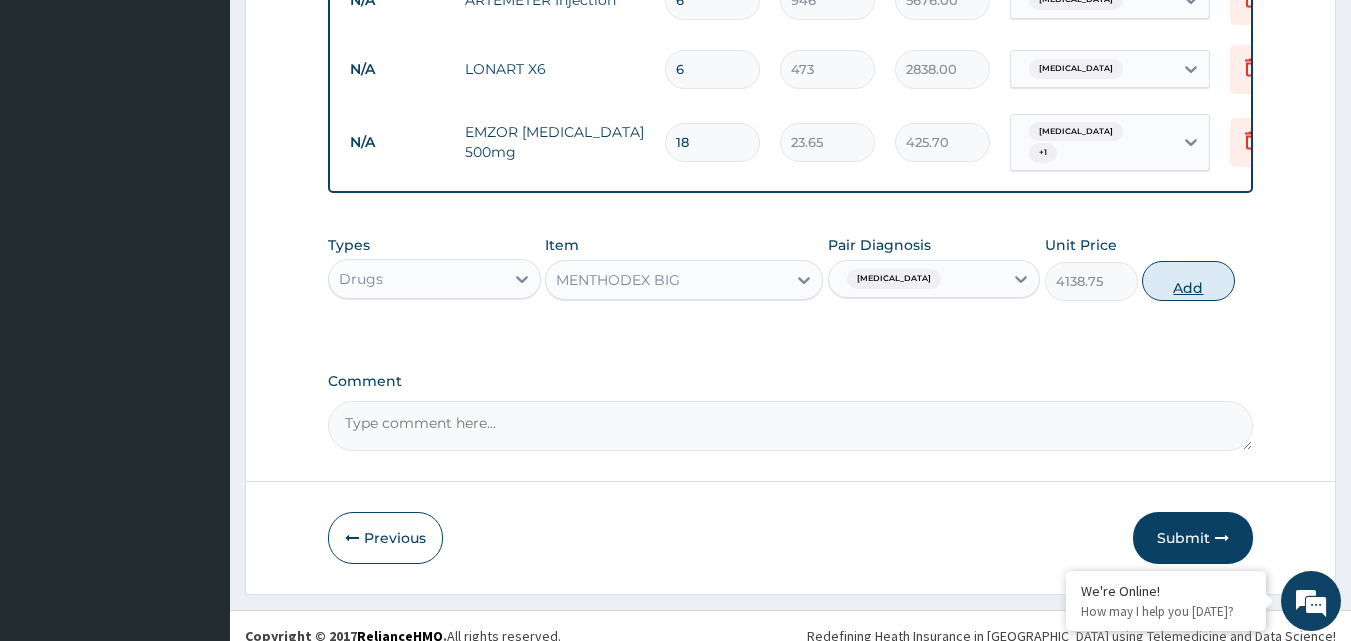 click on "Add" at bounding box center (1188, 281) 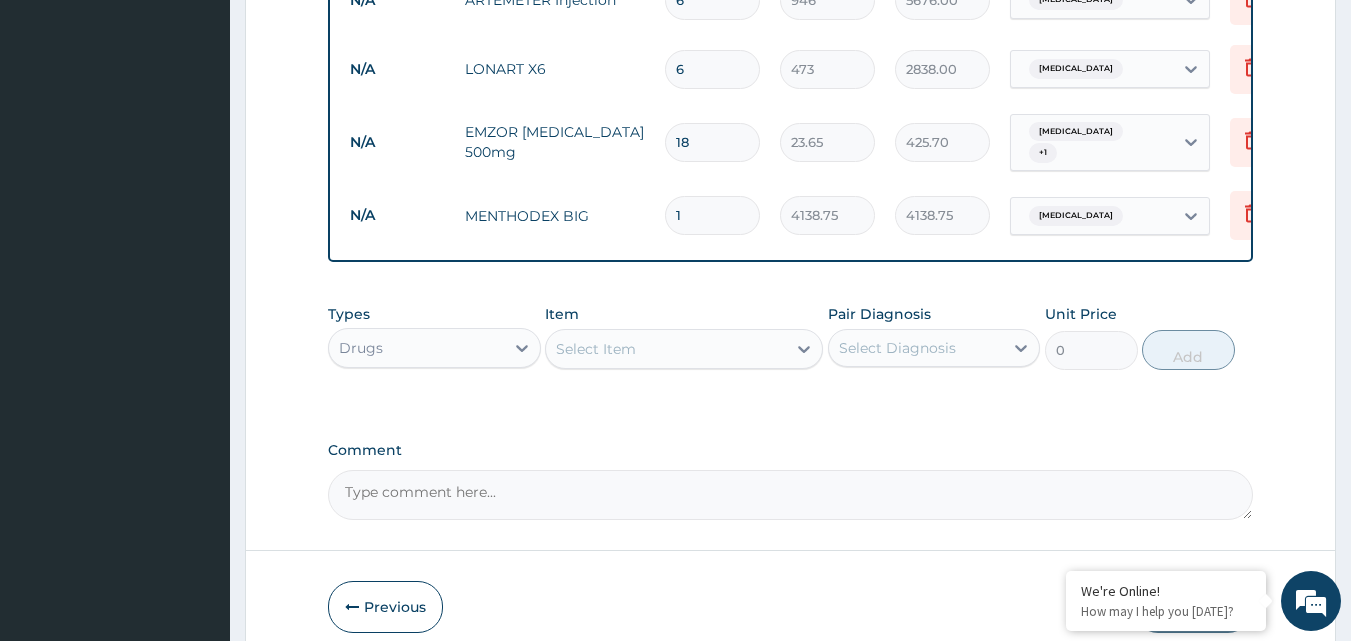click on "Select Item" at bounding box center [596, 349] 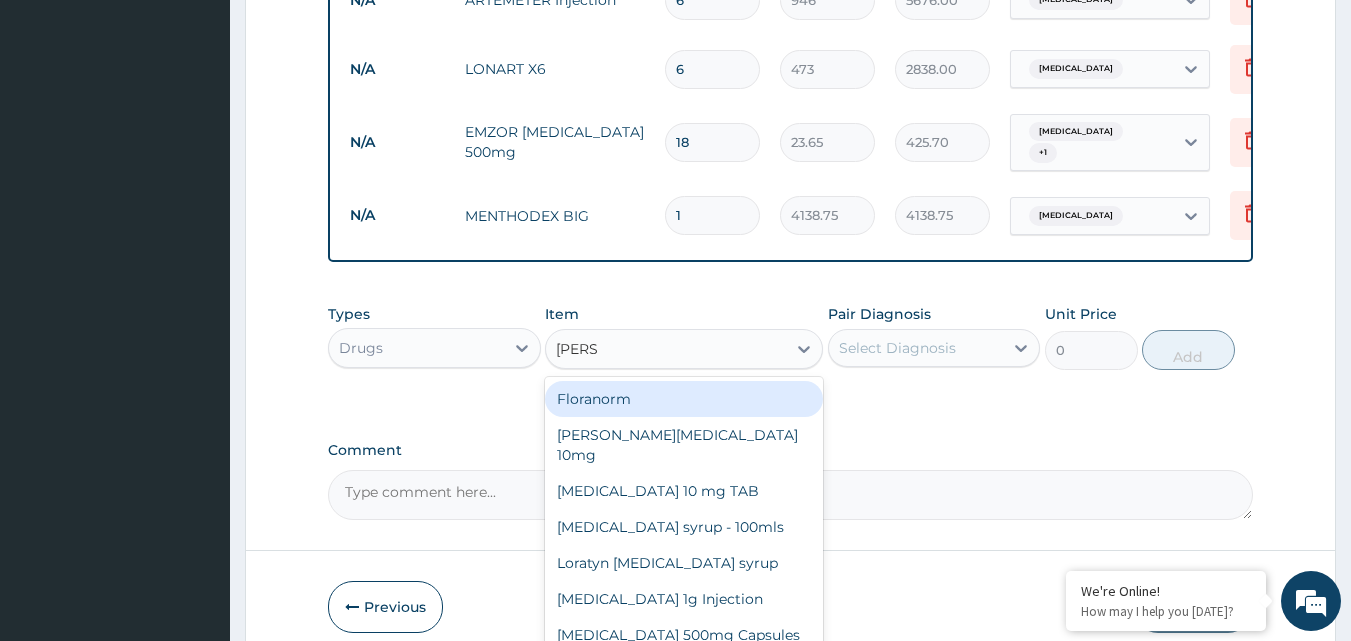 type on "LORAT" 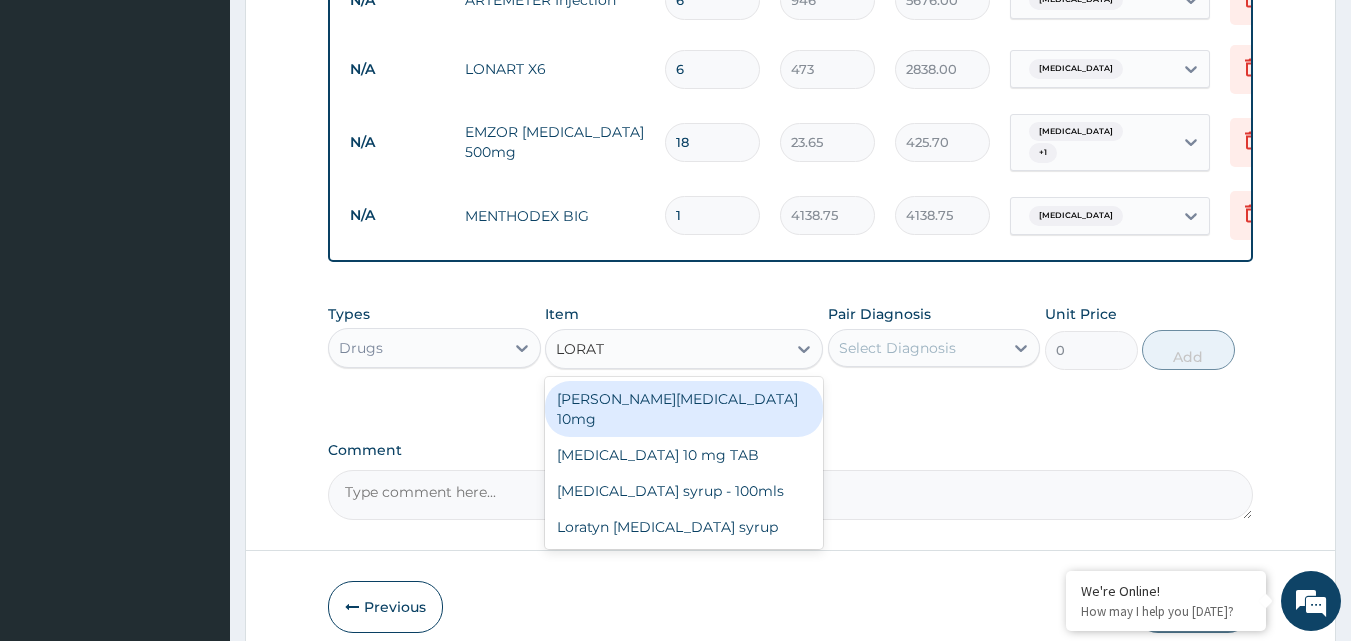 click on "[PERSON_NAME][MEDICAL_DATA] 10mg" at bounding box center (684, 409) 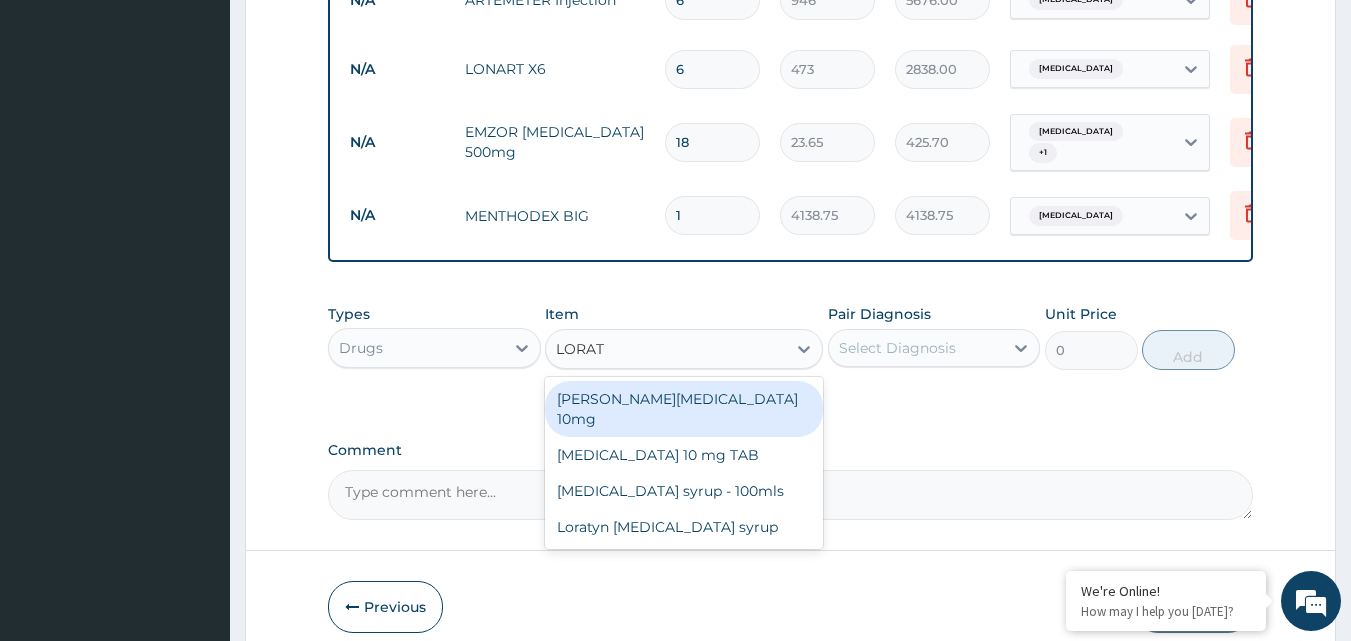 type 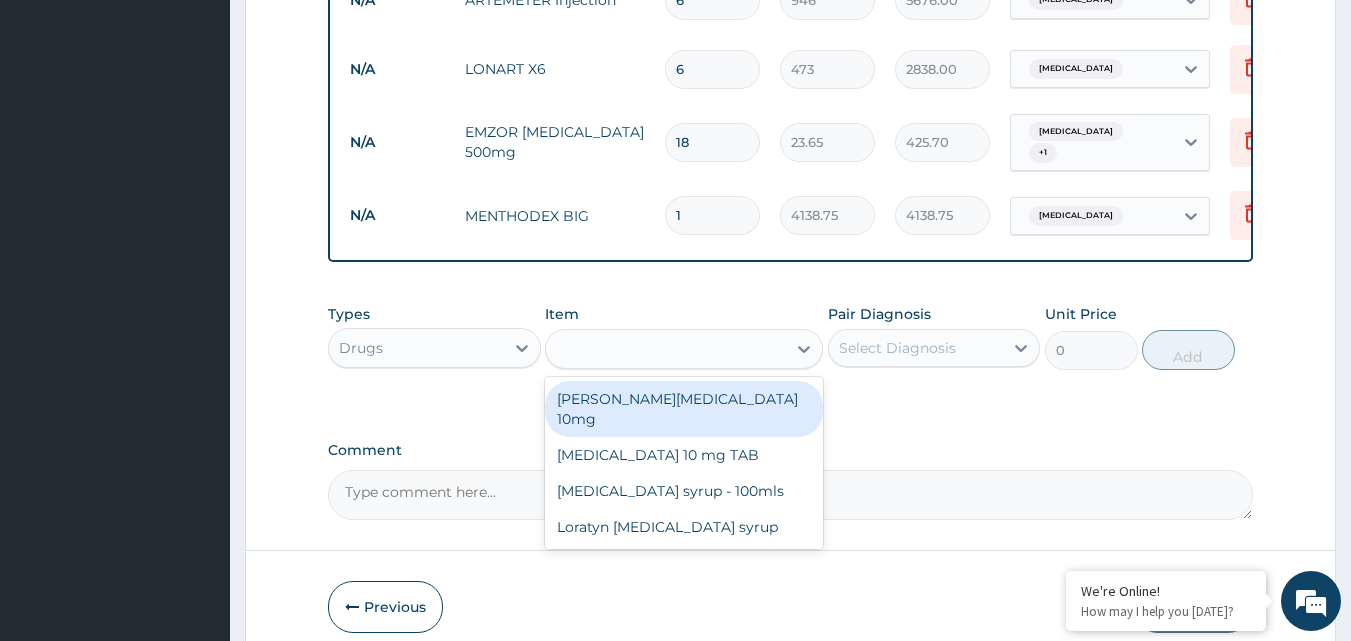 type on "88.6875" 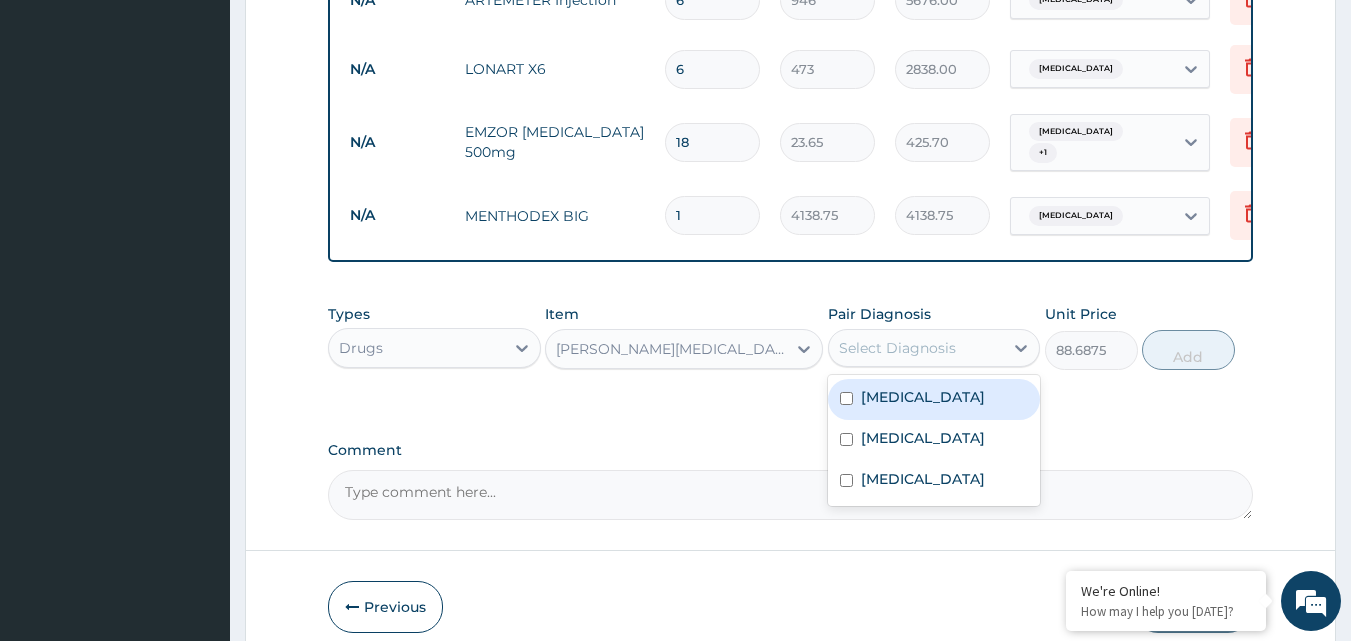 click on "Select Diagnosis" at bounding box center [897, 348] 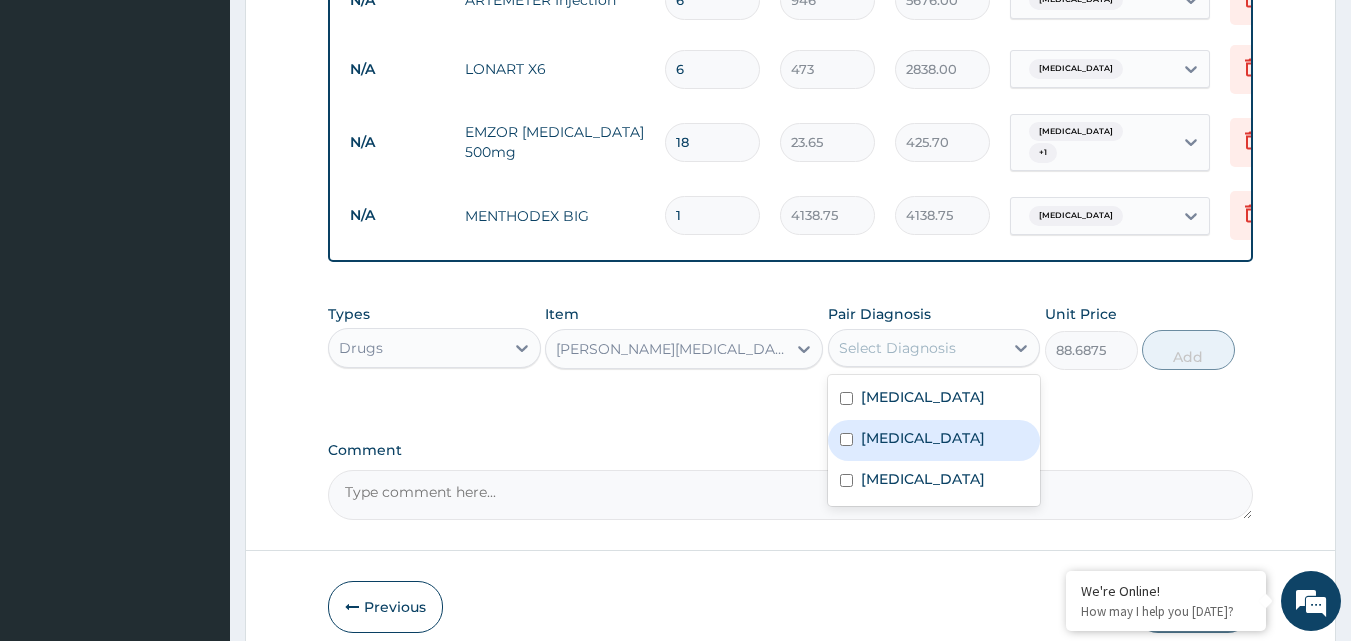 click on "[MEDICAL_DATA]" at bounding box center [923, 438] 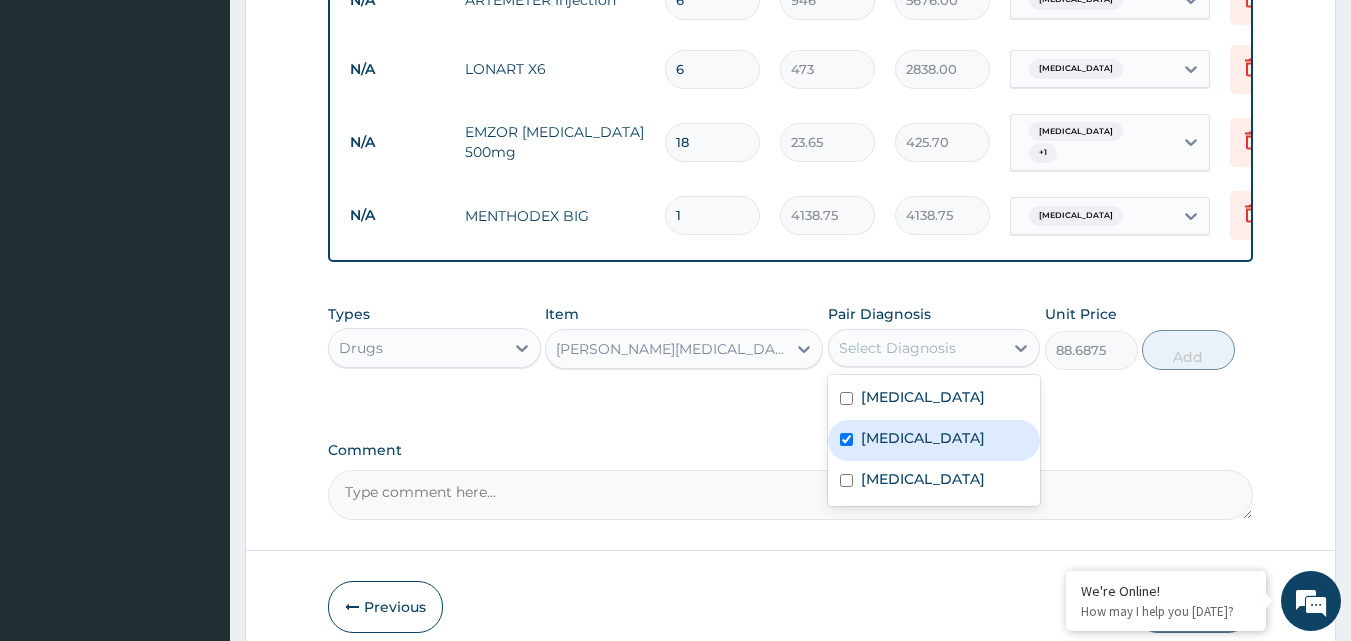 checkbox on "true" 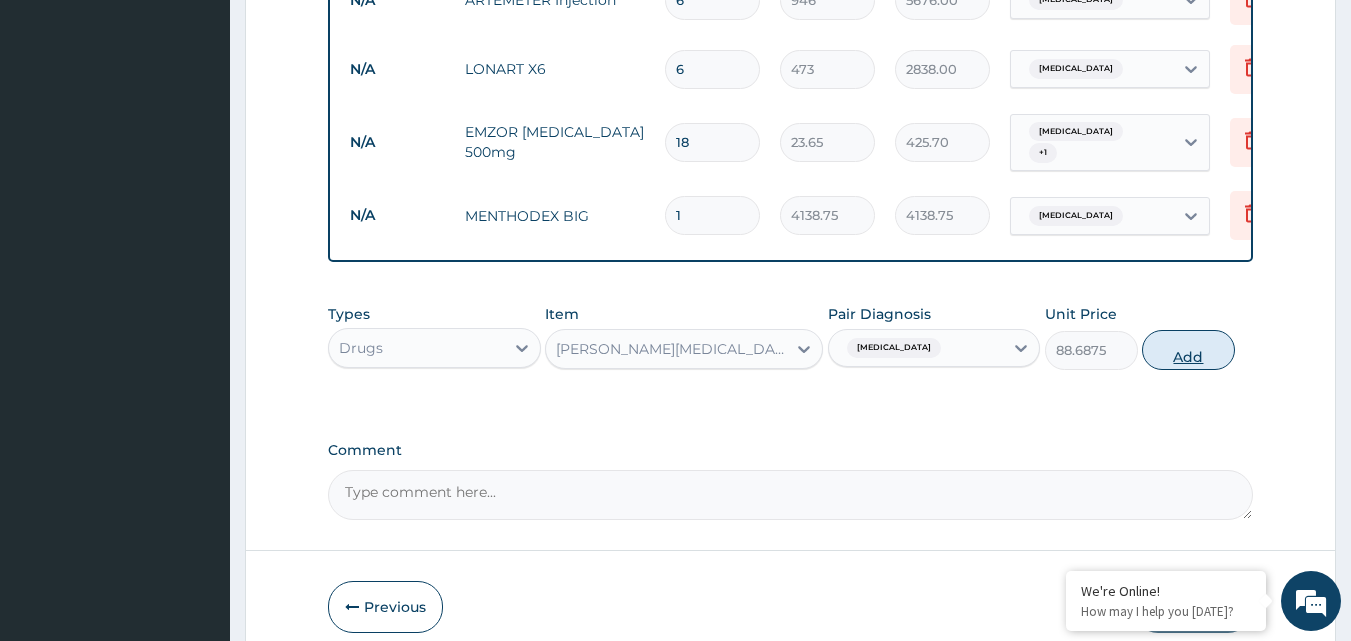 click on "Add" at bounding box center [1188, 350] 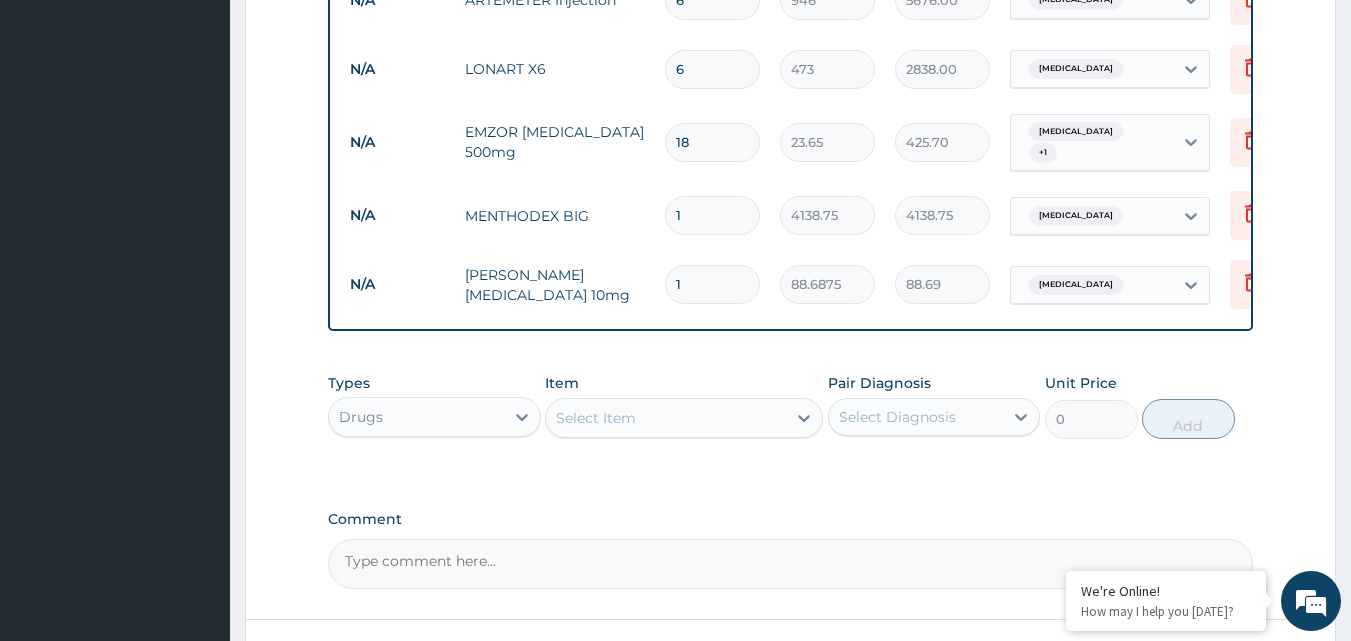 type 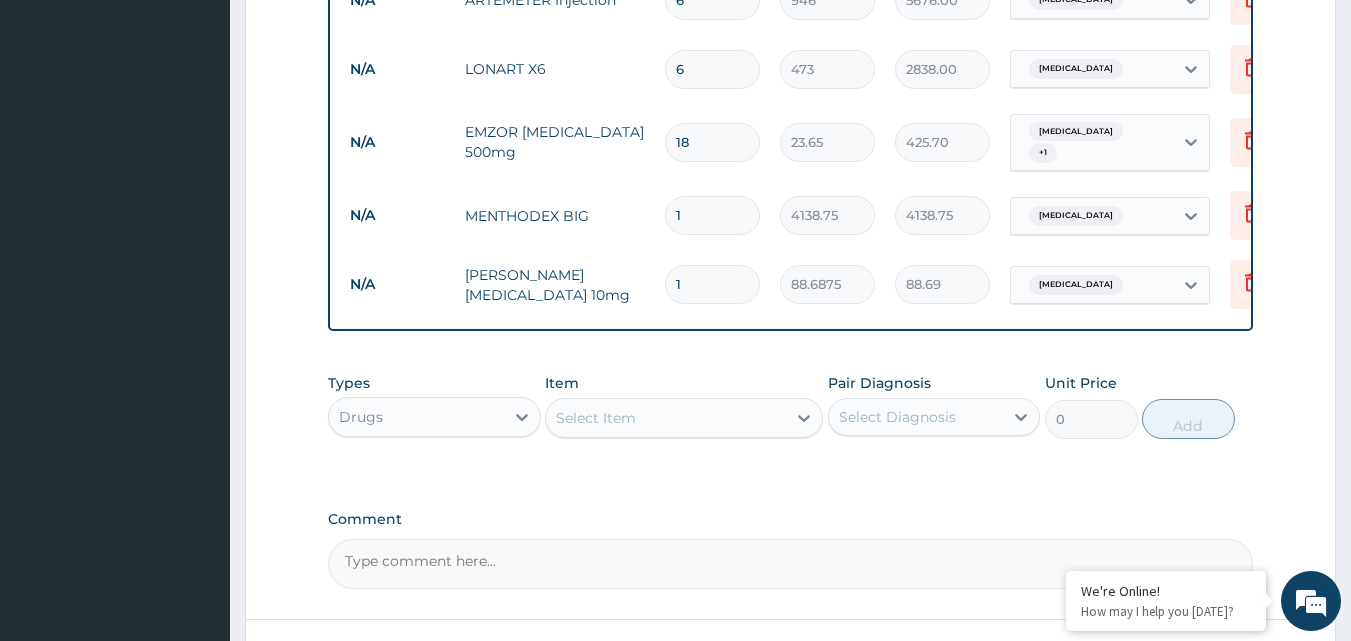 type on "0.00" 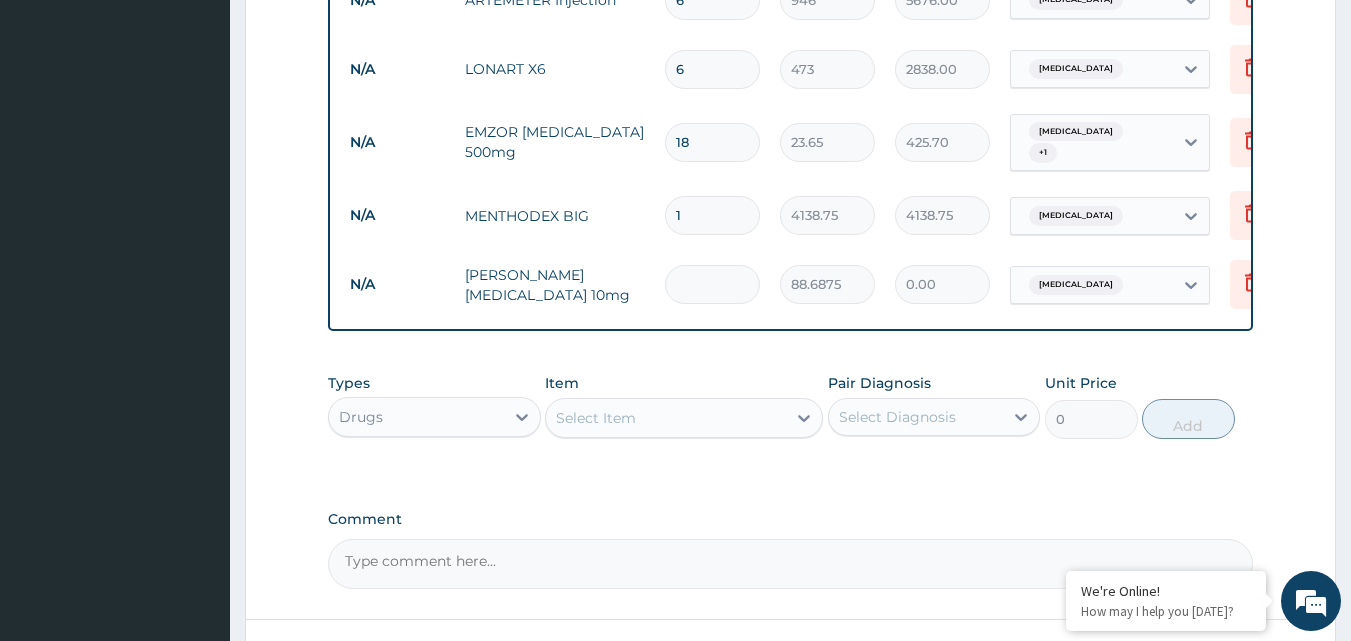 type on "5" 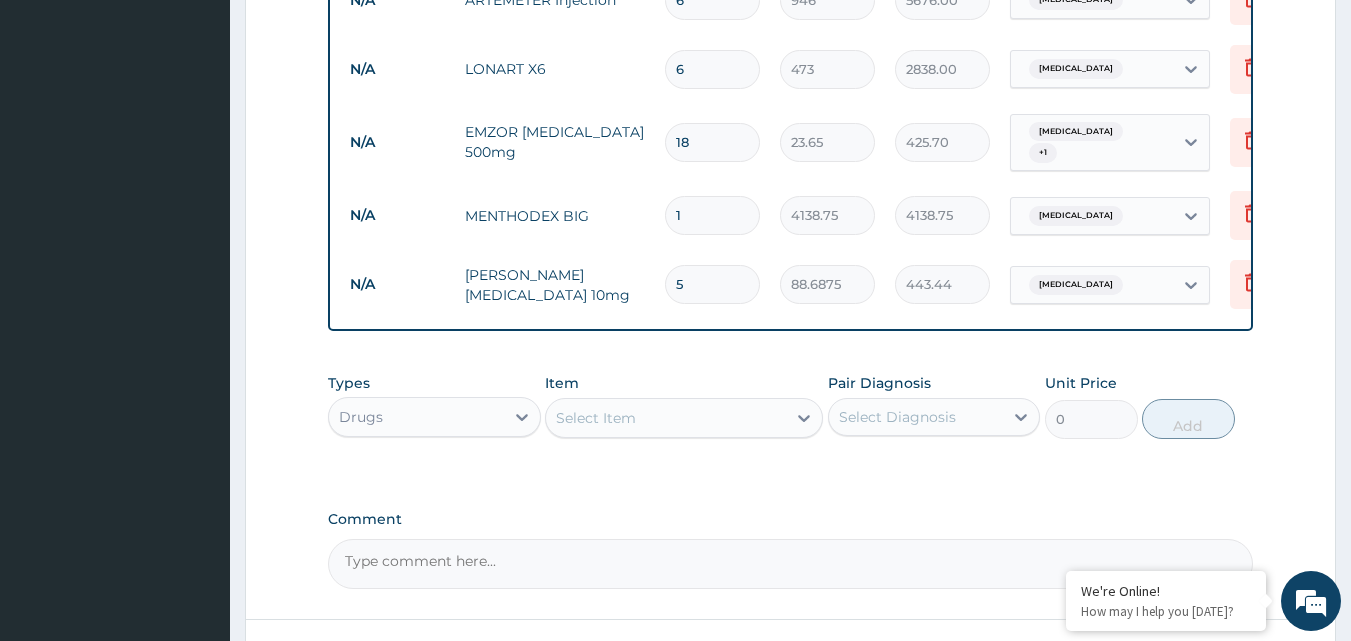 type on "5" 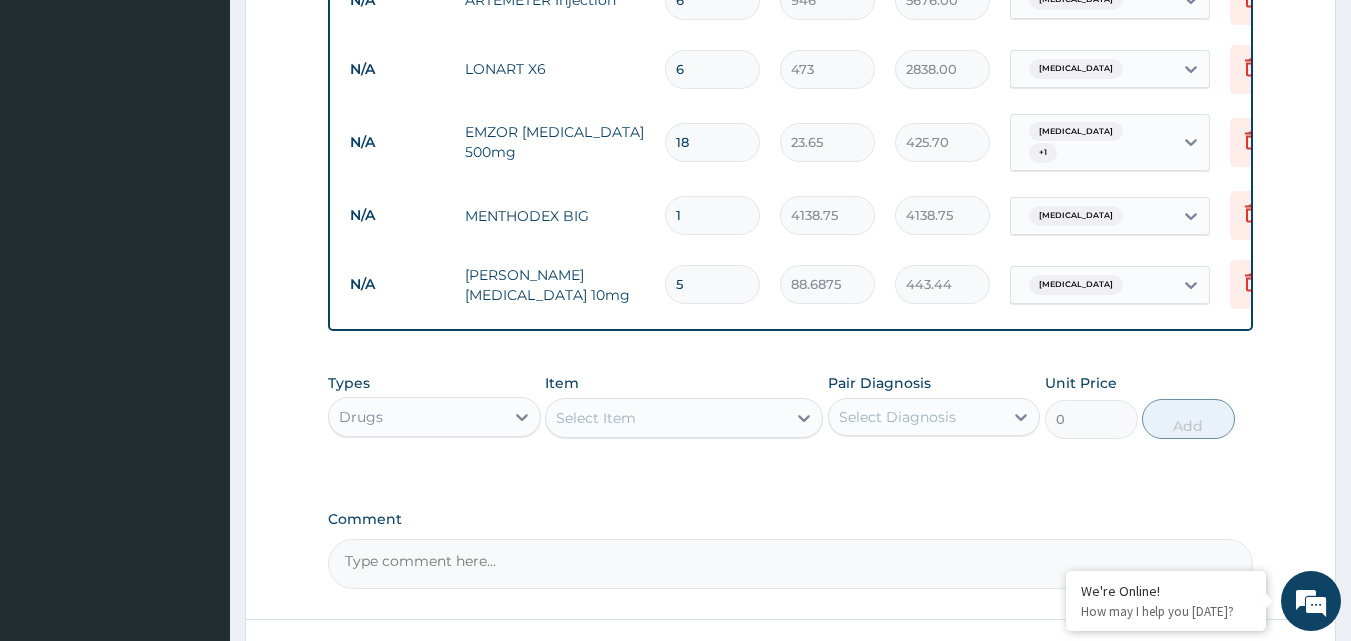 click on "Select Item" at bounding box center [666, 418] 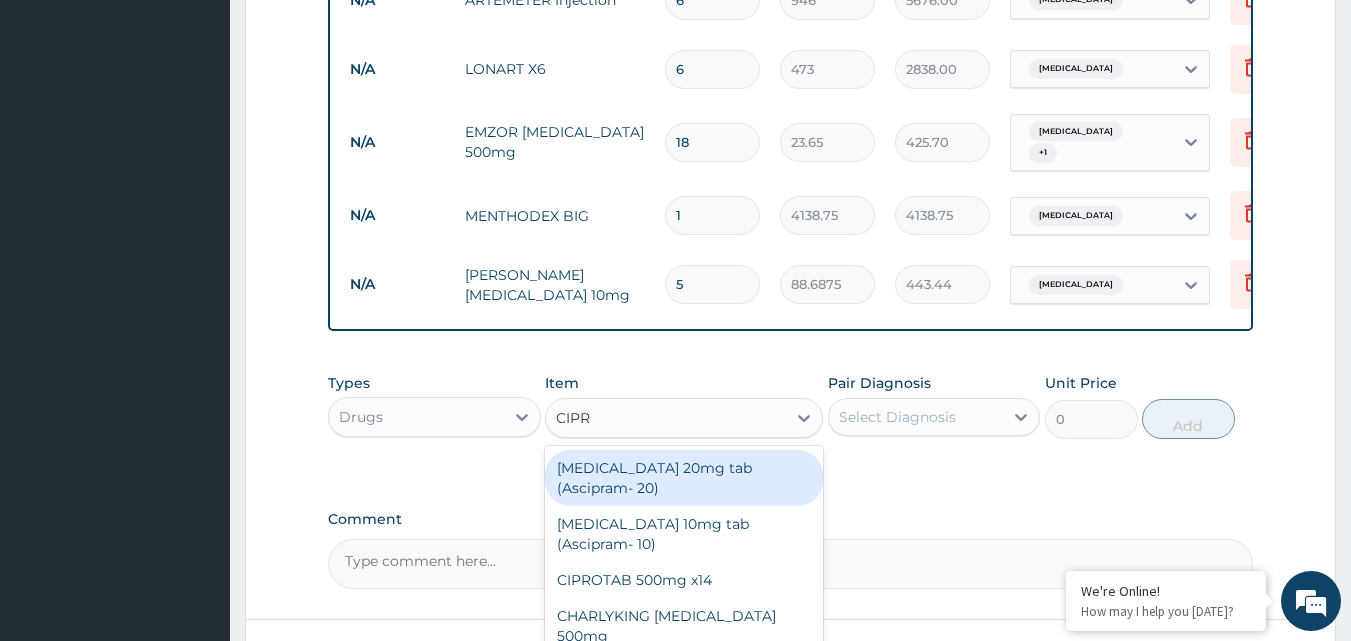 type on "CIPRO" 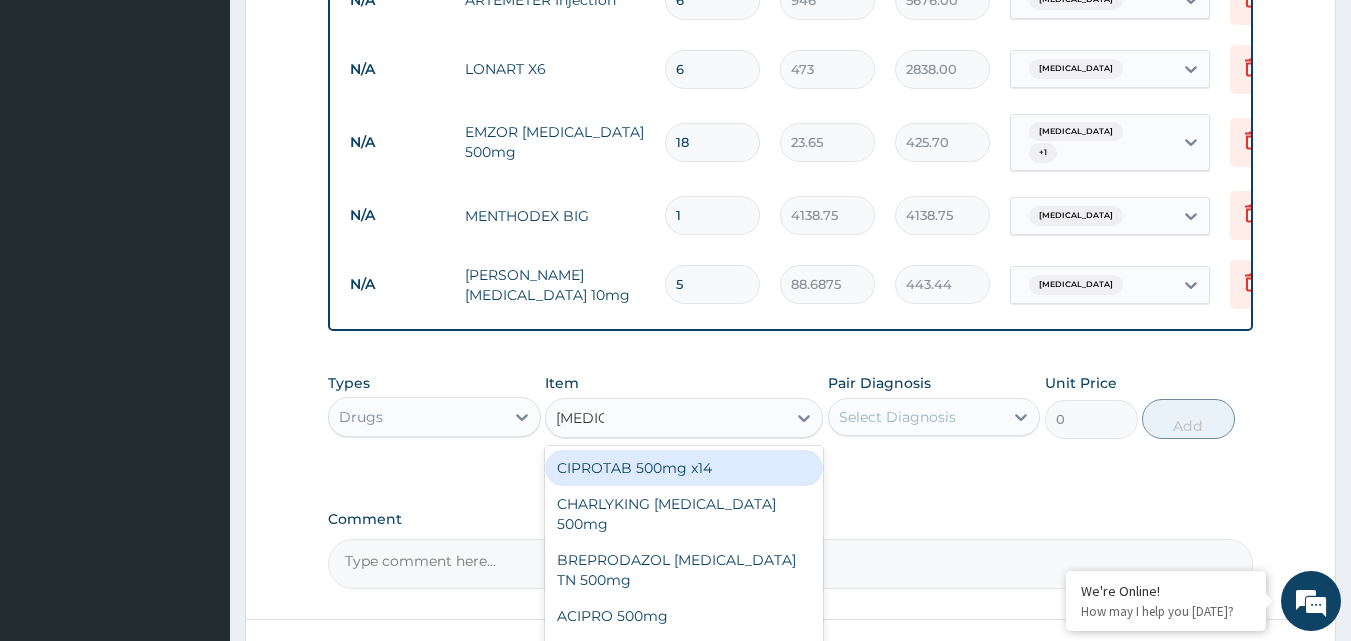 click on "CIPROTAB 500mg x14" at bounding box center (684, 468) 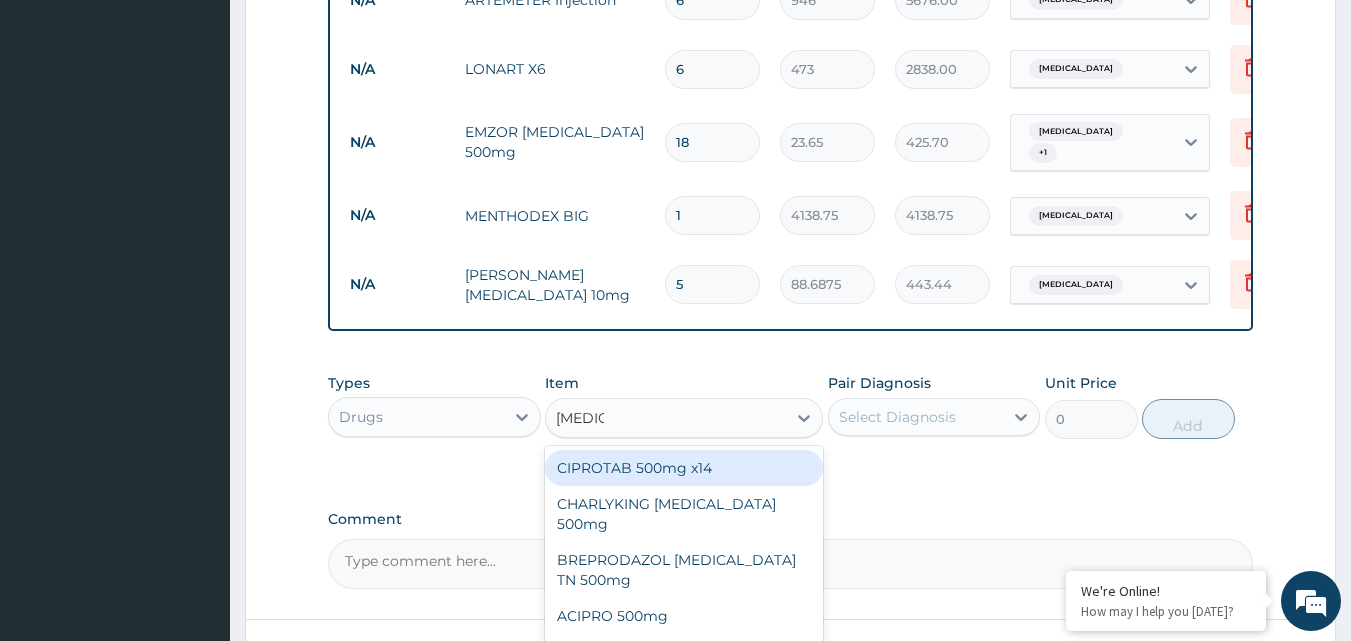 type 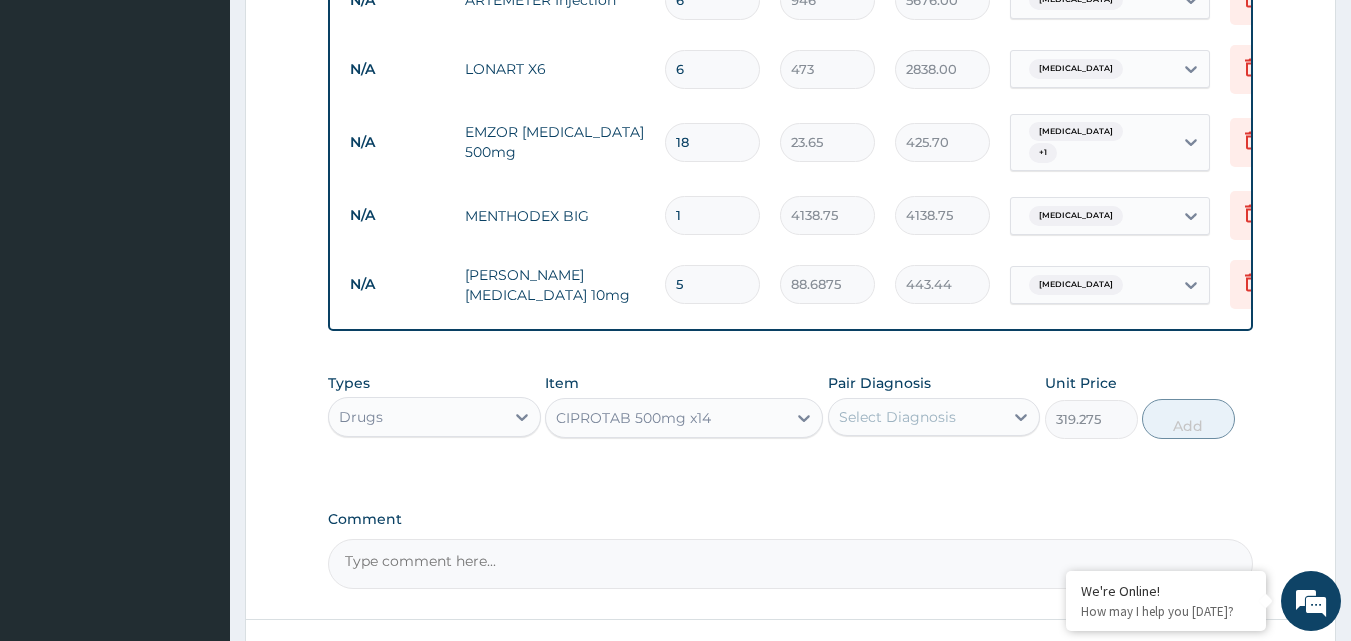 click on "Select Diagnosis" at bounding box center [916, 417] 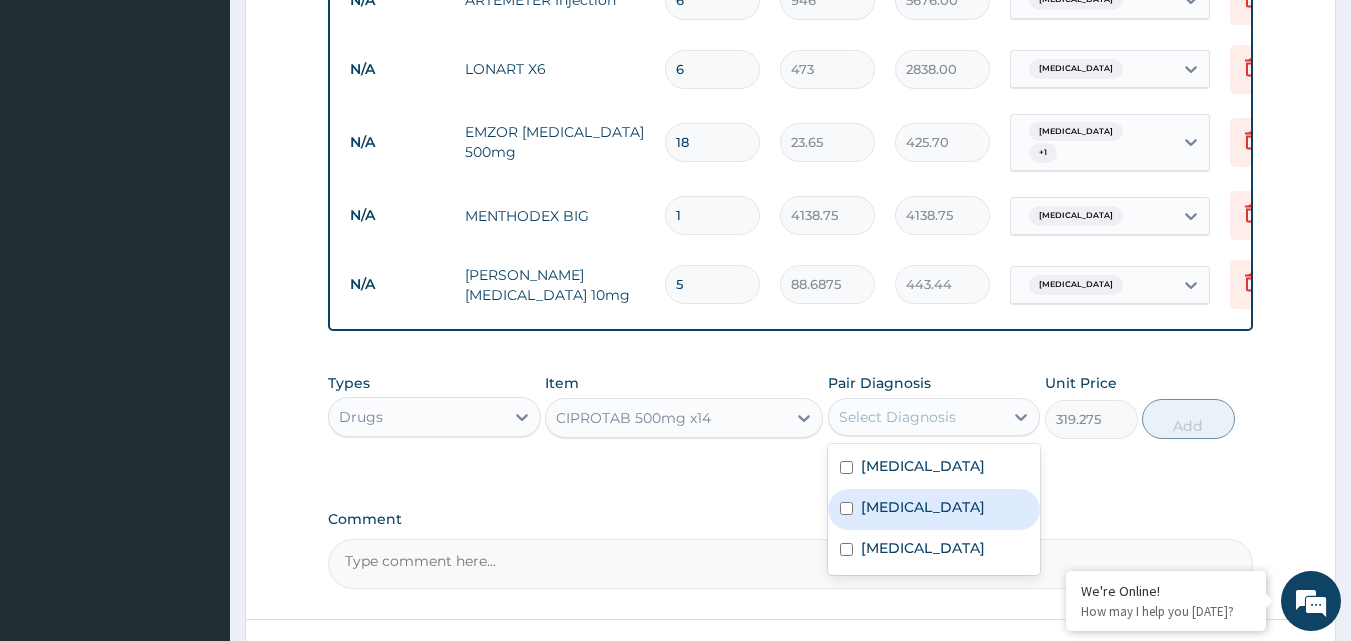 click on "[MEDICAL_DATA]" at bounding box center (923, 507) 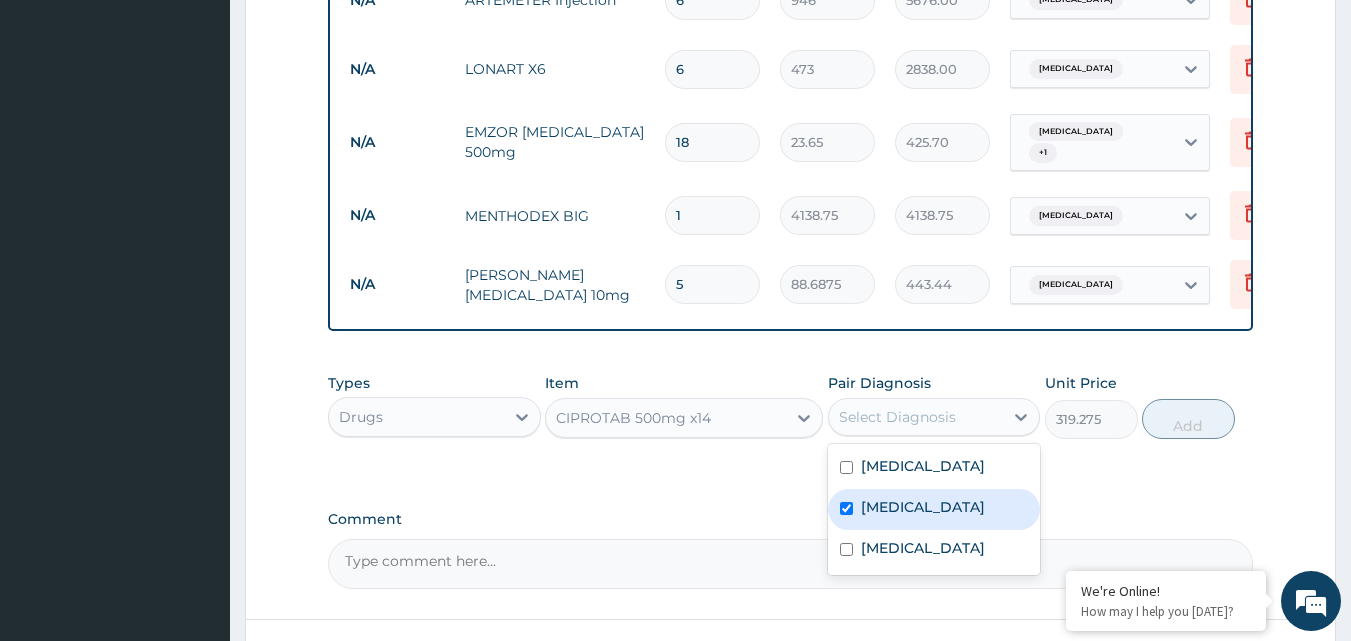 checkbox on "true" 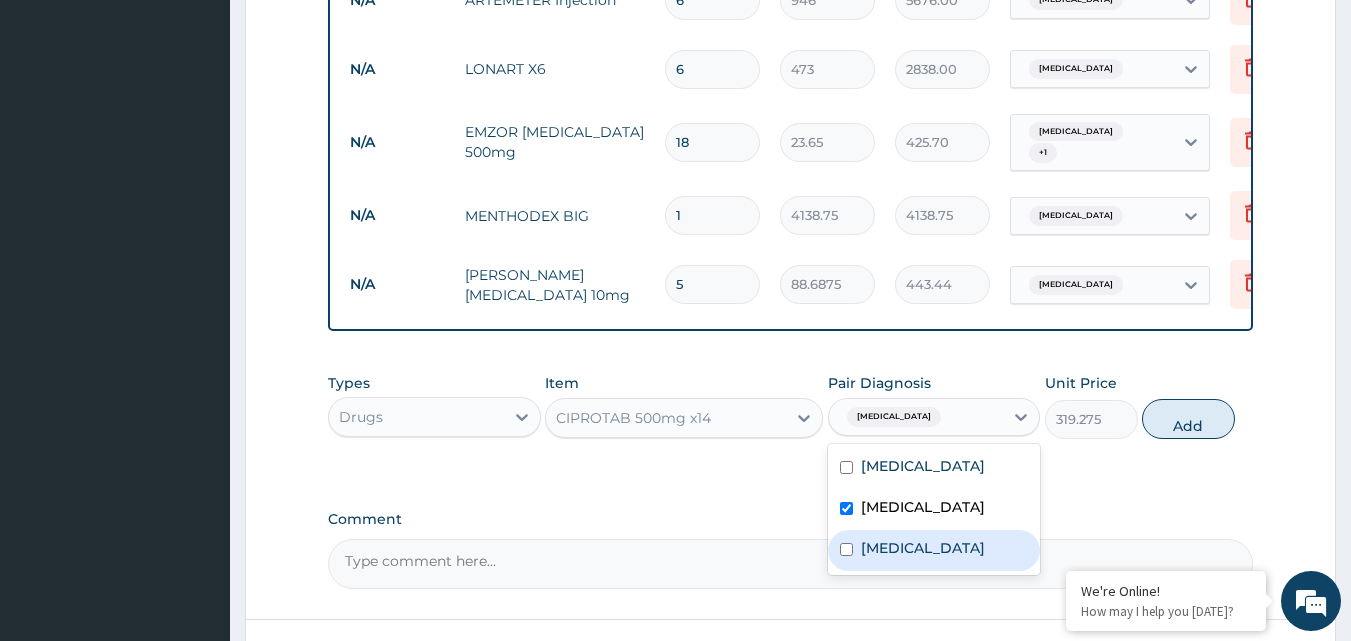 click on "[MEDICAL_DATA]" at bounding box center [934, 550] 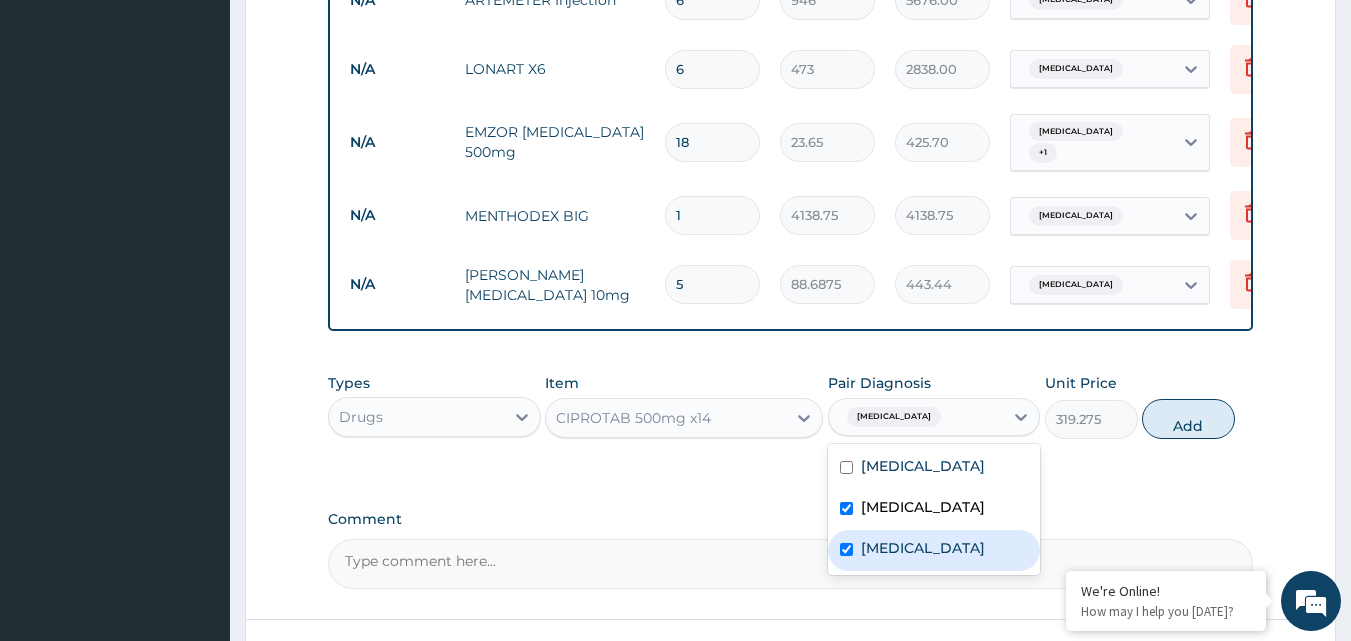 checkbox on "true" 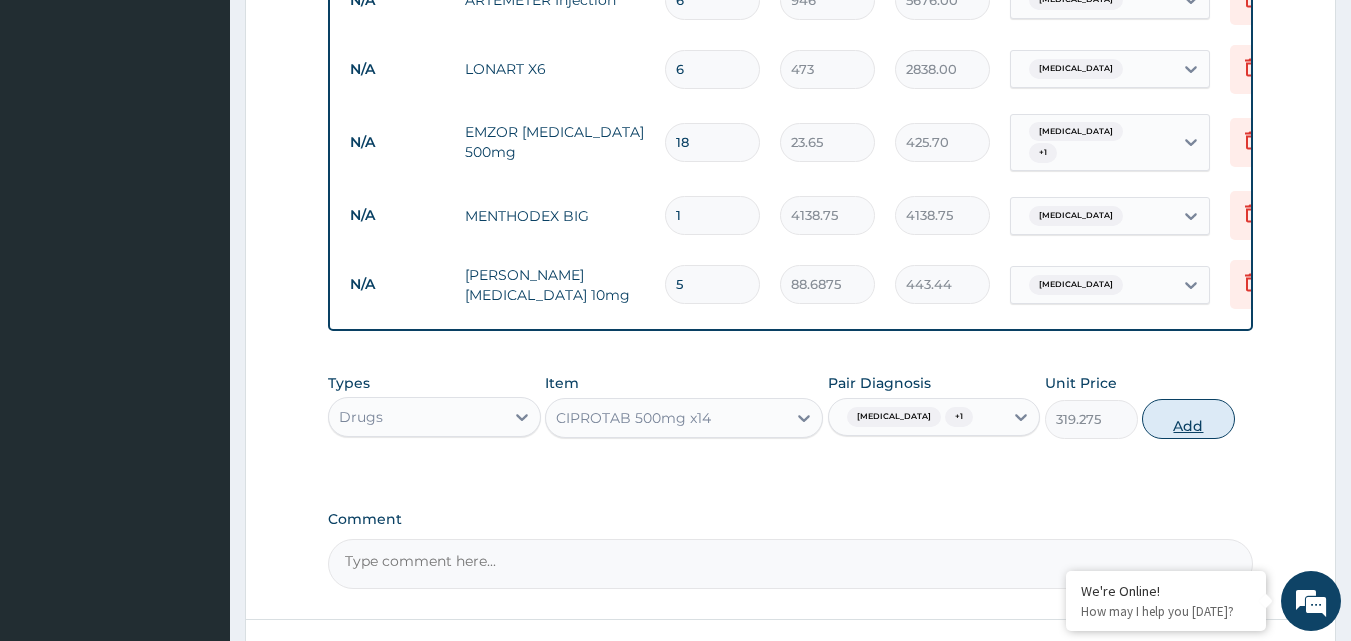 click on "Add" at bounding box center [1188, 419] 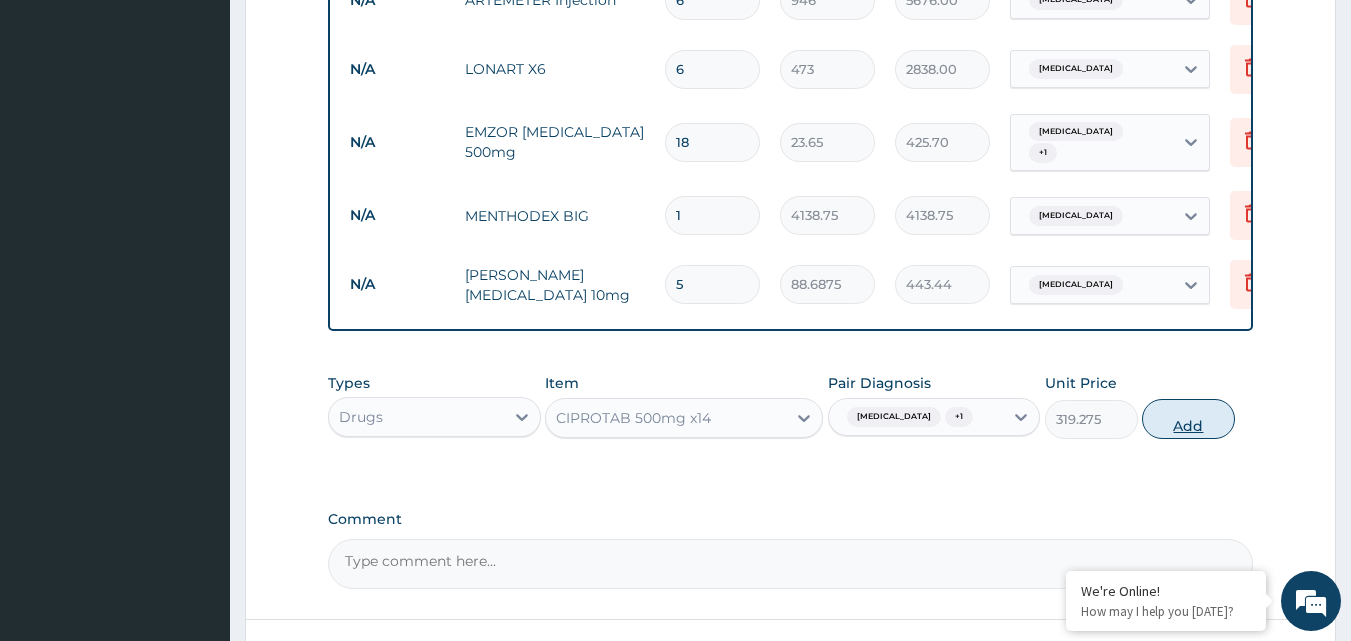 type on "0" 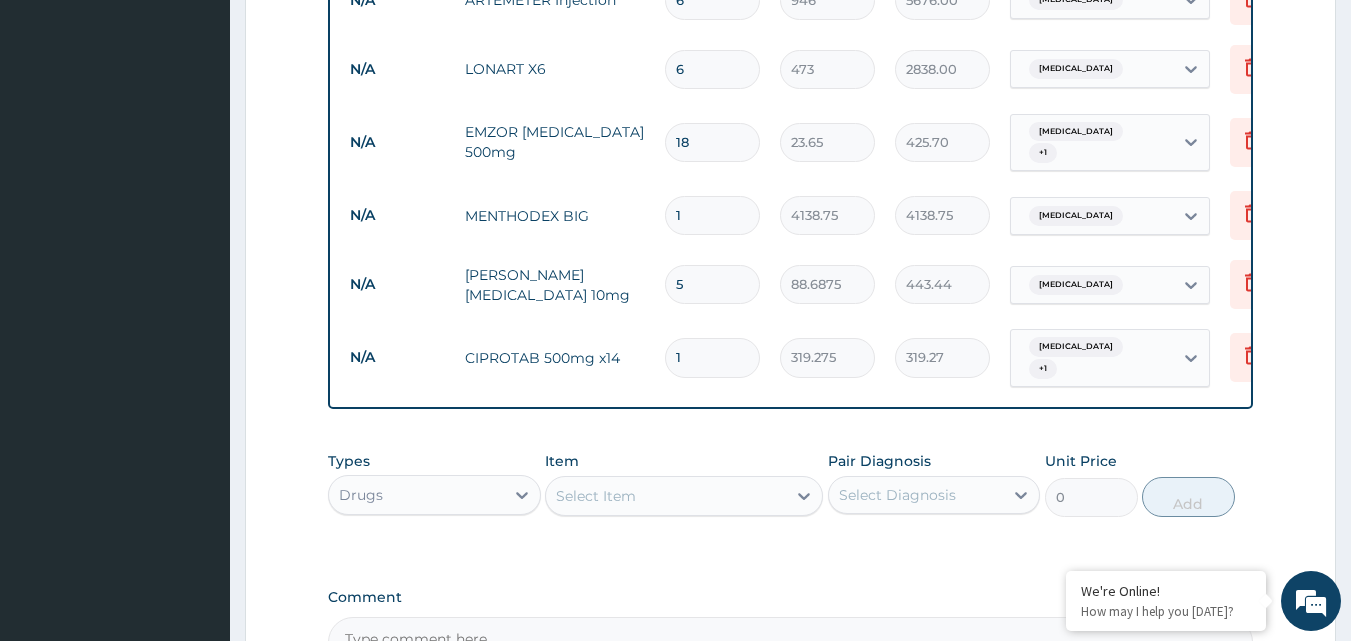 type on "10" 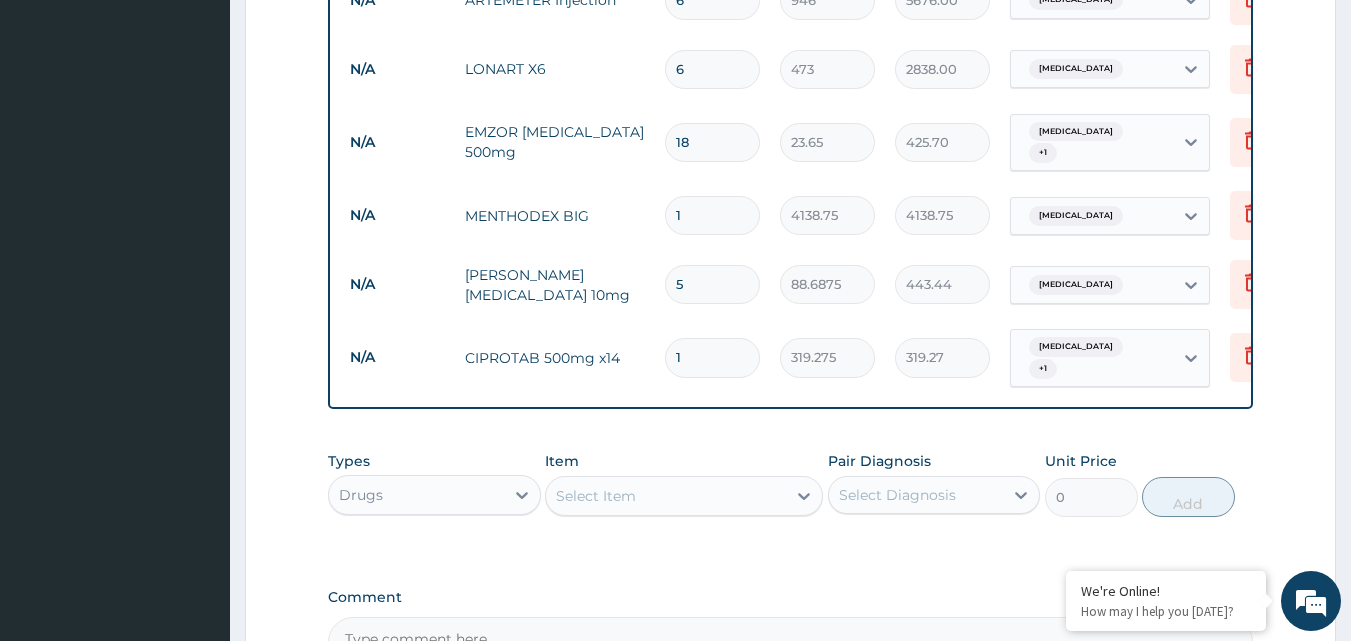 type on "3192.75" 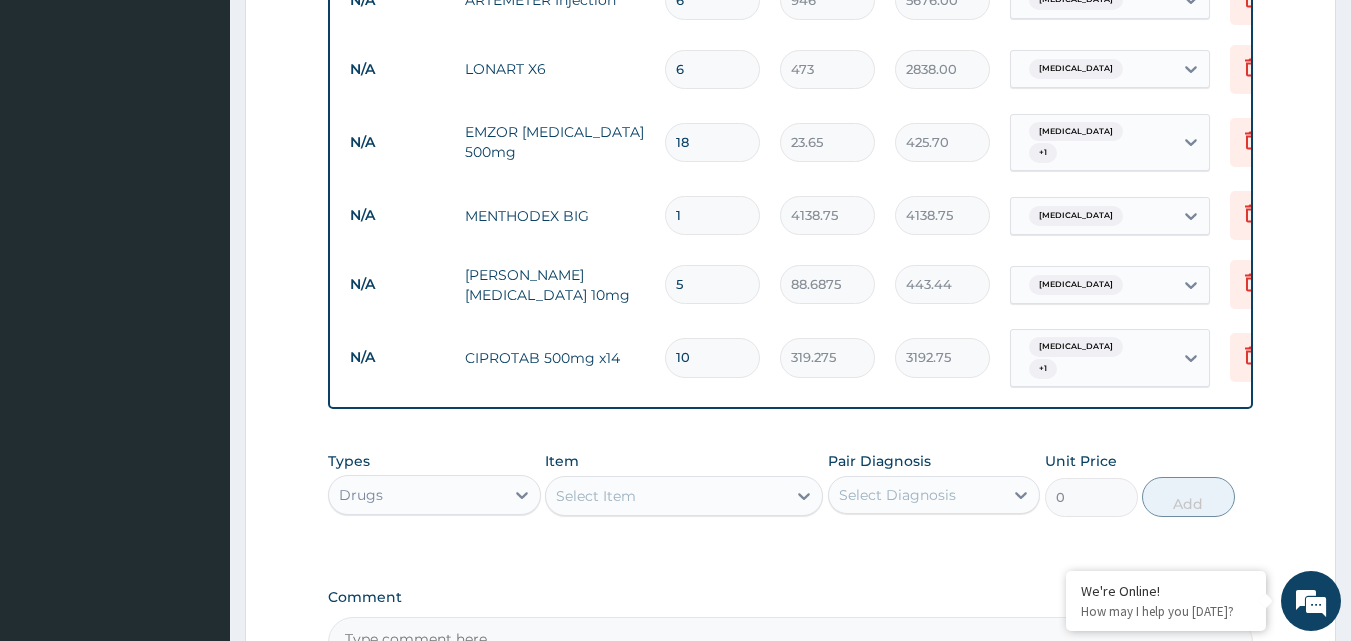 type on "1" 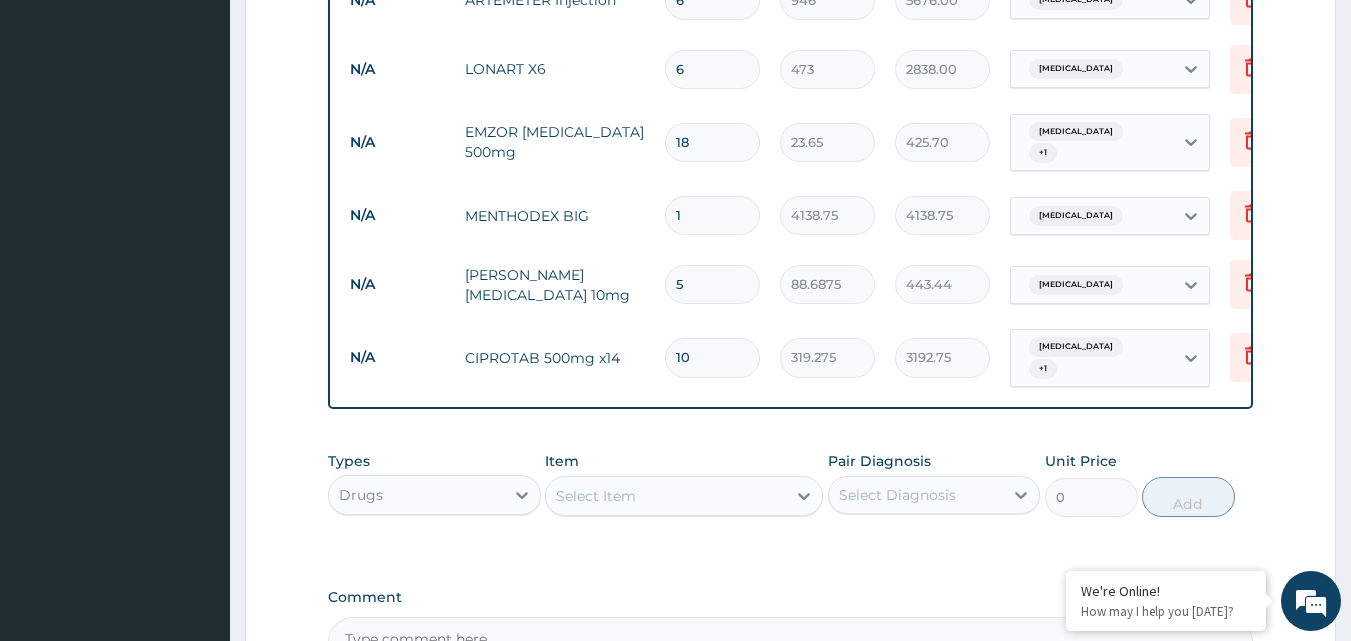 type on "319.27" 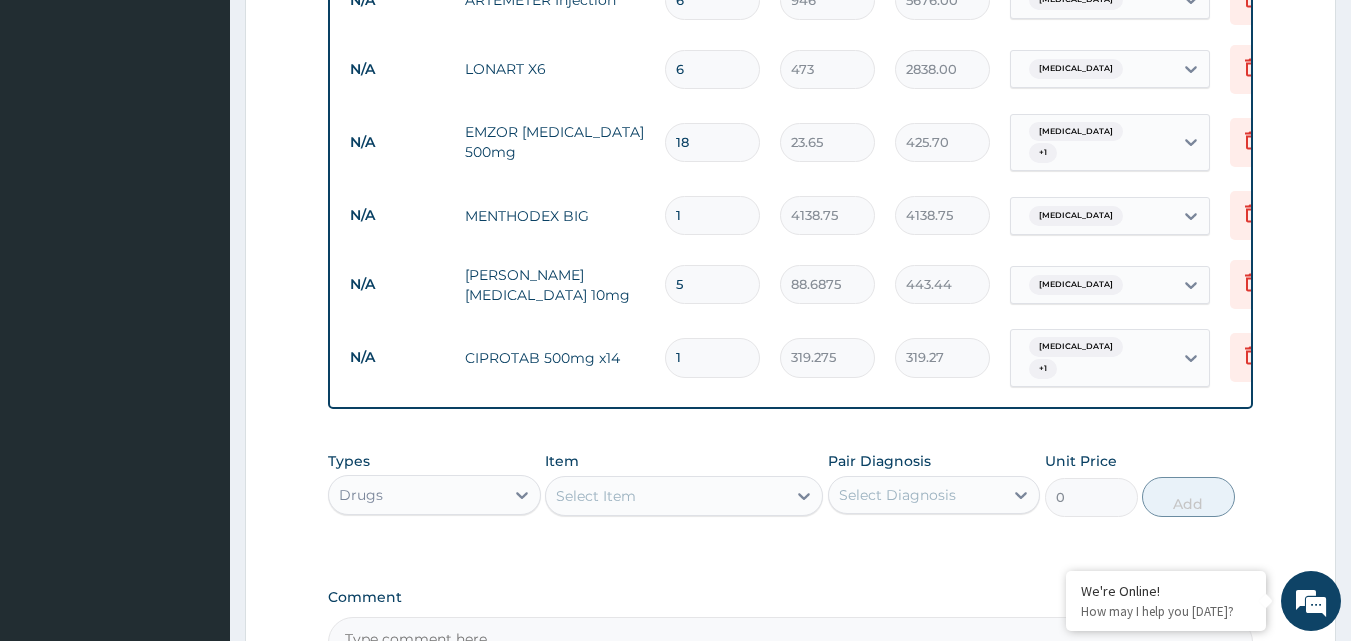 type on "14" 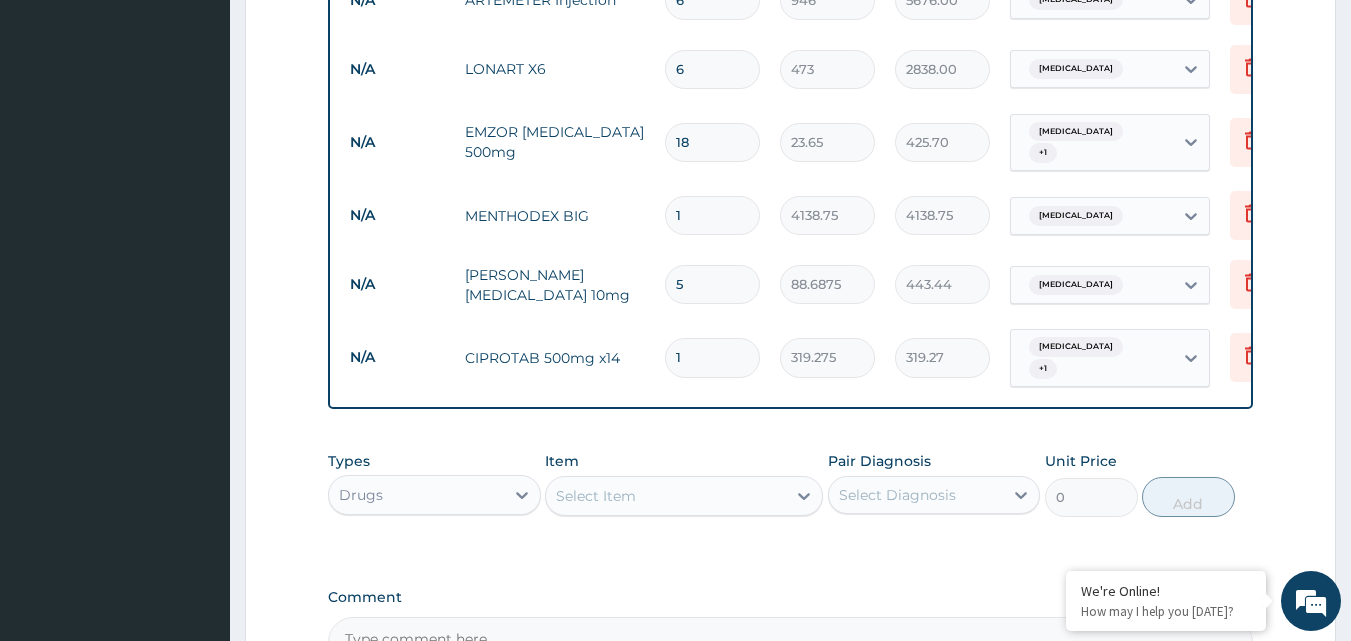 type on "4469.85" 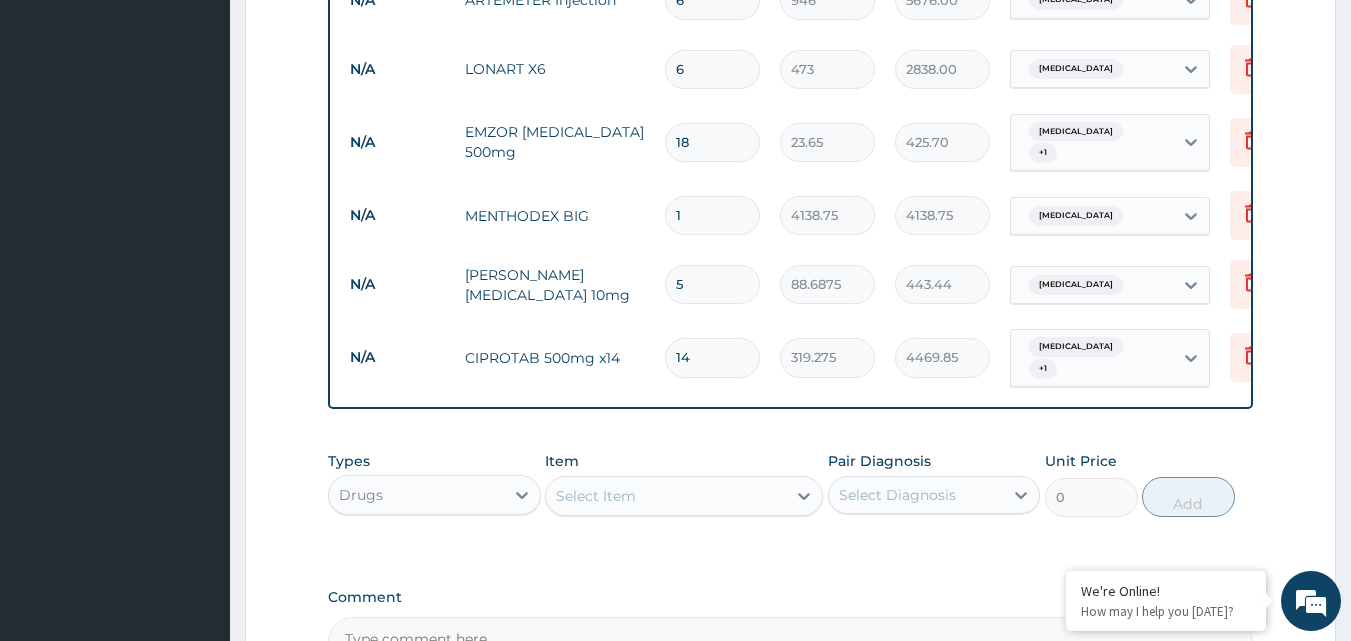 type on "14" 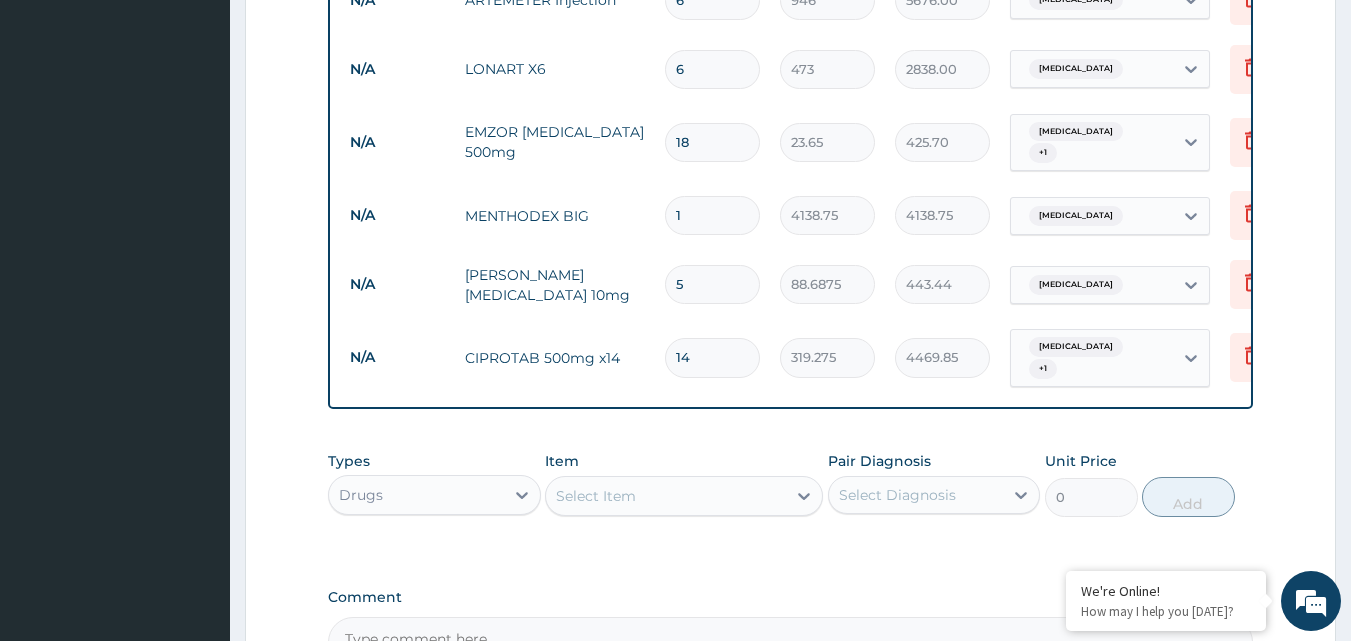 click on "Select Item" at bounding box center [666, 496] 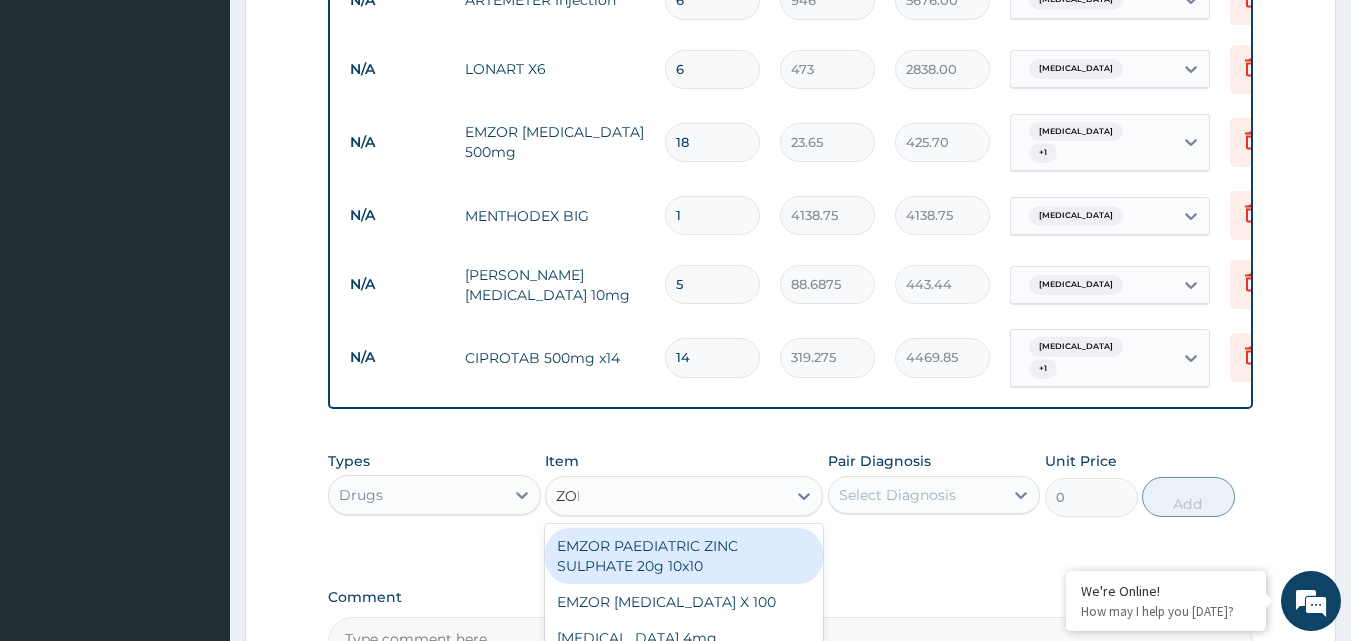 type on "ZOLA" 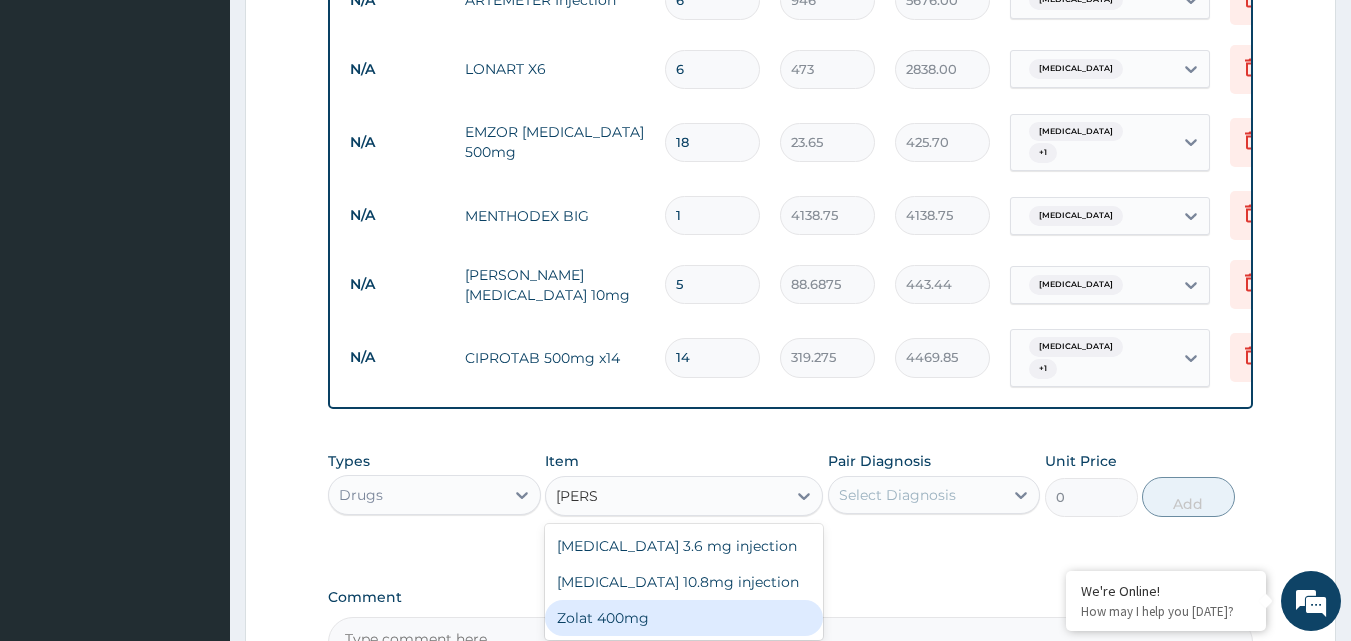 click on "Zolat 400mg" at bounding box center [684, 618] 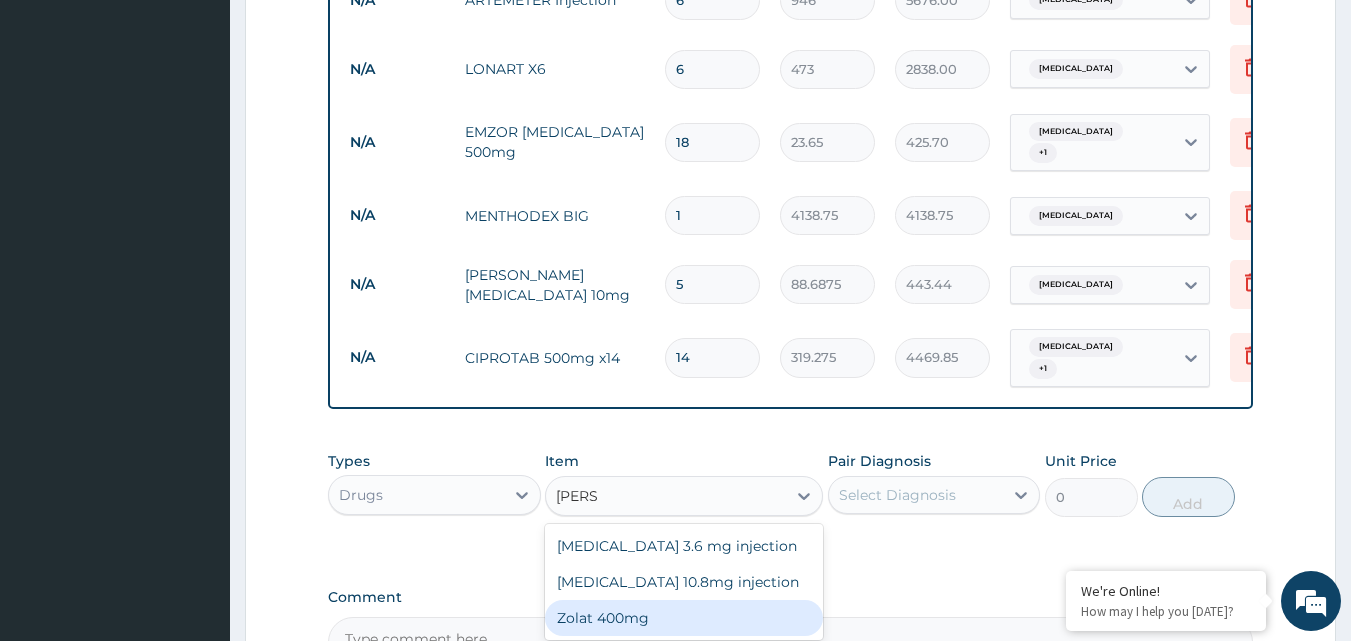 type 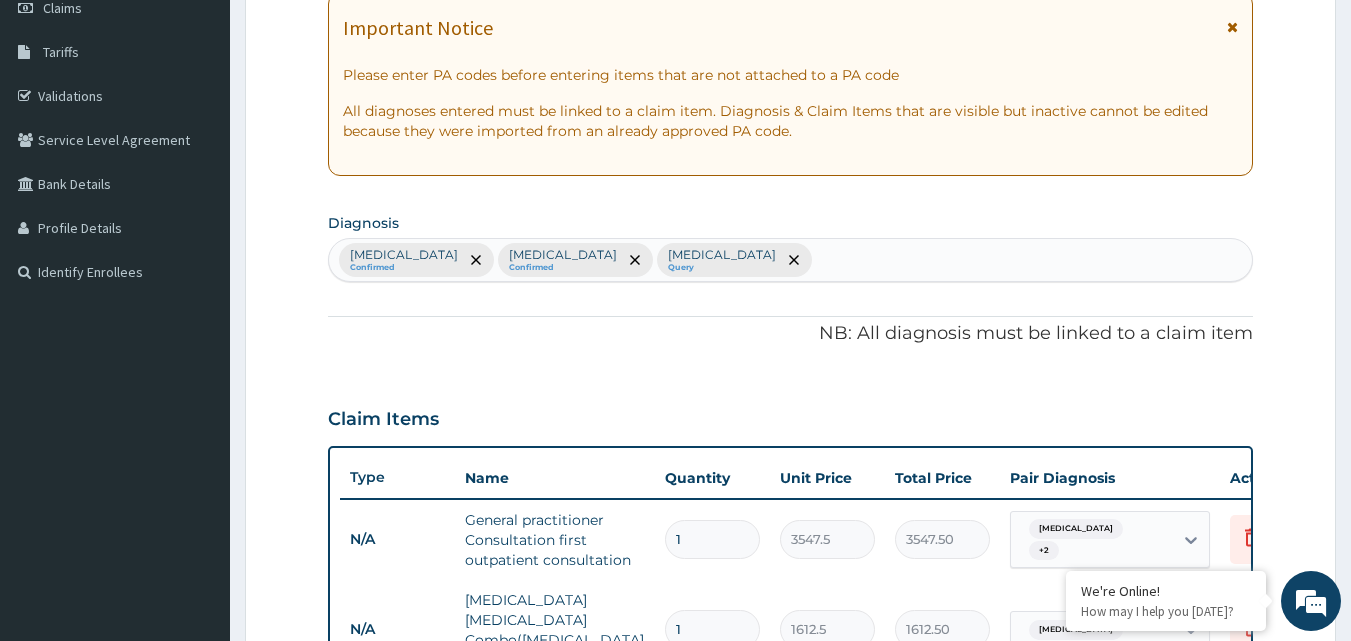 scroll, scrollTop: 292, scrollLeft: 0, axis: vertical 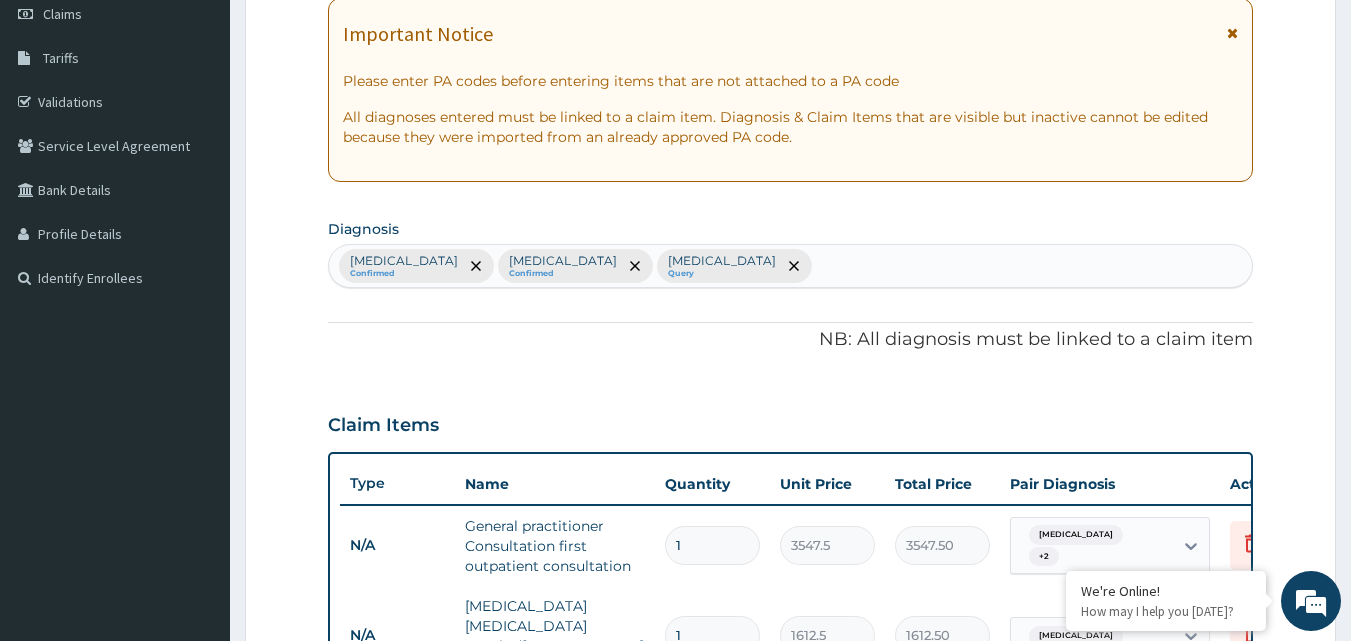 click on "Falciparum malaria Confirmed Upper respiratory infection Confirmed Sepsis Query" at bounding box center (791, 266) 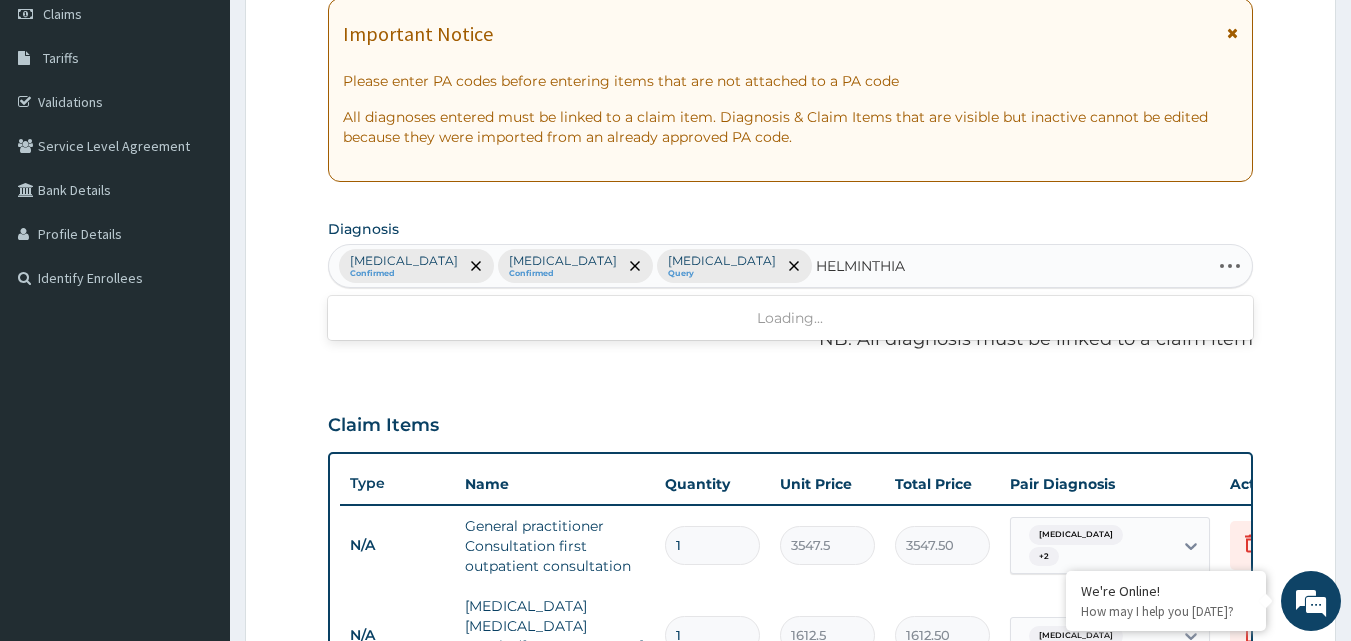 type on "HELMINTHIAS" 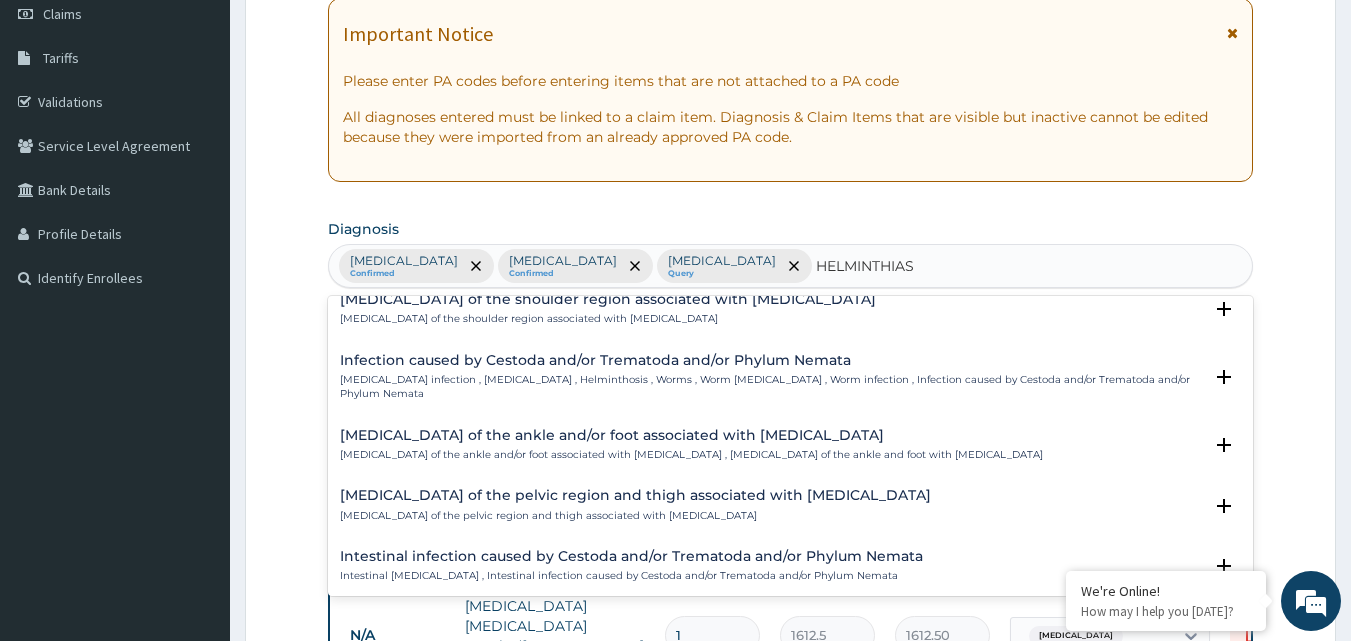 scroll, scrollTop: 200, scrollLeft: 0, axis: vertical 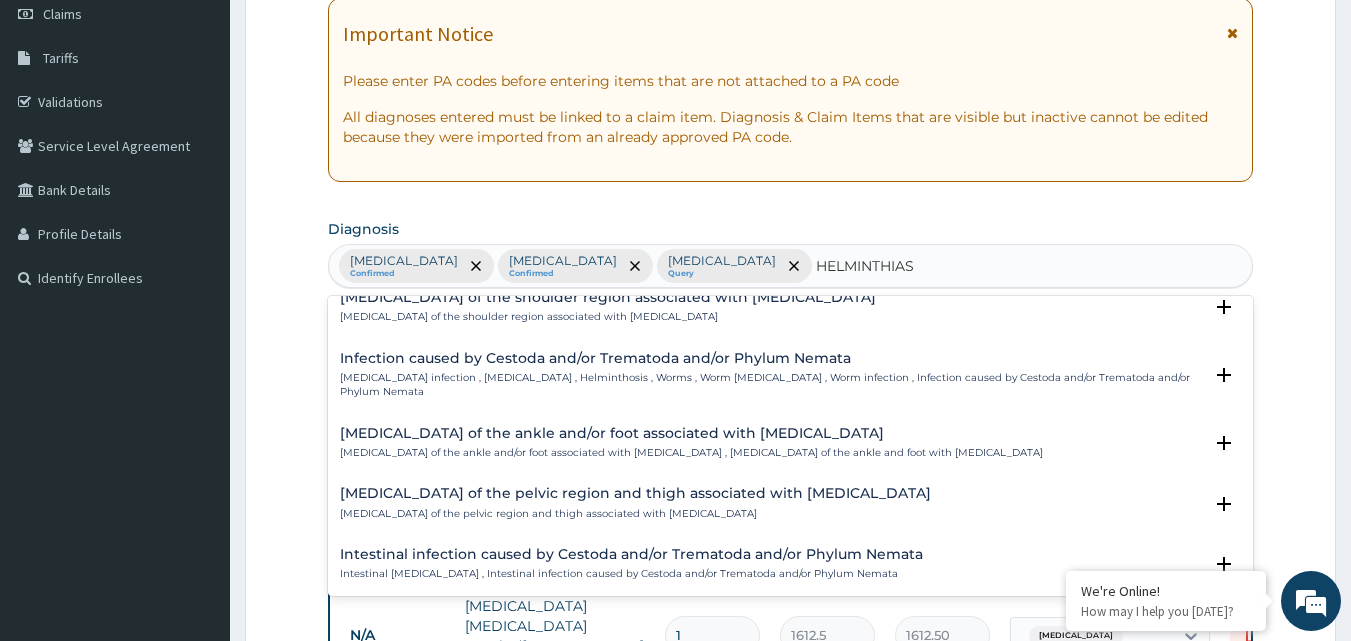 click on "Infection caused by Cestoda and/or Trematoda and/or Phylum Nemata Helminth infection , Helminthiasis , Helminthosis , Worms , Worm infestation , Worm infection , Infection caused by Cestoda and/or Trematoda and/or Phylum Nemata" at bounding box center (771, 375) 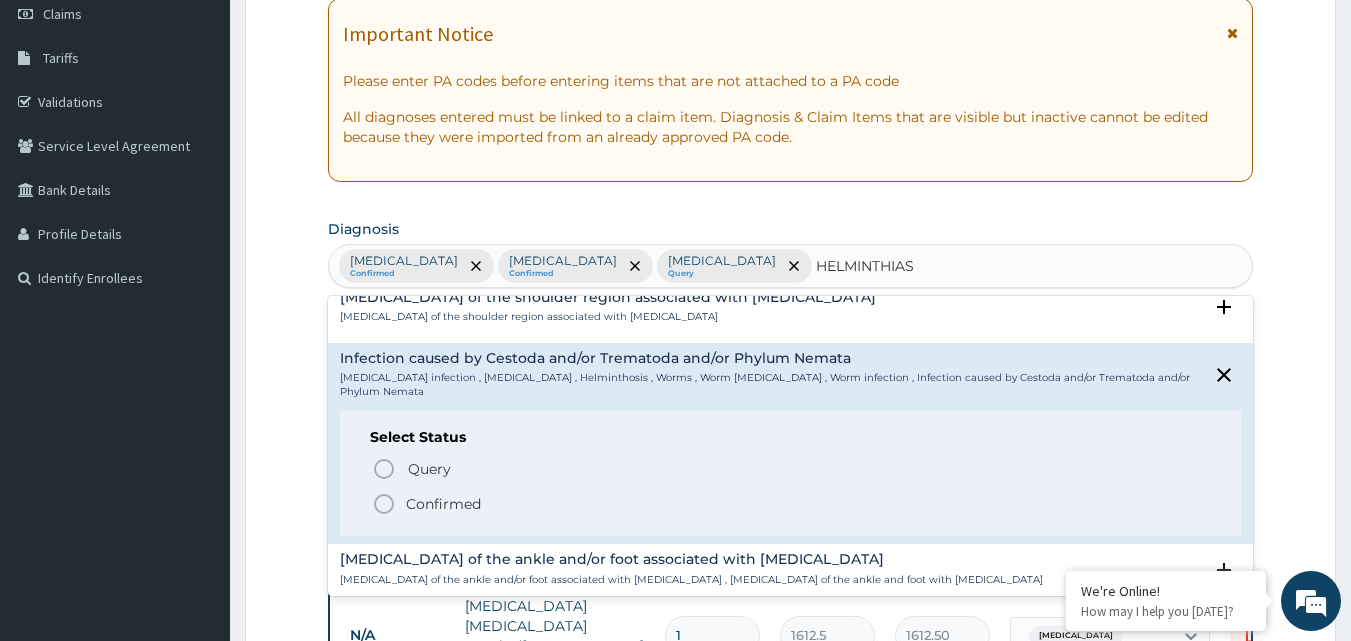 click on "Confirmed" at bounding box center (792, 504) 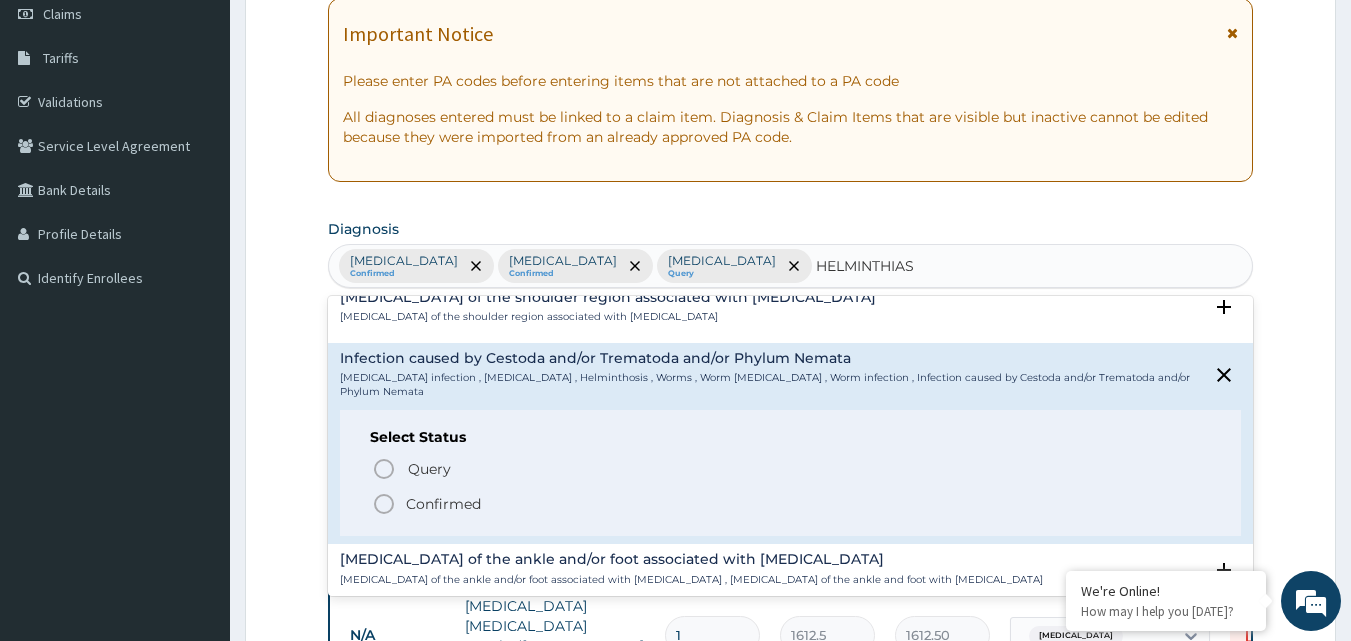 type 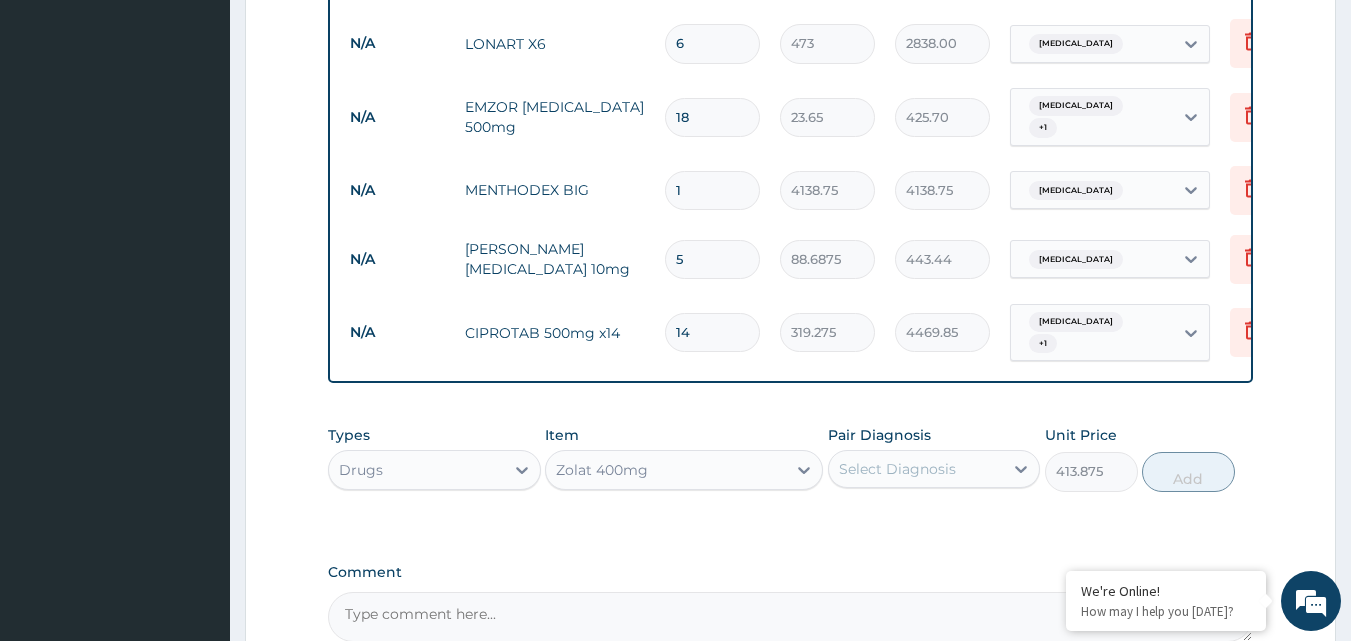 scroll, scrollTop: 1192, scrollLeft: 0, axis: vertical 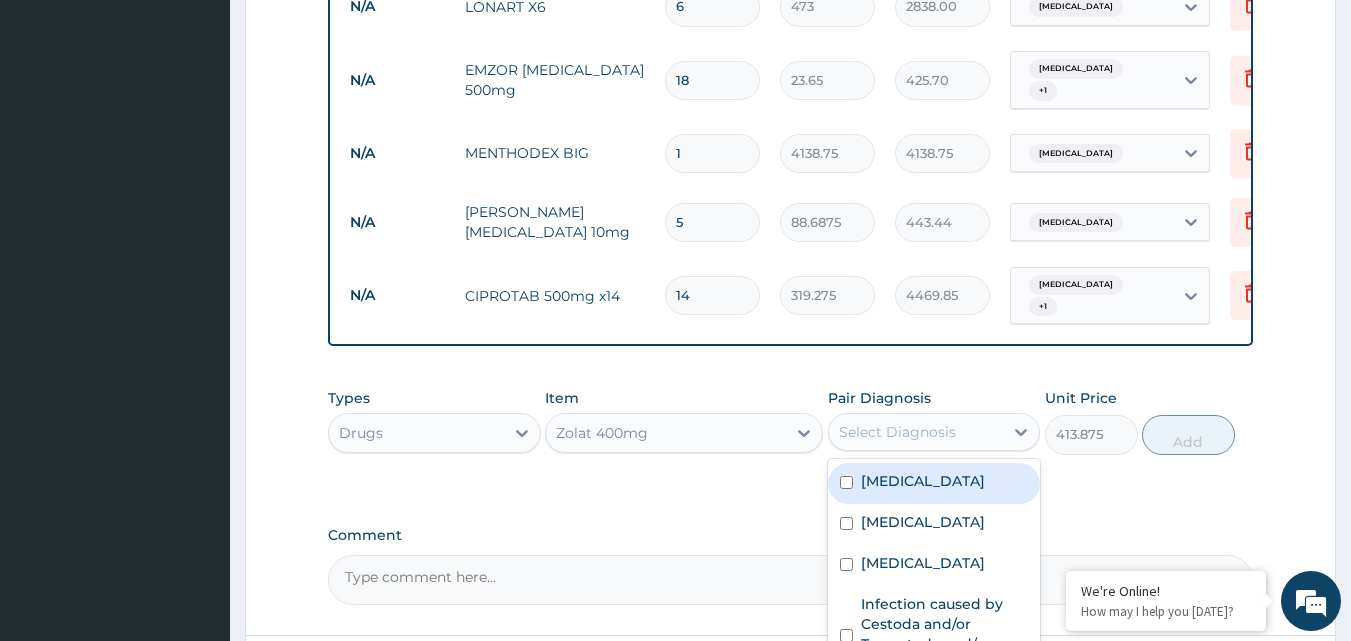 click on "Select Diagnosis" at bounding box center (897, 432) 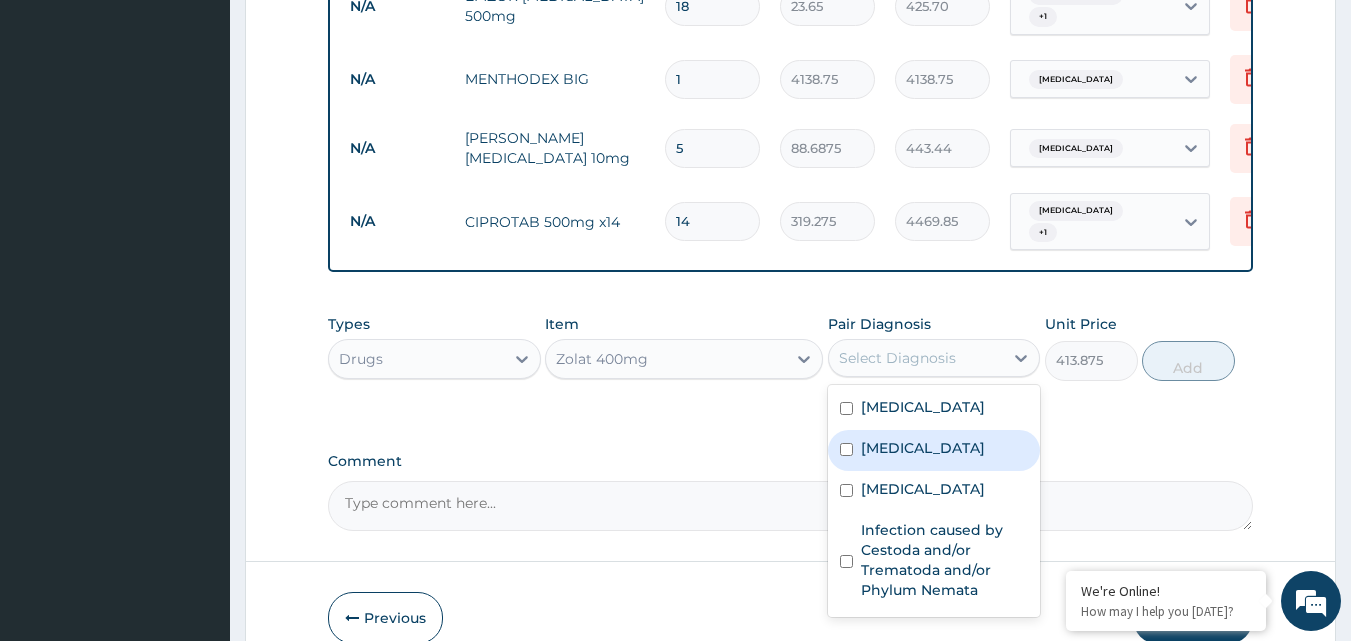 scroll, scrollTop: 1361, scrollLeft: 0, axis: vertical 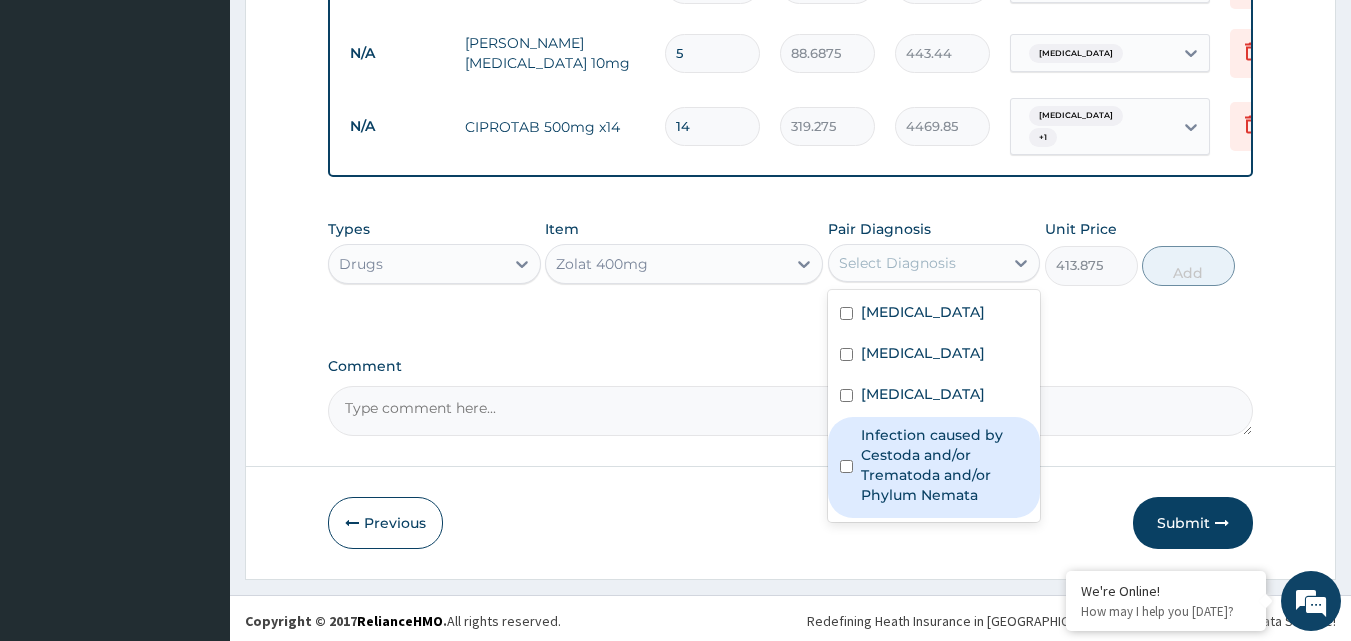click on "Infection caused by Cestoda and/or Trematoda and/or Phylum Nemata" at bounding box center [945, 465] 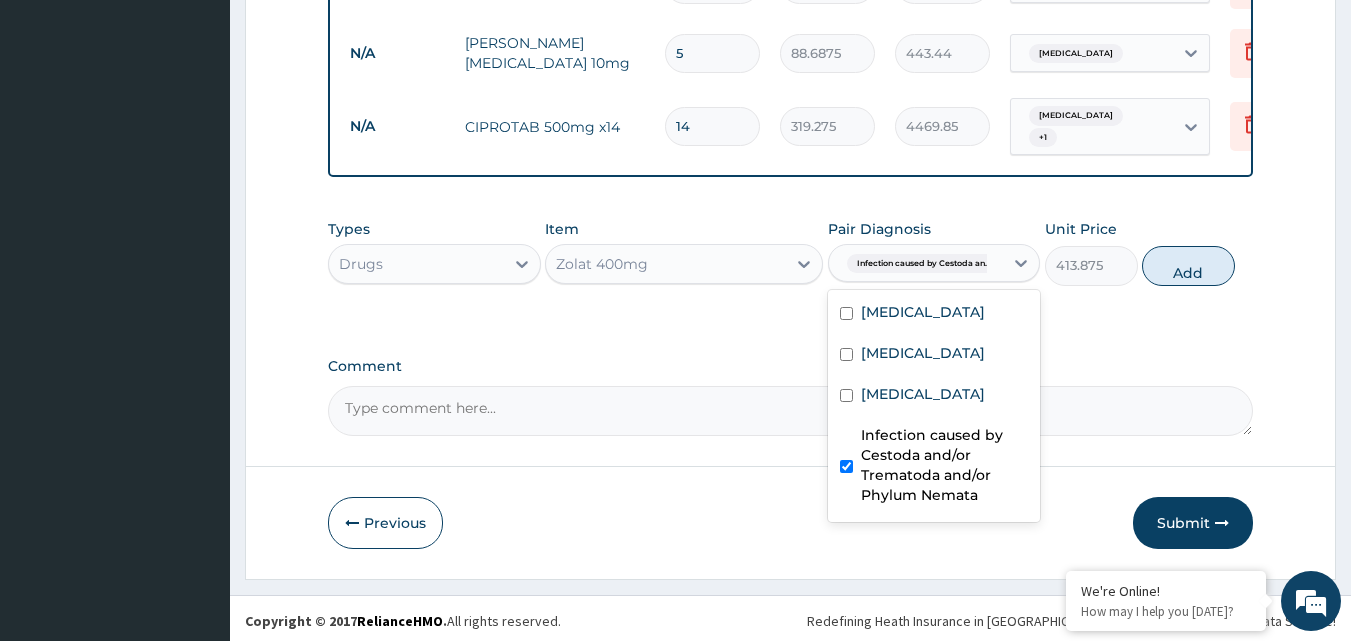 checkbox on "true" 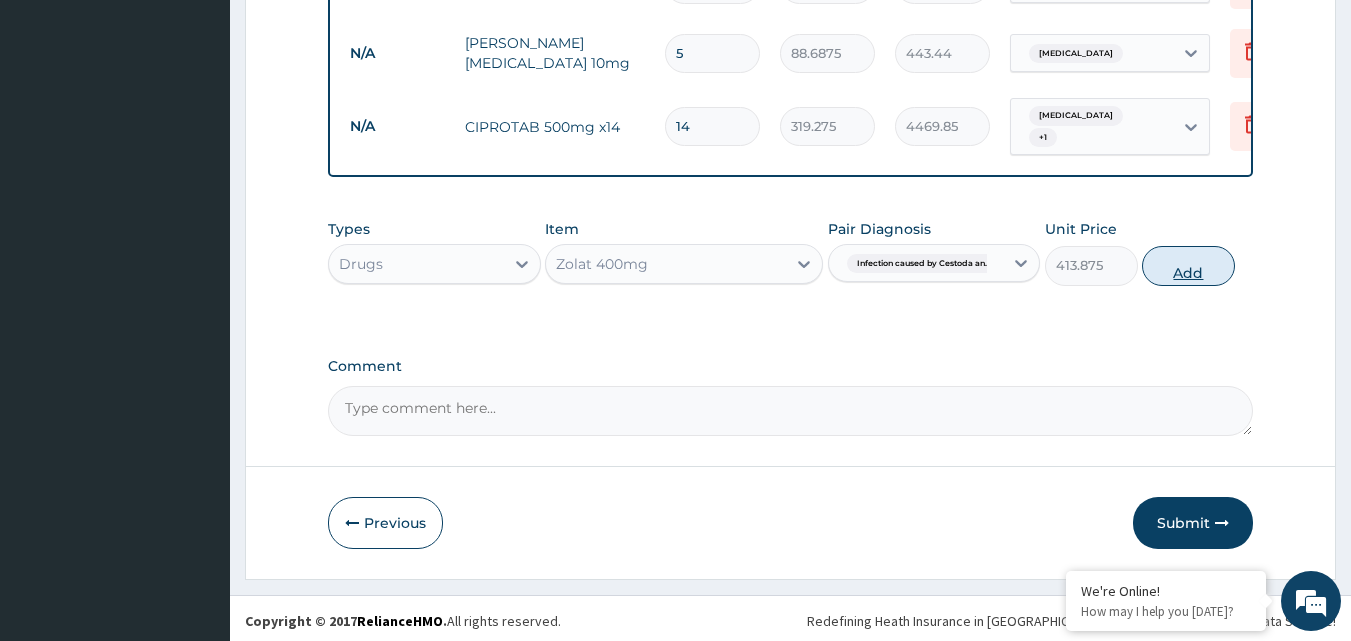 click on "Add" at bounding box center (1188, 266) 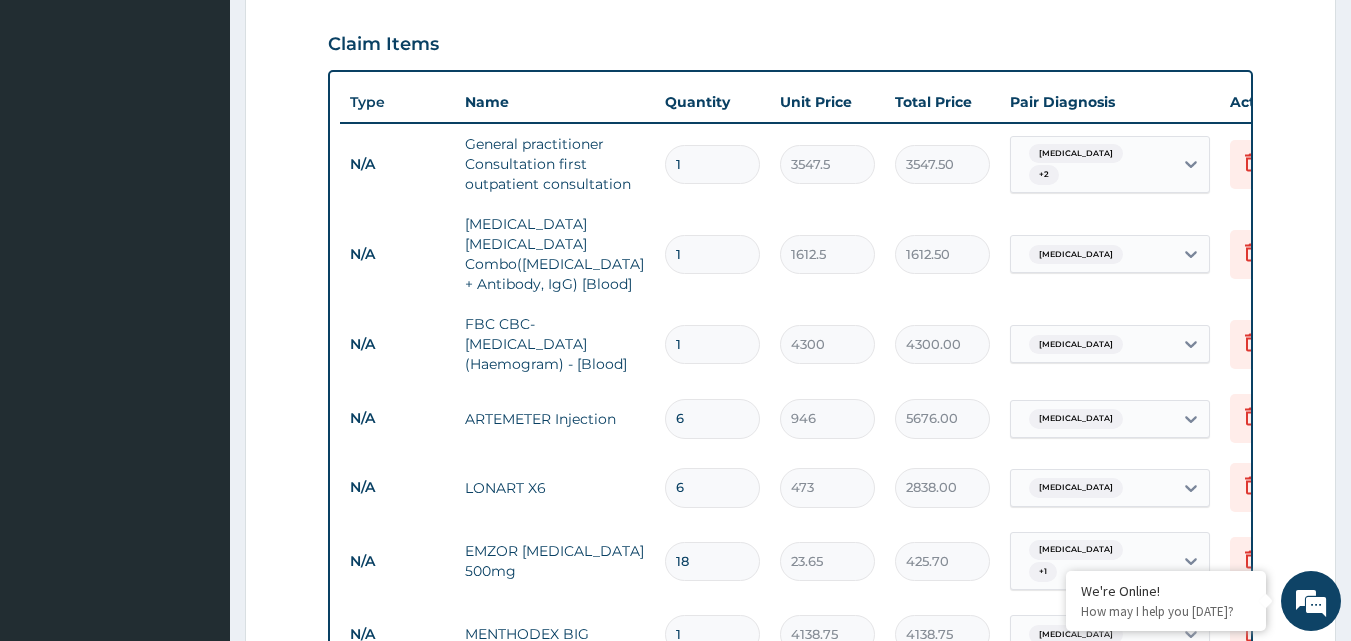 scroll, scrollTop: 661, scrollLeft: 0, axis: vertical 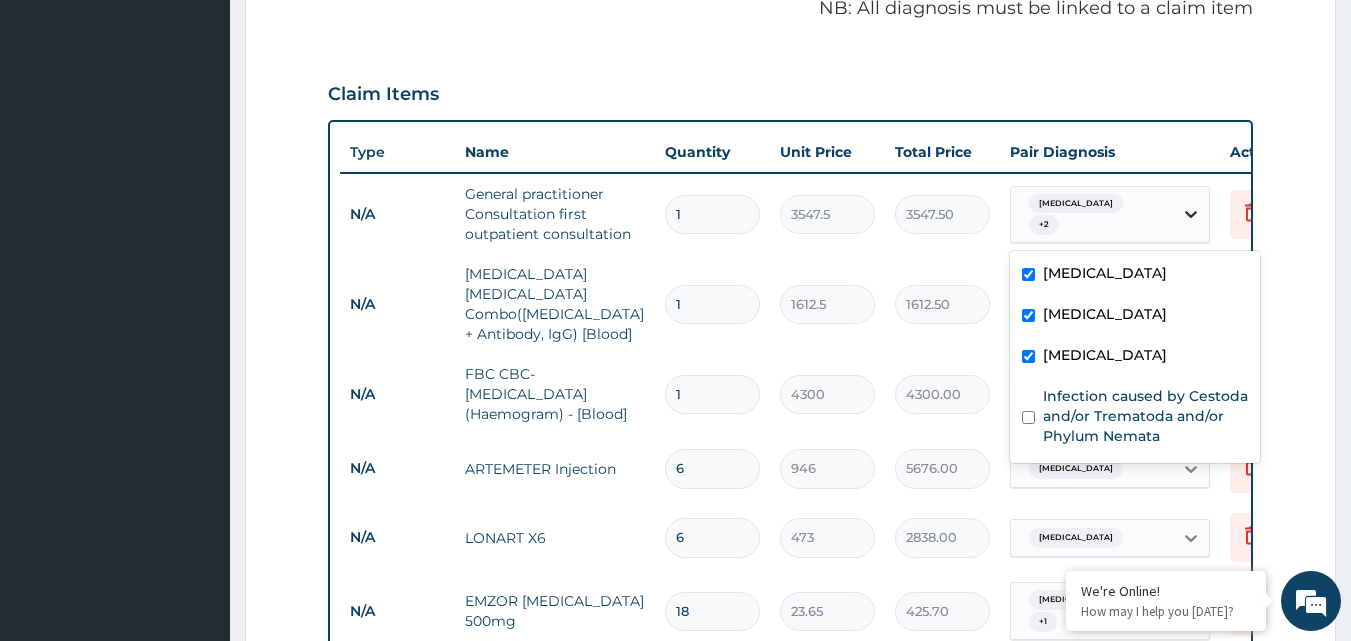 click at bounding box center (1191, 214) 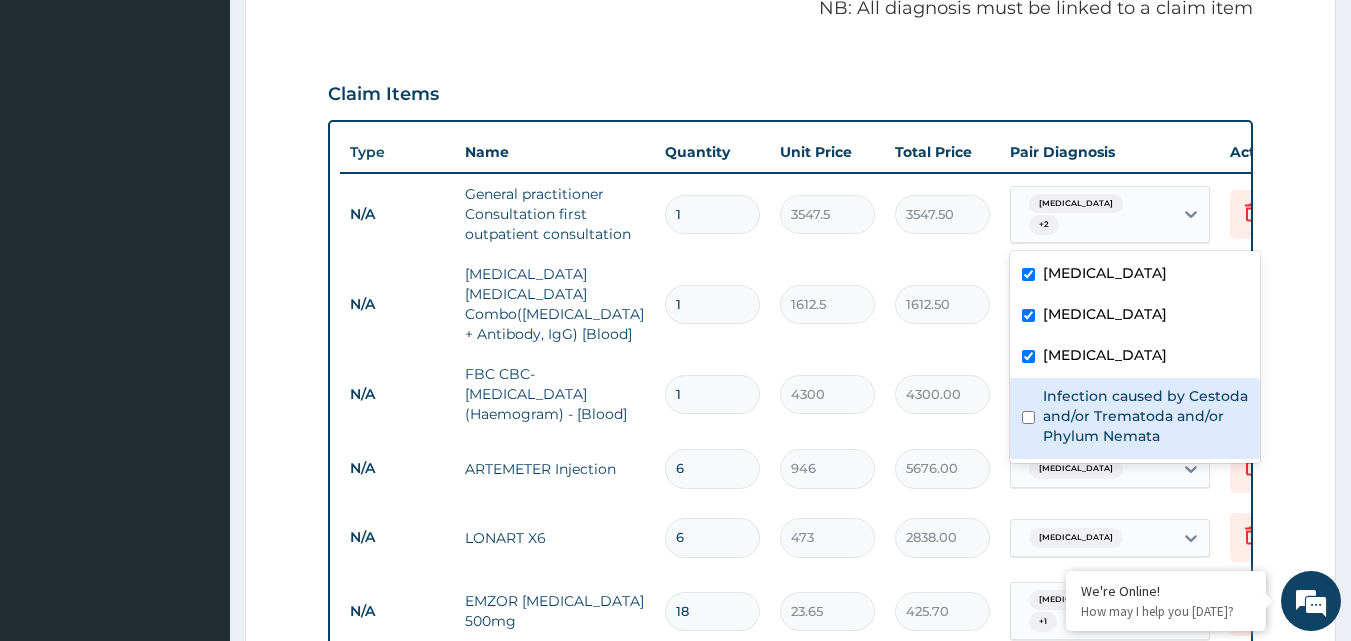 click on "Infection caused by Cestoda and/or Trematoda and/or Phylum Nemata" at bounding box center (1145, 416) 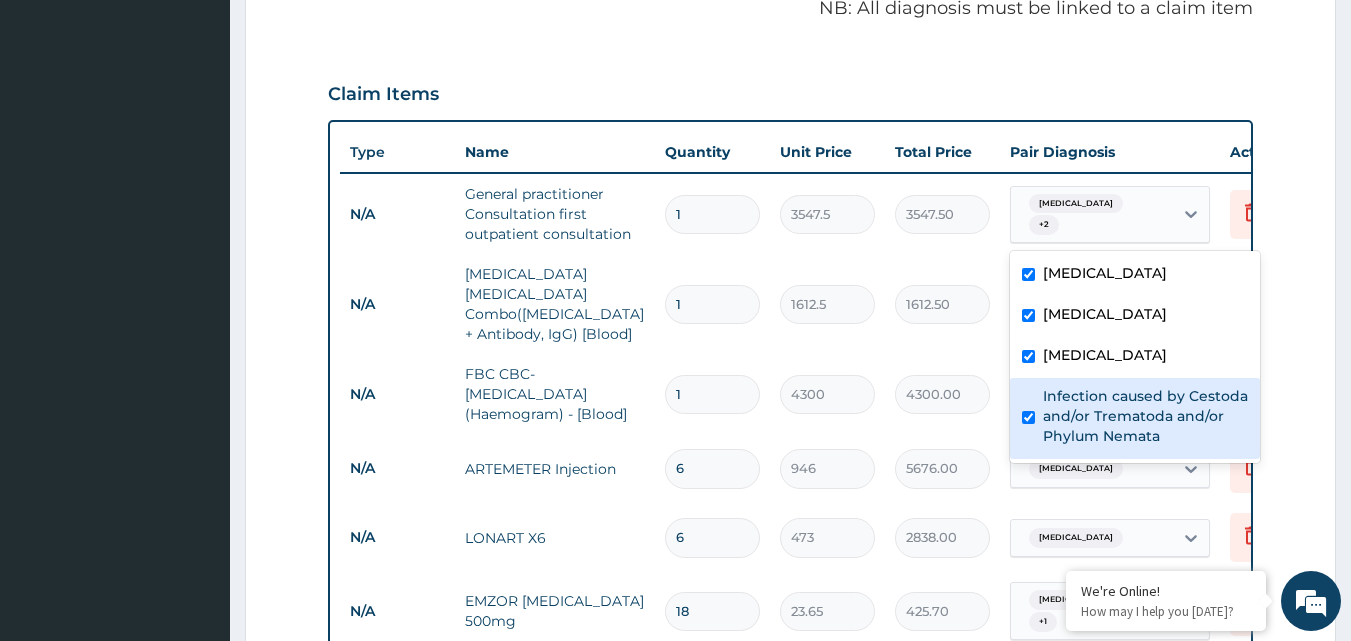 checkbox on "true" 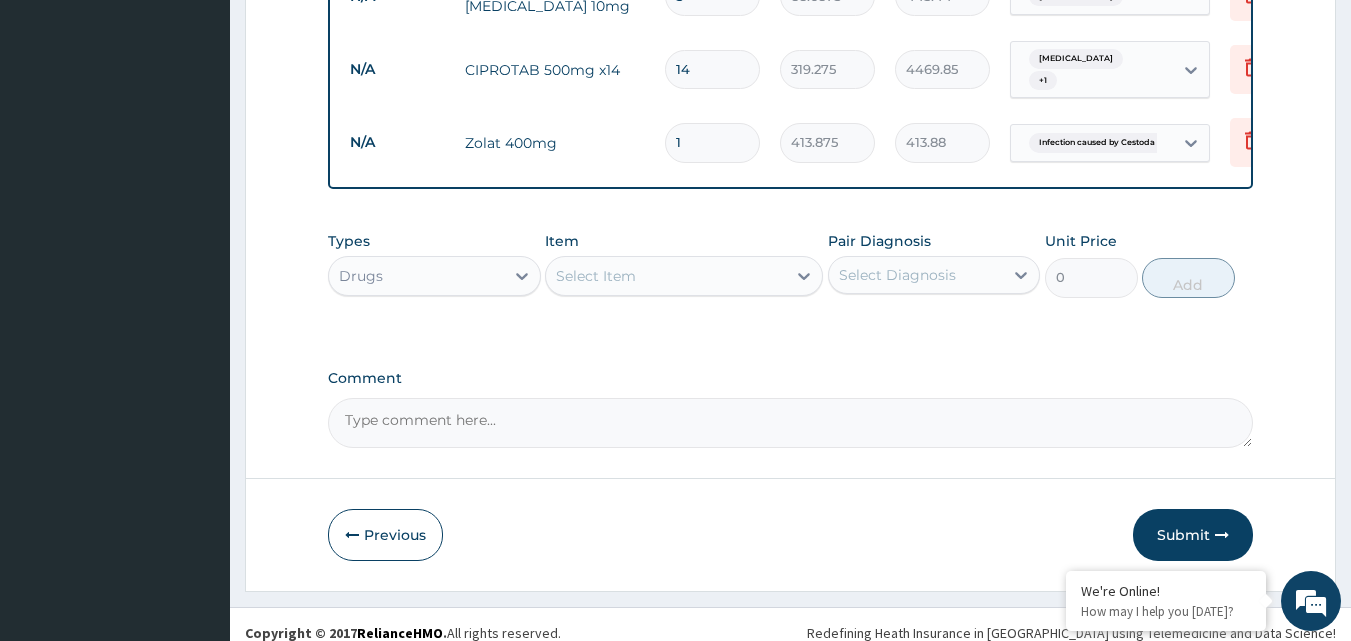 scroll, scrollTop: 1430, scrollLeft: 0, axis: vertical 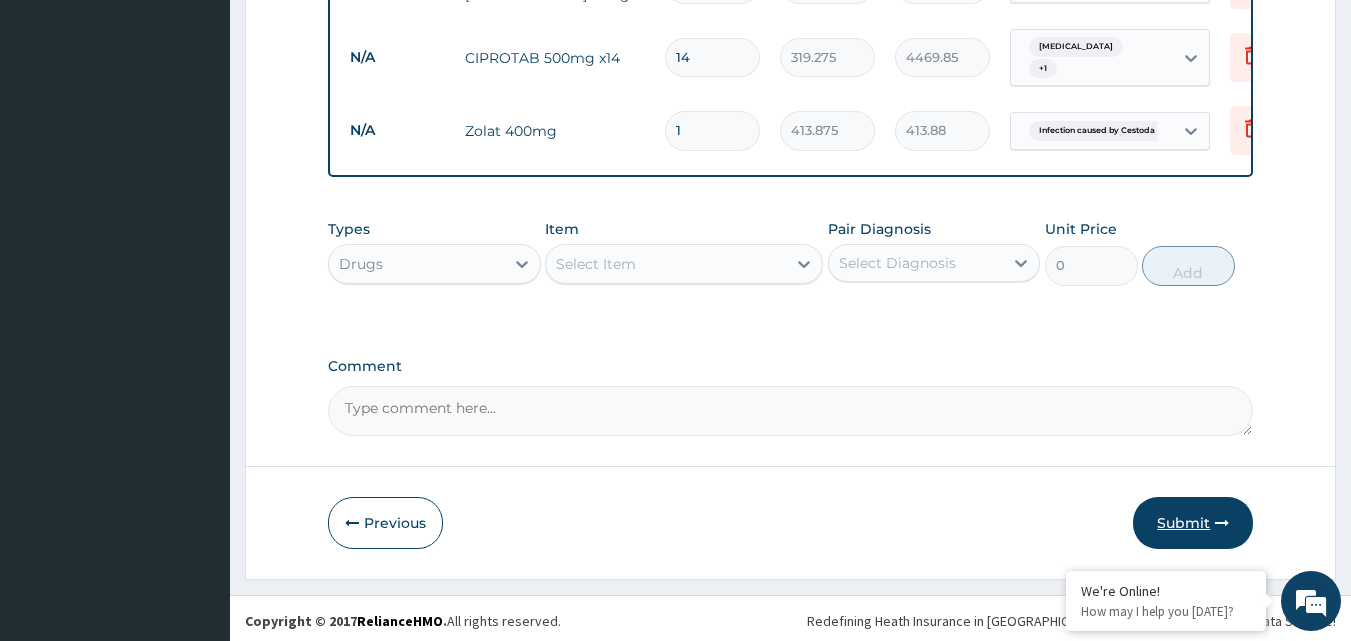 click on "Submit" at bounding box center [1193, 523] 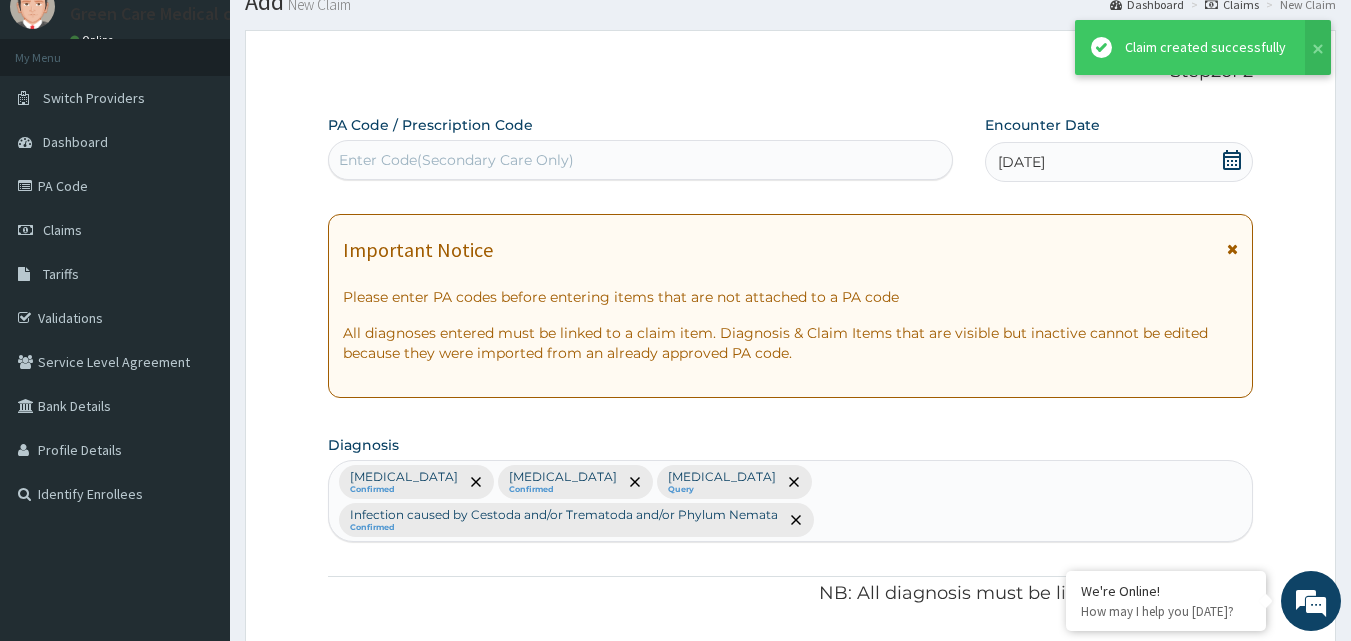 scroll, scrollTop: 1430, scrollLeft: 0, axis: vertical 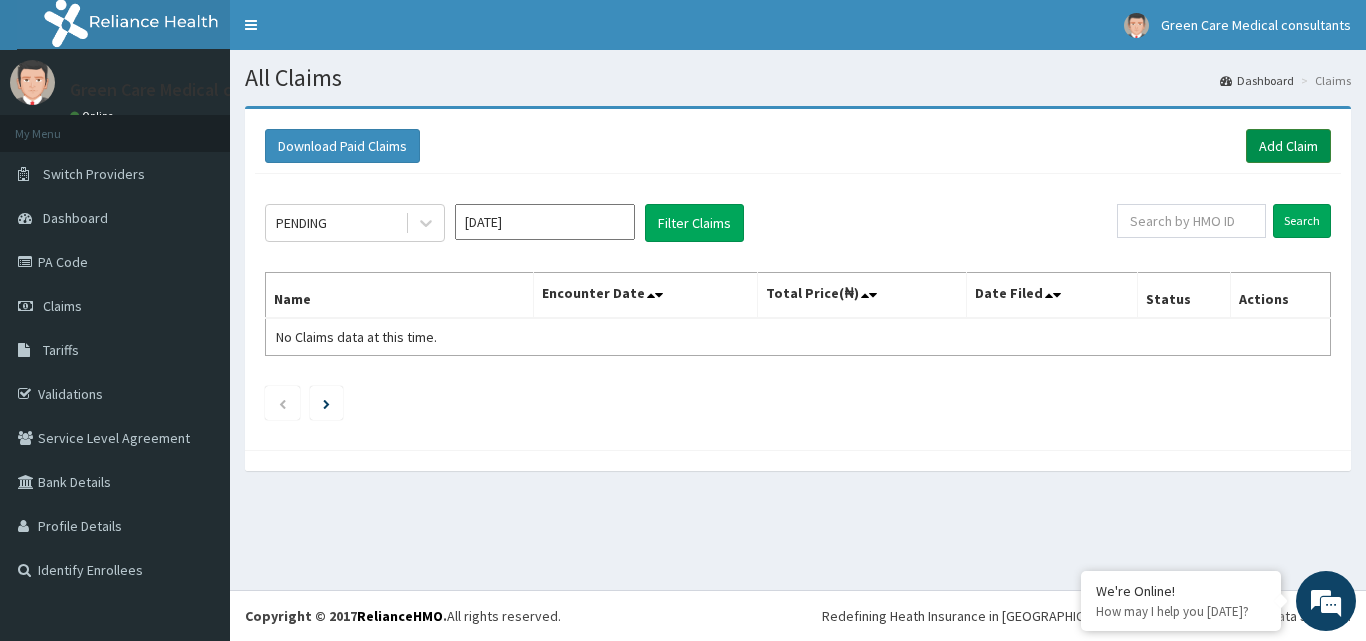 click on "Add Claim" at bounding box center [1288, 146] 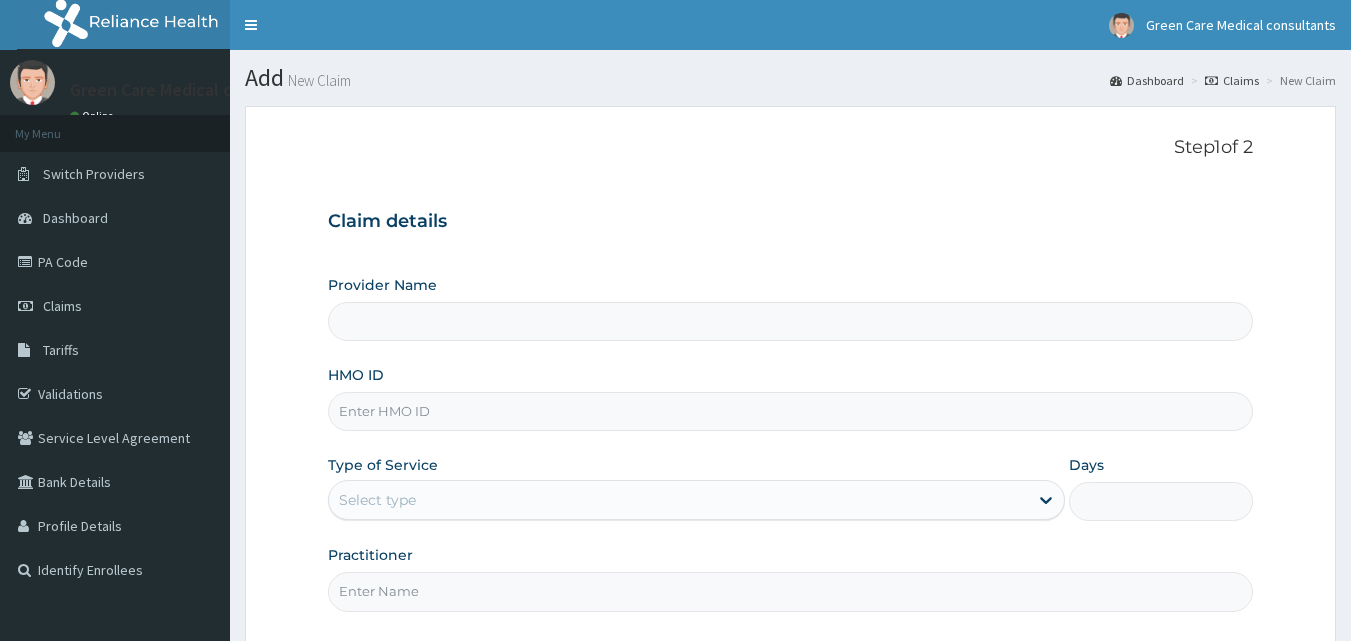 scroll, scrollTop: 0, scrollLeft: 0, axis: both 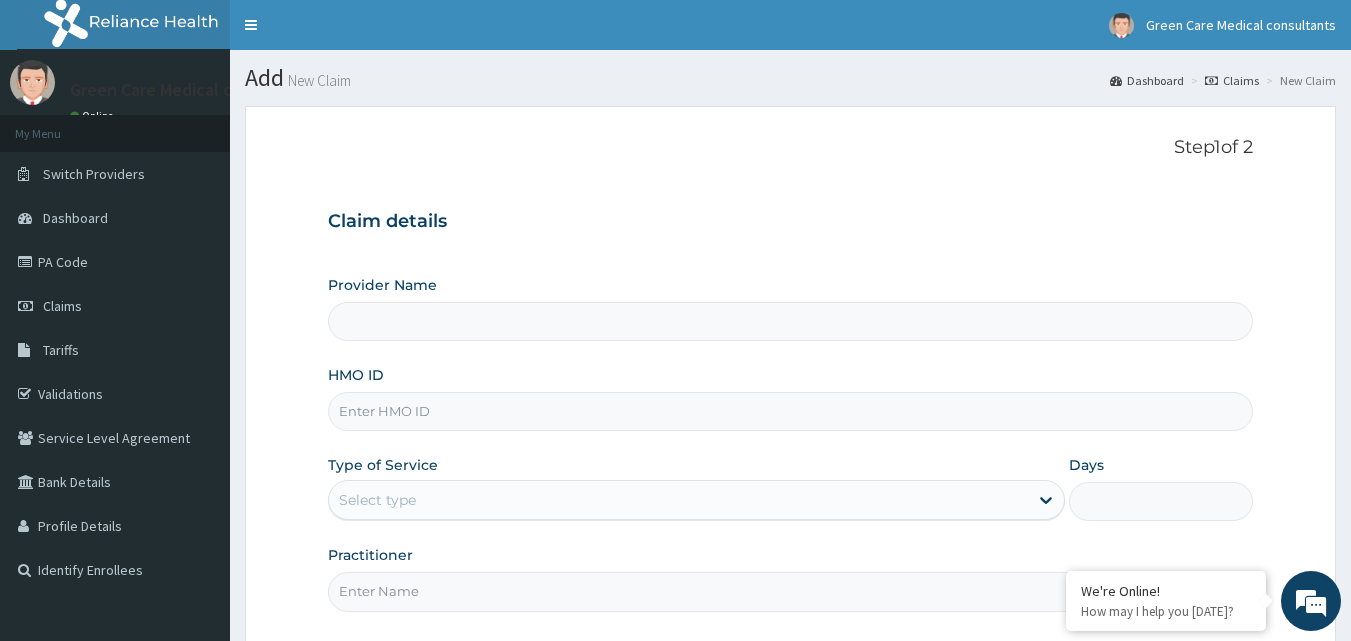 type on "Green Care Medical Consultants" 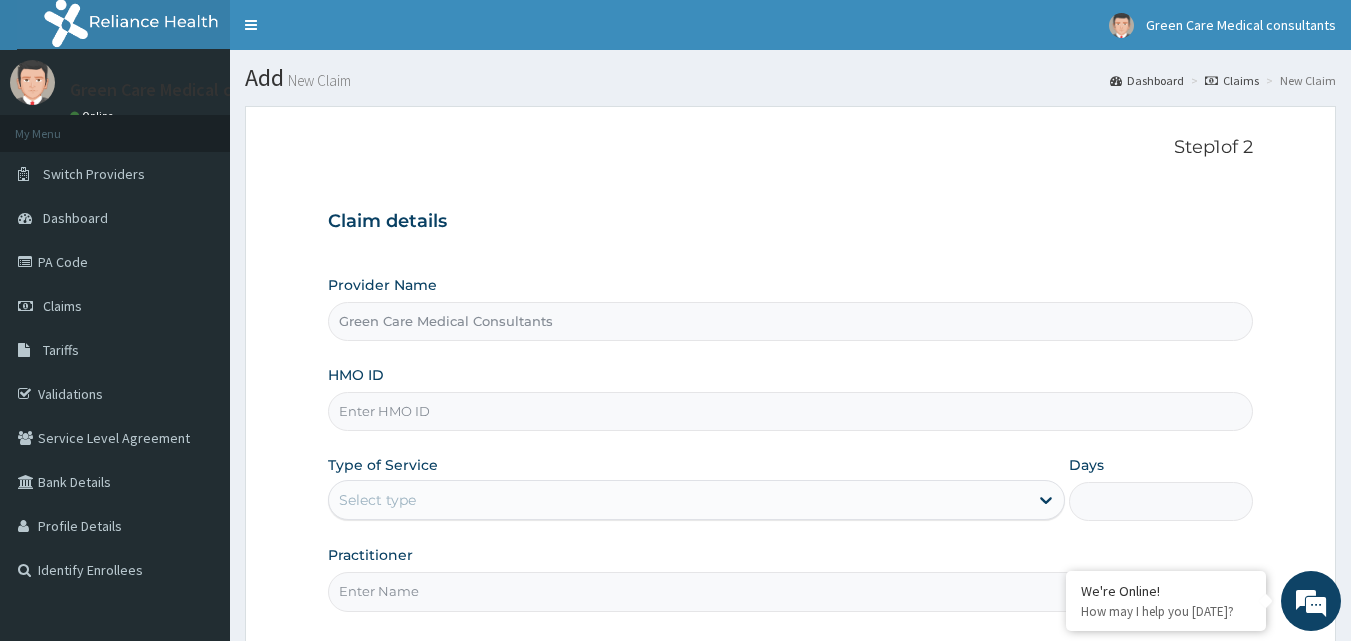click on "HMO ID" at bounding box center [791, 411] 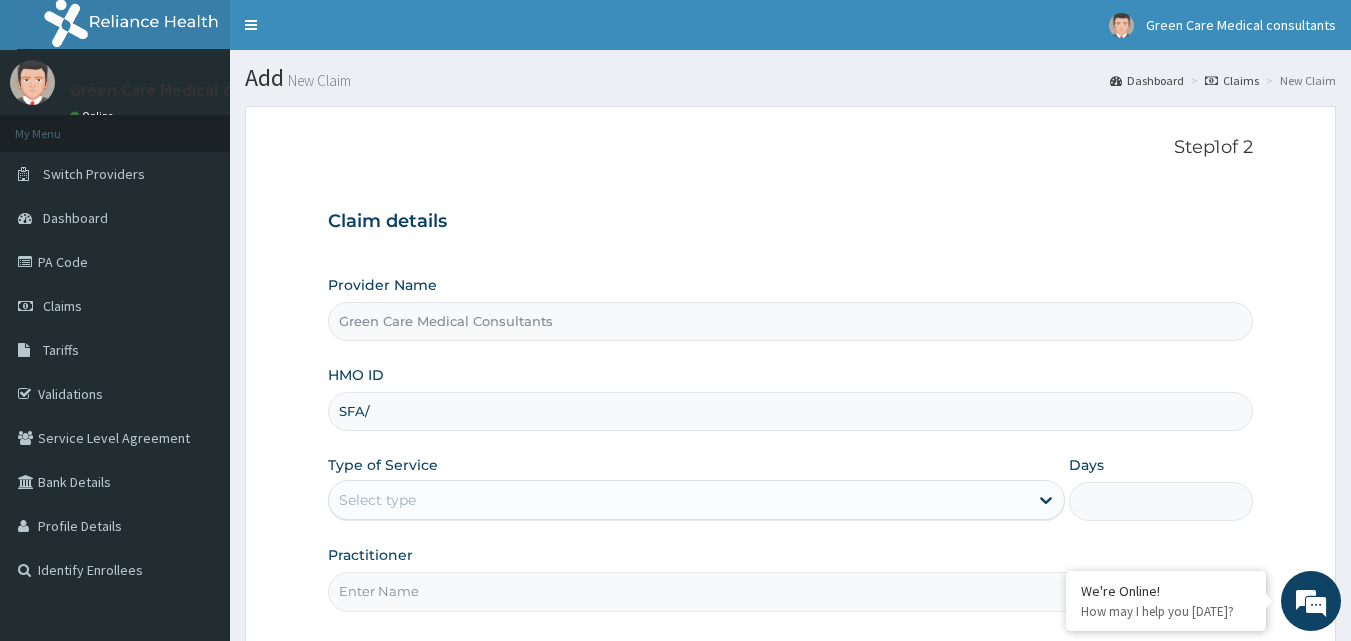 scroll, scrollTop: 0, scrollLeft: 0, axis: both 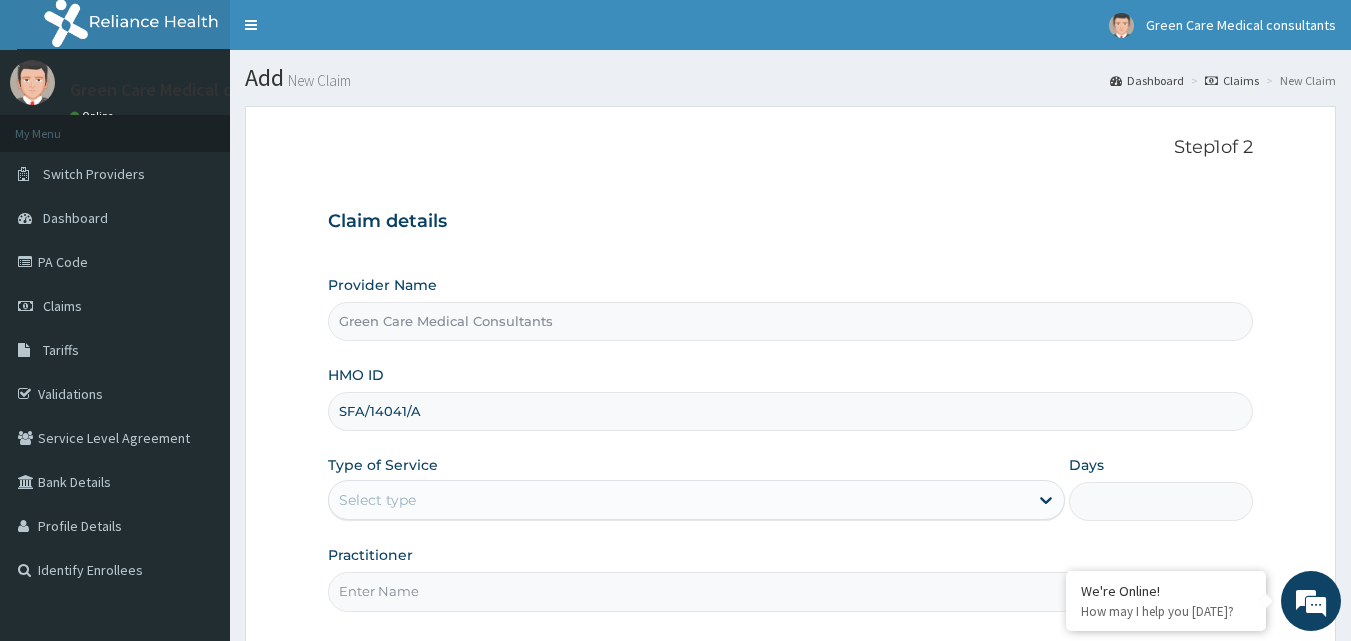 type on "SFA/14041/A" 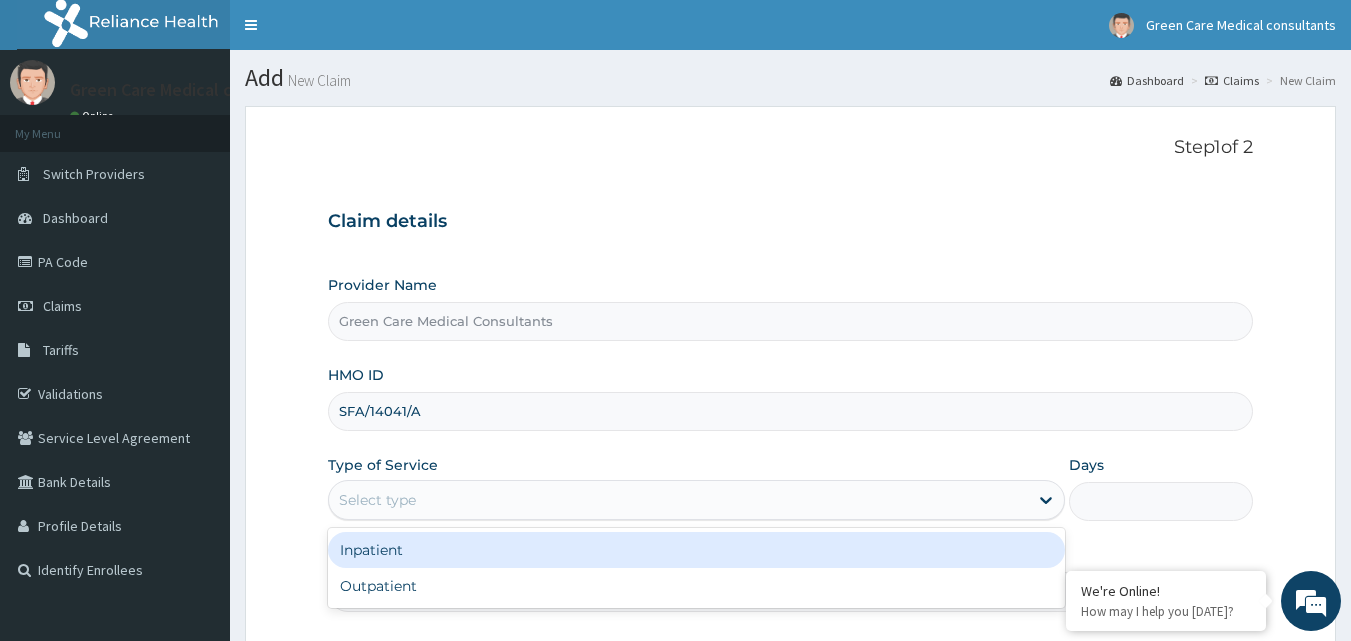 click on "Select type" at bounding box center [678, 500] 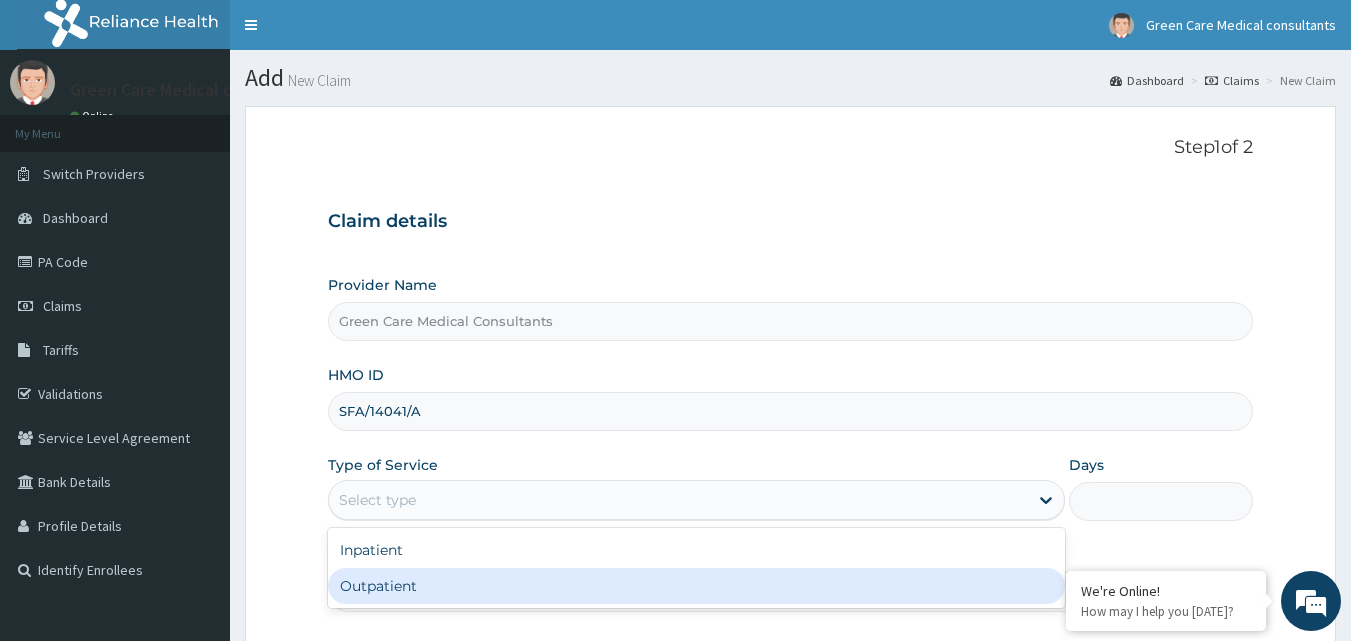 click on "Outpatient" at bounding box center (696, 586) 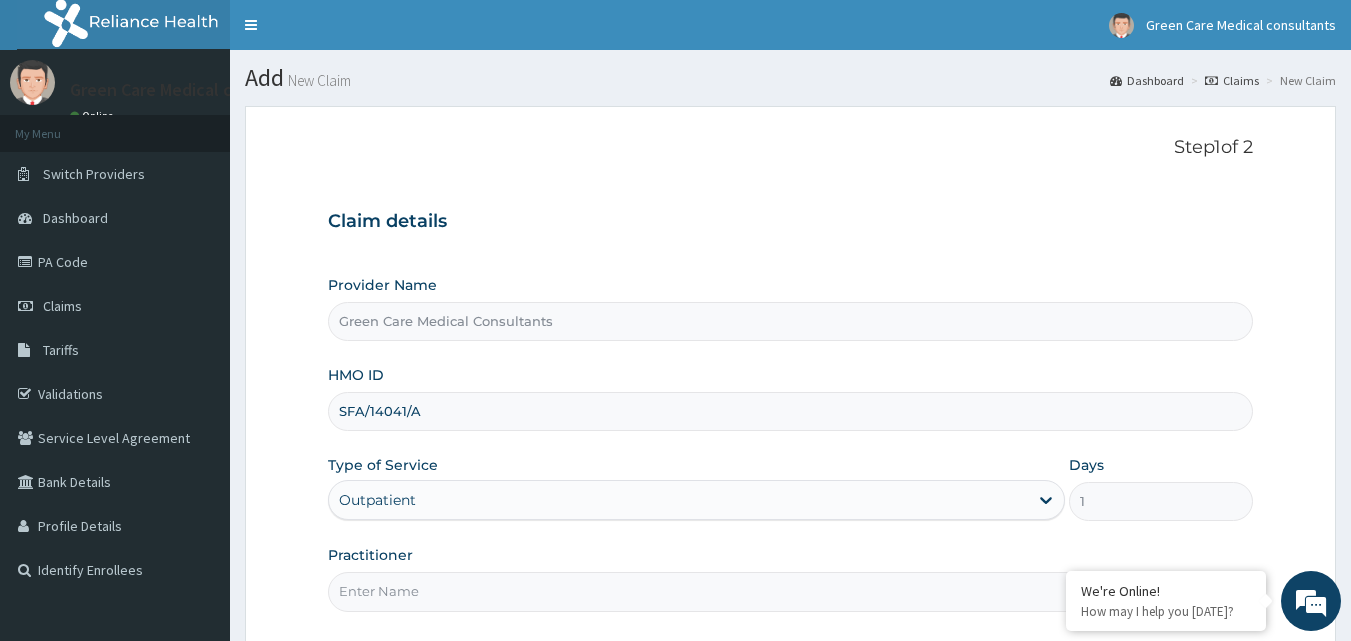 click on "Practitioner" at bounding box center [791, 591] 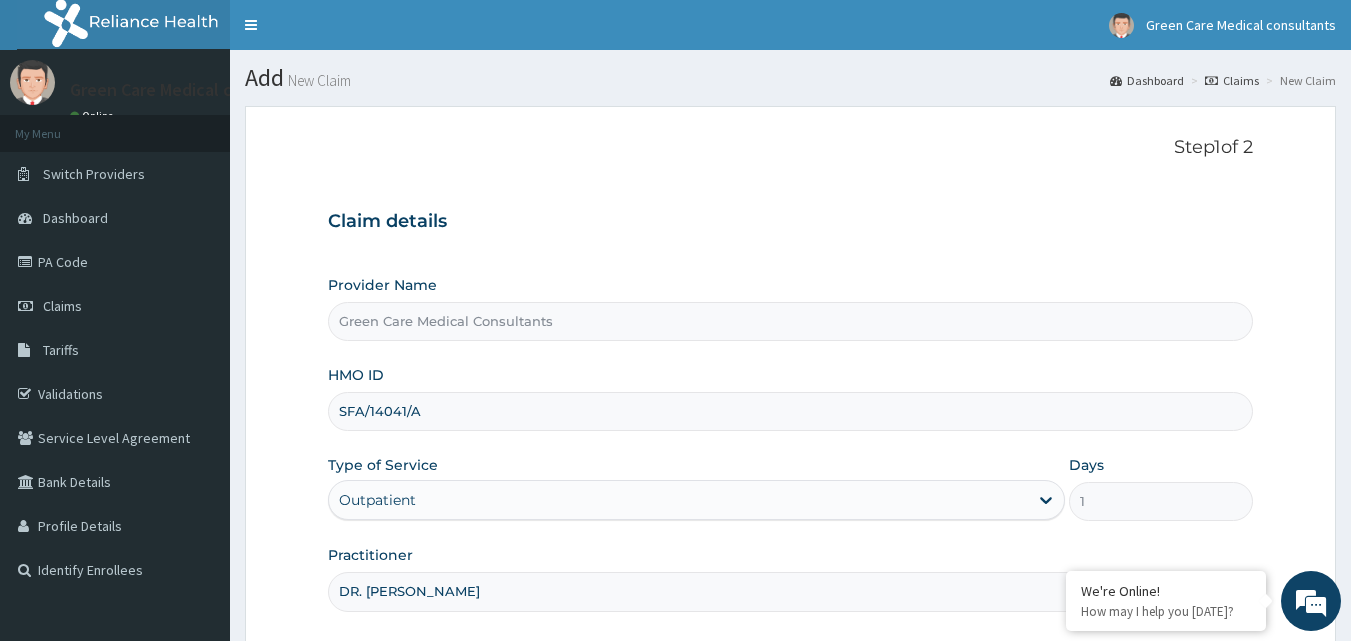 scroll, scrollTop: 187, scrollLeft: 0, axis: vertical 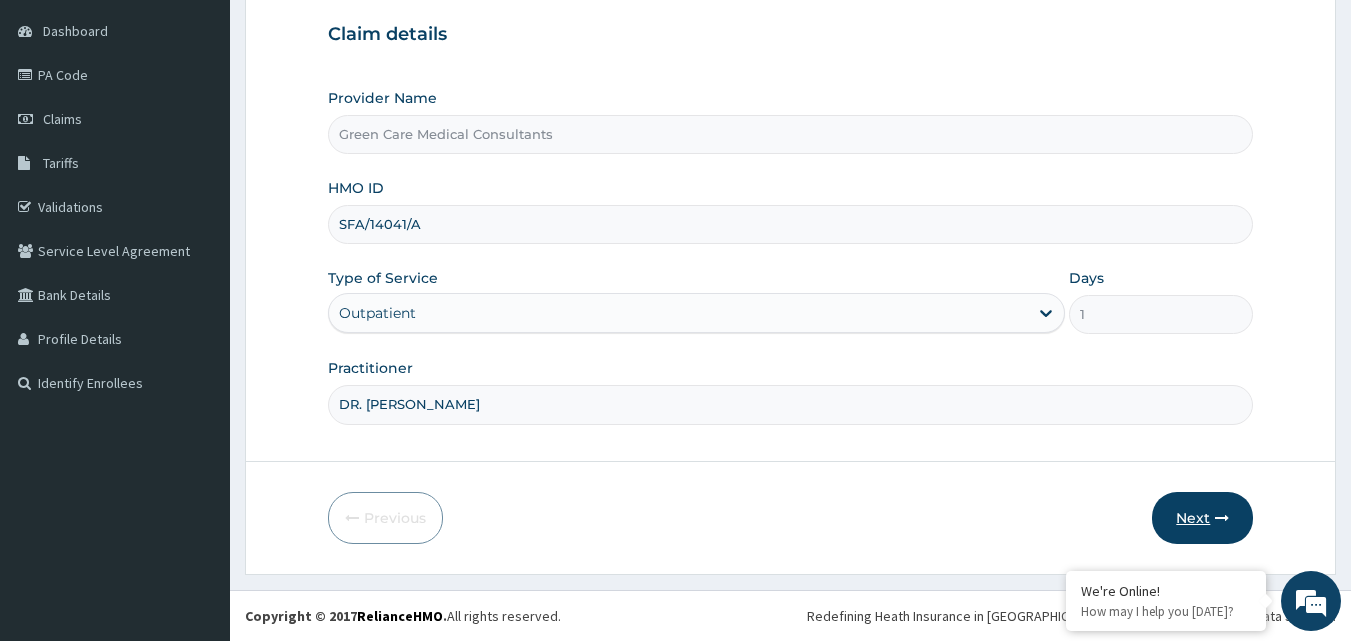 click on "Next" at bounding box center (1202, 518) 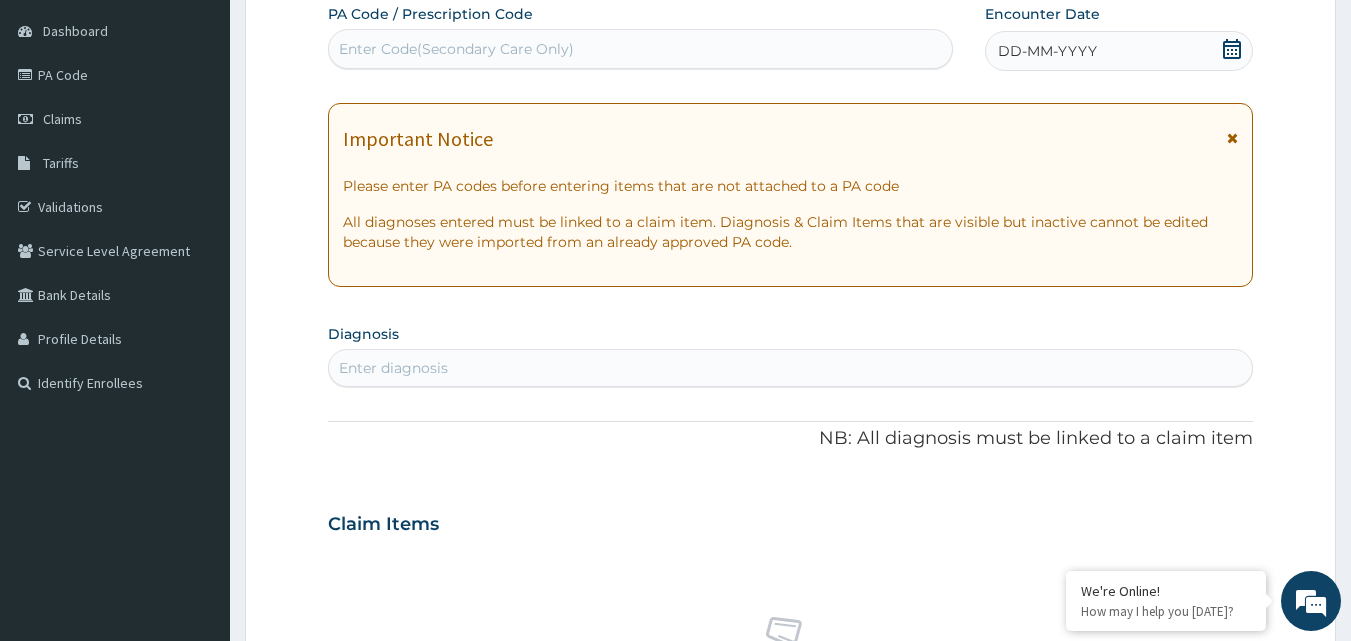 click 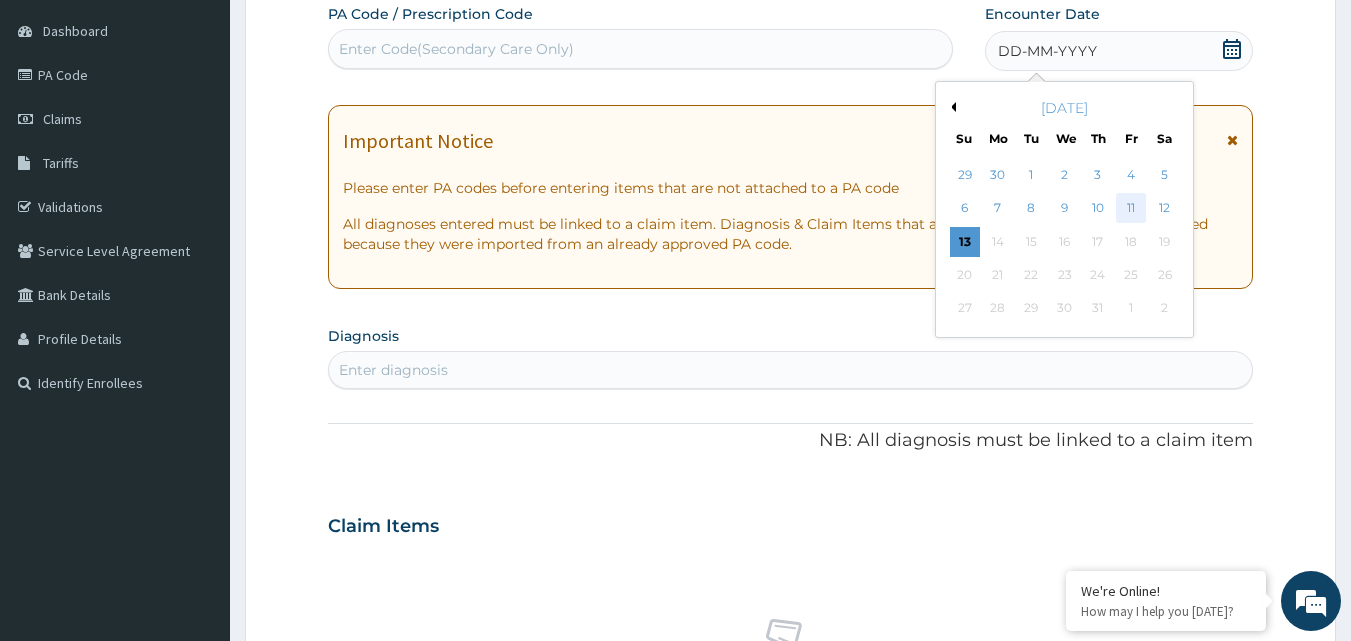 click on "11" at bounding box center [1131, 209] 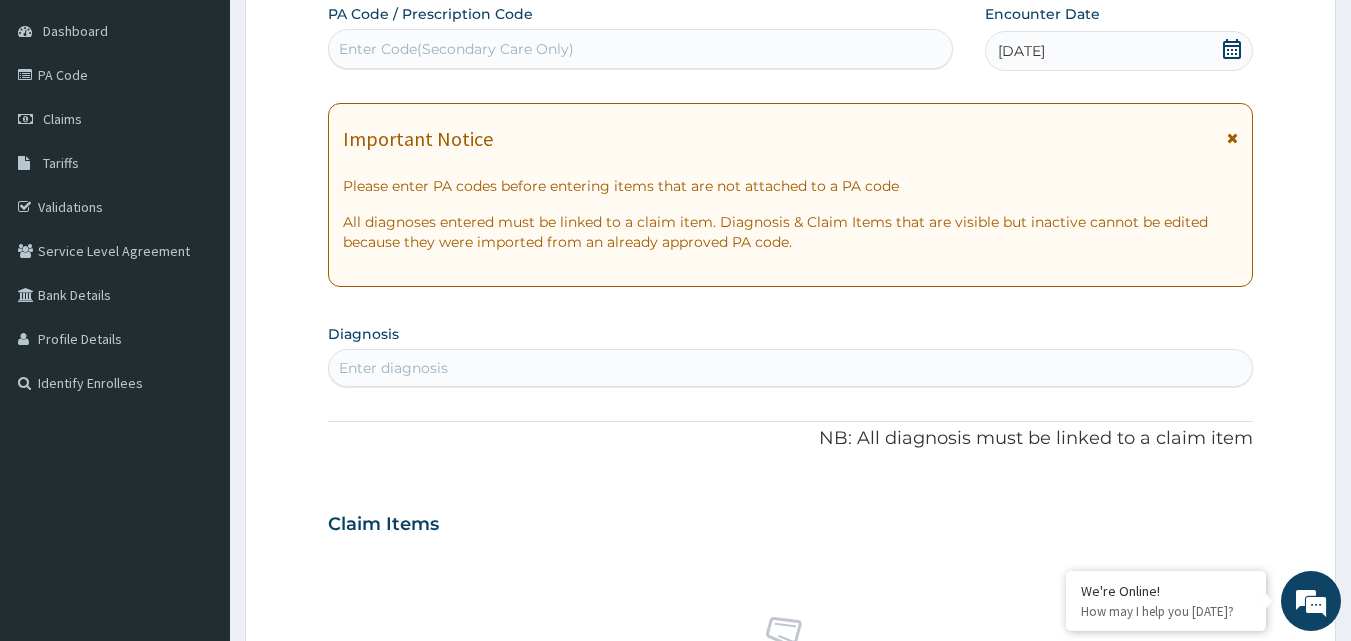 click on "Enter diagnosis" at bounding box center (791, 368) 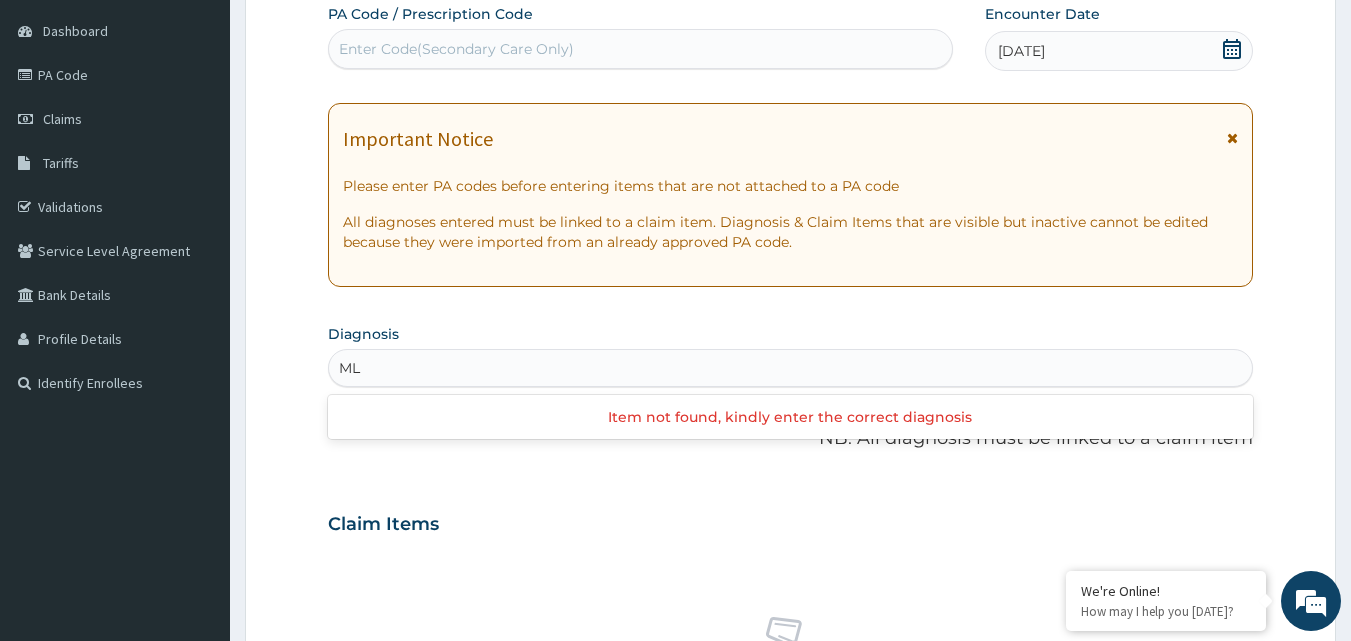 type on "M" 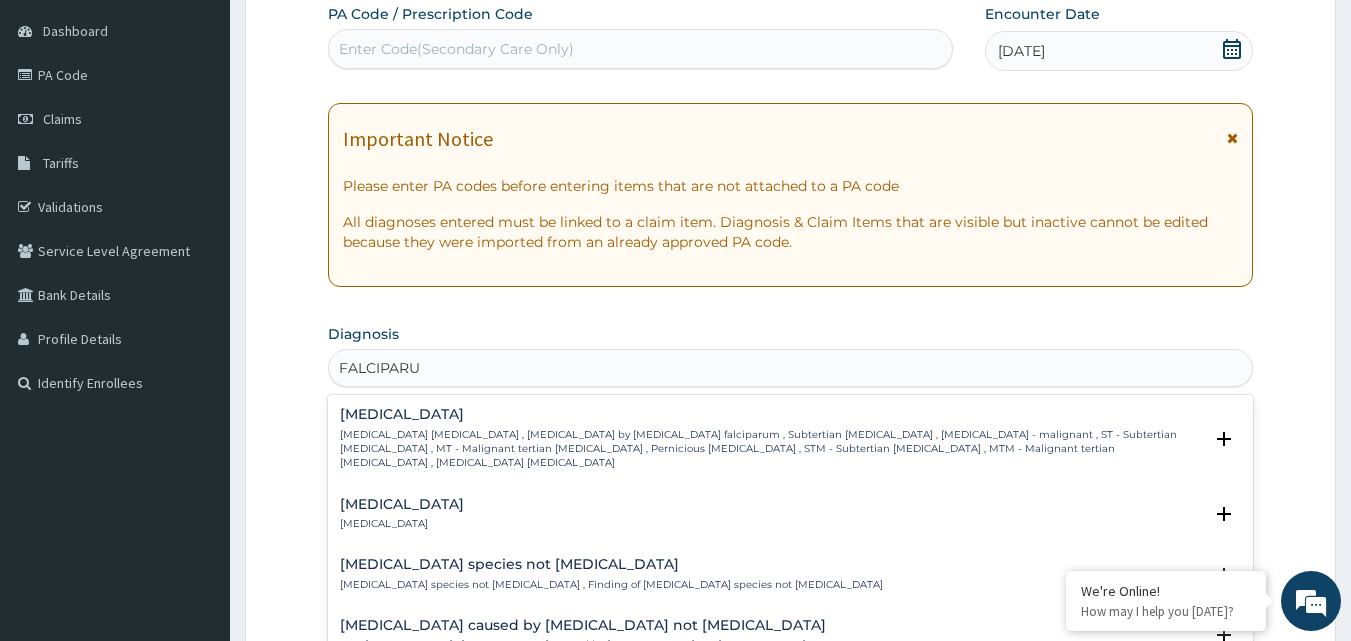 type on "FALCIPARUM" 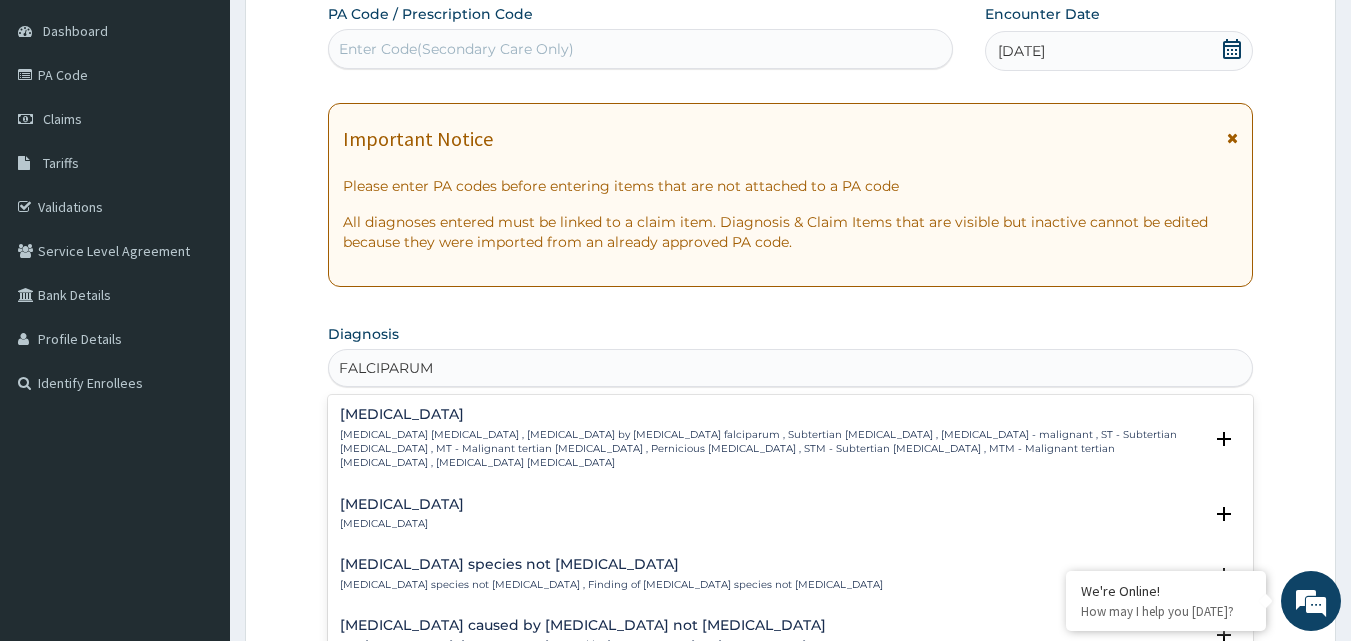 click on "[MEDICAL_DATA] [MEDICAL_DATA] [MEDICAL_DATA] , [MEDICAL_DATA] by [MEDICAL_DATA] falciparum , Subtertian [MEDICAL_DATA] , [MEDICAL_DATA] - malignant , ST - Subtertian [MEDICAL_DATA] , MT - Malignant tertian [MEDICAL_DATA] , Pernicious [MEDICAL_DATA] , STM - Subtertian [MEDICAL_DATA] , MTM - Malignant tertian [MEDICAL_DATA] , [MEDICAL_DATA] [MEDICAL_DATA]" at bounding box center (771, 438) 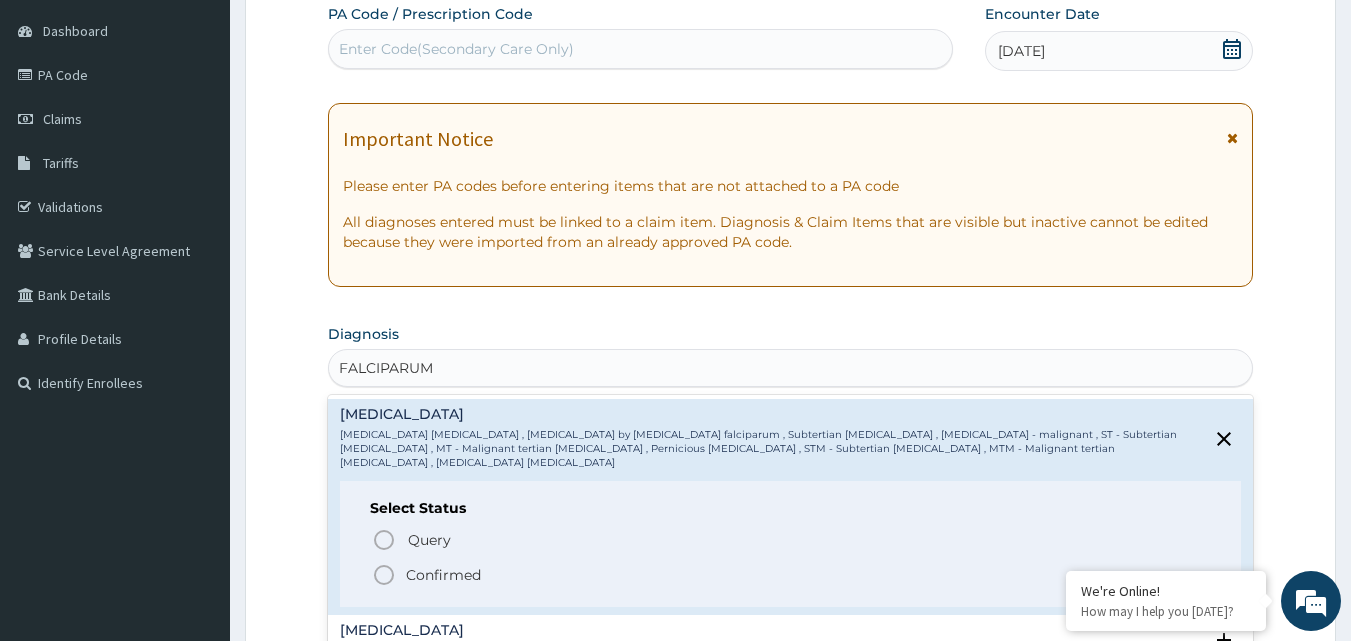 click on "Confirmed" at bounding box center (443, 575) 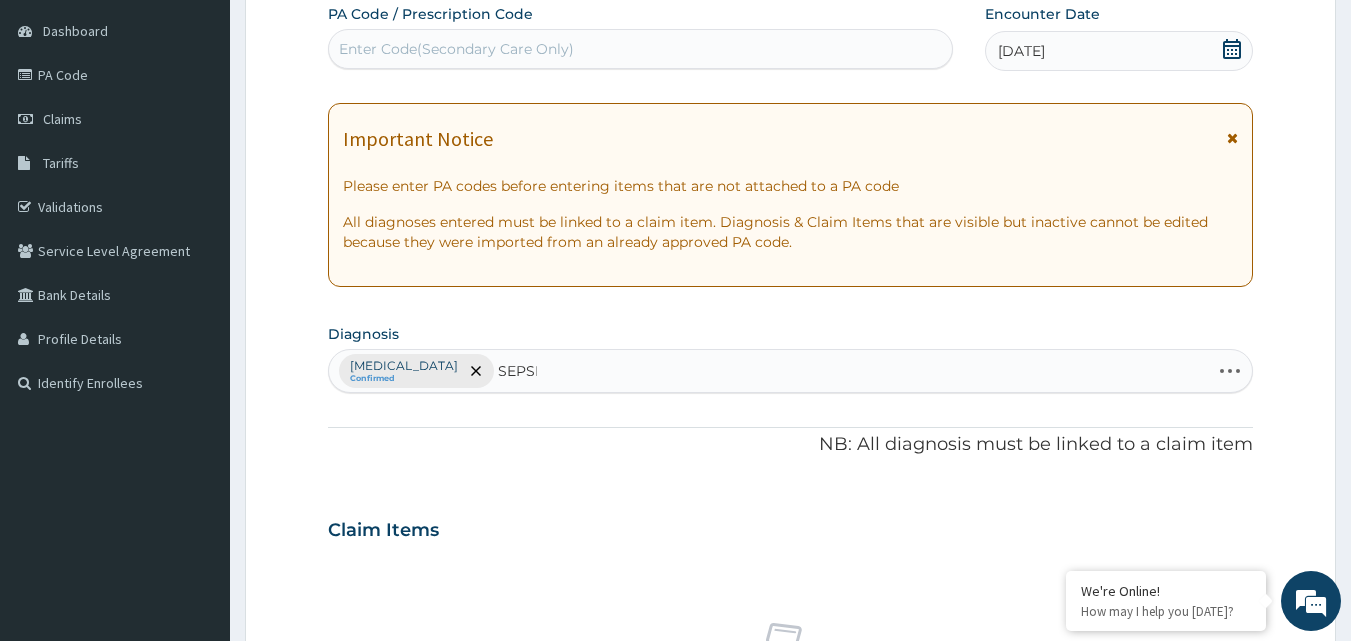 type on "[MEDICAL_DATA]" 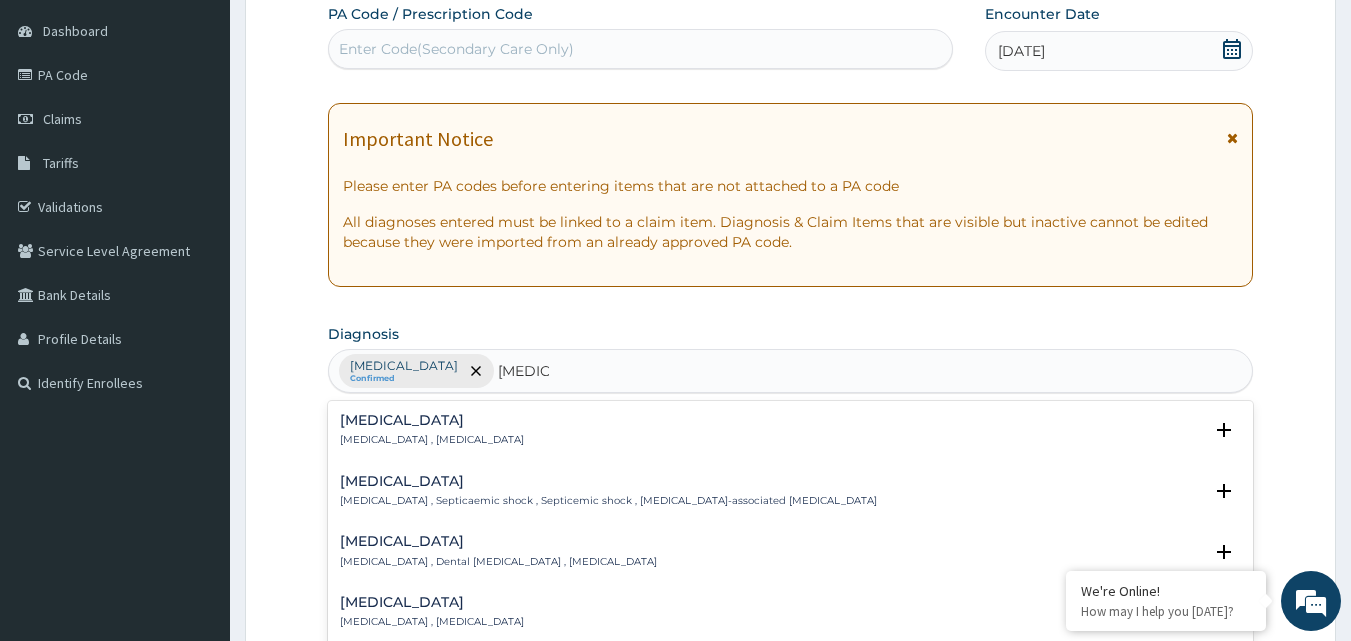 click on "[MEDICAL_DATA]" at bounding box center [432, 420] 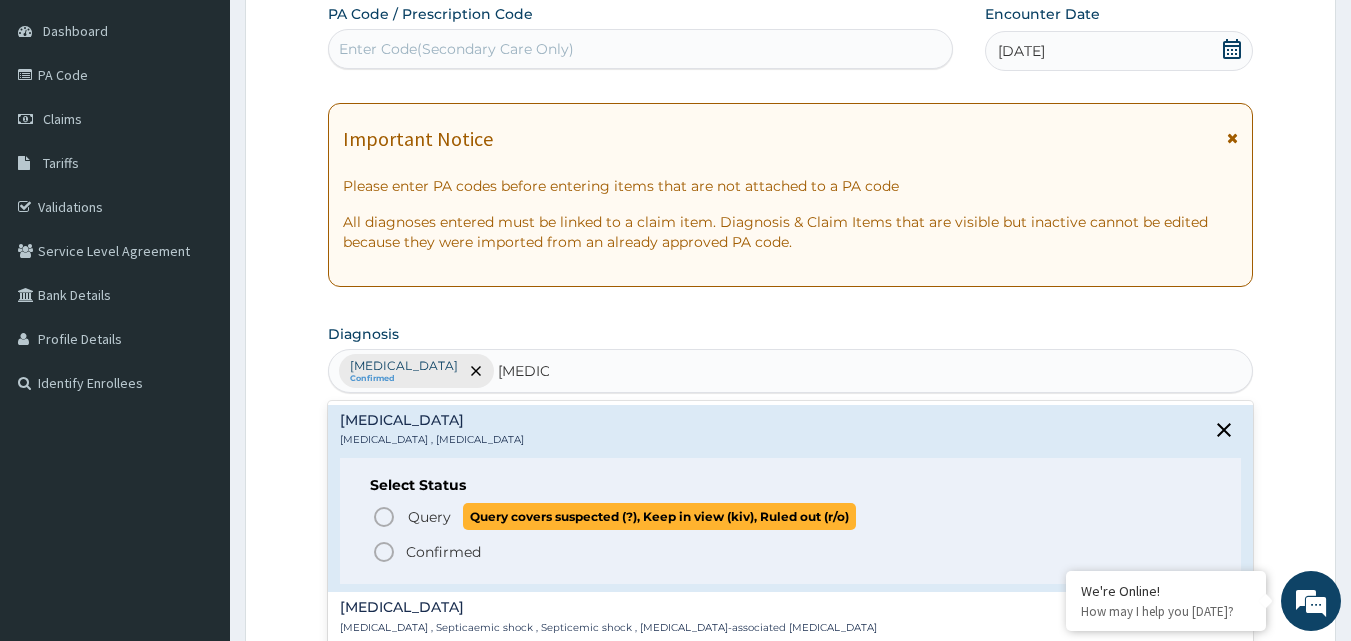 click 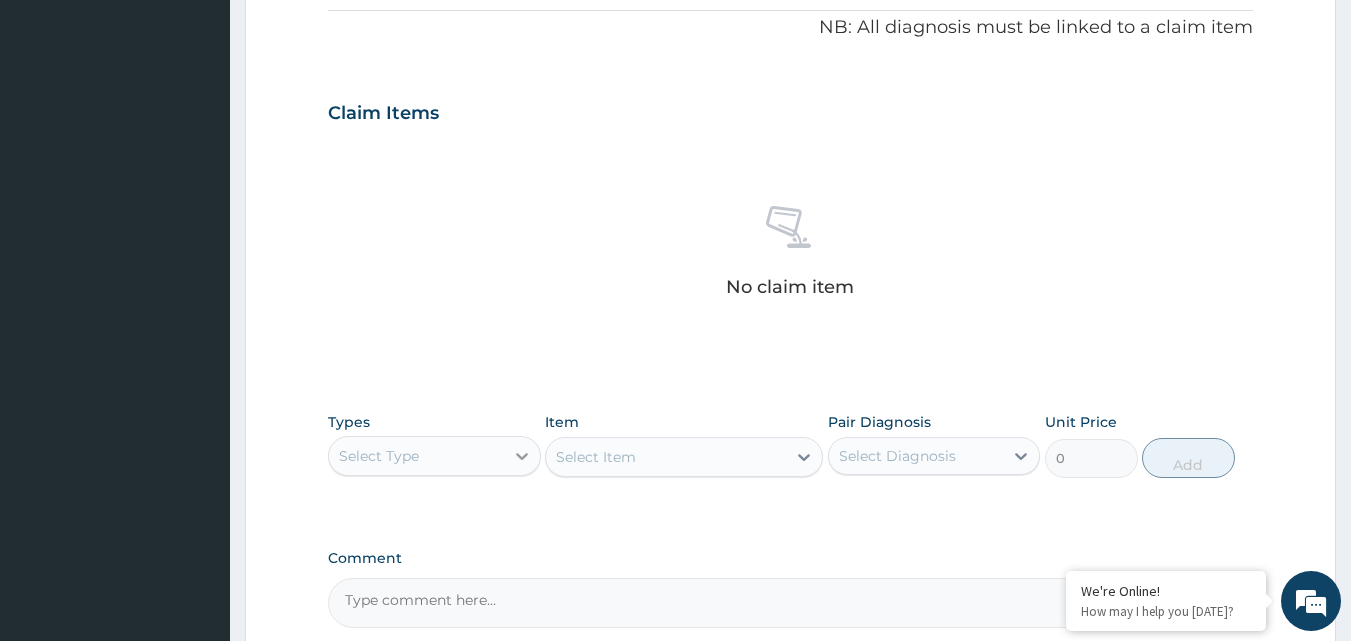 scroll, scrollTop: 687, scrollLeft: 0, axis: vertical 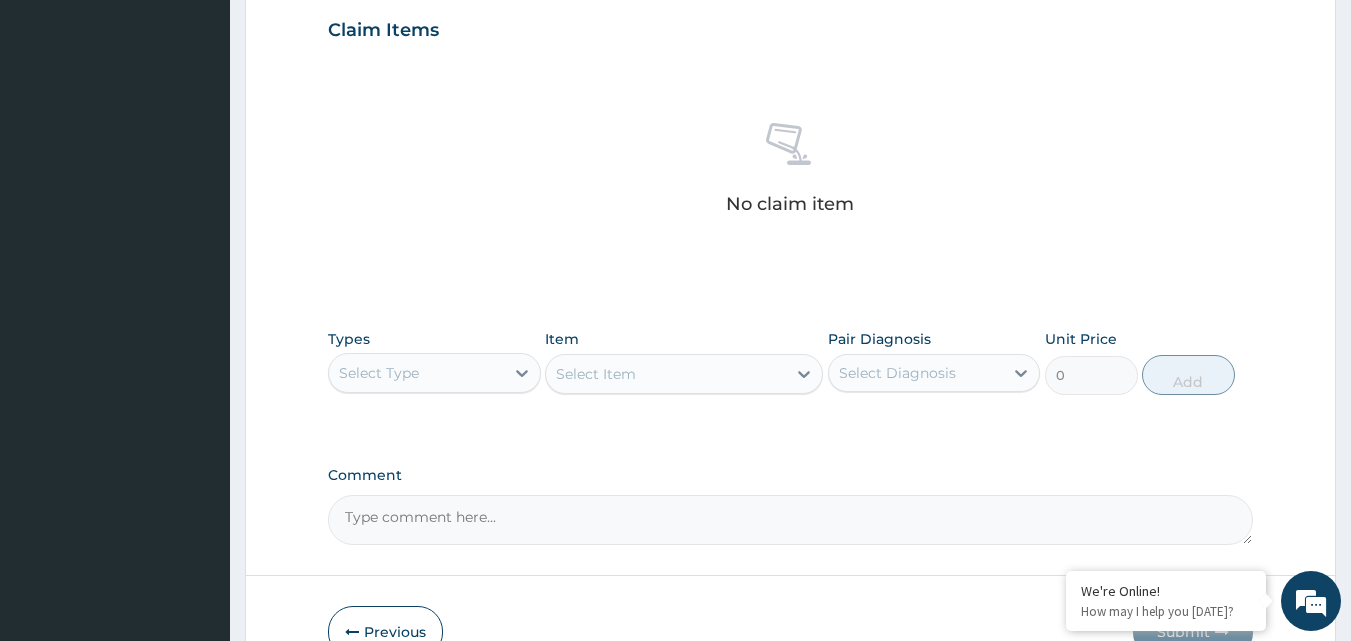 click on "Select Type" at bounding box center [416, 373] 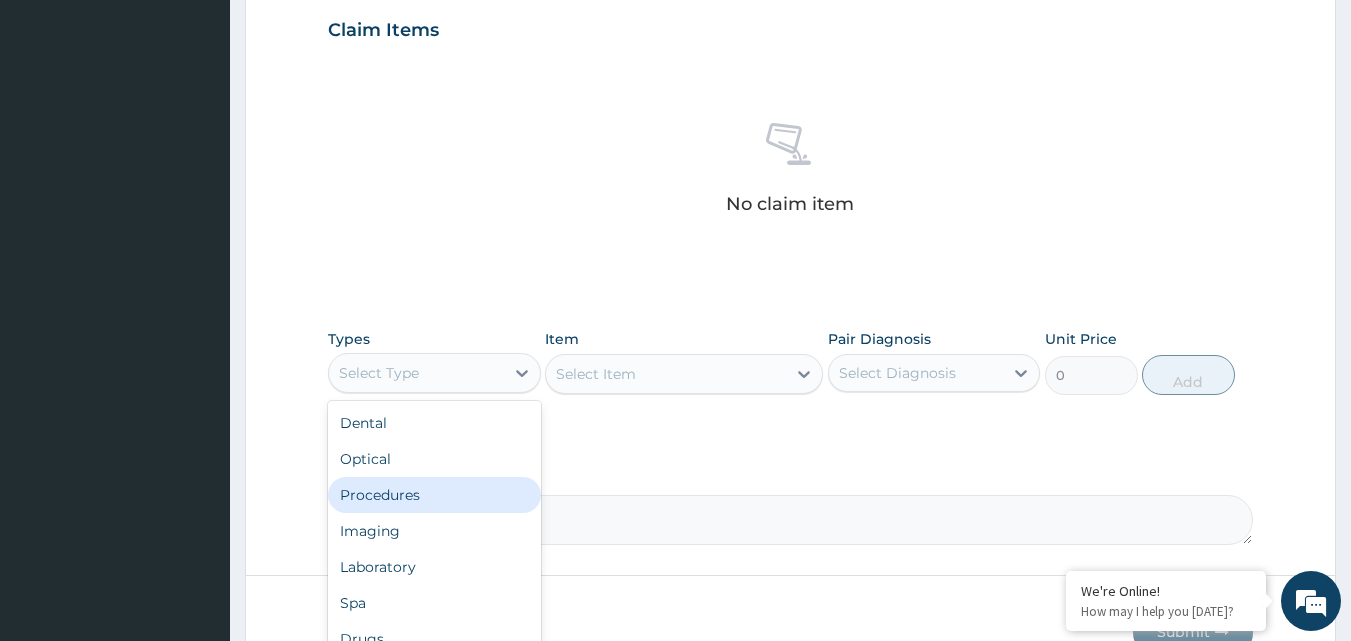 click on "Procedures" at bounding box center (434, 495) 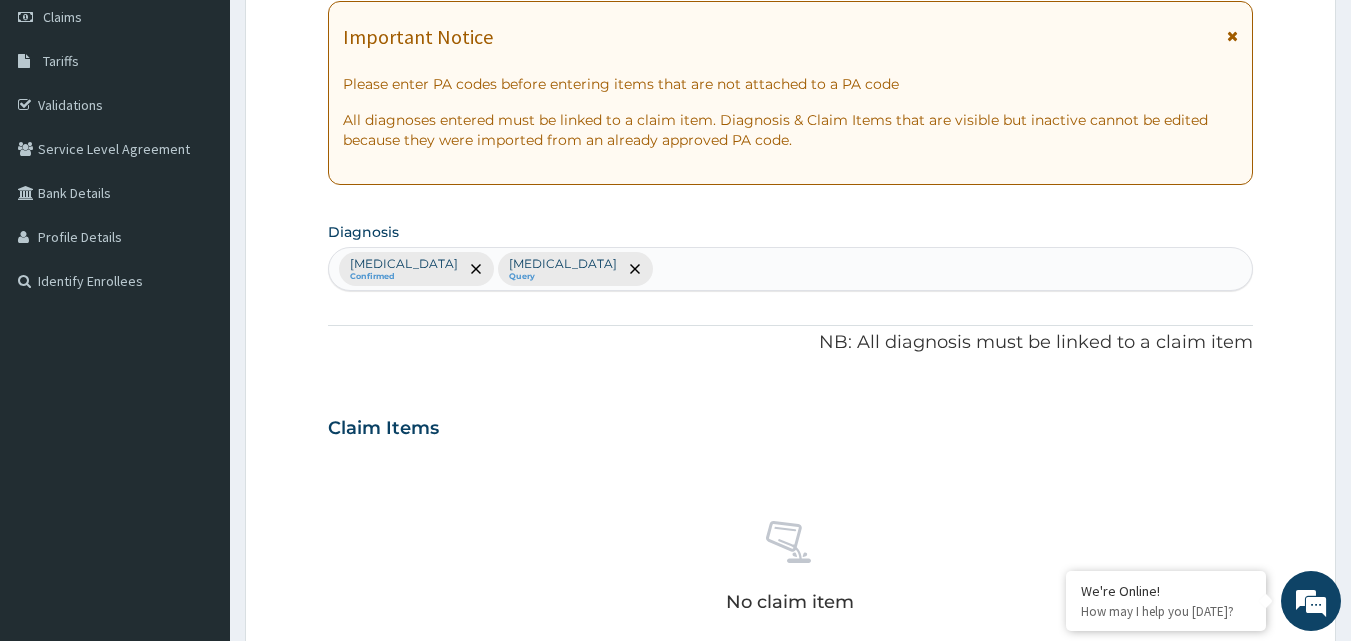 scroll, scrollTop: 287, scrollLeft: 0, axis: vertical 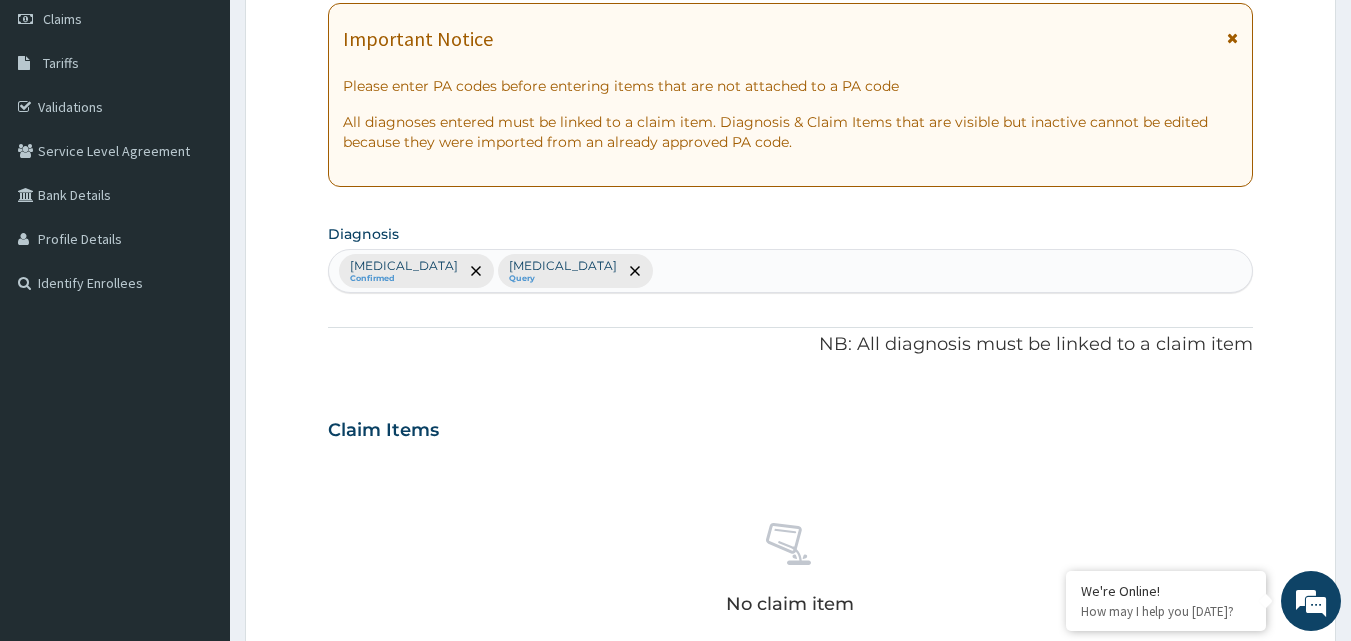 click on "[MEDICAL_DATA] Confirmed [MEDICAL_DATA] Query" at bounding box center (791, 271) 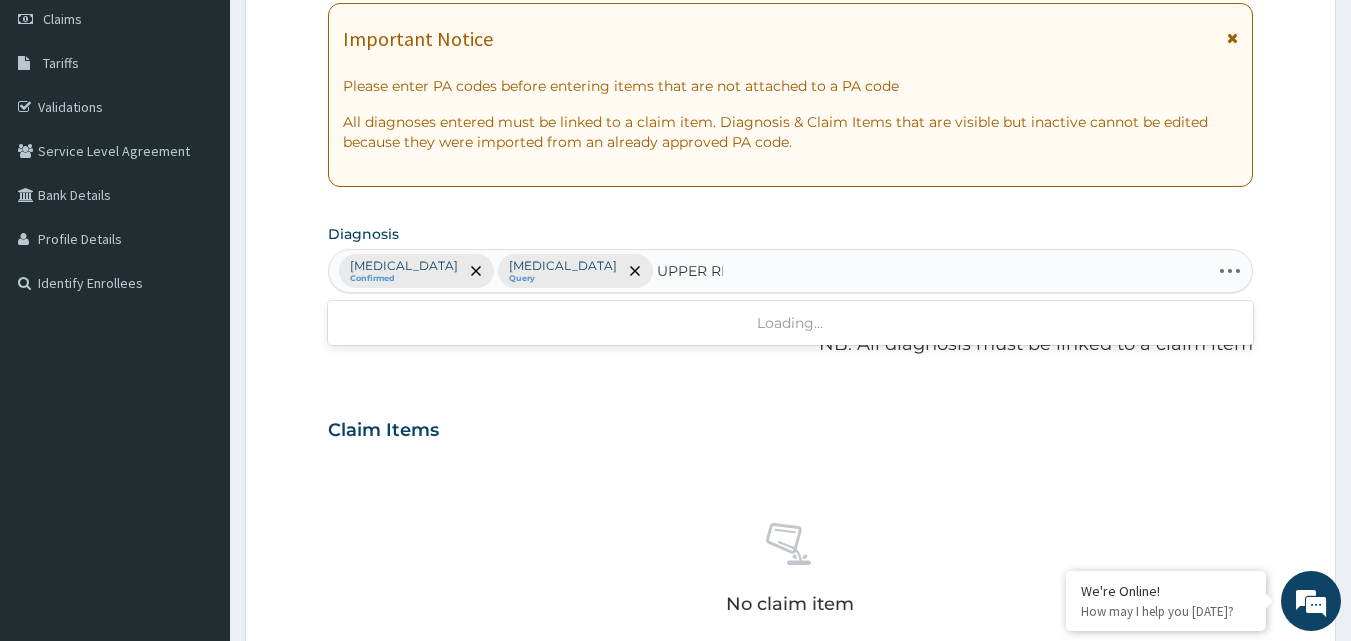 type on "UPPER RES" 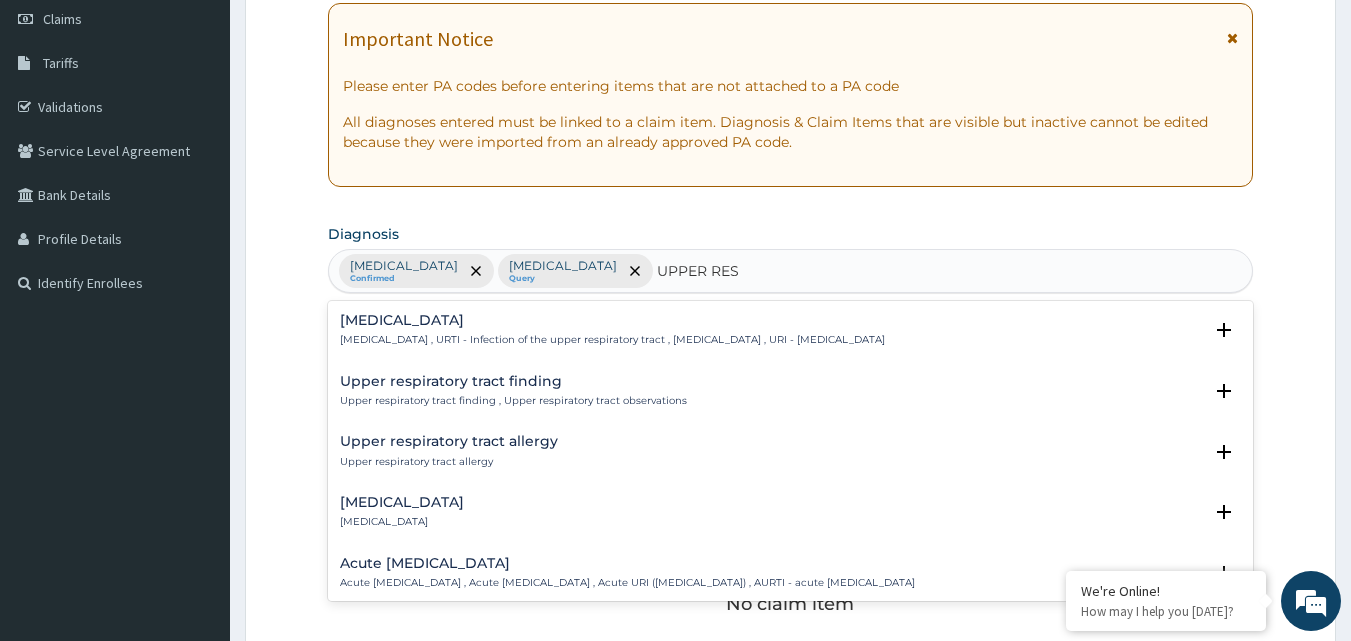 click on "[MEDICAL_DATA] [MEDICAL_DATA] , URTI - Infection of the upper respiratory tract , [MEDICAL_DATA] , URI - [MEDICAL_DATA]" at bounding box center [612, 330] 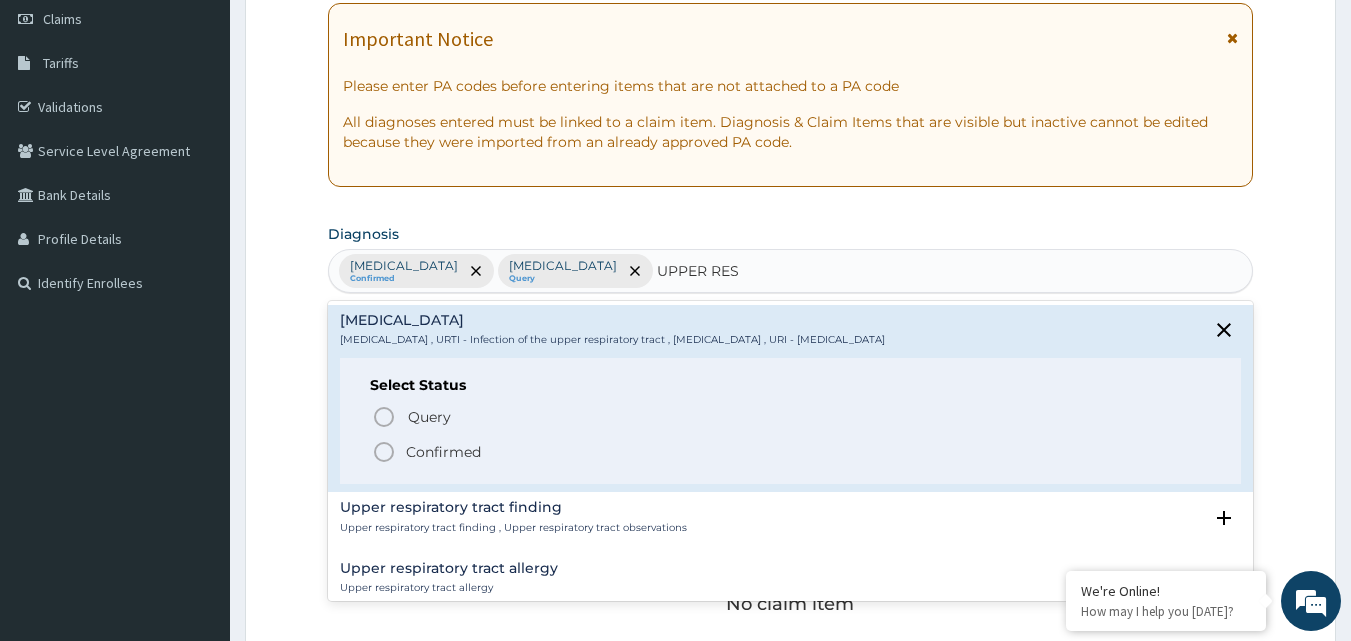 click on "Confirmed" at bounding box center [443, 452] 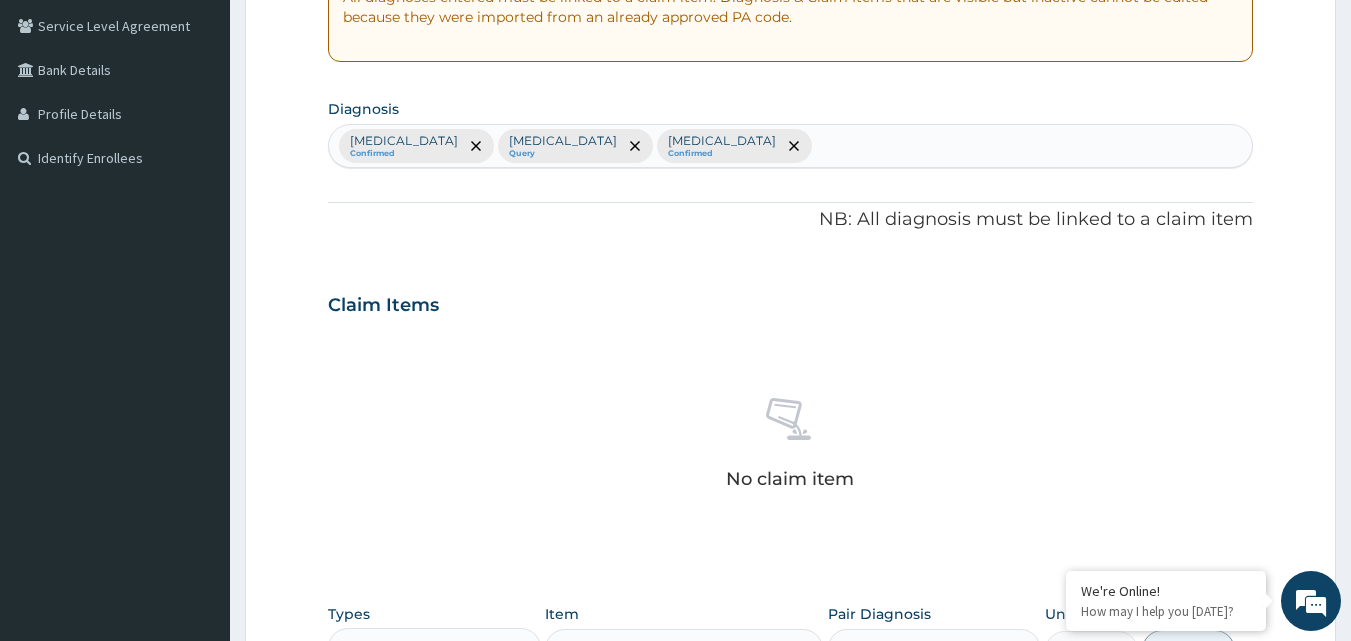 scroll, scrollTop: 787, scrollLeft: 0, axis: vertical 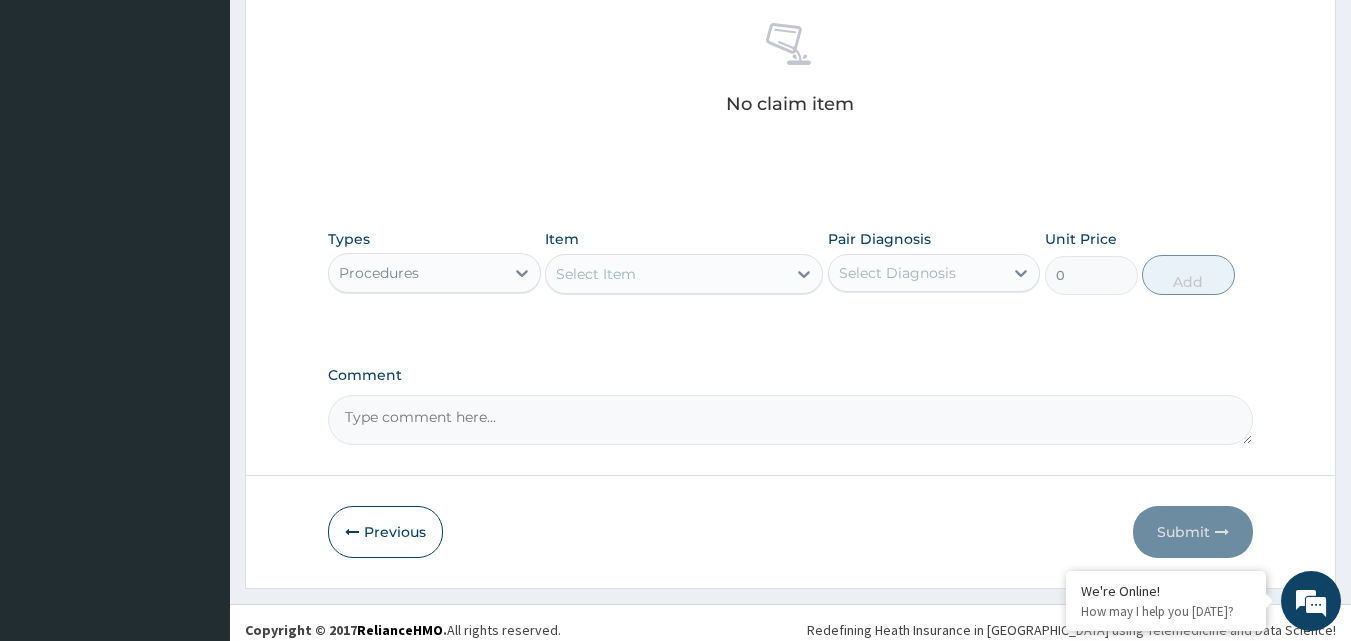 click on "Select Item" at bounding box center (596, 274) 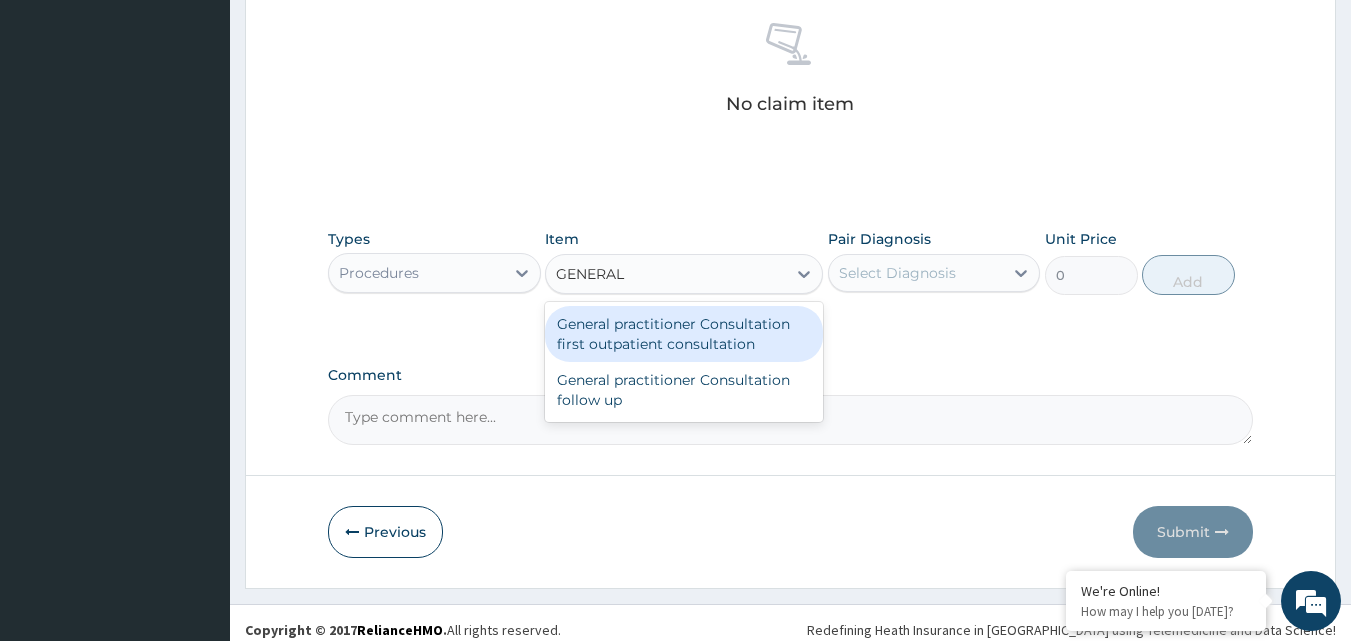 type on "GENERAL P" 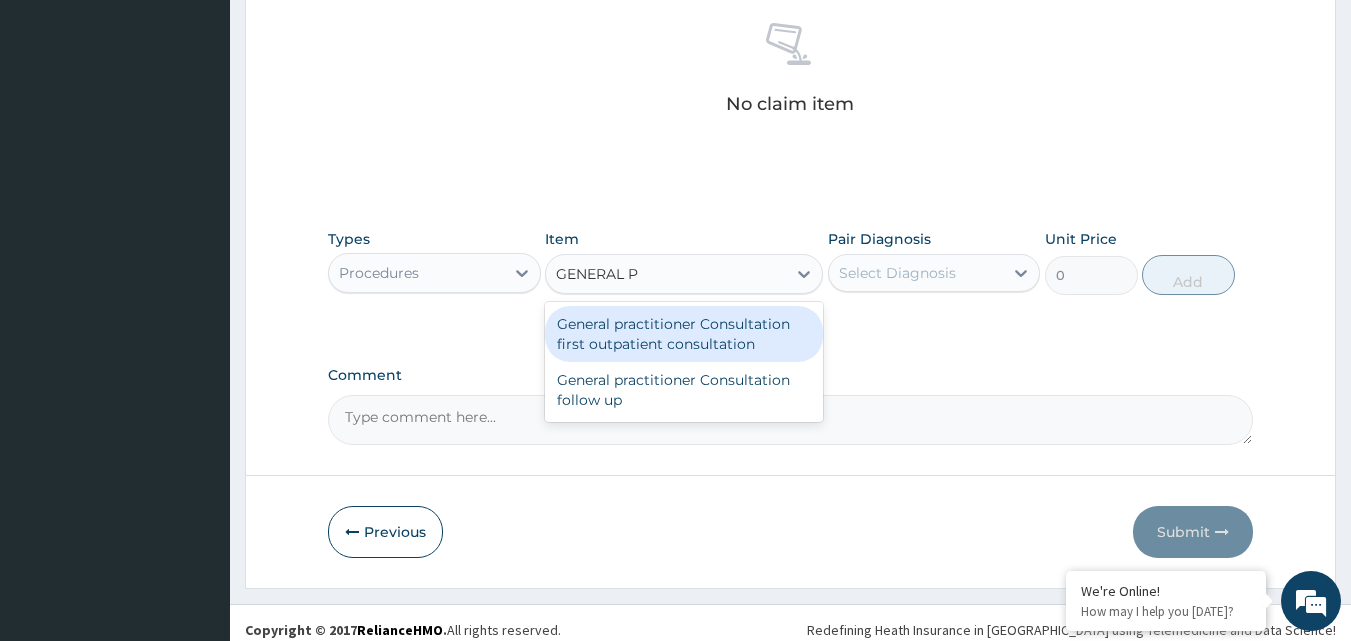 drag, startPoint x: 613, startPoint y: 338, endPoint x: 665, endPoint y: 340, distance: 52.03845 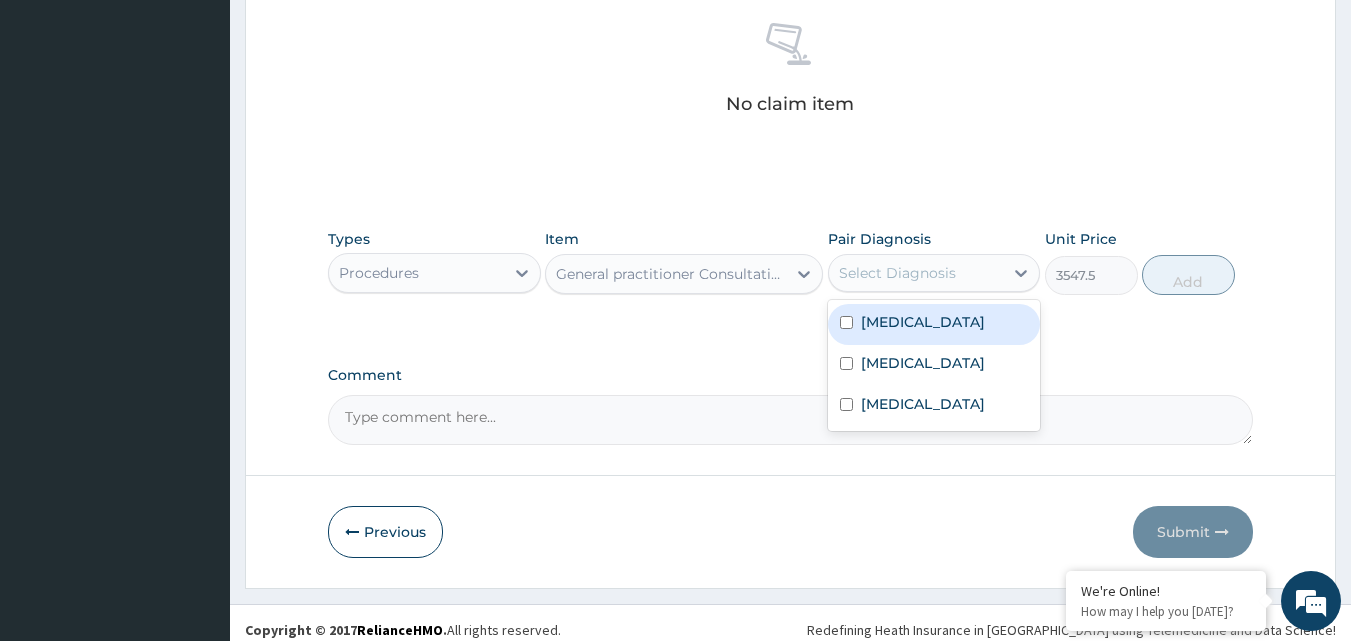 click on "Select Diagnosis" at bounding box center (897, 273) 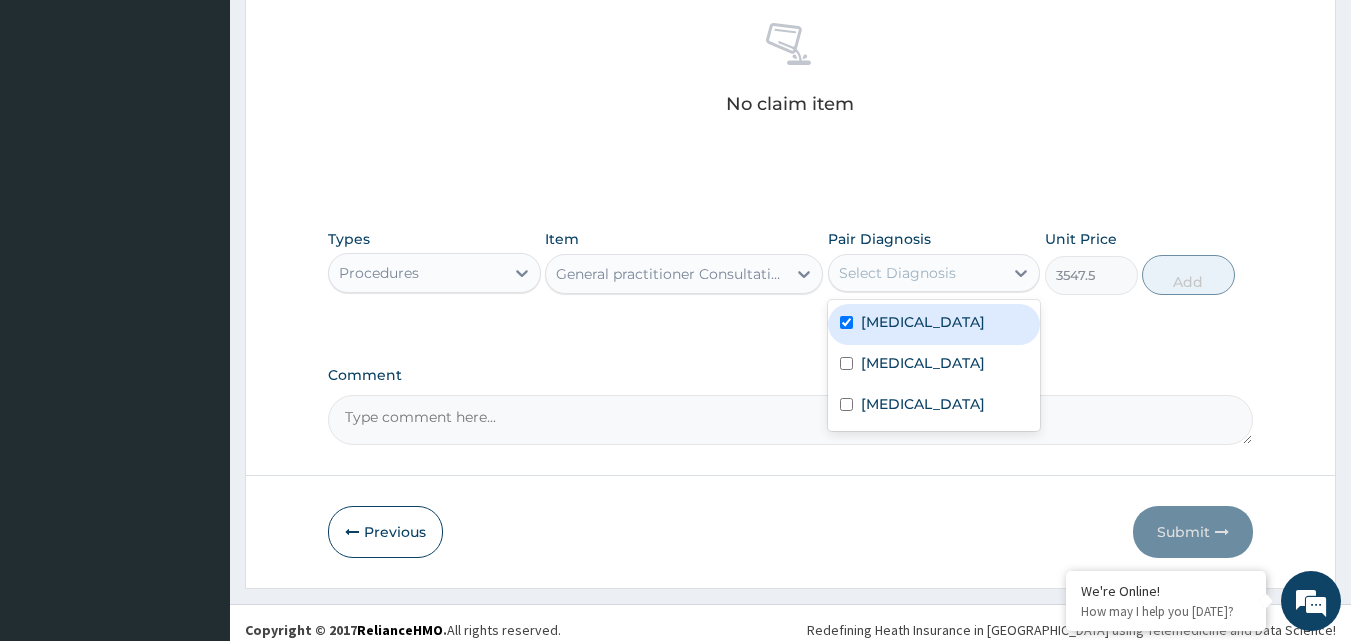 checkbox on "true" 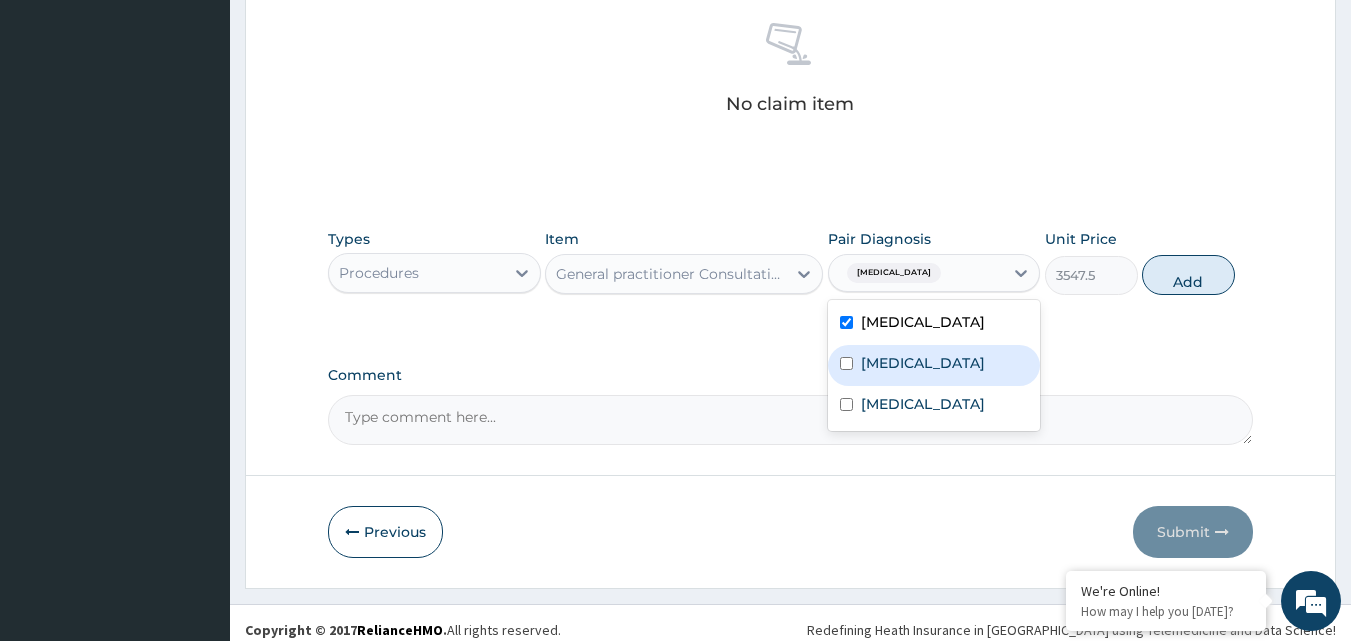 drag, startPoint x: 901, startPoint y: 360, endPoint x: 907, endPoint y: 404, distance: 44.407207 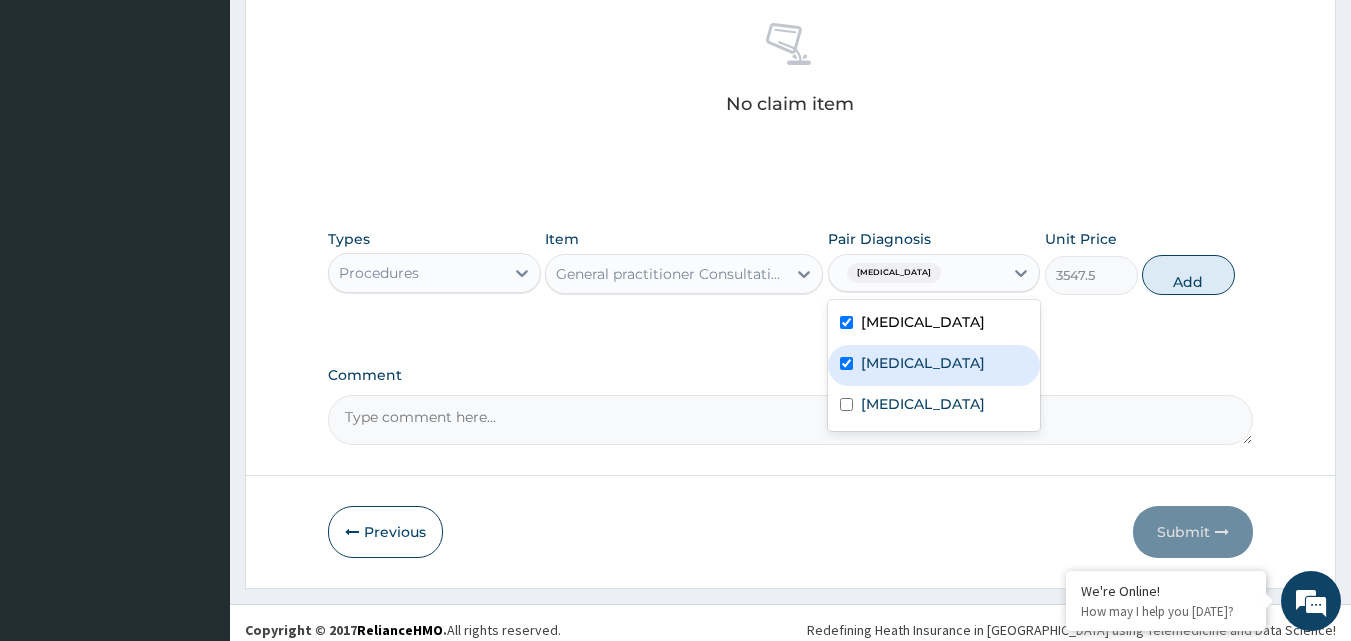 checkbox on "true" 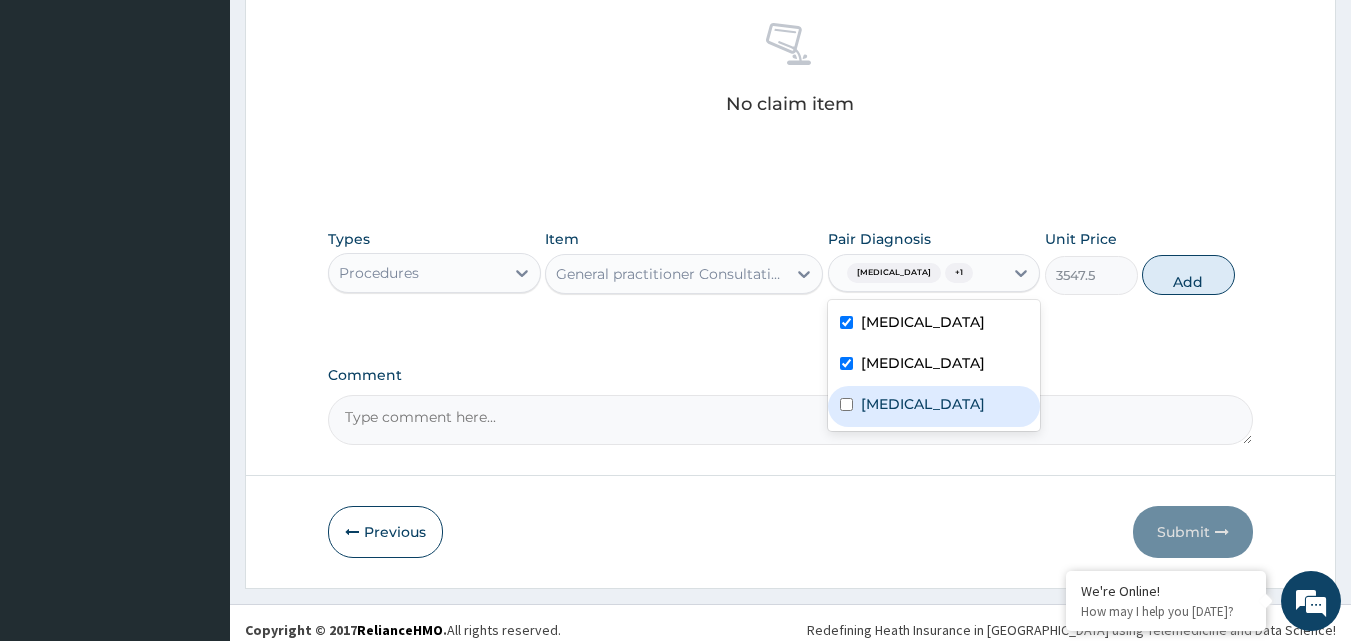 click on "[MEDICAL_DATA]" at bounding box center [923, 404] 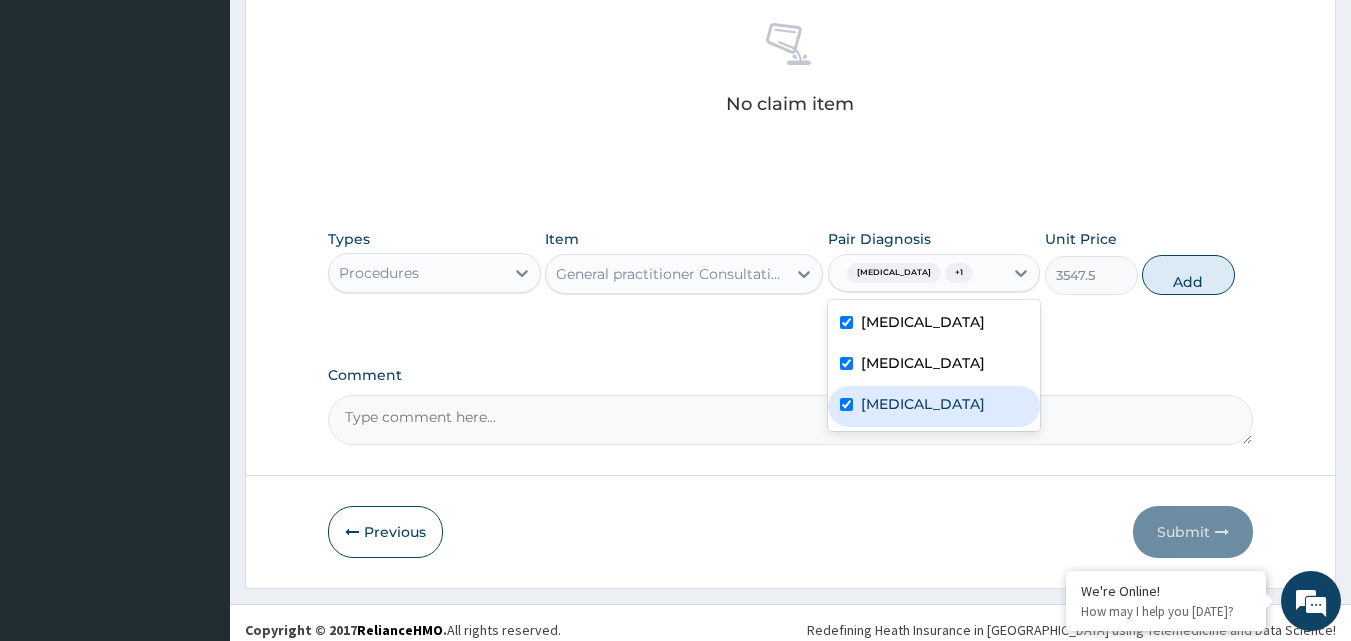 checkbox on "true" 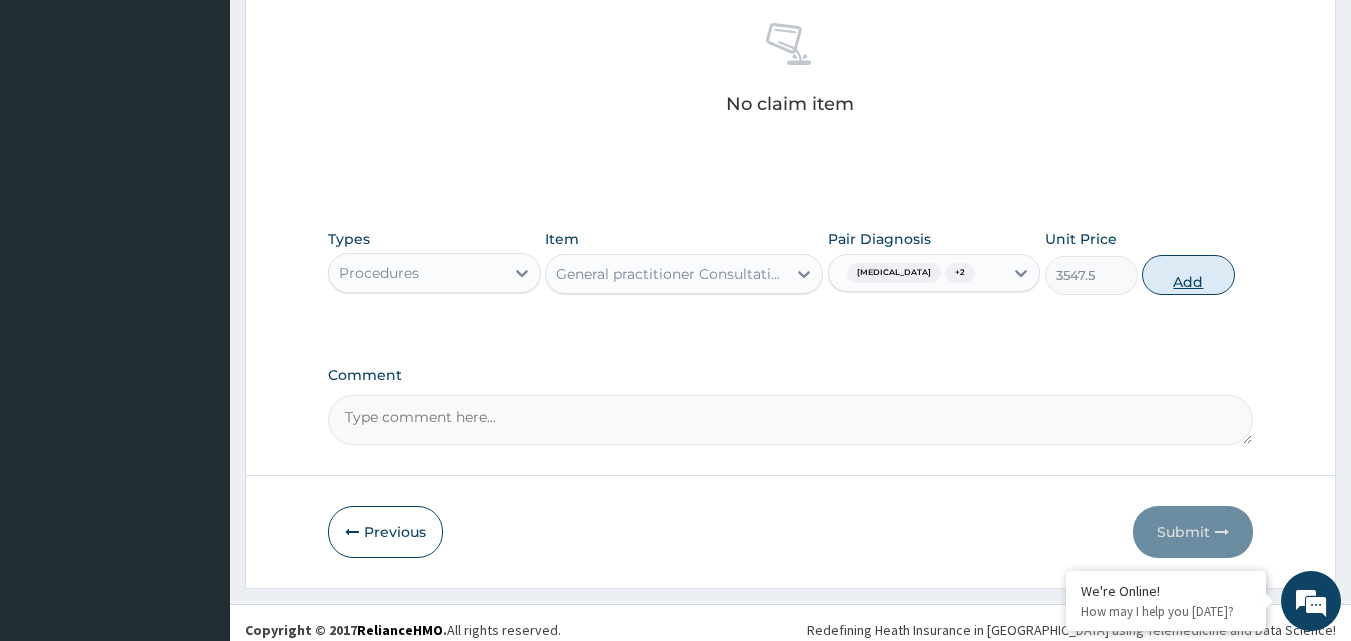 click on "Add" at bounding box center [1188, 275] 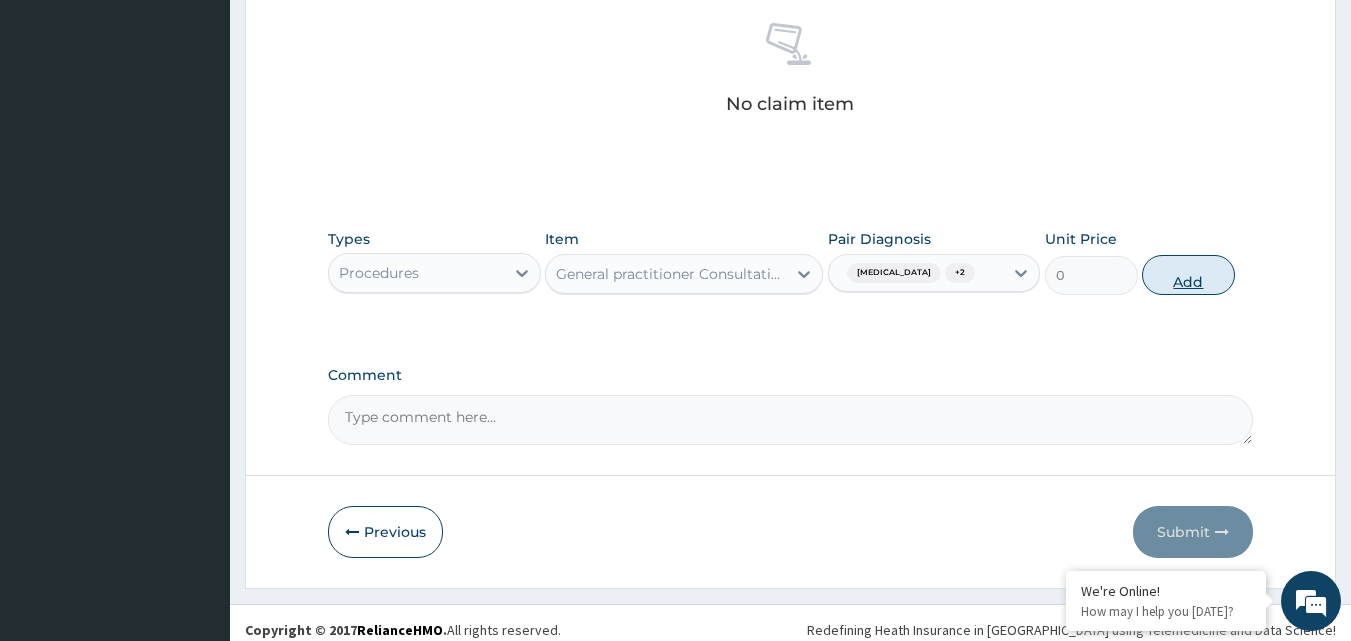 scroll, scrollTop: 732, scrollLeft: 0, axis: vertical 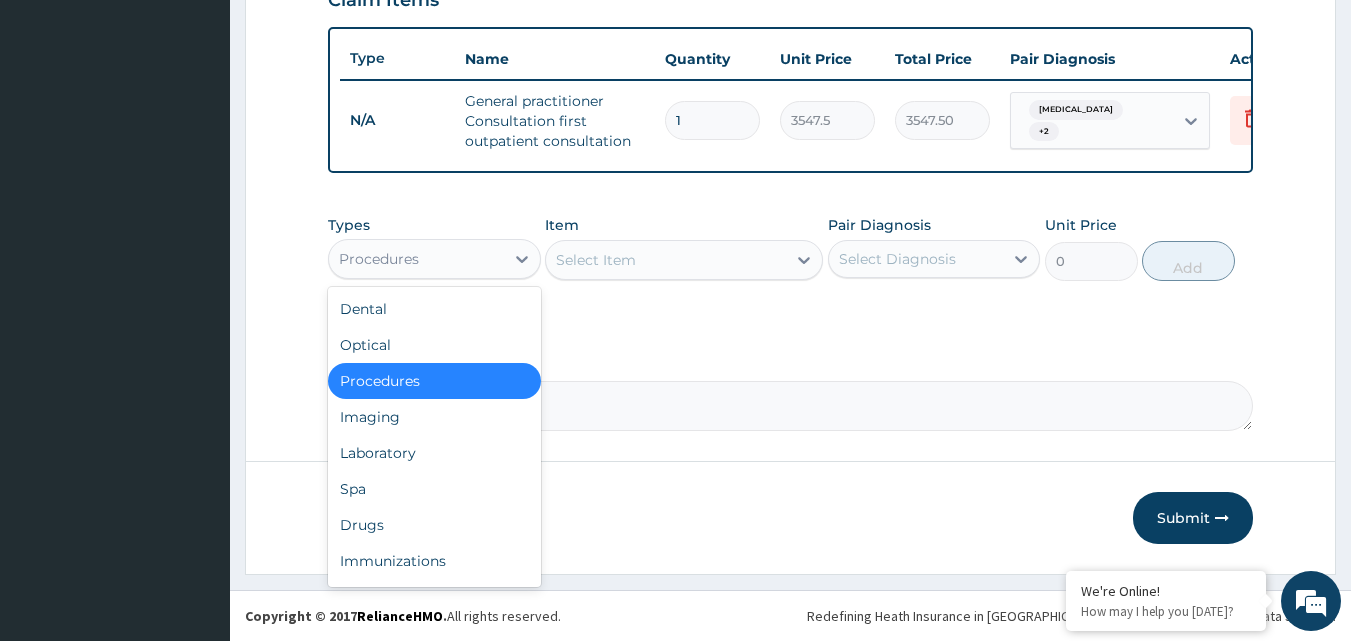 click on "Procedures" at bounding box center [416, 259] 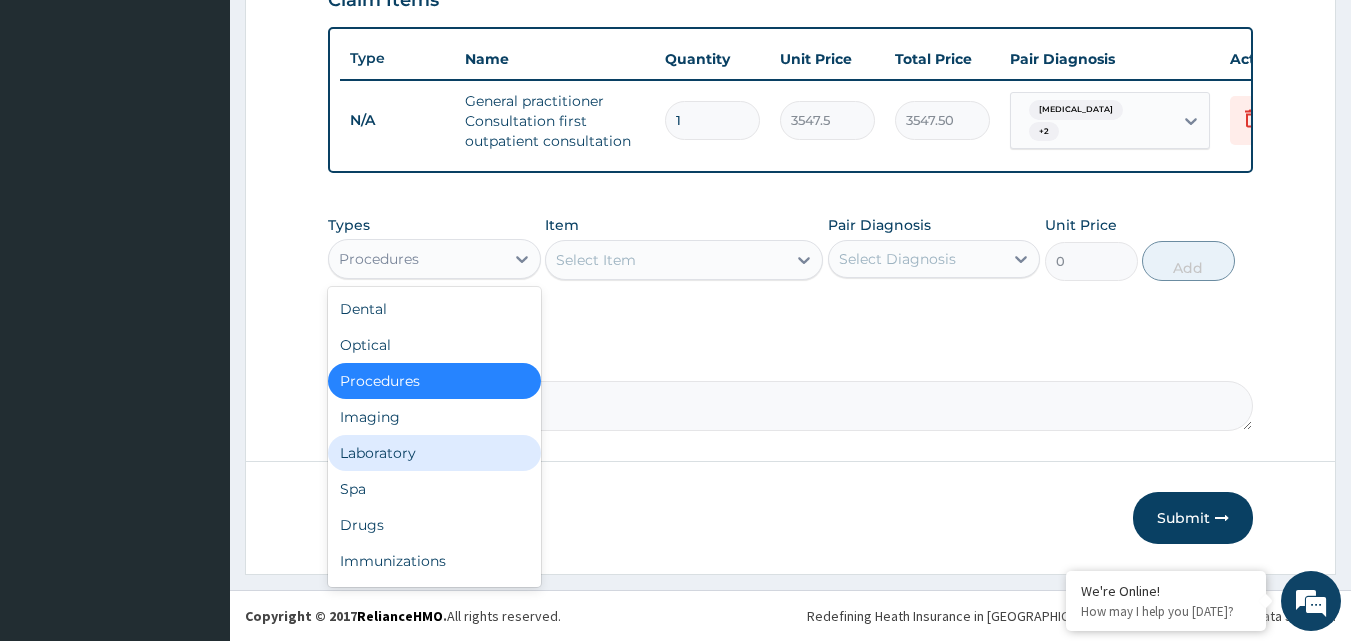 click on "Laboratory" at bounding box center (434, 453) 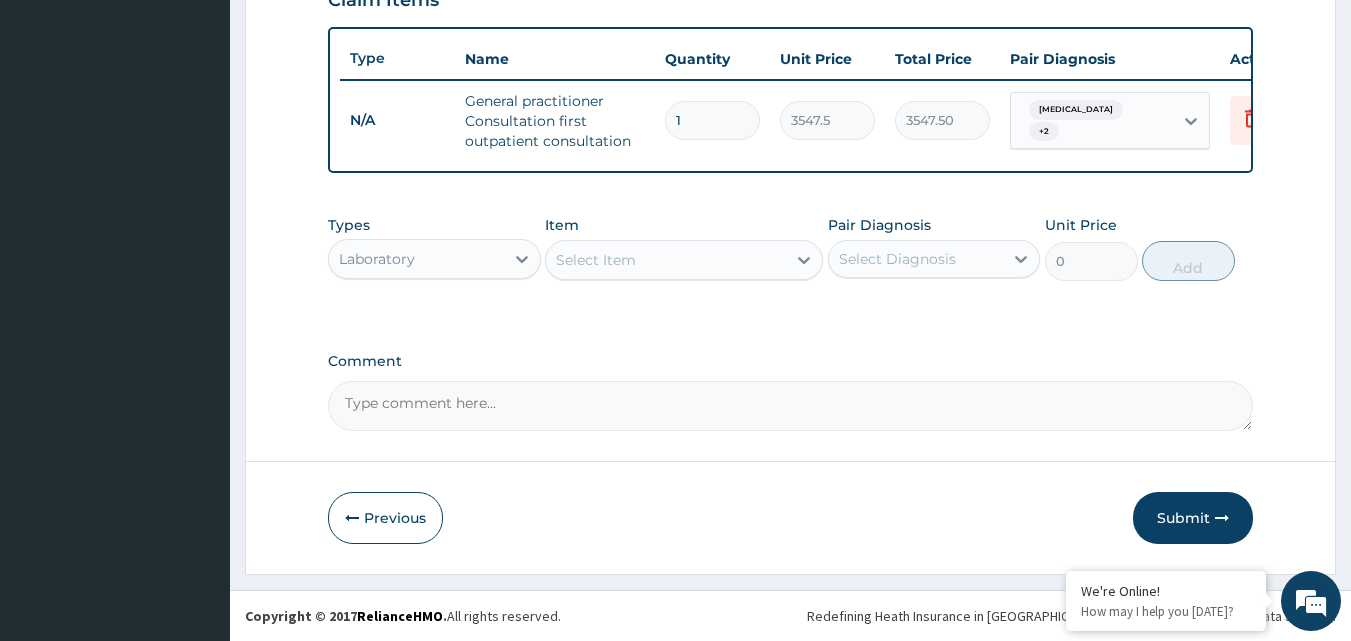 click on "Select Item" at bounding box center (684, 260) 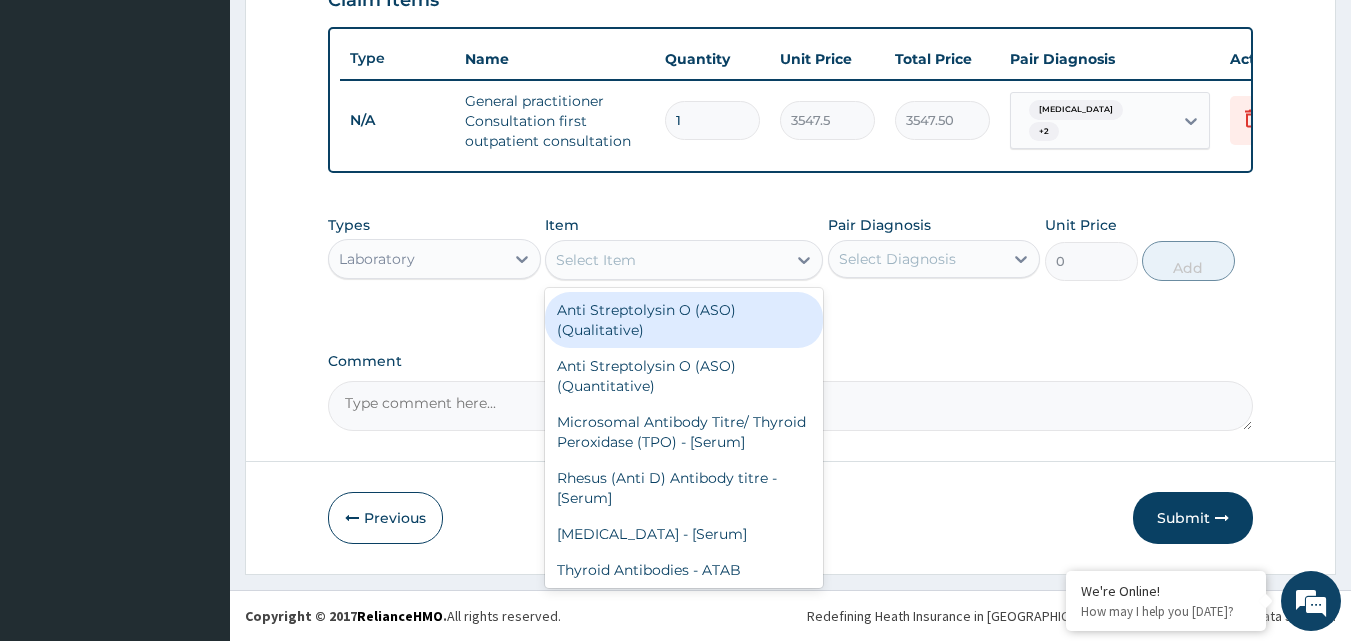 click on "Select Item" at bounding box center (596, 260) 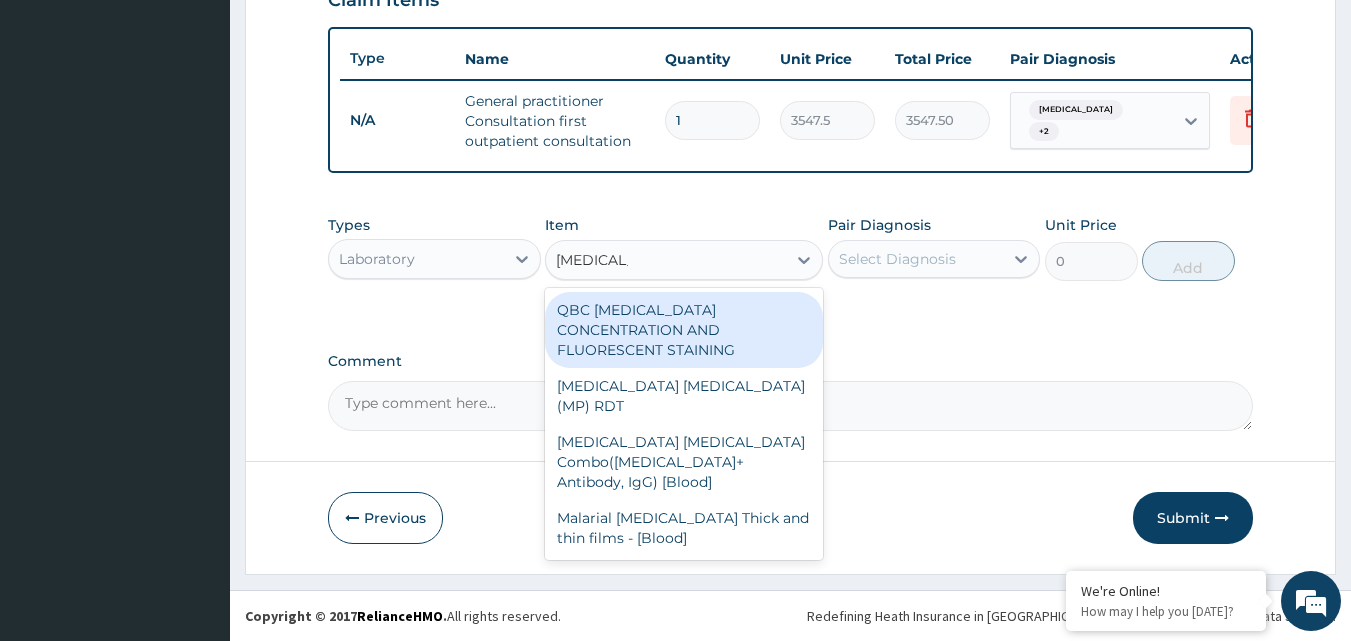 type on "[MEDICAL_DATA] P" 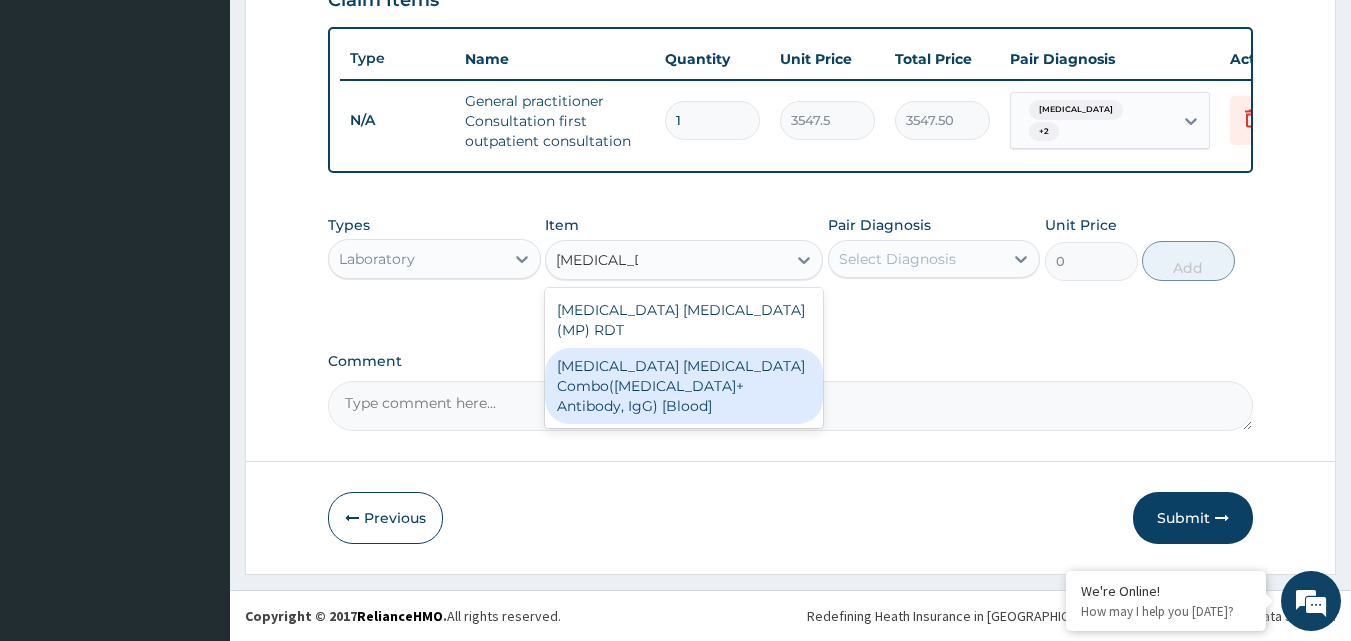click on "[MEDICAL_DATA] [MEDICAL_DATA] Combo([MEDICAL_DATA]+ Antibody, IgG) [Blood]" at bounding box center [684, 386] 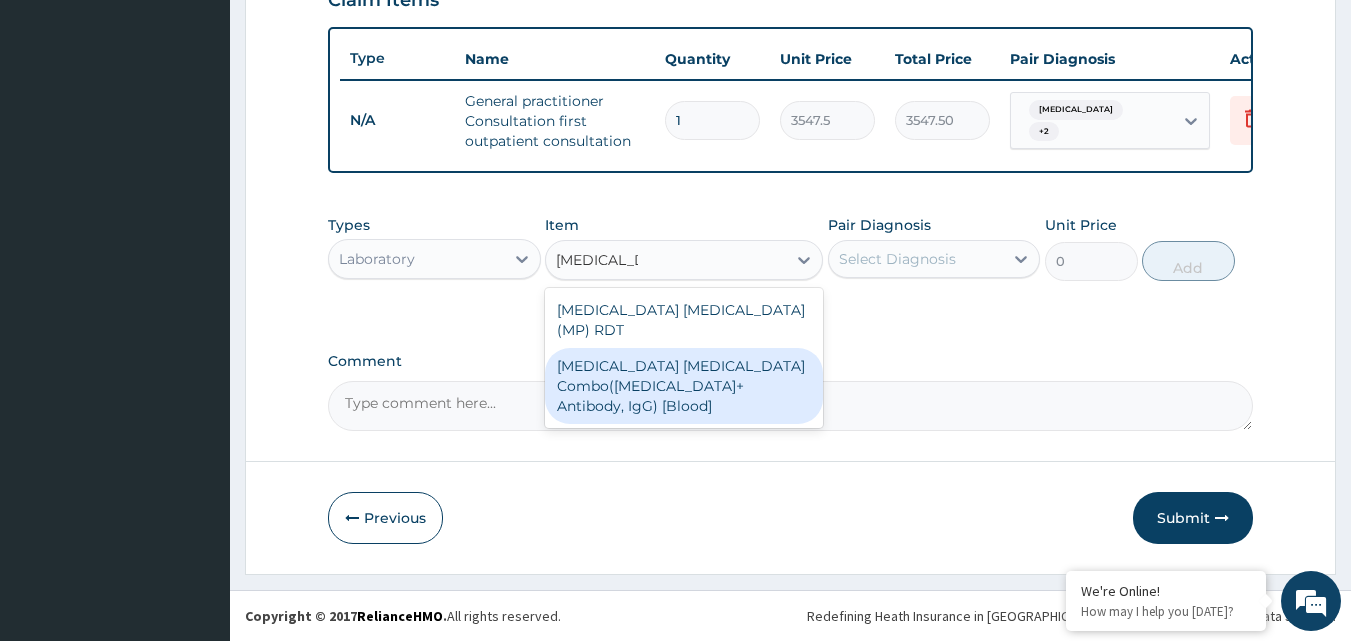 type 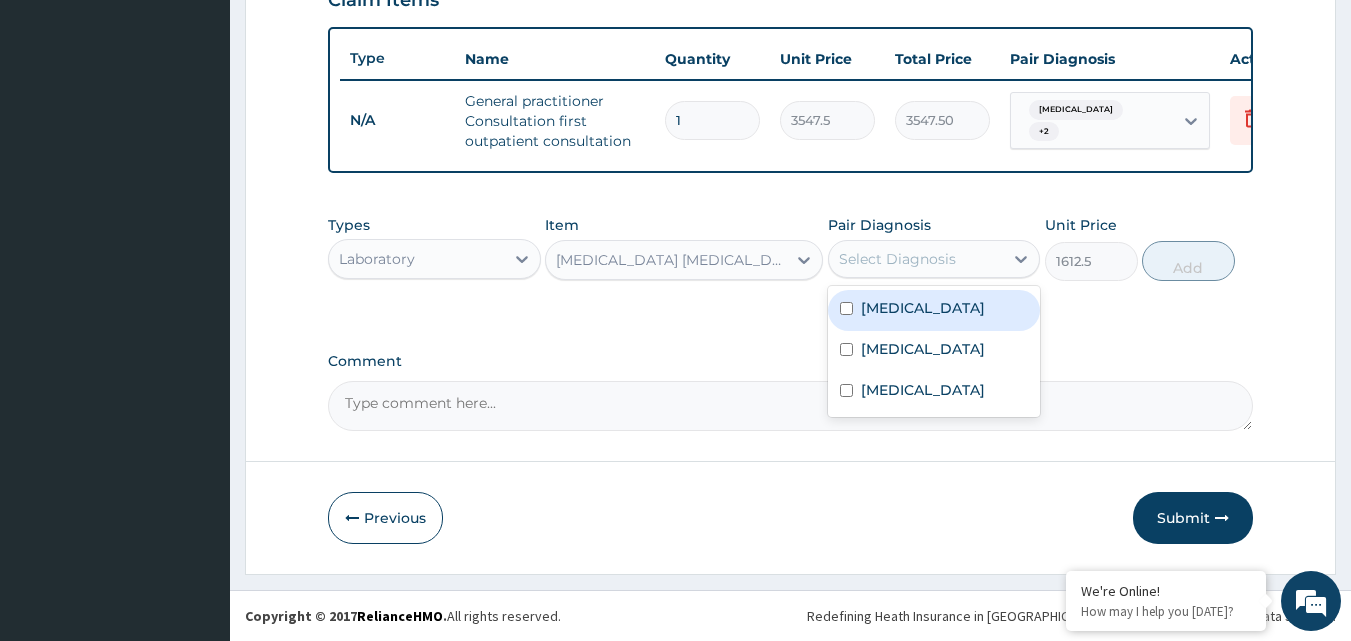 click on "Select Diagnosis" at bounding box center (897, 259) 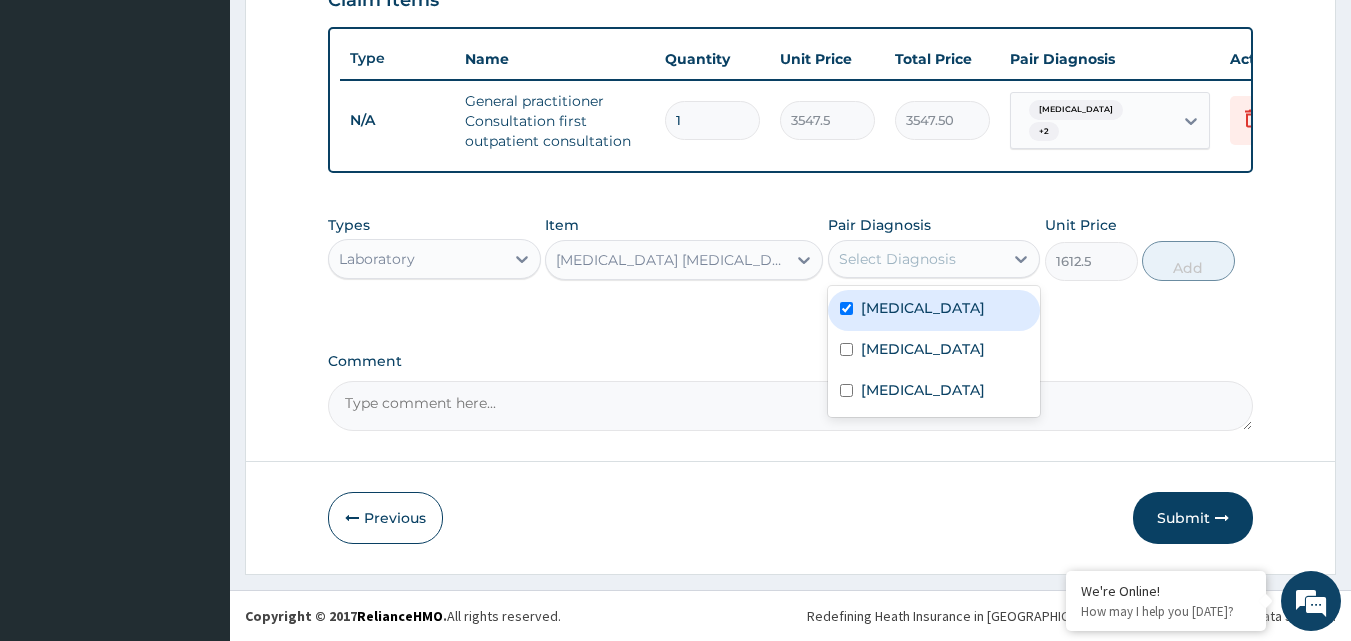 checkbox on "true" 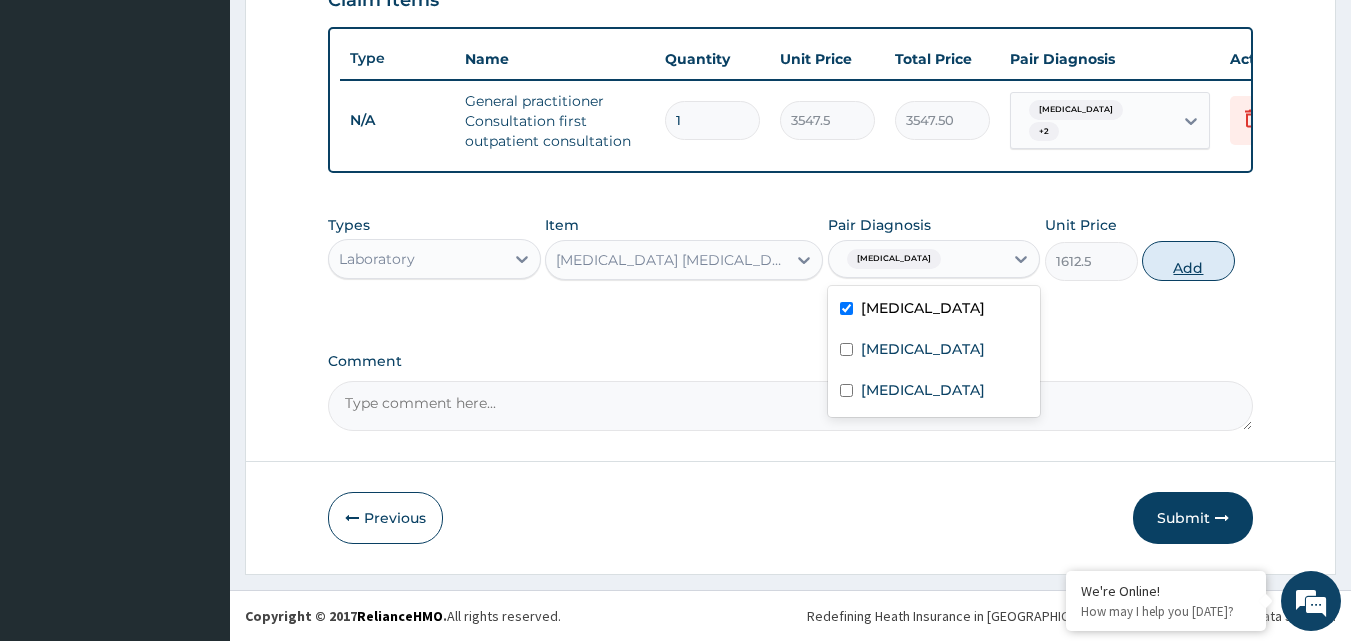 click on "Add" at bounding box center (1188, 261) 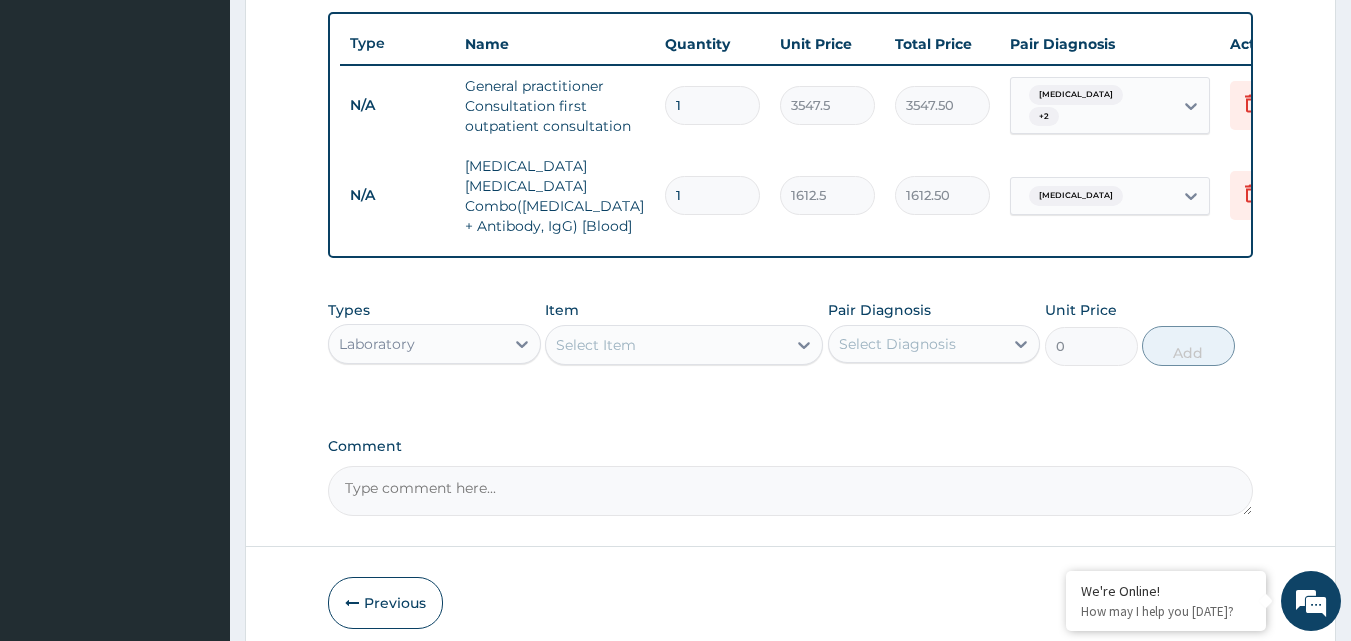 click on "Select Item" at bounding box center [666, 345] 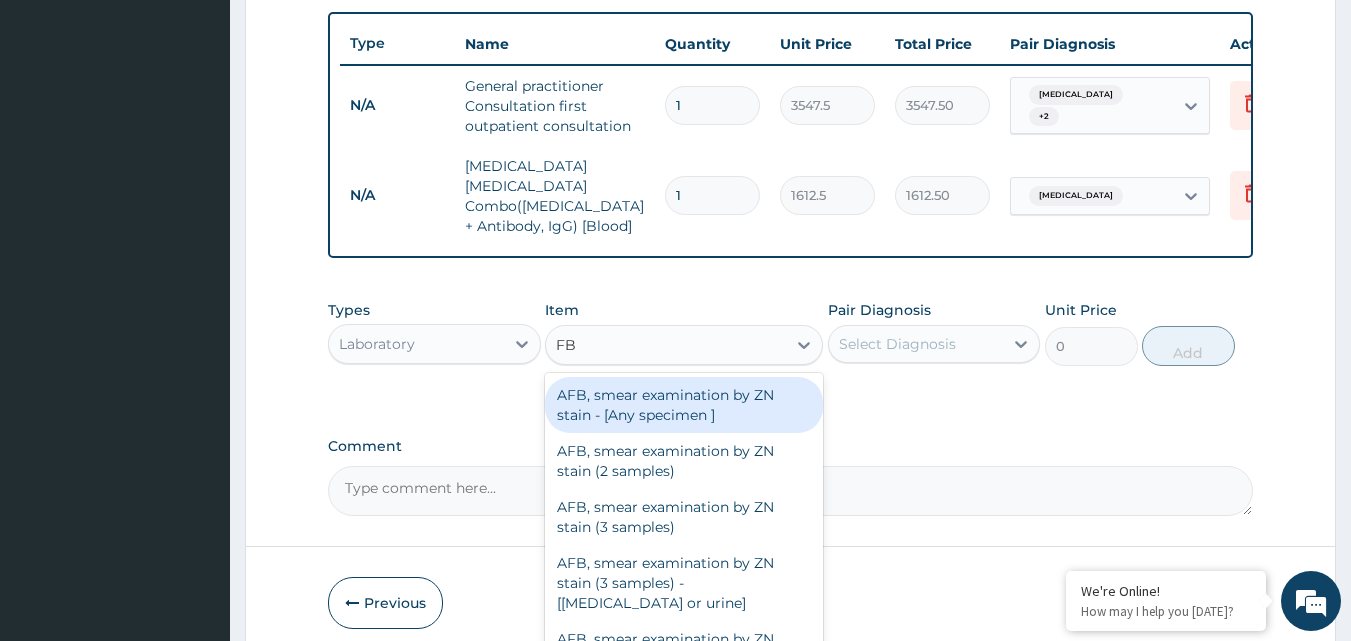 type on "FBC" 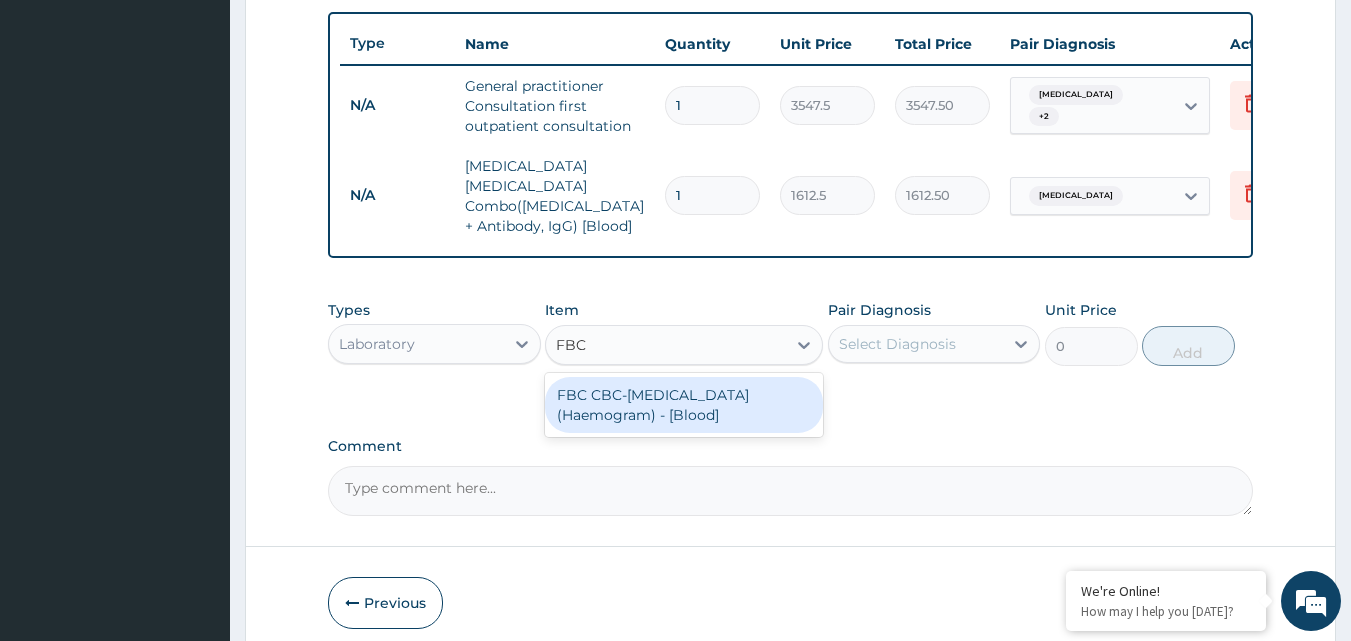 click on "FBC CBC-[MEDICAL_DATA] (Haemogram) - [Blood]" at bounding box center (684, 405) 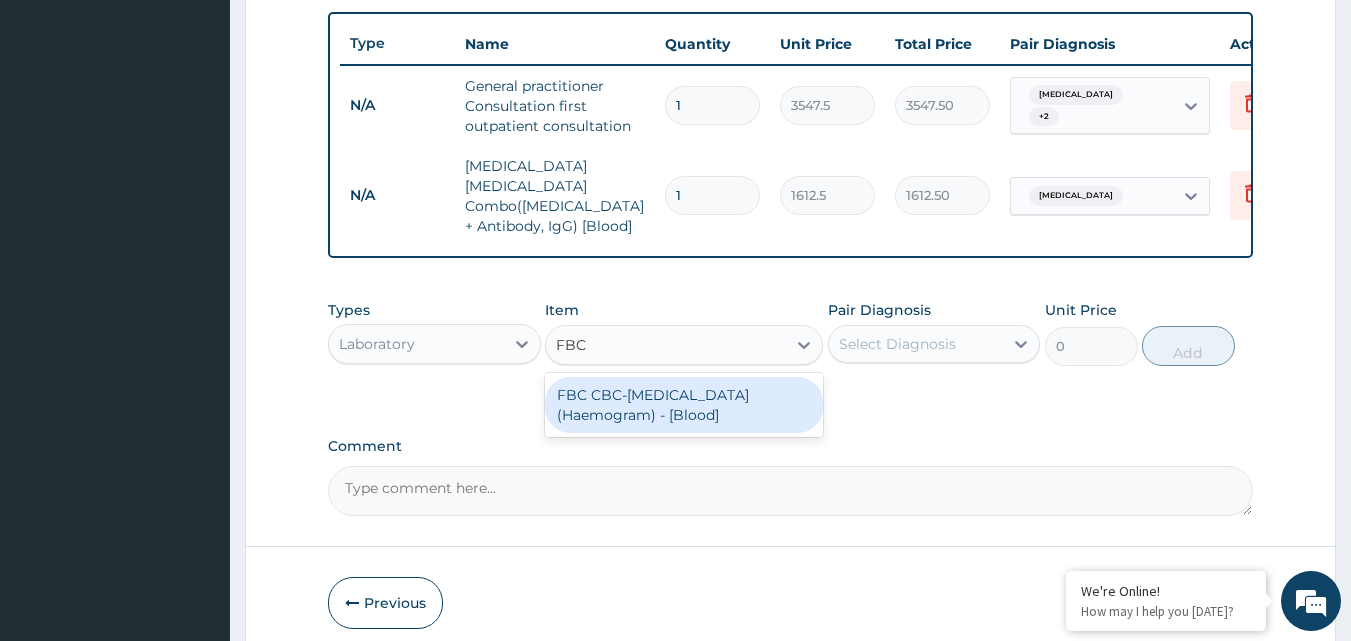 type 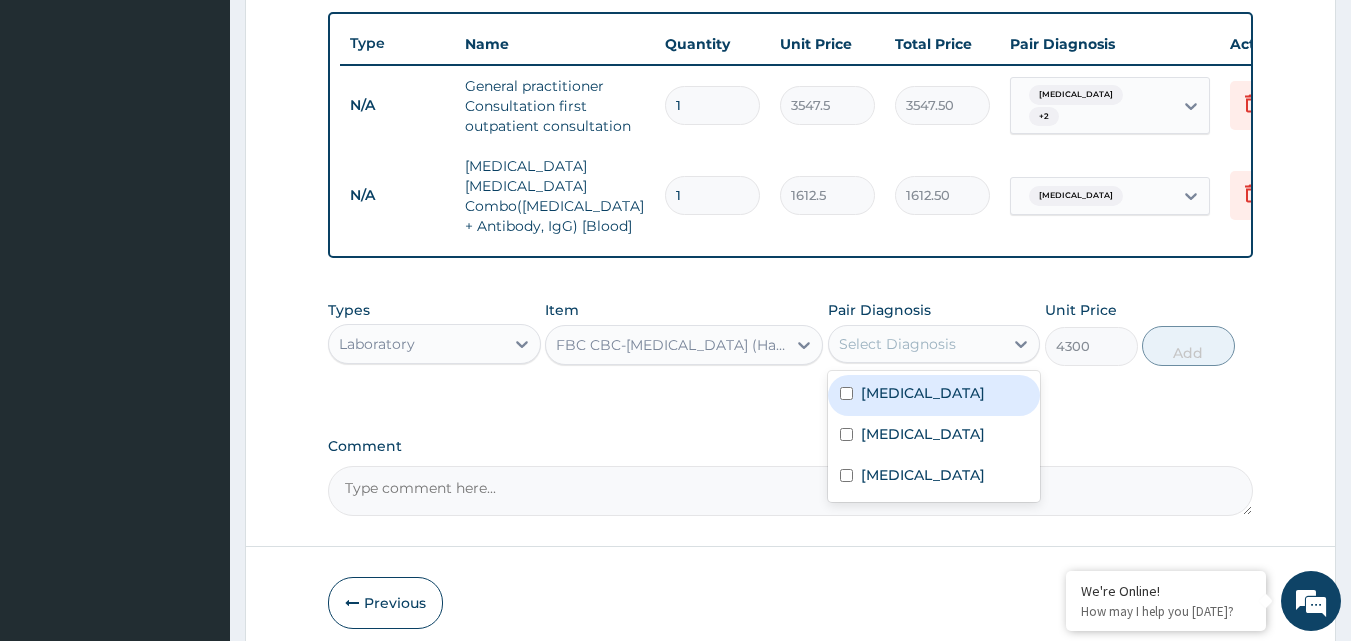 click on "Select Diagnosis" at bounding box center [897, 344] 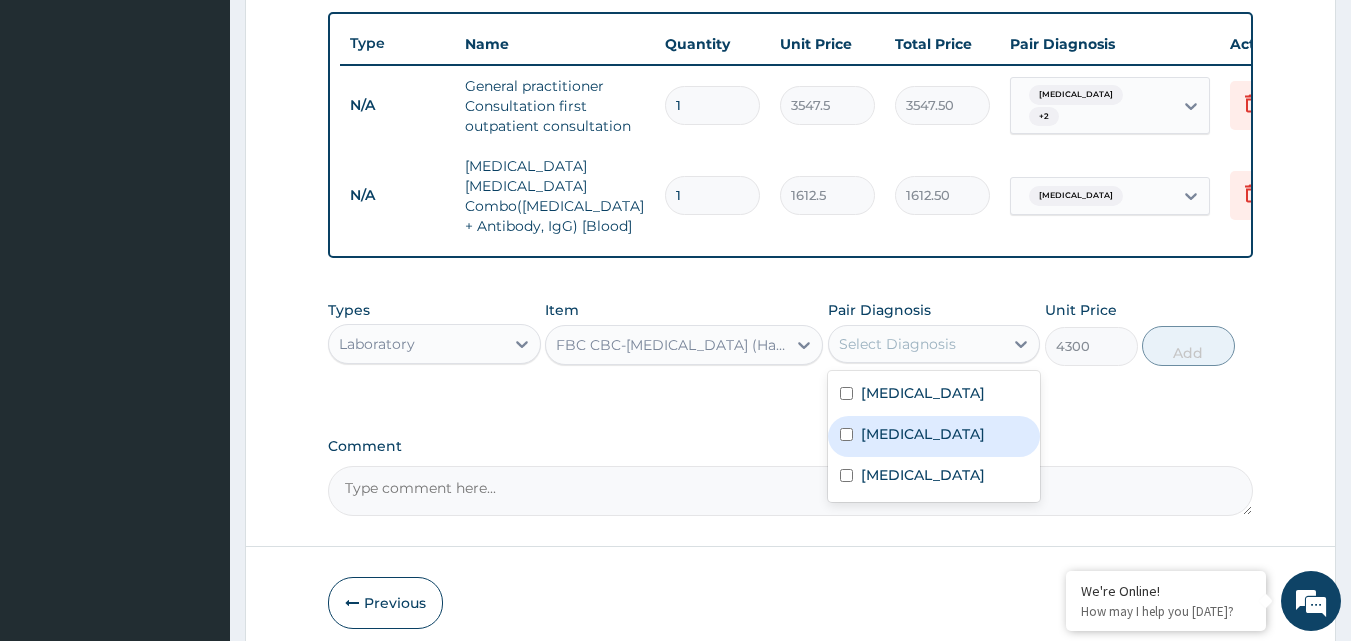 click on "[MEDICAL_DATA]" at bounding box center (923, 434) 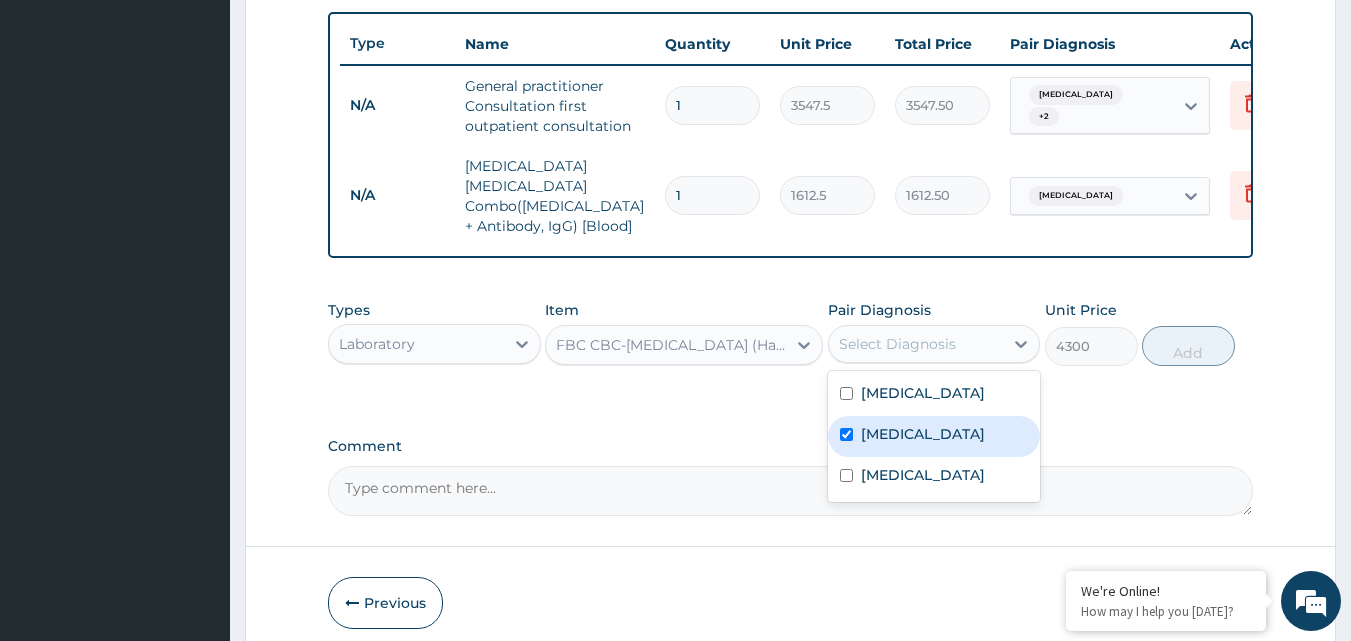 checkbox on "true" 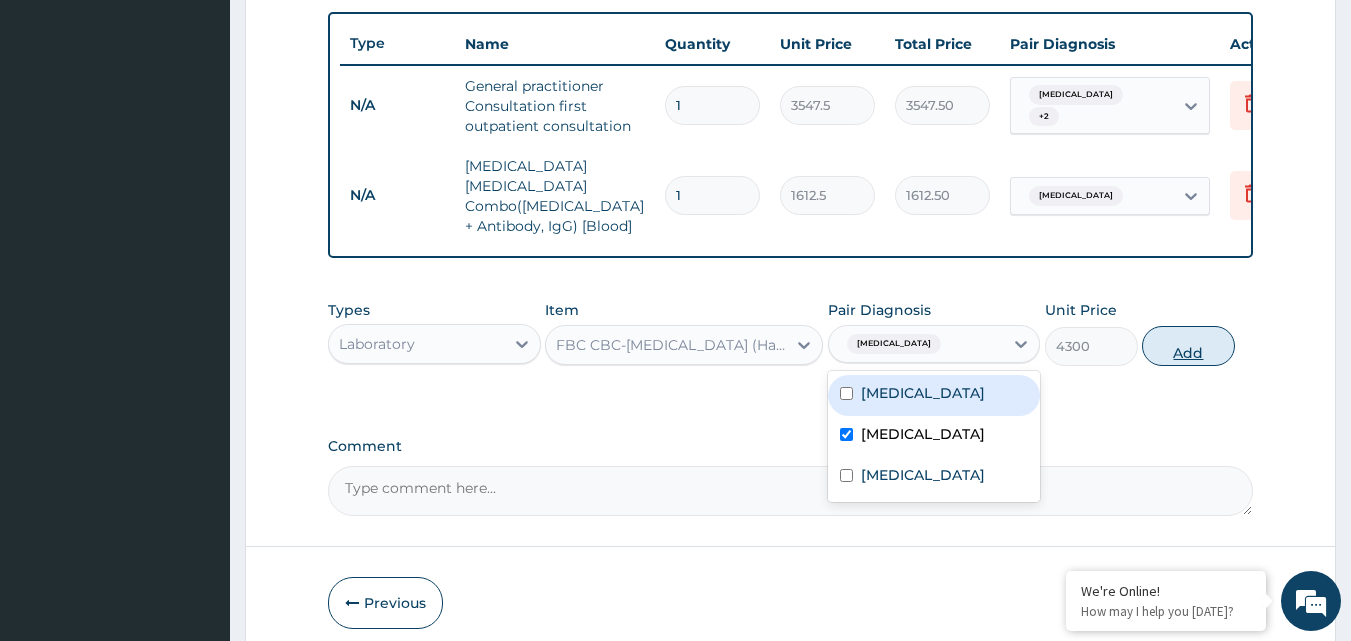 click on "Add" at bounding box center [1188, 346] 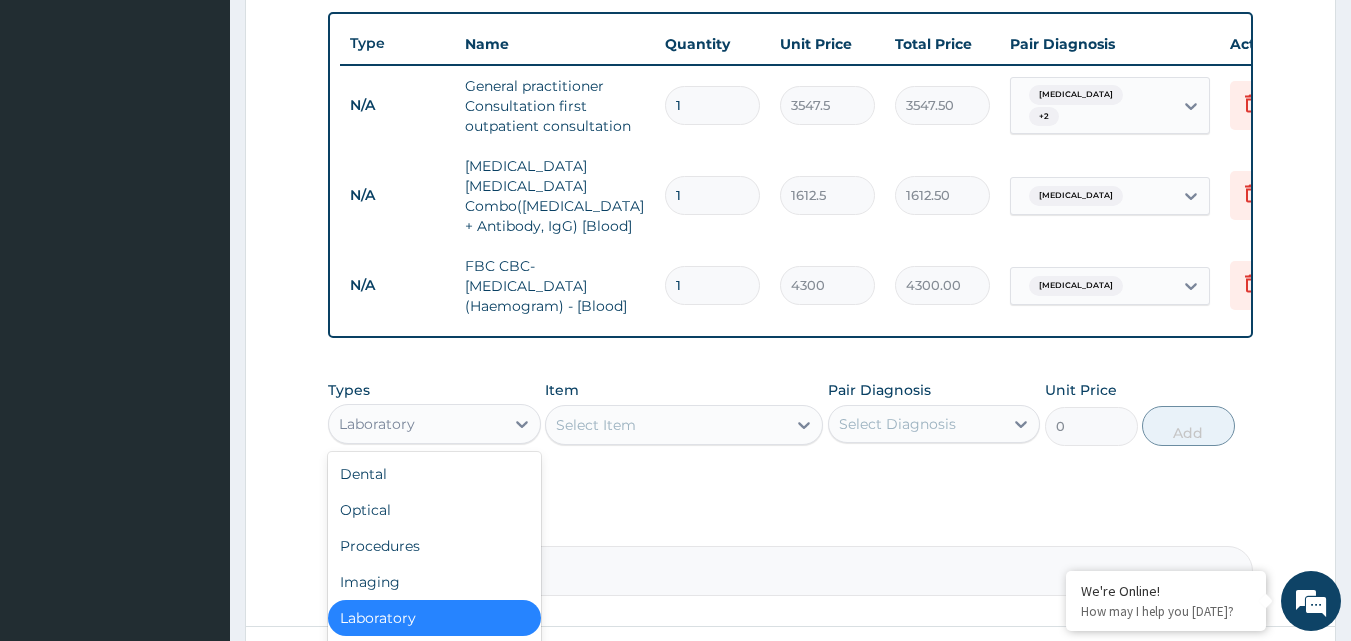 drag, startPoint x: 505, startPoint y: 418, endPoint x: 417, endPoint y: 479, distance: 107.07474 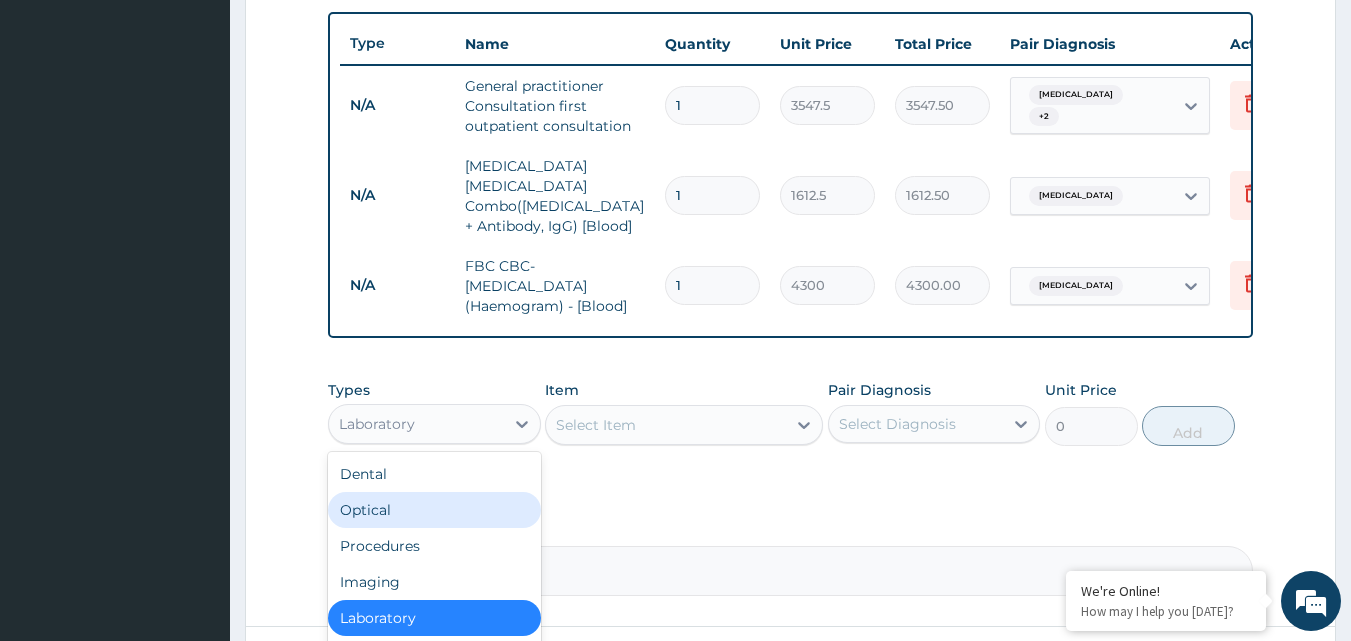scroll, scrollTop: 832, scrollLeft: 0, axis: vertical 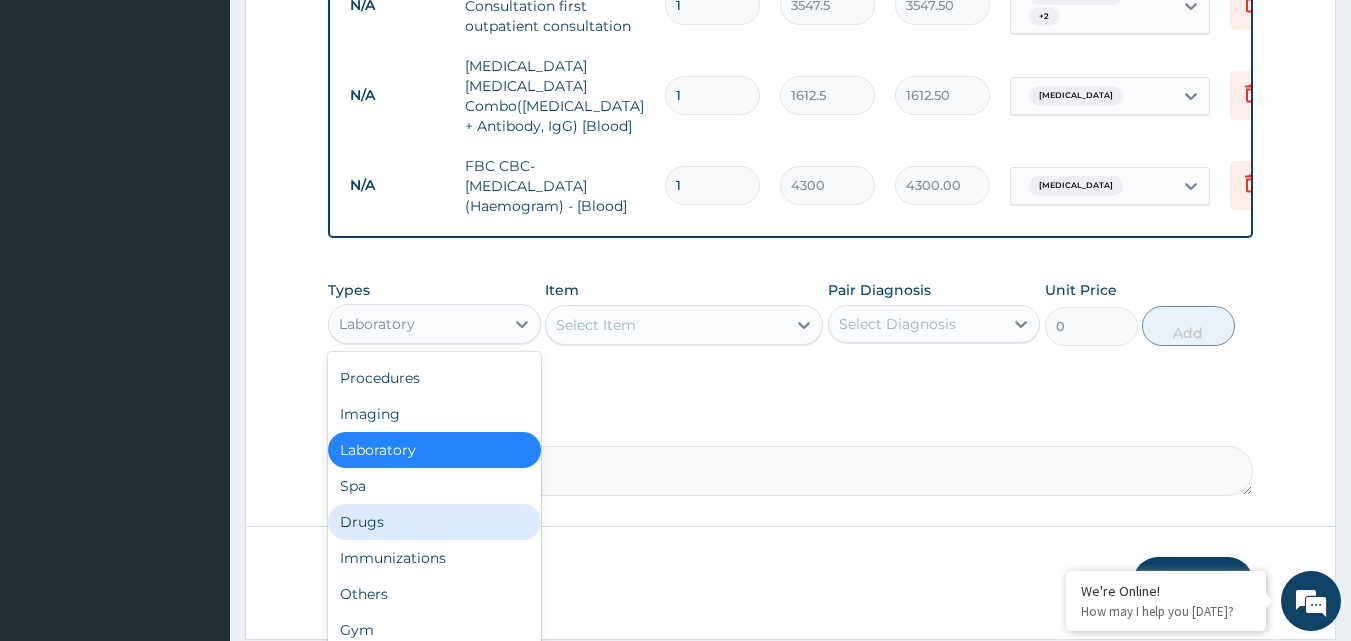click on "Drugs" at bounding box center (434, 522) 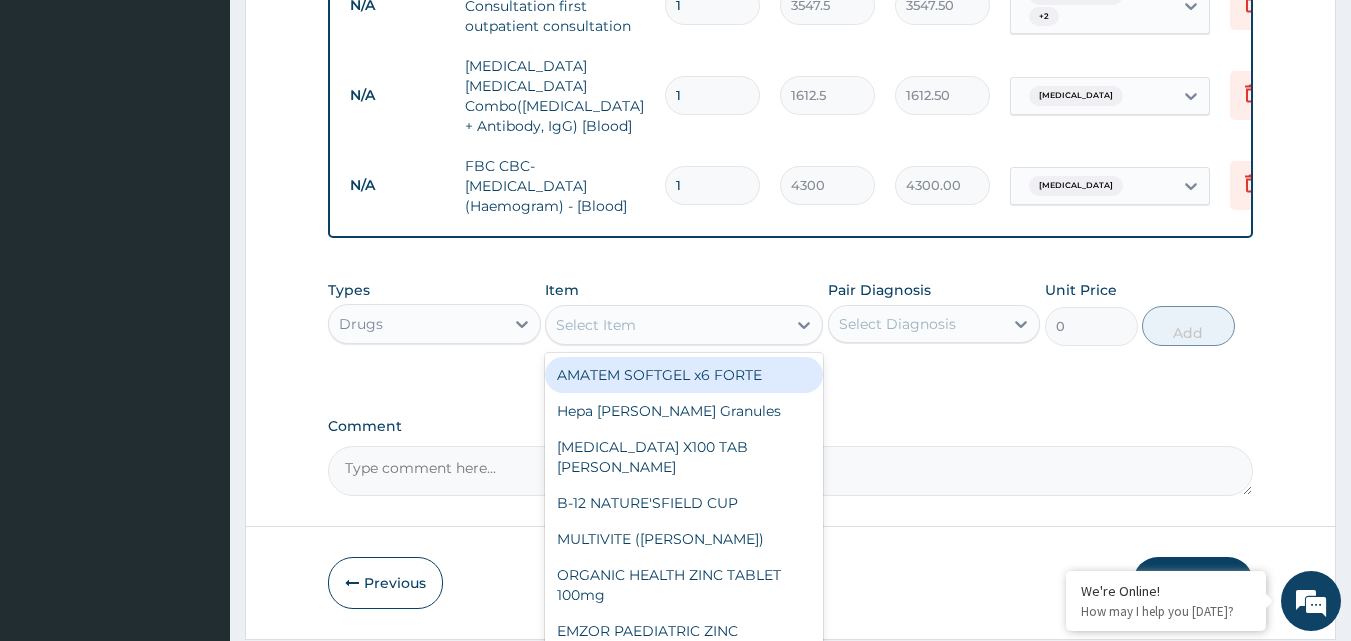 click on "Select Item" at bounding box center [666, 325] 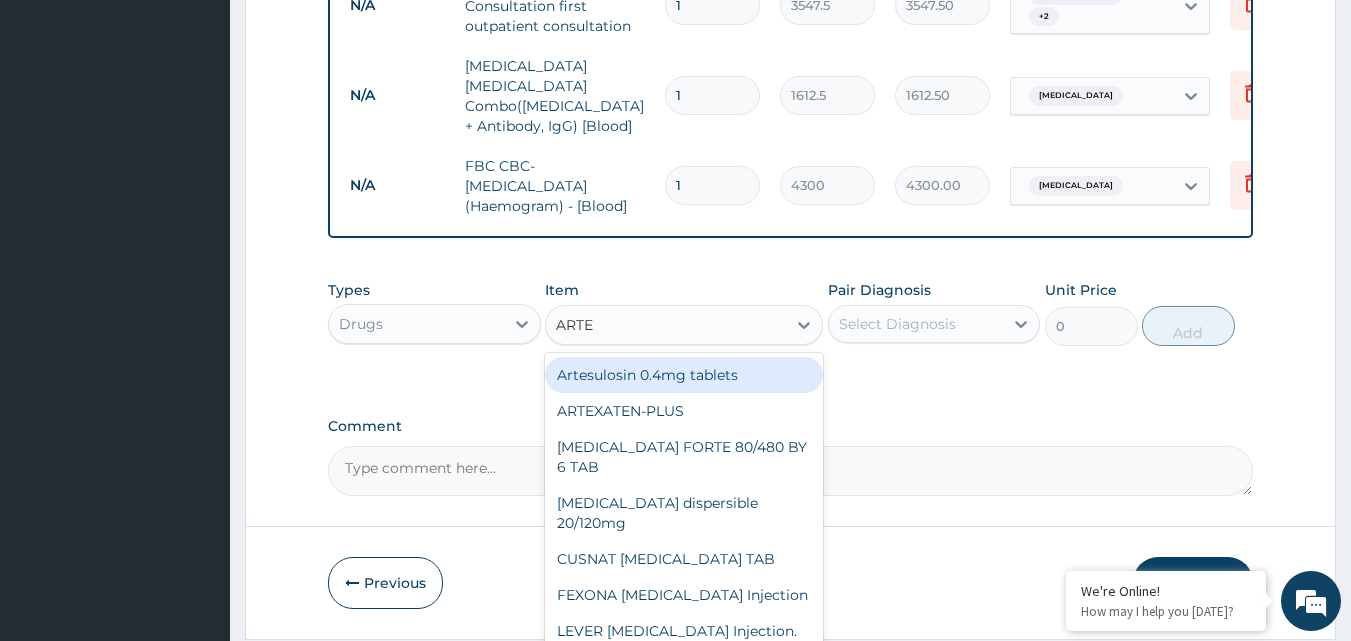 type on "ARTEM" 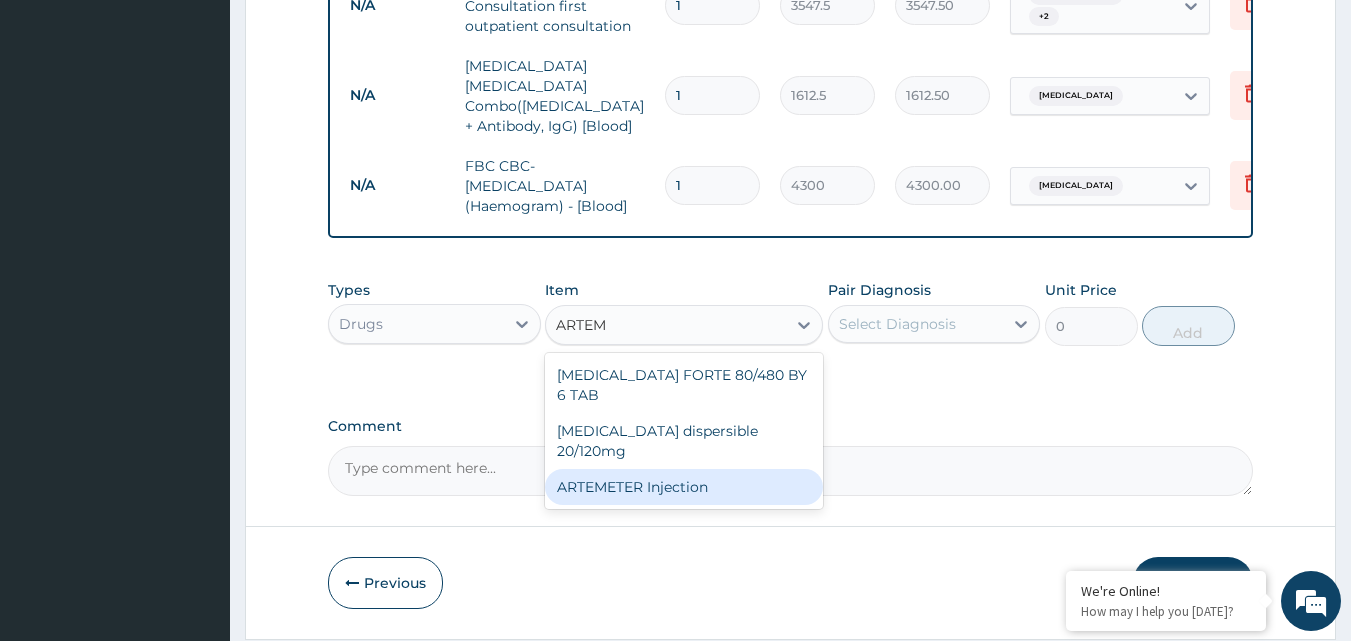 drag, startPoint x: 632, startPoint y: 442, endPoint x: 819, endPoint y: 355, distance: 206.24742 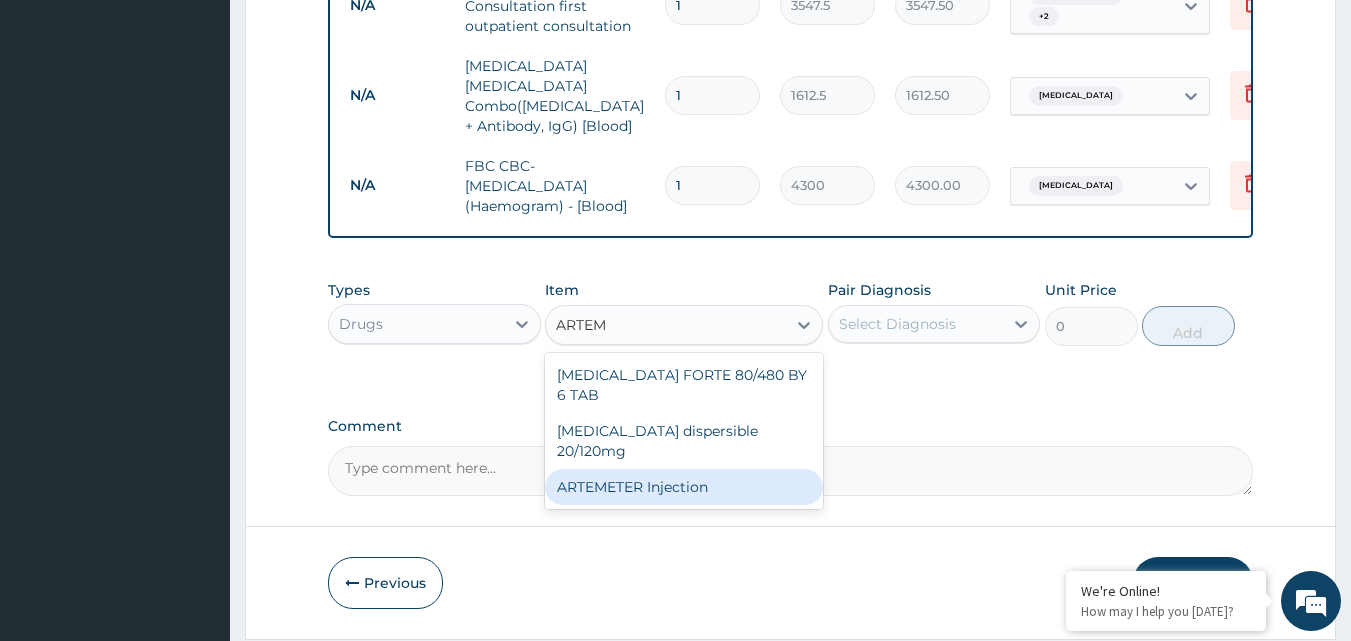 click on "ARTEMETER Injection" at bounding box center [684, 487] 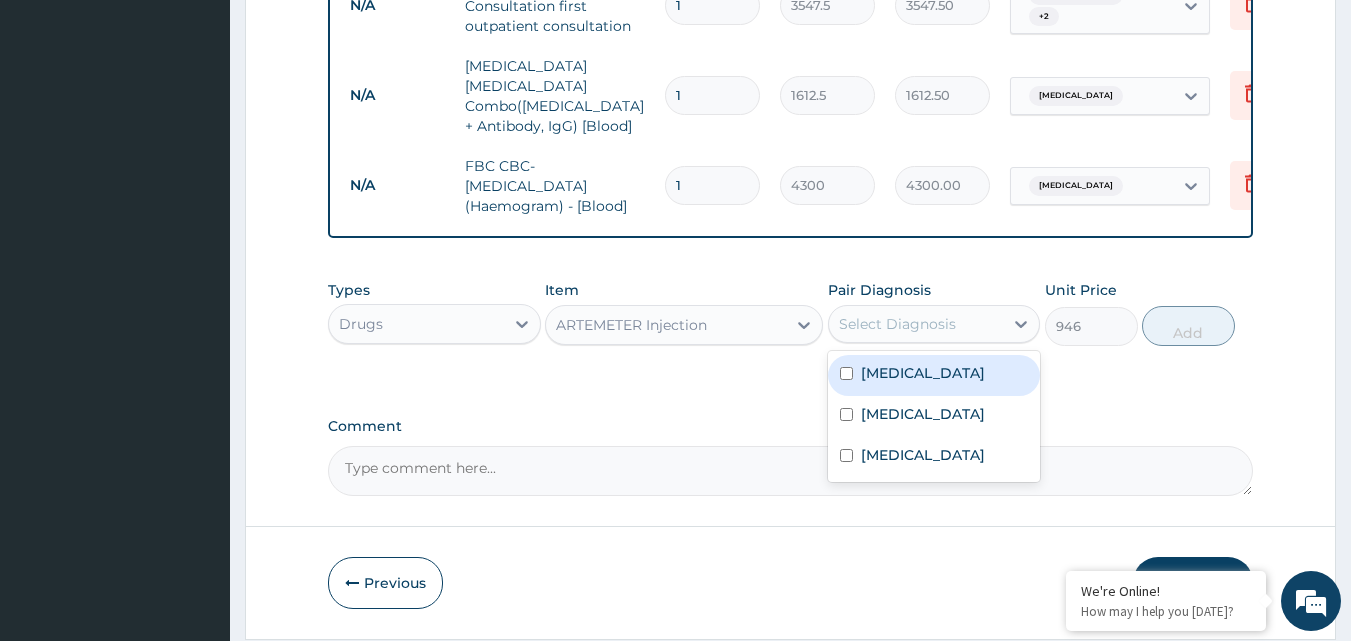 click on "Select Diagnosis" at bounding box center [897, 324] 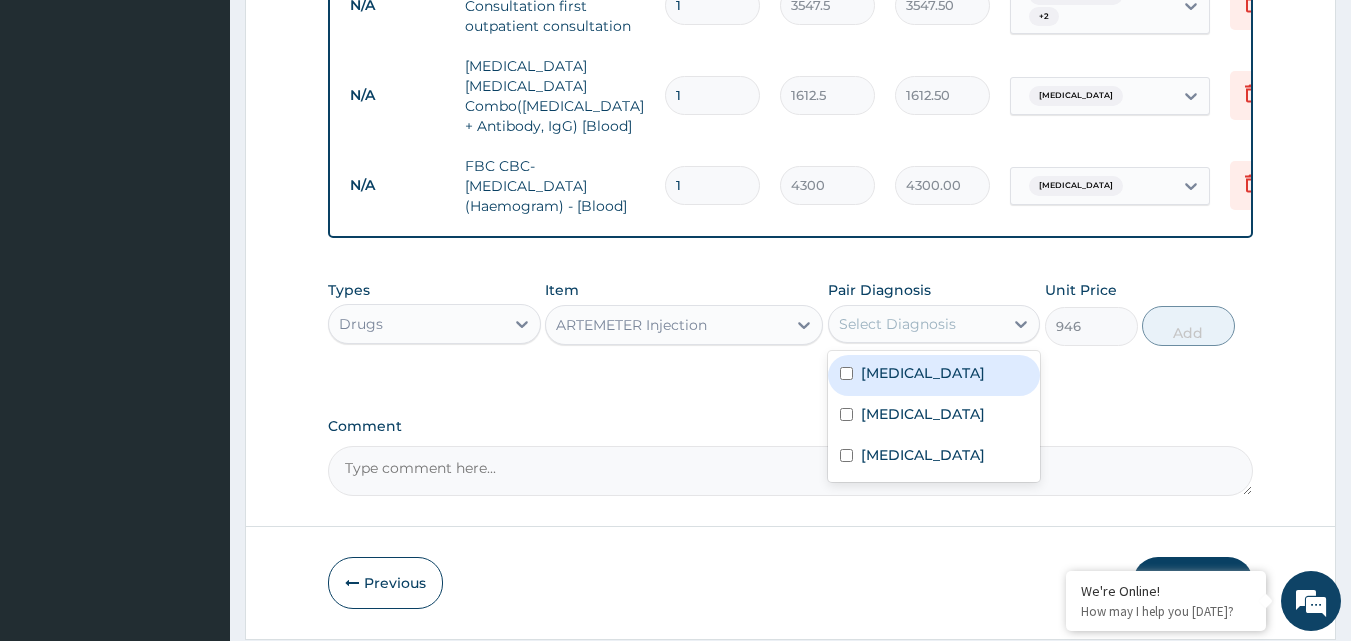 click on "[MEDICAL_DATA]" at bounding box center (923, 373) 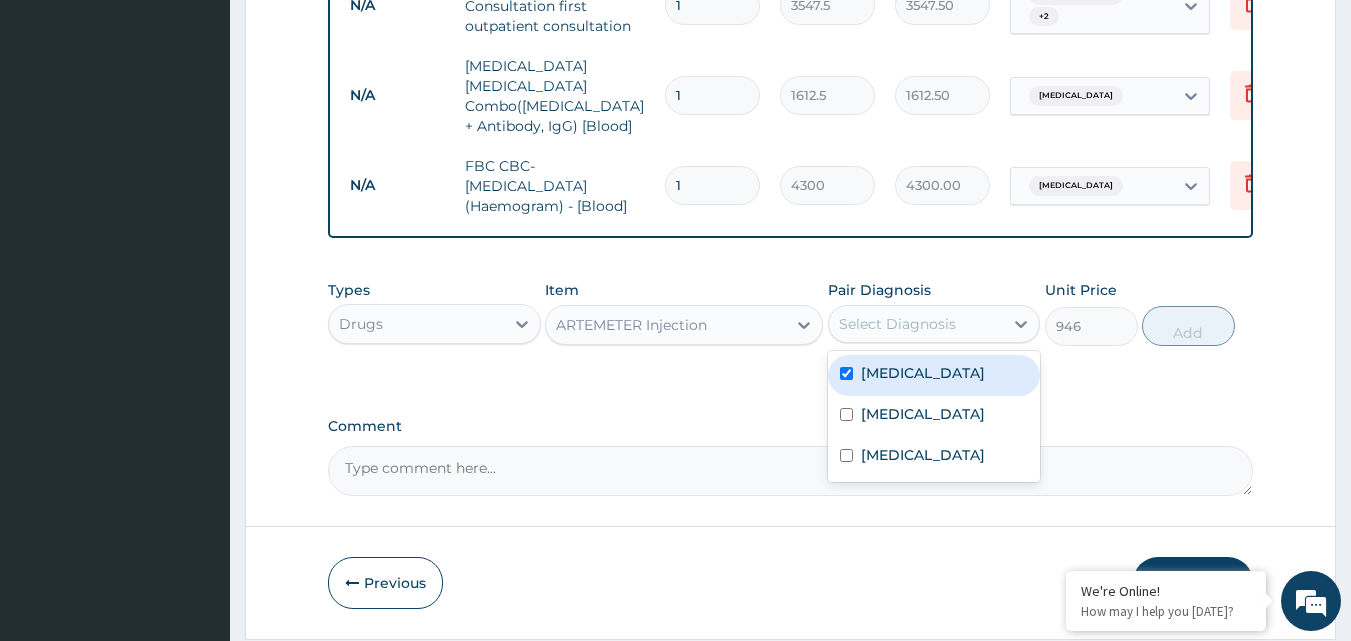 checkbox on "true" 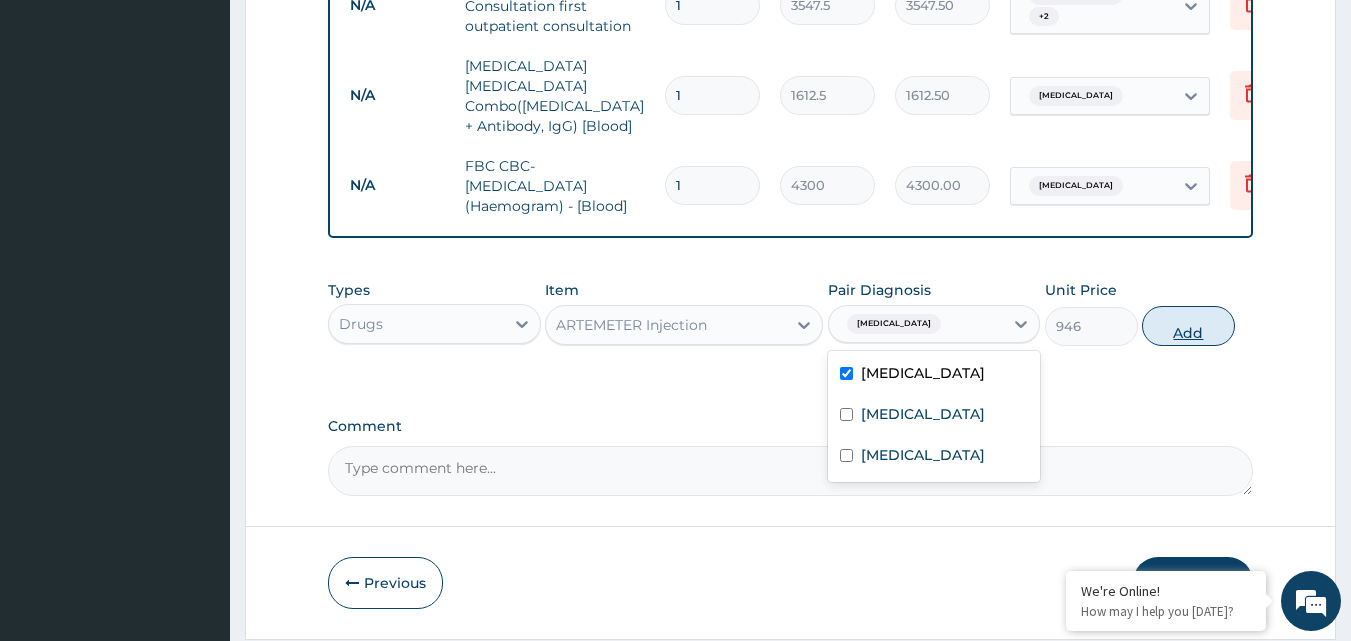 click on "Add" at bounding box center [1188, 326] 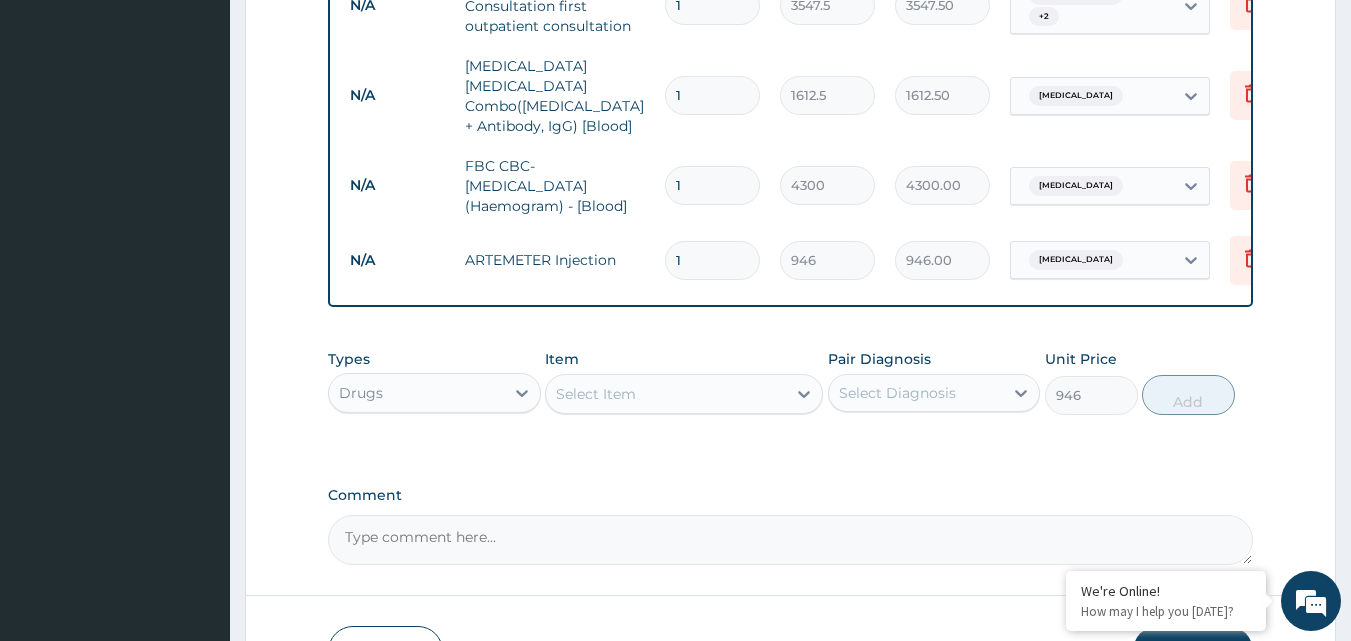 type on "0" 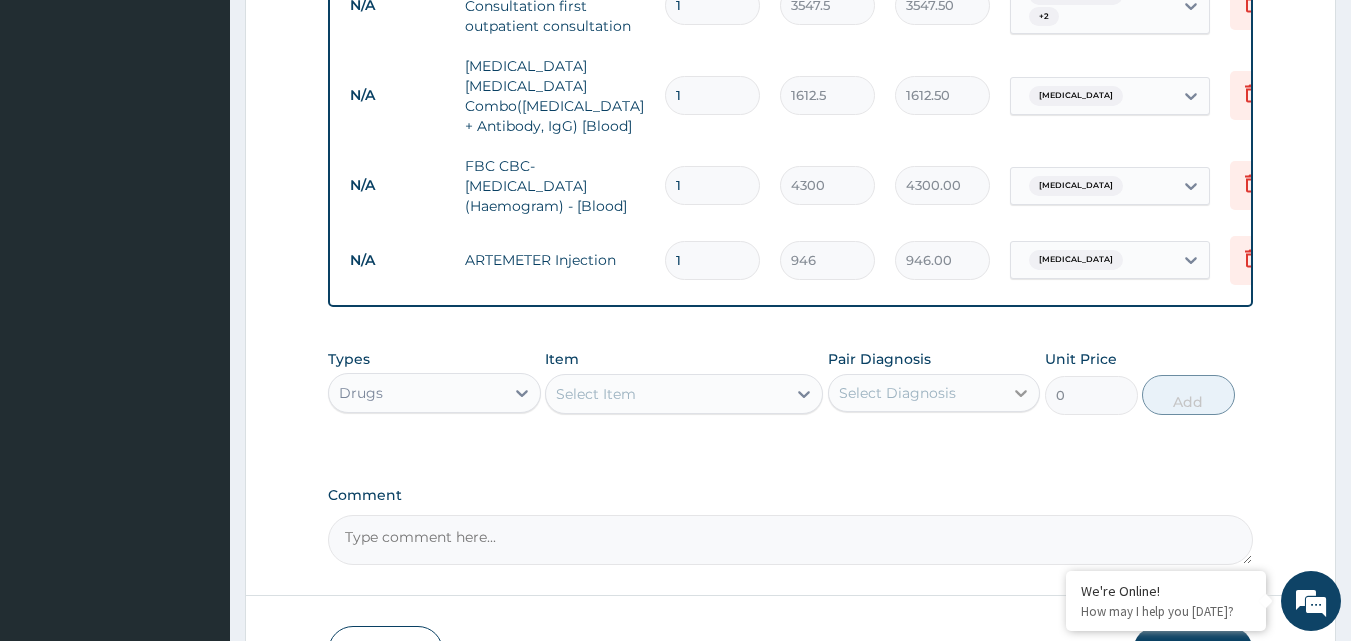type 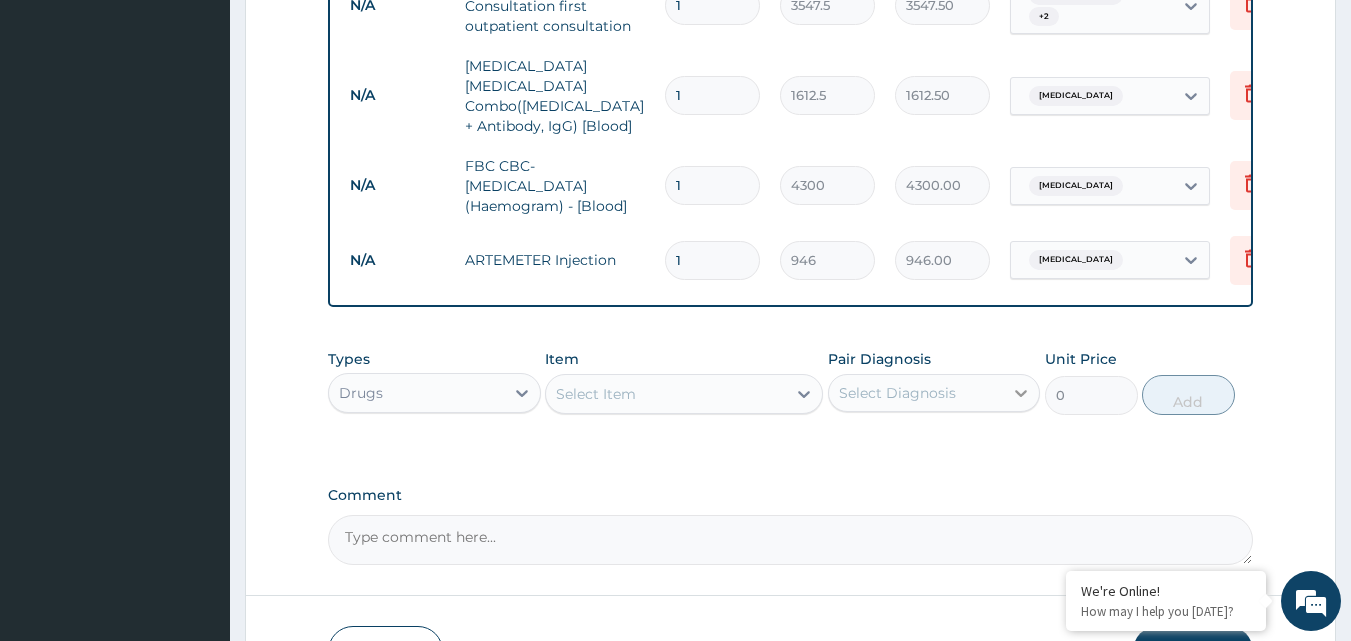 type on "0.00" 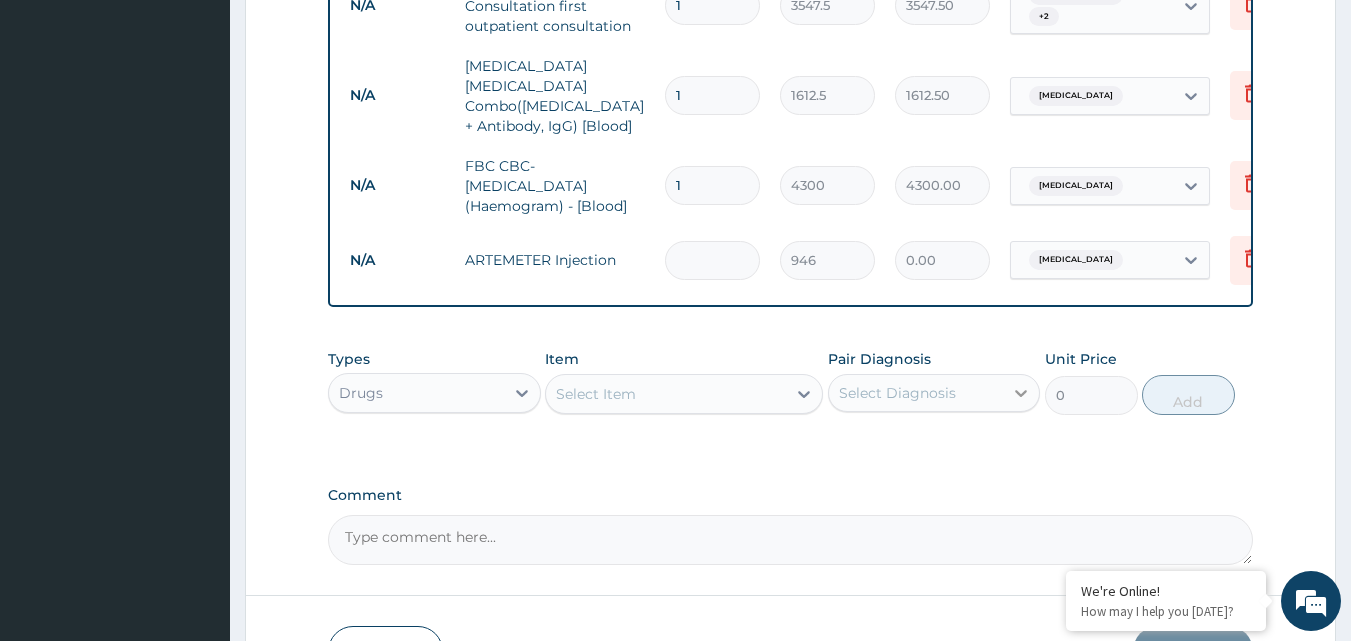 type on "6" 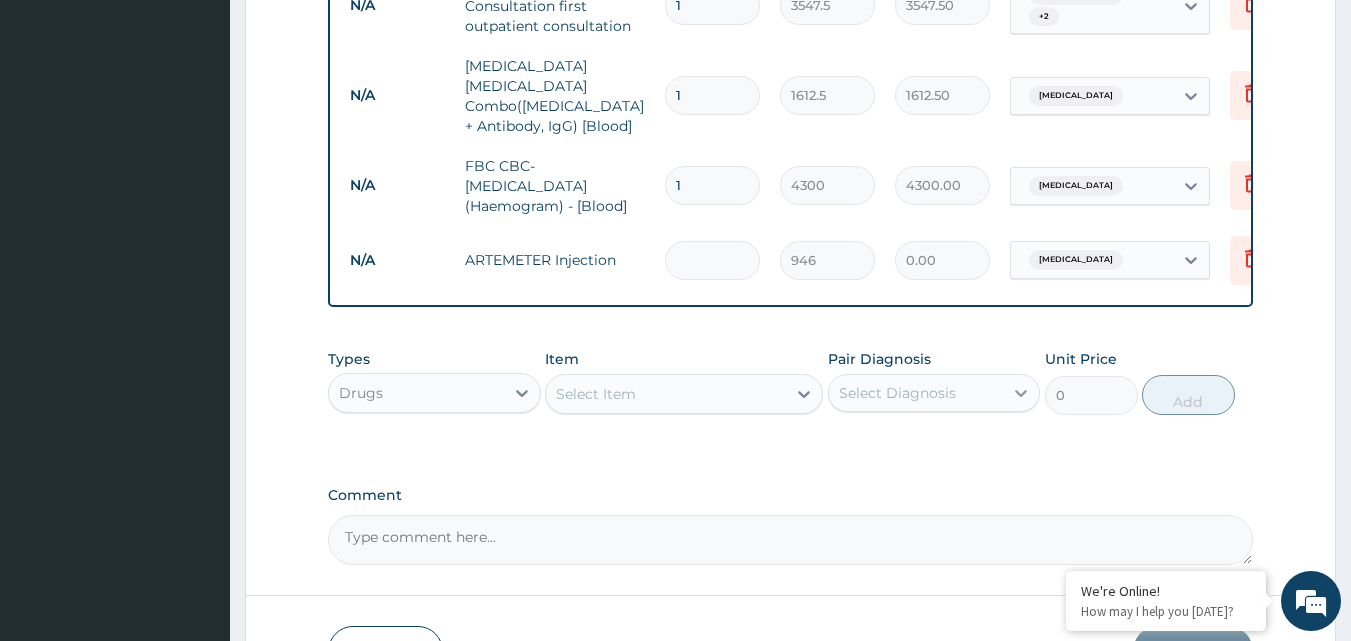 type on "5676.00" 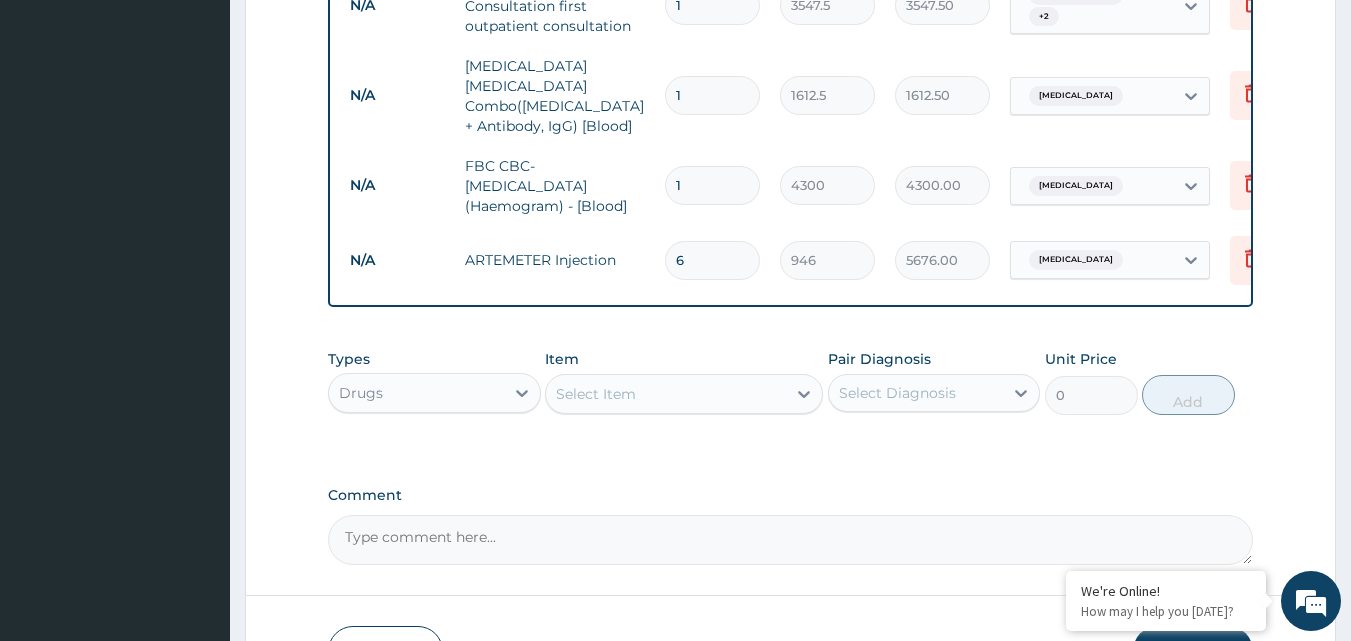 type on "6" 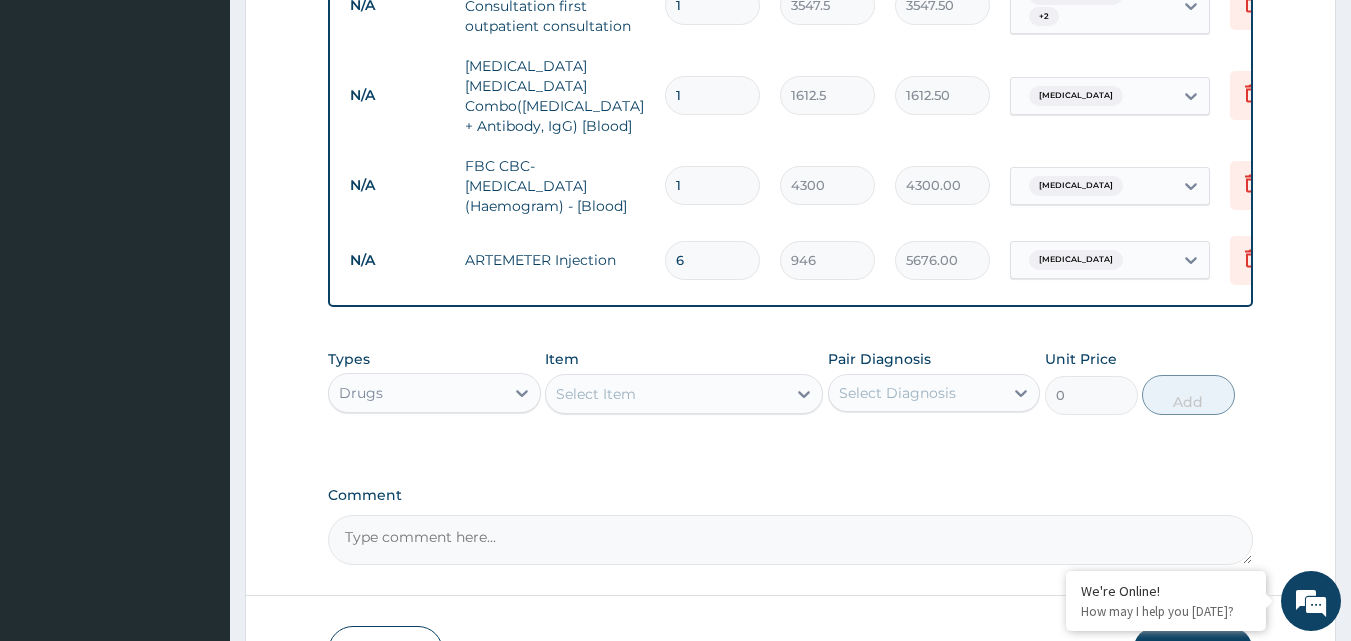 click on "Select Item" at bounding box center [666, 394] 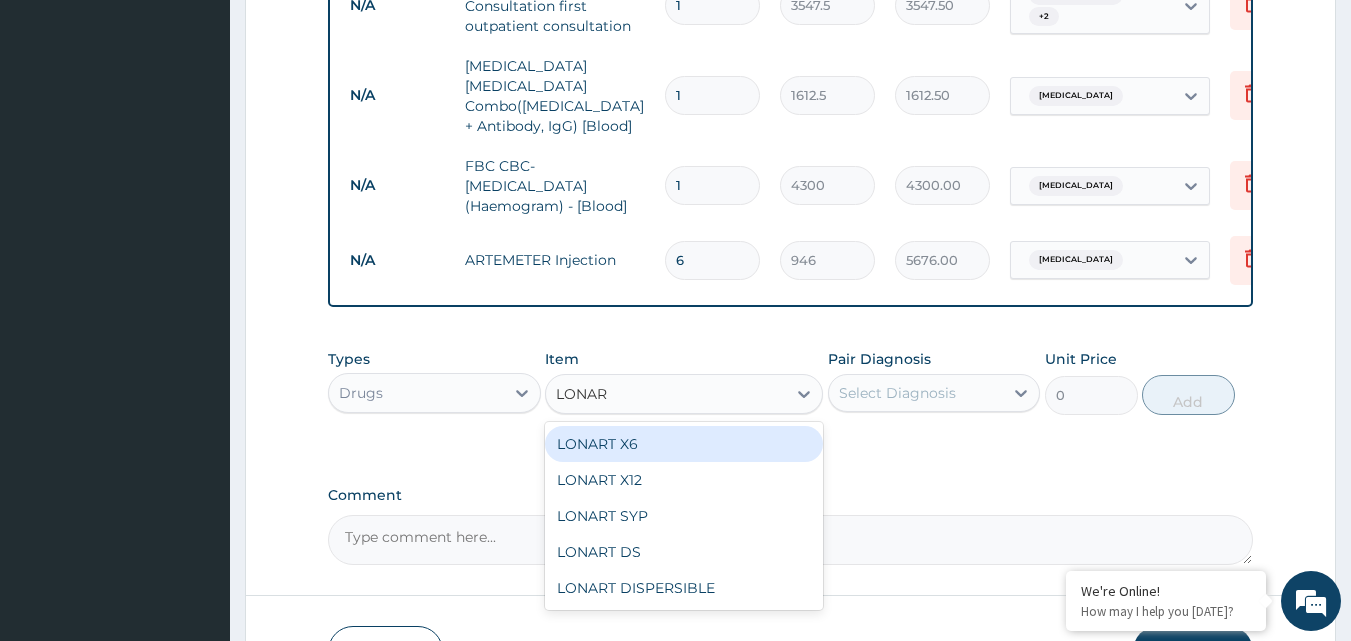 type on "LONART" 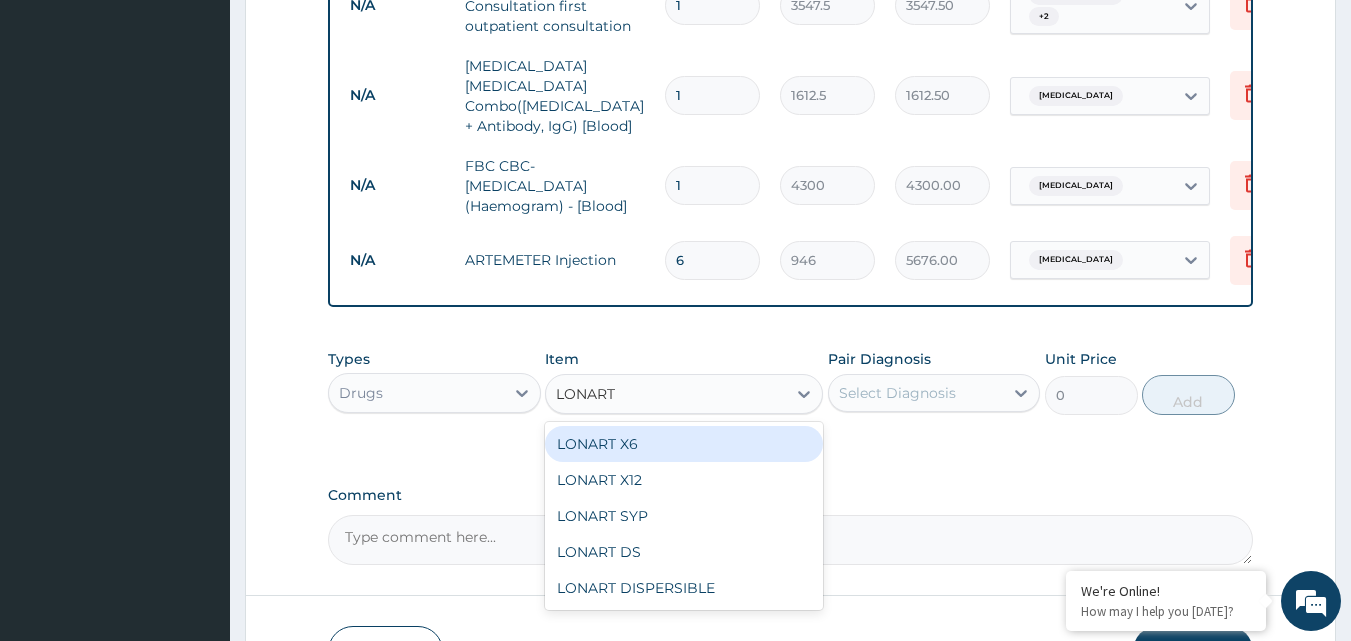 click on "LONART X6" at bounding box center (684, 444) 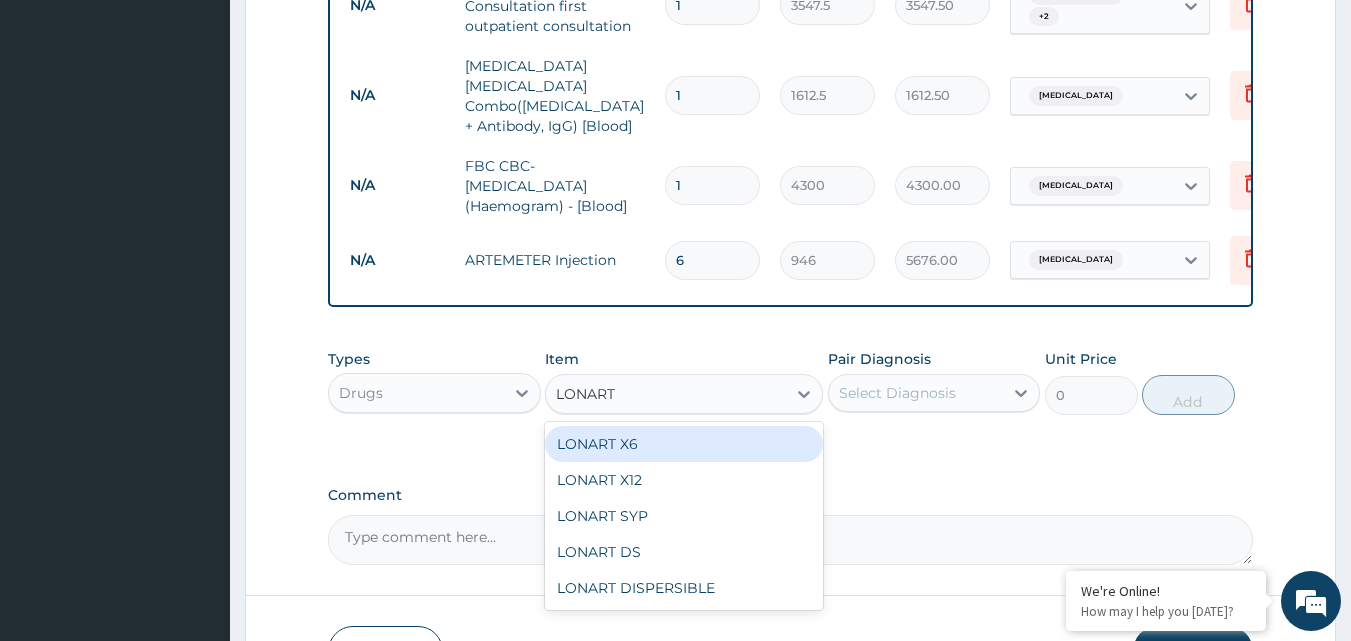 type 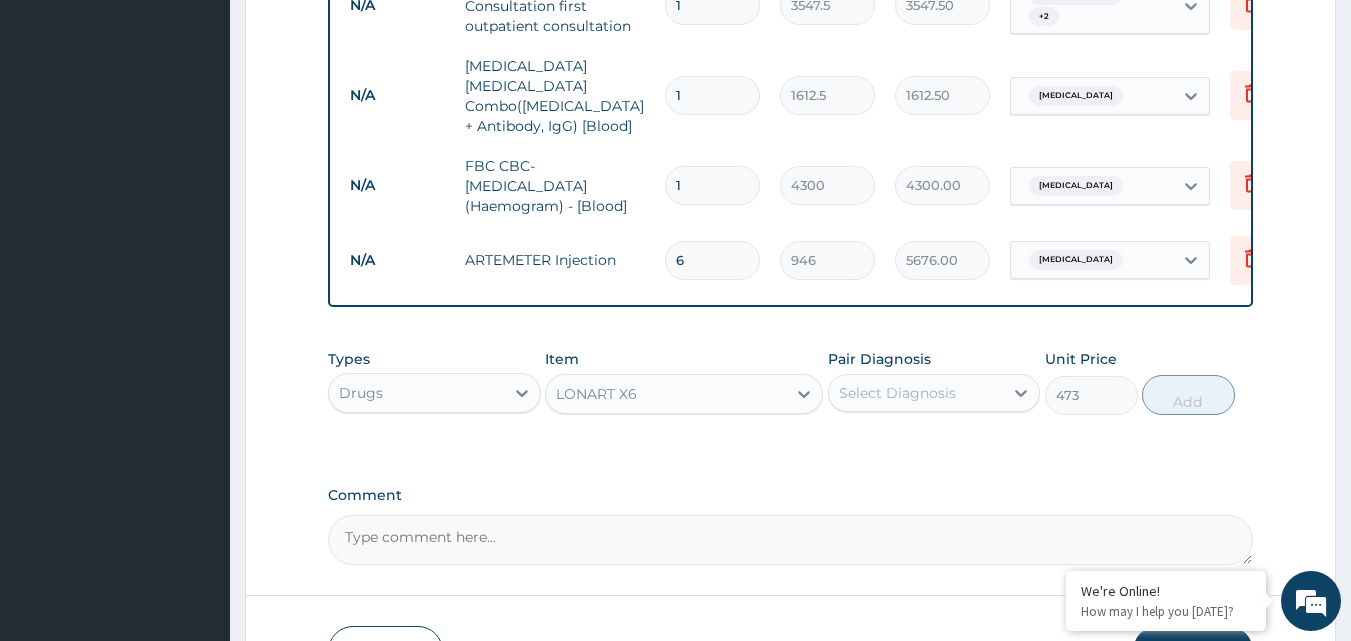 click on "Select Diagnosis" at bounding box center [916, 393] 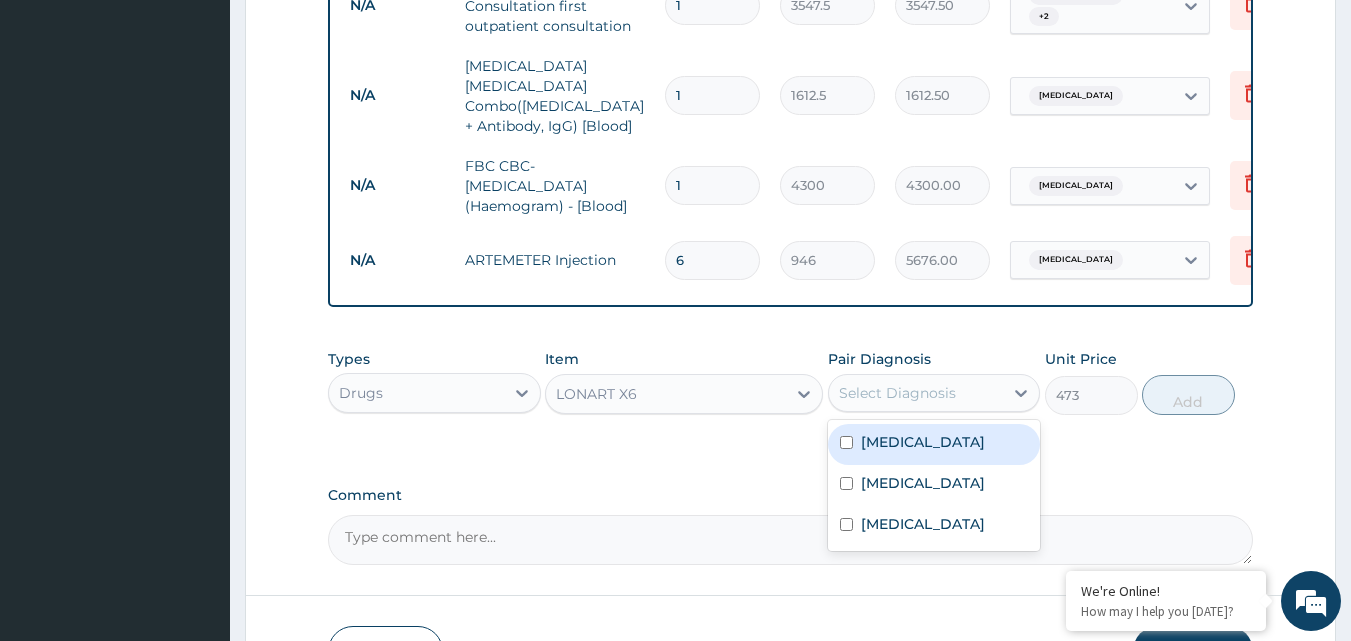 click on "[MEDICAL_DATA]" at bounding box center [923, 442] 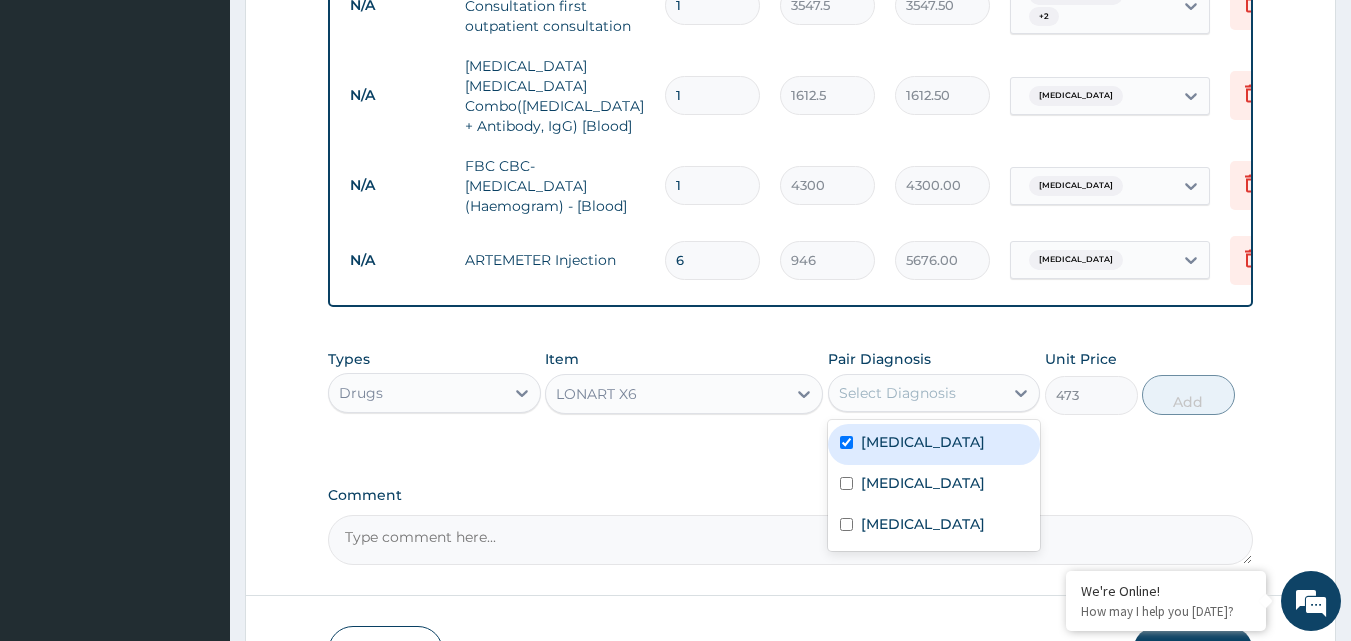 checkbox on "true" 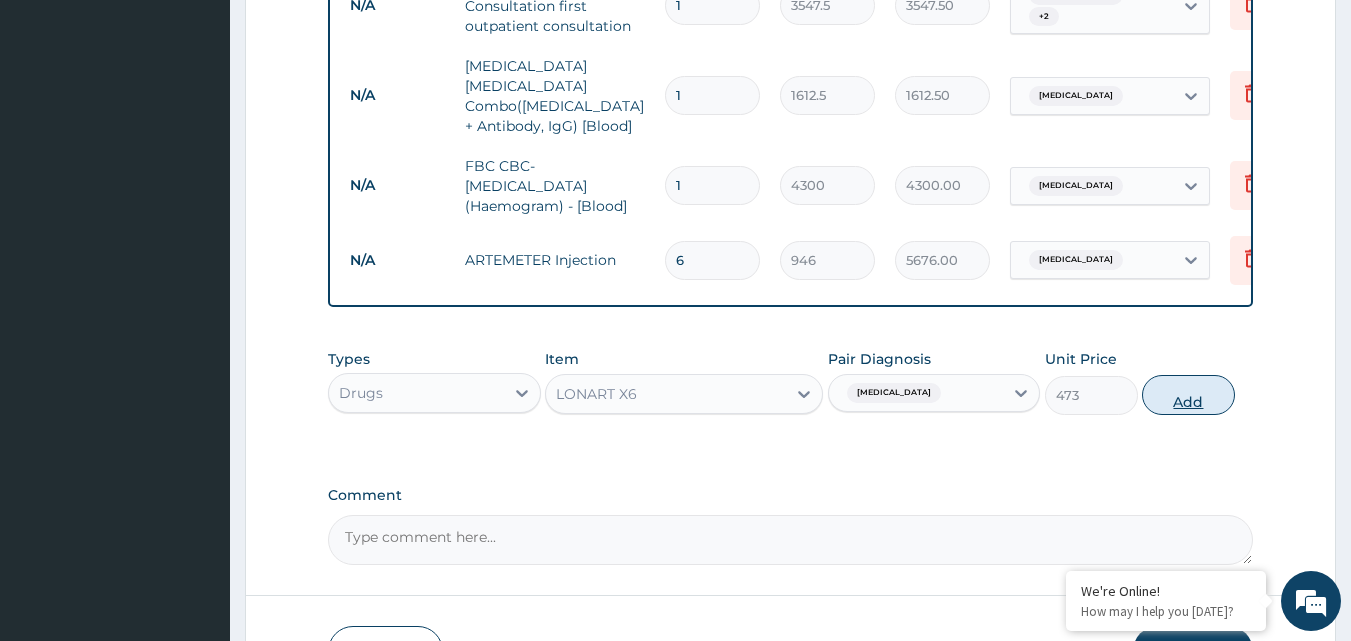 click on "Add" at bounding box center [1188, 395] 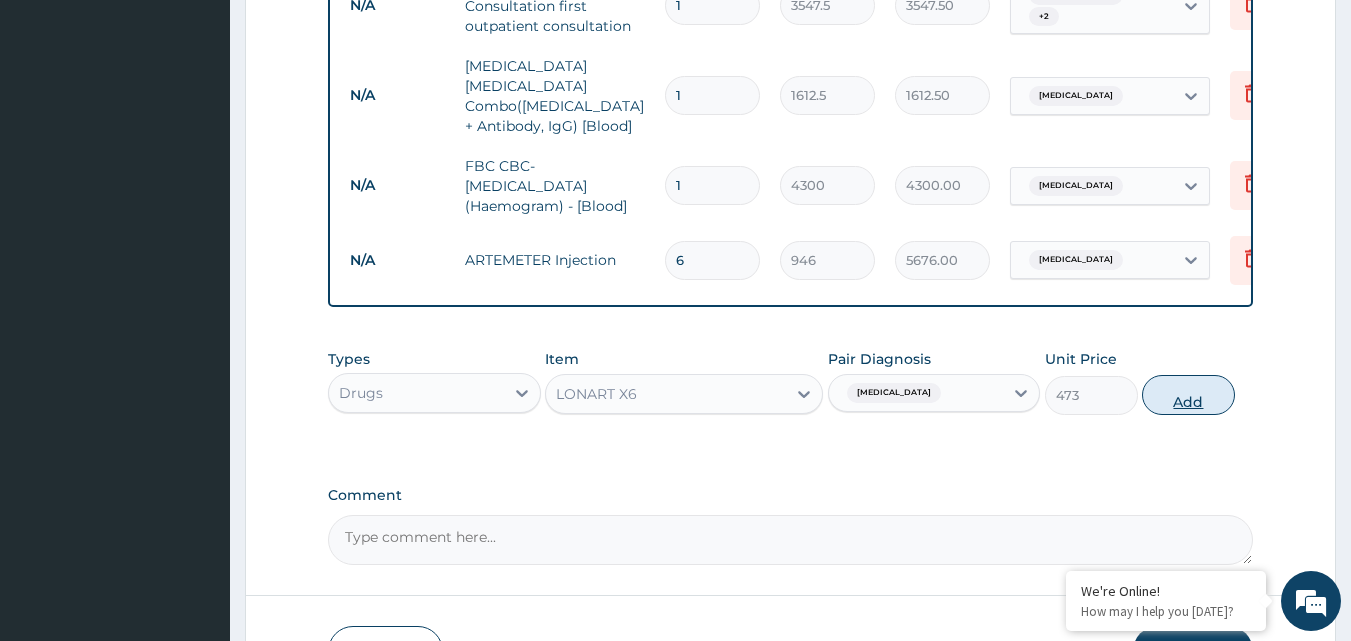 type on "0" 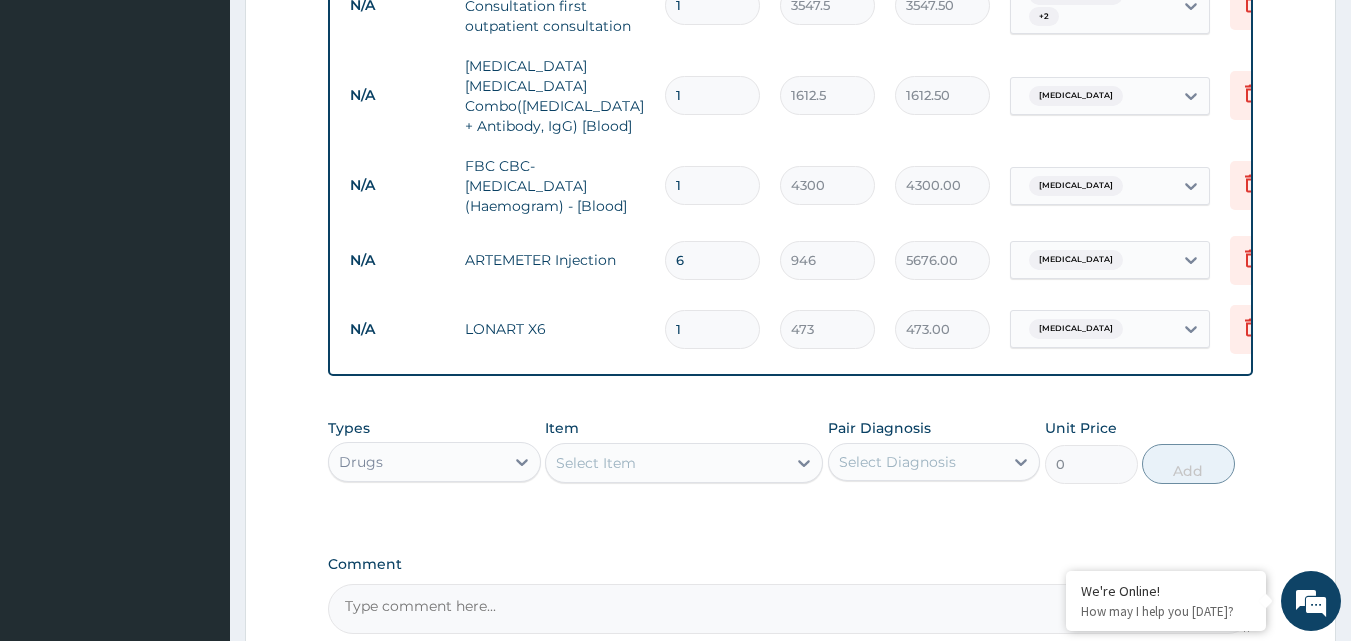 type 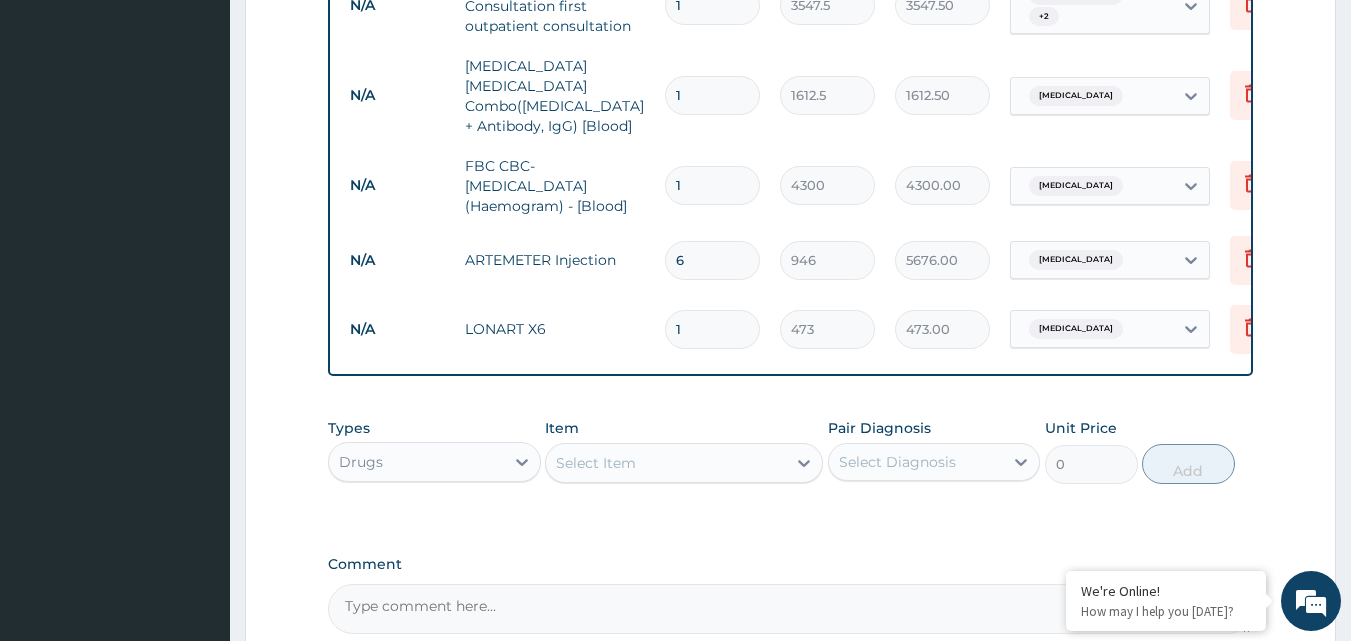 type on "0.00" 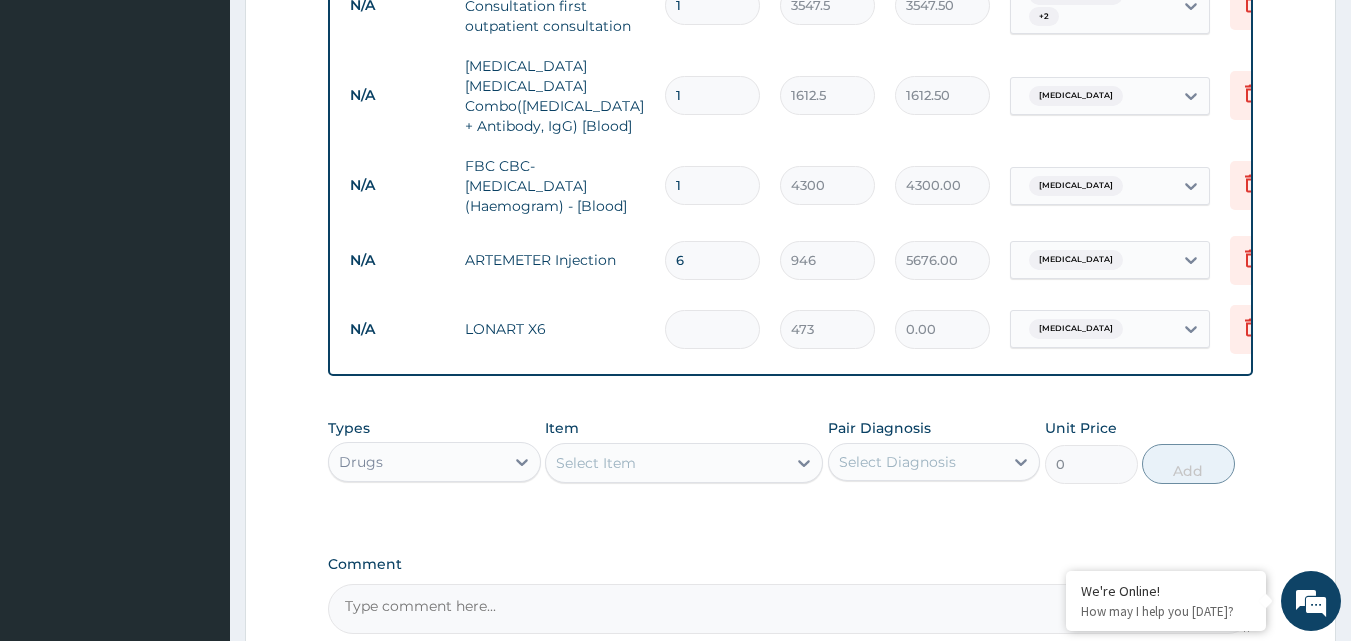 type on "6" 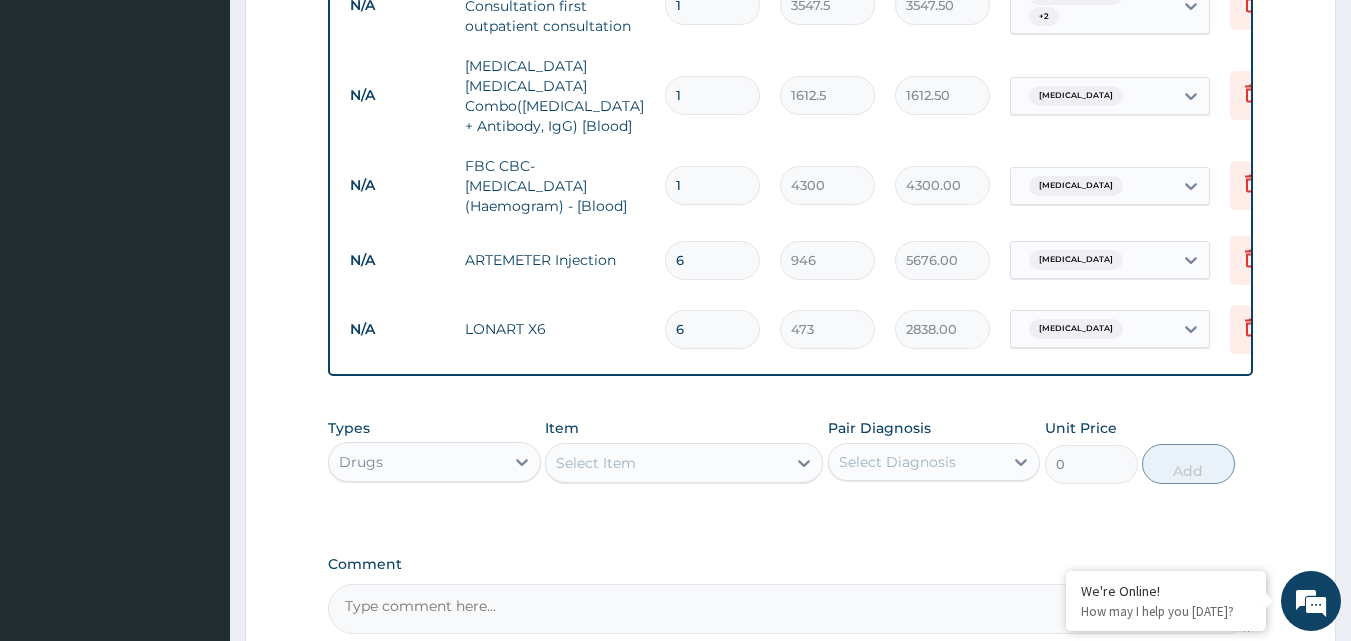 type on "6" 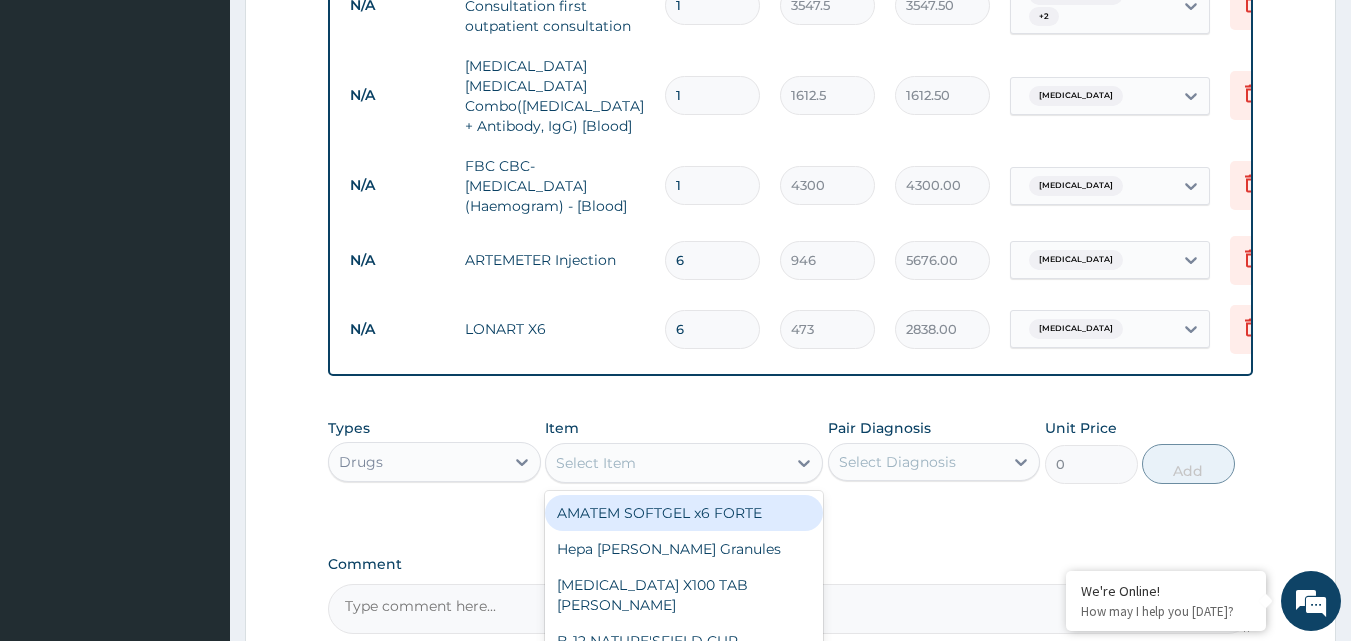 click on "Select Item" at bounding box center [666, 463] 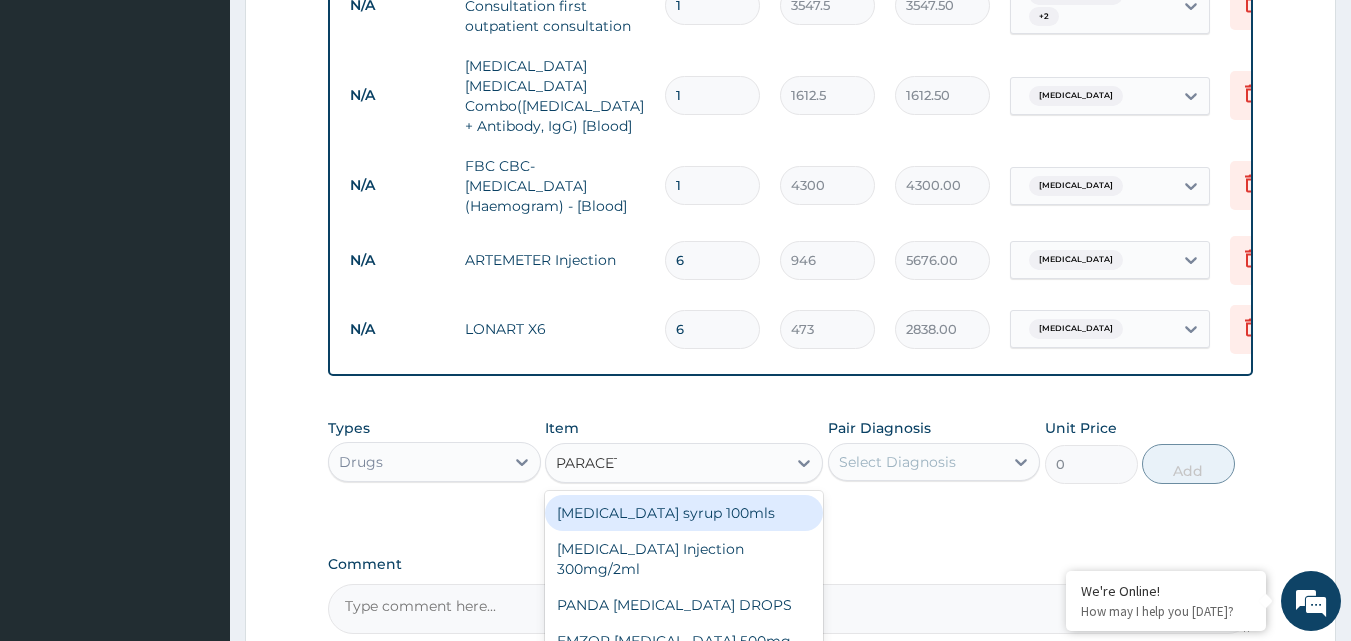 type on "PARACETA" 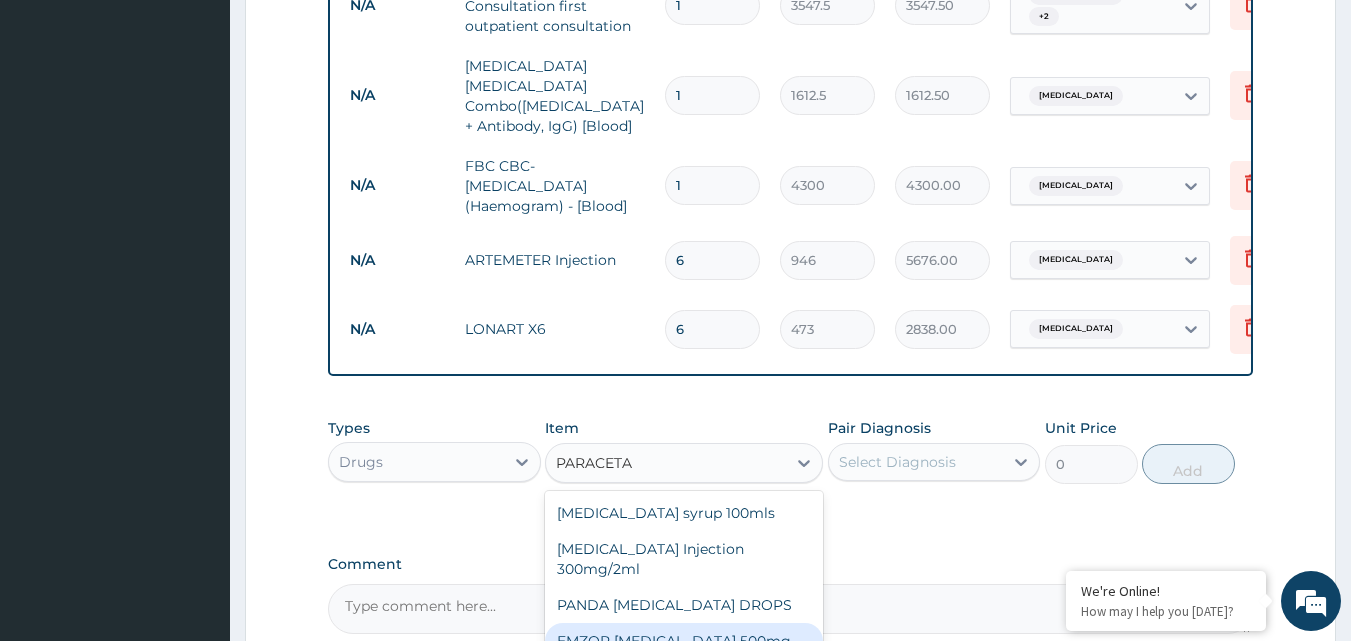 click on "EMZOR [MEDICAL_DATA] 500mg" at bounding box center [684, 641] 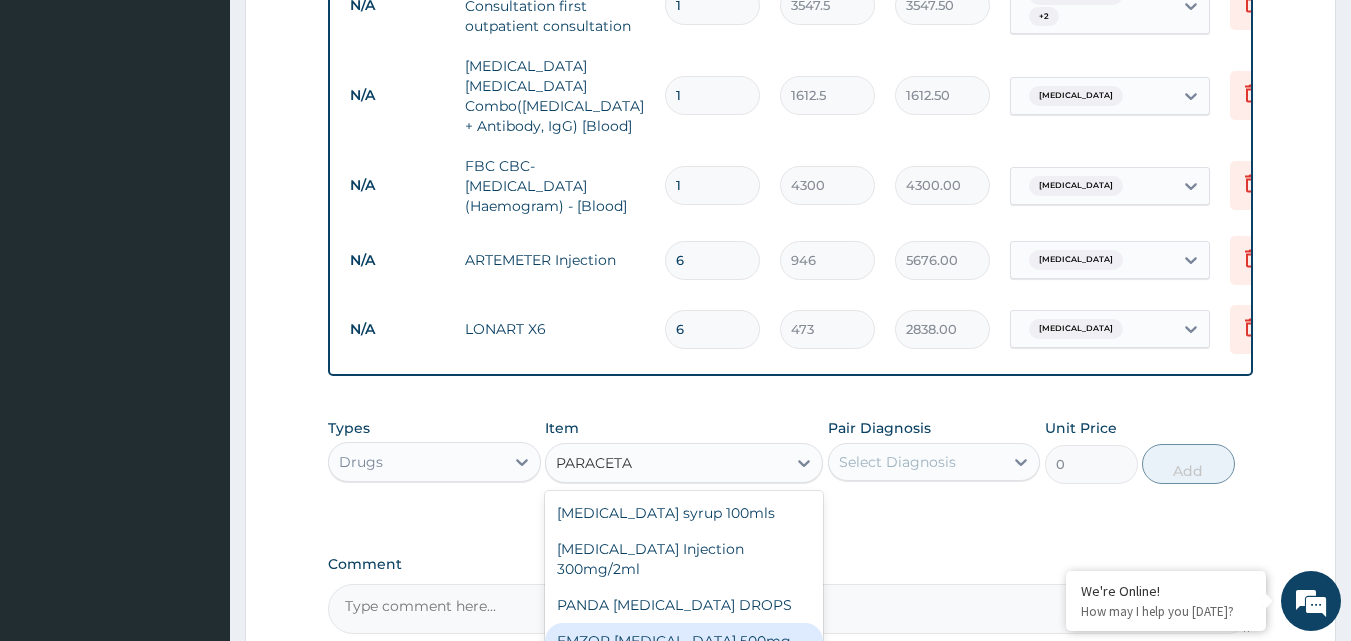 type 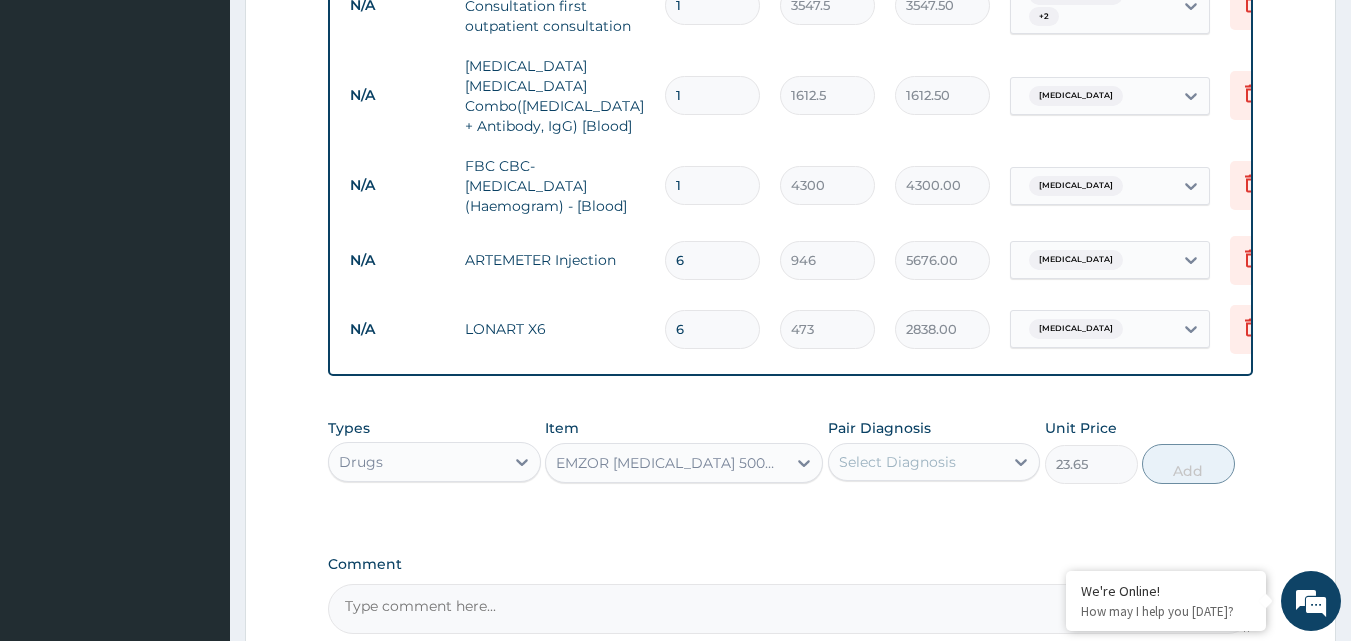 drag, startPoint x: 916, startPoint y: 451, endPoint x: 927, endPoint y: 481, distance: 31.95309 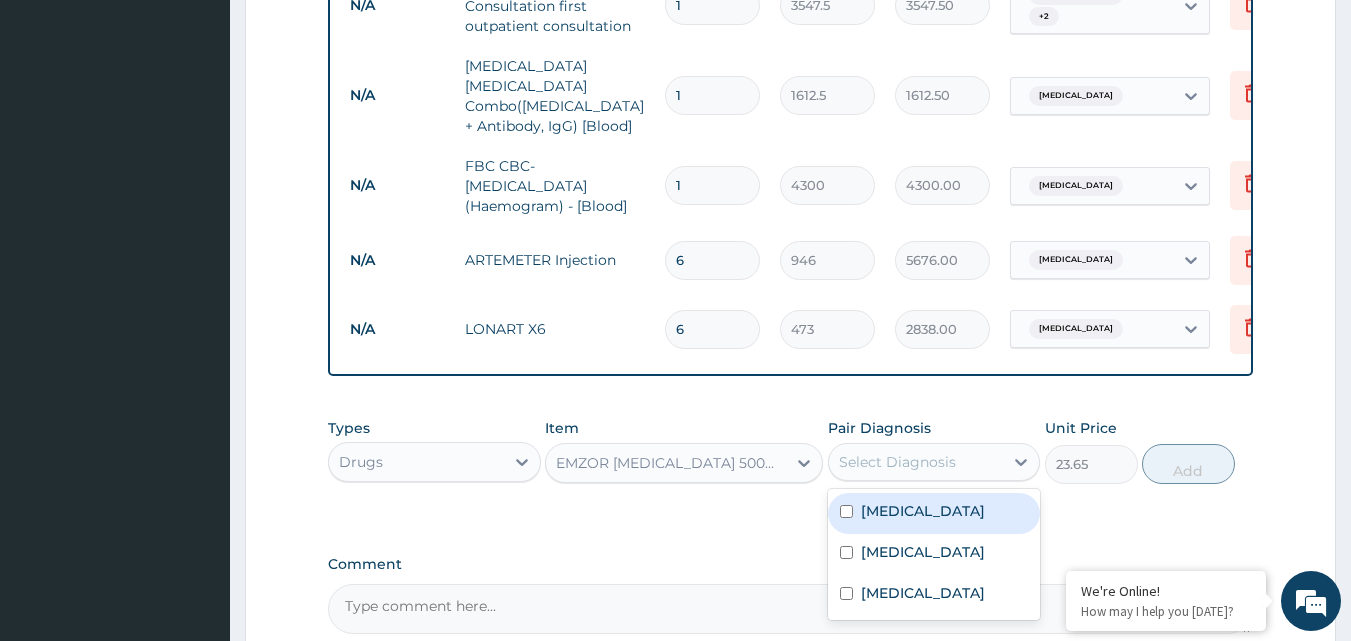 click on "[MEDICAL_DATA]" at bounding box center [923, 511] 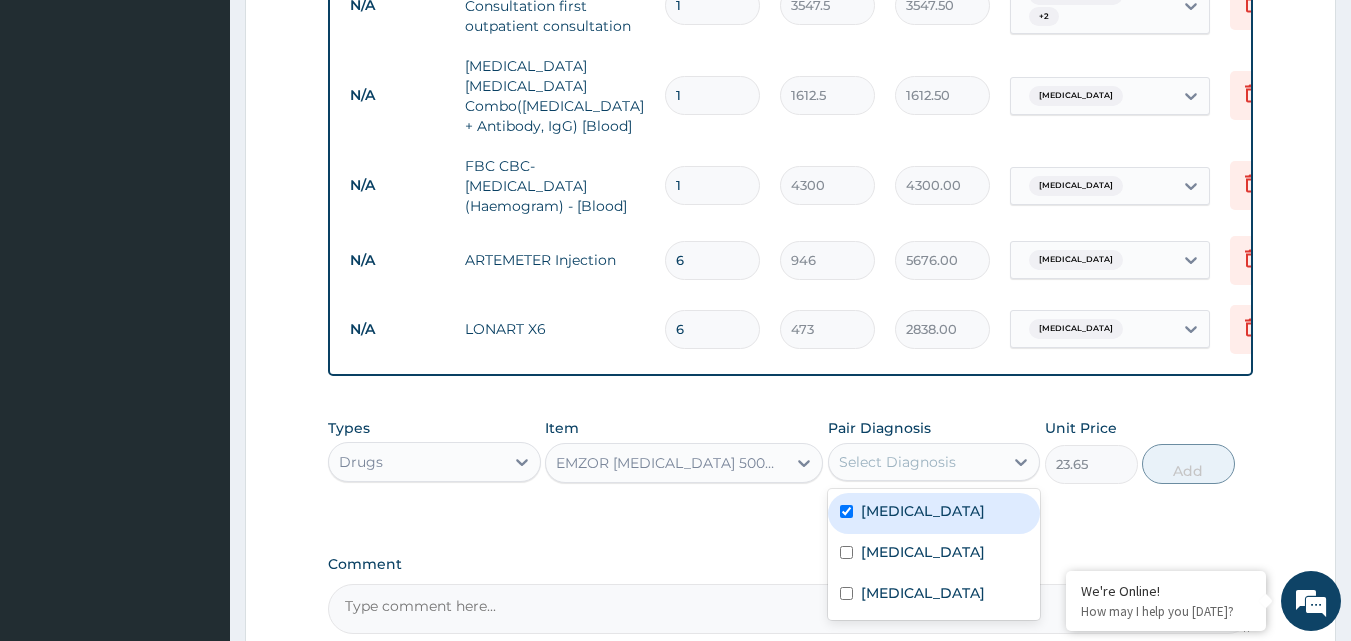 checkbox on "true" 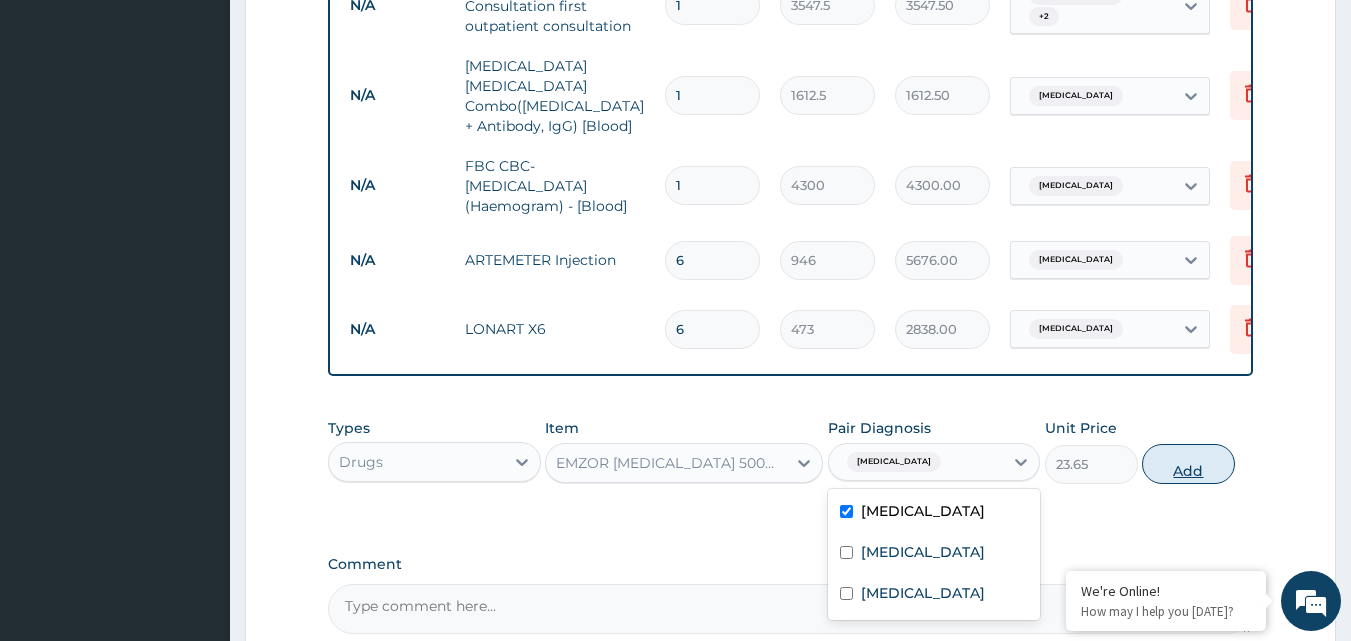 click on "Add" at bounding box center [1188, 464] 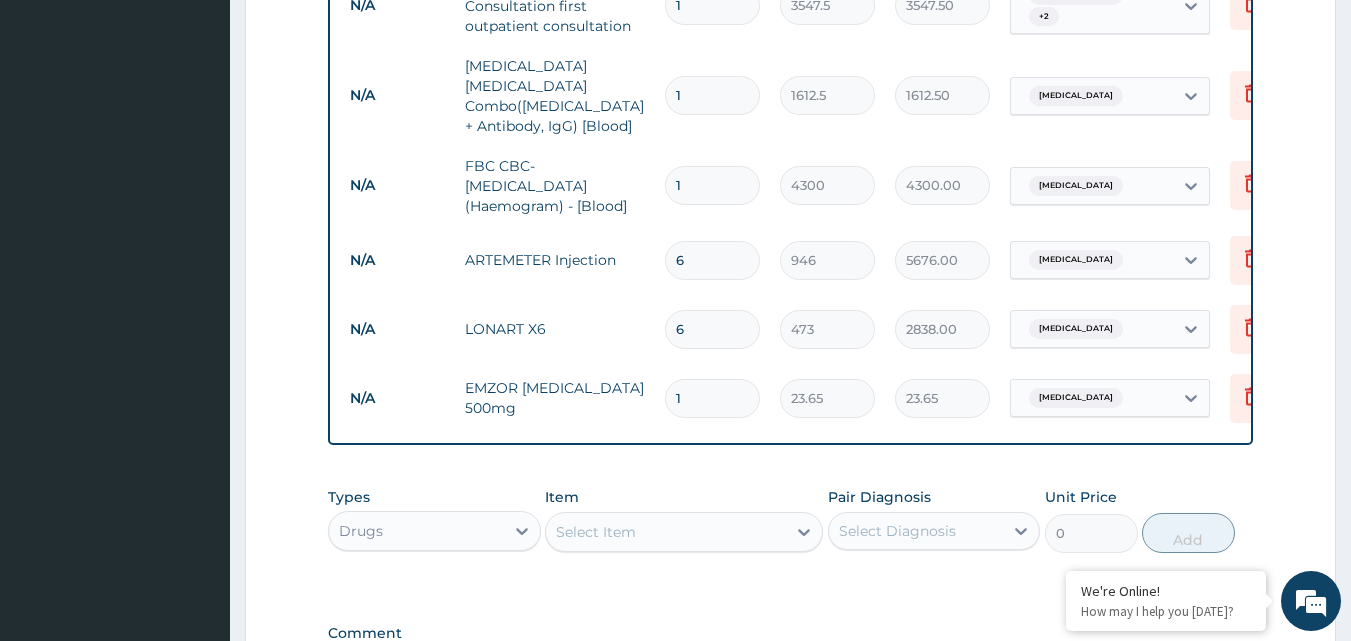 type on "18" 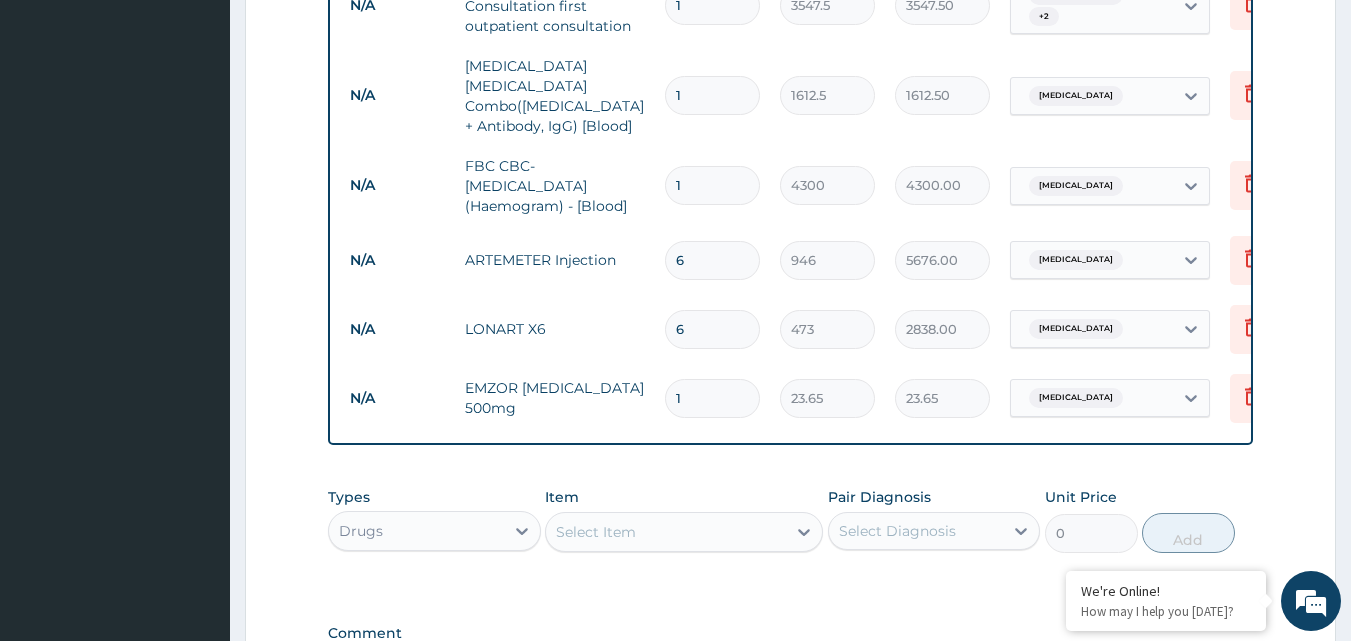 type on "425.70" 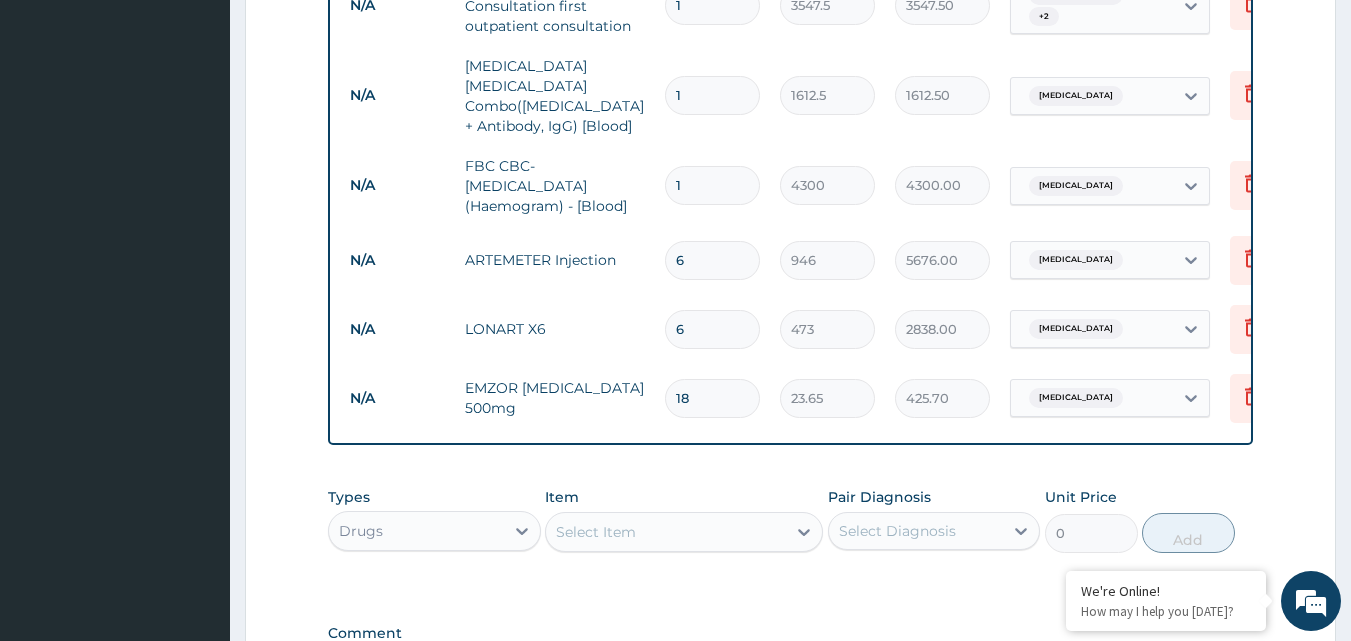 type on "18" 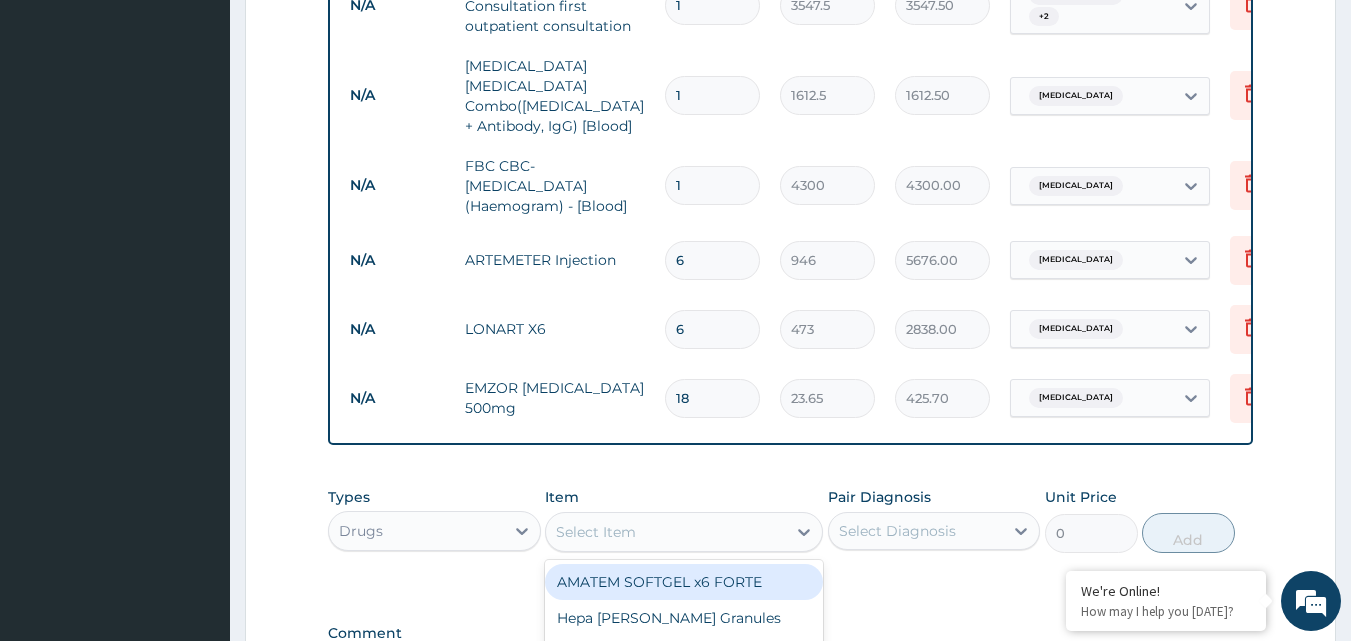 click on "Select Item" at bounding box center [666, 532] 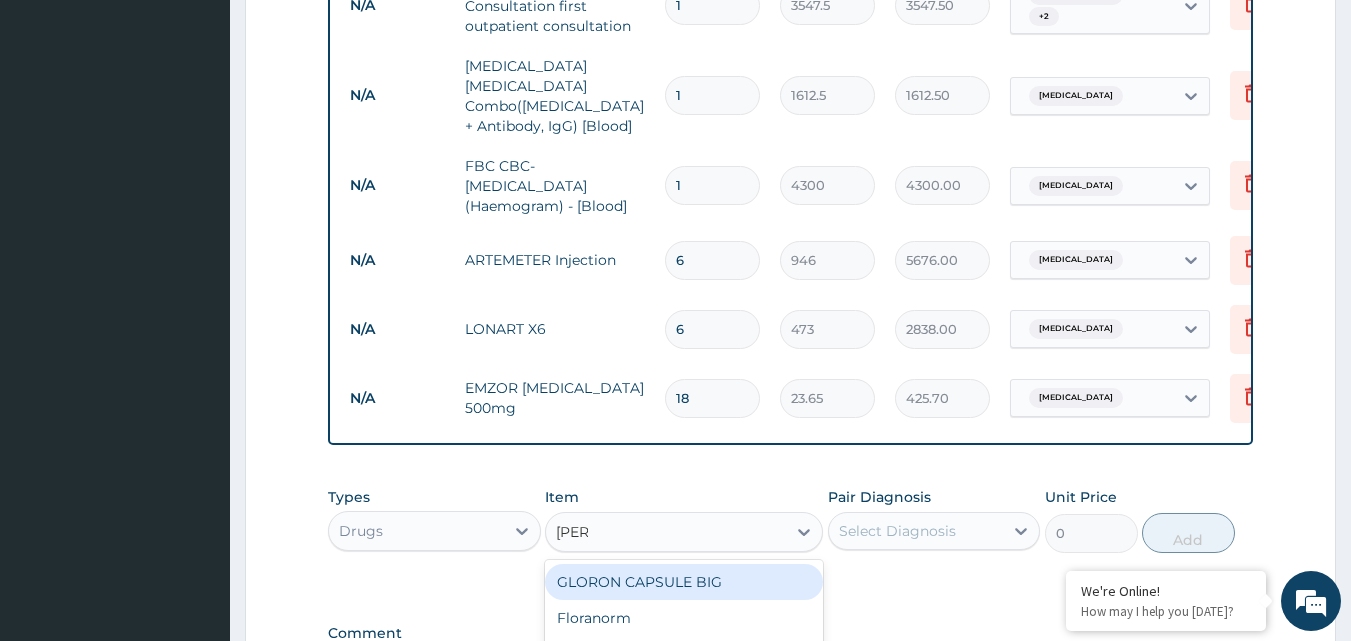 type on "LORAT" 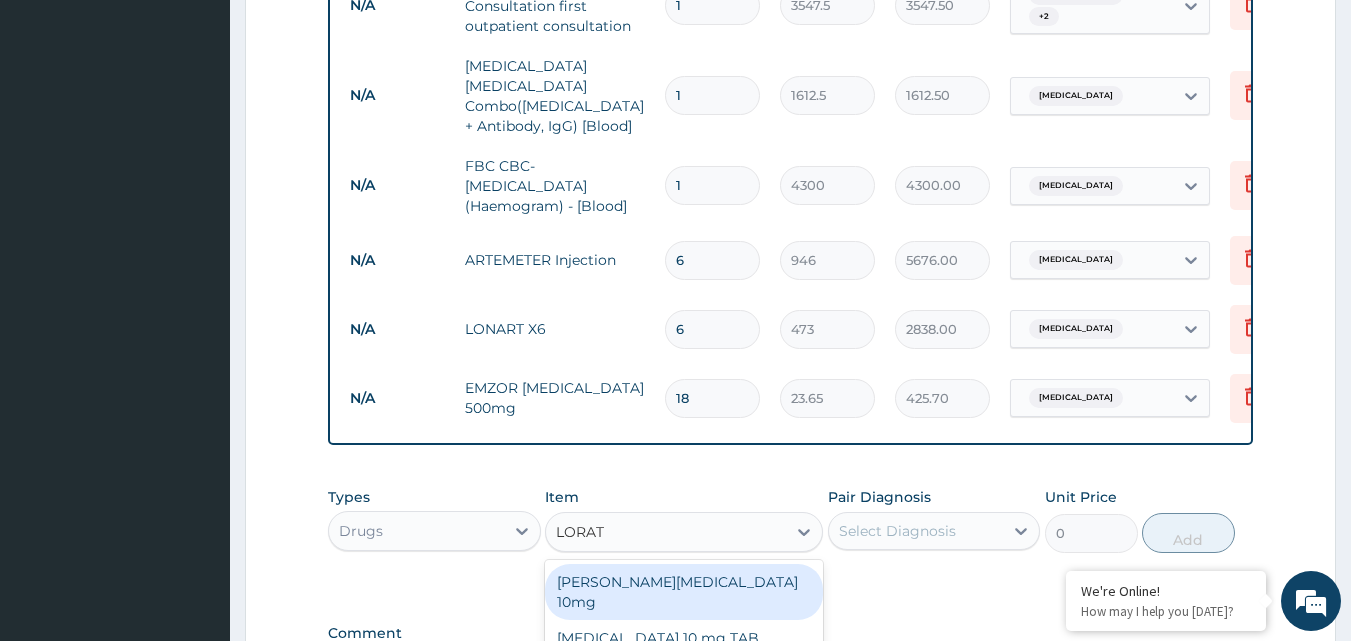 click on "[PERSON_NAME][MEDICAL_DATA] 10mg" at bounding box center [684, 592] 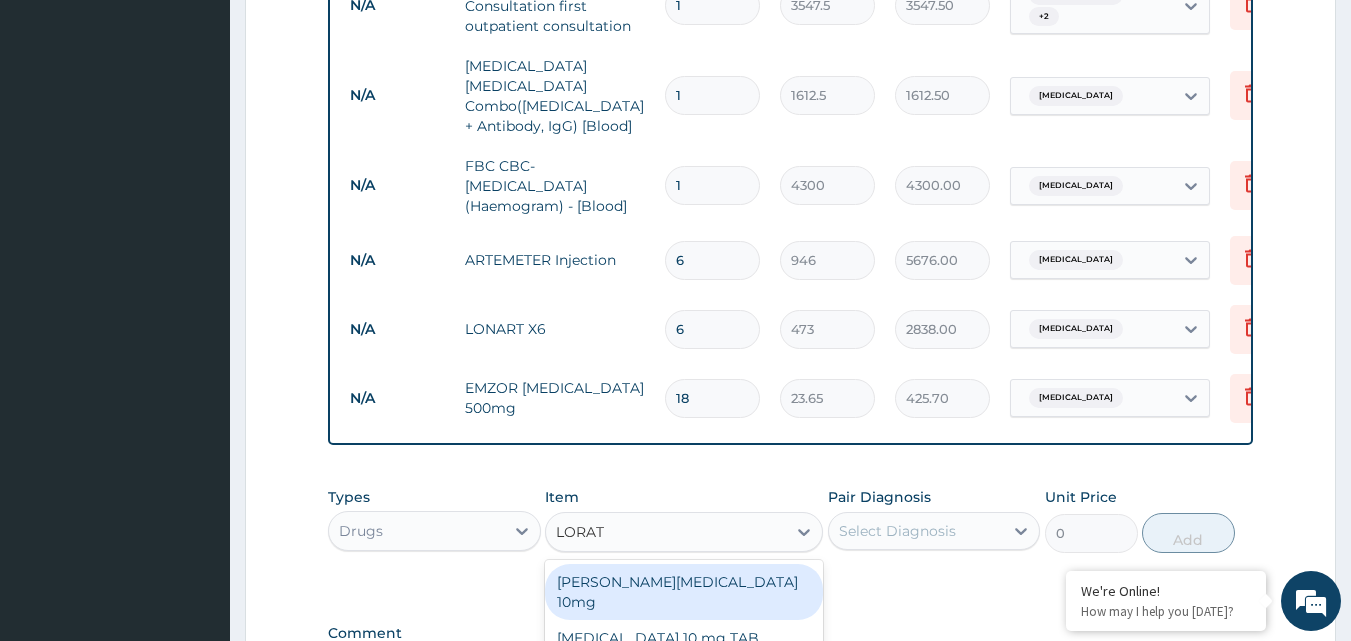 type 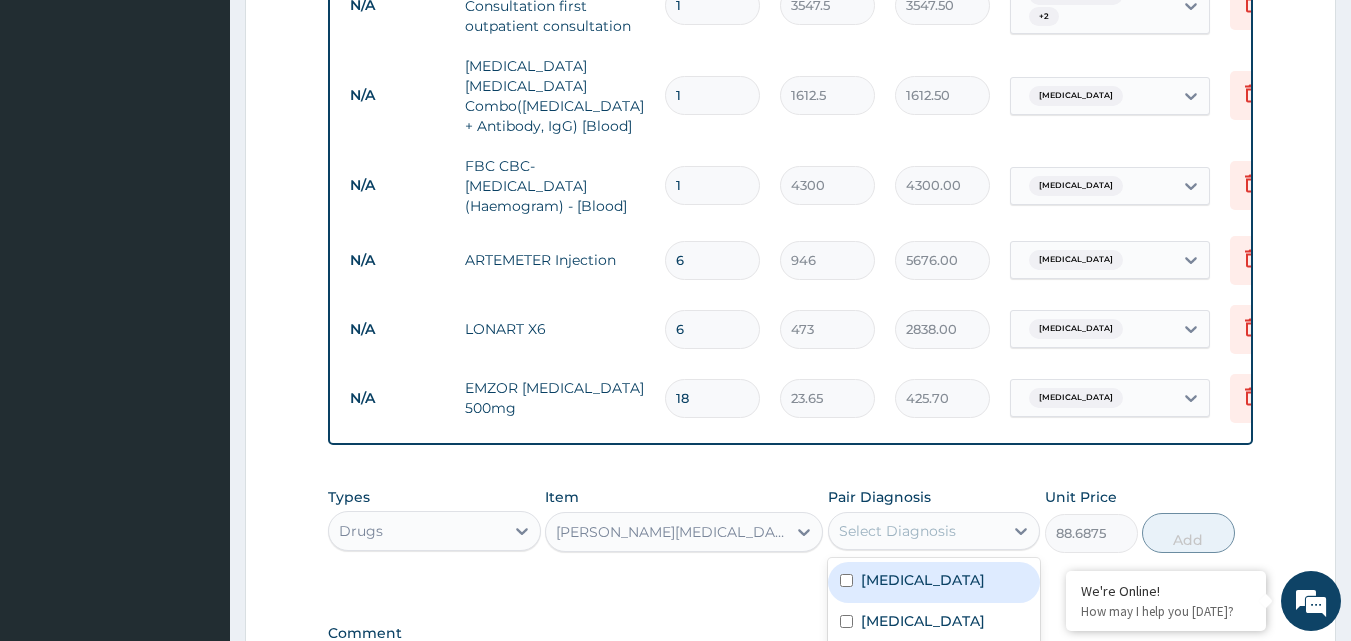 click on "Select Diagnosis" at bounding box center [897, 531] 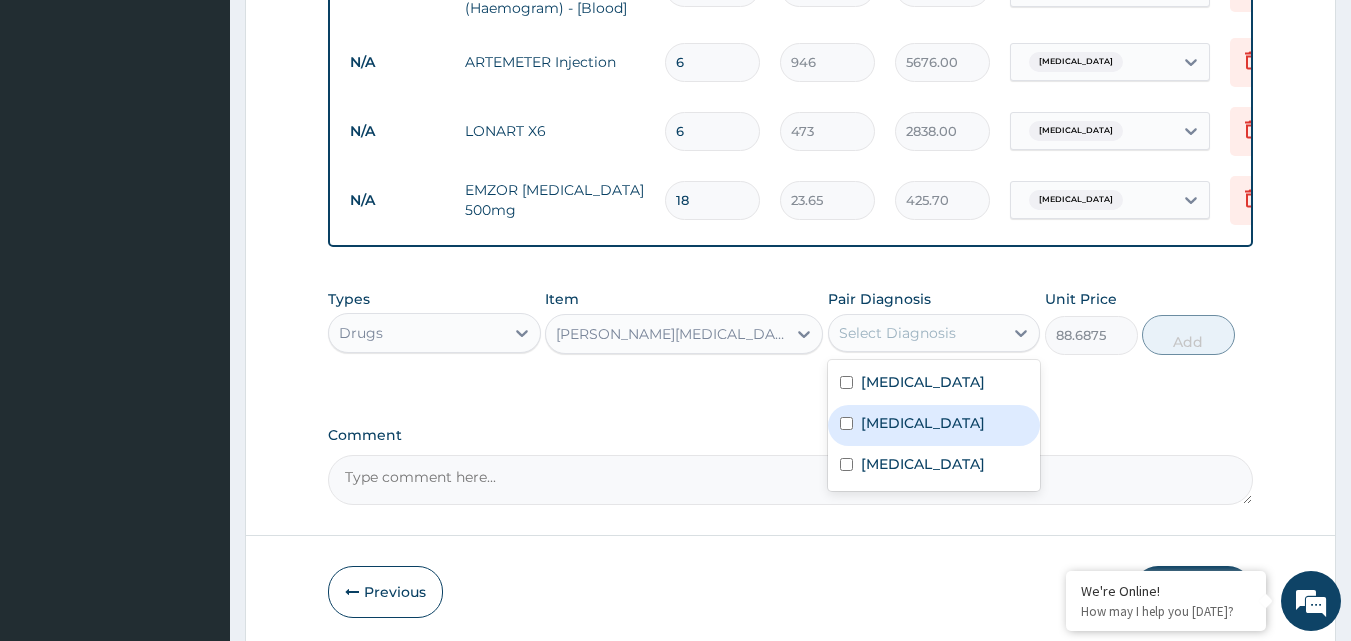 scroll, scrollTop: 1032, scrollLeft: 0, axis: vertical 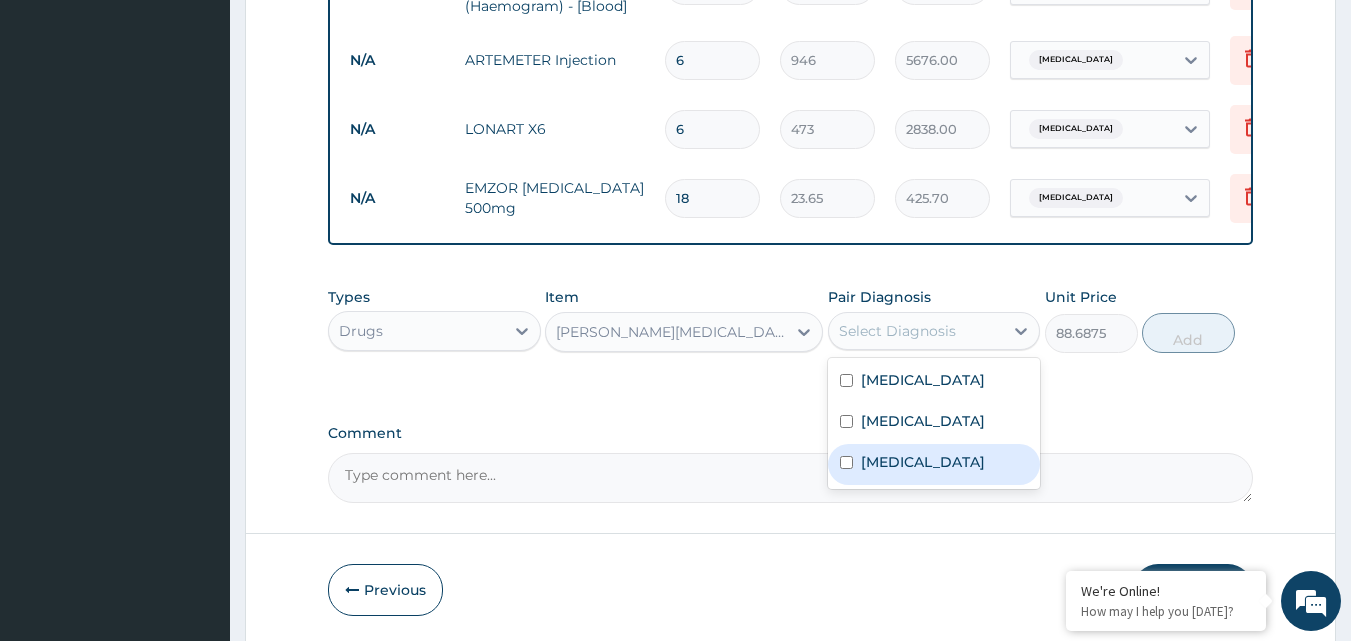 click on "[MEDICAL_DATA]" at bounding box center (923, 462) 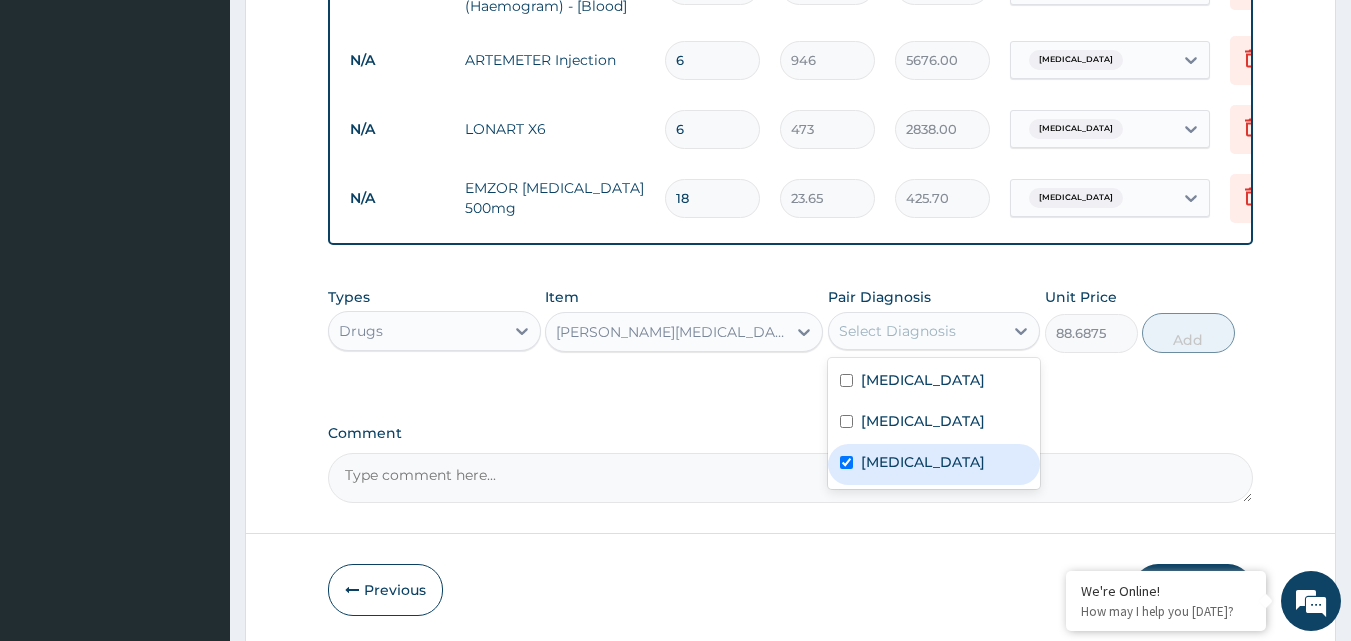 checkbox on "true" 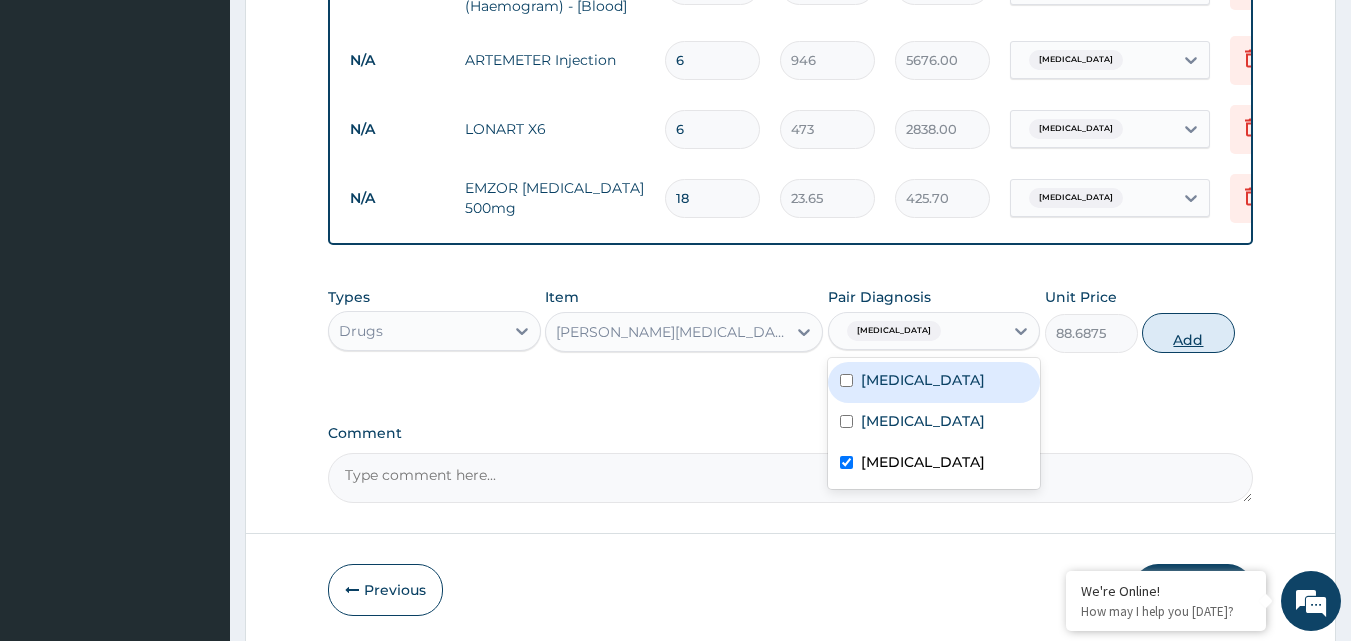 click on "Add" at bounding box center (1188, 333) 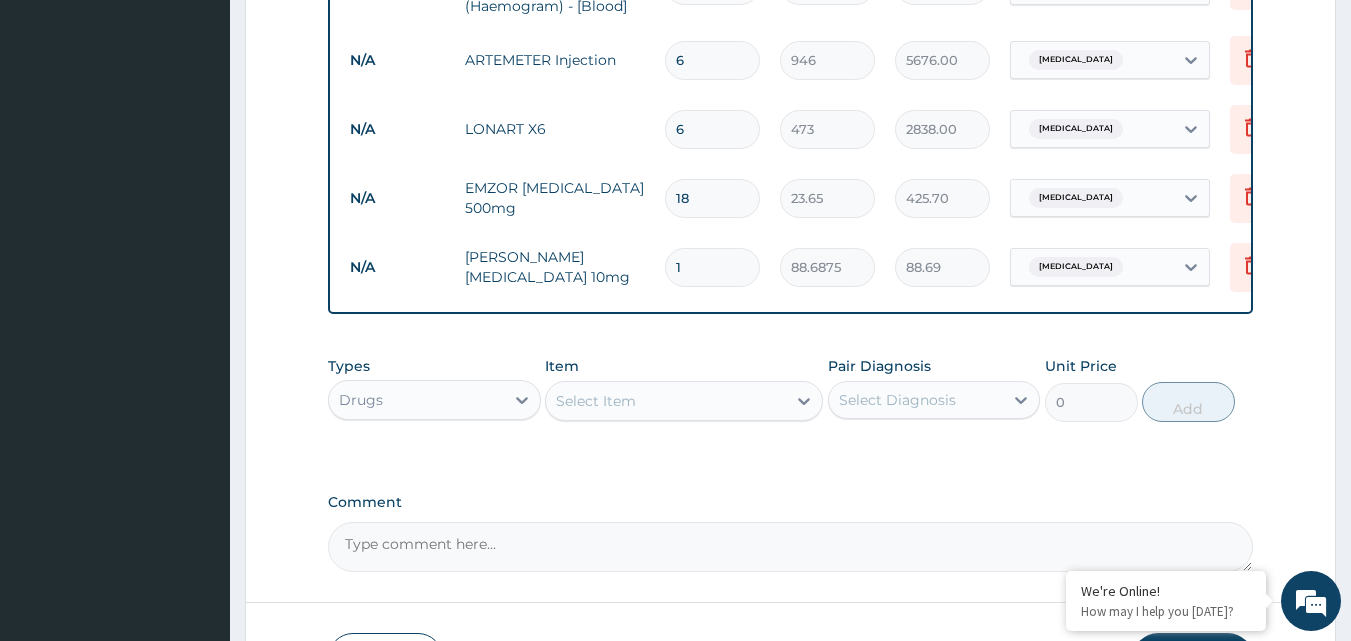 type 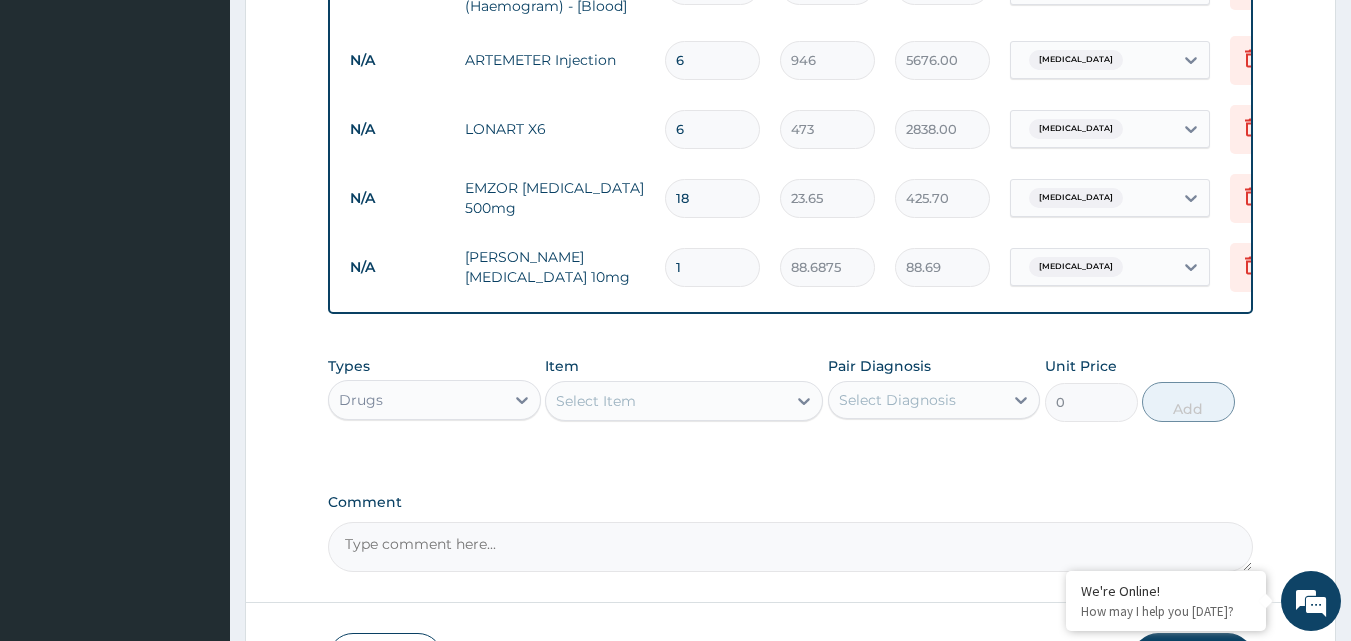type on "0.00" 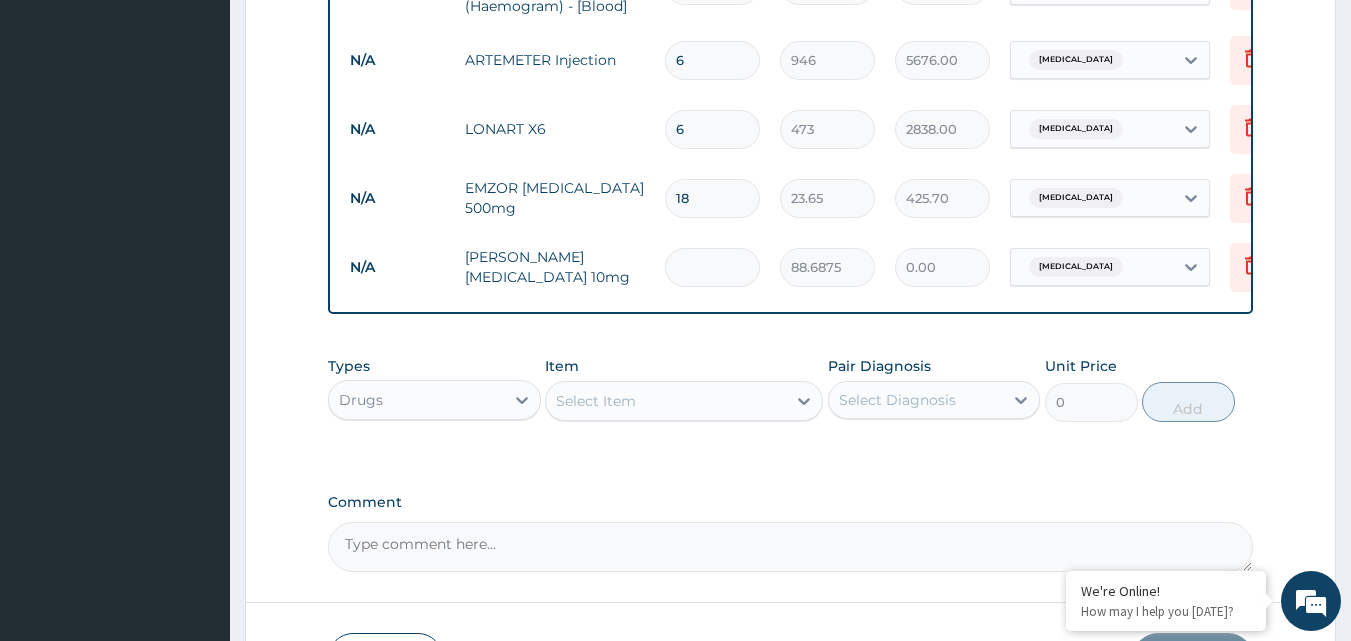 type on "5" 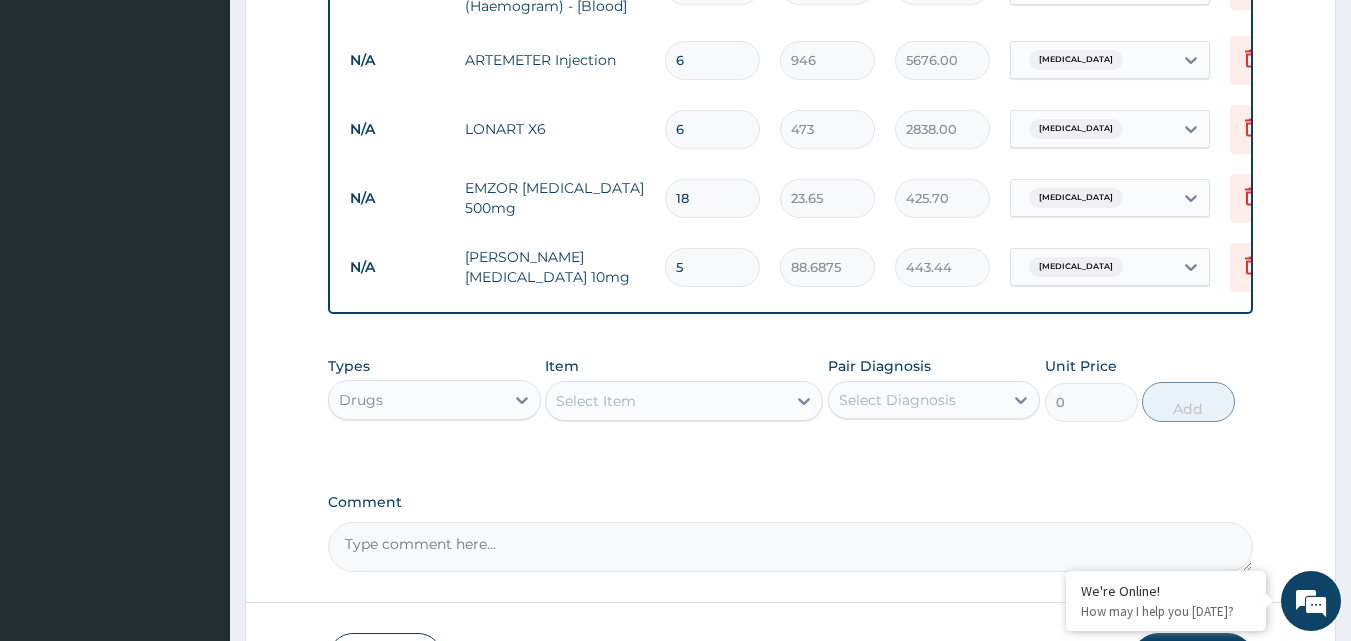 type on "5" 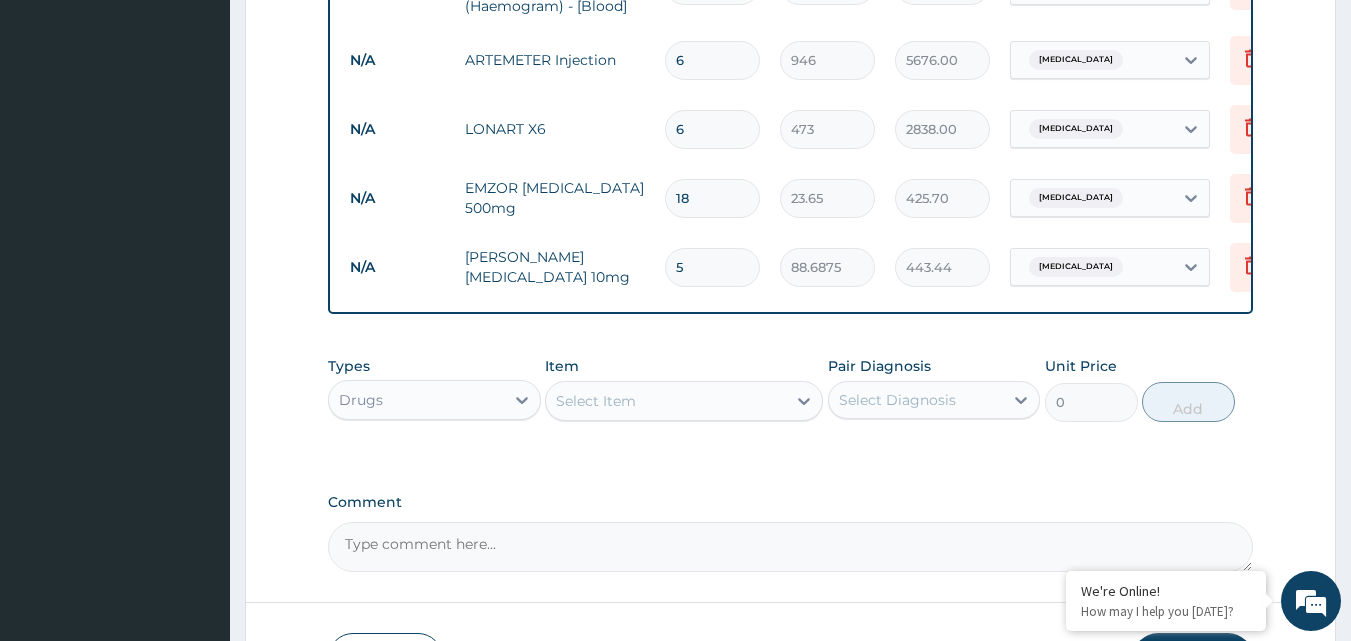 click on "Select Item" at bounding box center (666, 401) 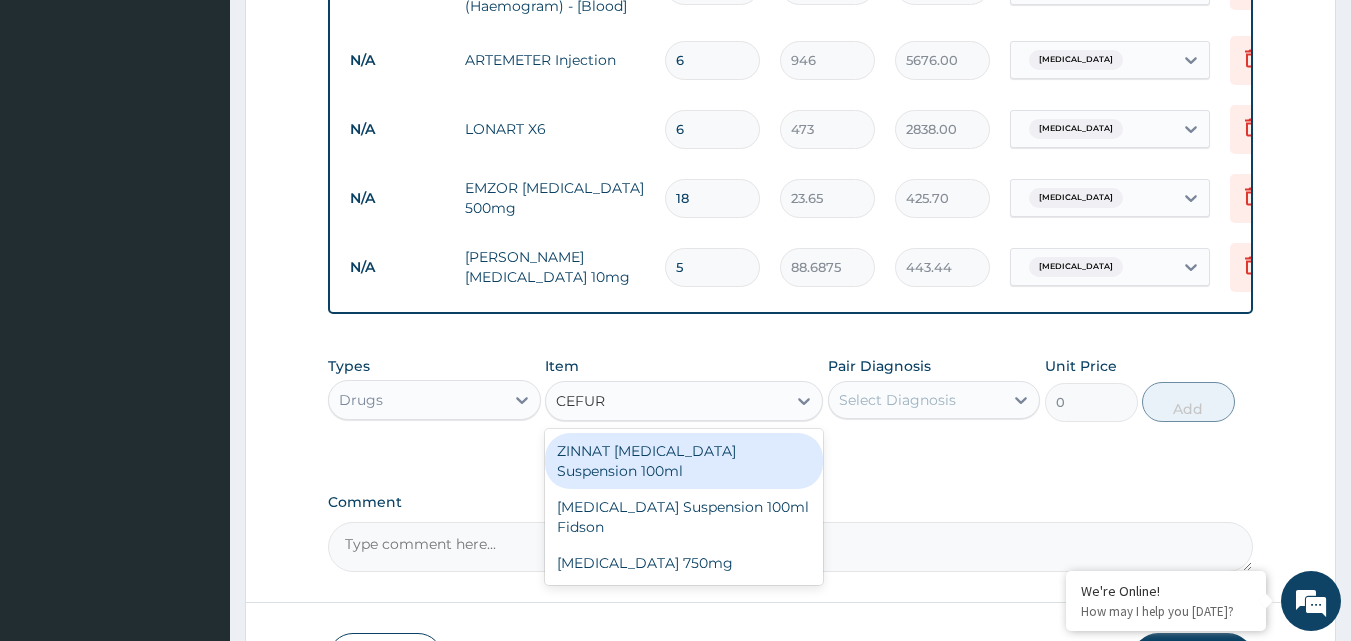 type on "CEFURO" 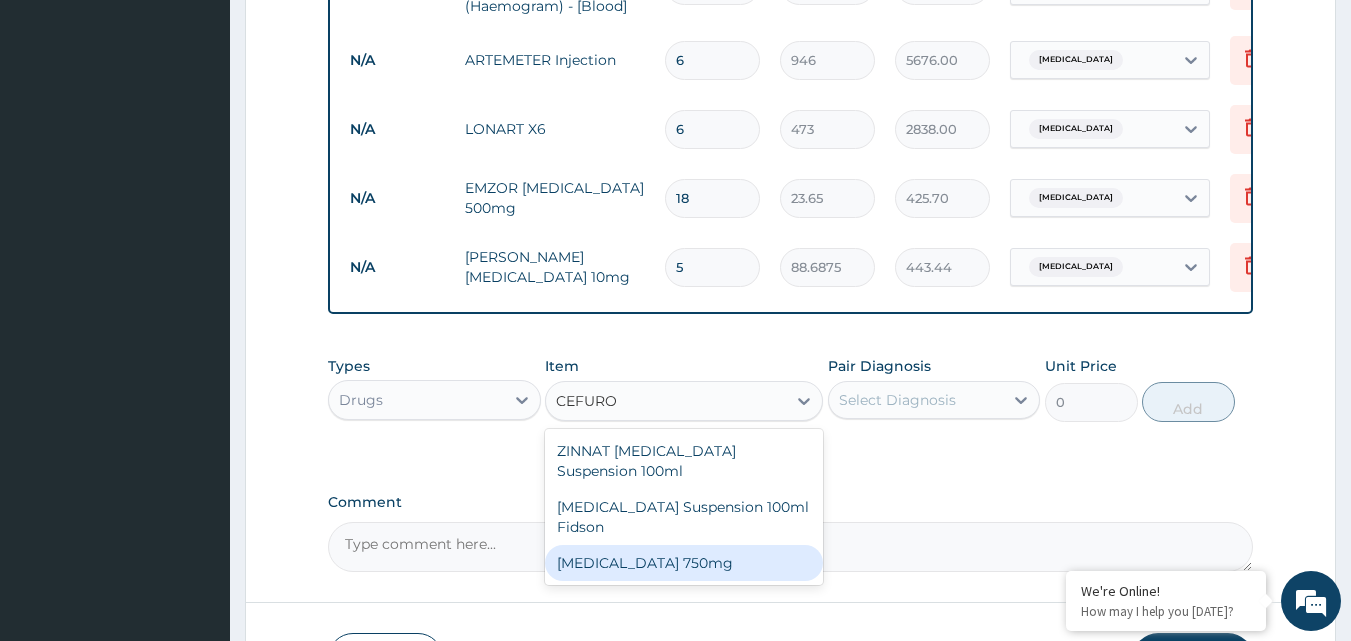 click on "[MEDICAL_DATA] 750mg" at bounding box center (684, 563) 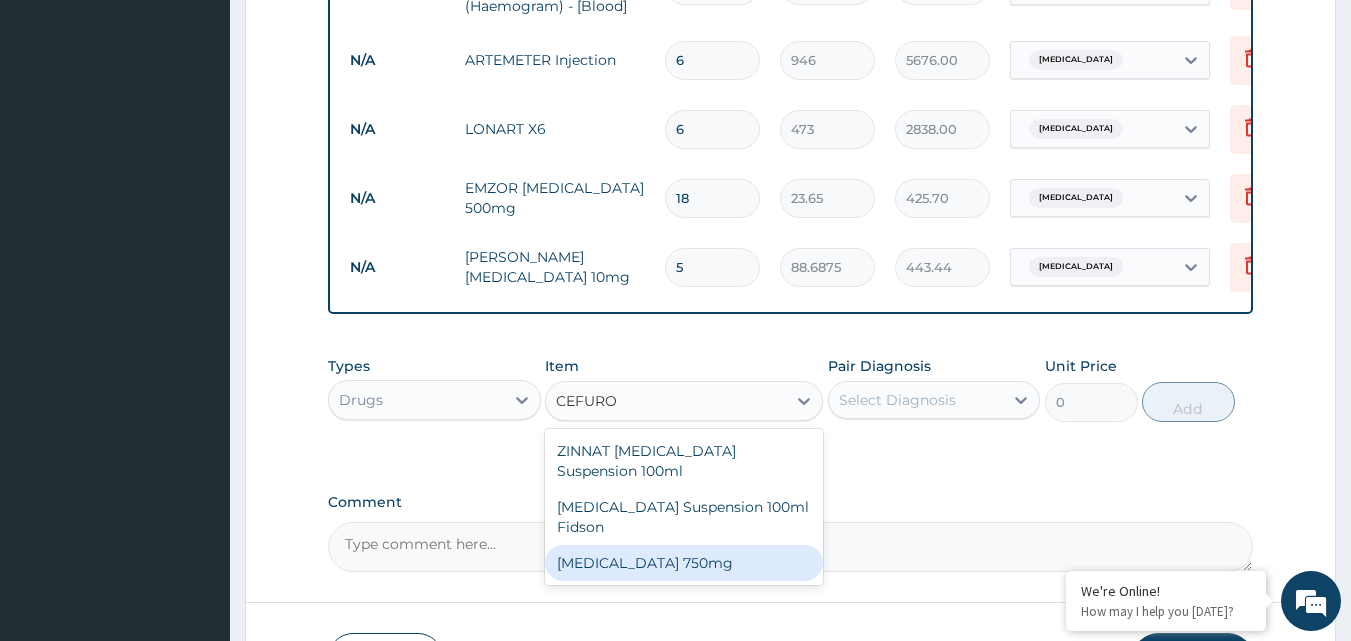 type 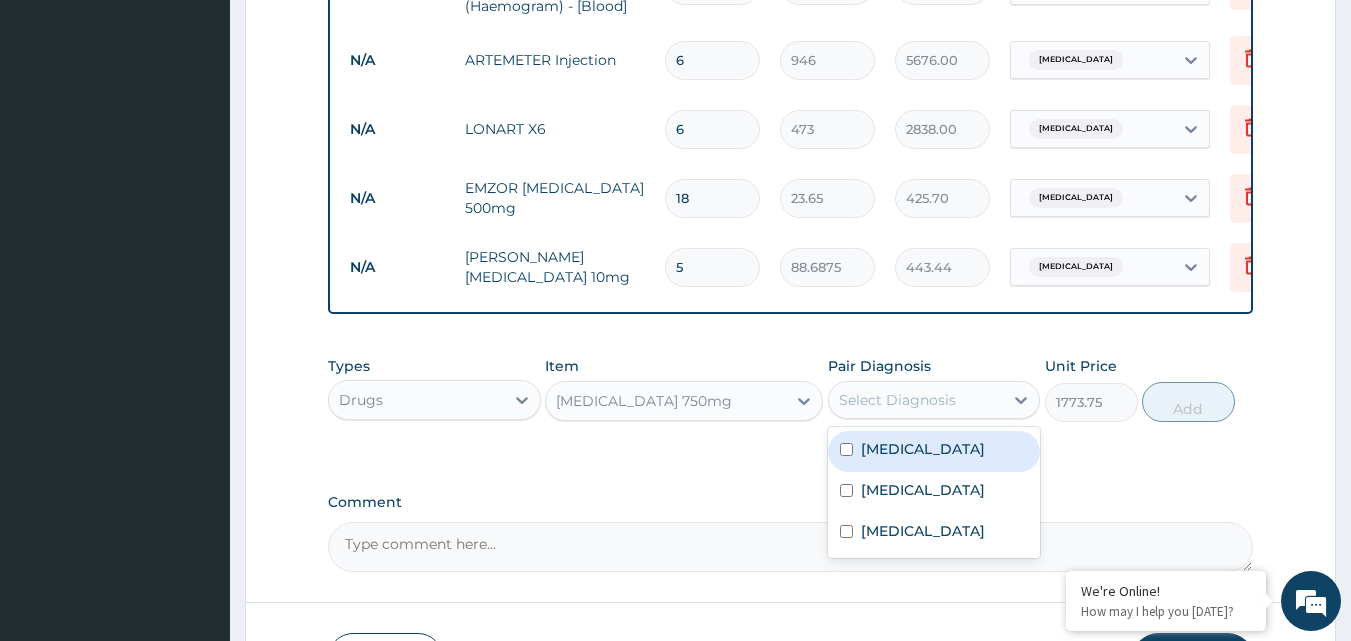 click on "Select Diagnosis" at bounding box center [897, 400] 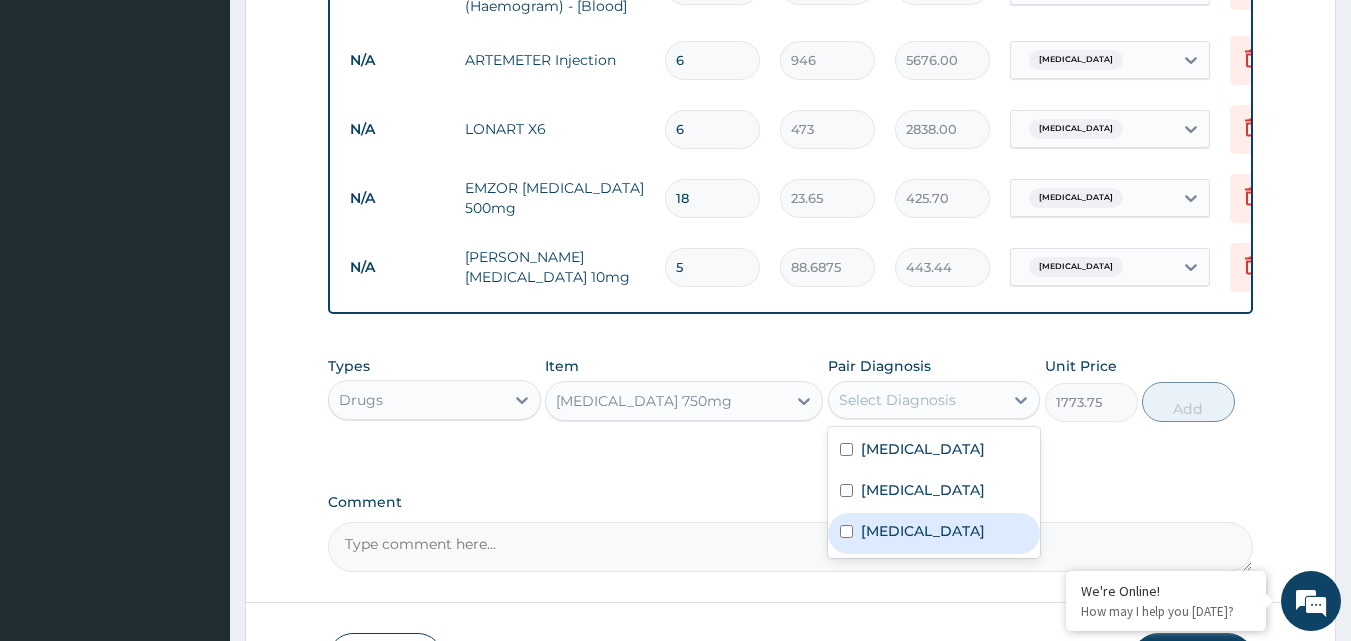 click on "[MEDICAL_DATA]" at bounding box center [923, 531] 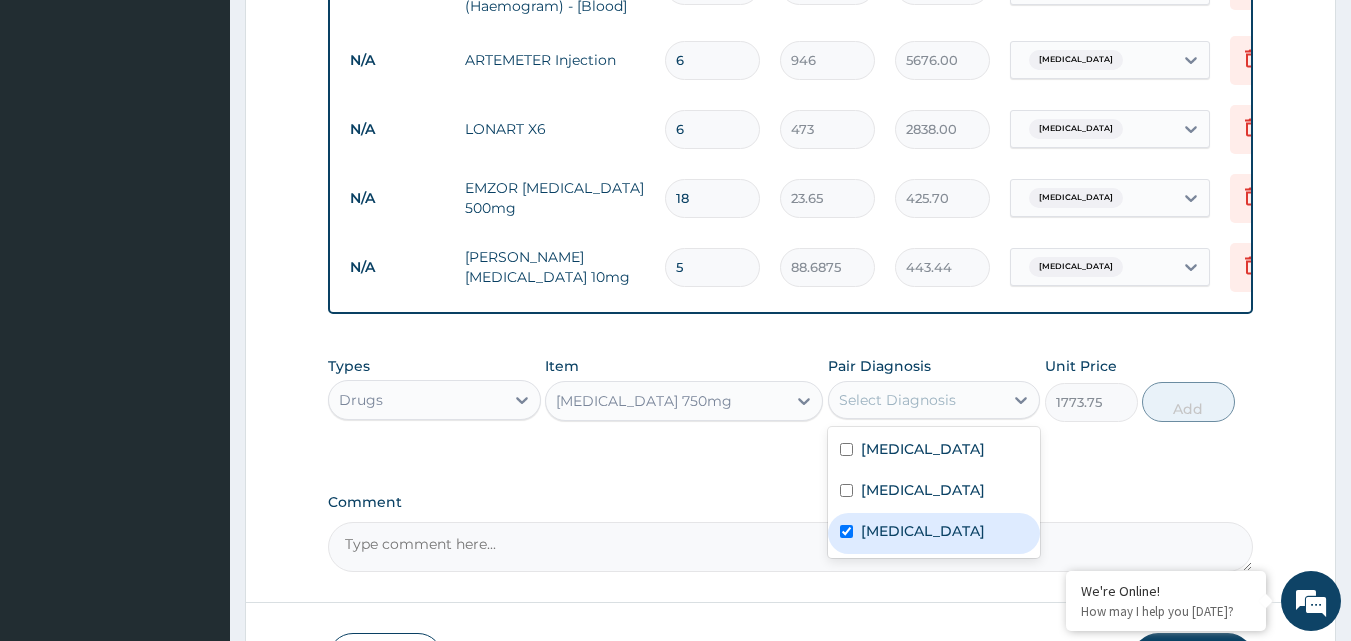 checkbox on "true" 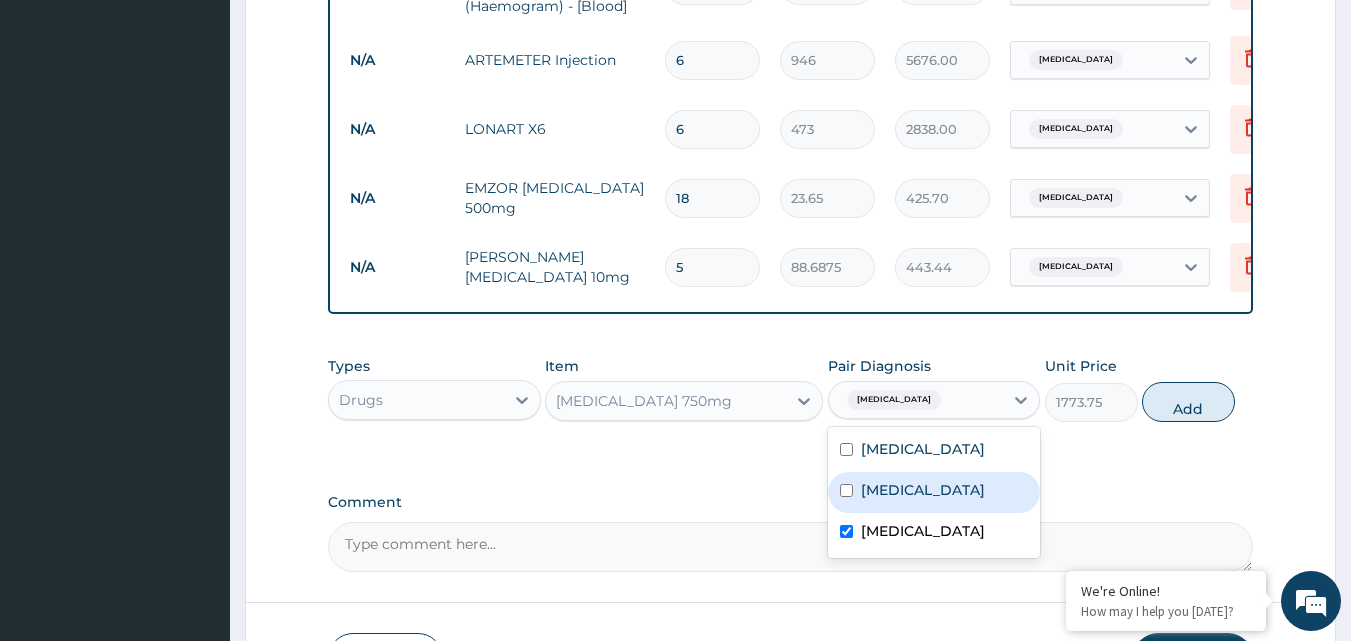 click on "Sepsis" at bounding box center [923, 490] 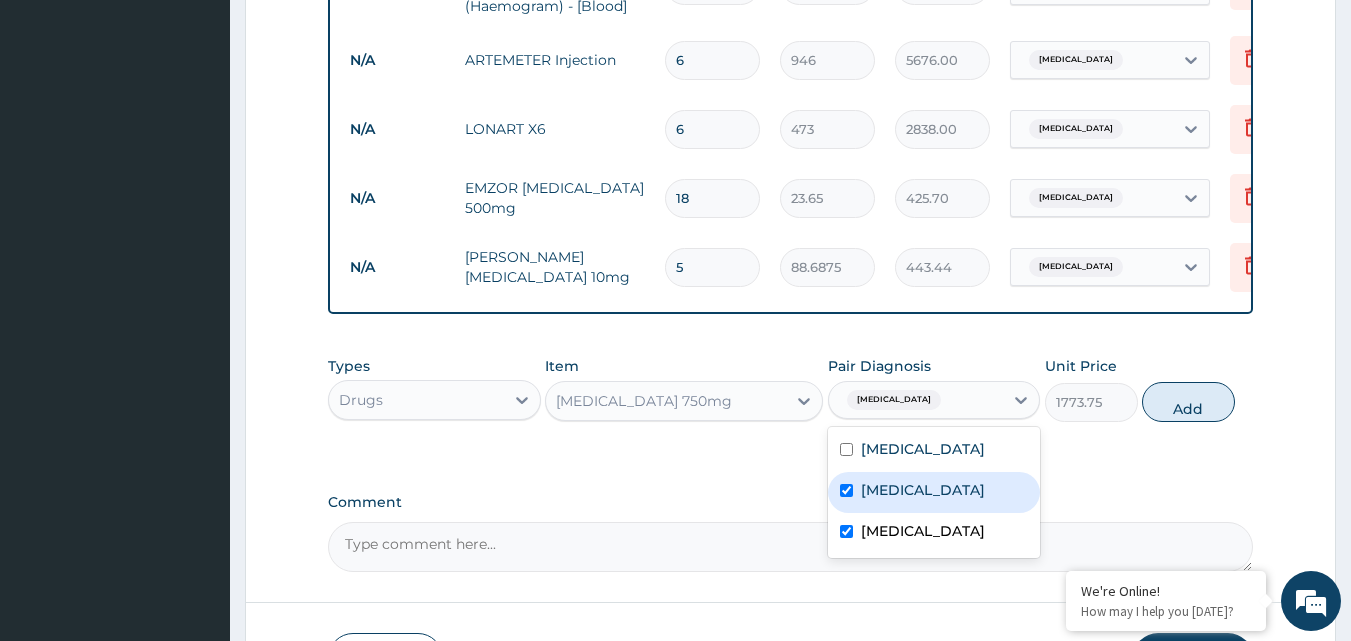 checkbox on "true" 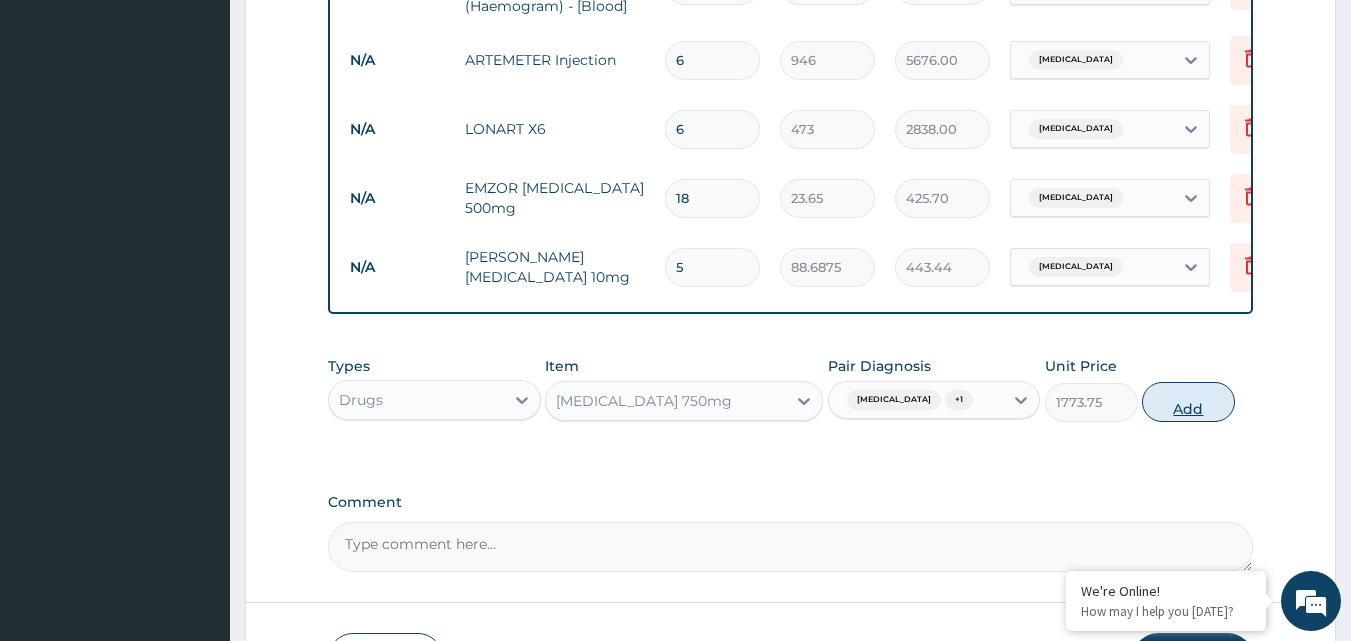 click on "Add" at bounding box center (1188, 402) 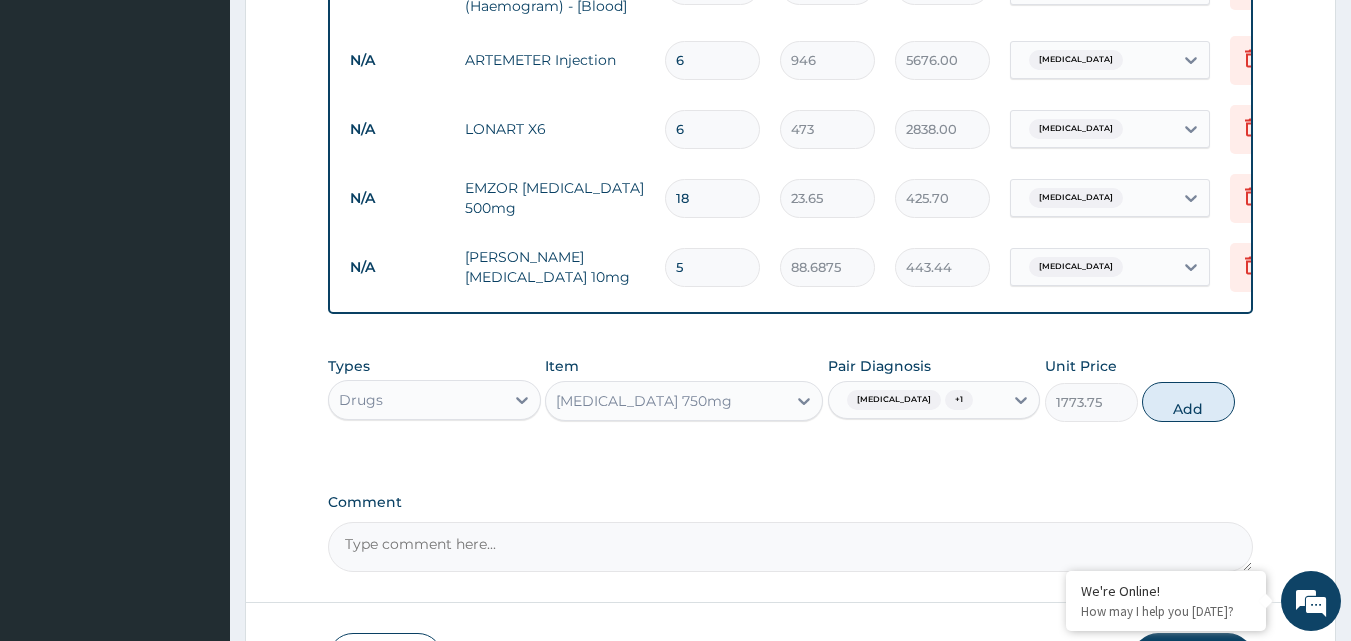 type on "0" 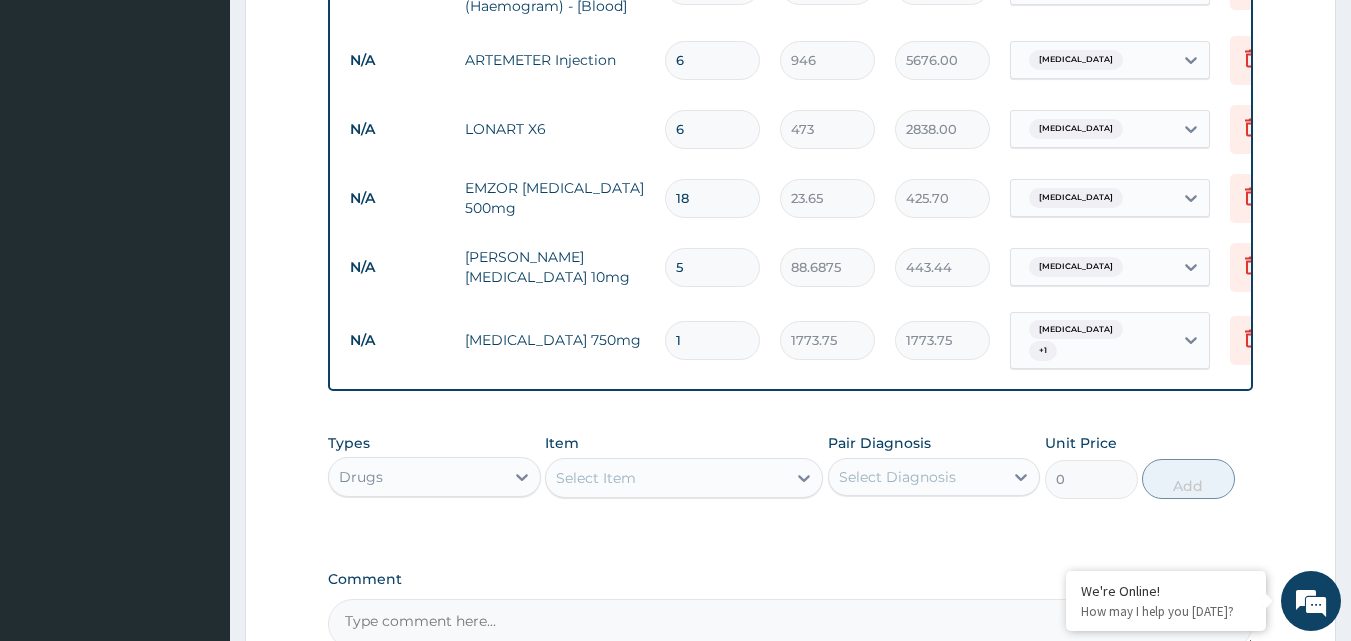 type on "10" 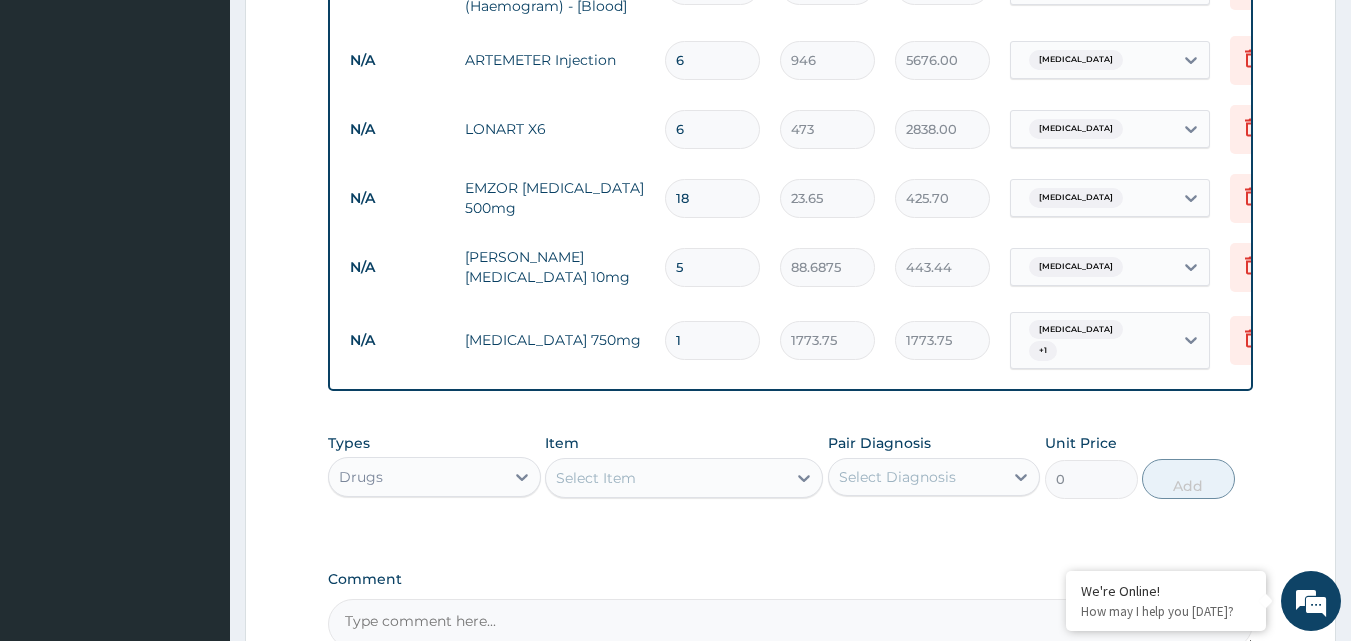 type on "17737.50" 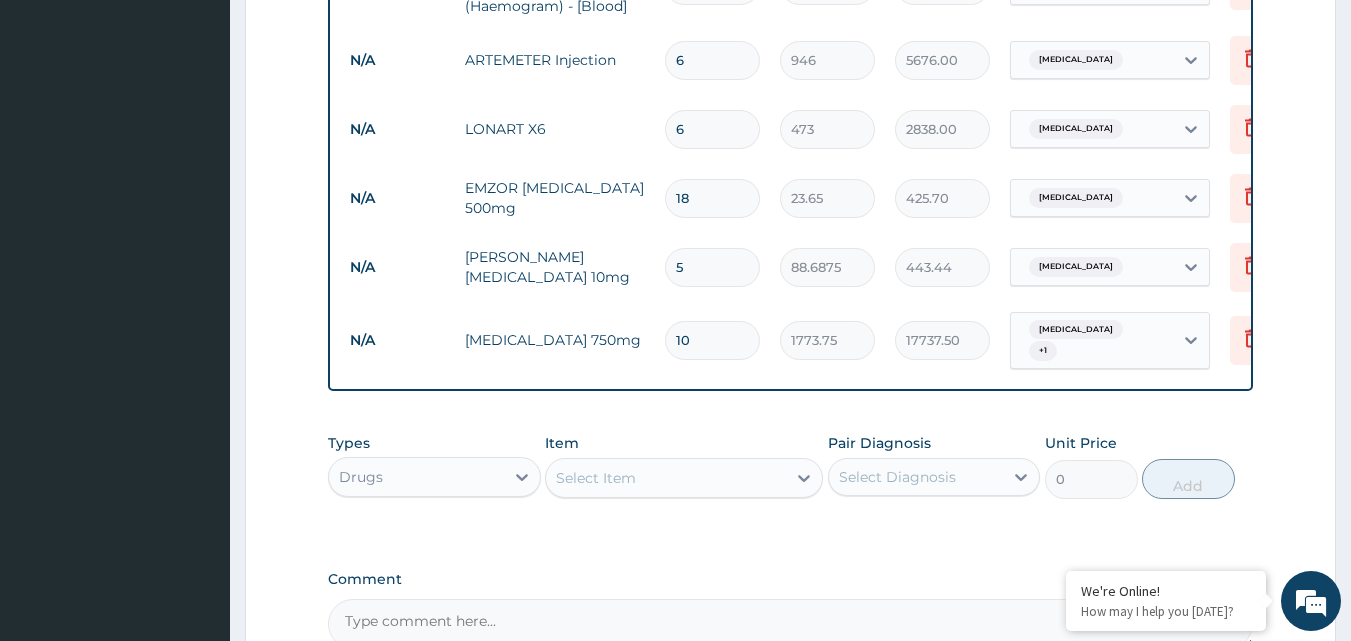 type on "10" 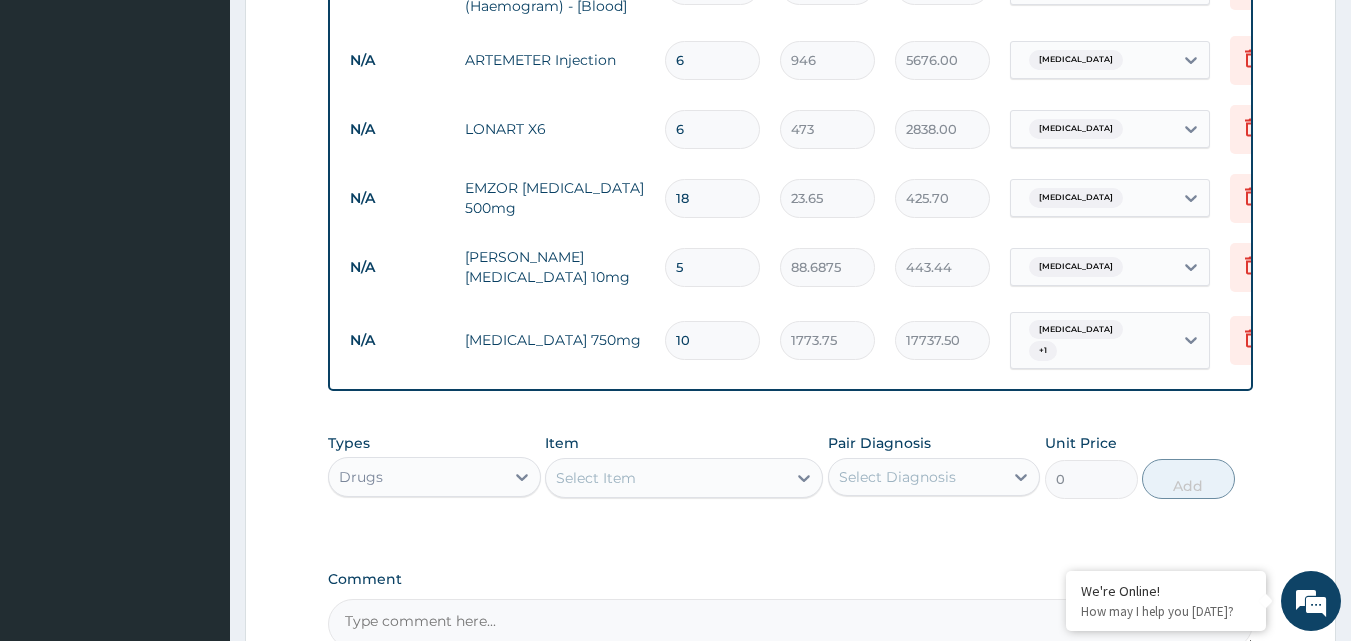 click on "Select Item" at bounding box center (596, 478) 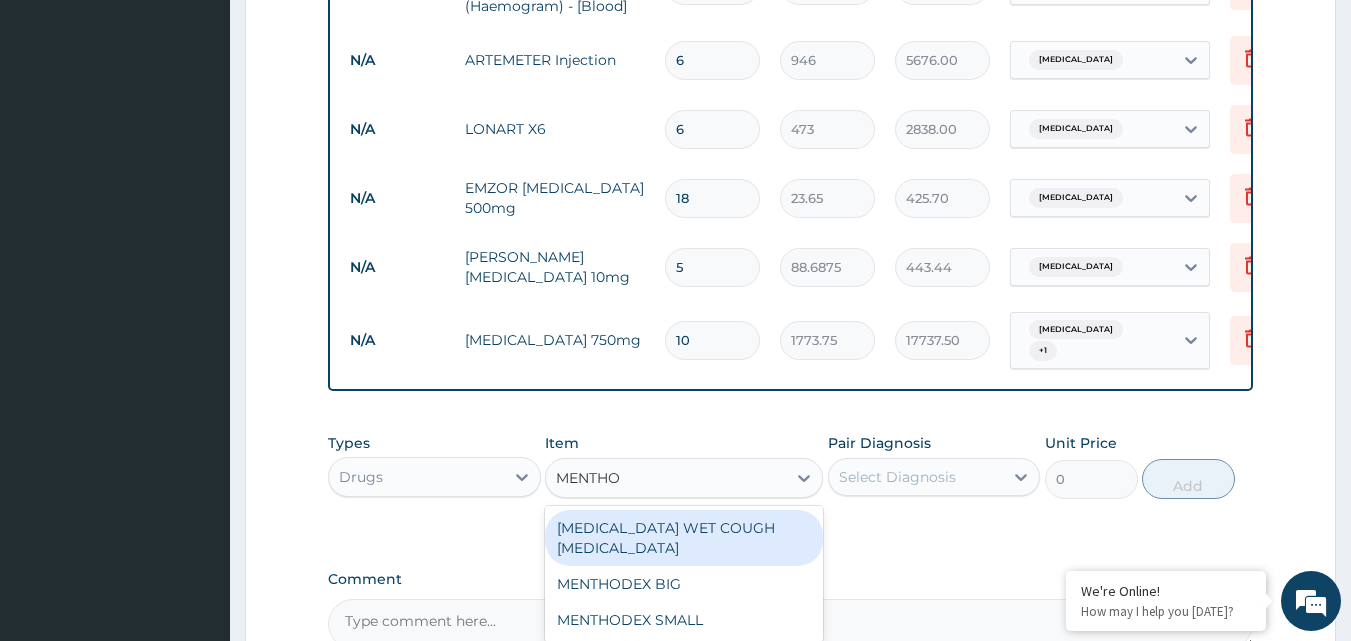 type on "MENTHOD" 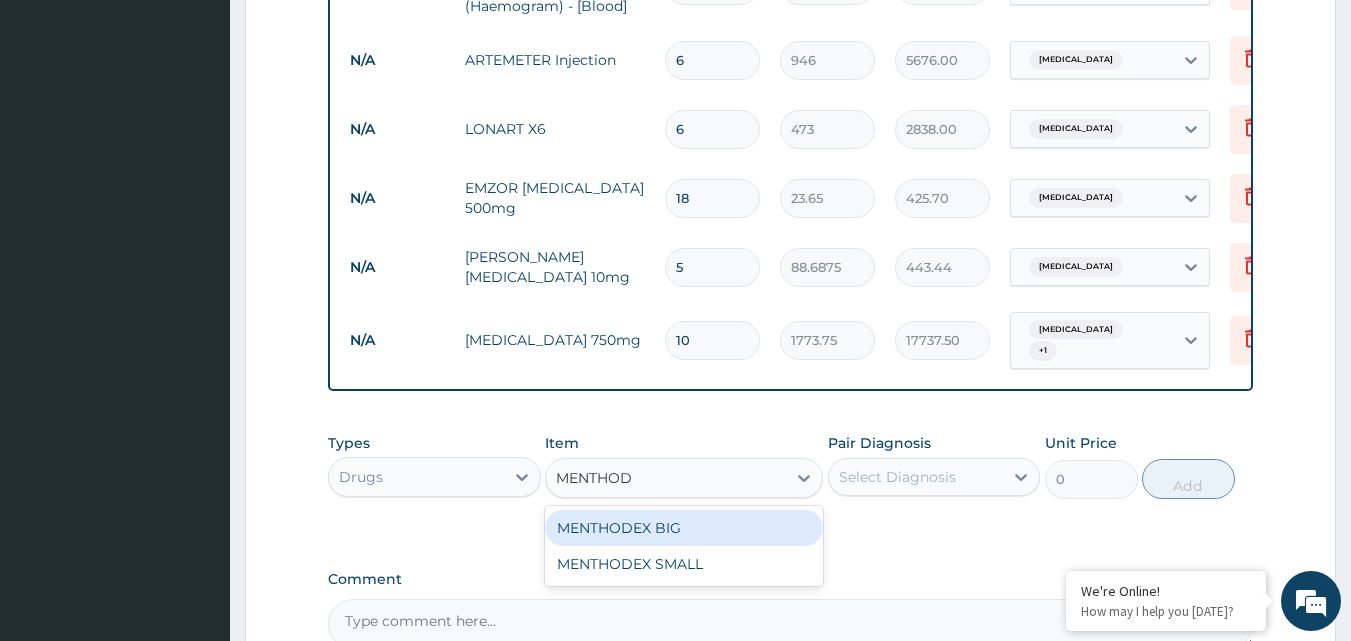 click on "MENTHODEX BIG" at bounding box center (684, 528) 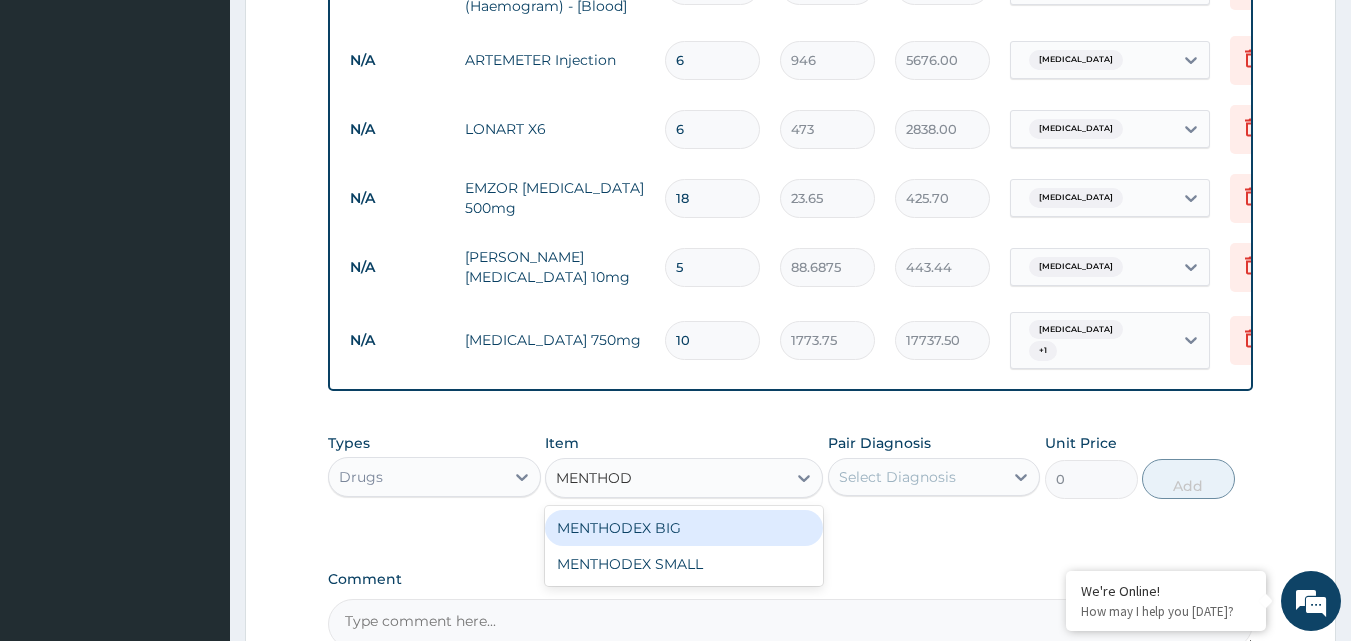 type 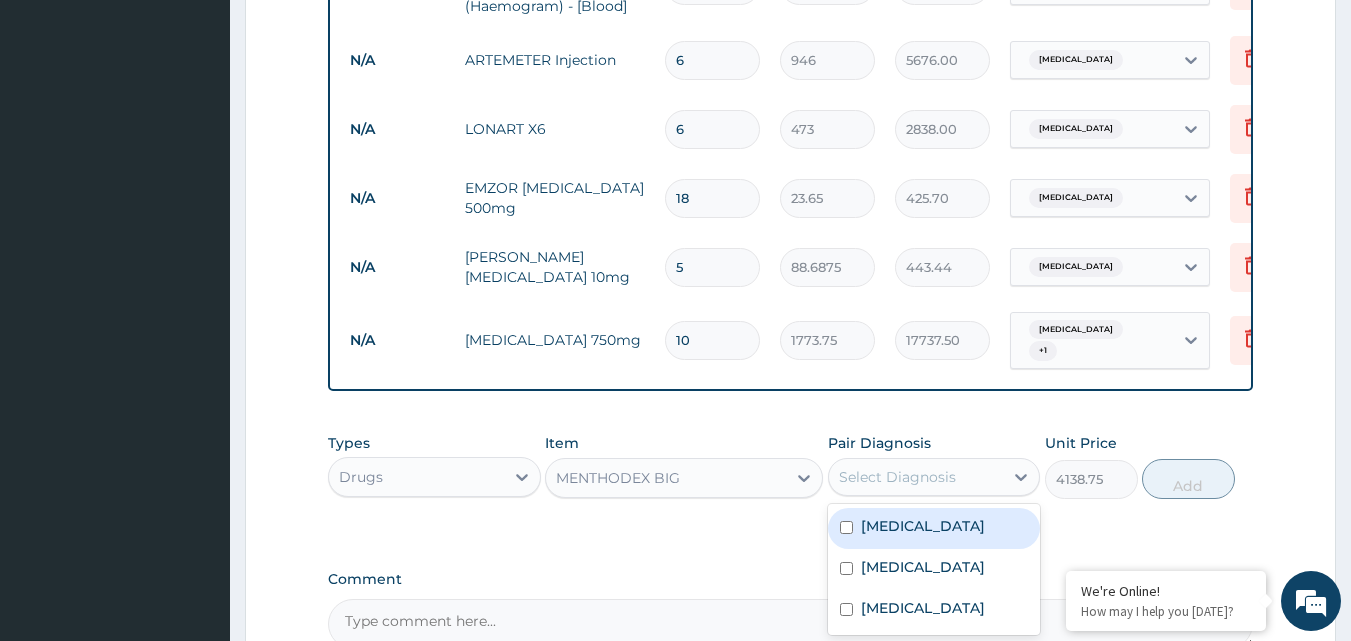 click on "Select Diagnosis" at bounding box center [897, 477] 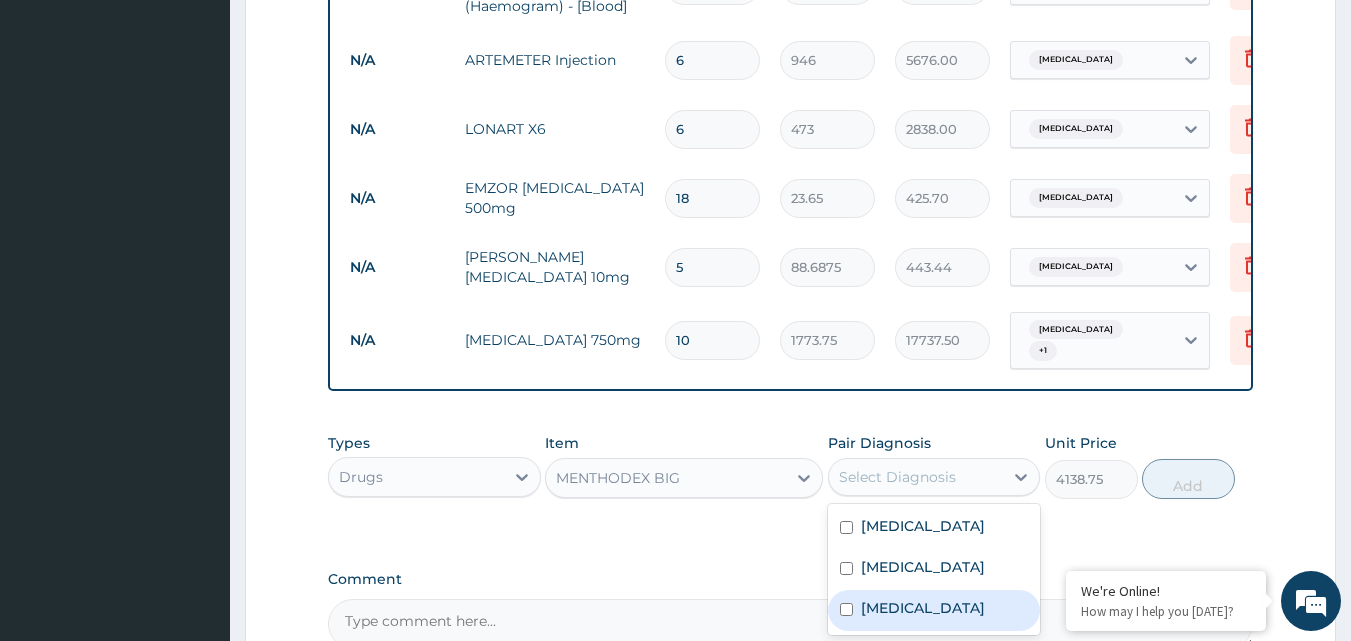 click on "Upper respiratory infection" at bounding box center [923, 608] 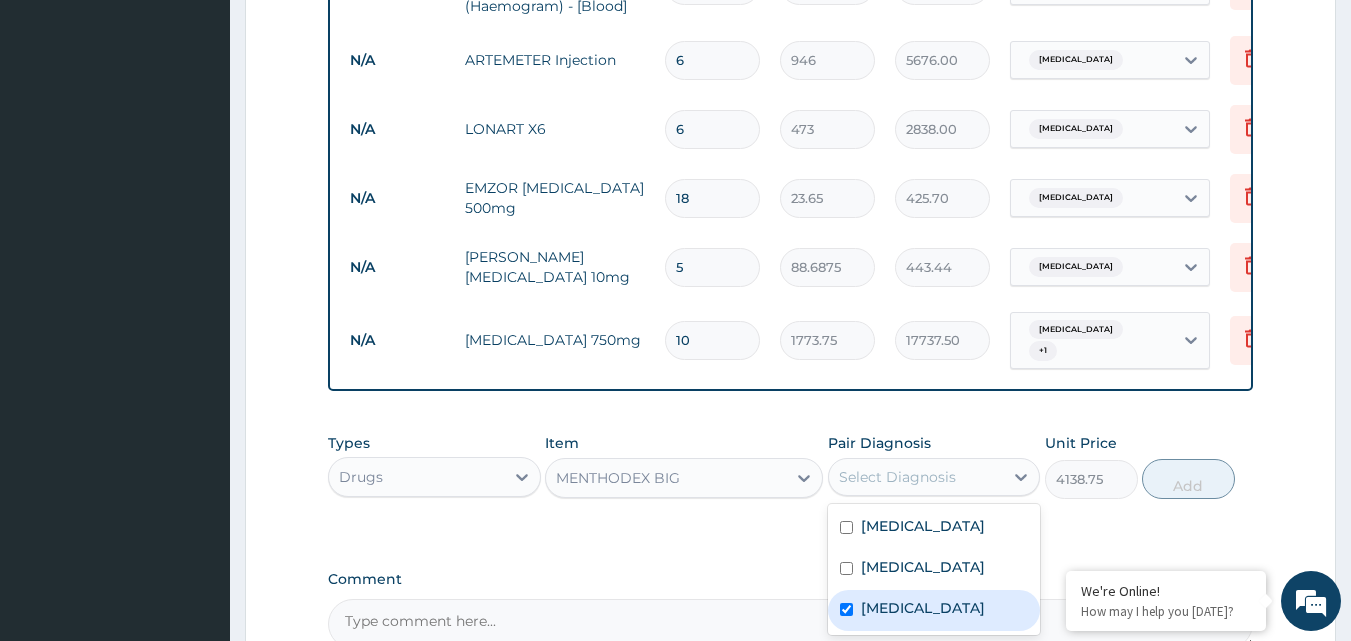 checkbox on "true" 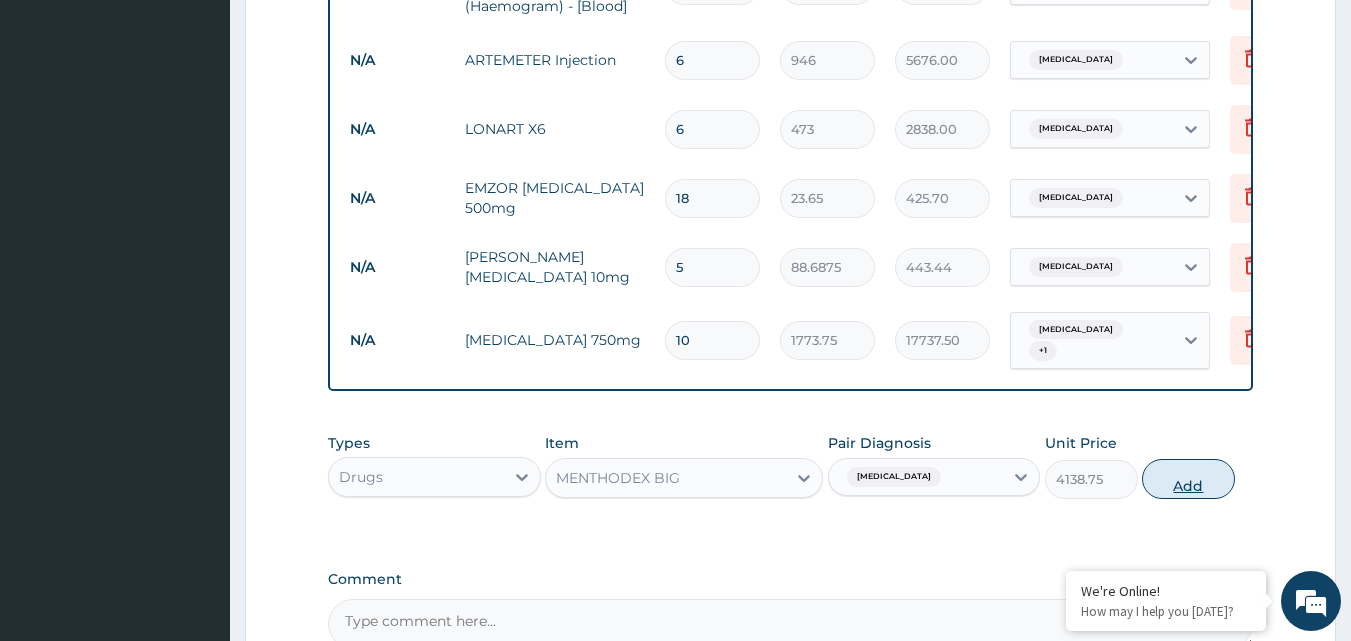 click on "Add" at bounding box center [1188, 479] 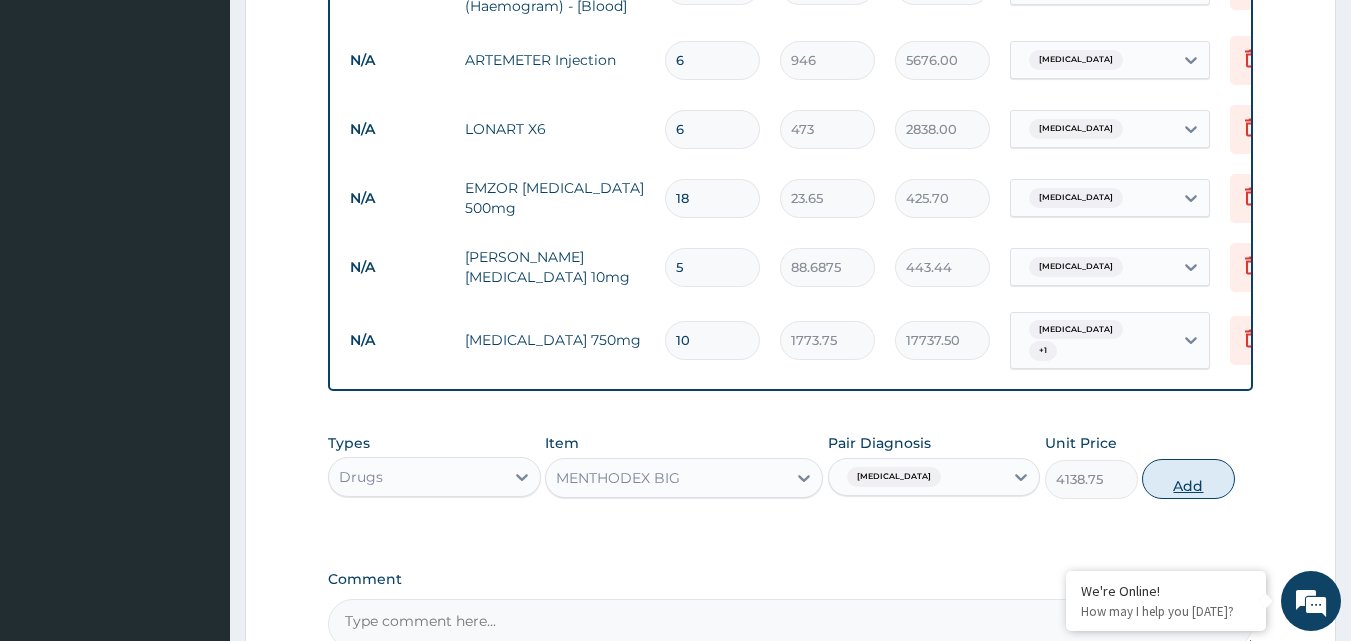 type on "0" 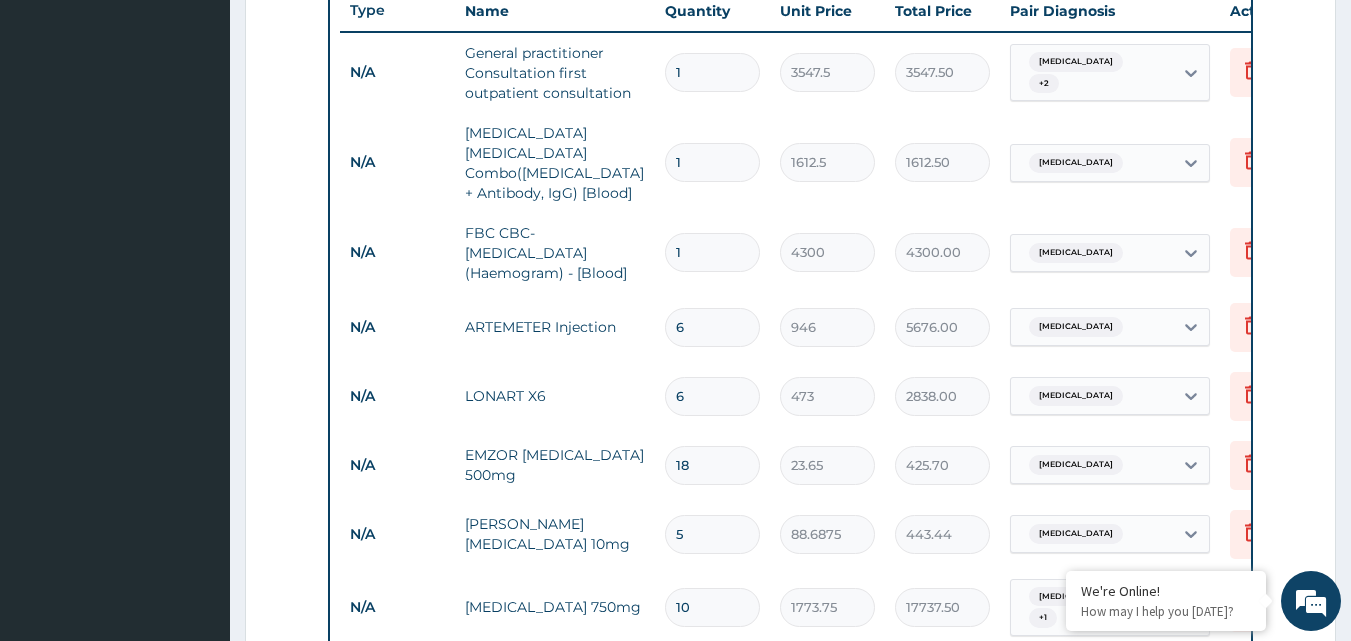 scroll, scrollTop: 632, scrollLeft: 0, axis: vertical 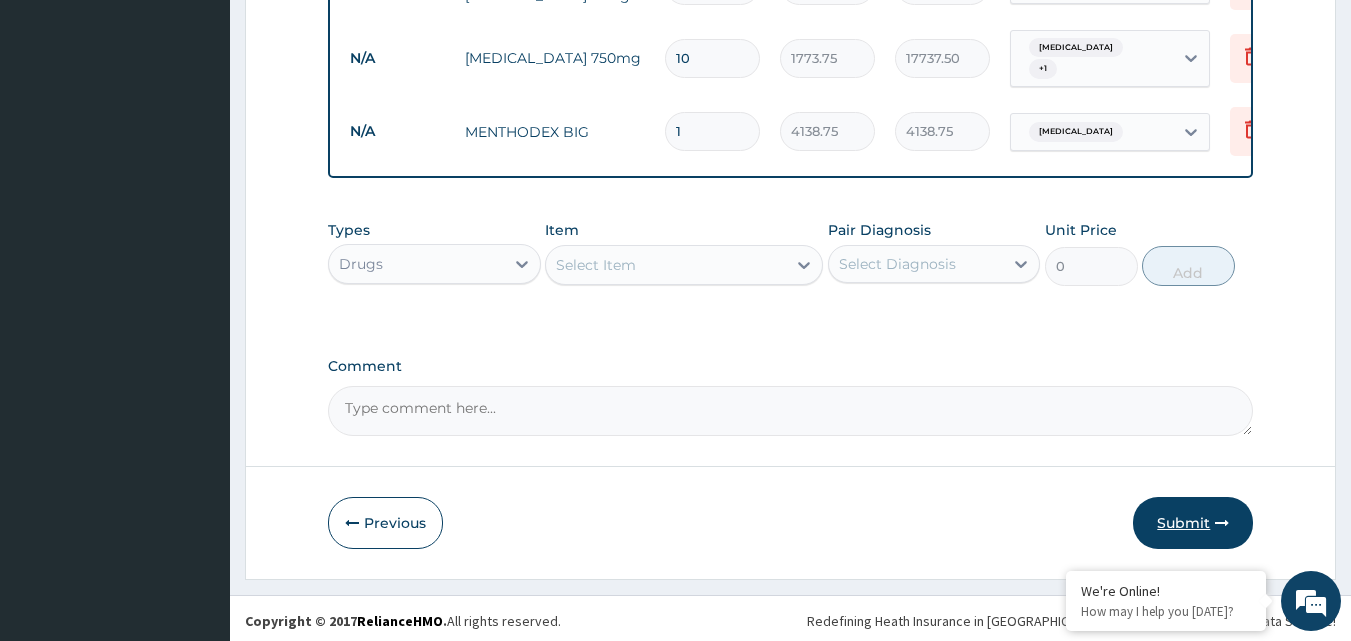 click on "Submit" at bounding box center (1193, 523) 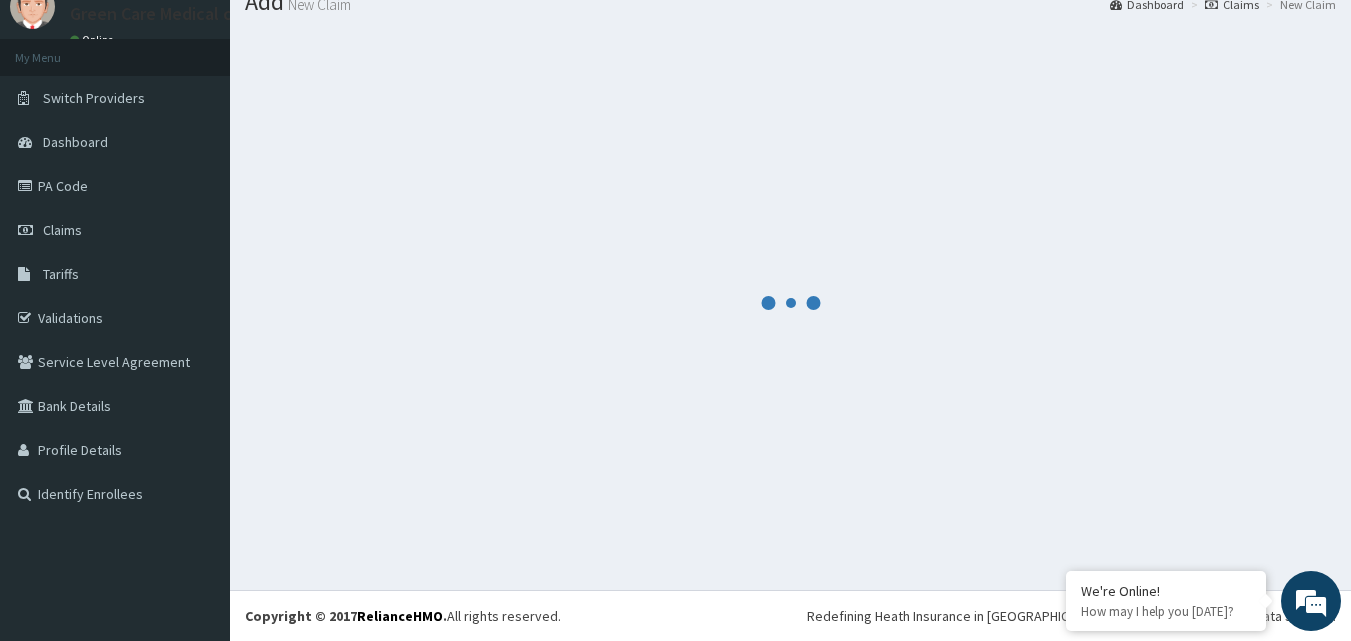 scroll, scrollTop: 1314, scrollLeft: 0, axis: vertical 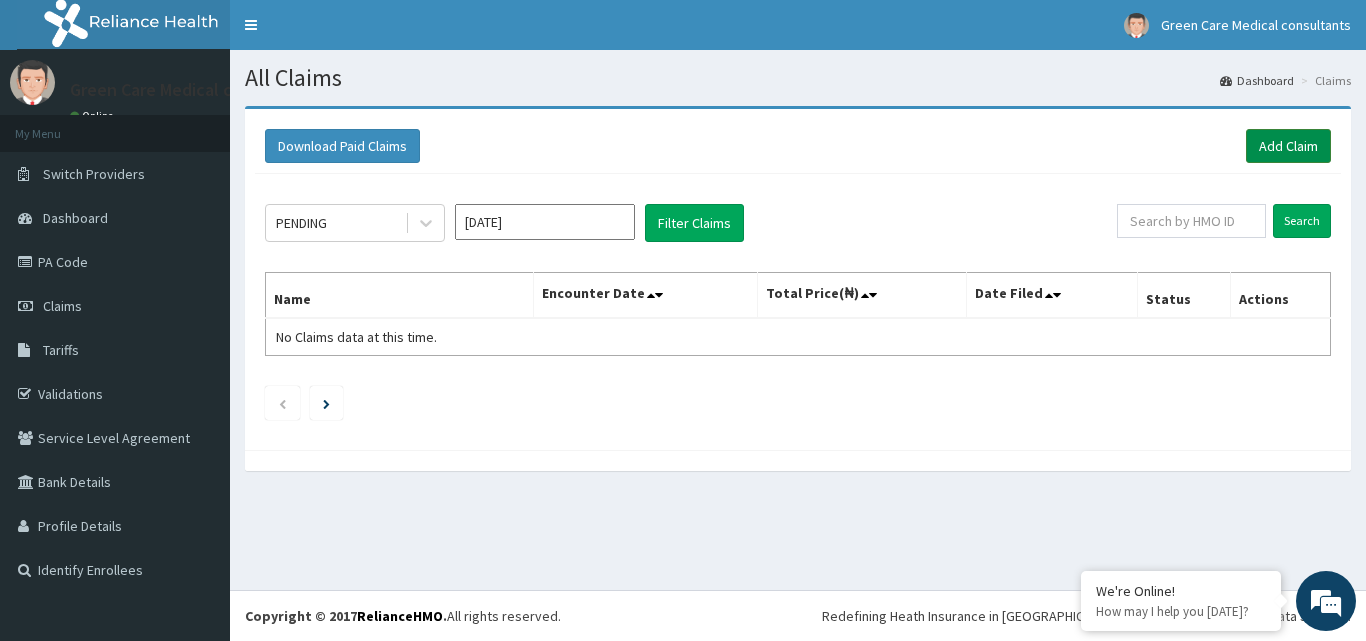 click on "Add Claim" at bounding box center (1288, 146) 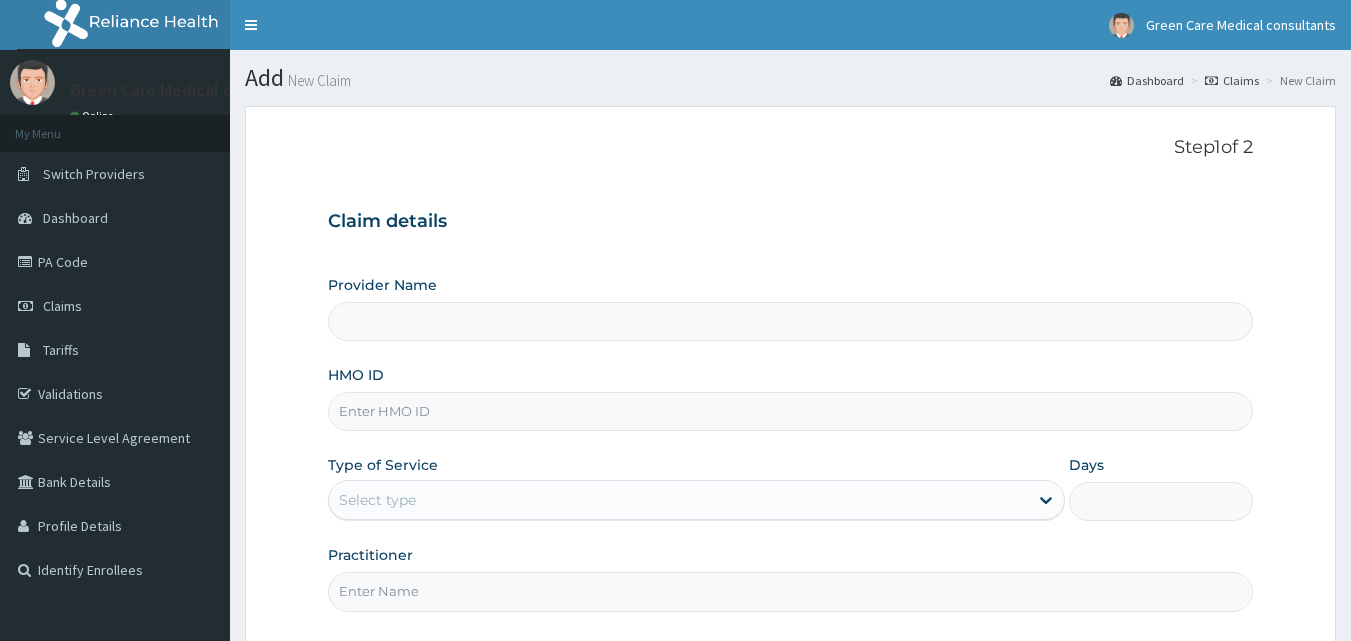 scroll, scrollTop: 0, scrollLeft: 0, axis: both 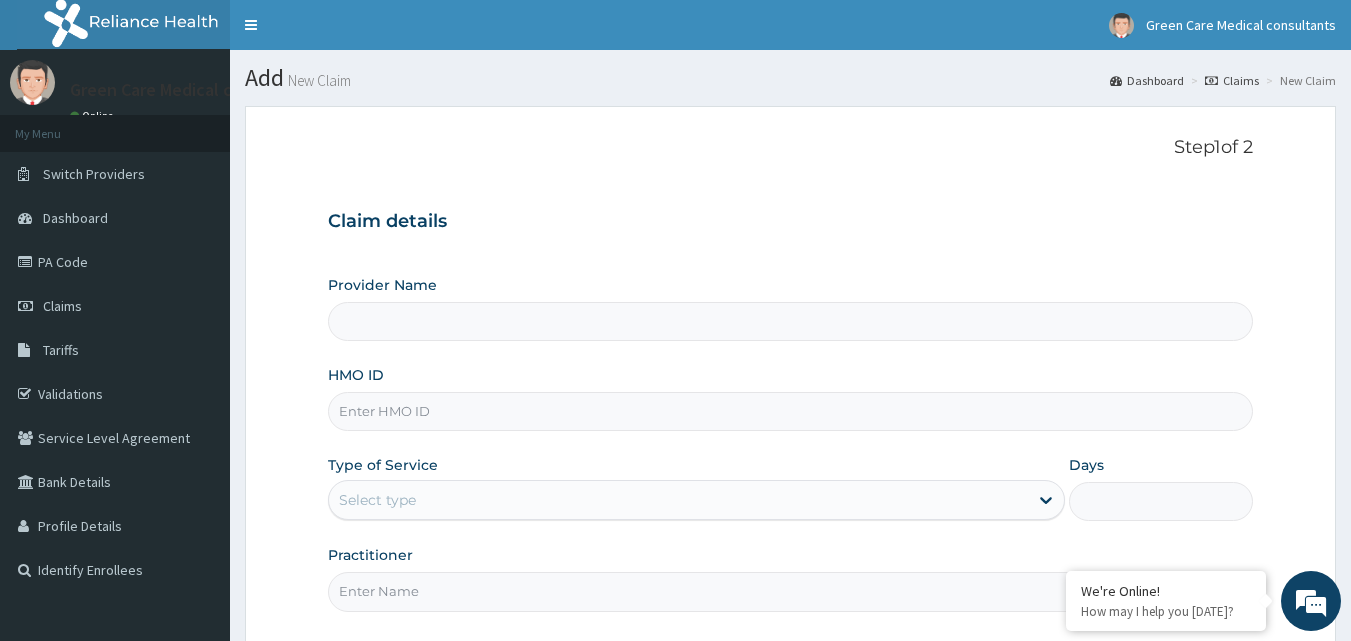 type on "Green Care Medical Consultants" 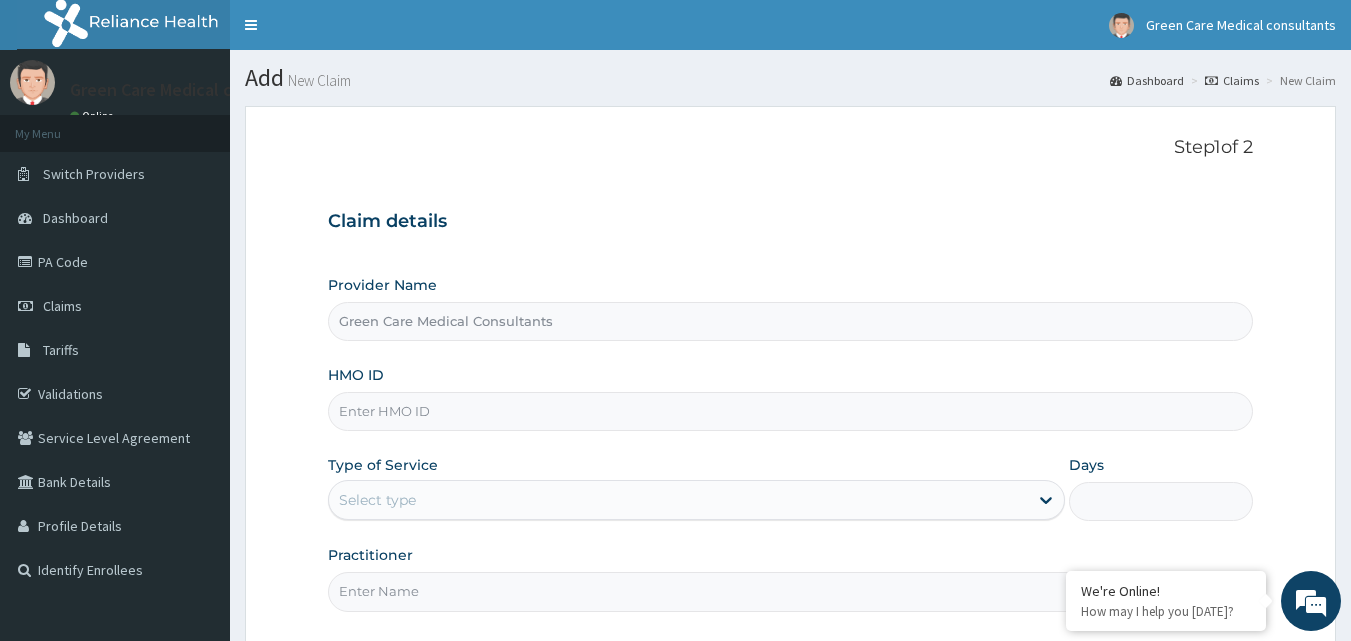 click on "HMO ID" at bounding box center [791, 411] 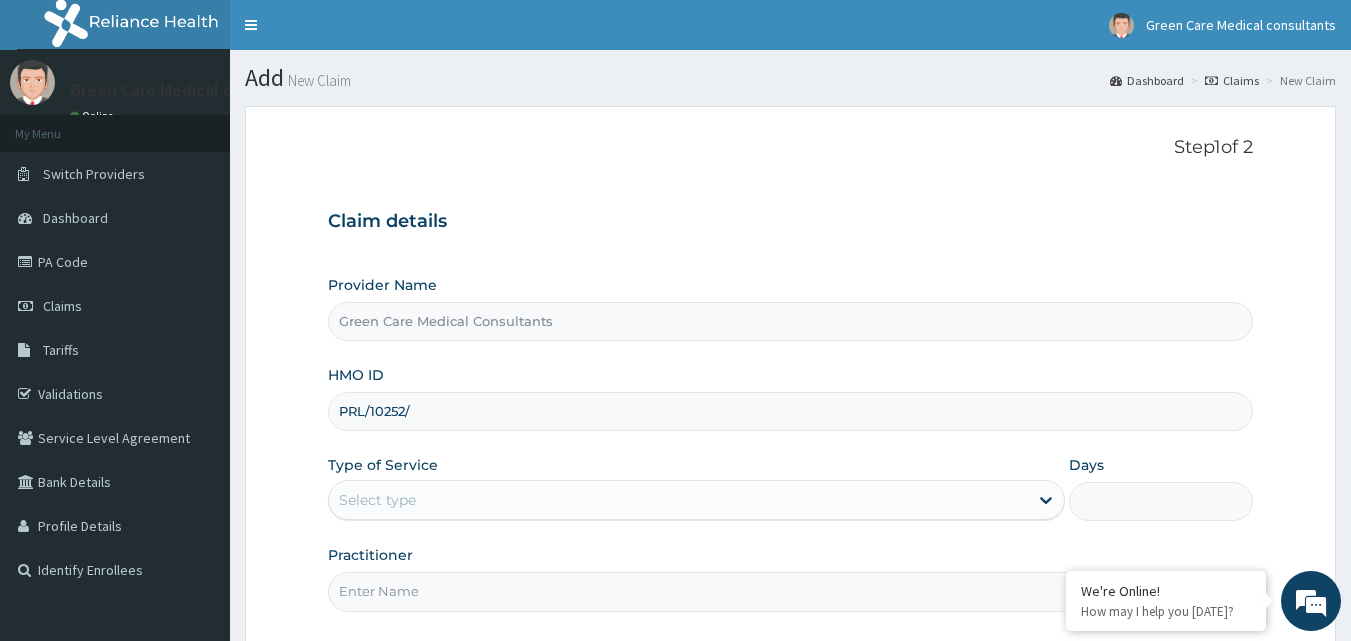 scroll, scrollTop: 0, scrollLeft: 0, axis: both 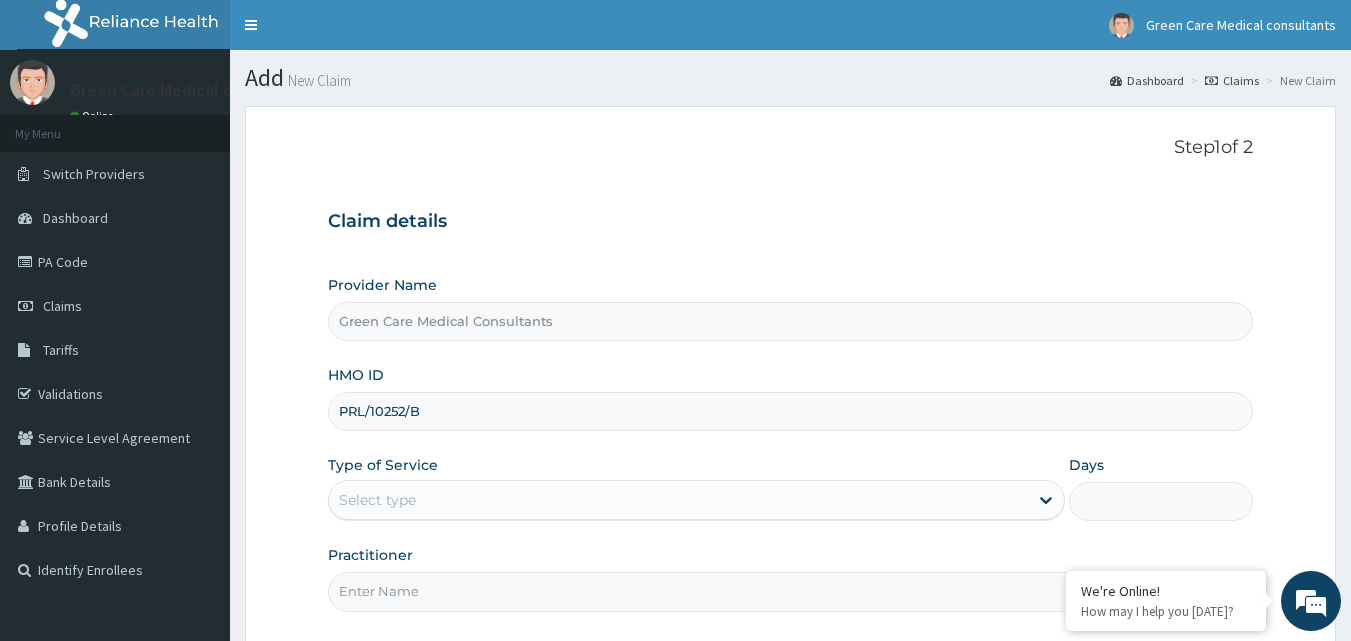 type on "PRL/10252/B" 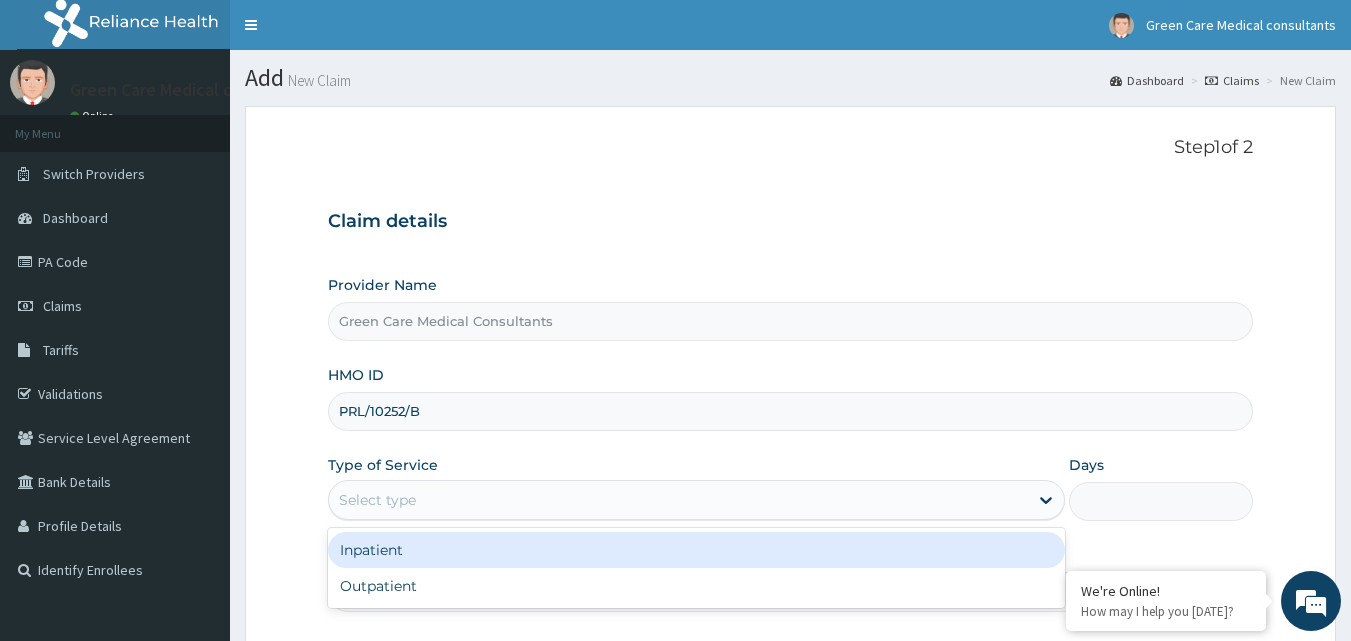 click on "Select type" at bounding box center [678, 500] 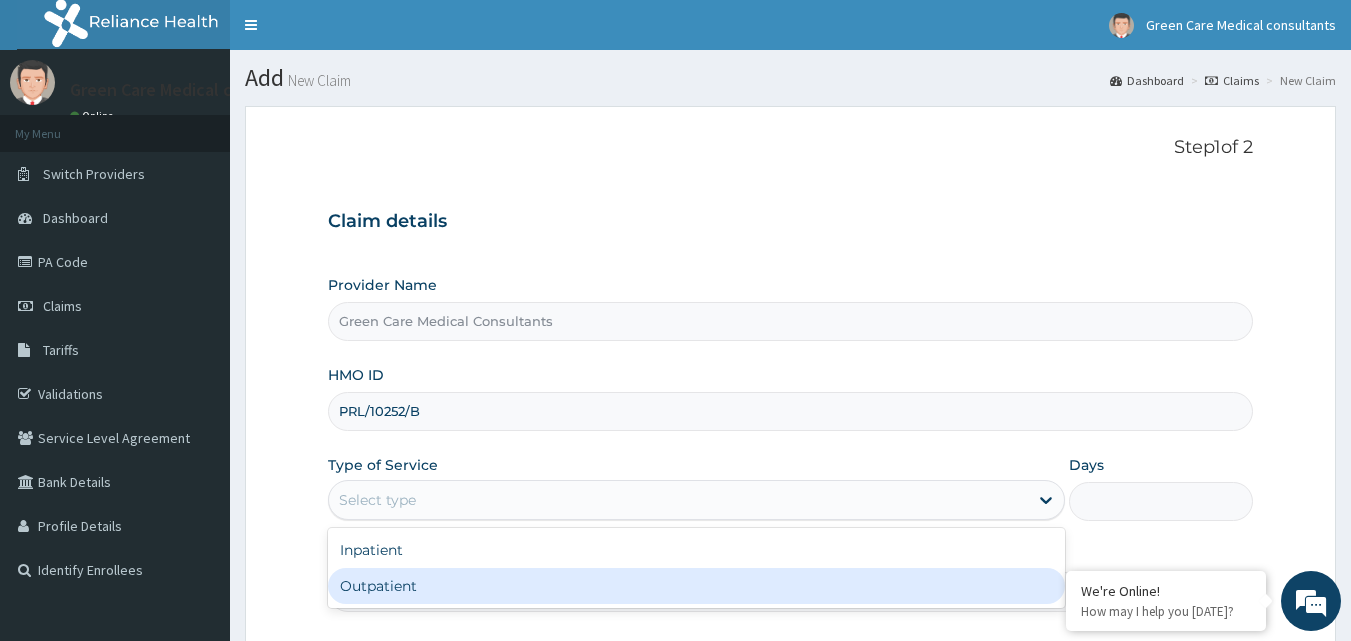click on "Outpatient" at bounding box center [696, 586] 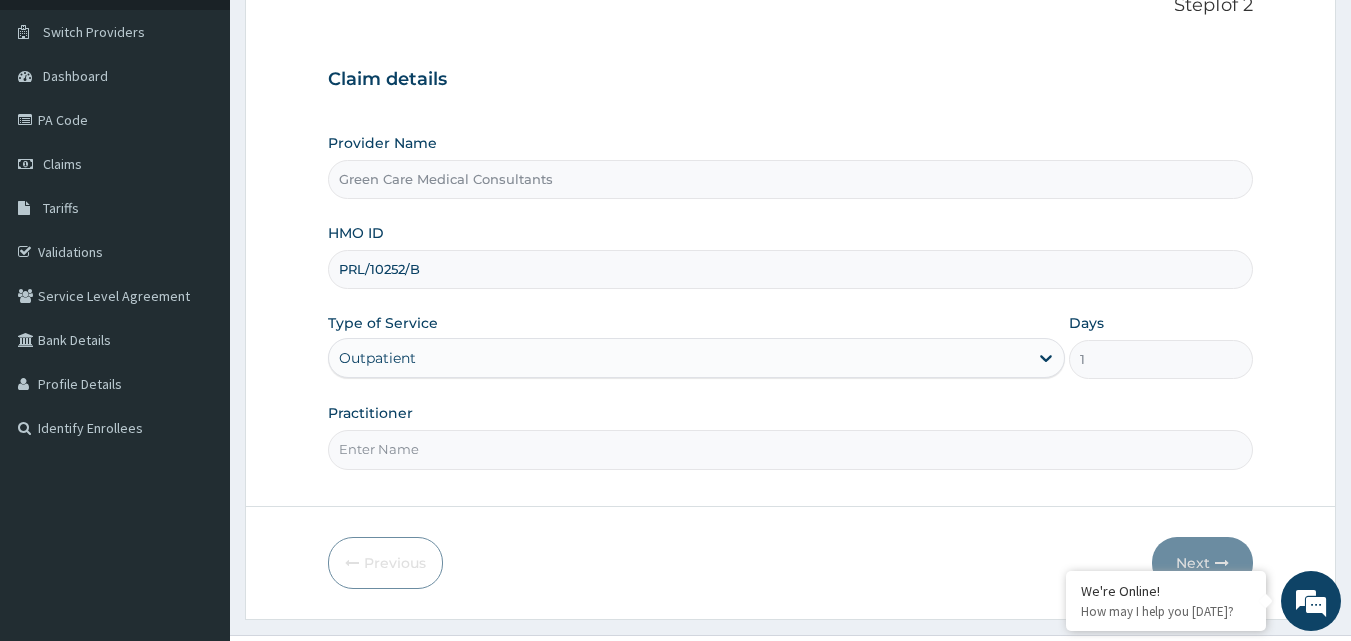 scroll, scrollTop: 187, scrollLeft: 0, axis: vertical 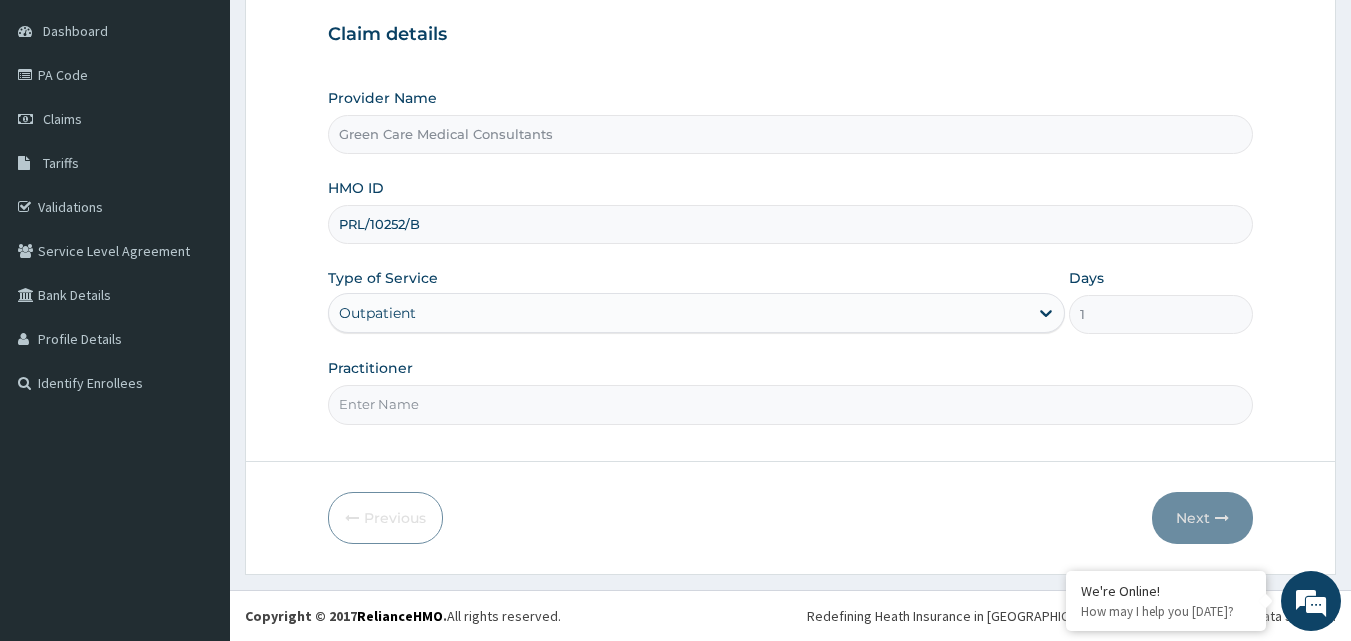 click on "PRL/10252/B" at bounding box center [791, 224] 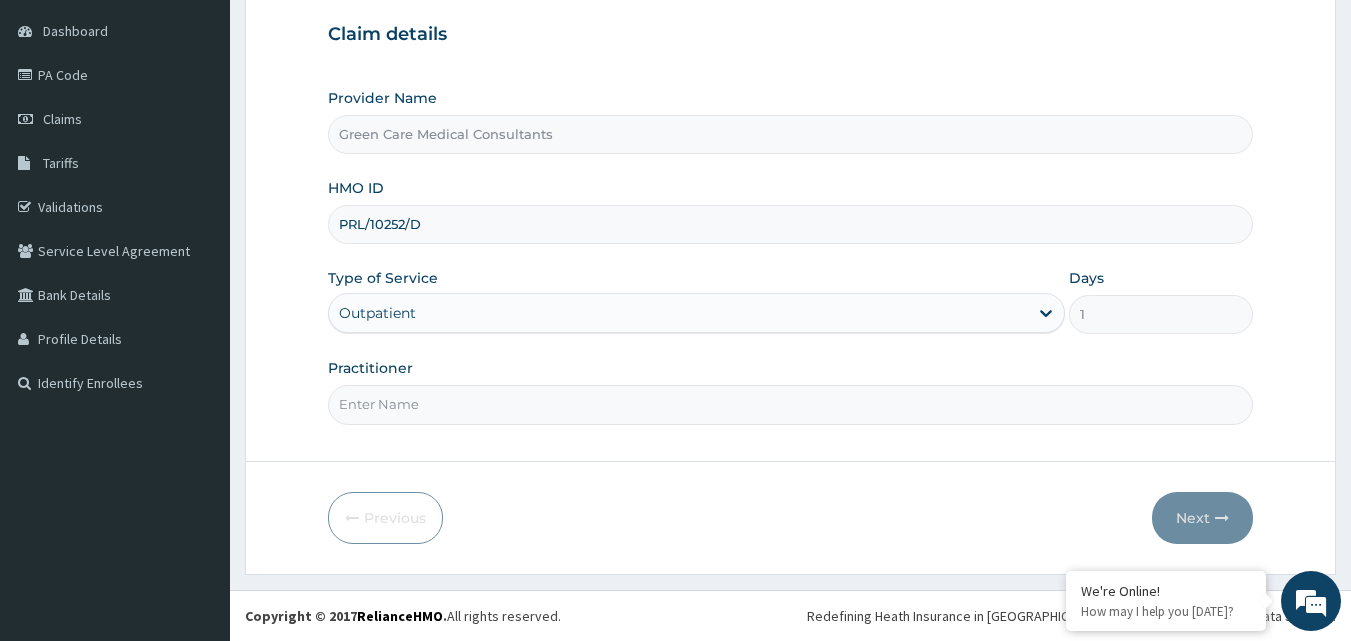 type on "PRL/10252/D" 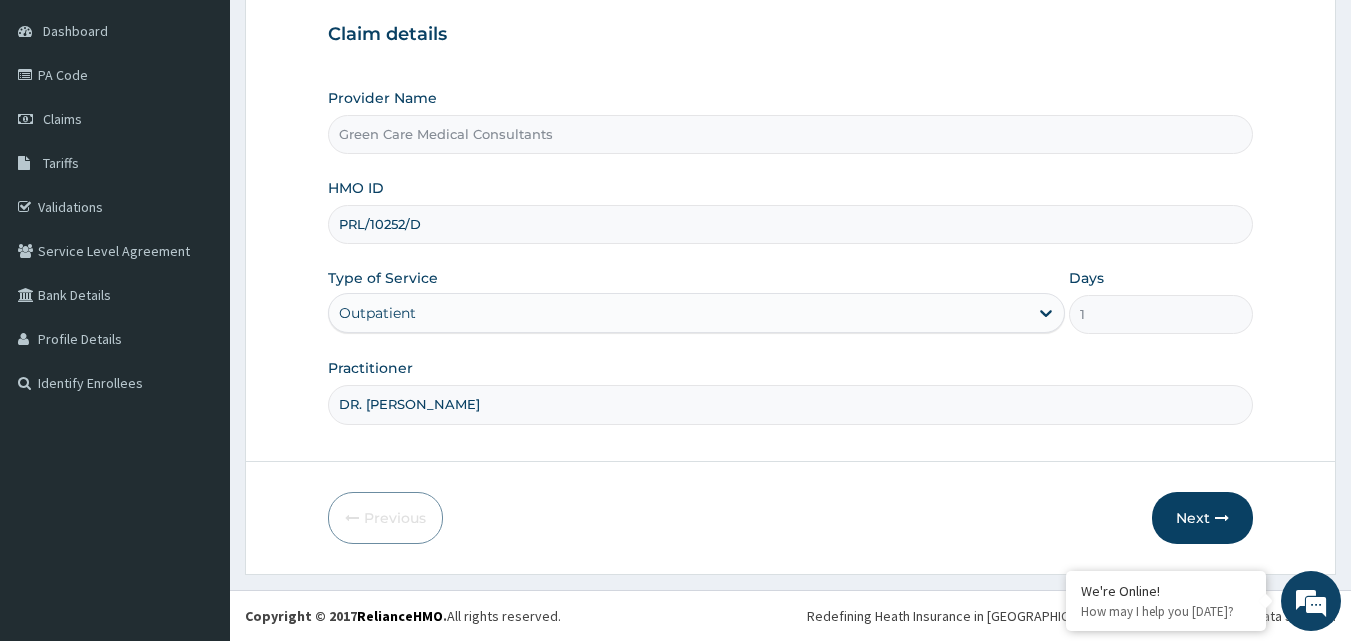 drag, startPoint x: 449, startPoint y: 399, endPoint x: 372, endPoint y: 415, distance: 78.64477 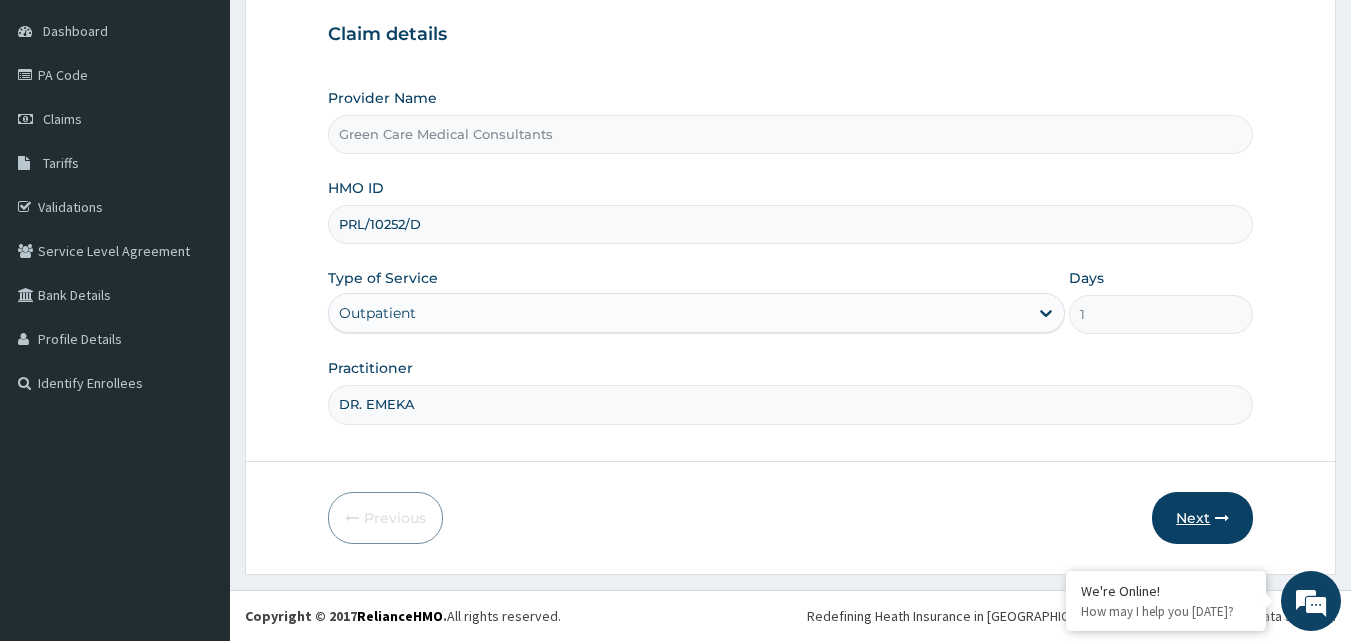 type on "DR. EMEKA" 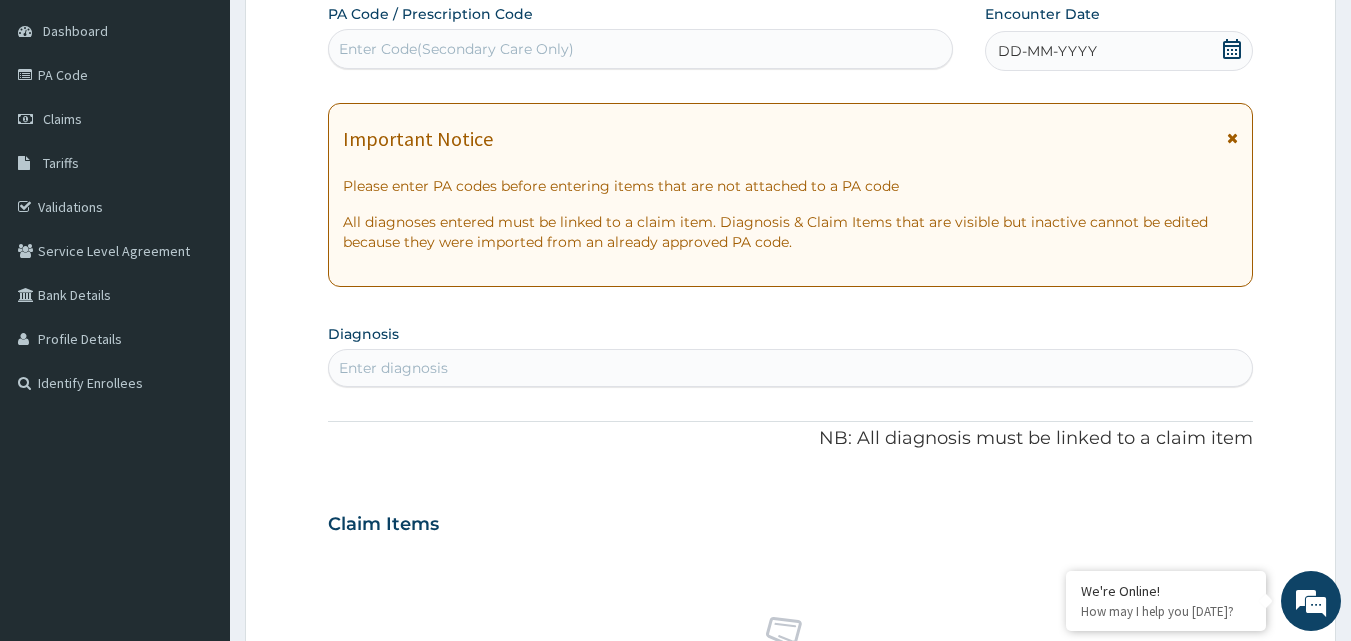 click on "DD-MM-YYYY" at bounding box center (1047, 51) 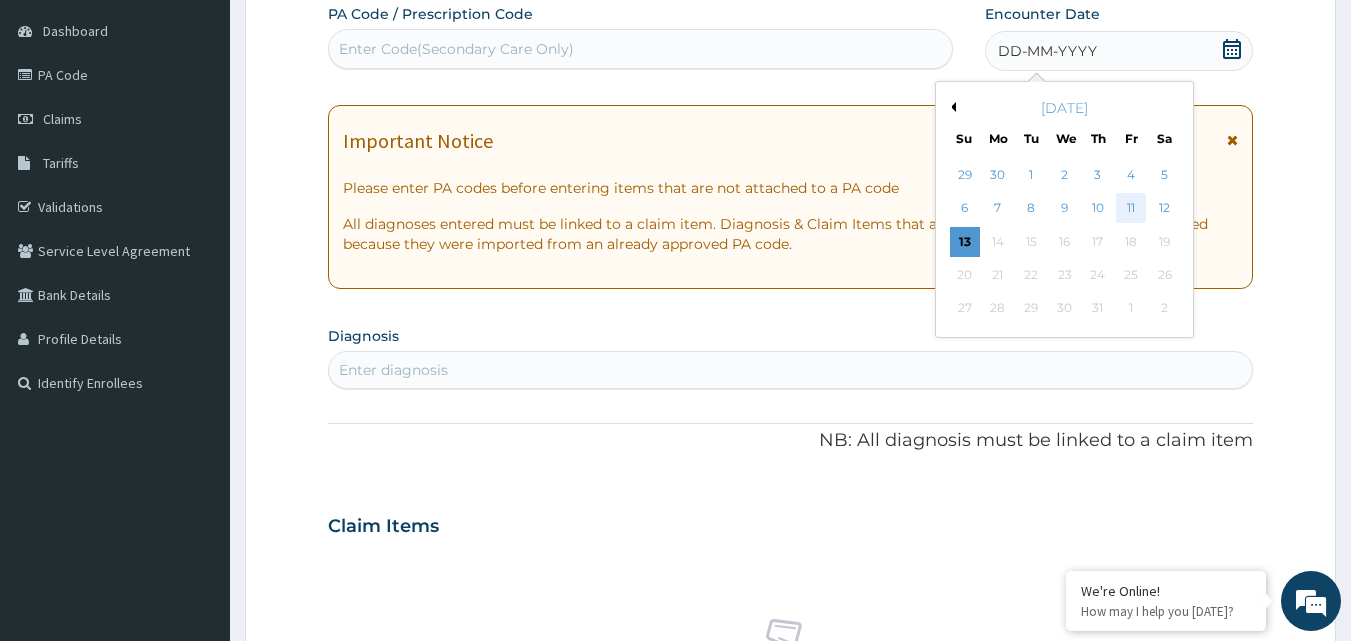 click on "11" at bounding box center (1131, 209) 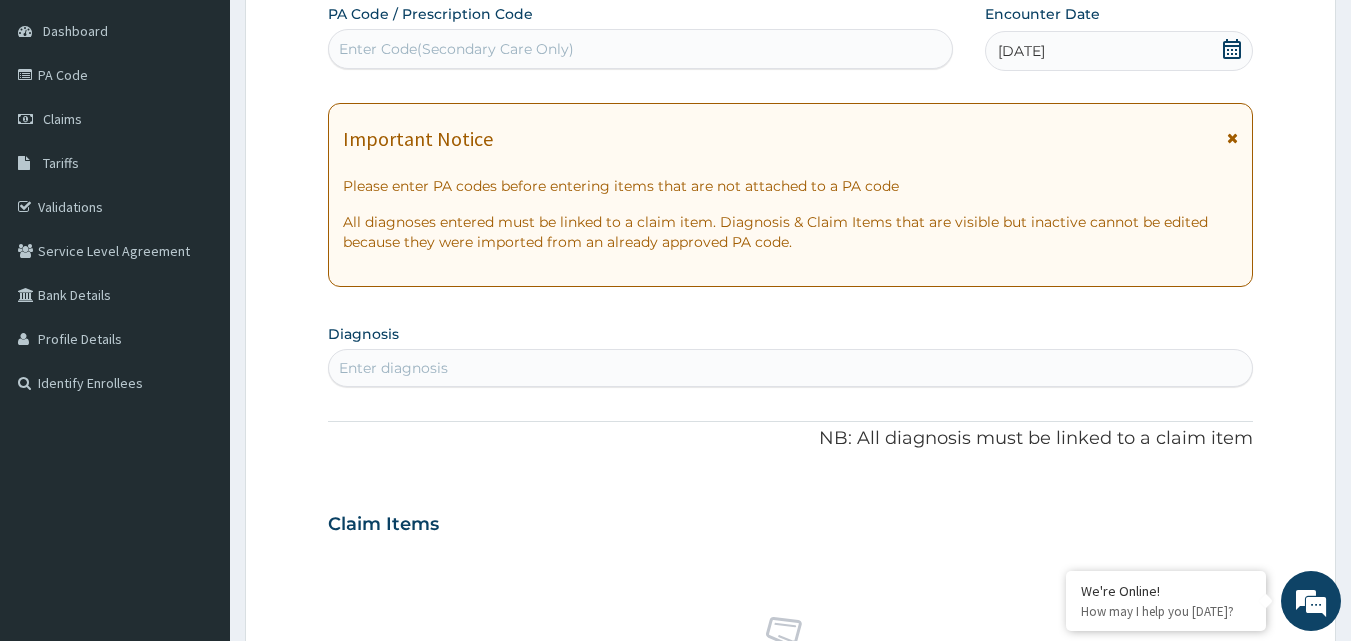 click on "Enter diagnosis" at bounding box center (791, 368) 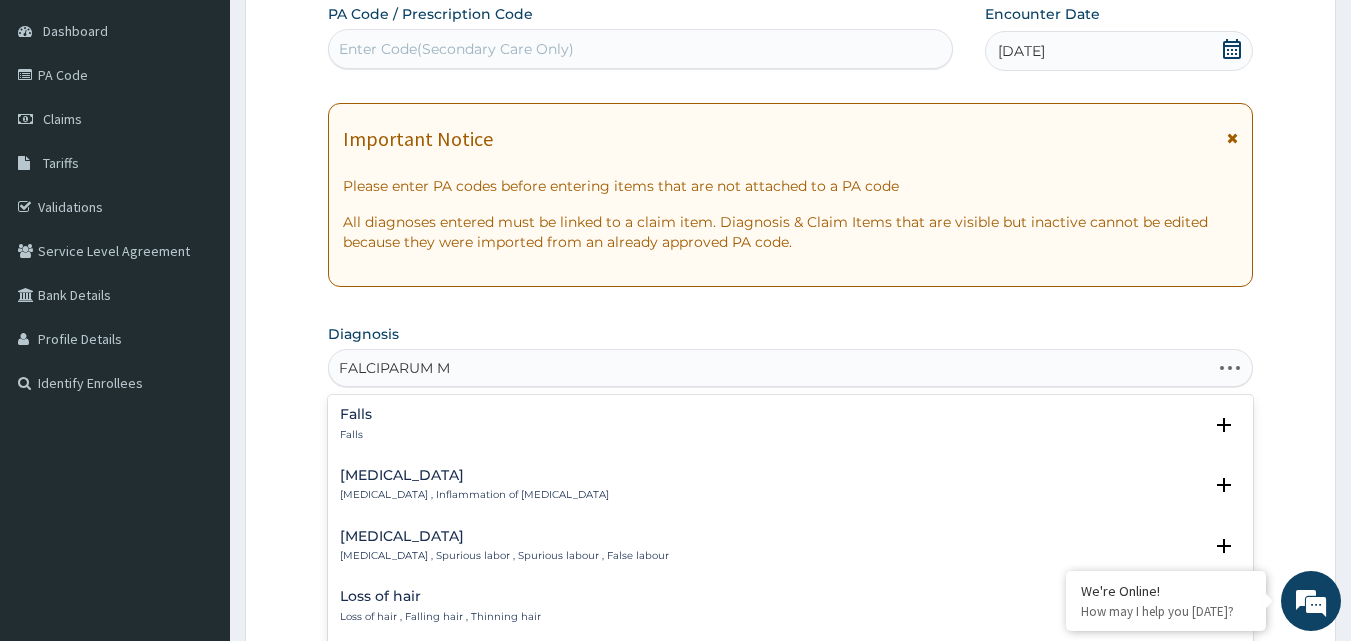 type on "FALCIPARUM MA" 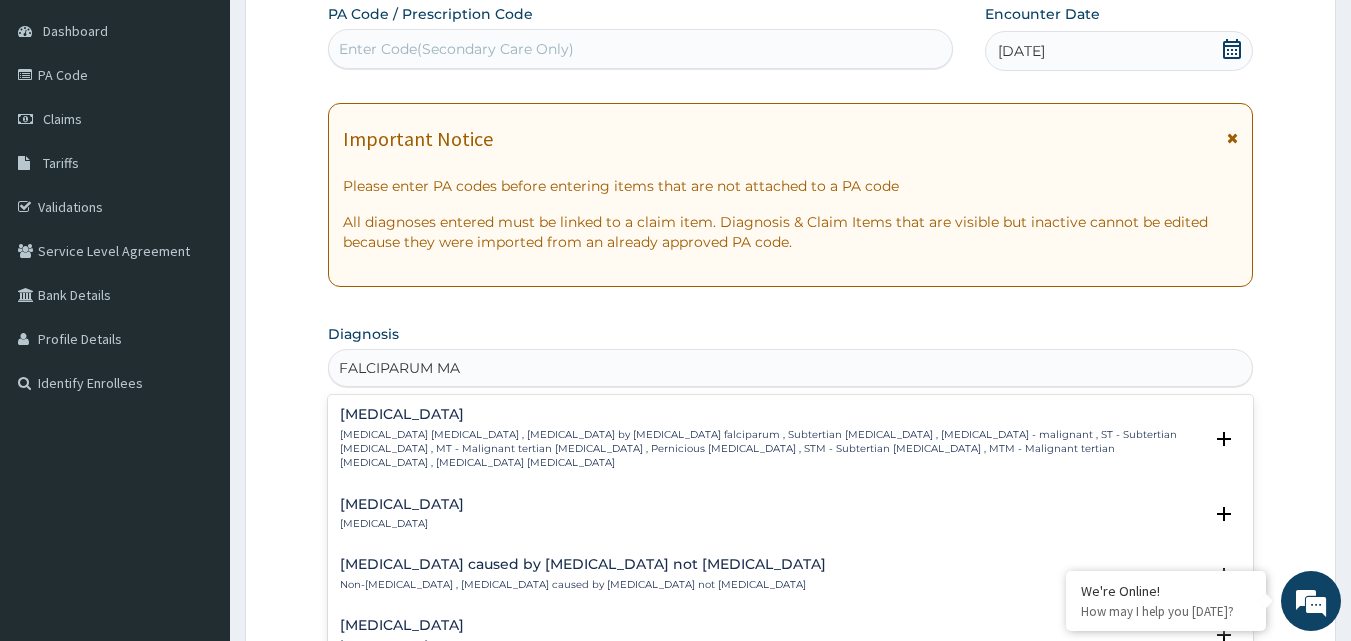 click on "Falciparum malaria , Malignant tertian malaria , Malaria by Plasmodium falciparum , Subtertian malaria , Falciparum malaria - malignant , ST - Subtertian malaria , MT - Malignant tertian malaria , Pernicious malaria , STM - Subtertian malaria , MTM - Malignant tertian malaria , Plasmodium falciparum malaria" at bounding box center [771, 449] 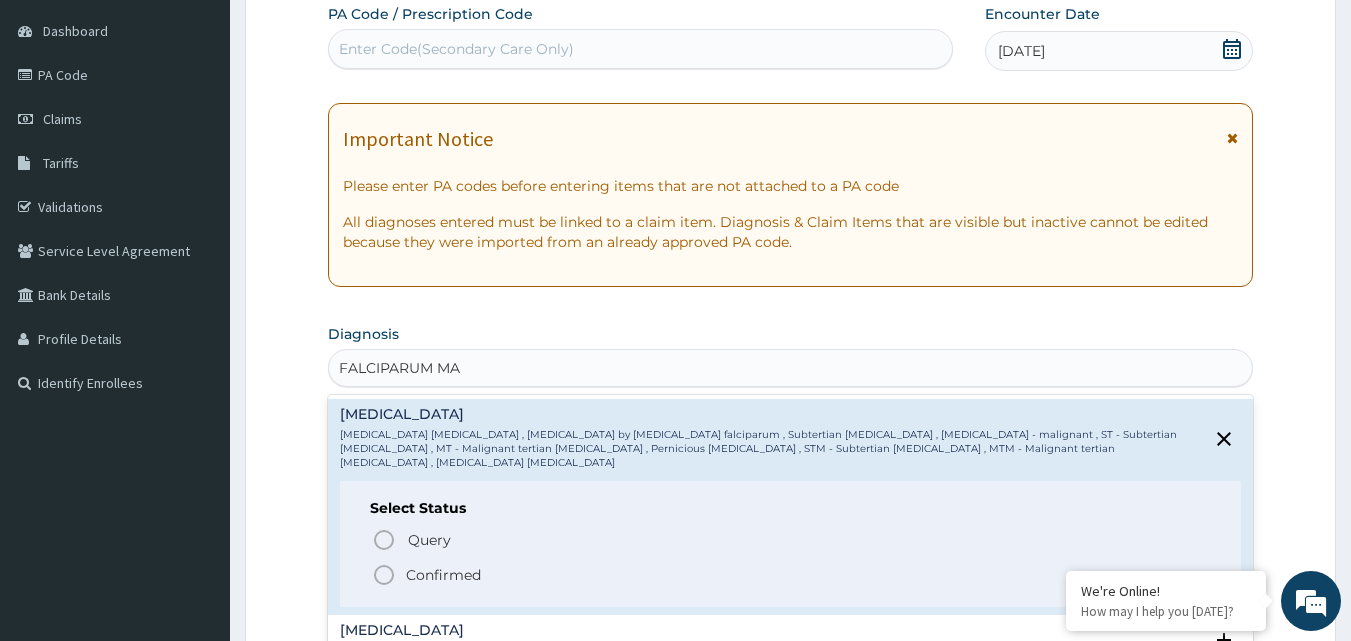 click on "Confirmed" at bounding box center [443, 575] 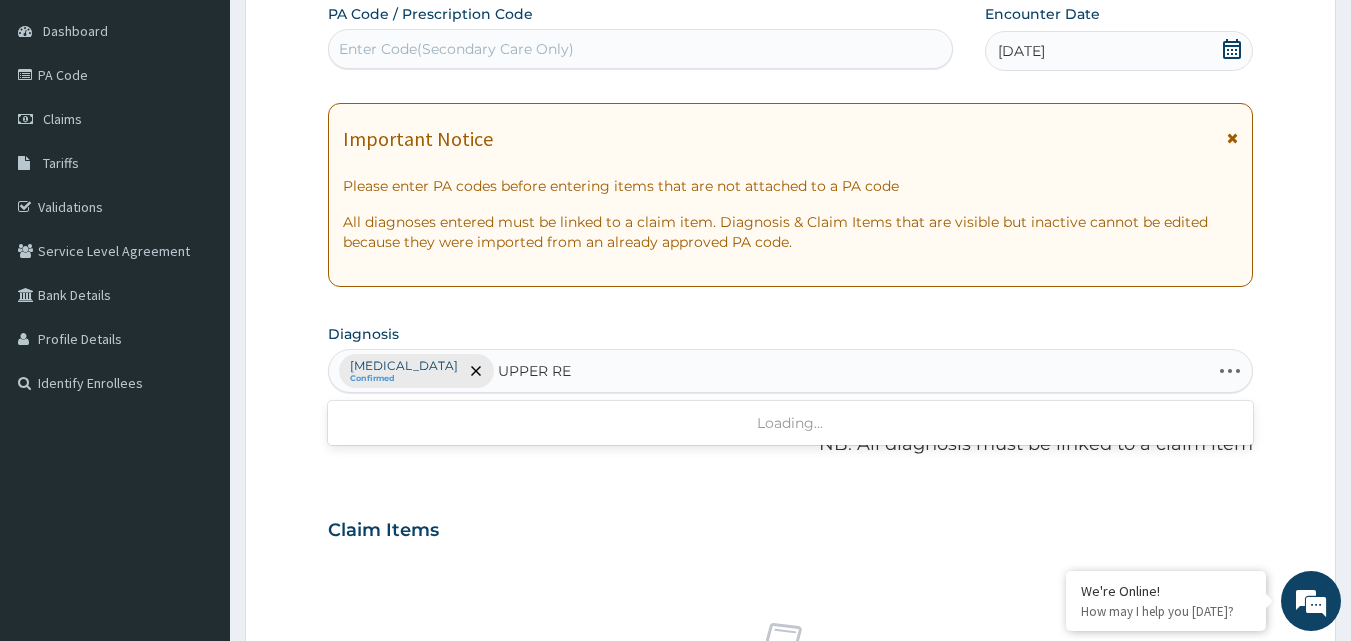 type on "UPPER RES" 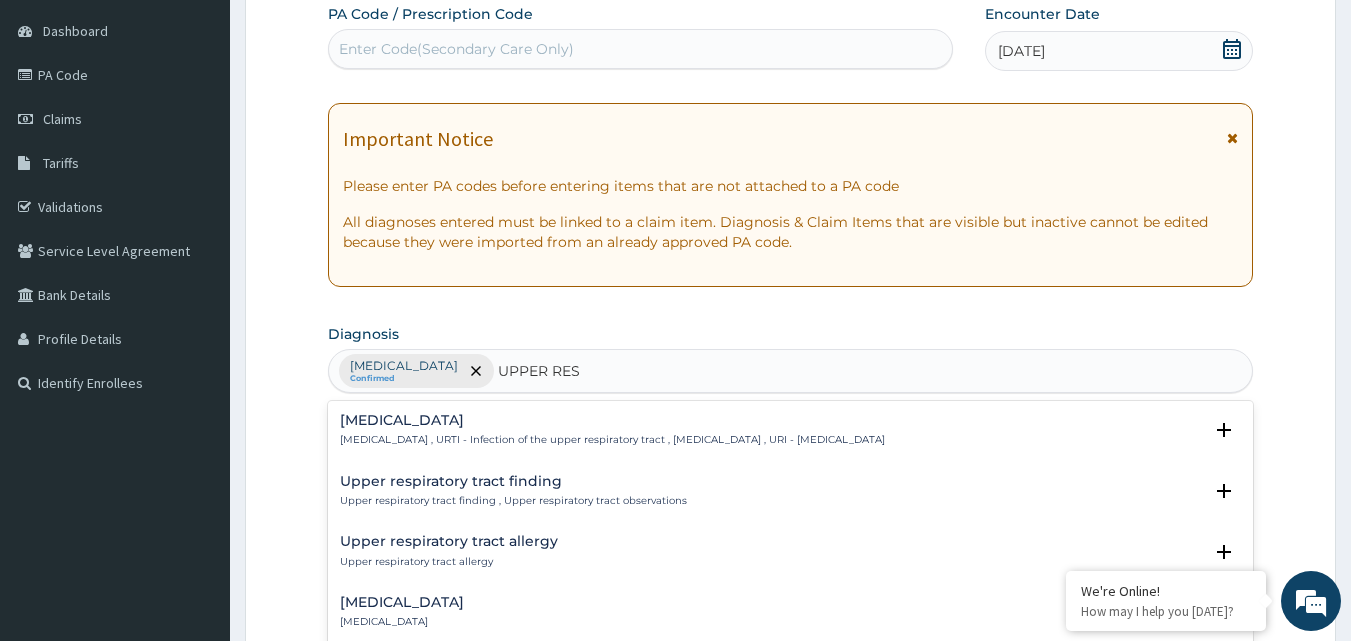 click on "Upper respiratory infection" at bounding box center [612, 420] 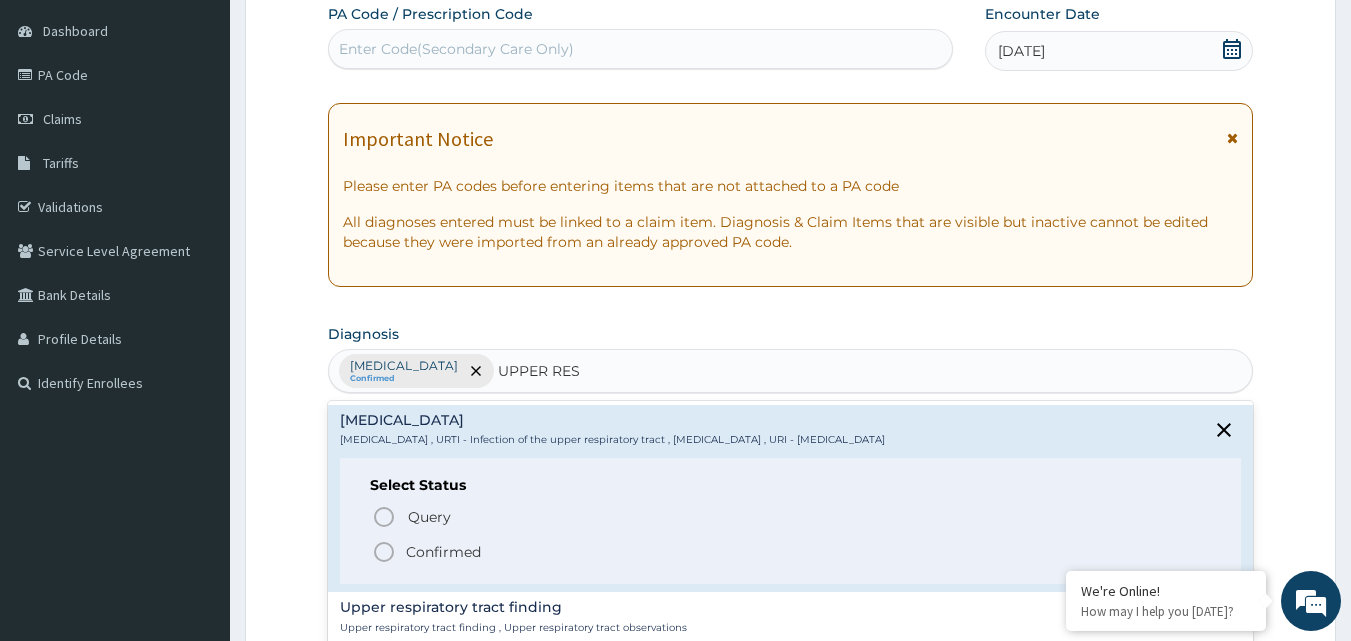 click on "Confirmed" at bounding box center (443, 552) 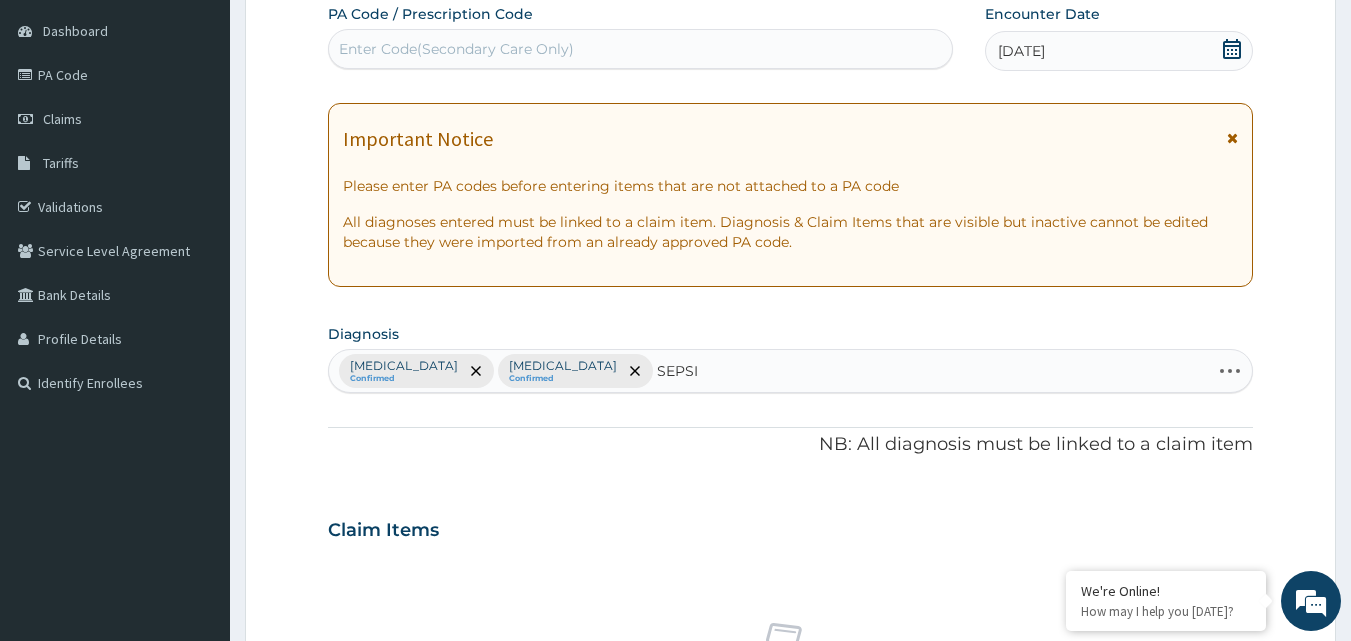type on "SEPSIS" 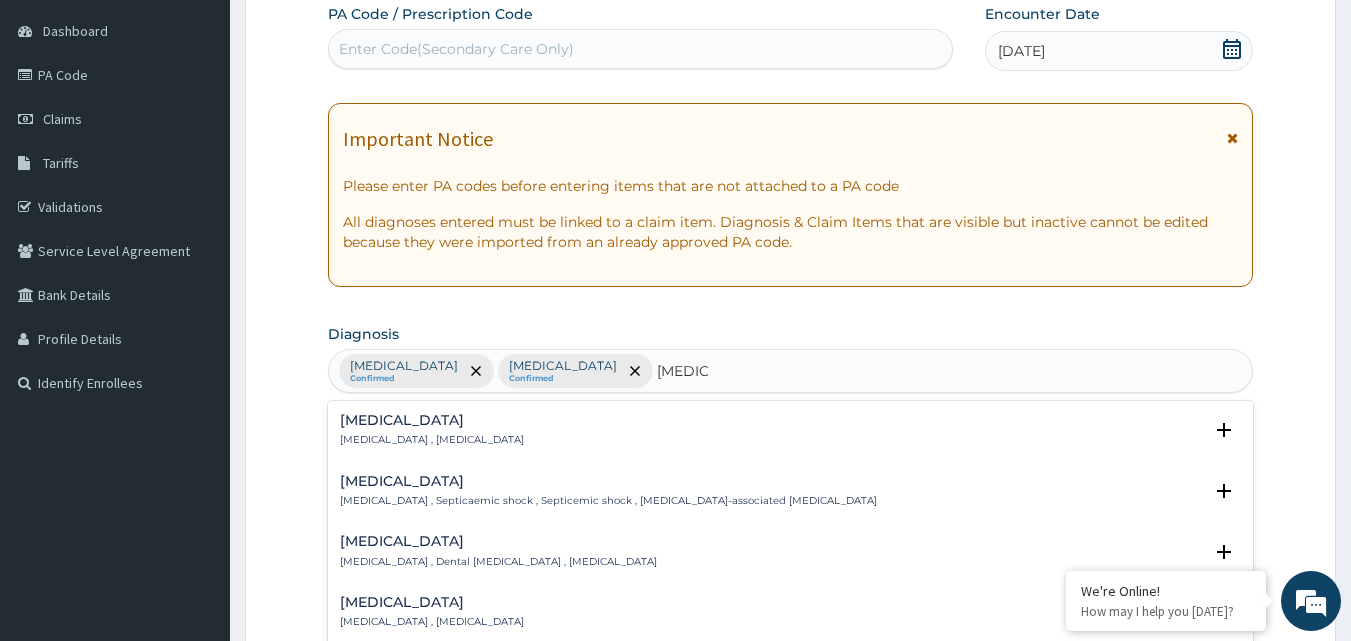 click on "Systemic infection , Sepsis" at bounding box center (432, 440) 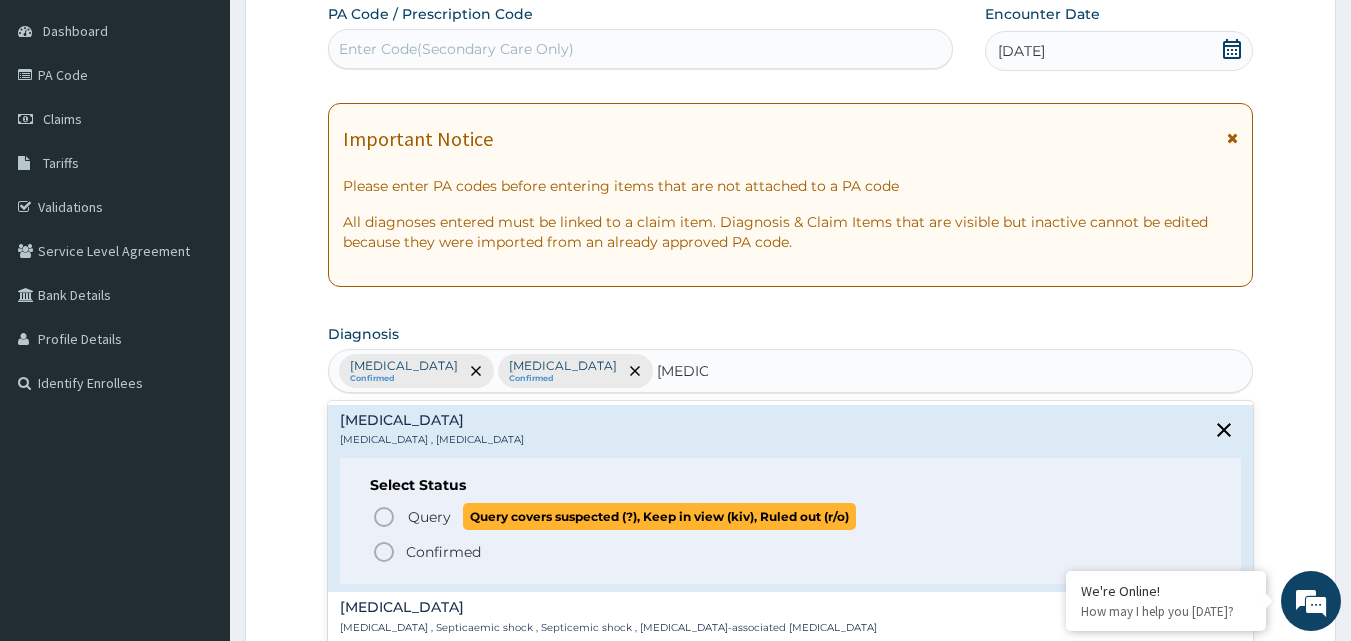 click on "Query Query covers suspected (?), Keep in view (kiv), Ruled out (r/o)" at bounding box center (631, 516) 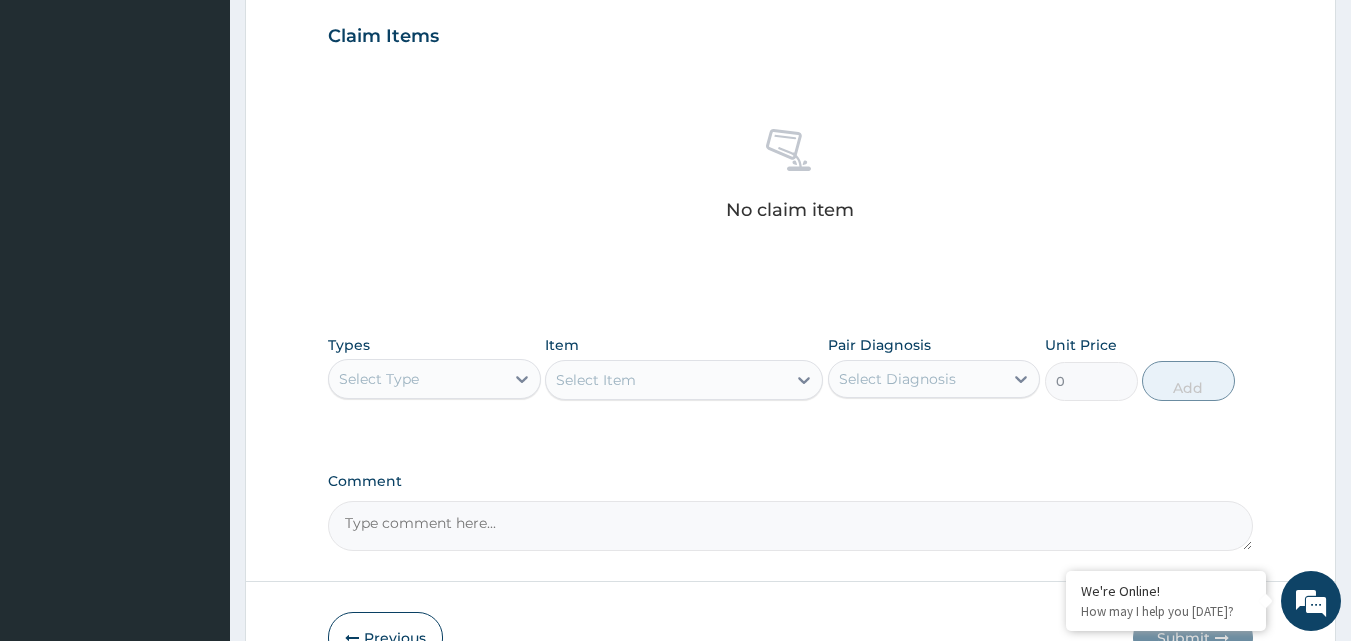 scroll, scrollTop: 801, scrollLeft: 0, axis: vertical 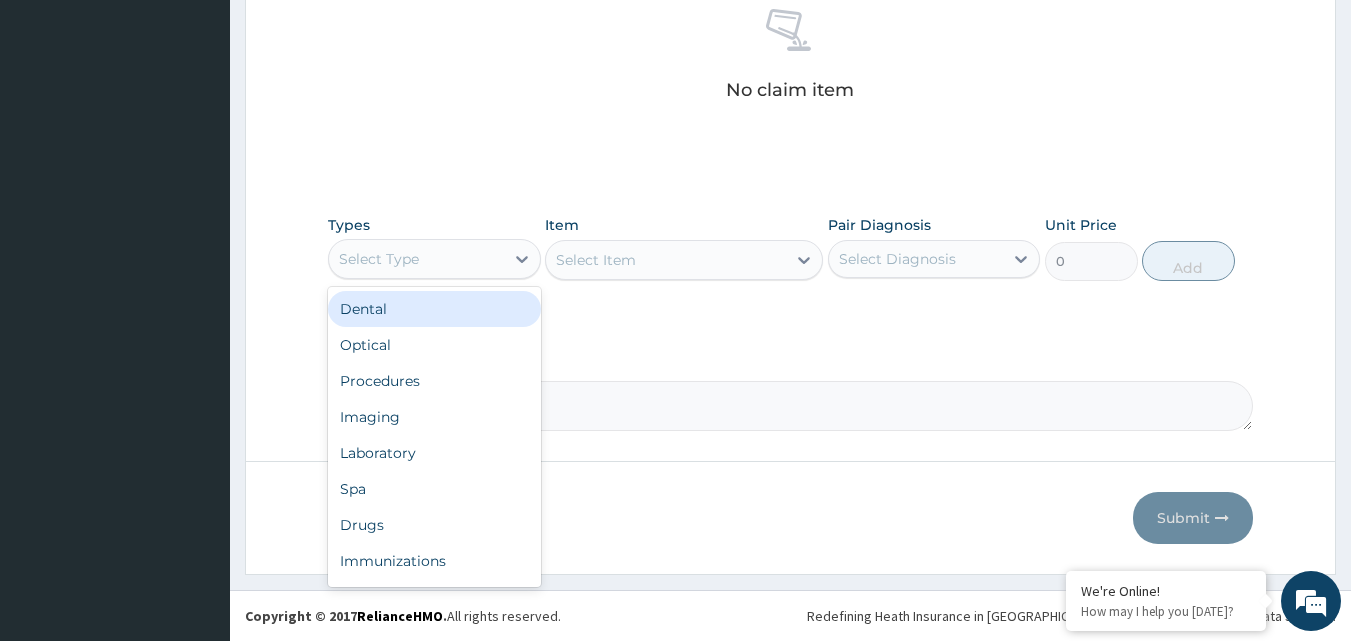click on "Select Type" at bounding box center (416, 259) 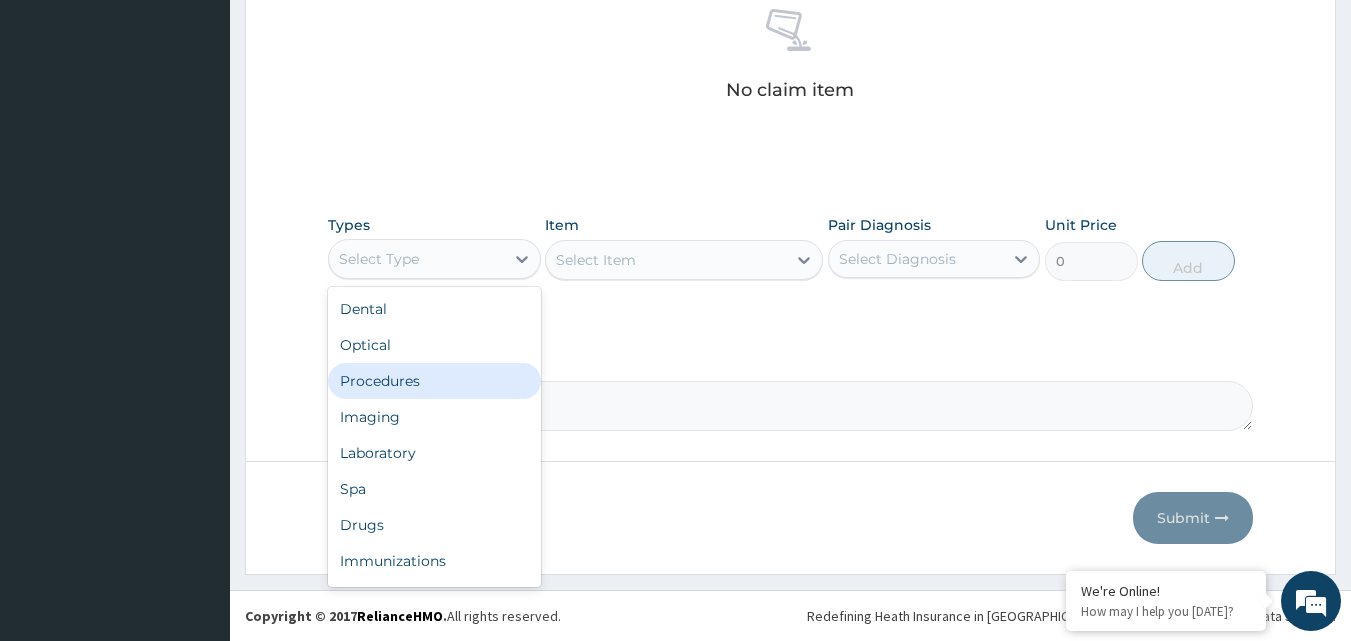 click on "Procedures" at bounding box center (434, 381) 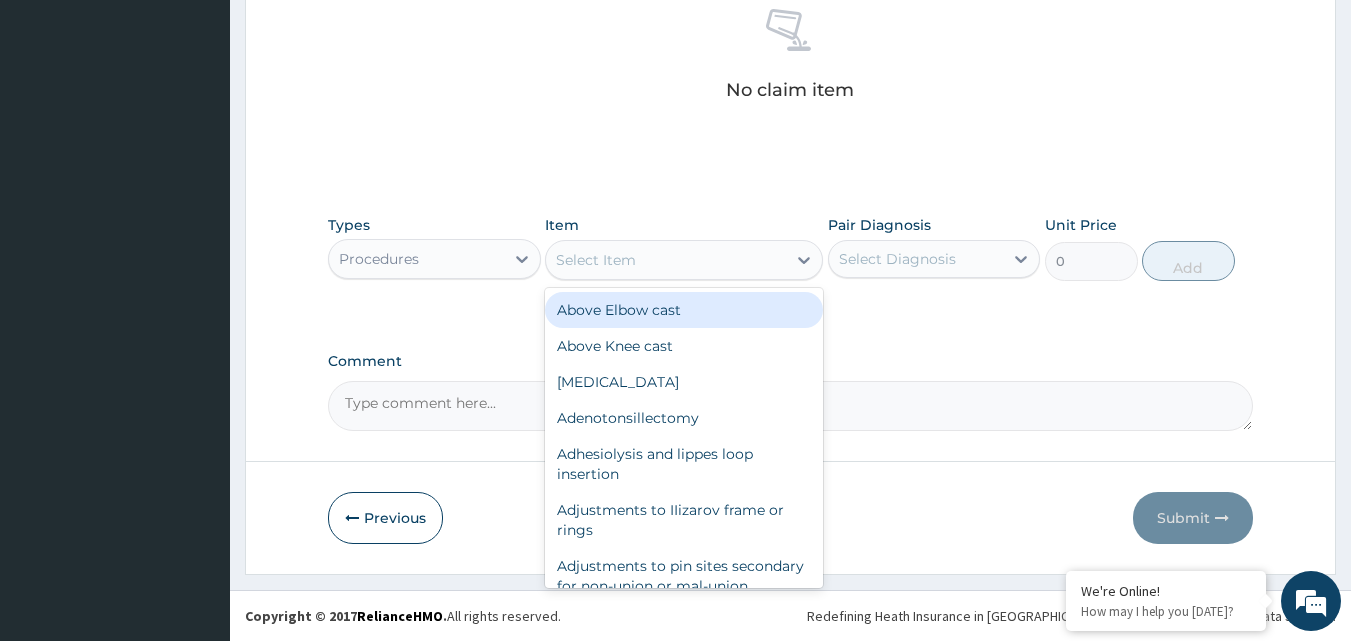 click on "Select Item" at bounding box center [596, 260] 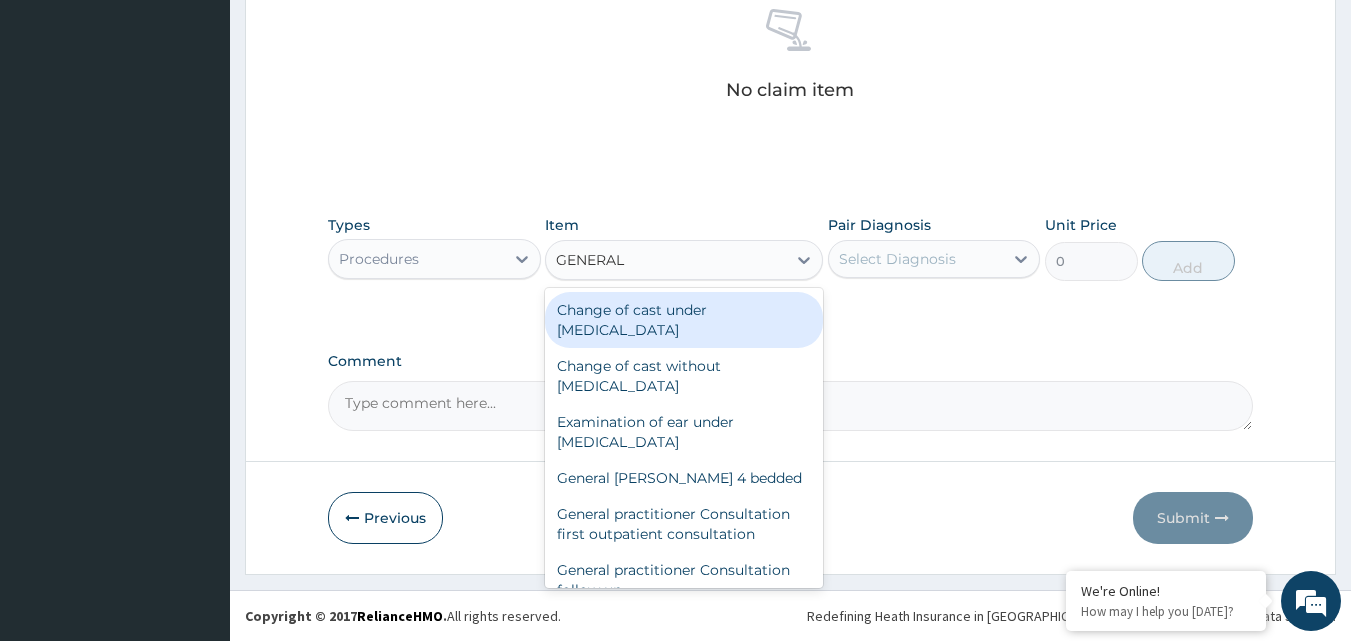 type on "GENERAL P" 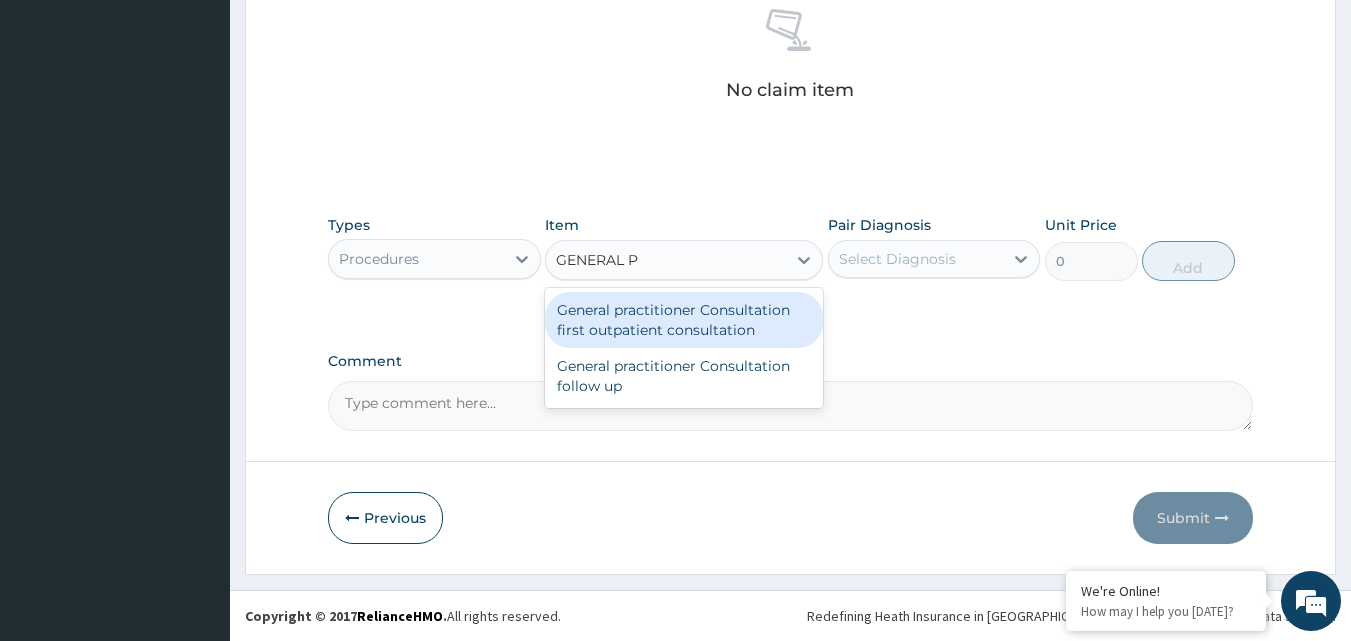 click on "General practitioner Consultation first outpatient consultation" at bounding box center (684, 320) 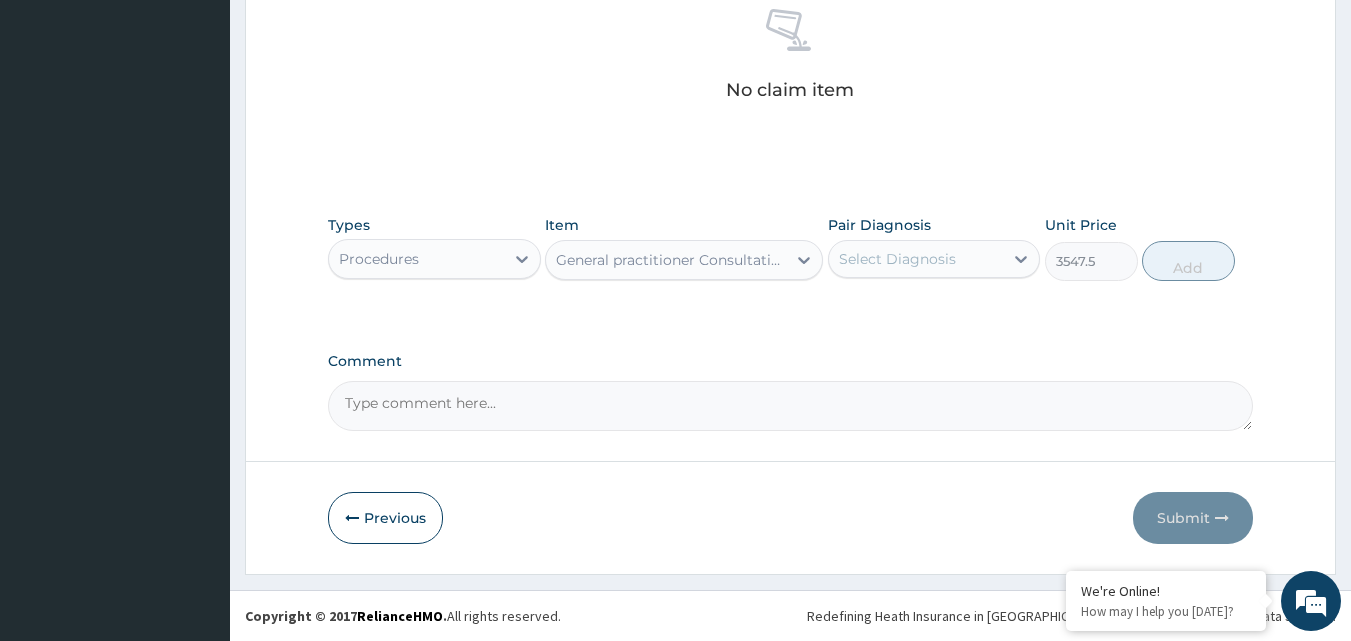 click on "Select Diagnosis" at bounding box center (916, 259) 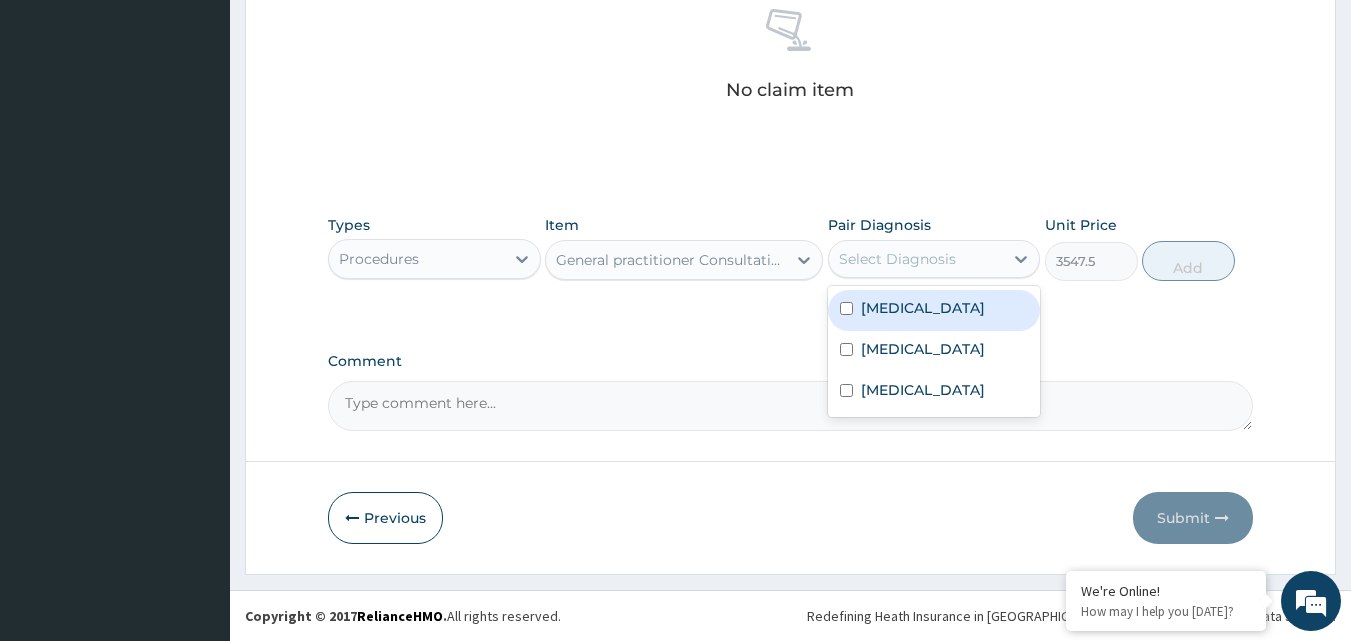 click on "[MEDICAL_DATA]" at bounding box center [923, 308] 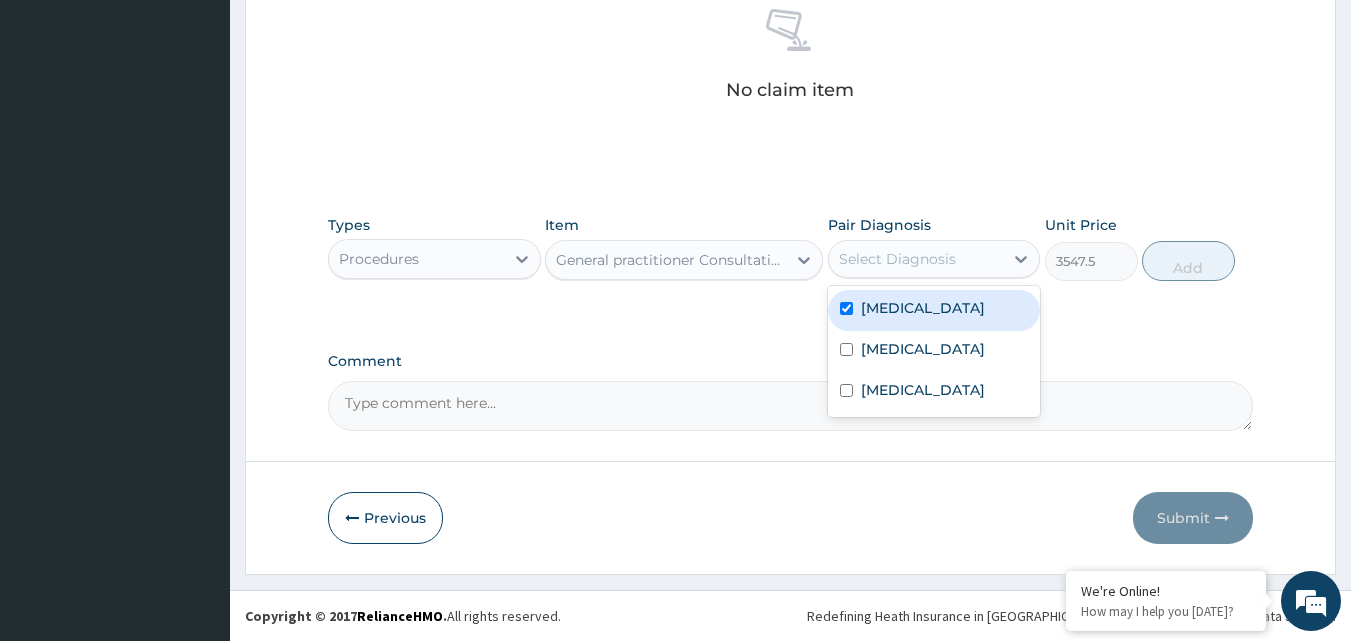 checkbox on "true" 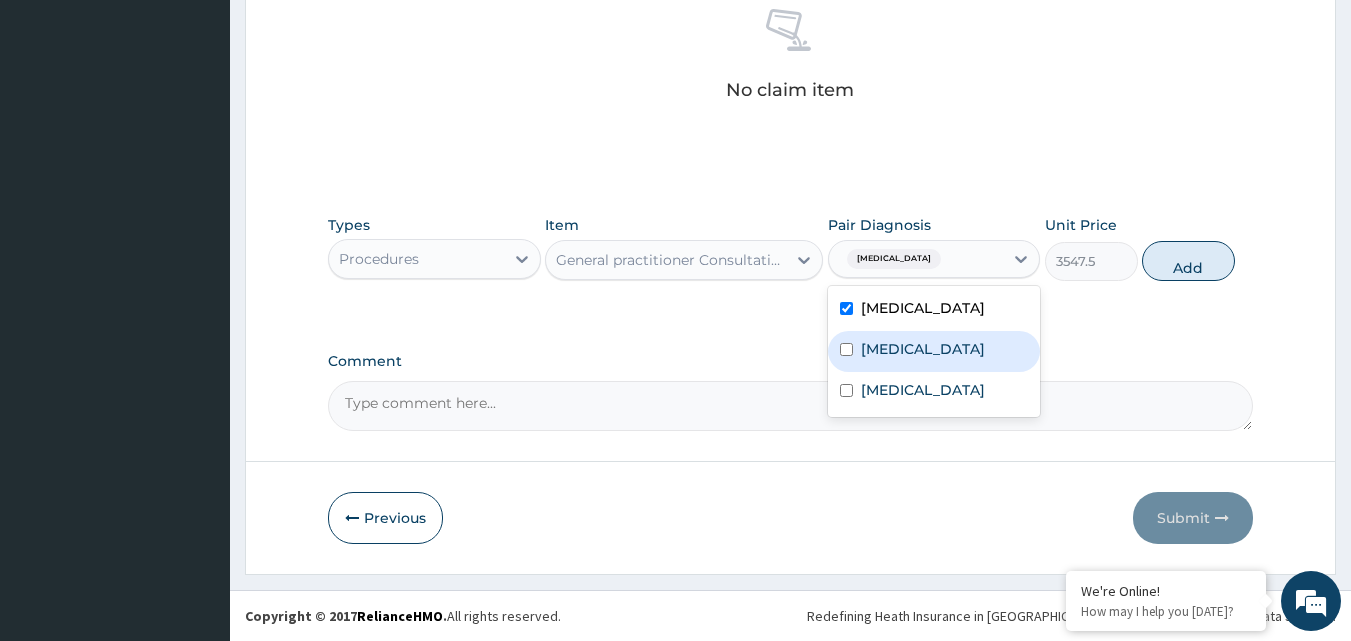 click on "[MEDICAL_DATA]" at bounding box center (923, 349) 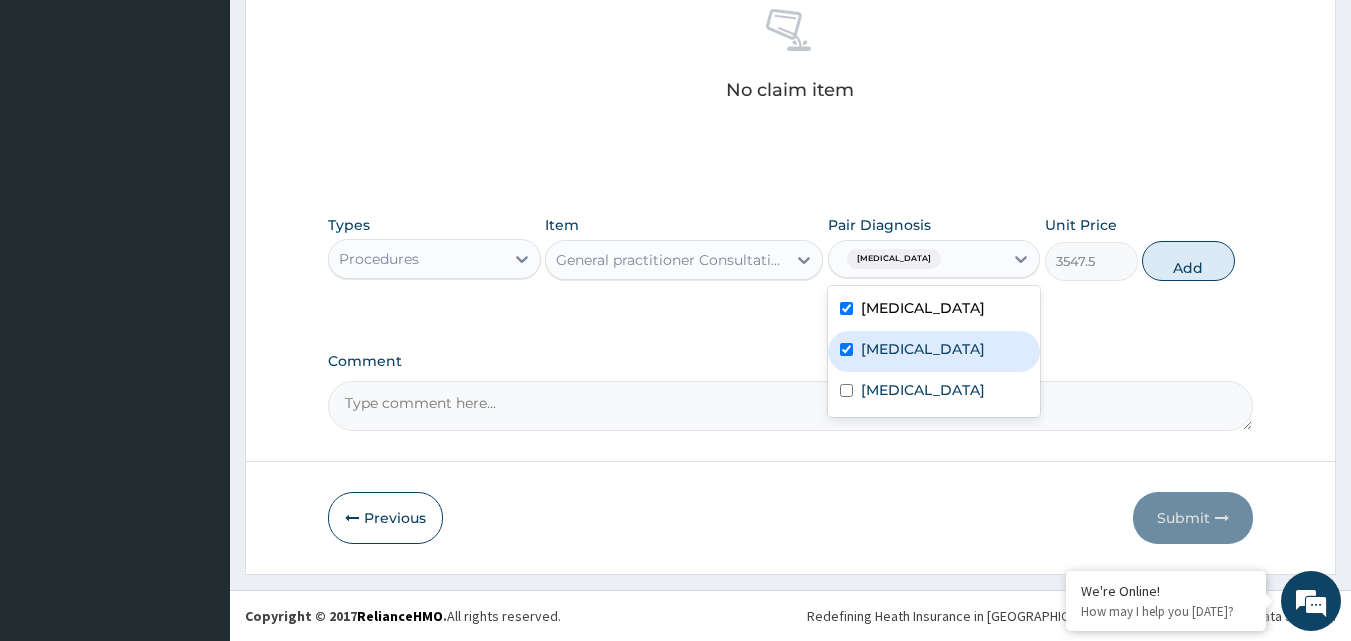 checkbox on "true" 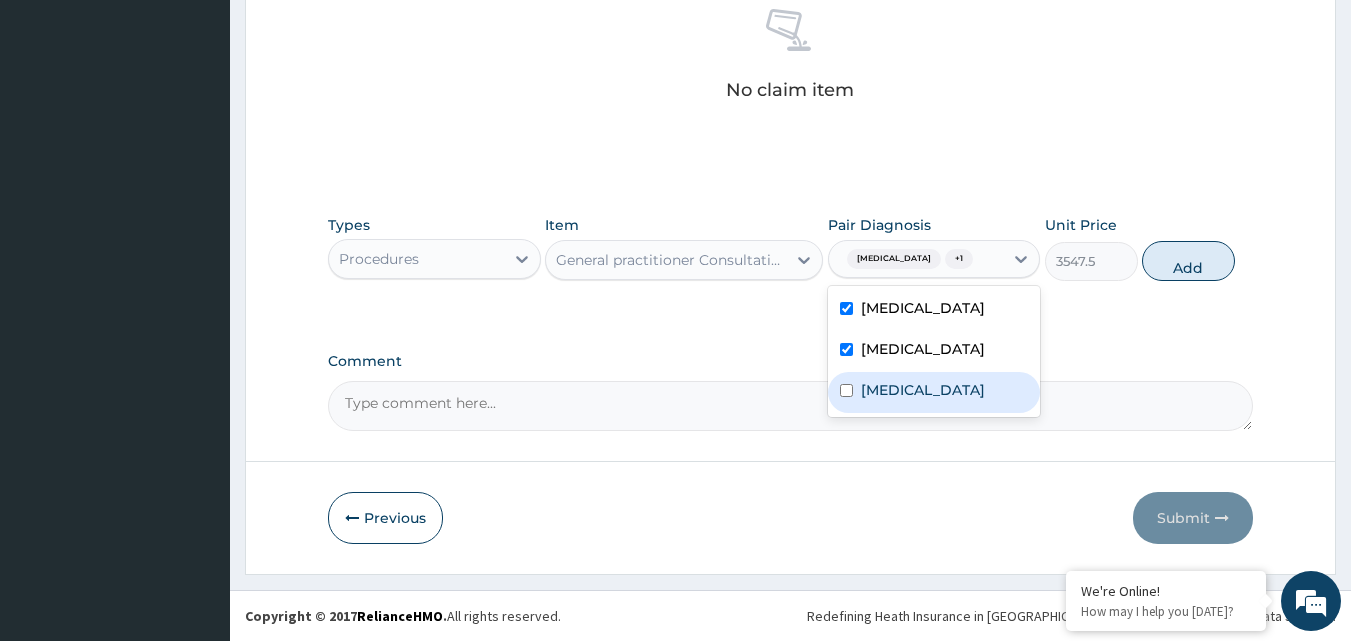 click on "Sepsis" at bounding box center (923, 390) 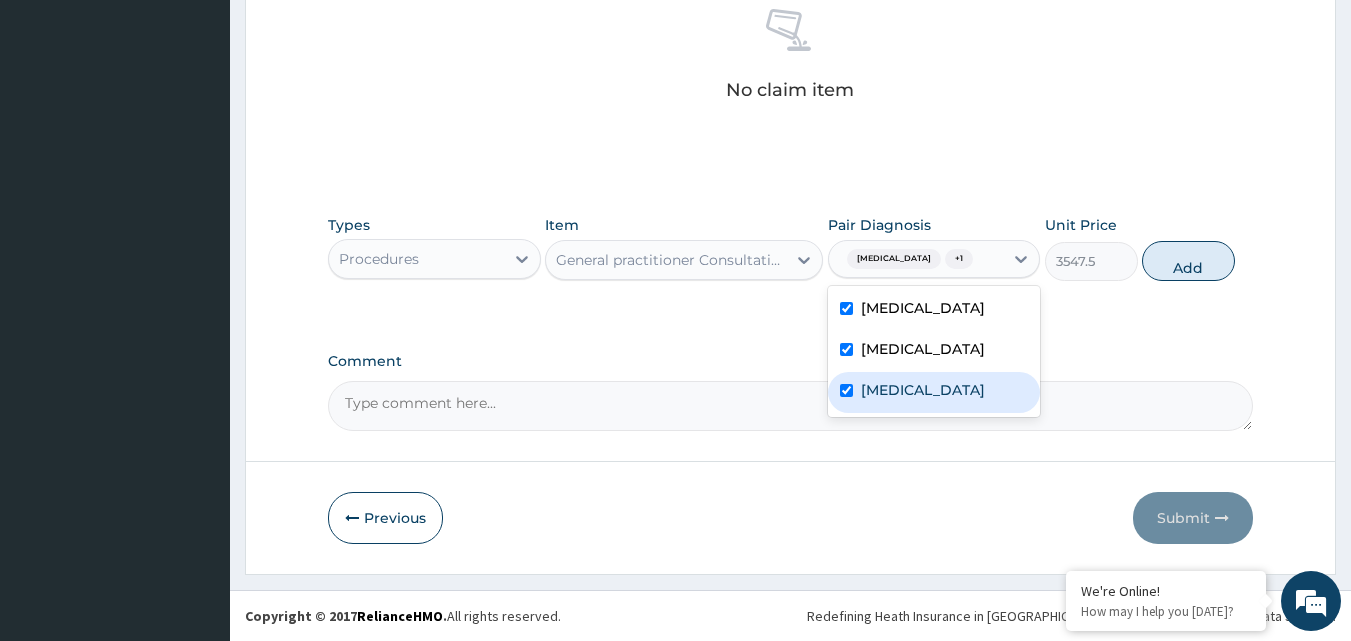 checkbox on "true" 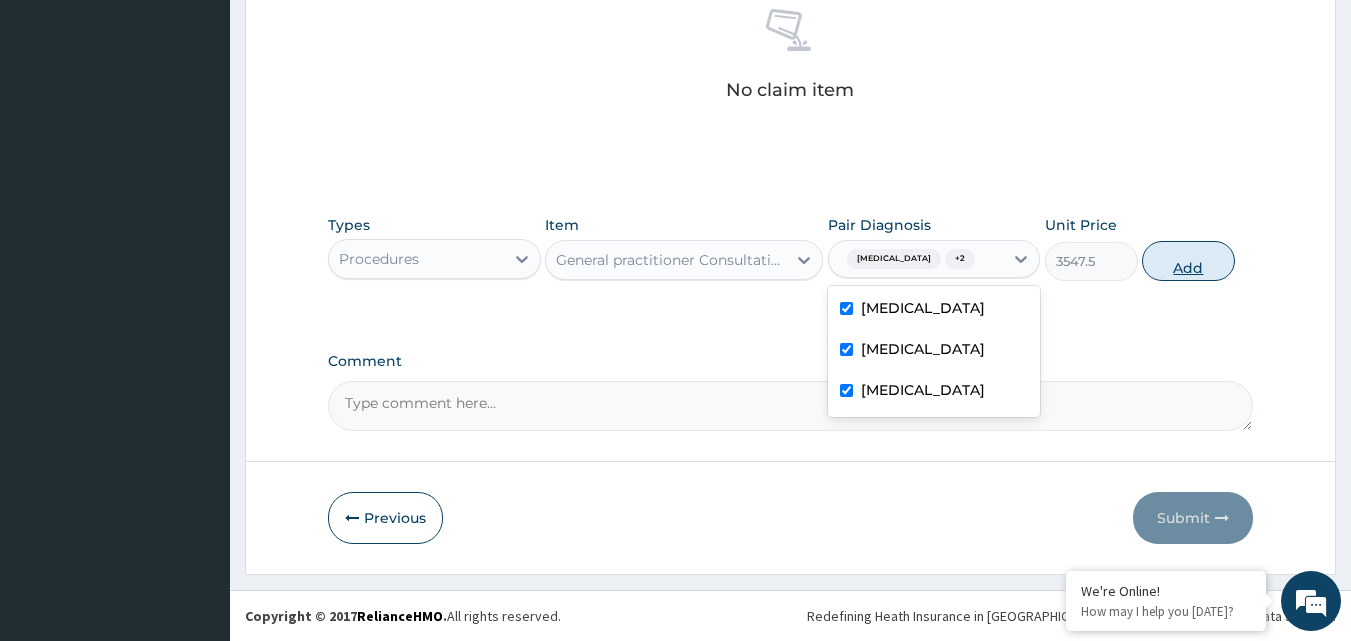 click on "Add" at bounding box center [1188, 261] 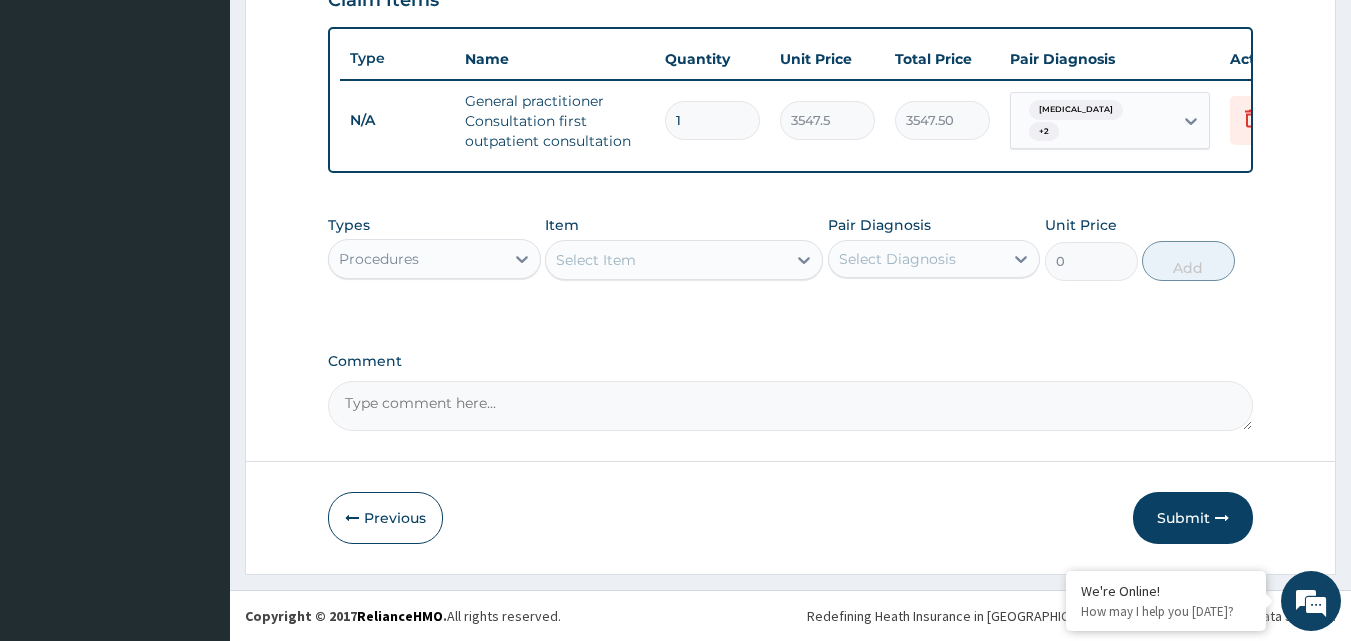 scroll, scrollTop: 732, scrollLeft: 0, axis: vertical 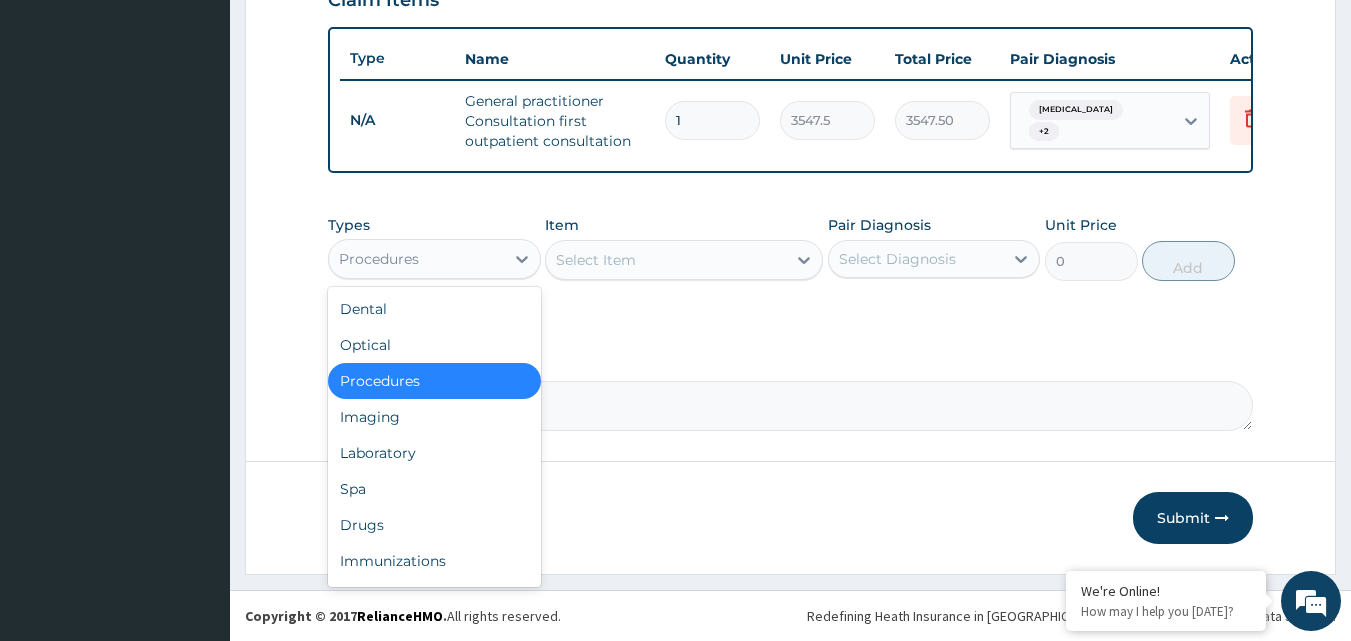 click on "Procedures" at bounding box center [416, 259] 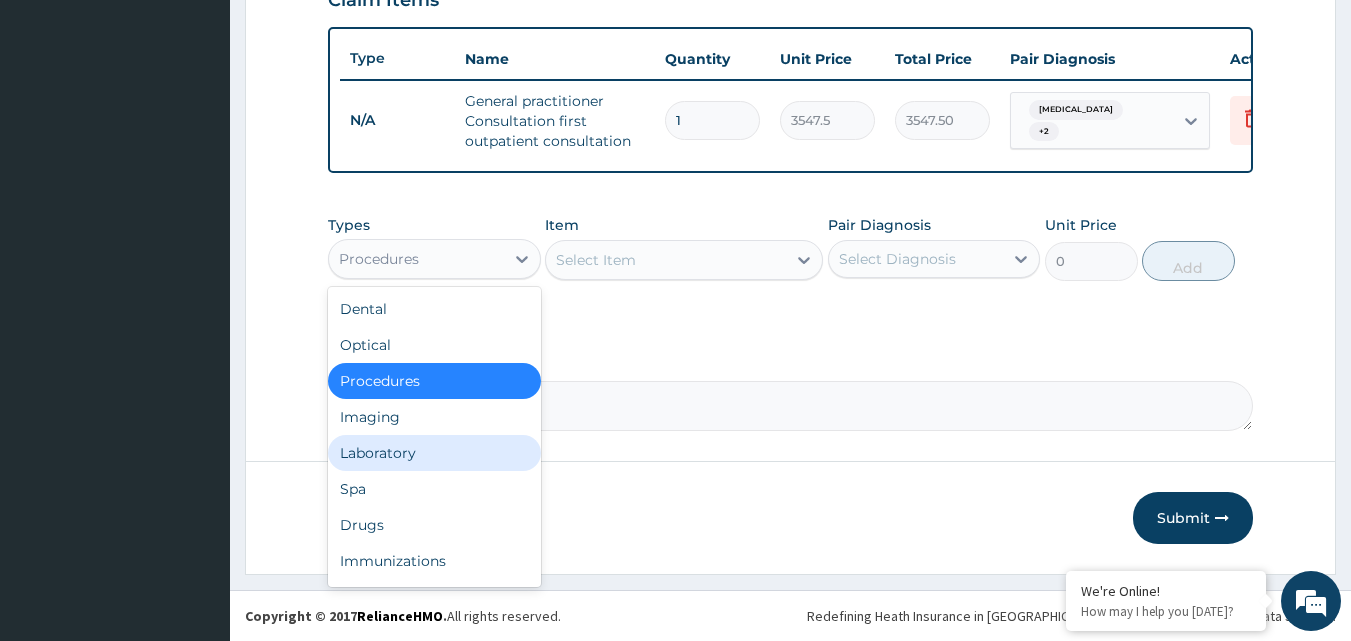 drag, startPoint x: 391, startPoint y: 447, endPoint x: 476, endPoint y: 393, distance: 100.70253 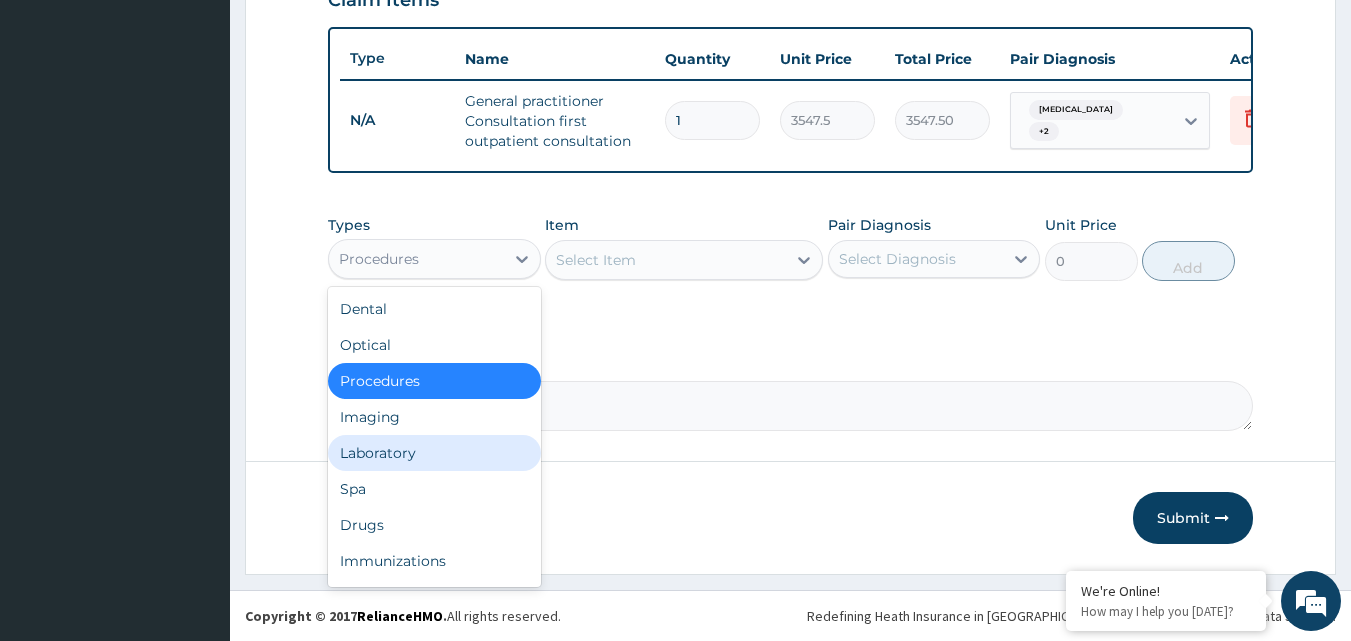 click on "Laboratory" at bounding box center (434, 453) 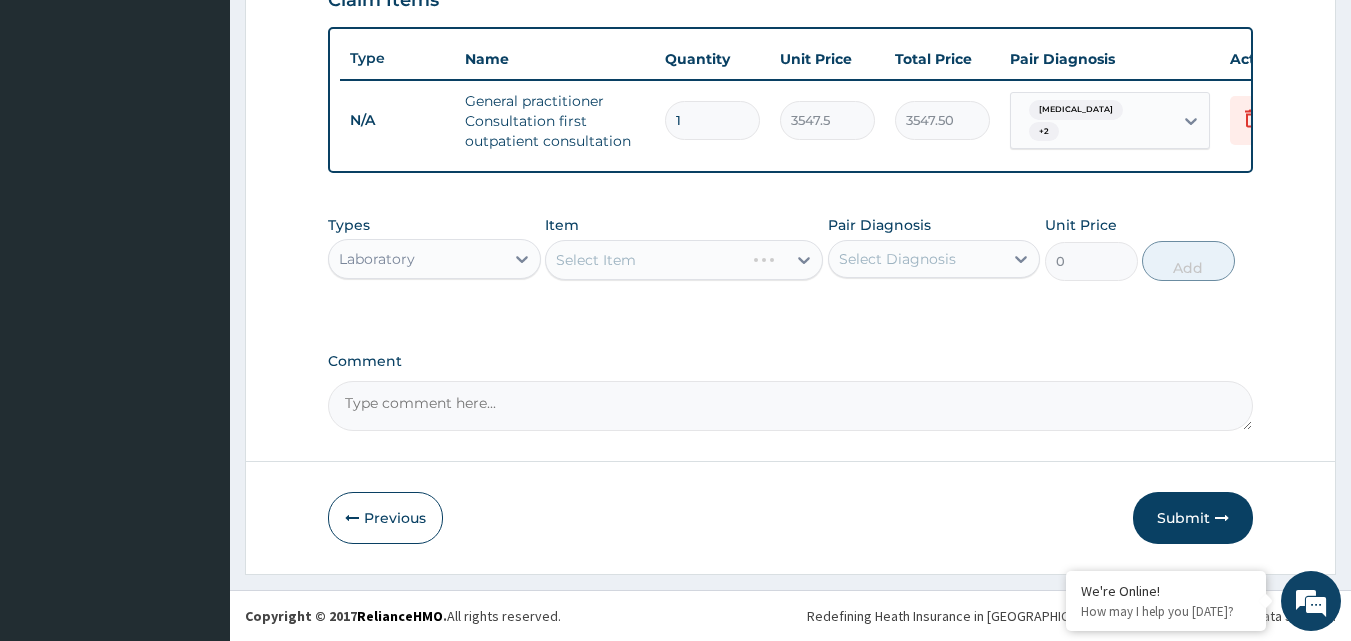 click on "Select Item" at bounding box center [684, 260] 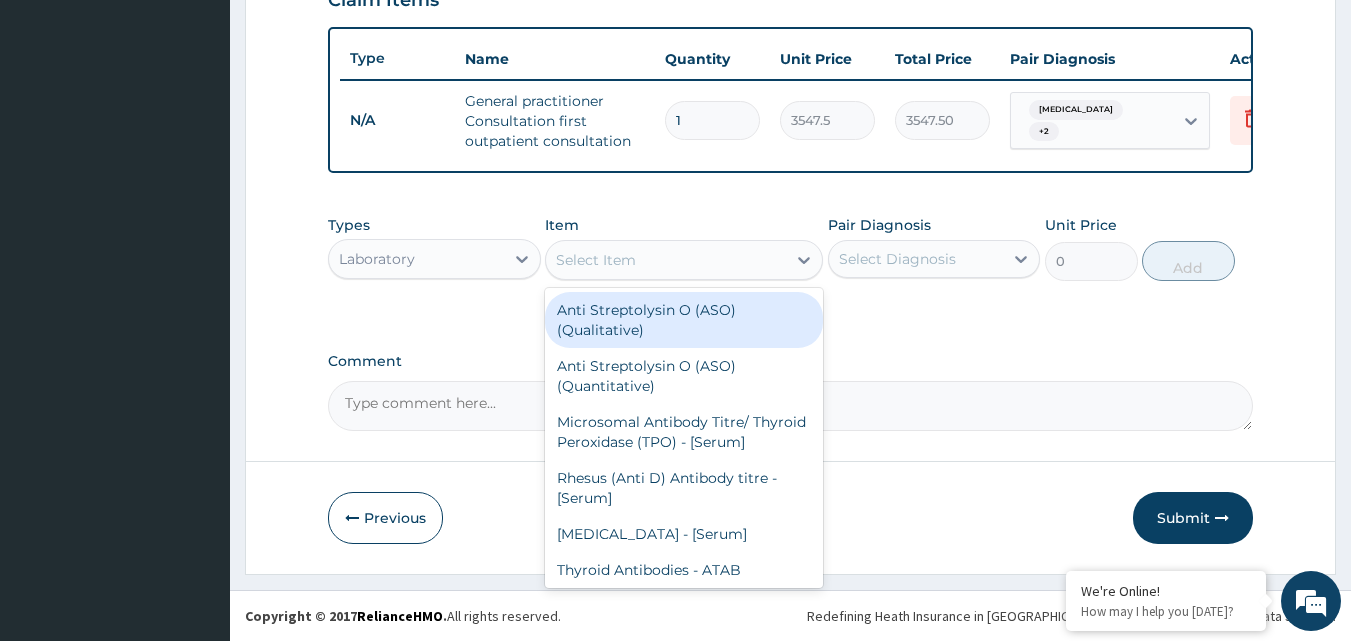 click on "Select Item" at bounding box center [596, 260] 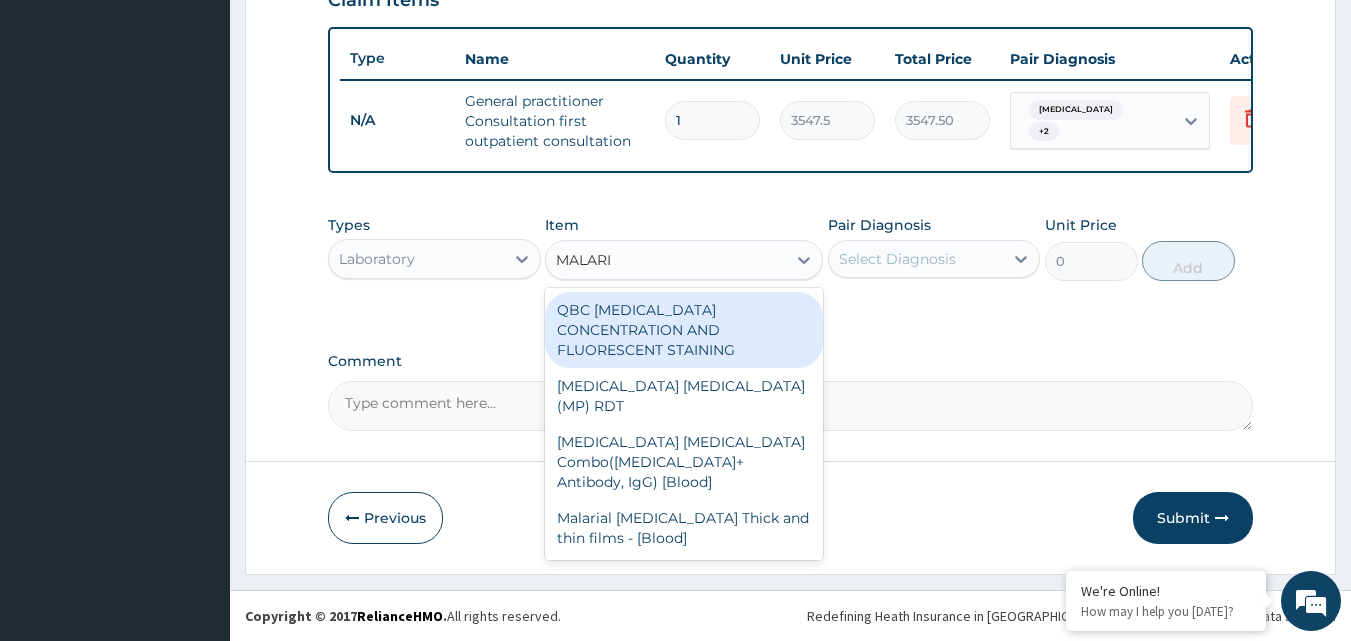type on "[MEDICAL_DATA]" 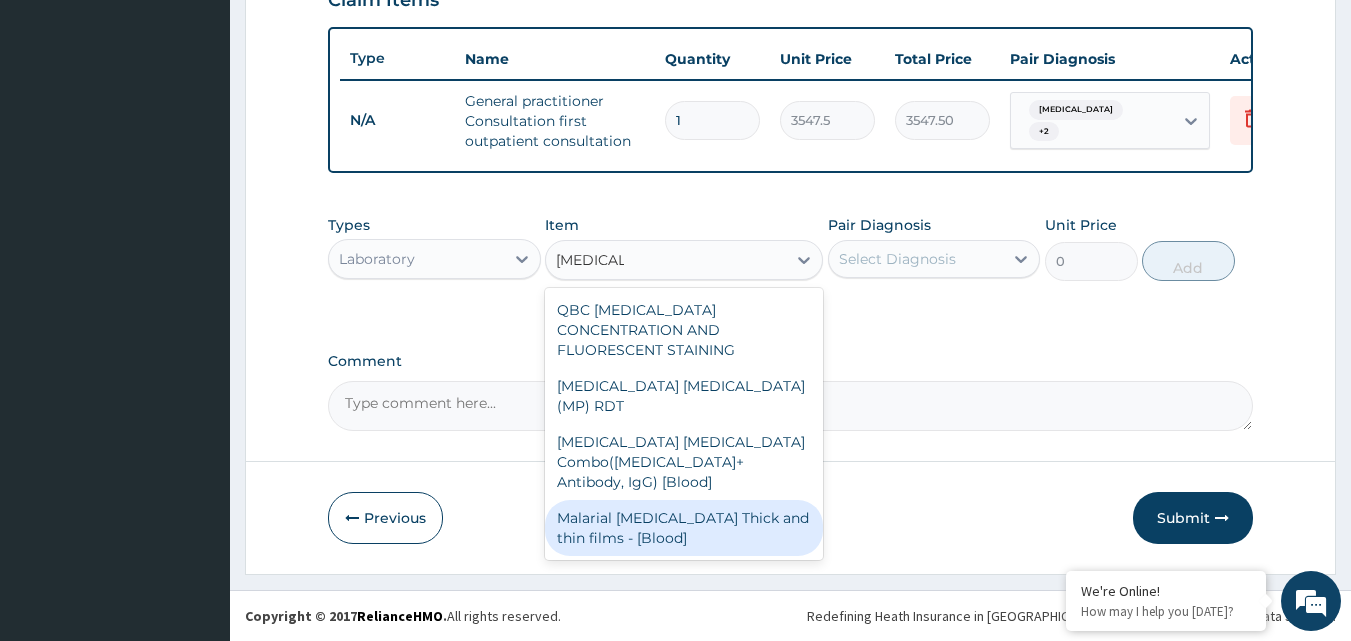 drag, startPoint x: 733, startPoint y: 465, endPoint x: 861, endPoint y: 371, distance: 158.80806 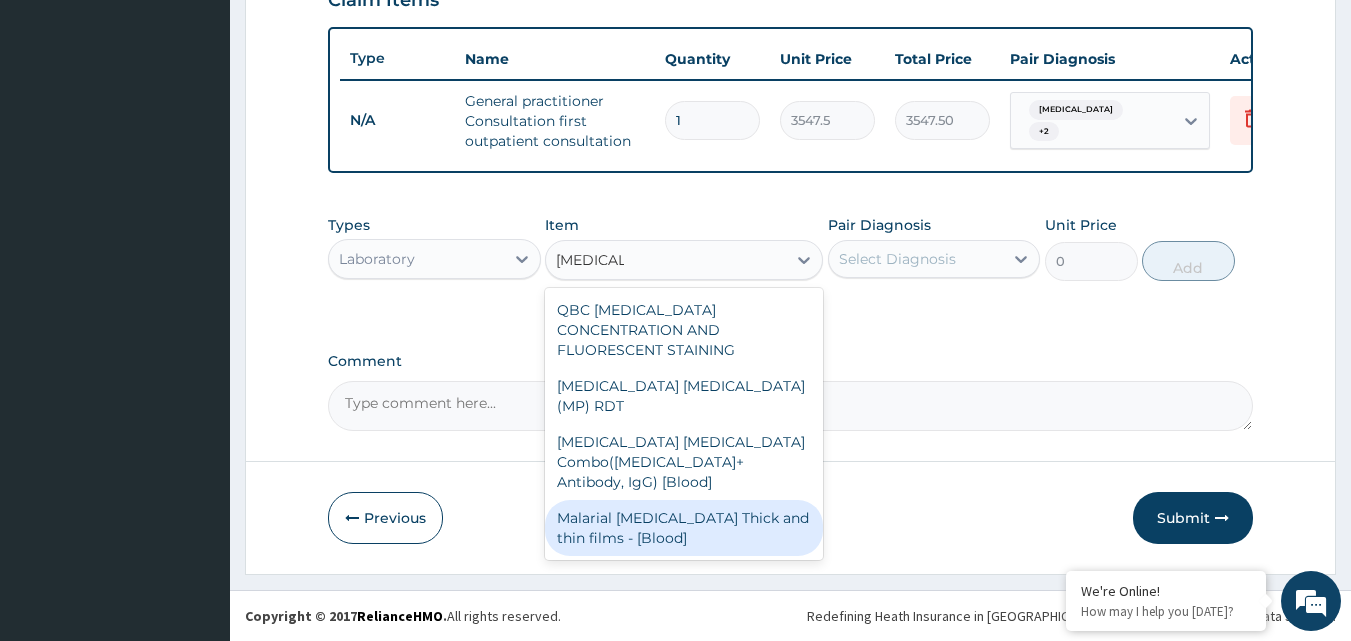 click on "Malarial [MEDICAL_DATA] Thick and thin films - [Blood]" at bounding box center [684, 528] 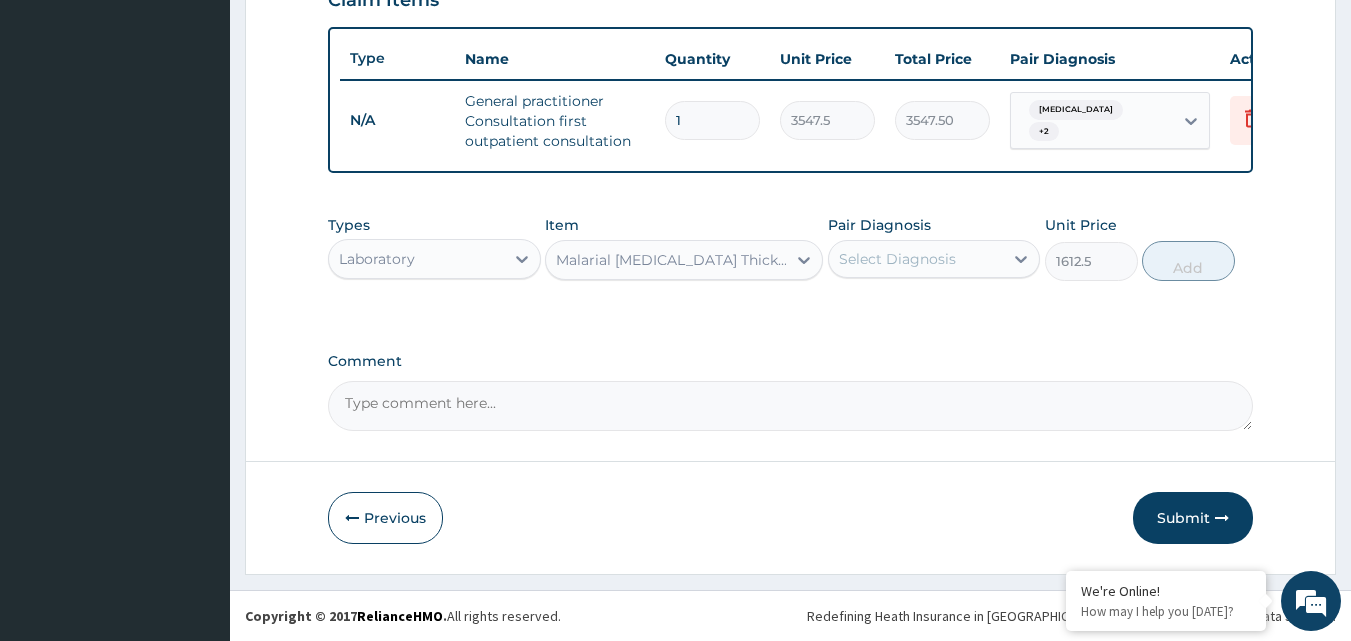 click on "Pair Diagnosis Select Diagnosis" at bounding box center (934, 248) 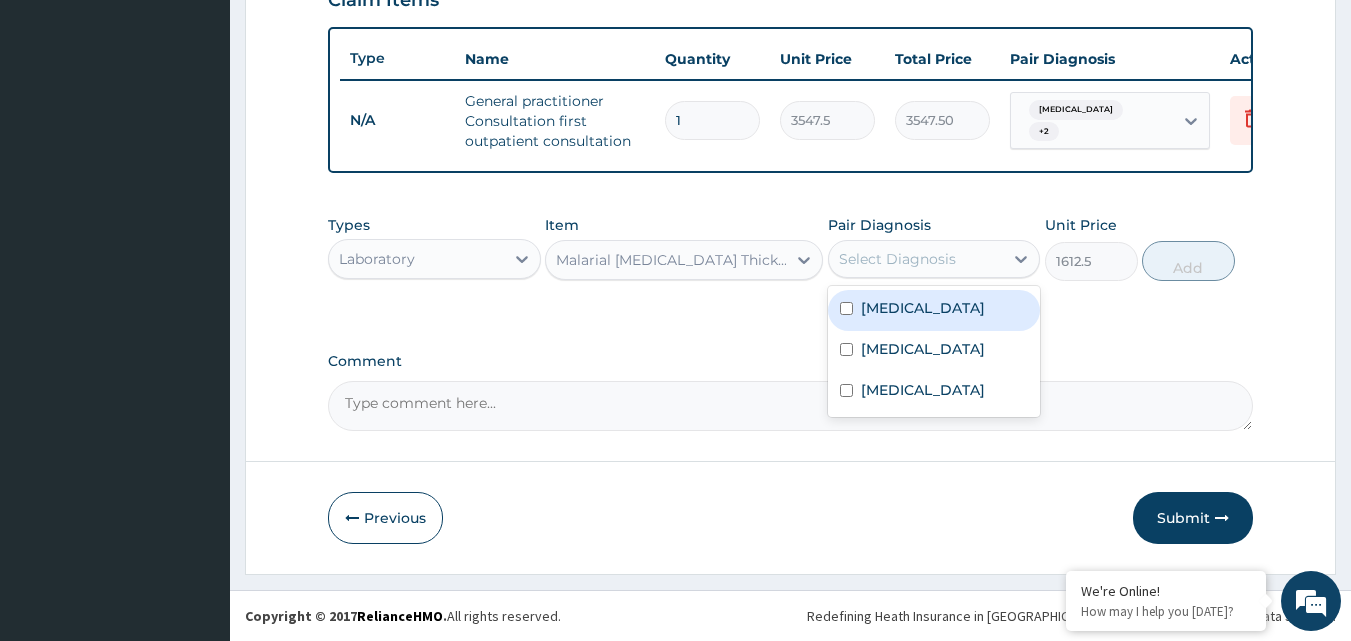 click on "Select Diagnosis" at bounding box center (916, 259) 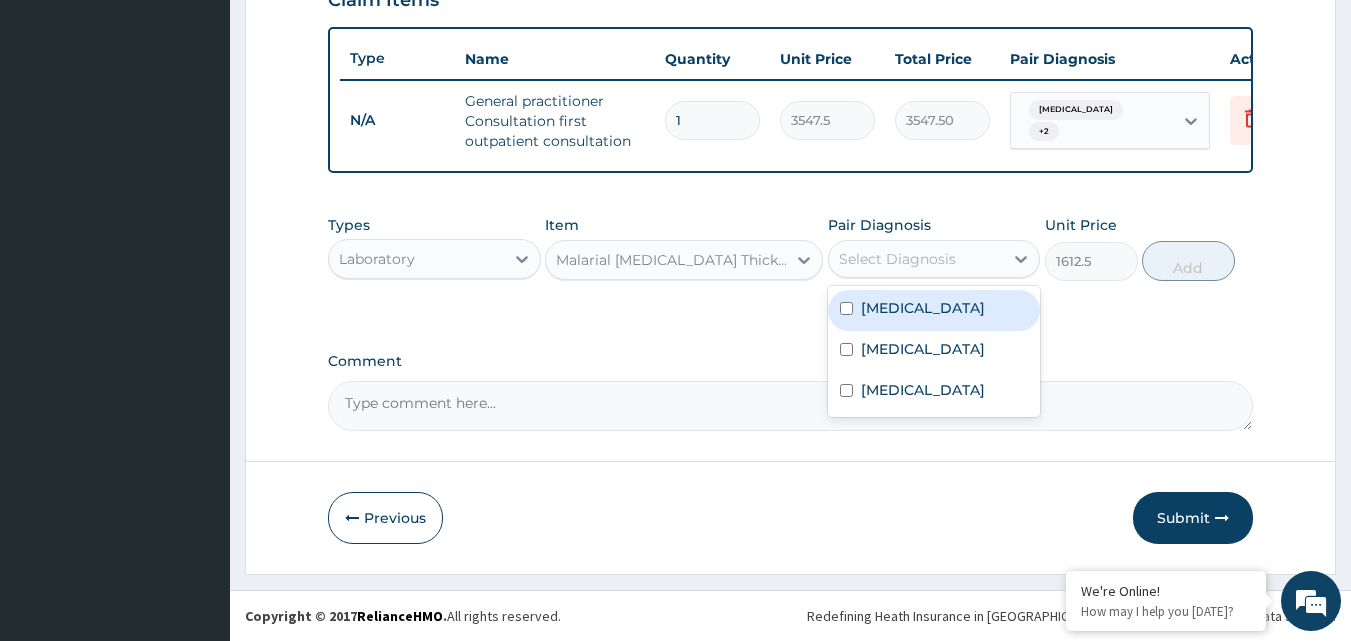 drag, startPoint x: 938, startPoint y: 308, endPoint x: 1117, endPoint y: 289, distance: 180.00555 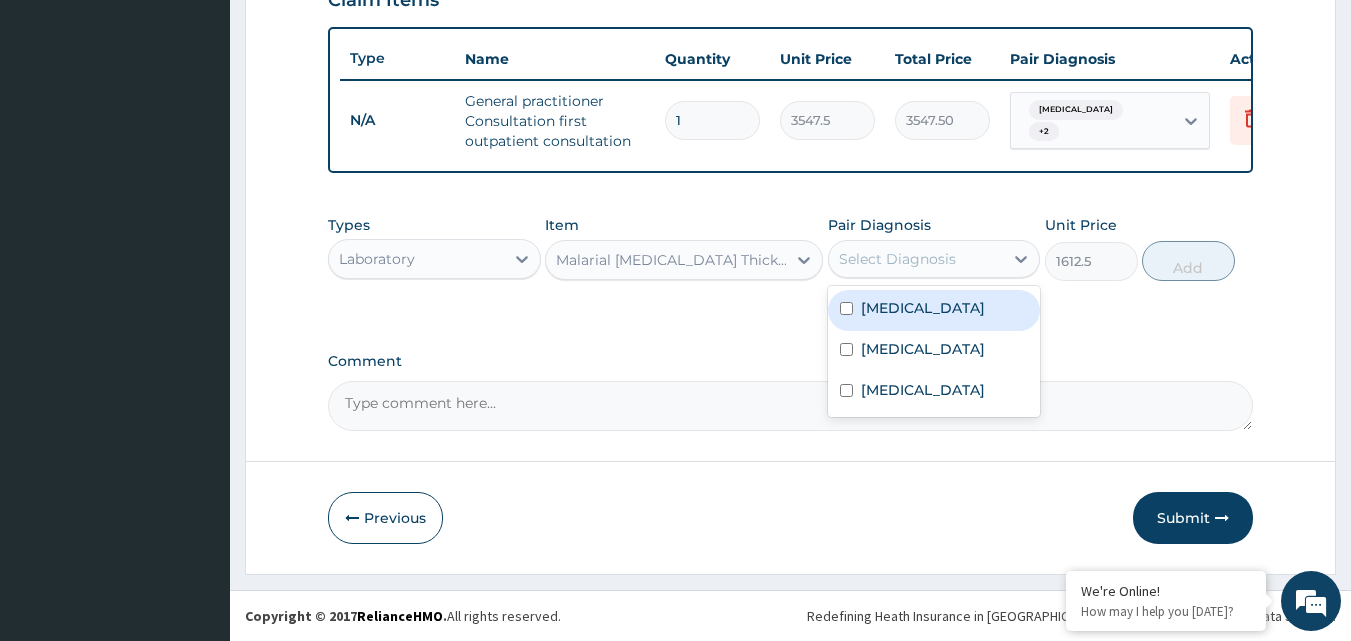 click on "[MEDICAL_DATA]" at bounding box center [923, 308] 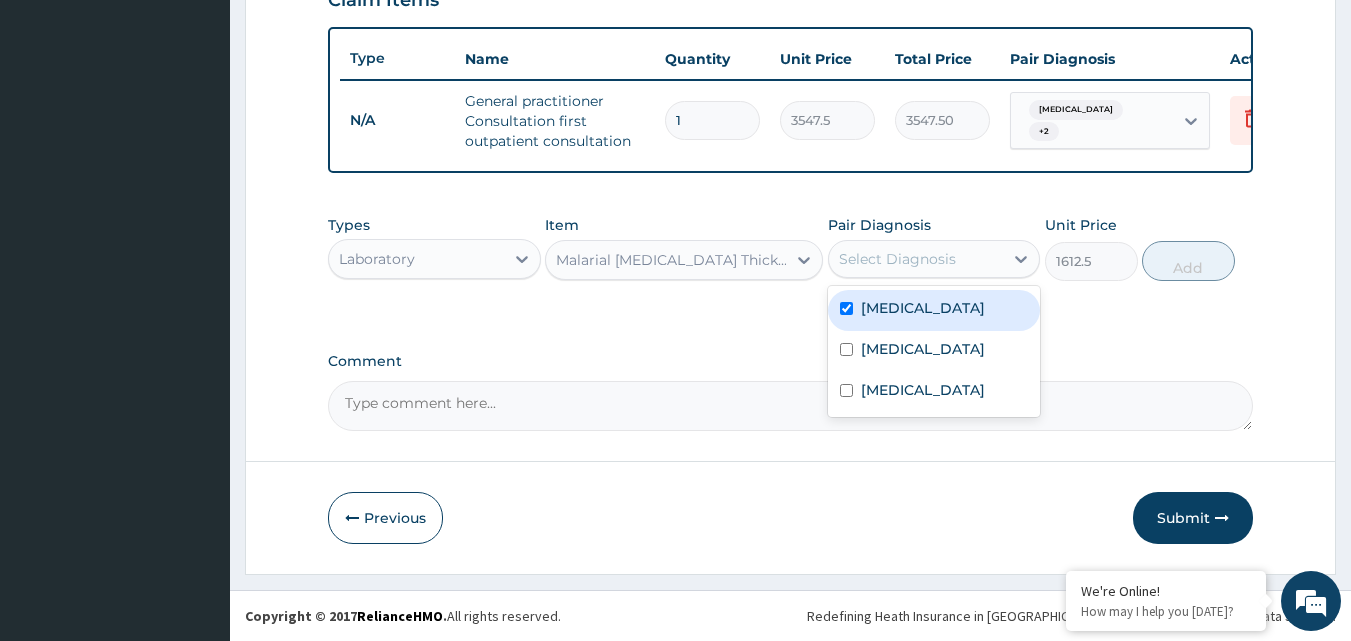 checkbox on "true" 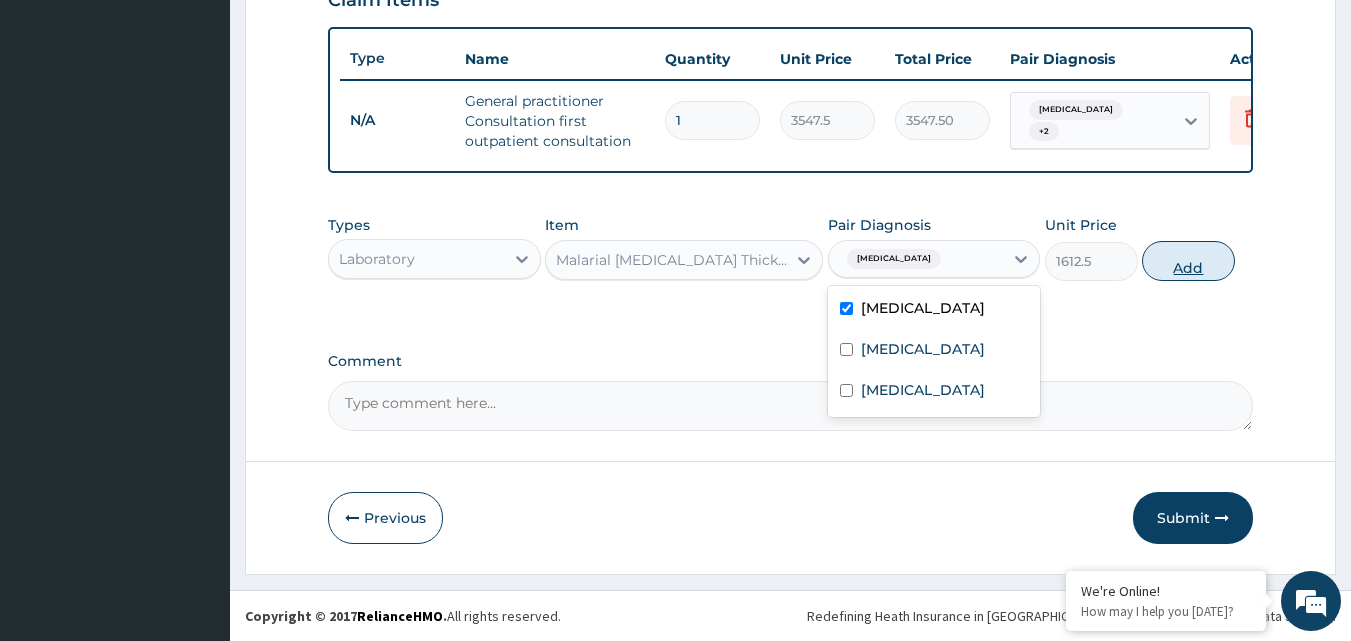 click on "Add" at bounding box center (1188, 261) 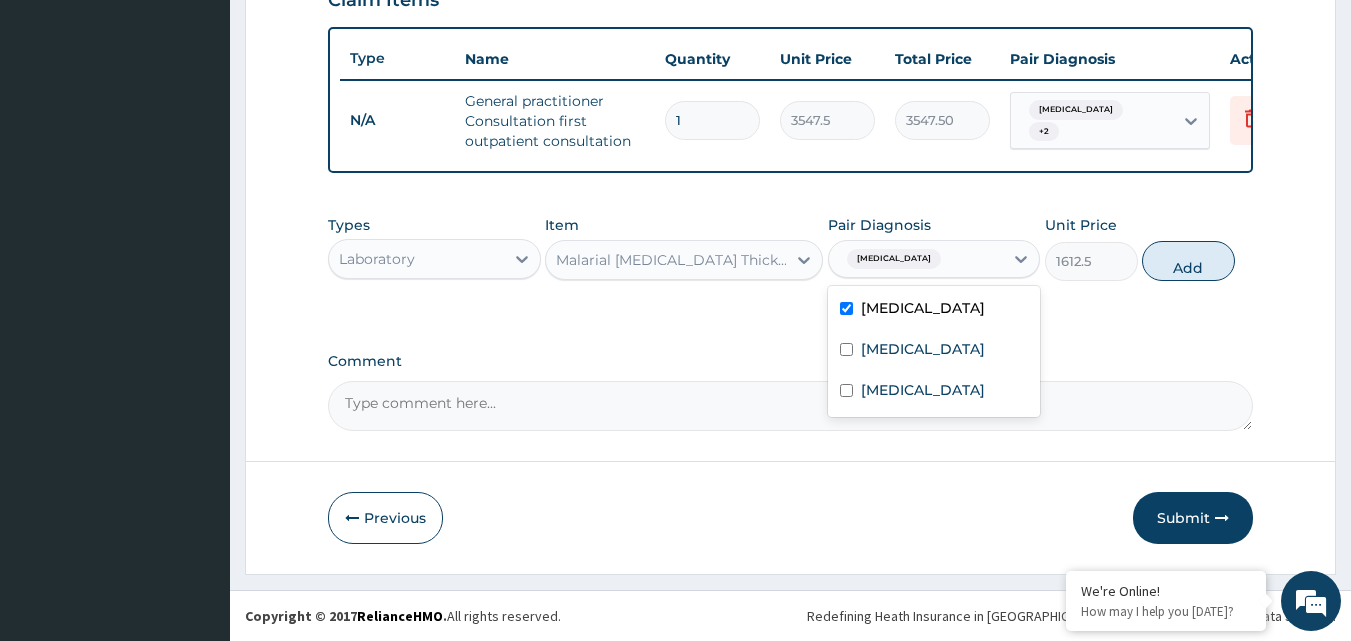 type on "0" 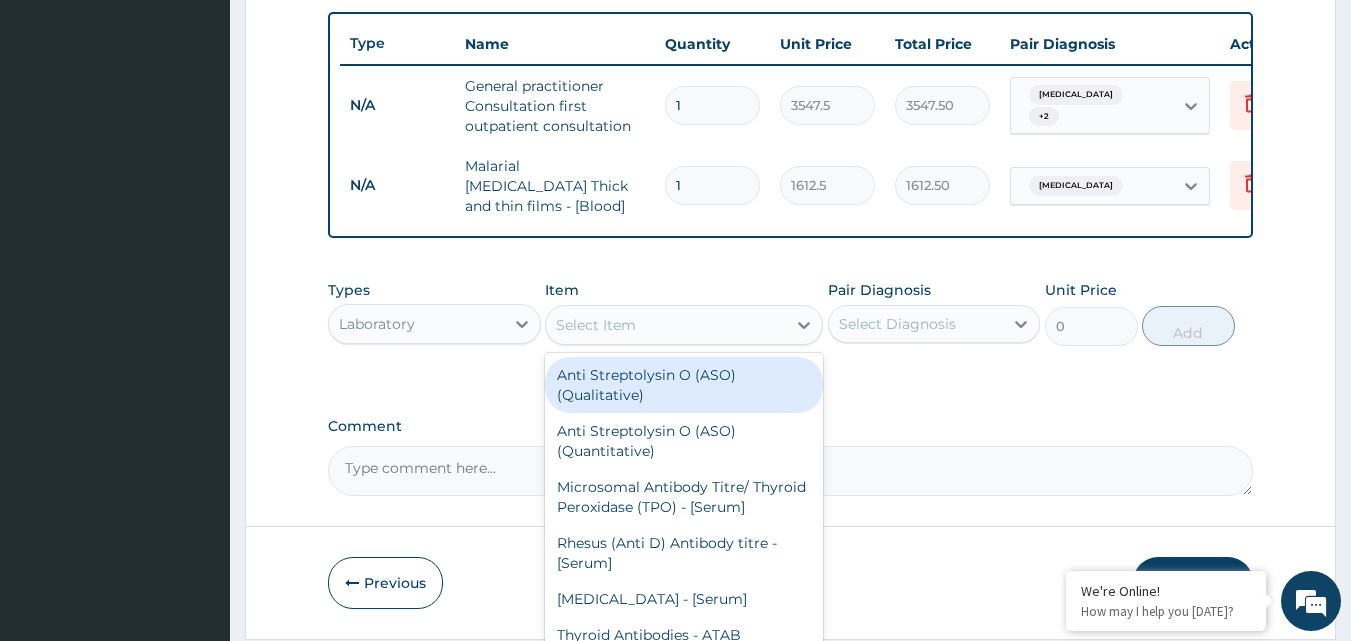 click on "Select Item" at bounding box center (596, 325) 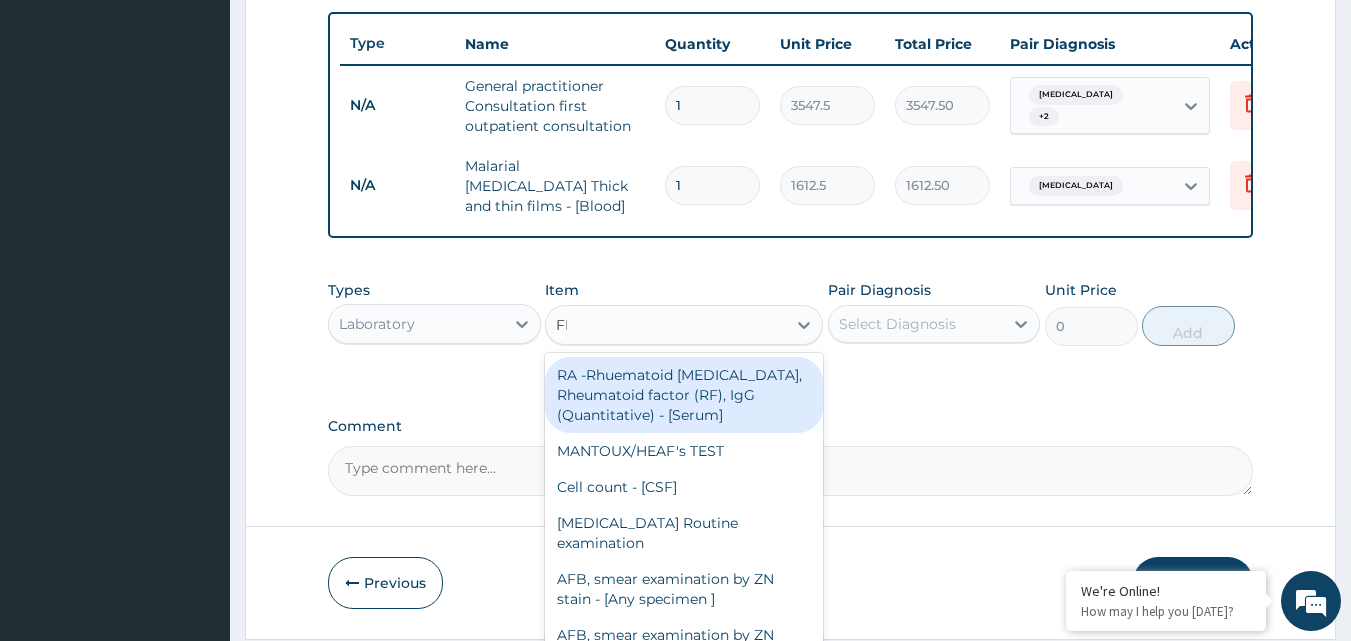 type on "FBC" 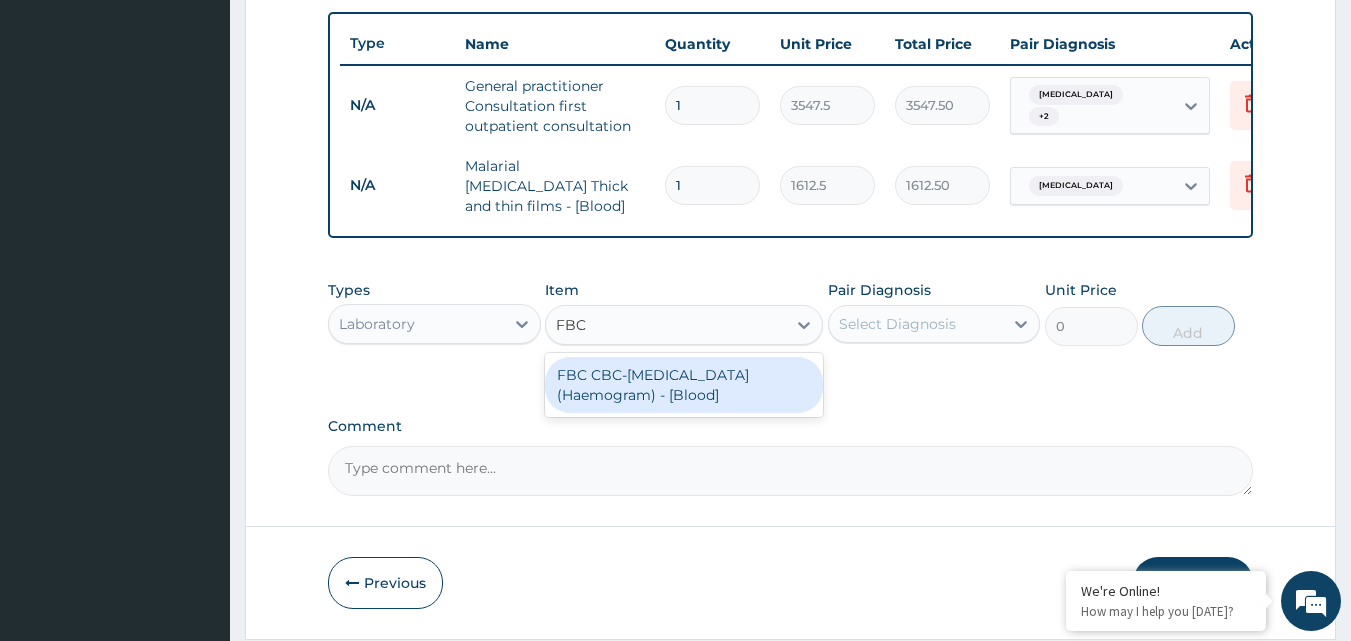 click on "FBC CBC-[MEDICAL_DATA] (Haemogram) - [Blood]" at bounding box center [684, 385] 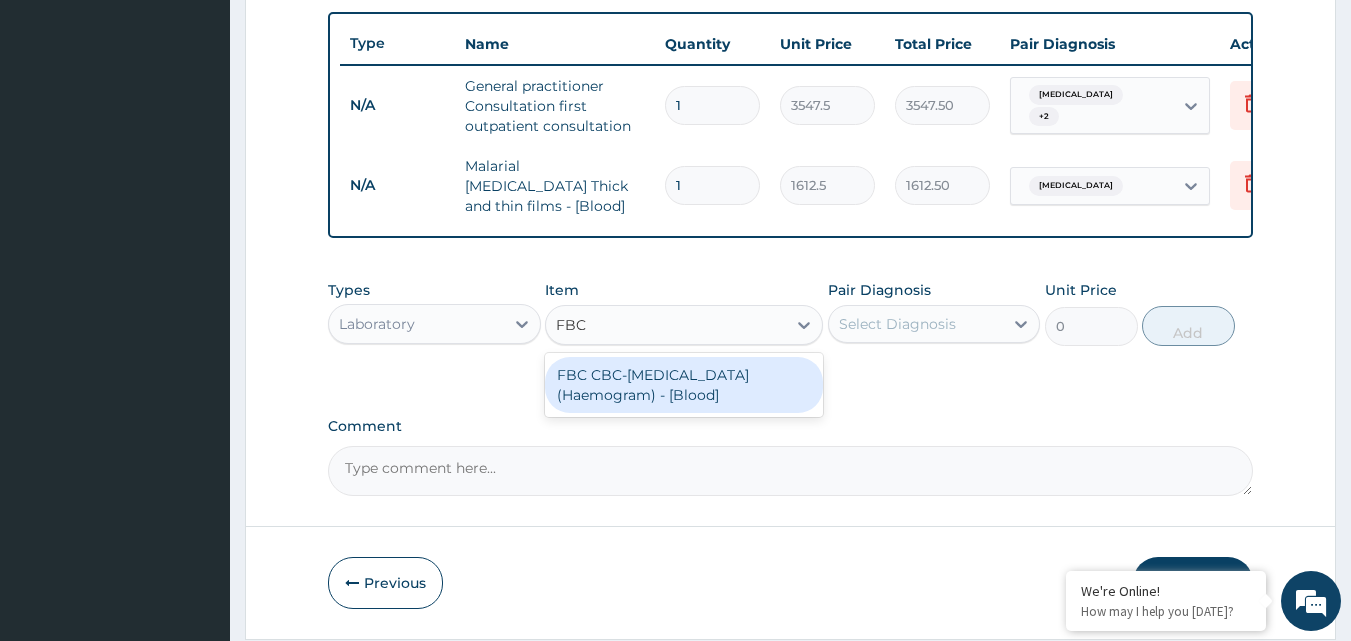 type 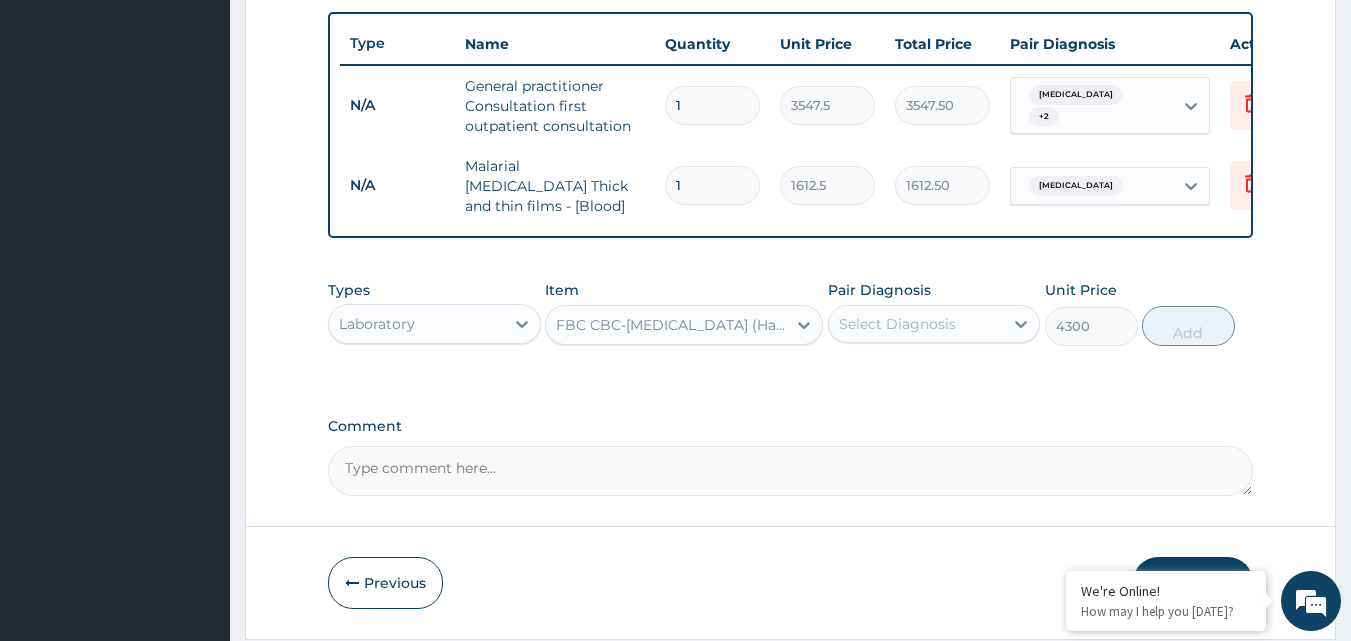click on "Select Diagnosis" at bounding box center [897, 324] 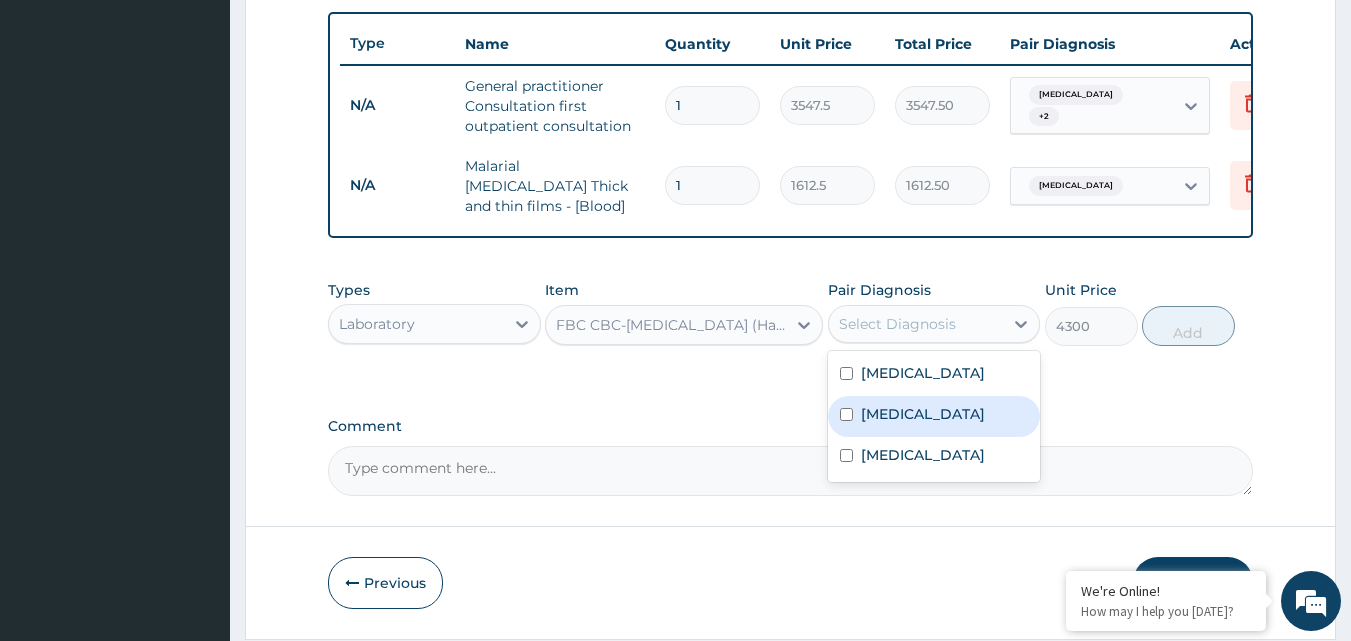 click on "[MEDICAL_DATA]" at bounding box center (923, 414) 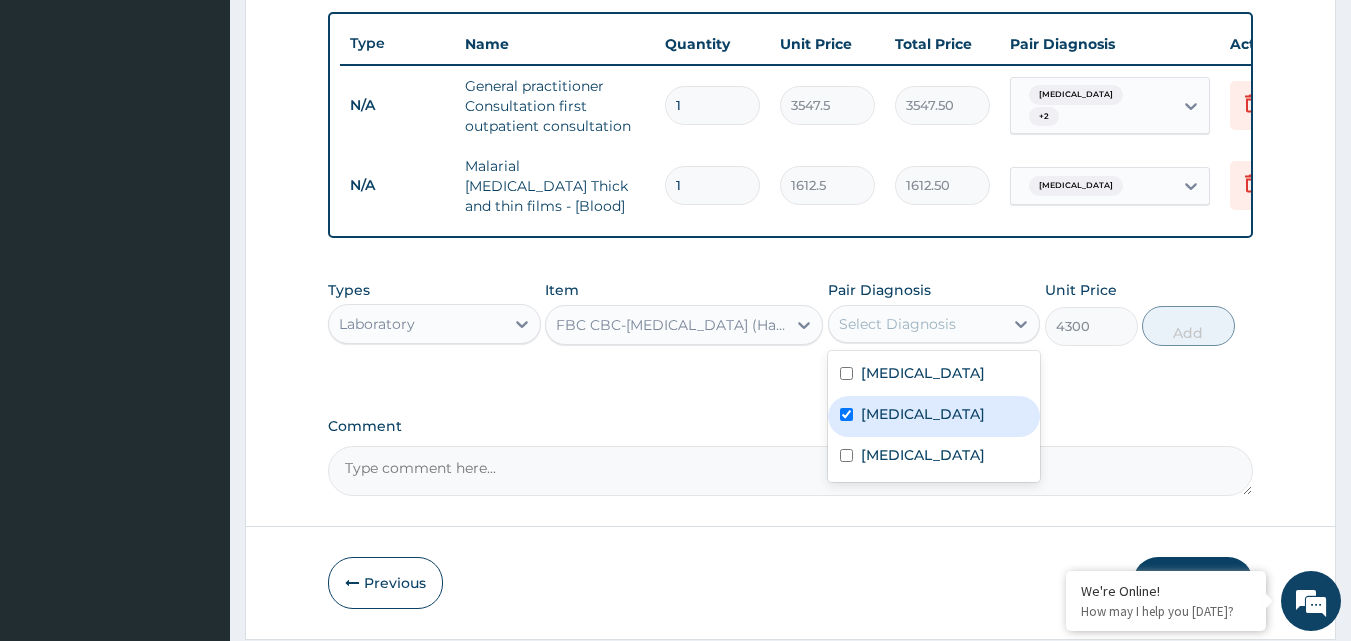 checkbox on "true" 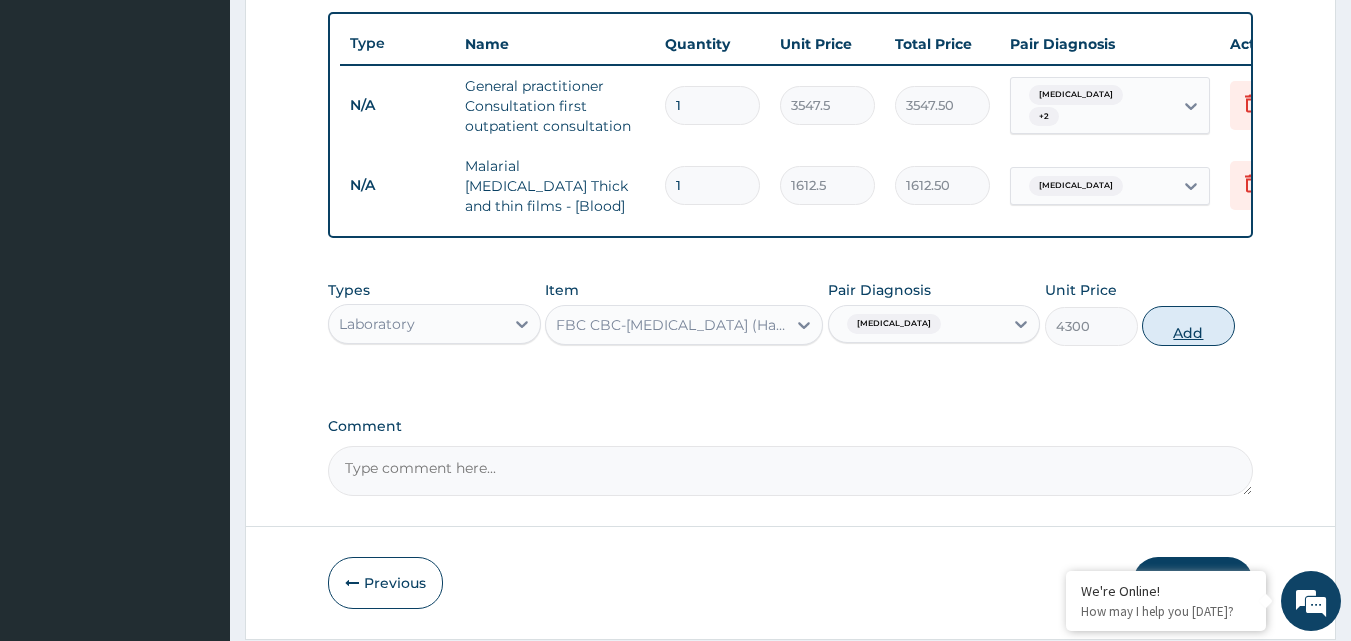 click on "Add" at bounding box center (1188, 326) 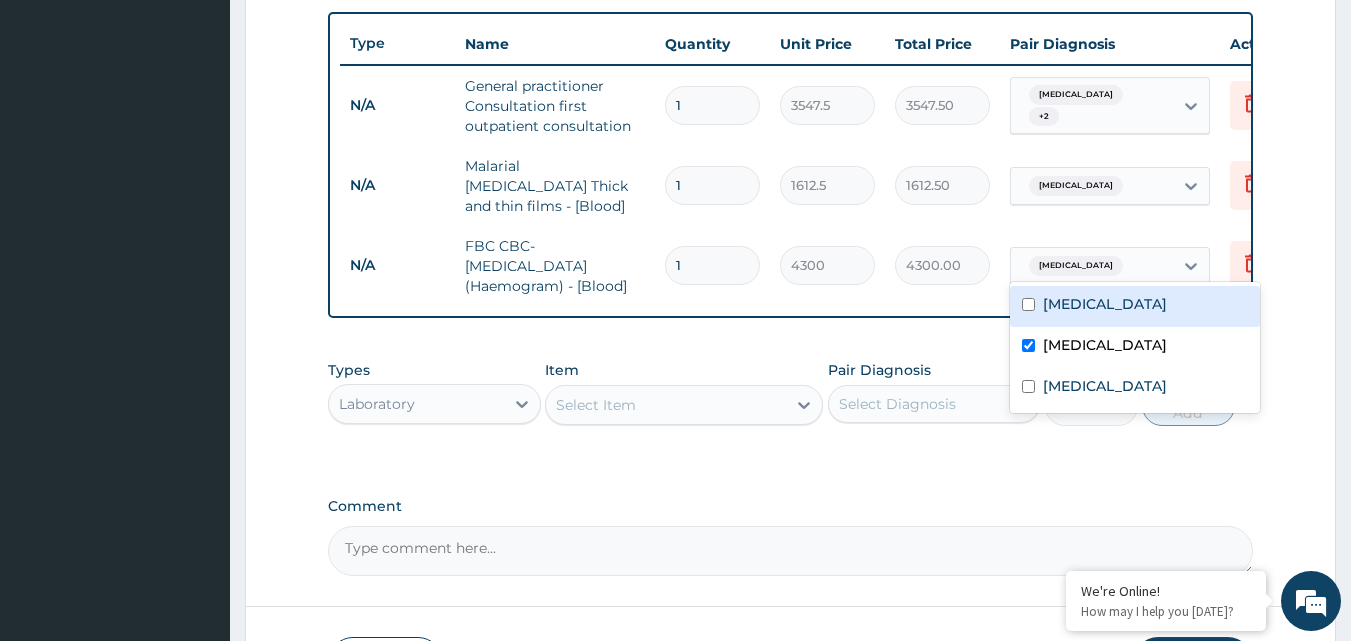 click on "[MEDICAL_DATA]" at bounding box center [1092, 266] 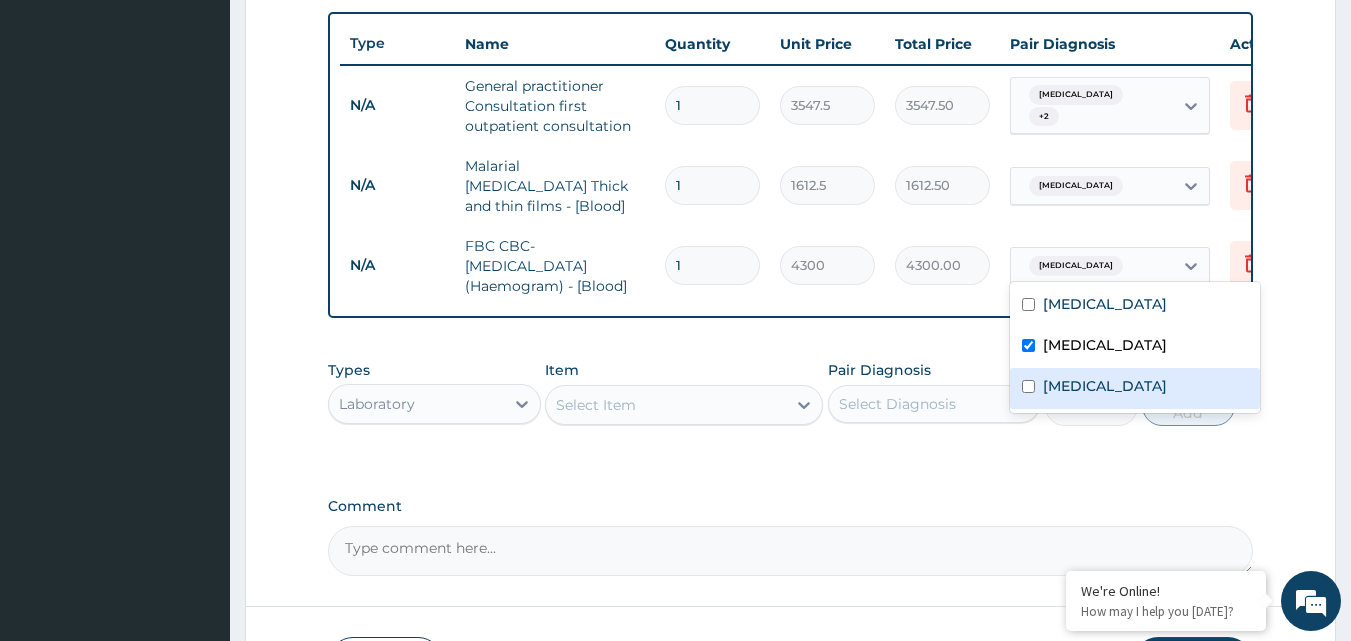 click on "Sepsis" at bounding box center [1105, 386] 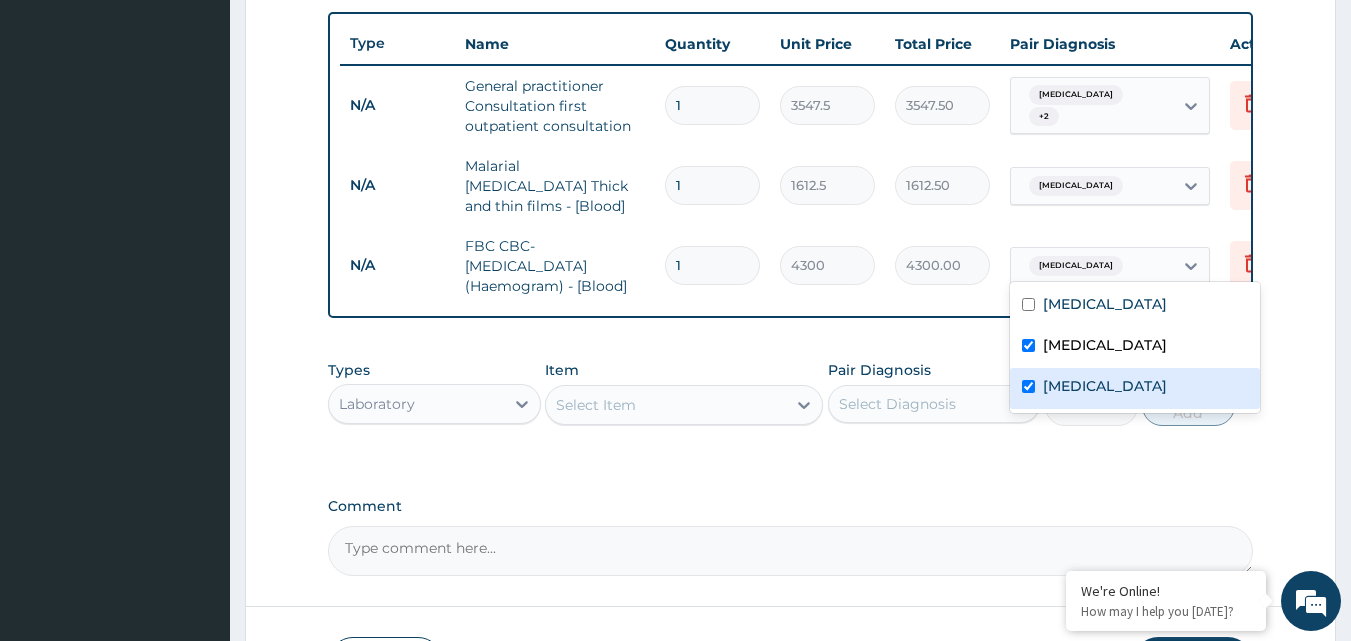 checkbox on "true" 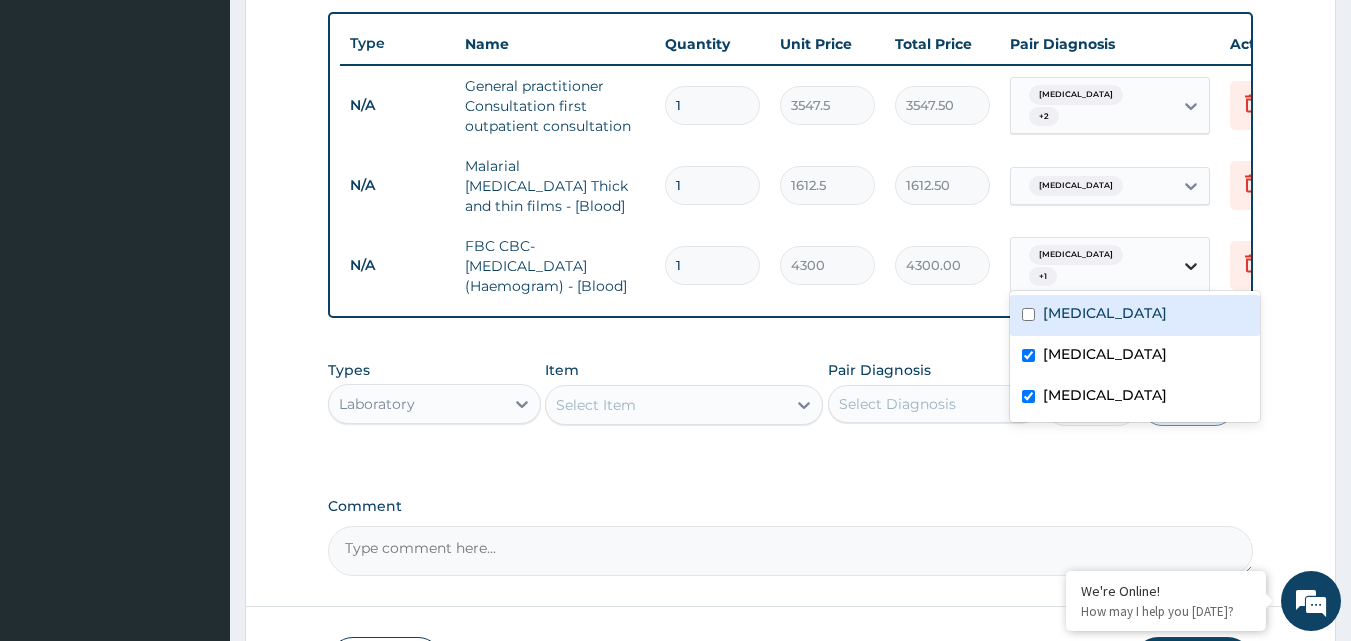 click 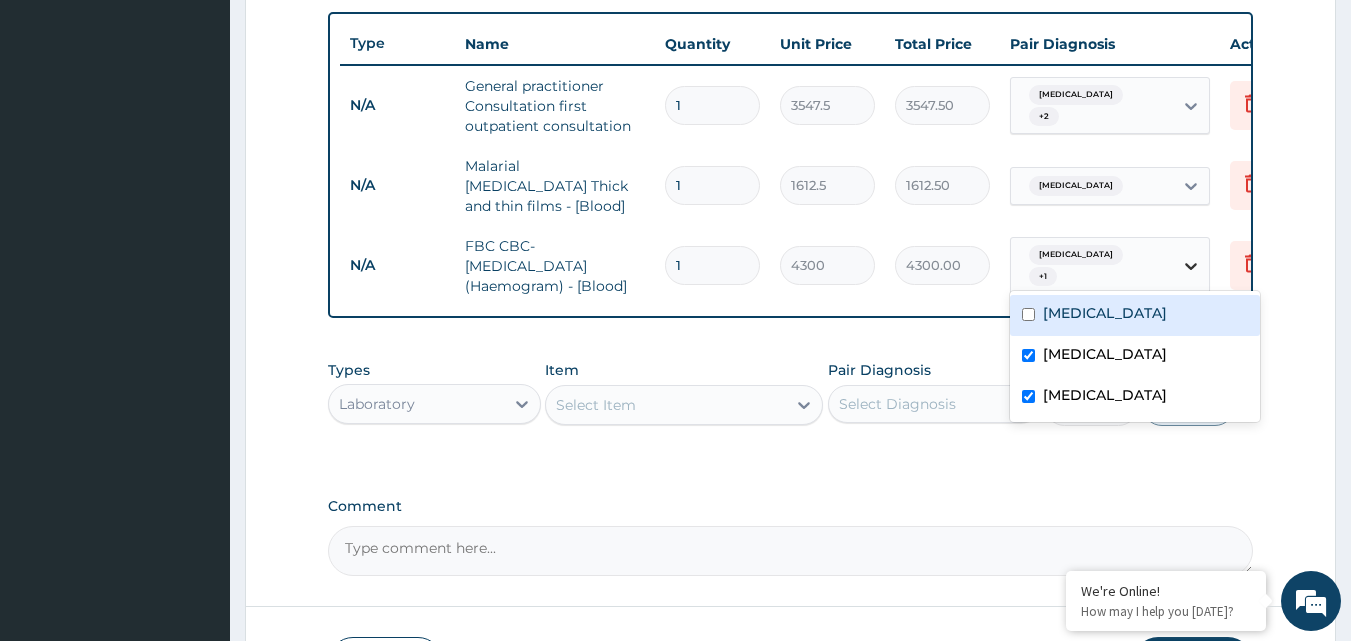 click 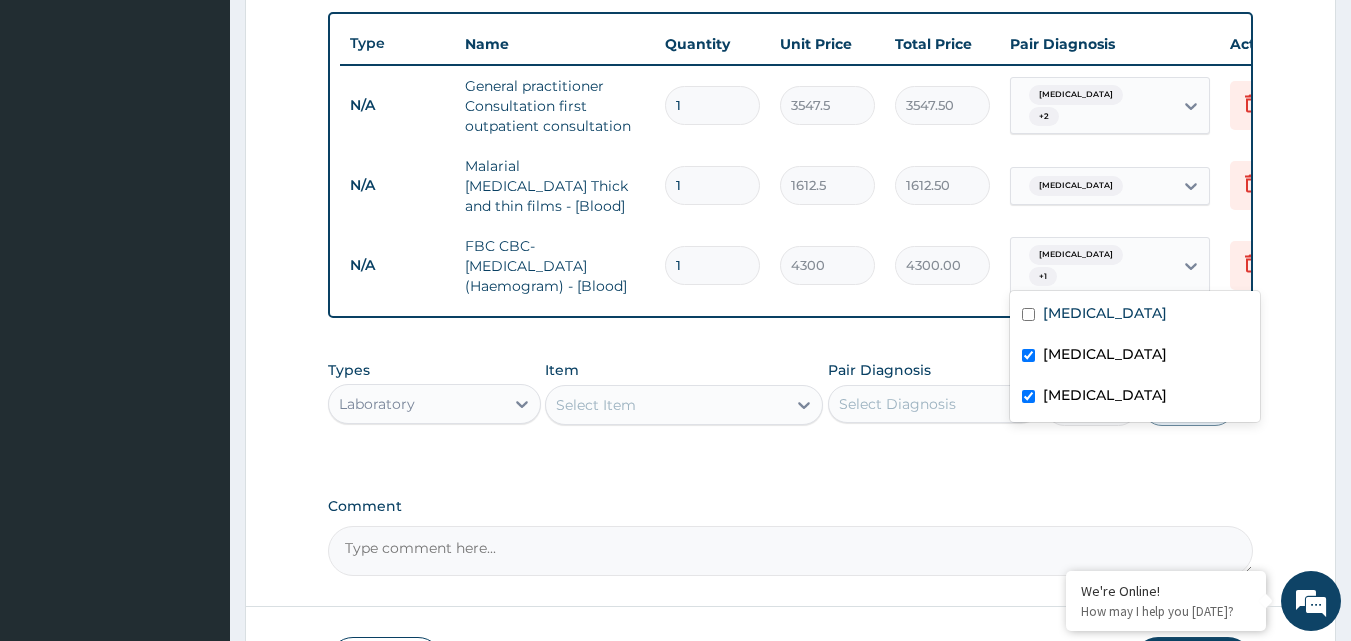 click on "[MEDICAL_DATA]" at bounding box center [1105, 354] 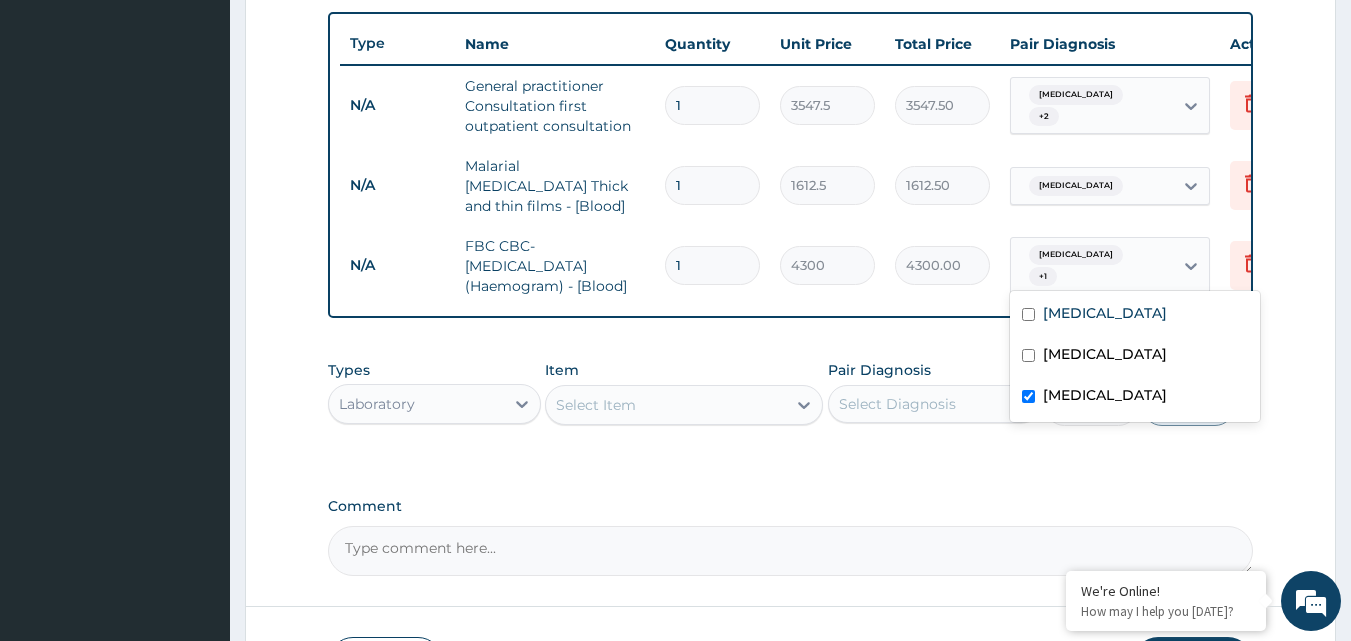checkbox on "false" 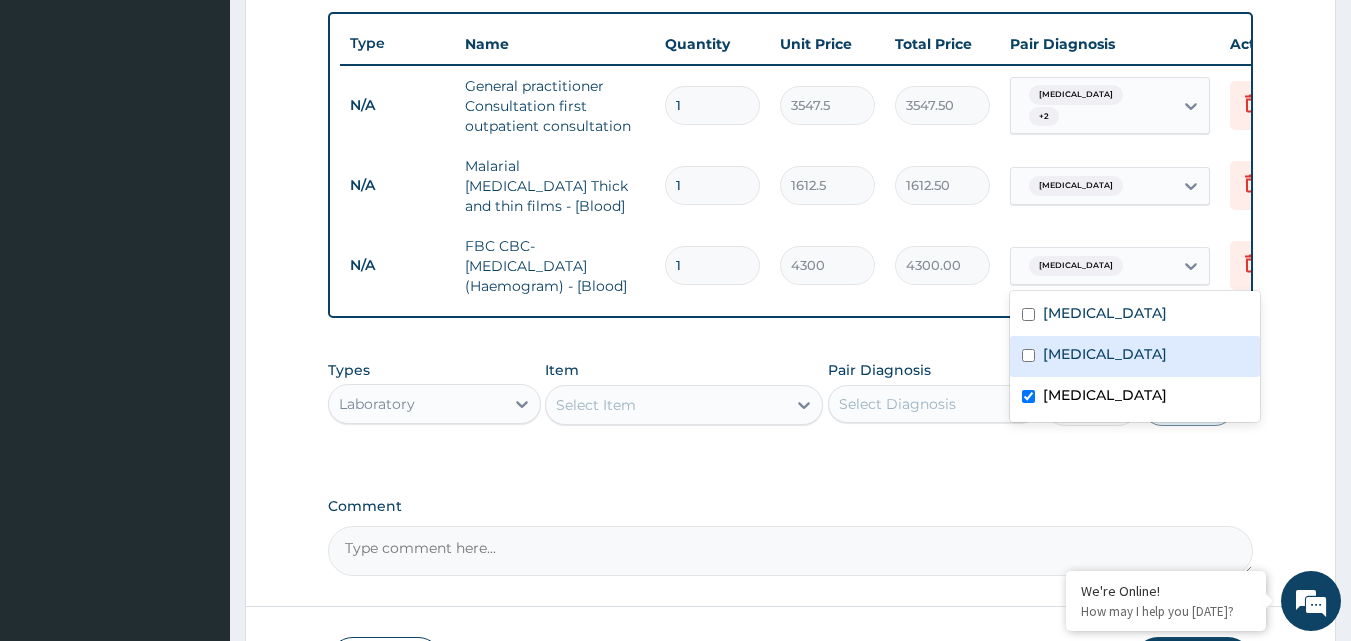 click on "Laboratory" at bounding box center (377, 404) 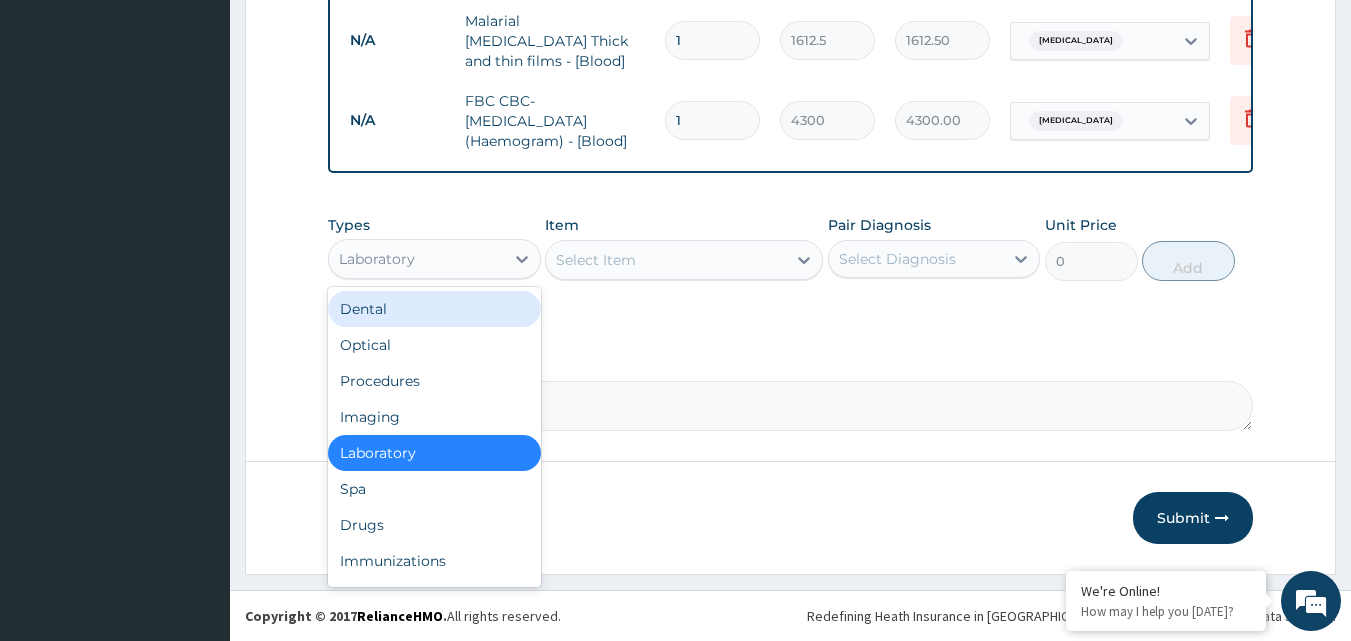 scroll, scrollTop: 881, scrollLeft: 0, axis: vertical 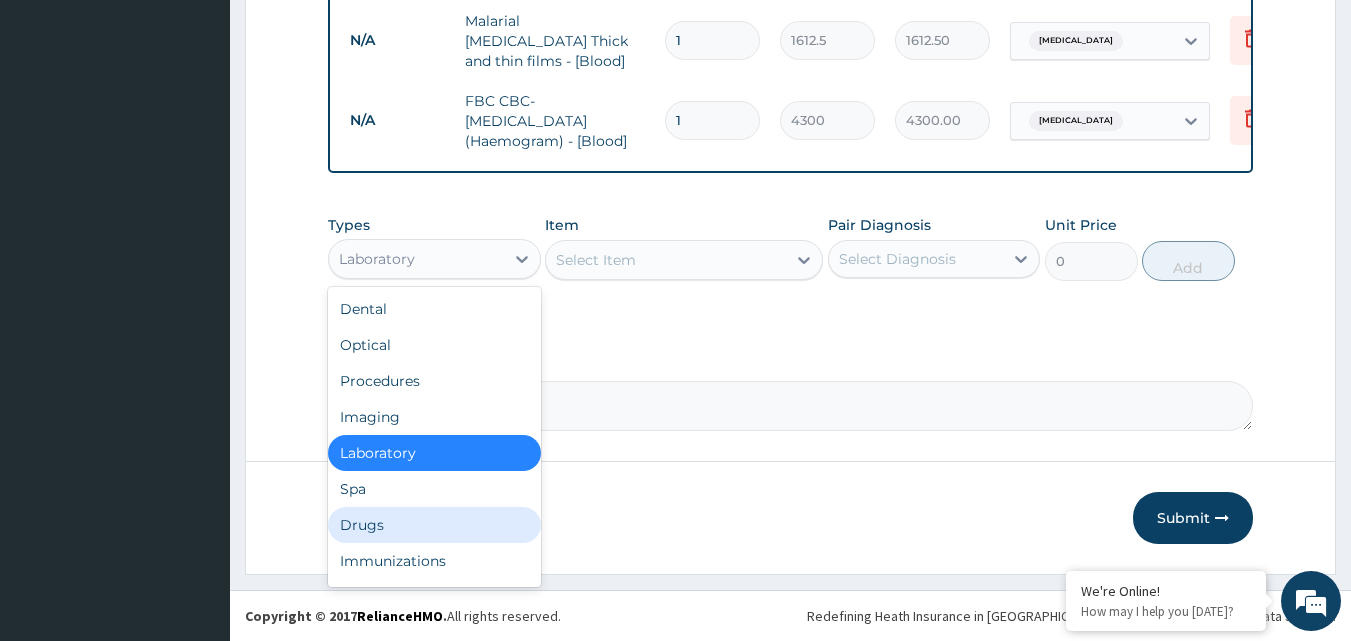 click on "Drugs" at bounding box center [434, 525] 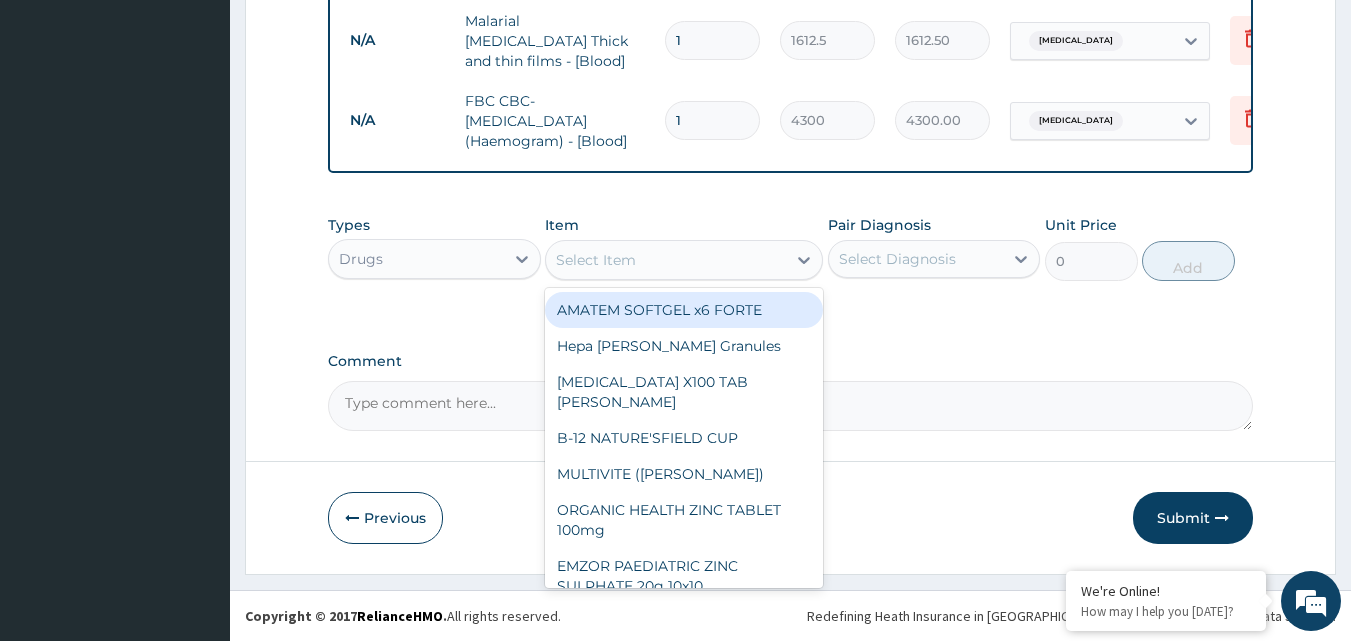 click on "Select Item" at bounding box center [666, 260] 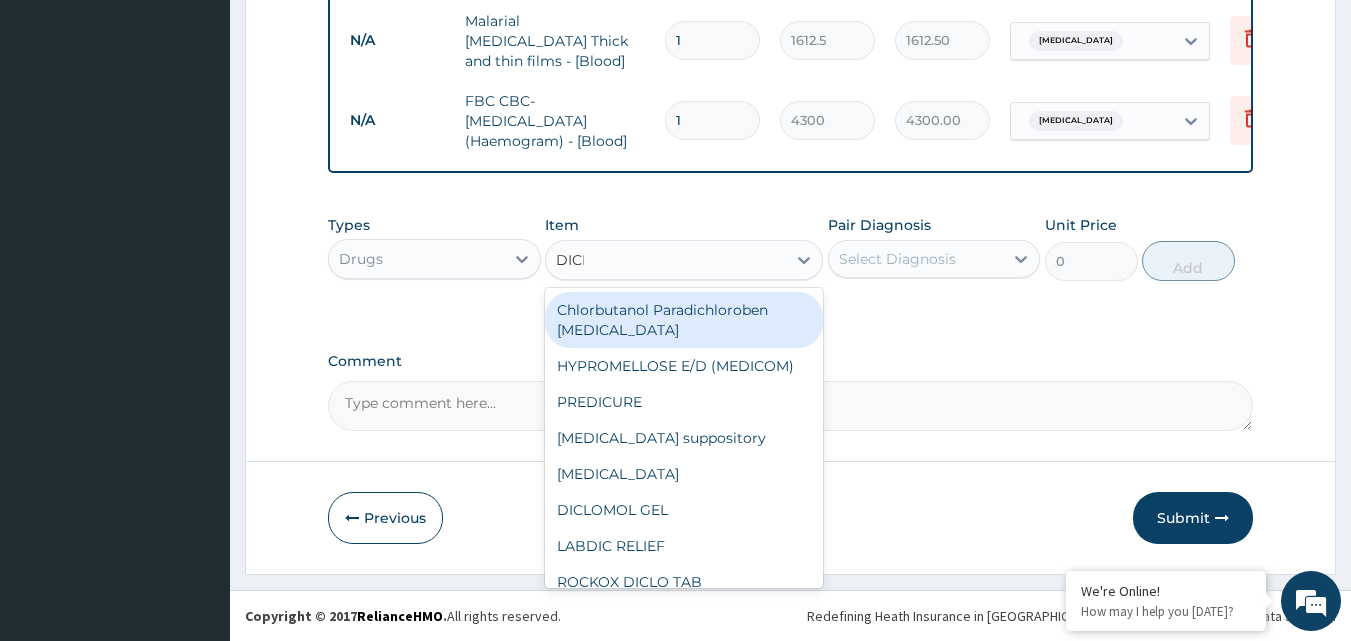 type on "DICLO" 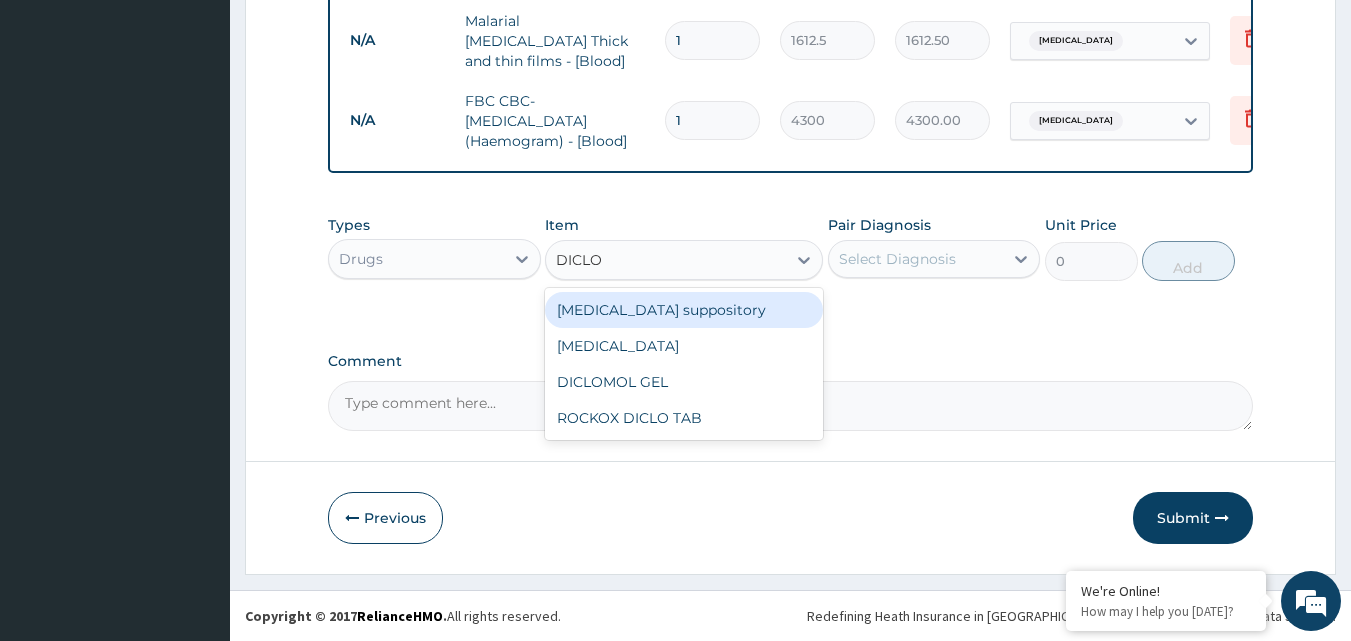 drag, startPoint x: 667, startPoint y: 314, endPoint x: 750, endPoint y: 307, distance: 83.294655 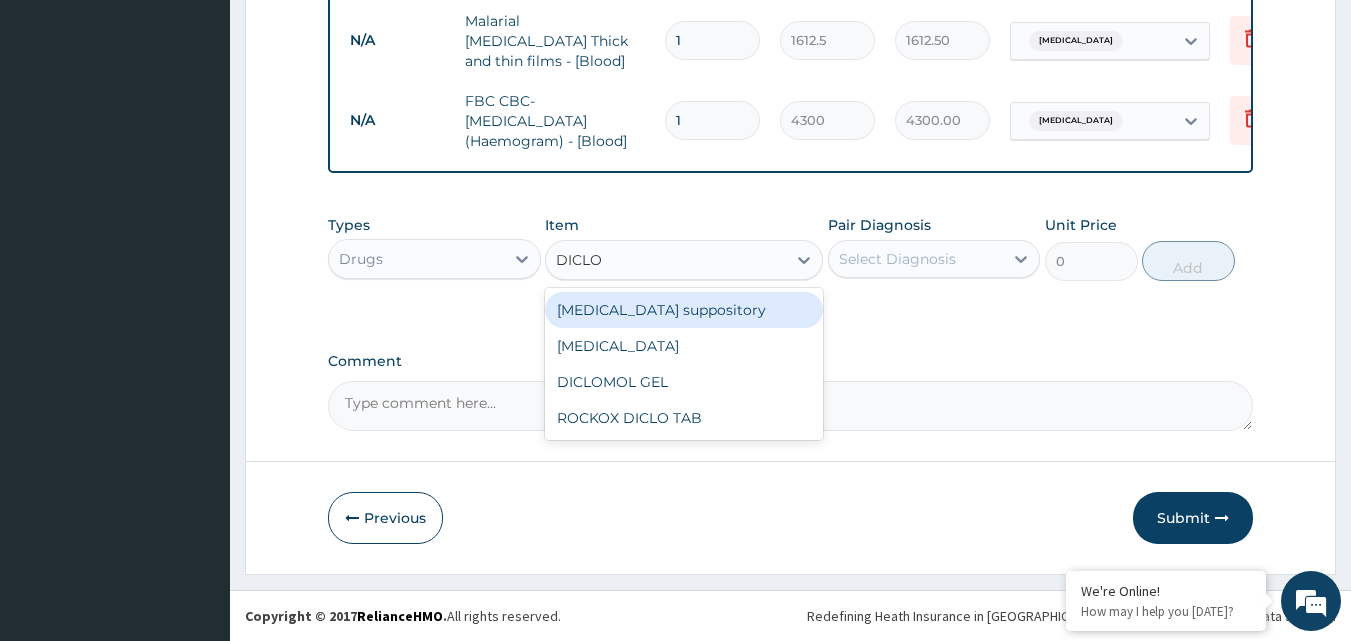 click on "Diclofenac suppository" at bounding box center [684, 310] 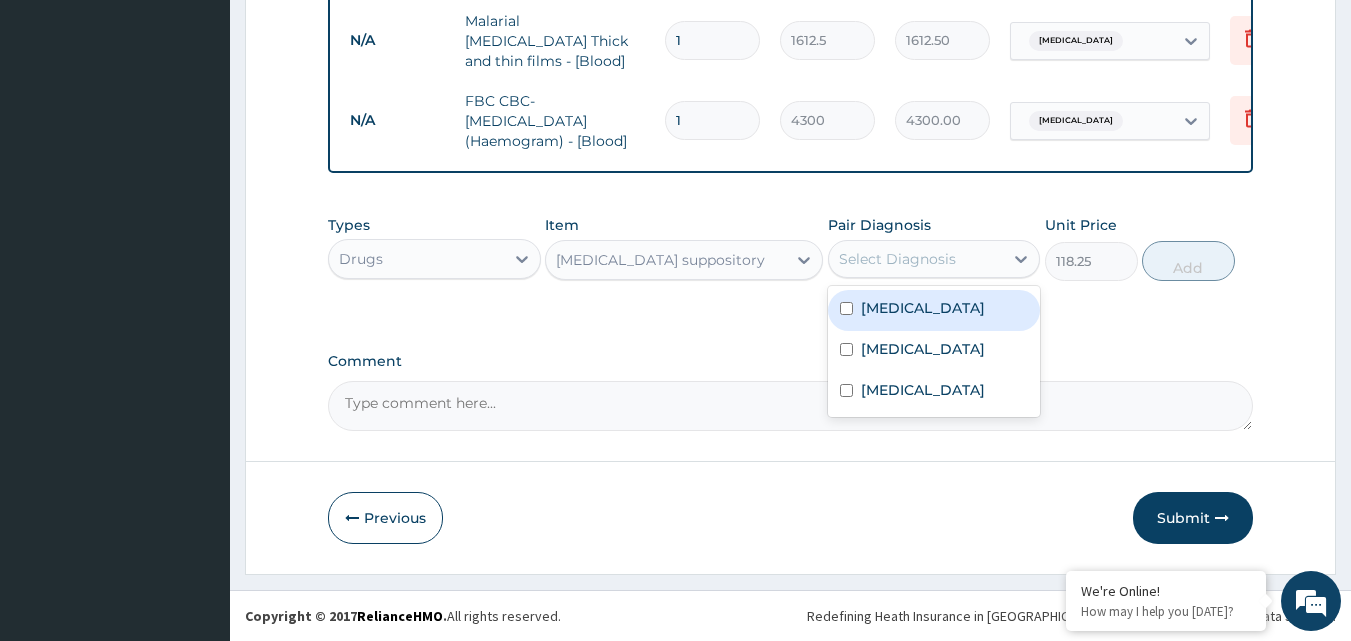 click on "Select Diagnosis" at bounding box center [897, 259] 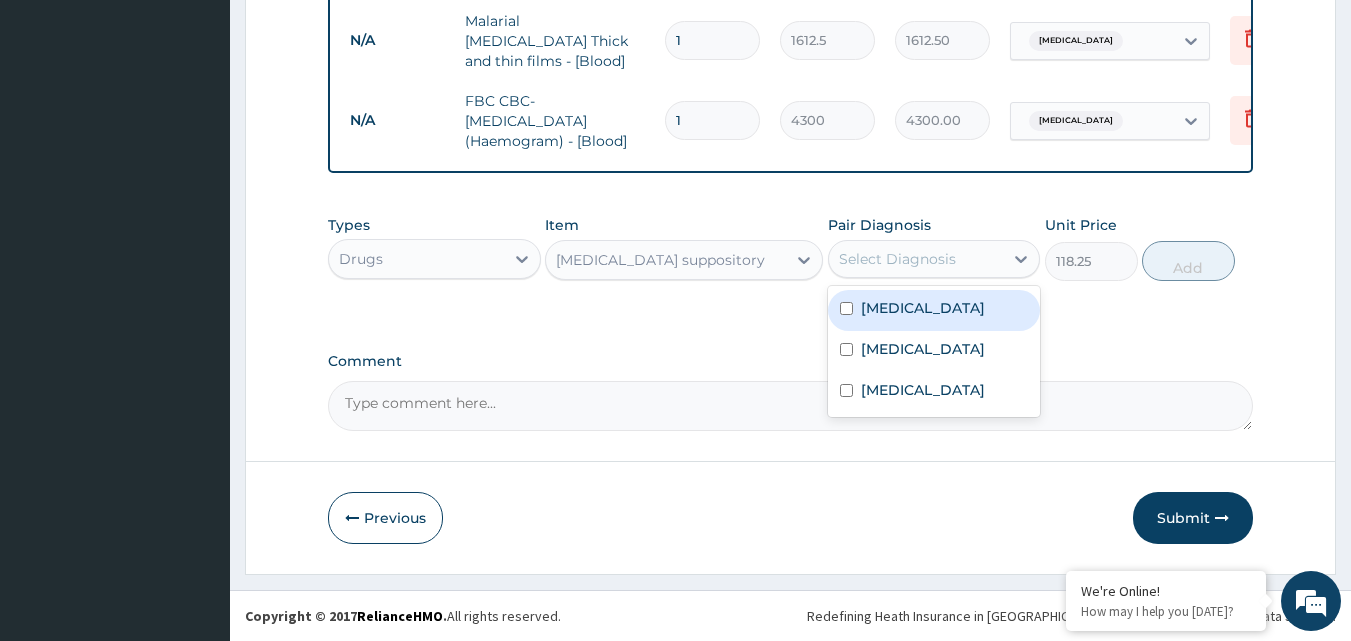 click on "Falciparum malaria" at bounding box center (923, 308) 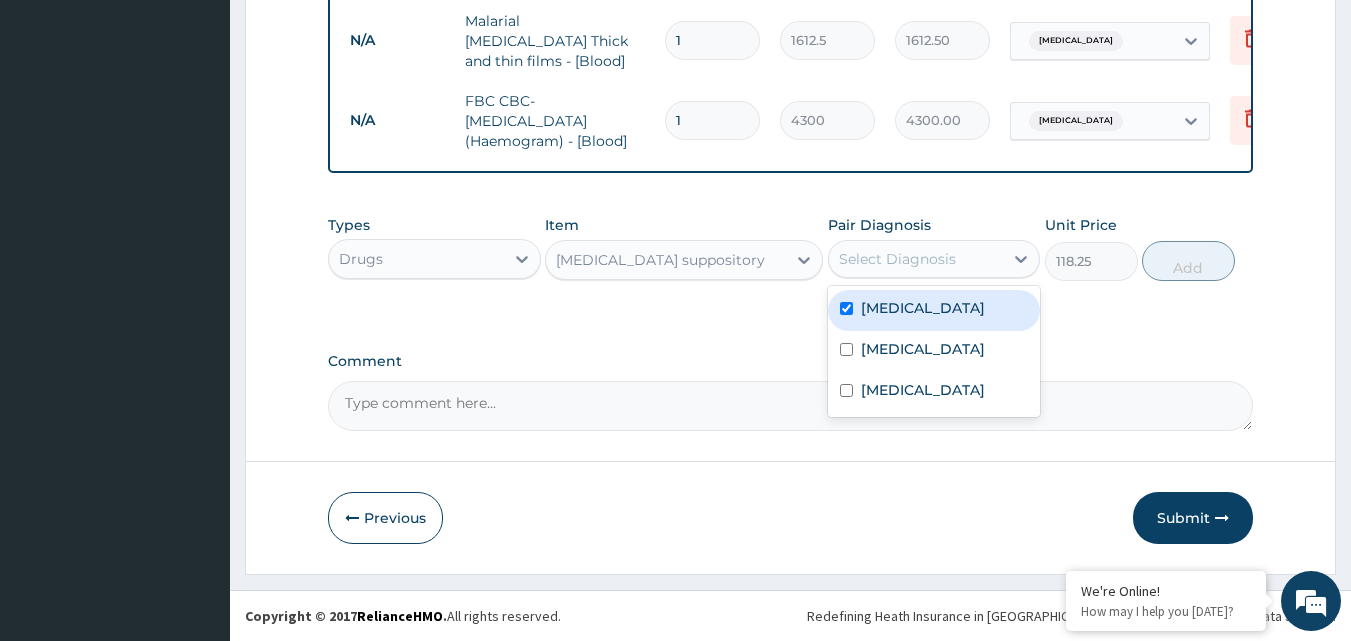 checkbox on "true" 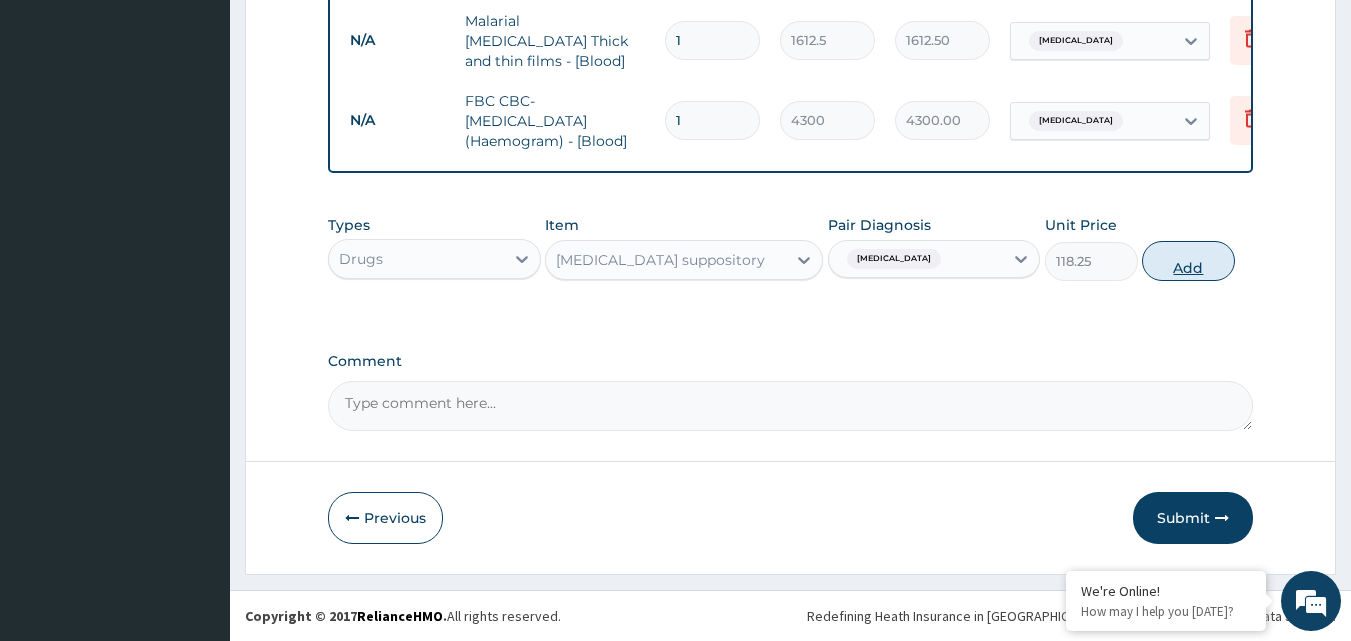 click on "Add" at bounding box center [1188, 261] 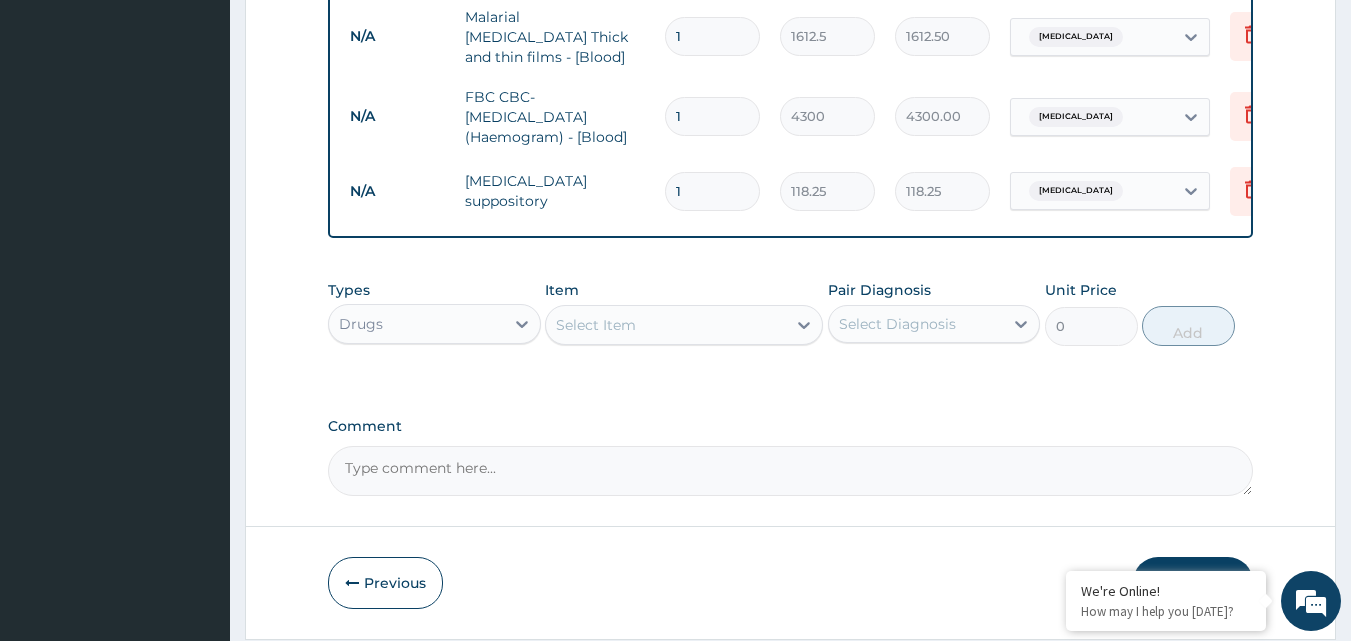 type 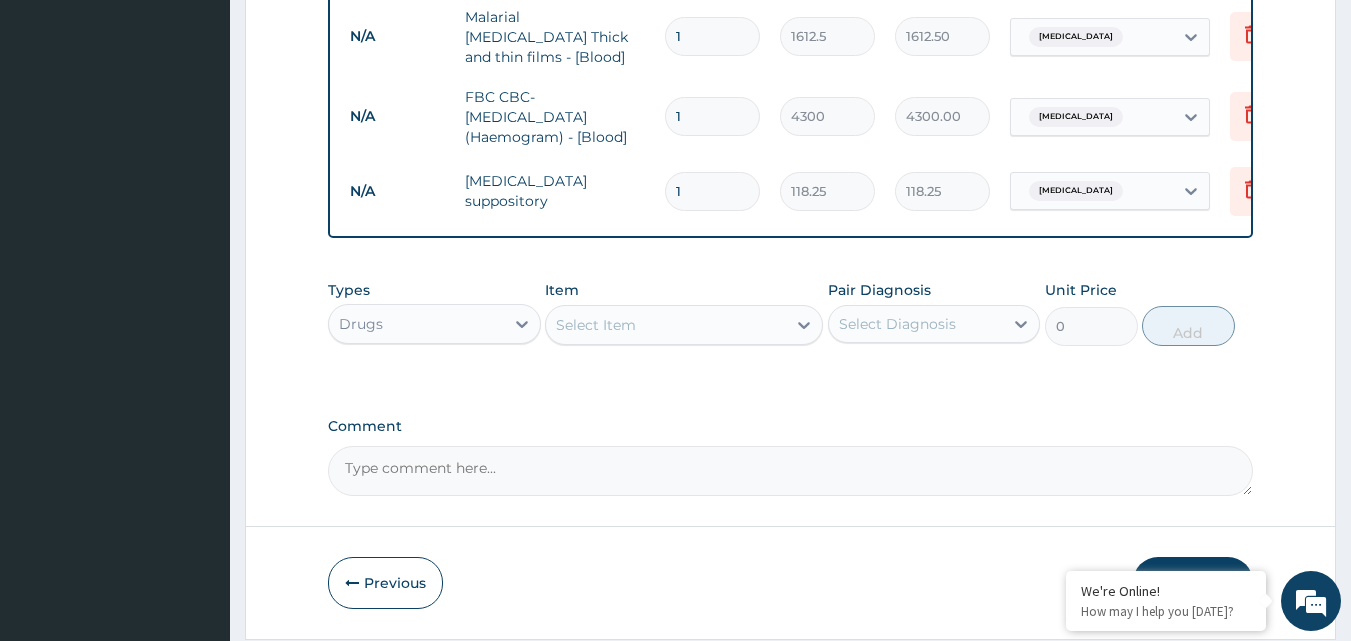type on "0.00" 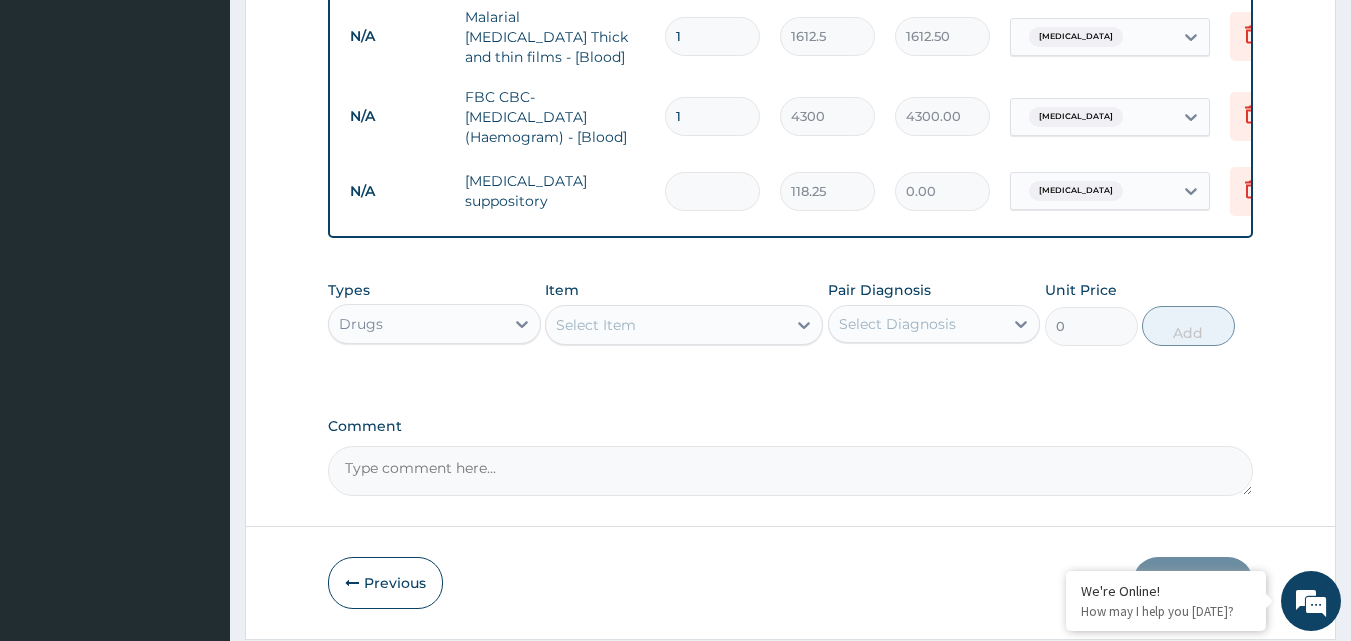 type on "2" 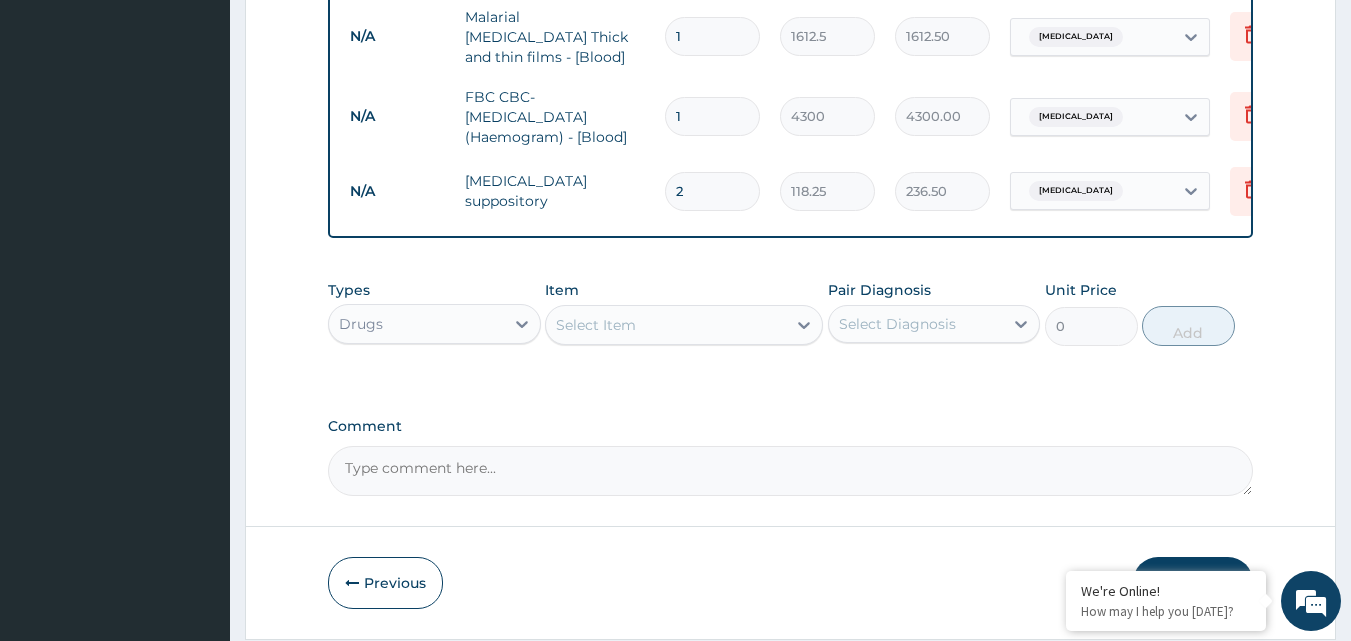type on "2" 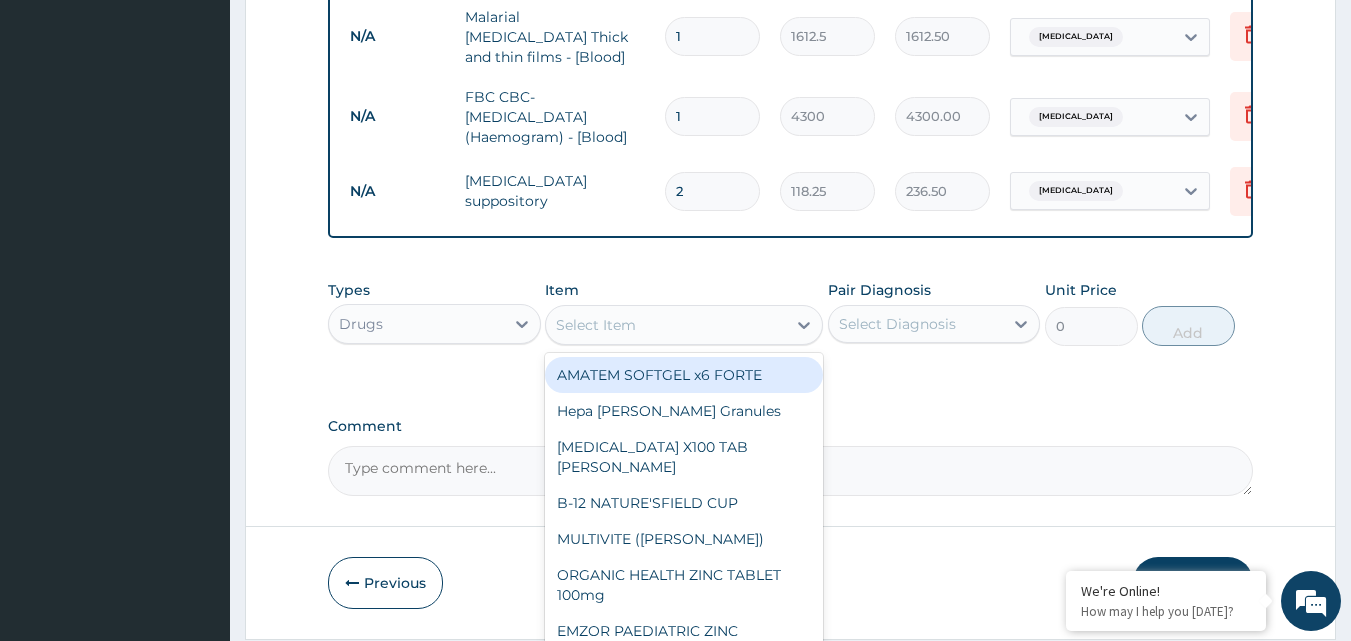 click on "Select Item" at bounding box center (596, 325) 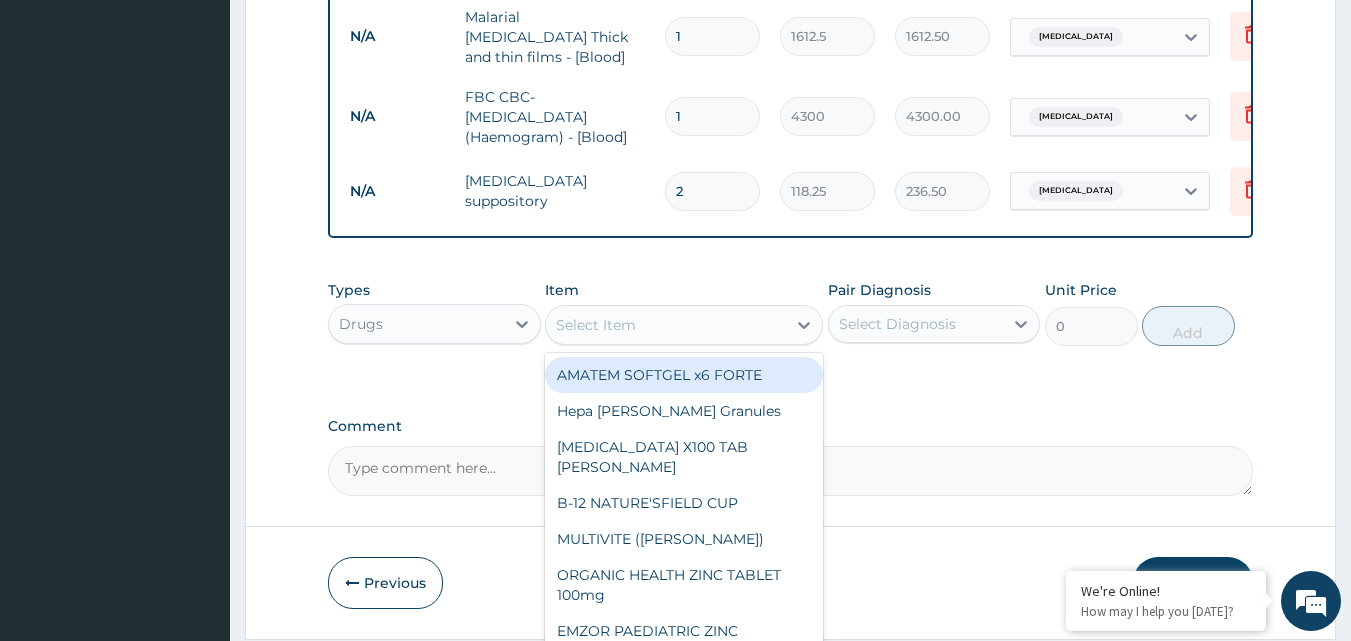 type on "C" 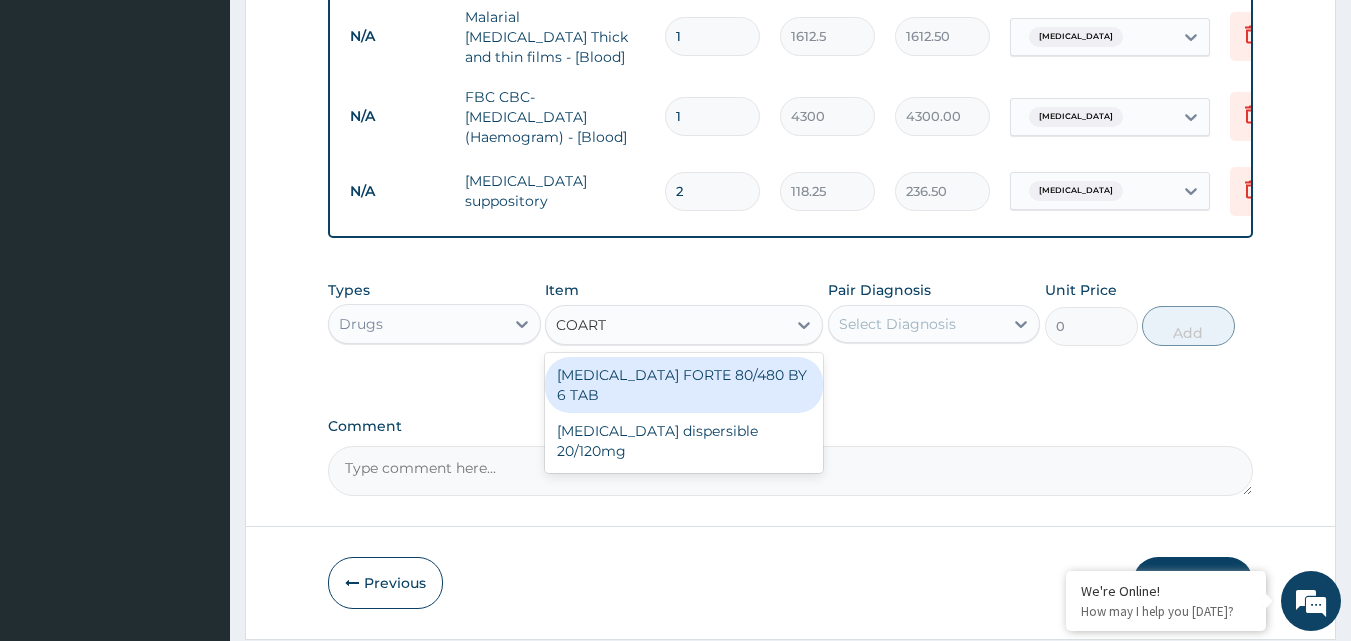 type on "COARTE" 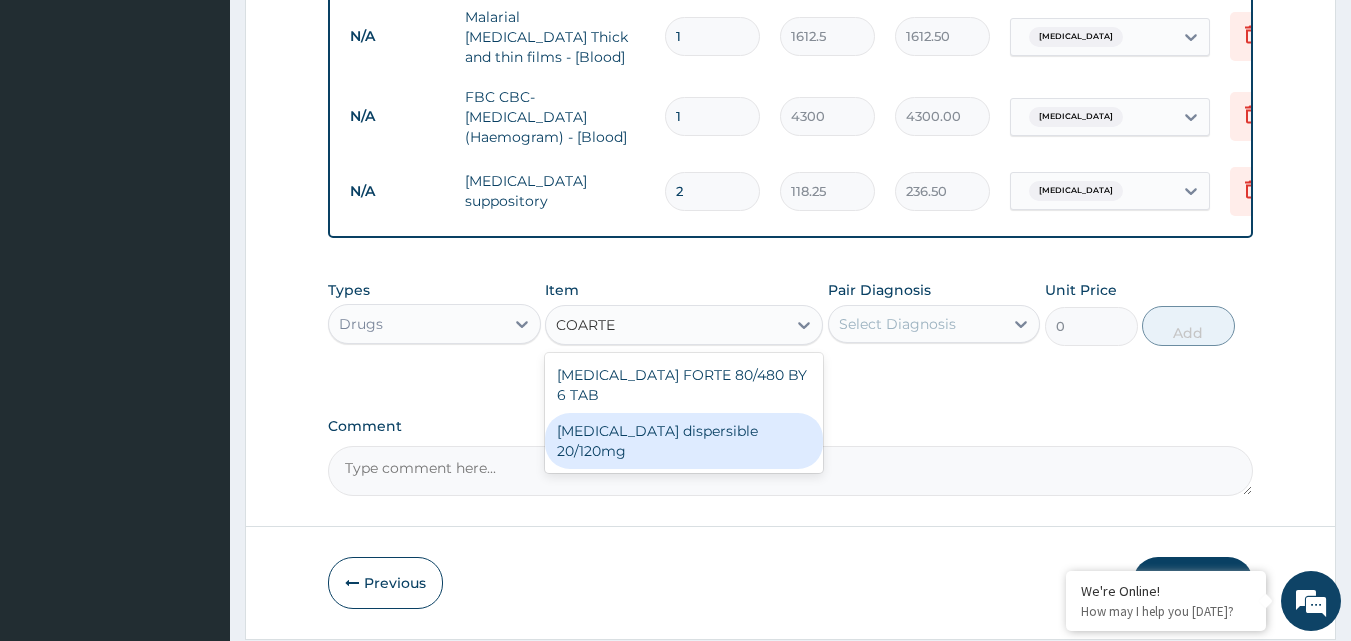 click on "Coartem dispersible 20/120mg" at bounding box center [684, 441] 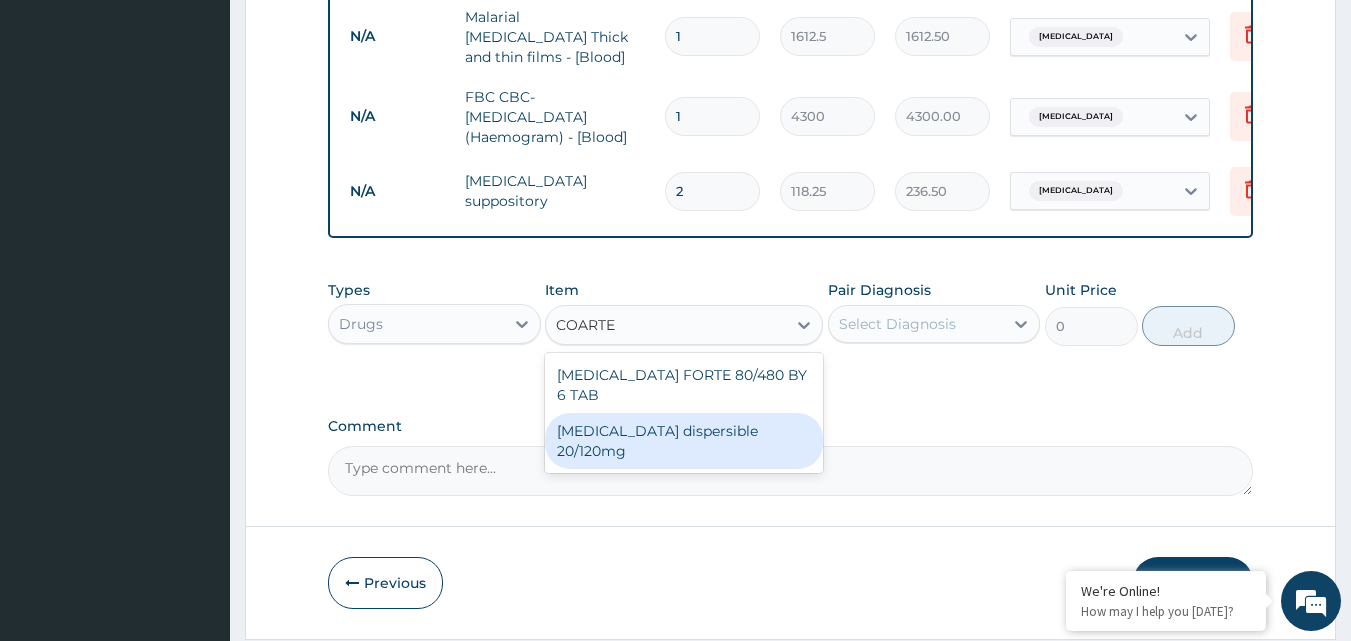 type 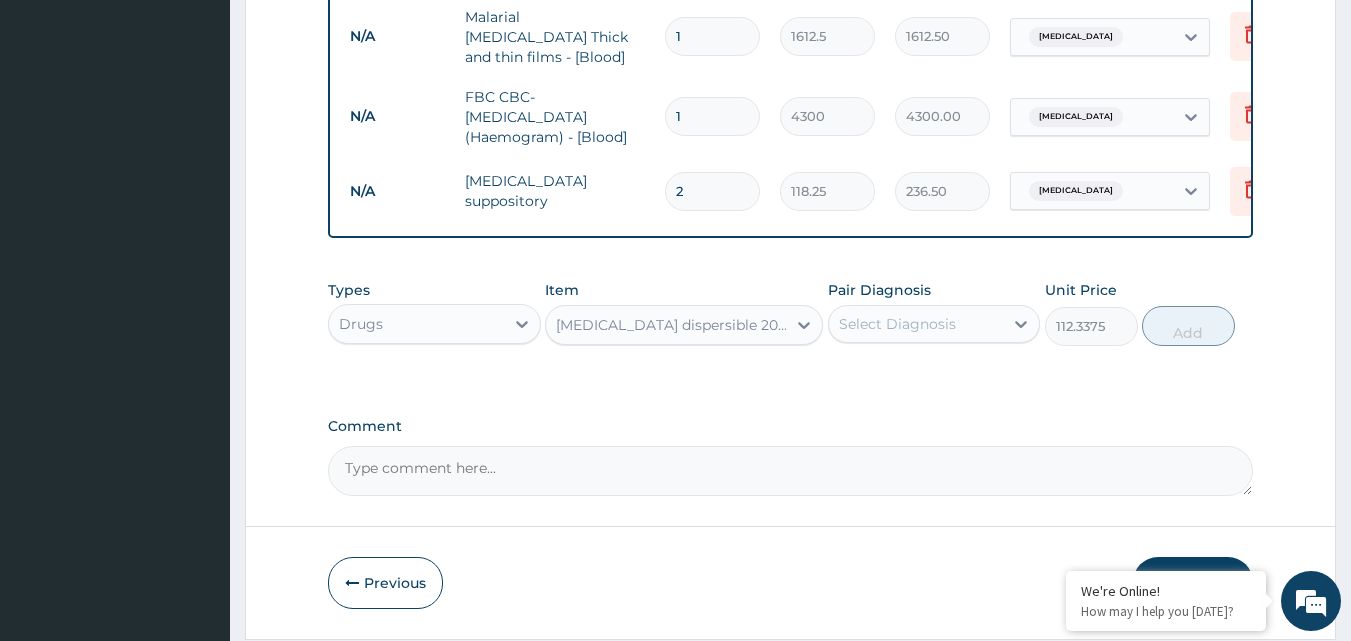 click on "Select Diagnosis" at bounding box center (897, 324) 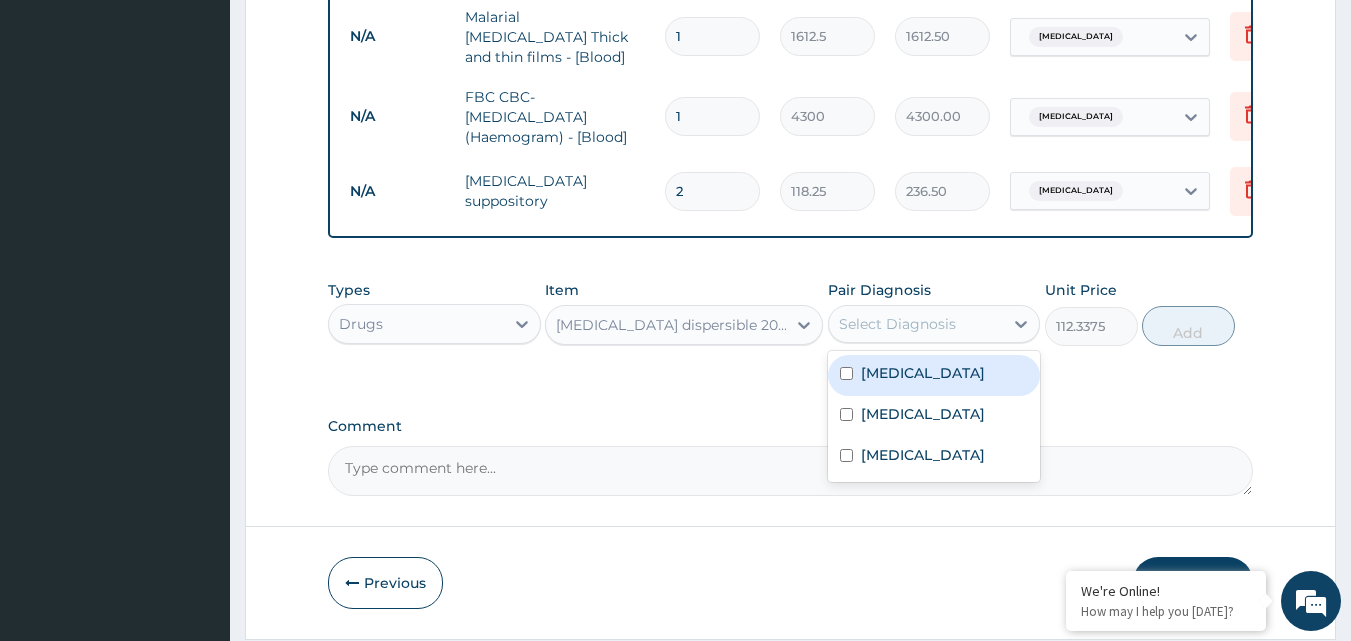 drag, startPoint x: 908, startPoint y: 379, endPoint x: 1067, endPoint y: 344, distance: 162.80664 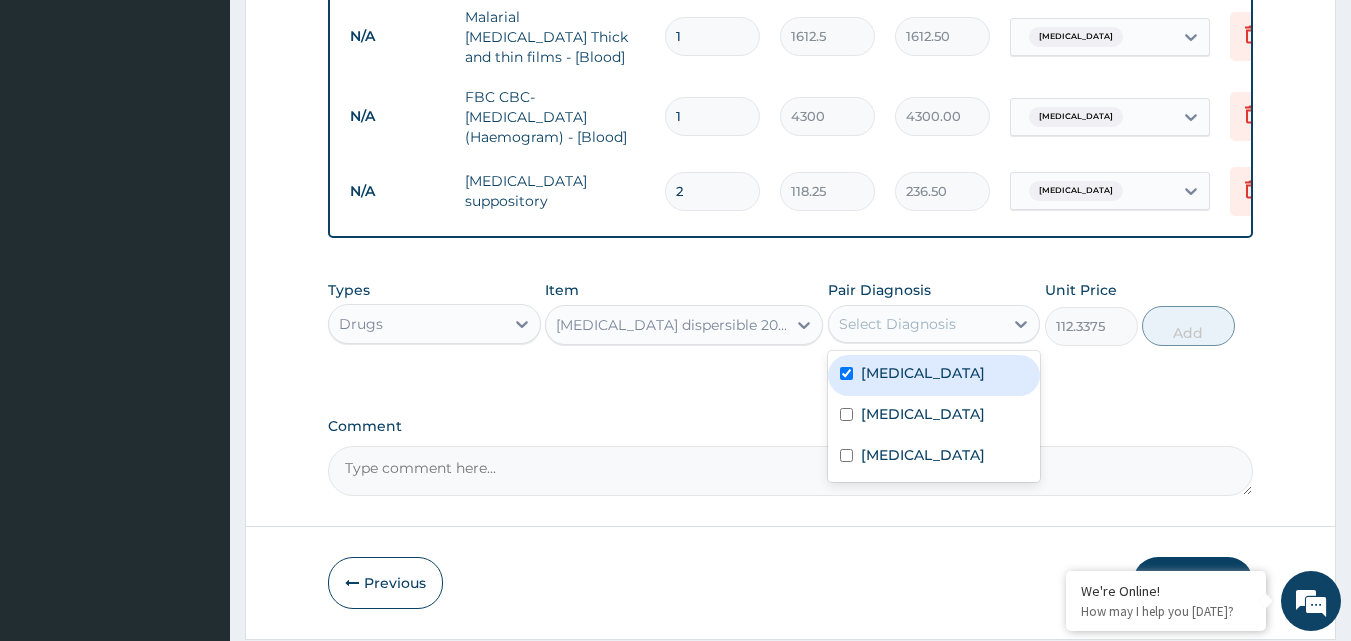 checkbox on "true" 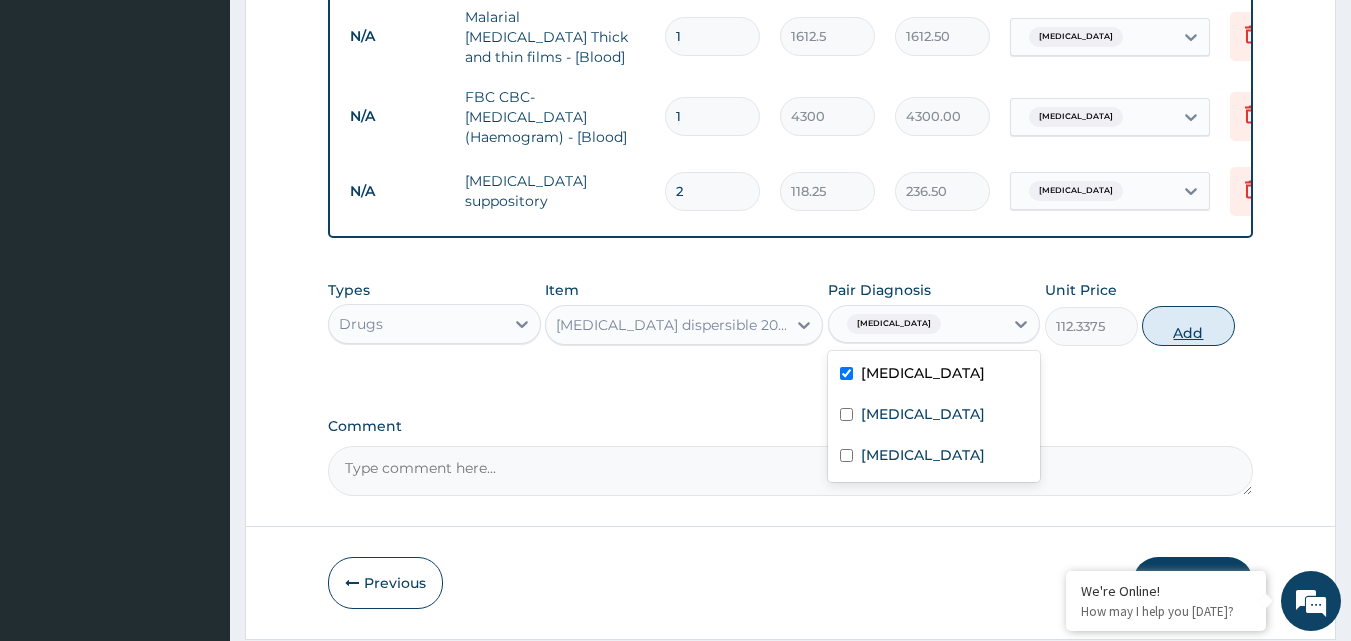 click on "Add" at bounding box center (1188, 326) 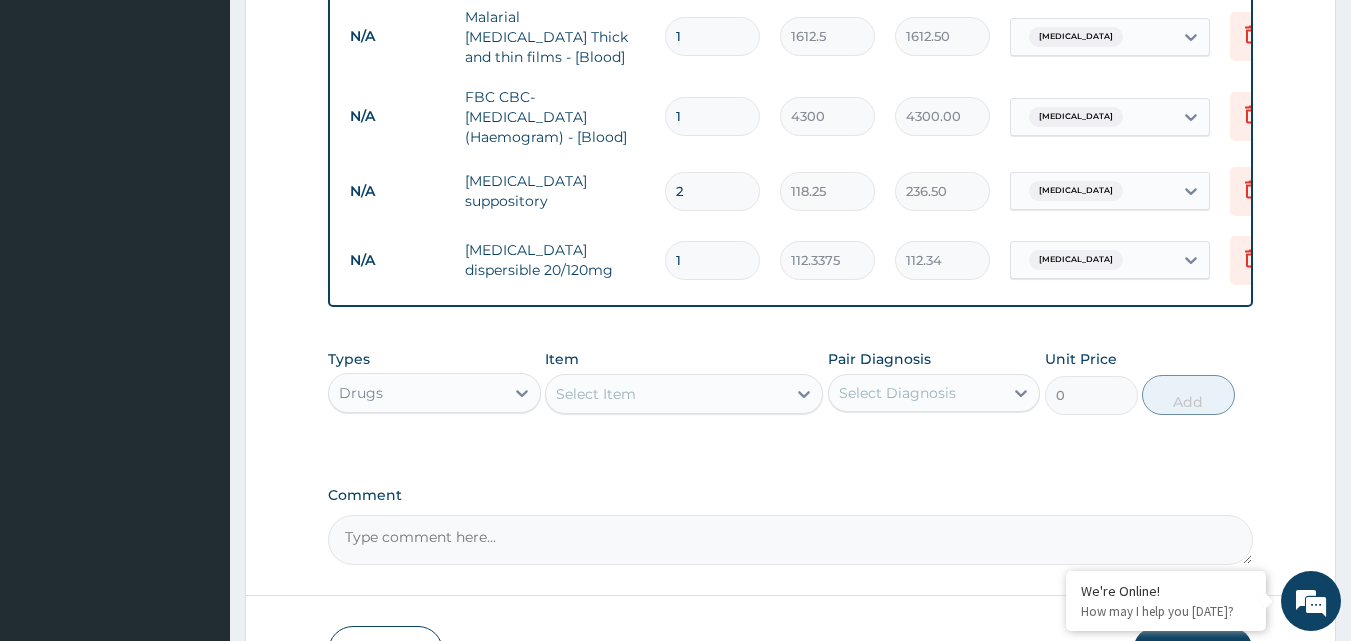 type on "18" 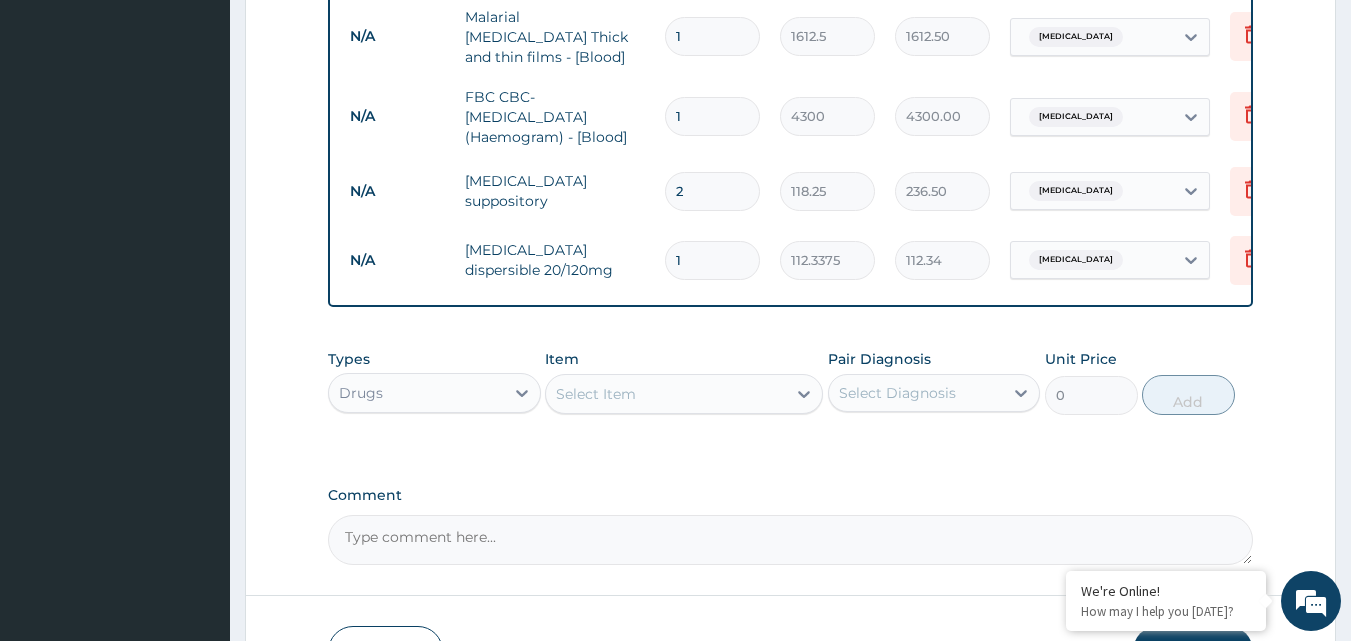 type on "2022.08" 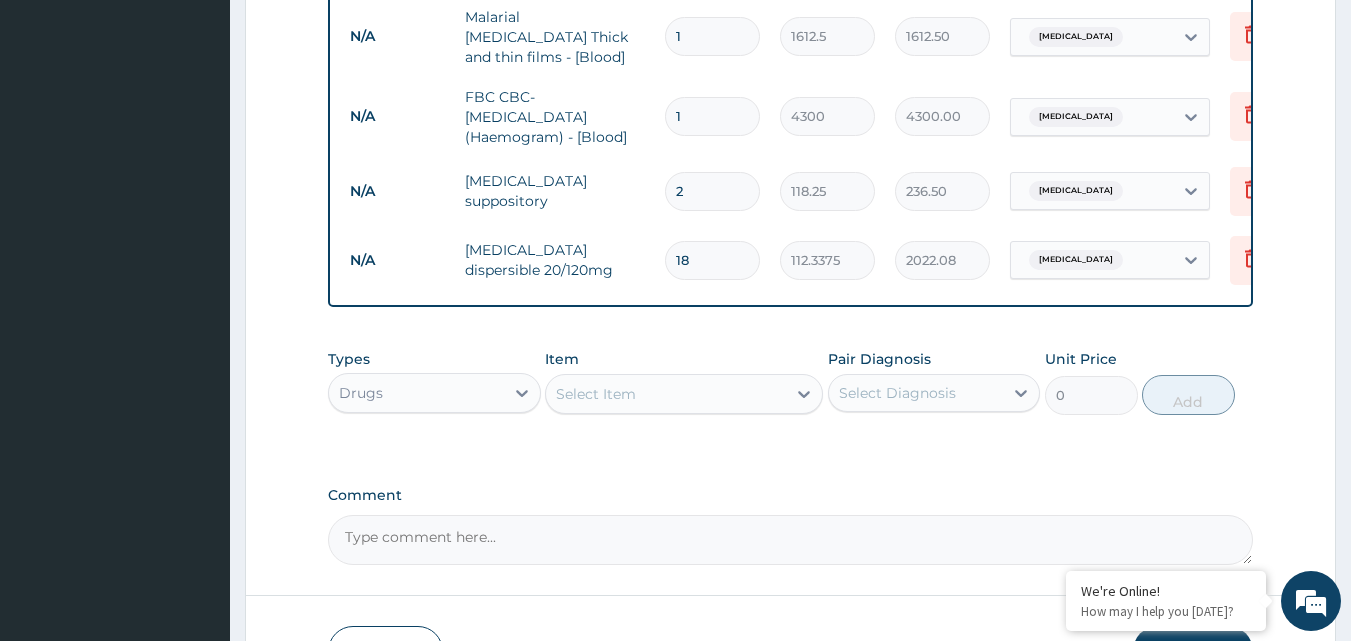 type on "18" 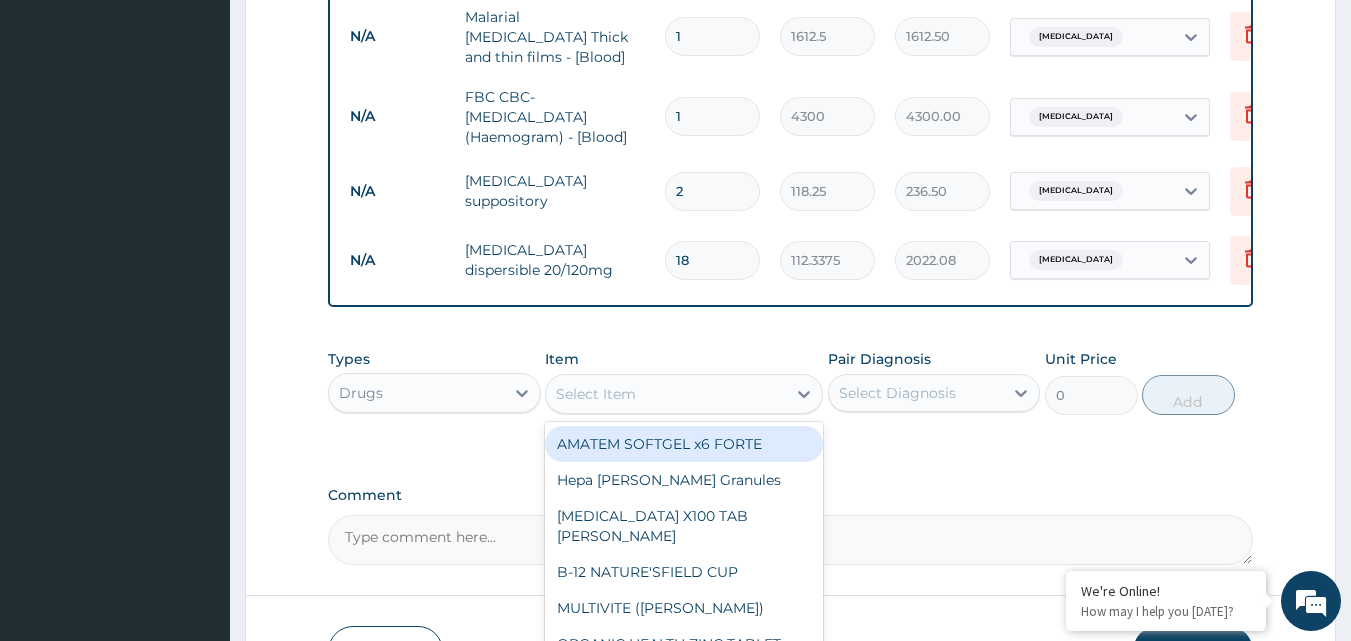 click on "Select Item" at bounding box center [666, 394] 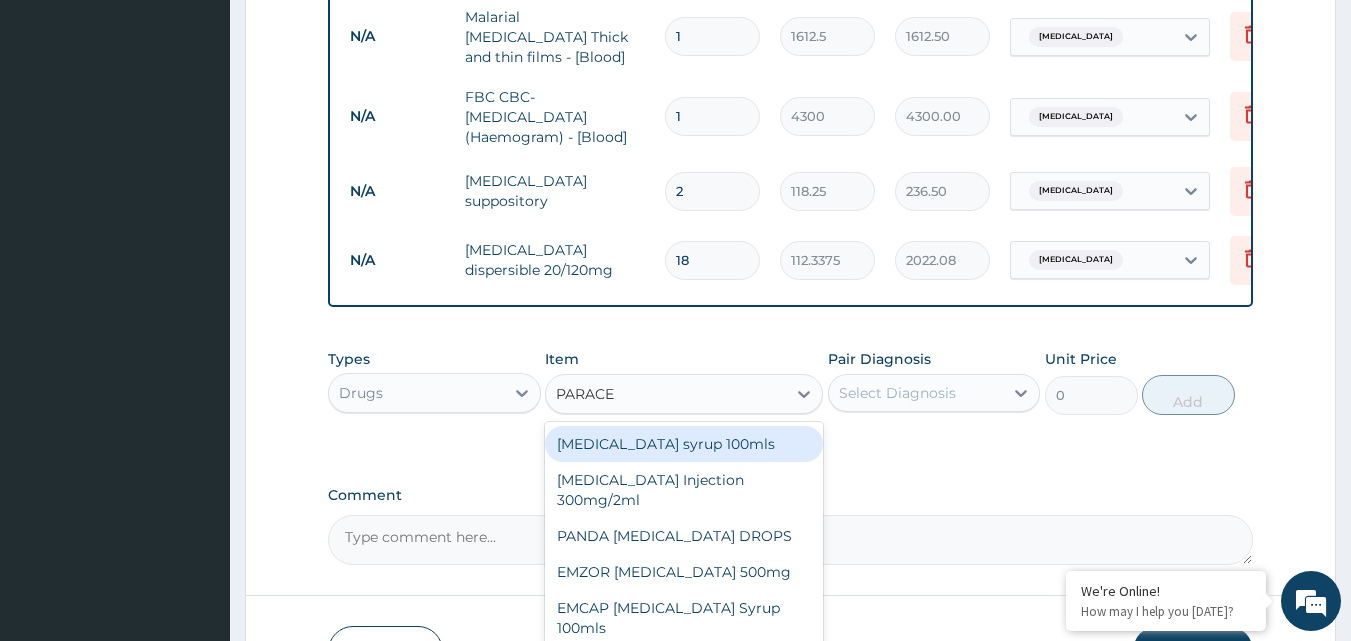type on "PARACET" 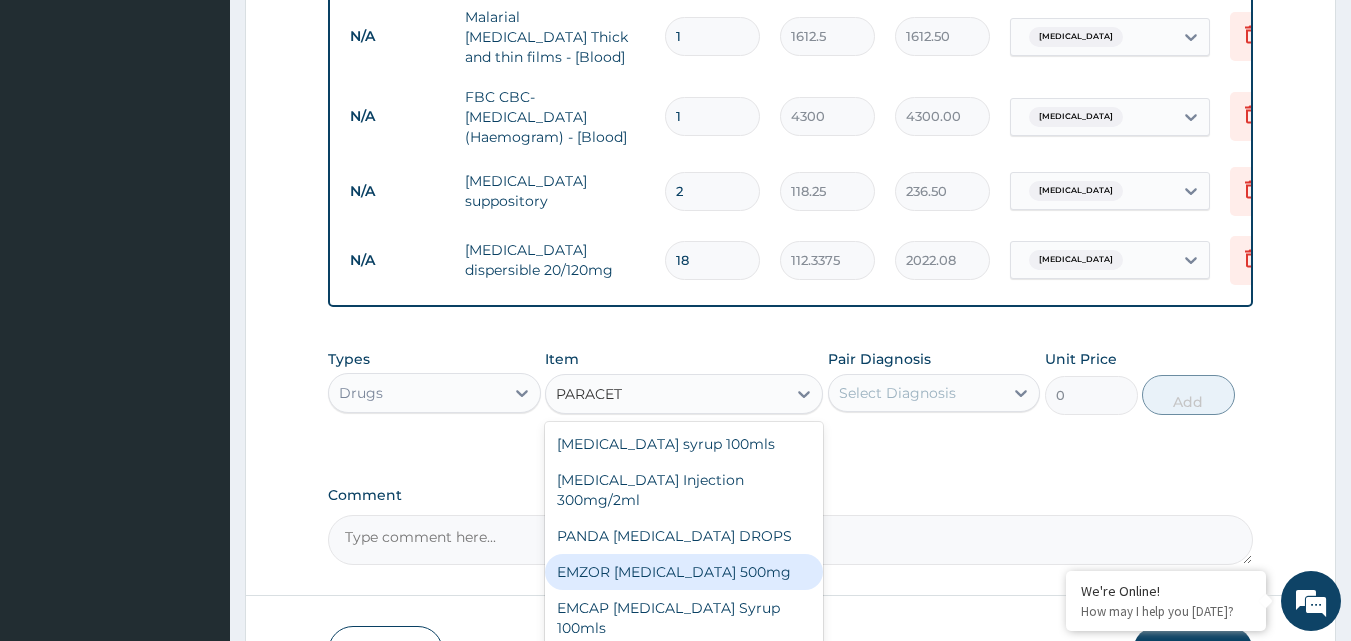 click on "EMZOR PARACETAMOL 500mg" at bounding box center [684, 572] 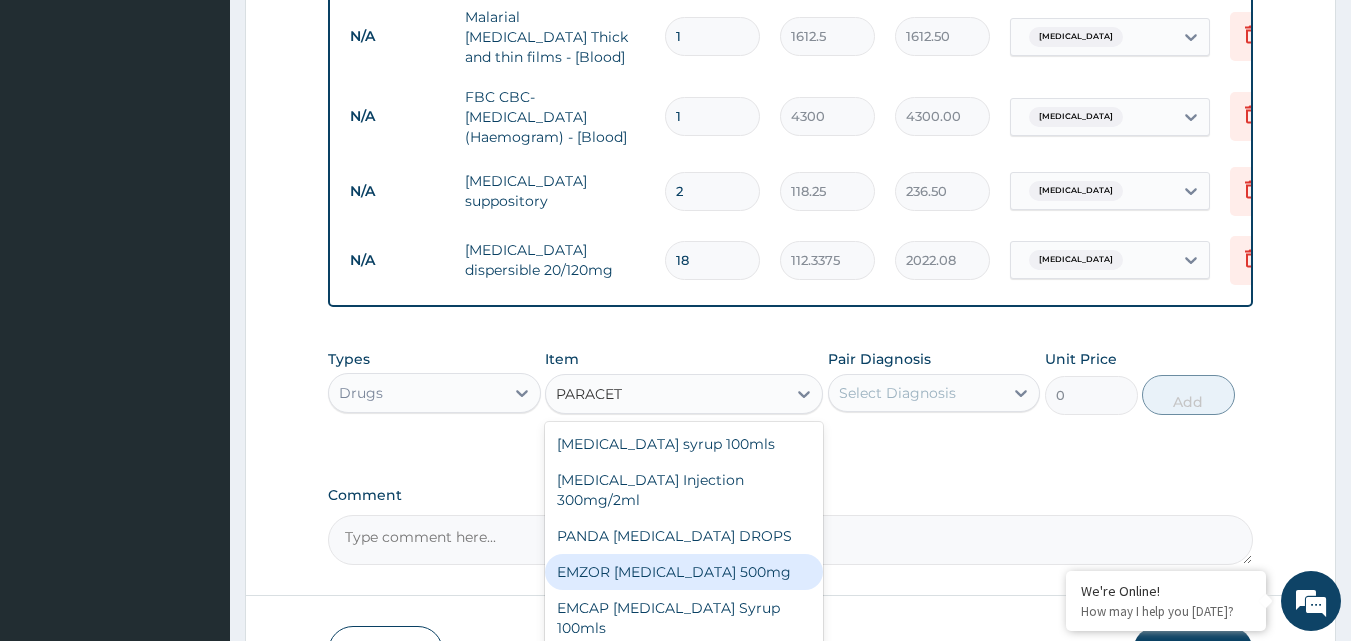 type 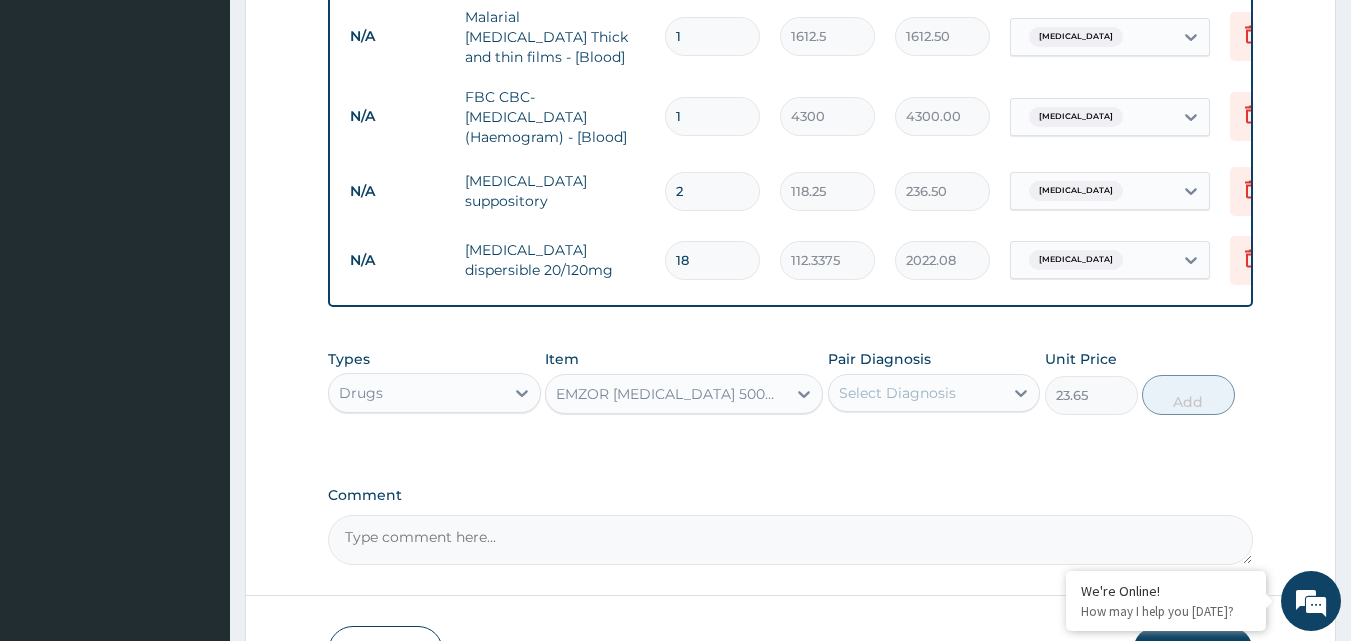 click on "Select Diagnosis" at bounding box center [897, 393] 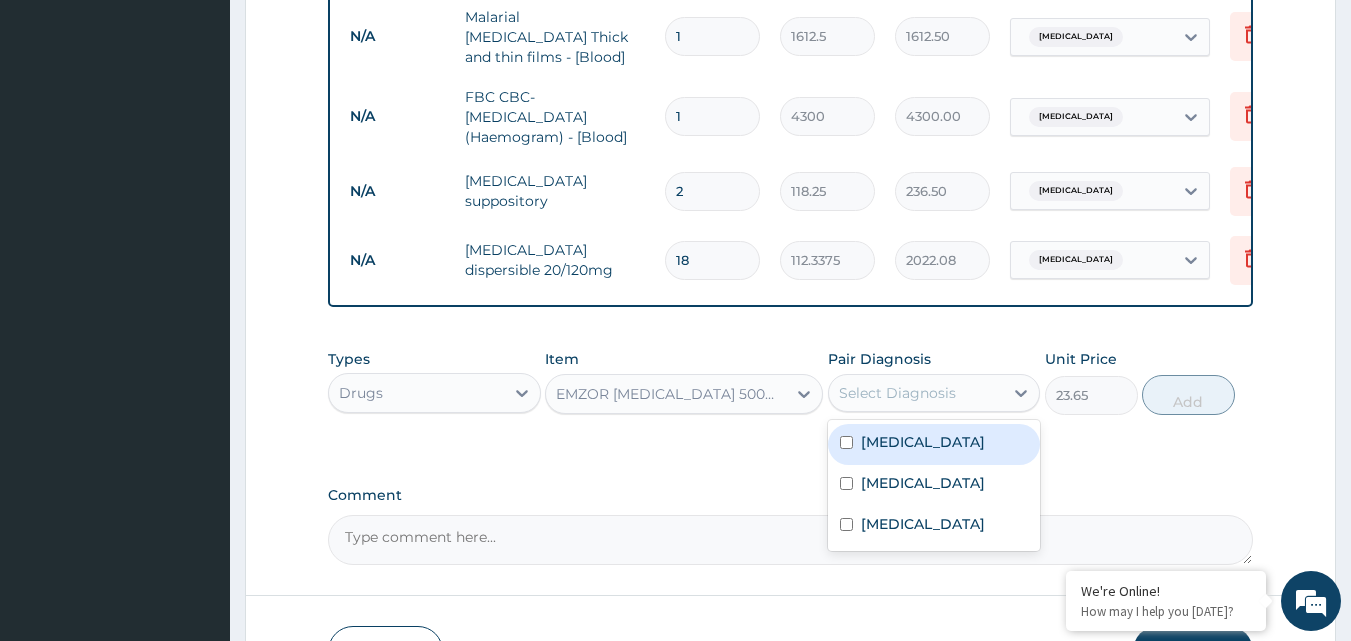 click on "Falciparum malaria" at bounding box center (923, 442) 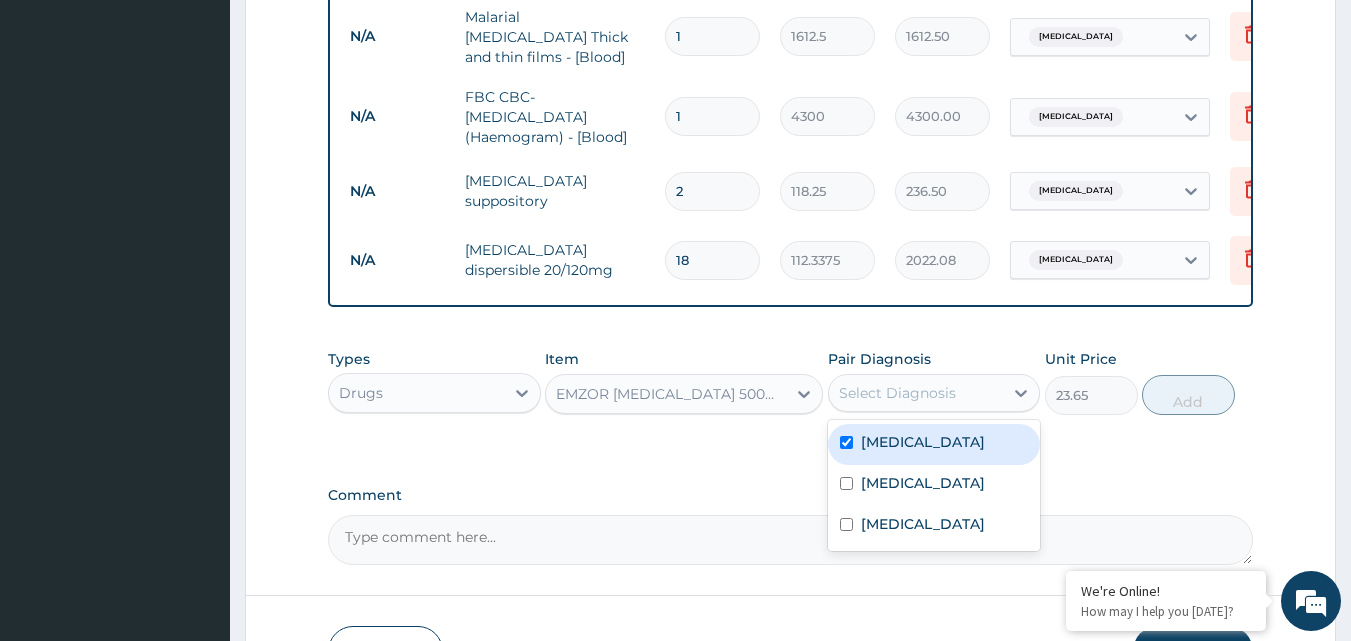 checkbox on "true" 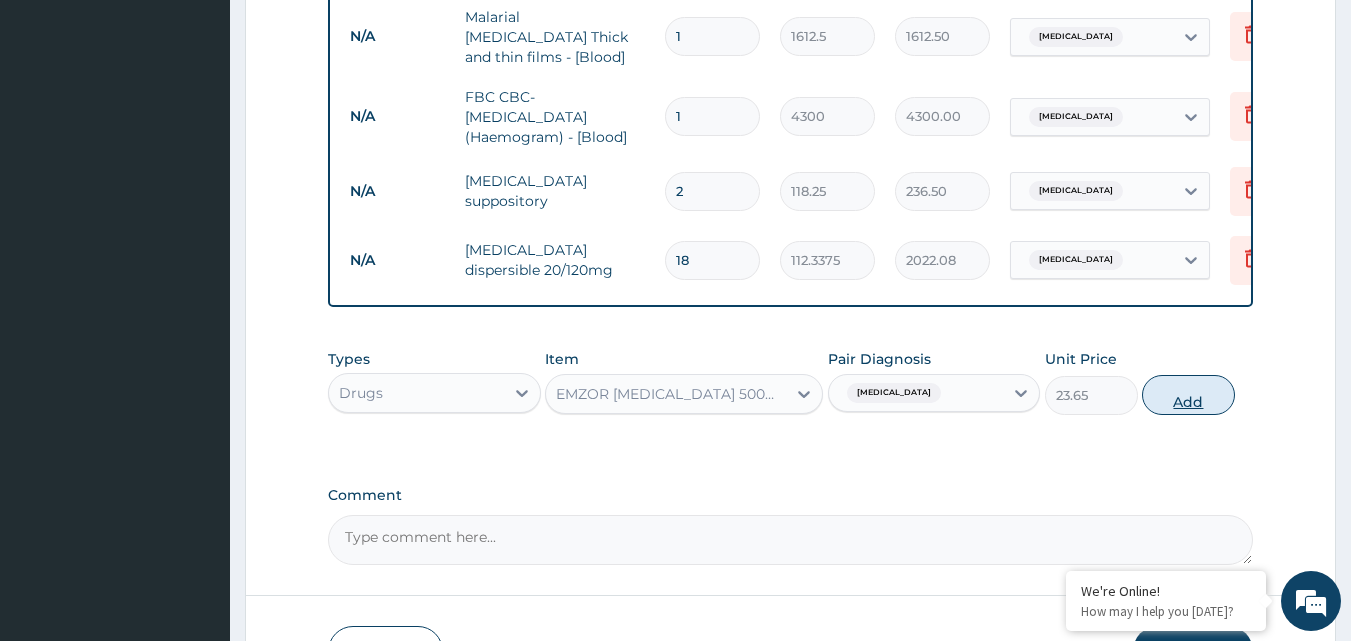 click on "Add" at bounding box center (1188, 395) 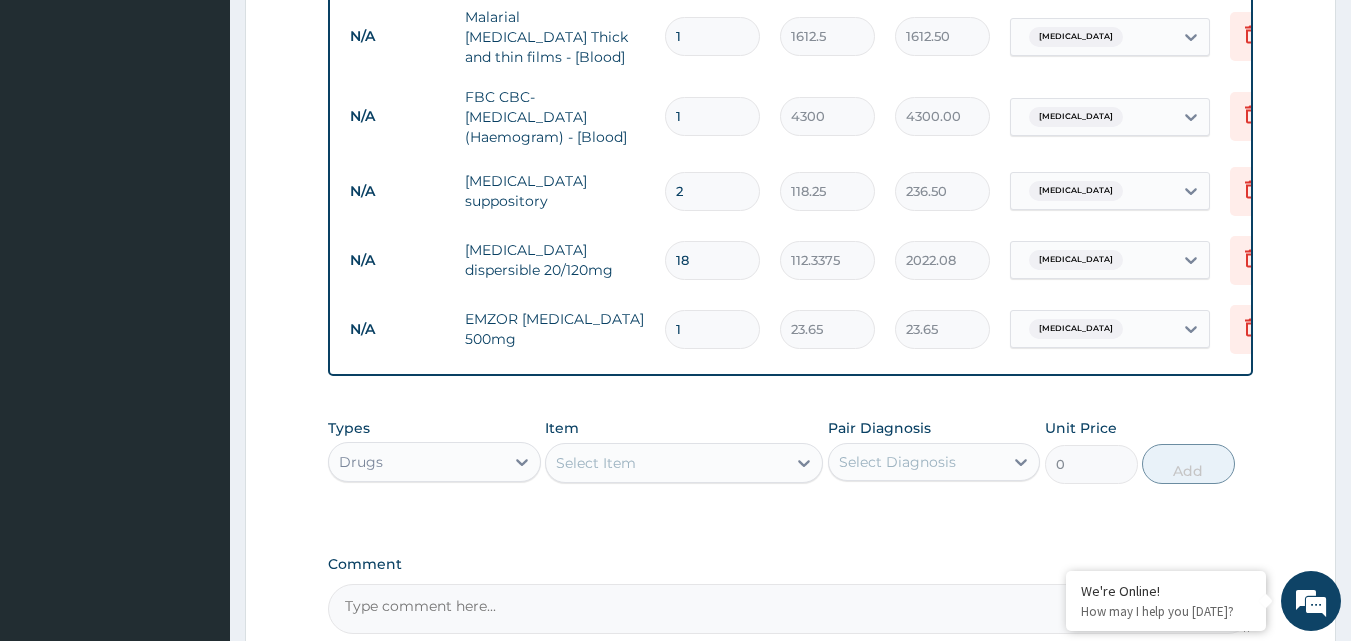 type 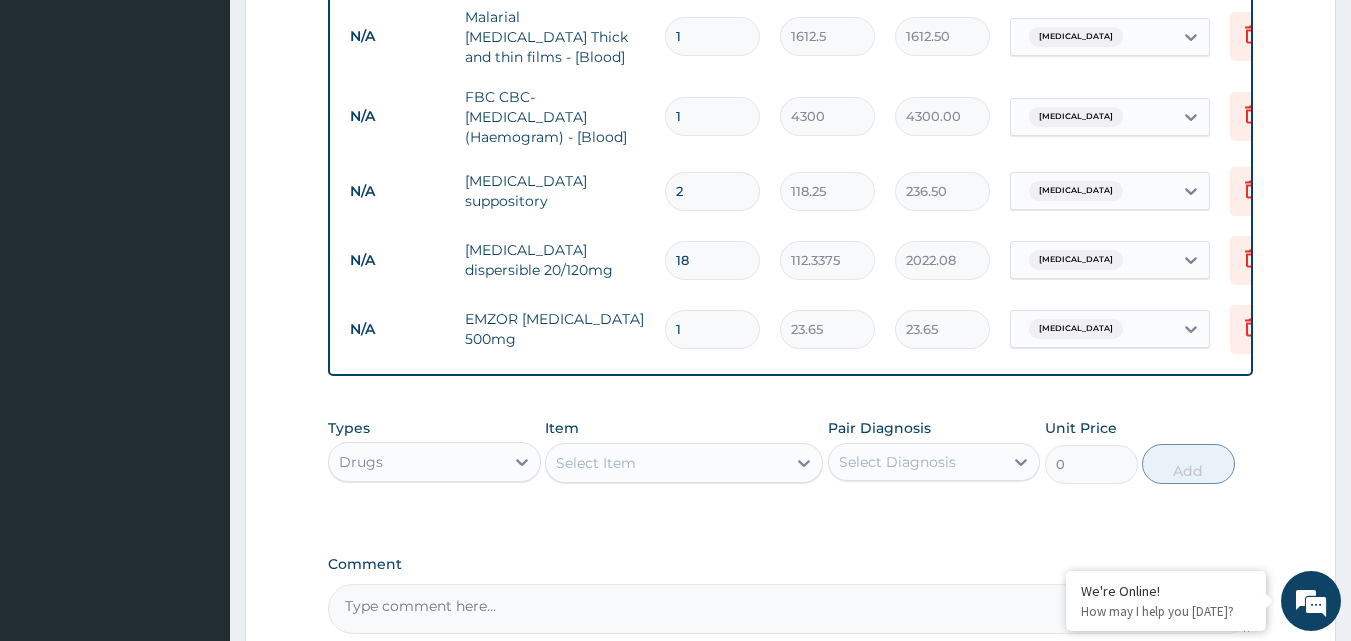 type on "0.00" 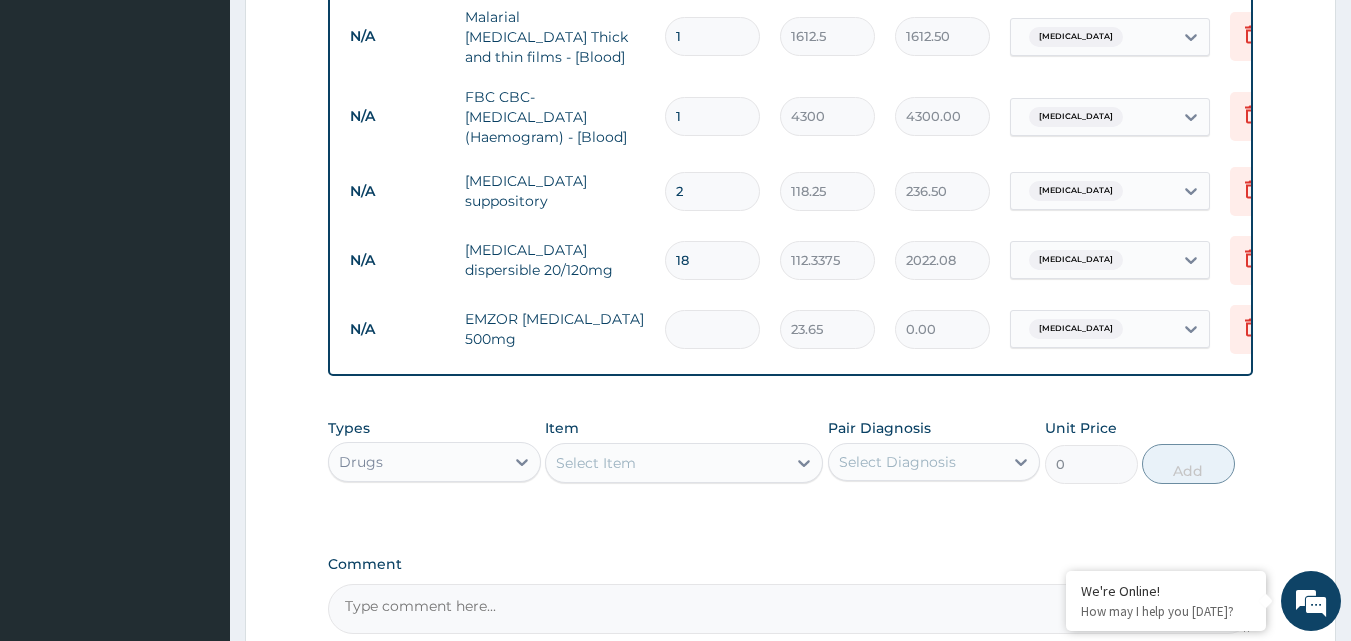 type on "9" 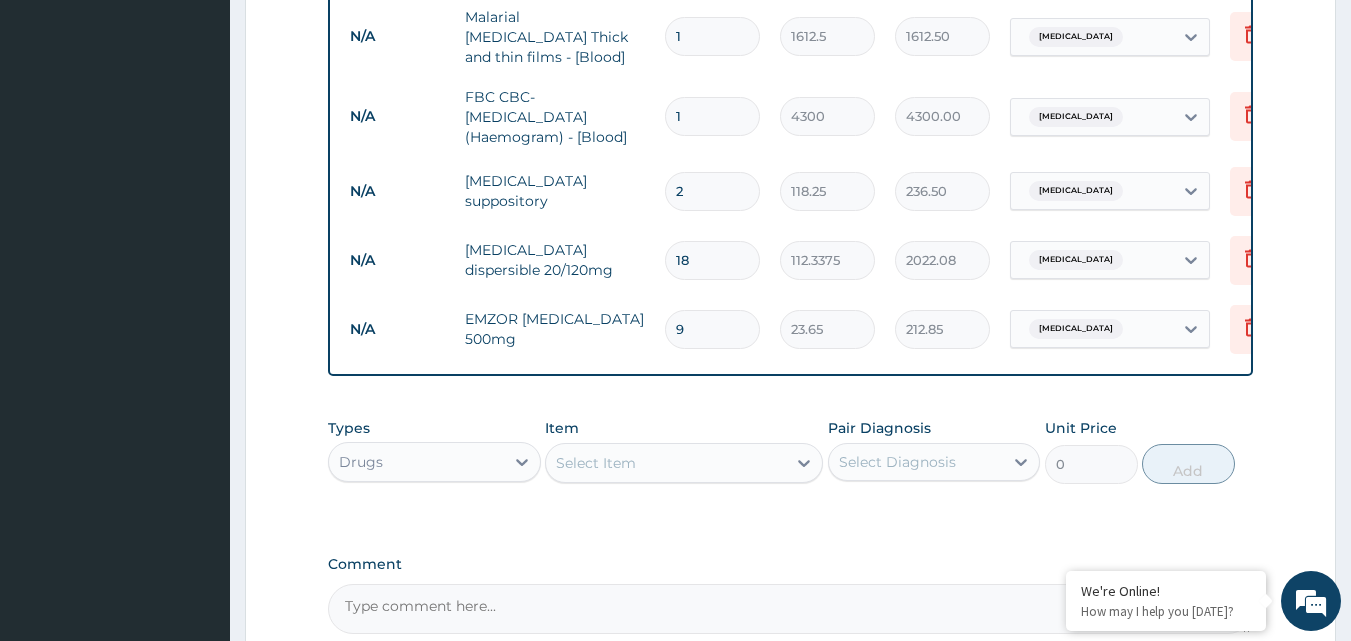 type on "9" 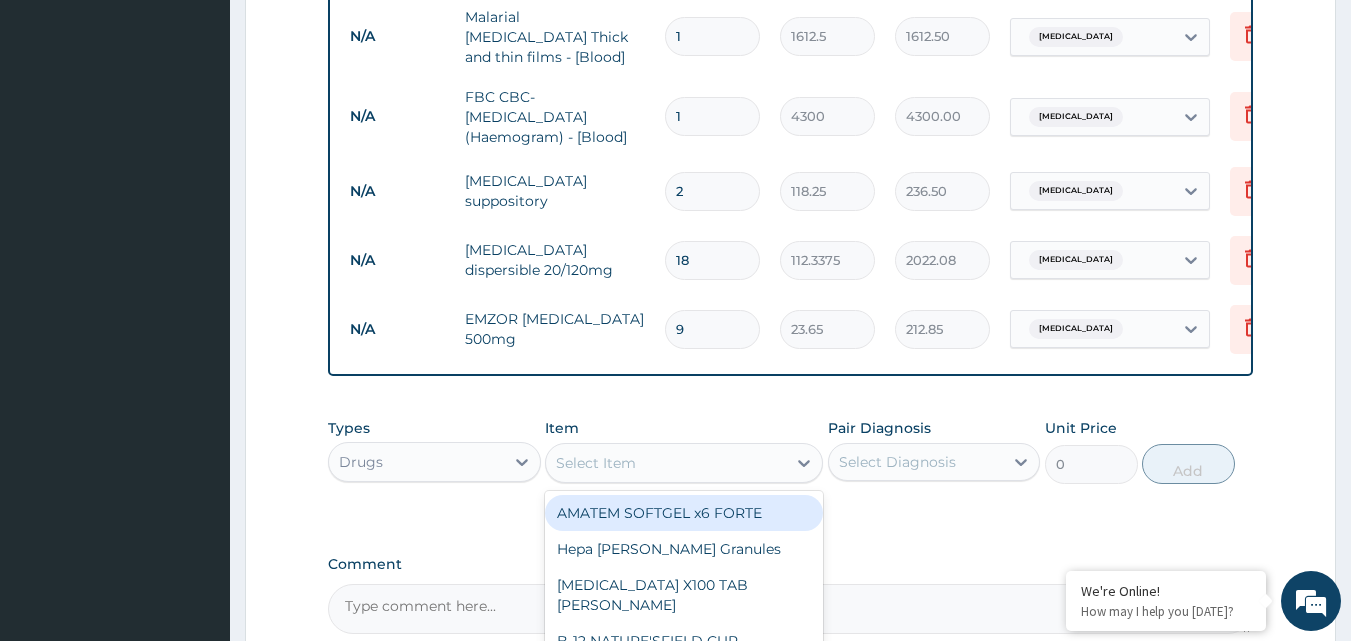 click on "Select Item" at bounding box center (596, 463) 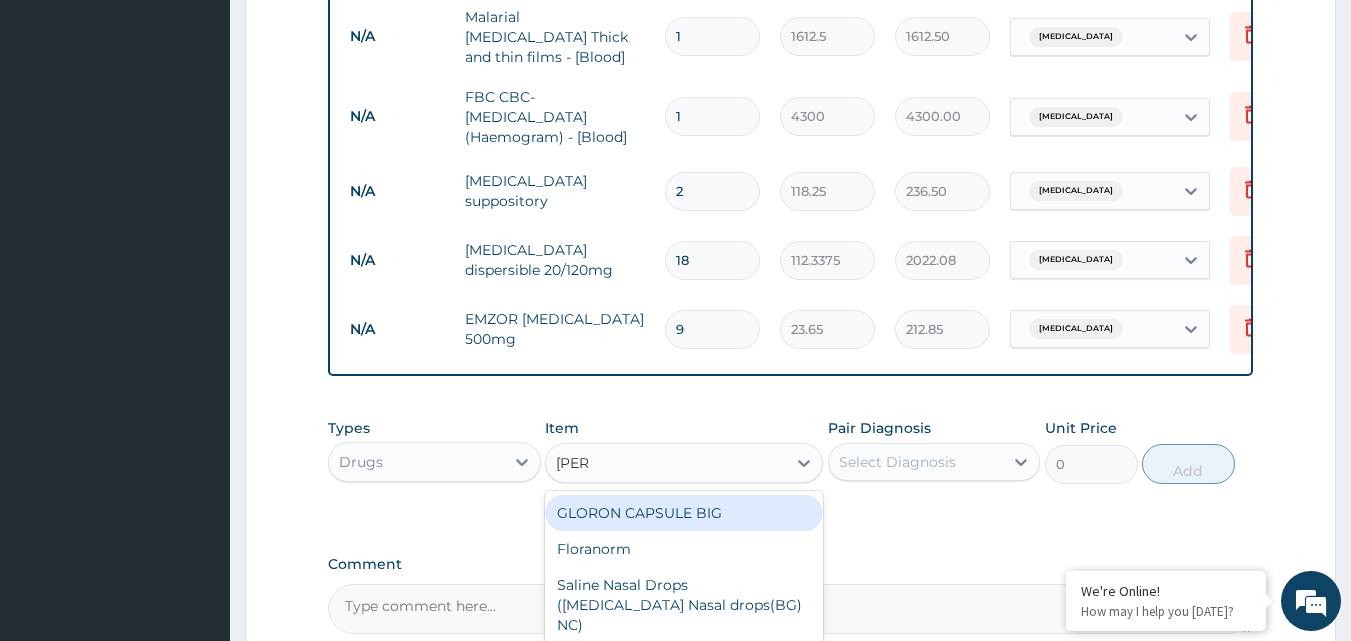 type on "LORAT" 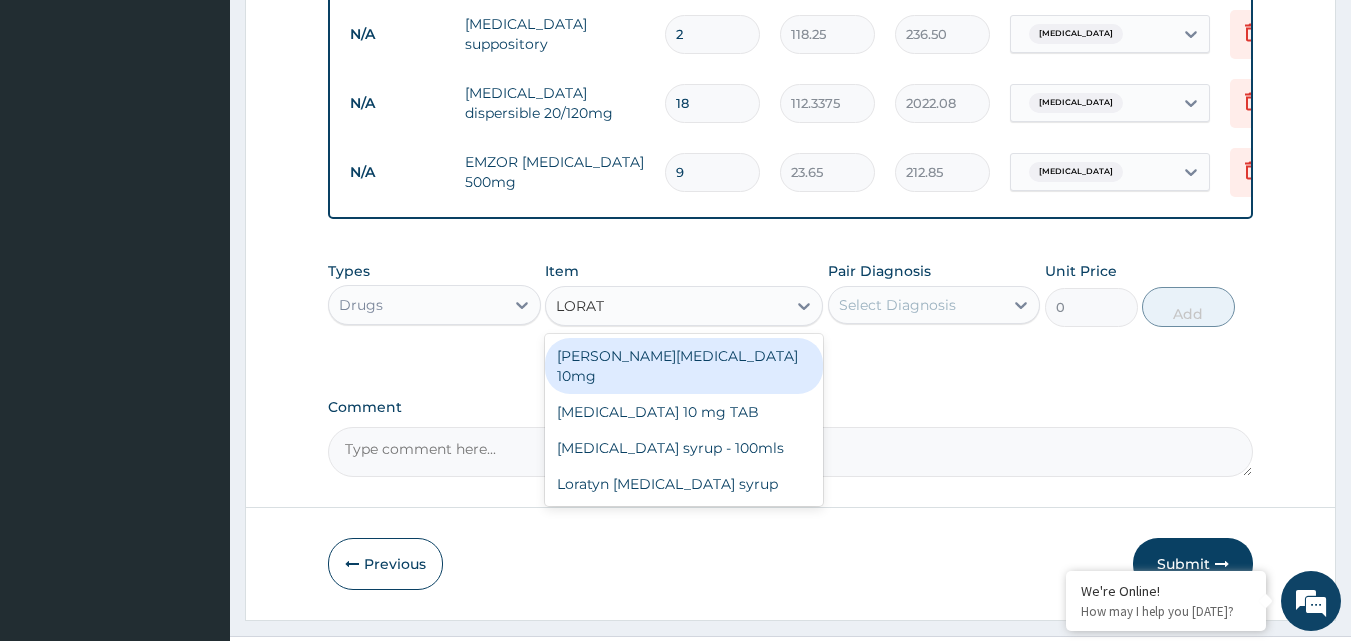 scroll, scrollTop: 1081, scrollLeft: 0, axis: vertical 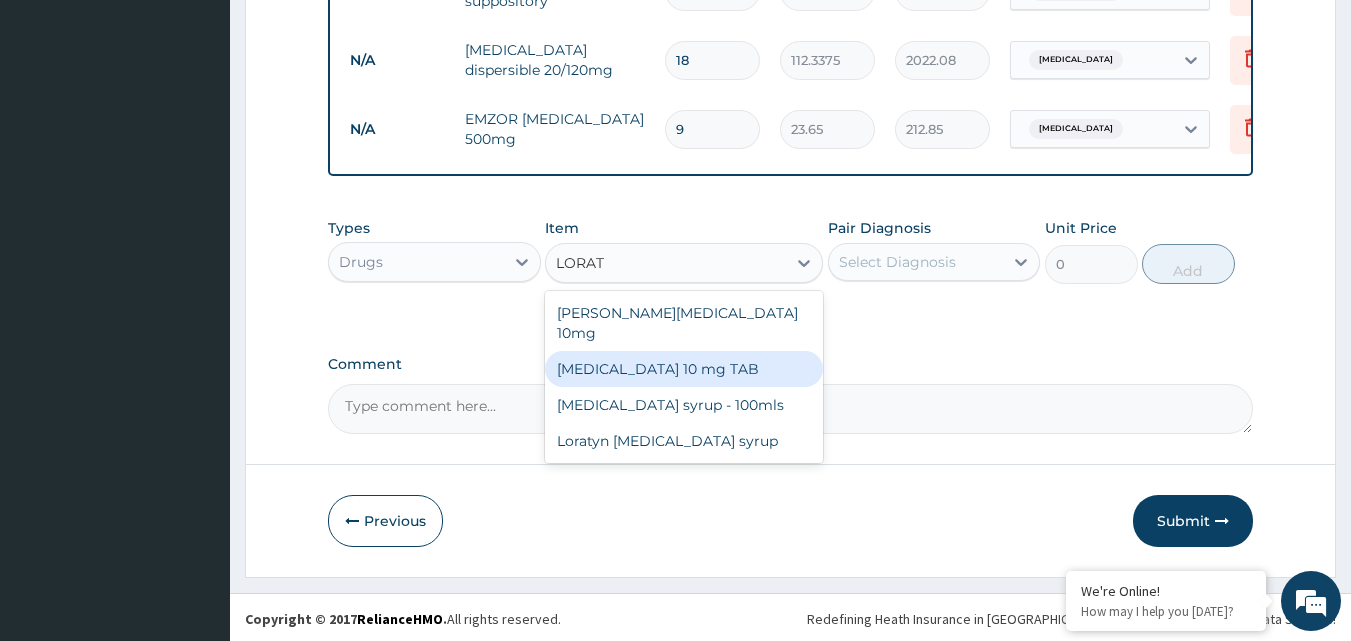click on "LORATADINE 10 mg TAB" at bounding box center [684, 369] 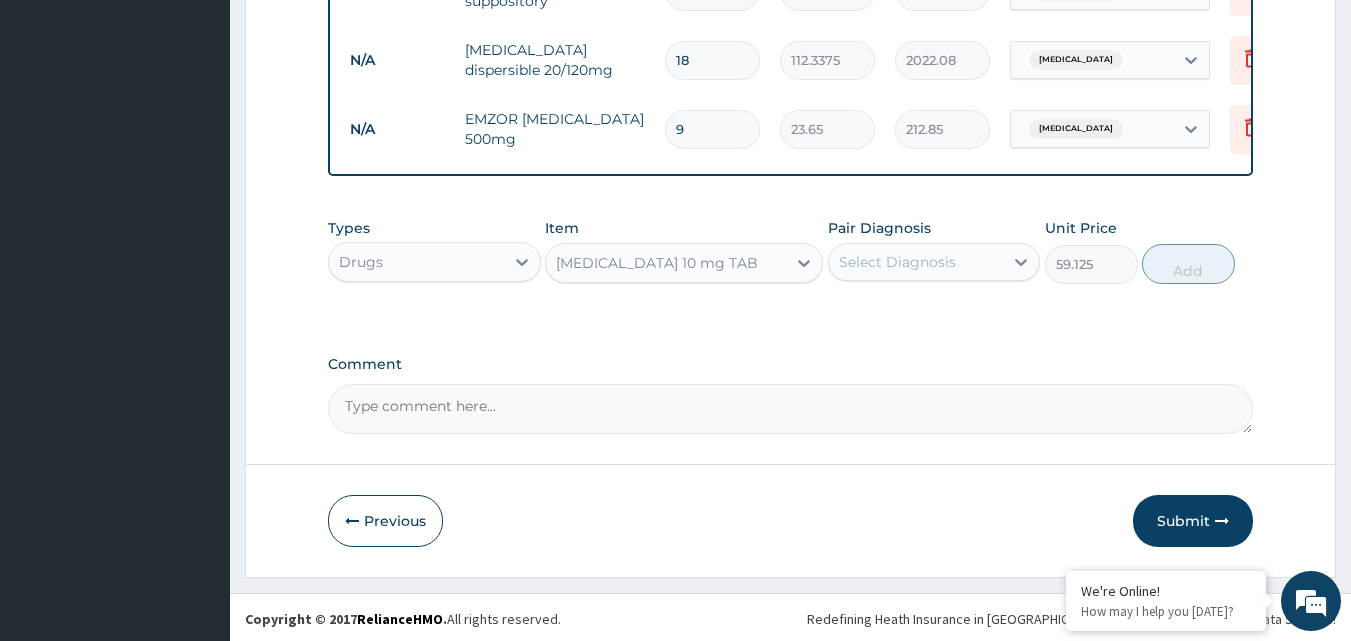 click on "LORATADINE 10 mg TAB" at bounding box center (657, 263) 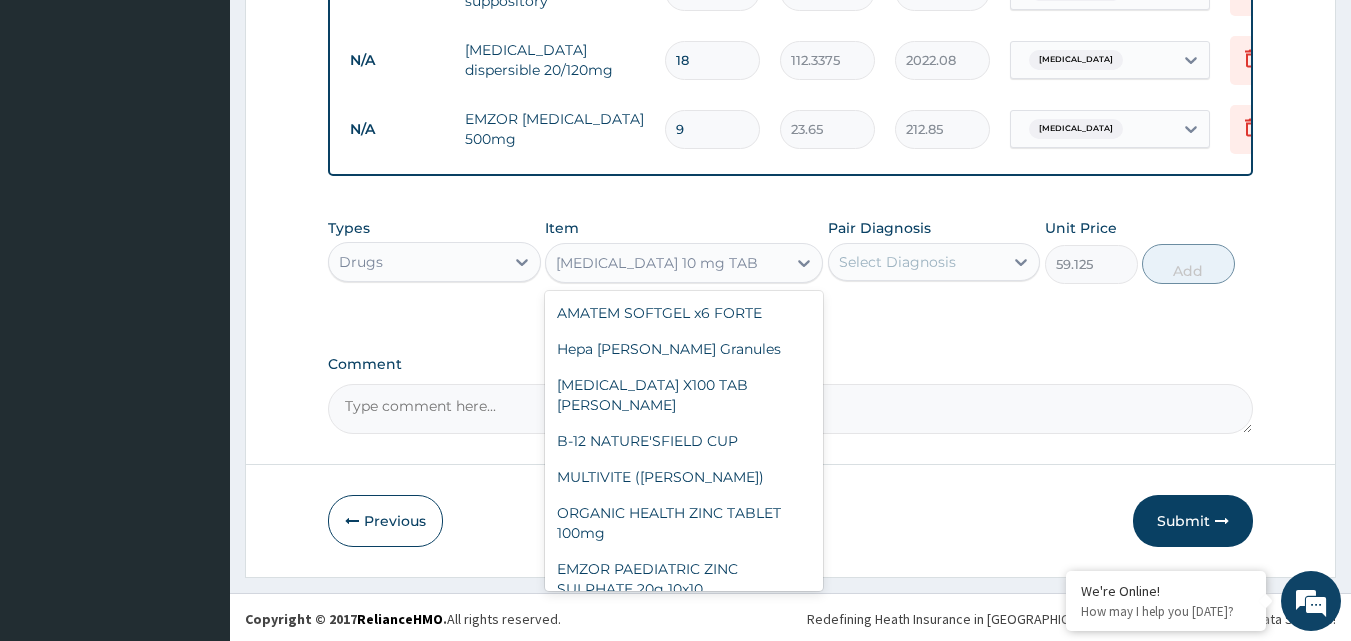 scroll, scrollTop: 15120, scrollLeft: 0, axis: vertical 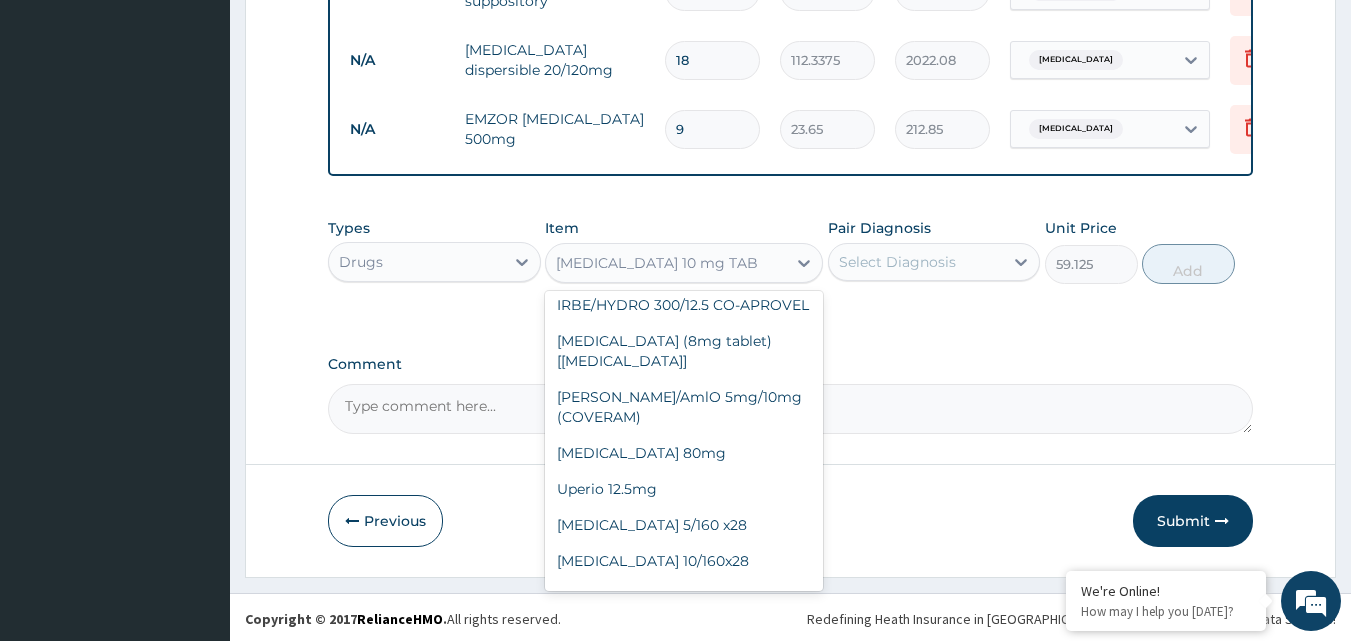 click on "Loratyn Loratadine 10mg" at bounding box center [684, 935] 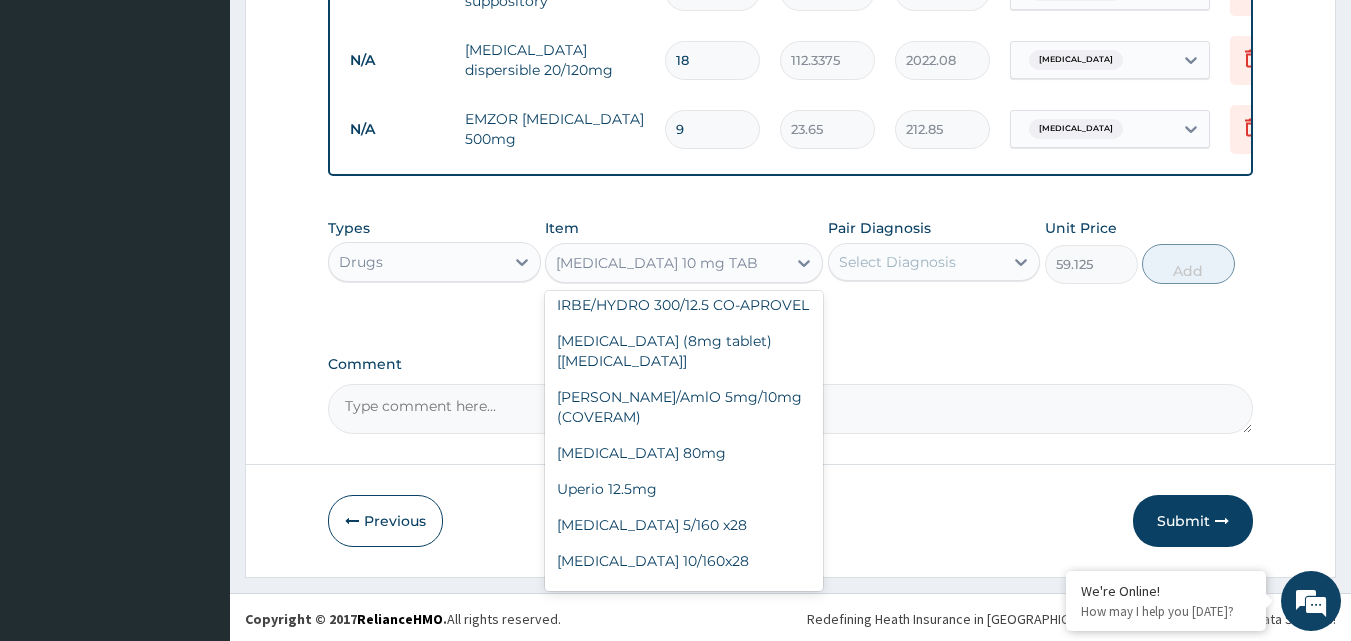 type on "88.6875" 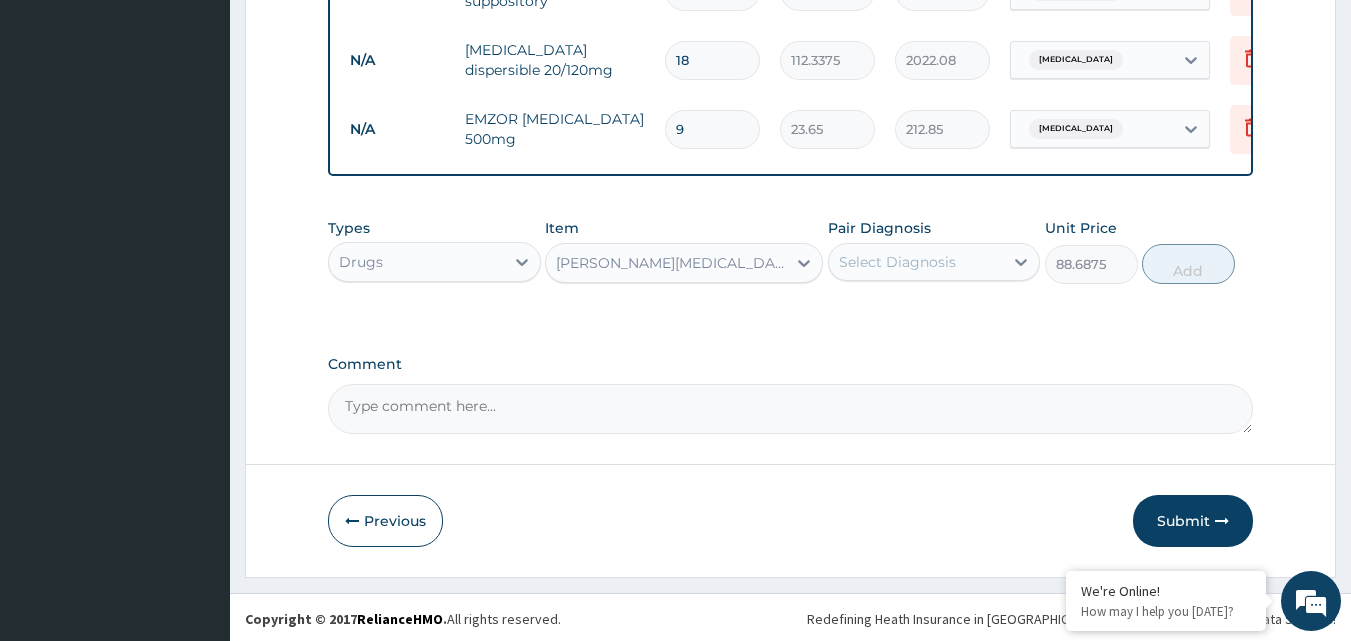 click on "Select Diagnosis" at bounding box center (897, 262) 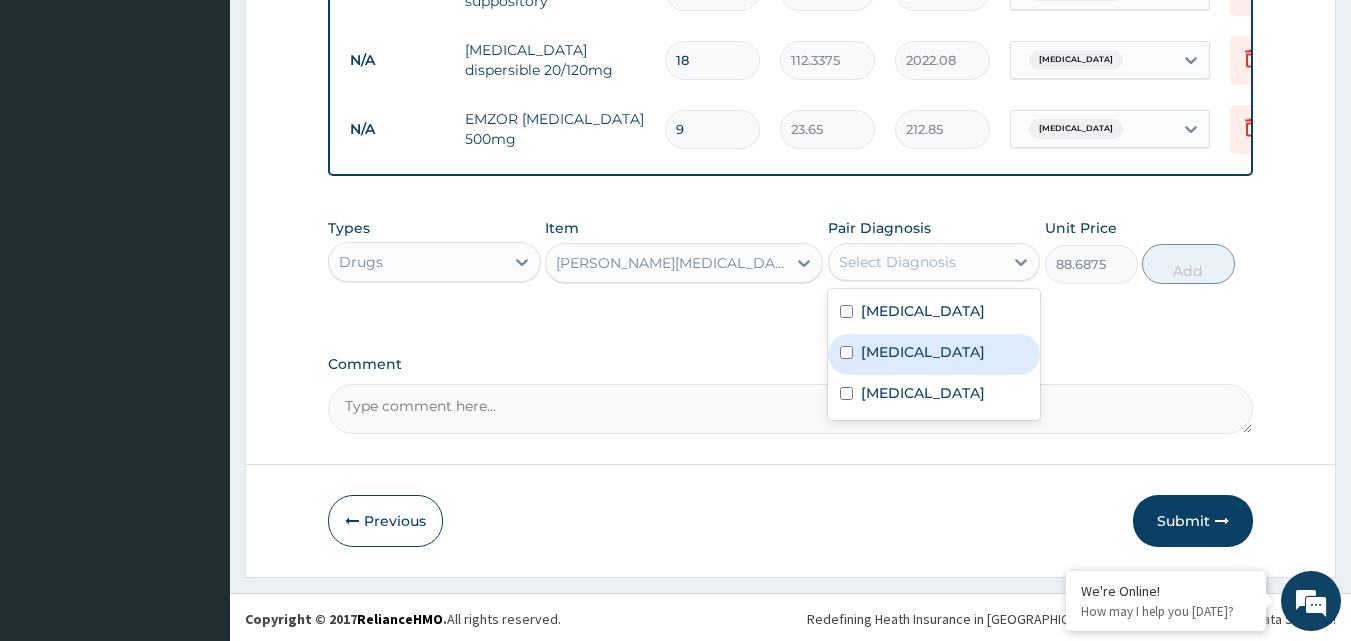 click on "Upper respiratory infection" at bounding box center [923, 352] 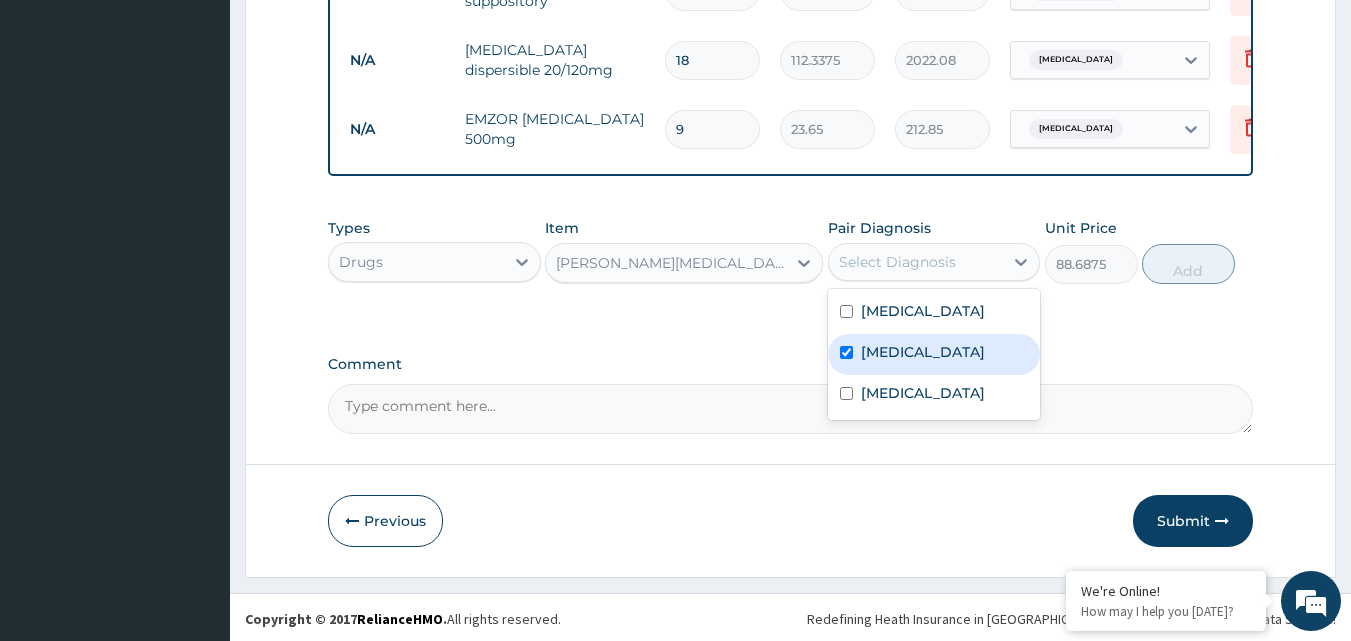 checkbox on "true" 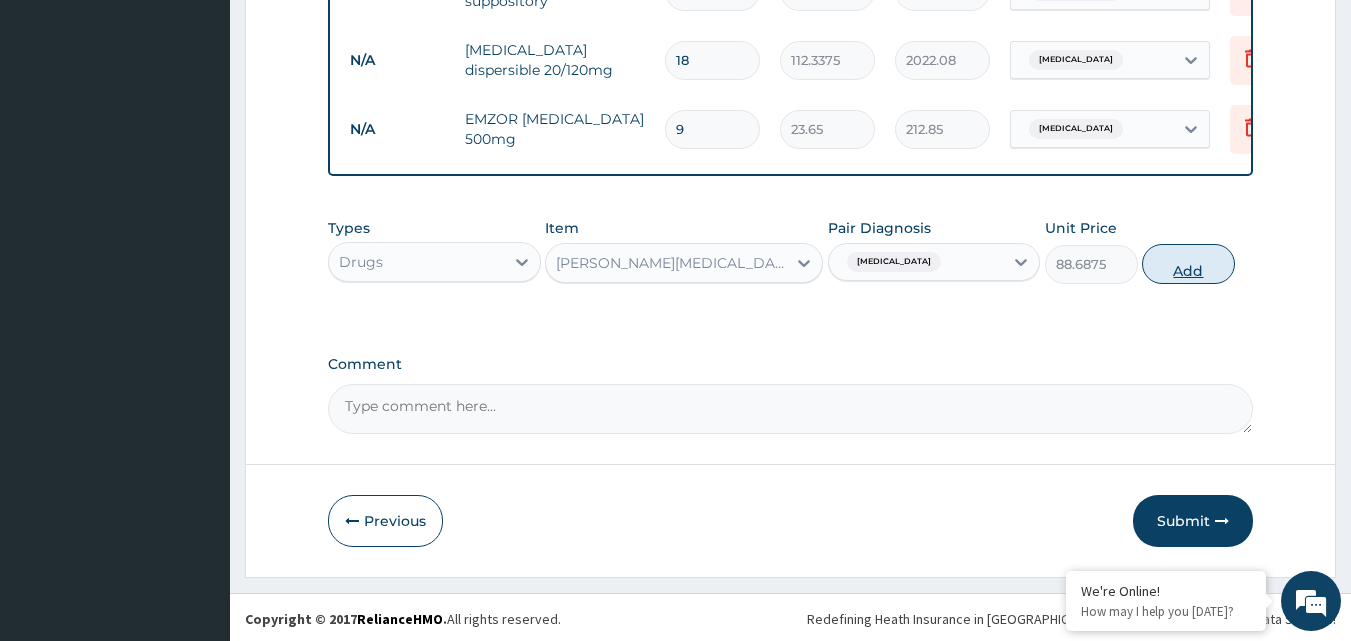click on "Add" at bounding box center [1188, 264] 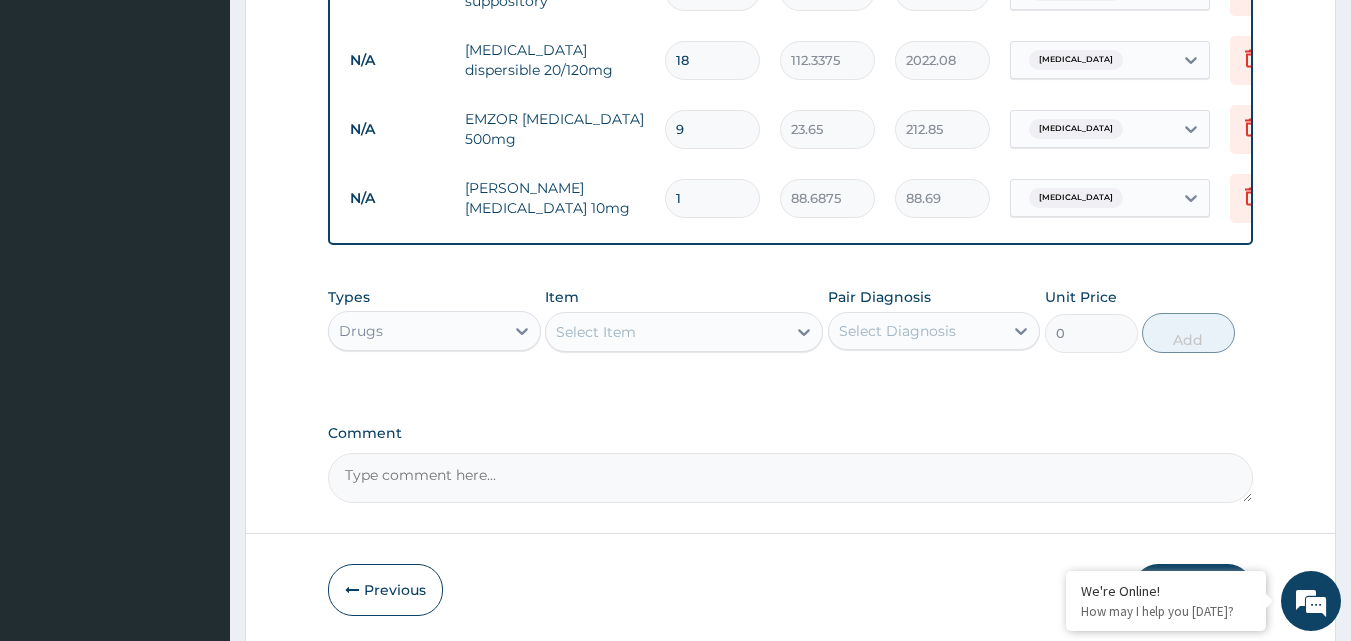 type 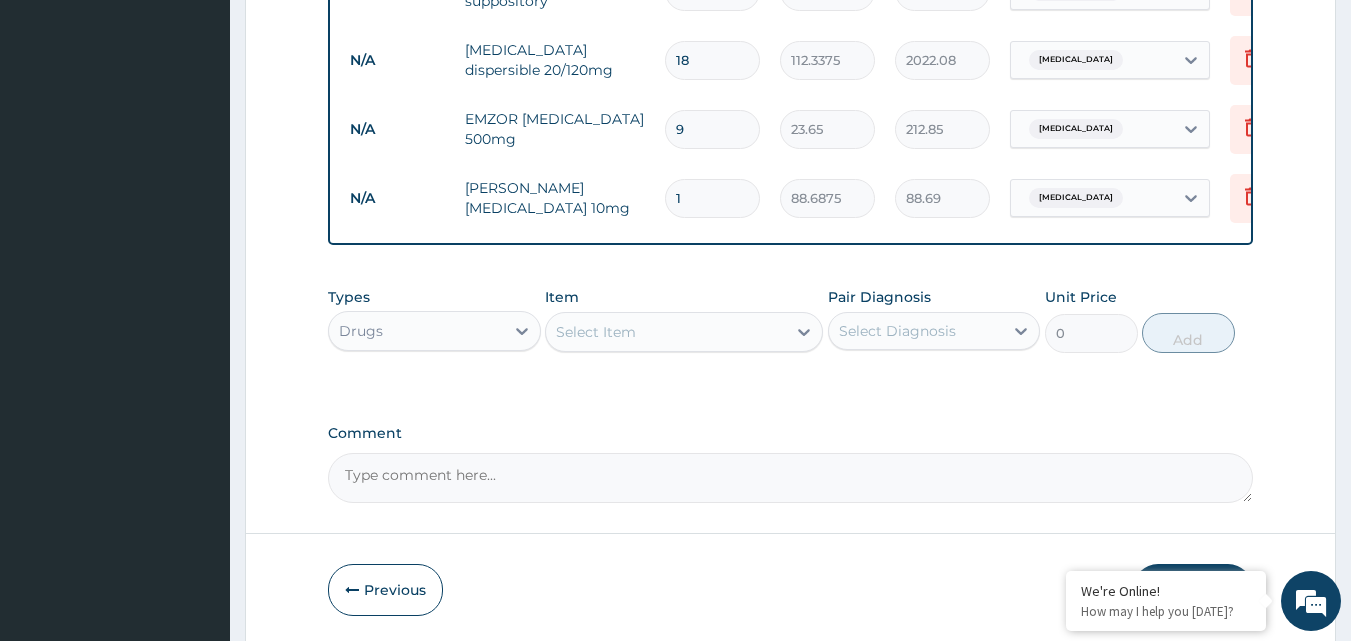 type on "0.00" 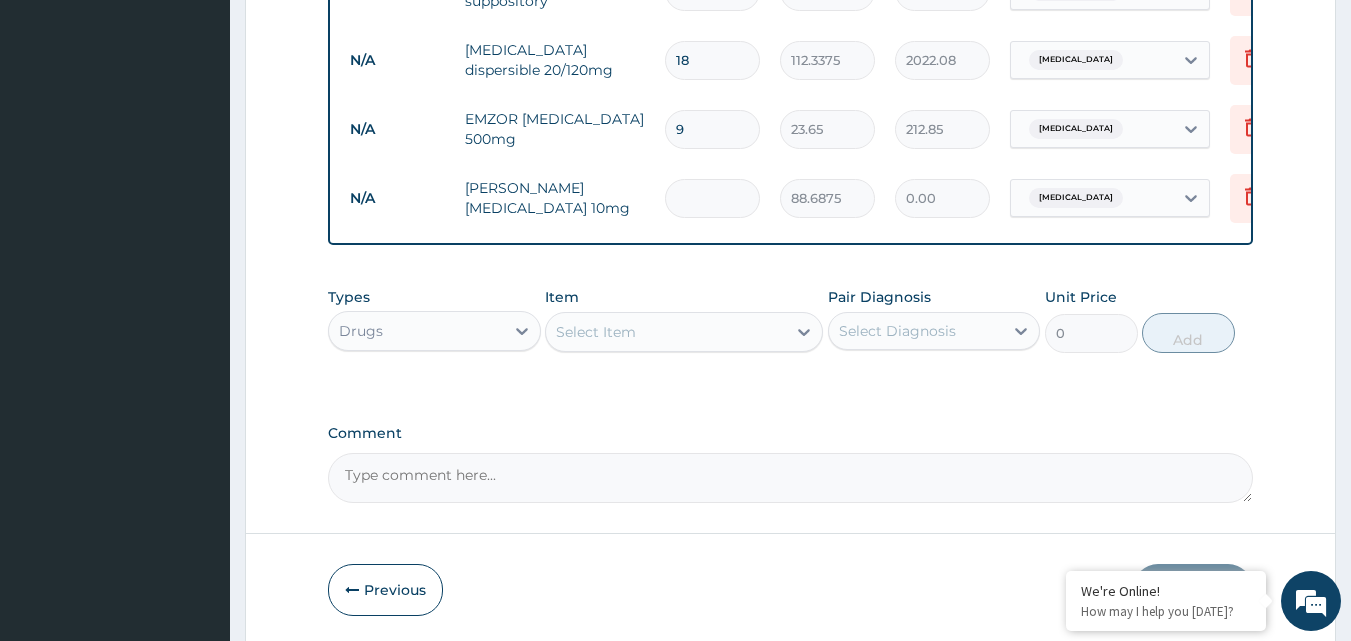 type on "5" 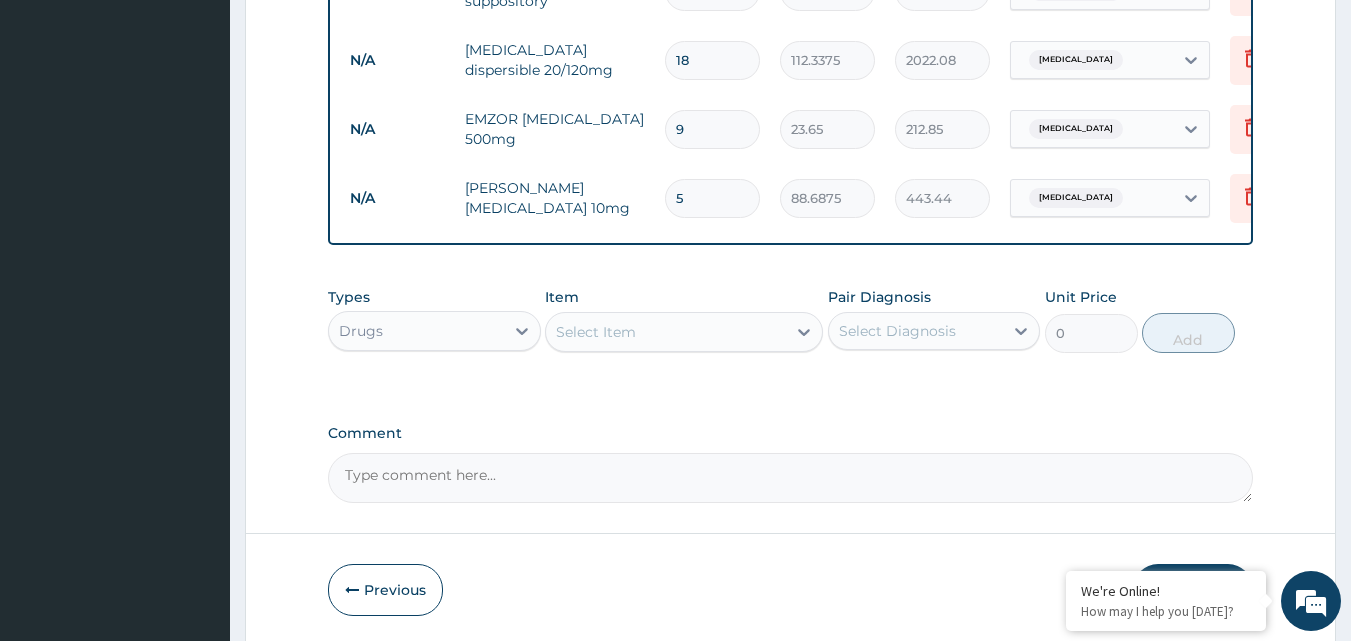 type on "5" 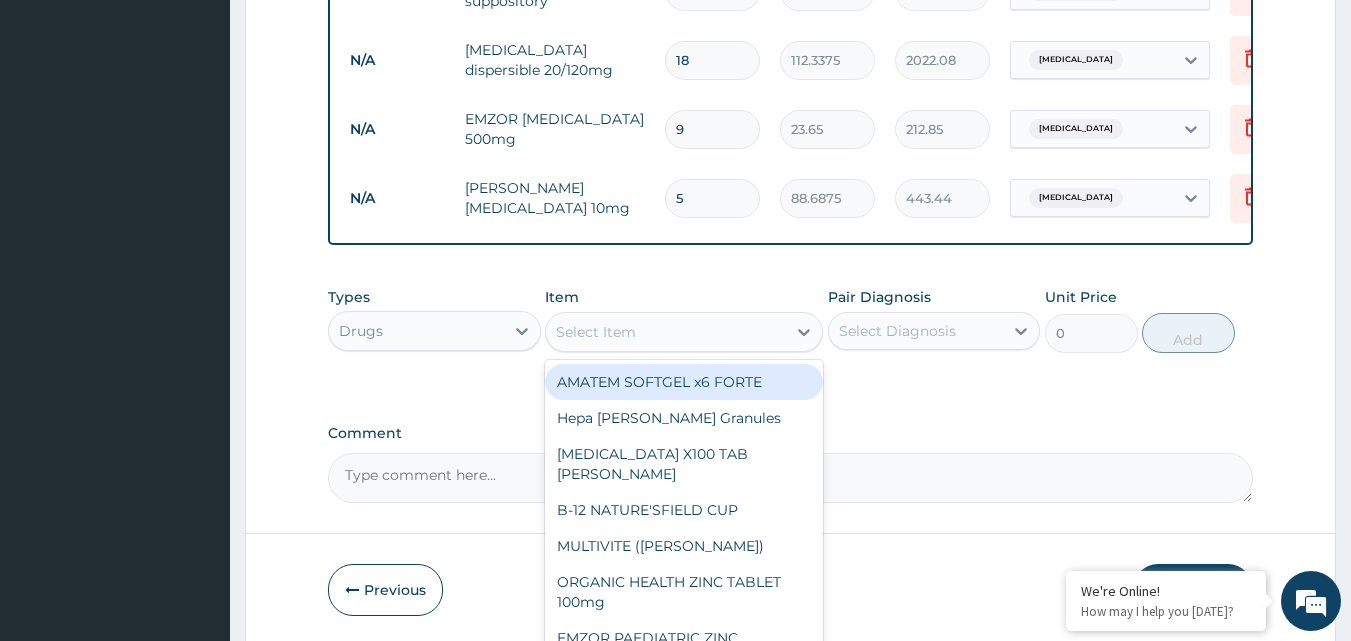 click on "Select Item" at bounding box center (596, 332) 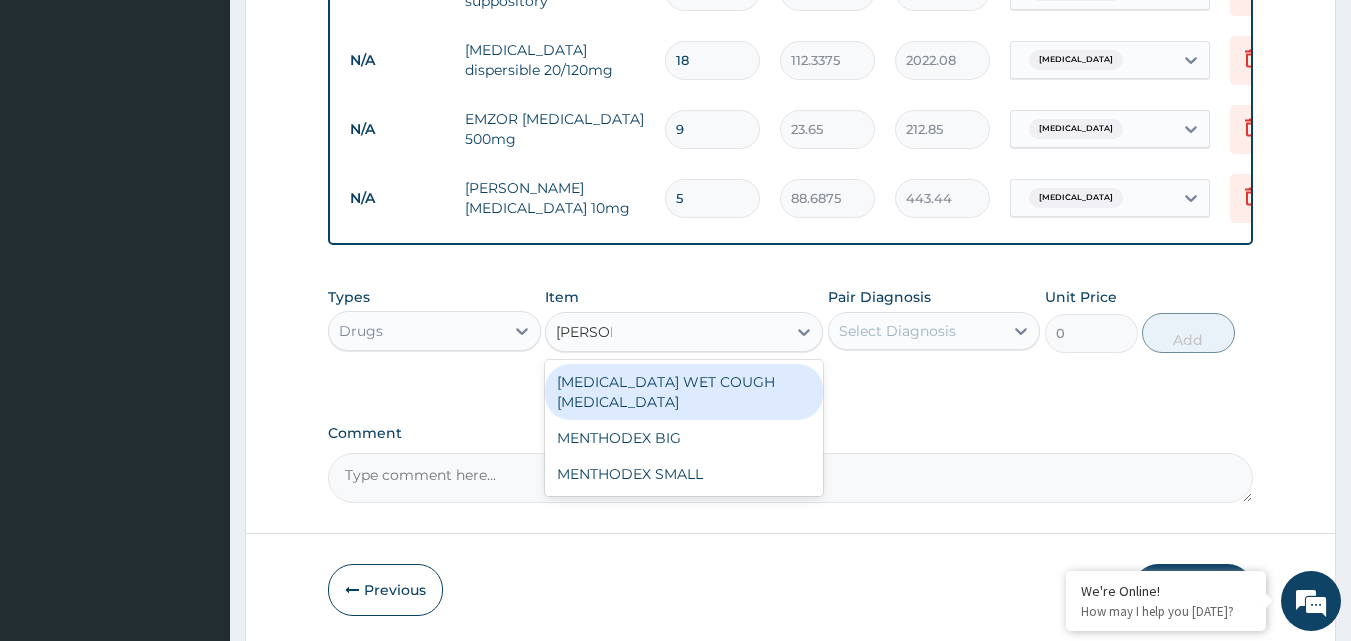 type on "MENTHO" 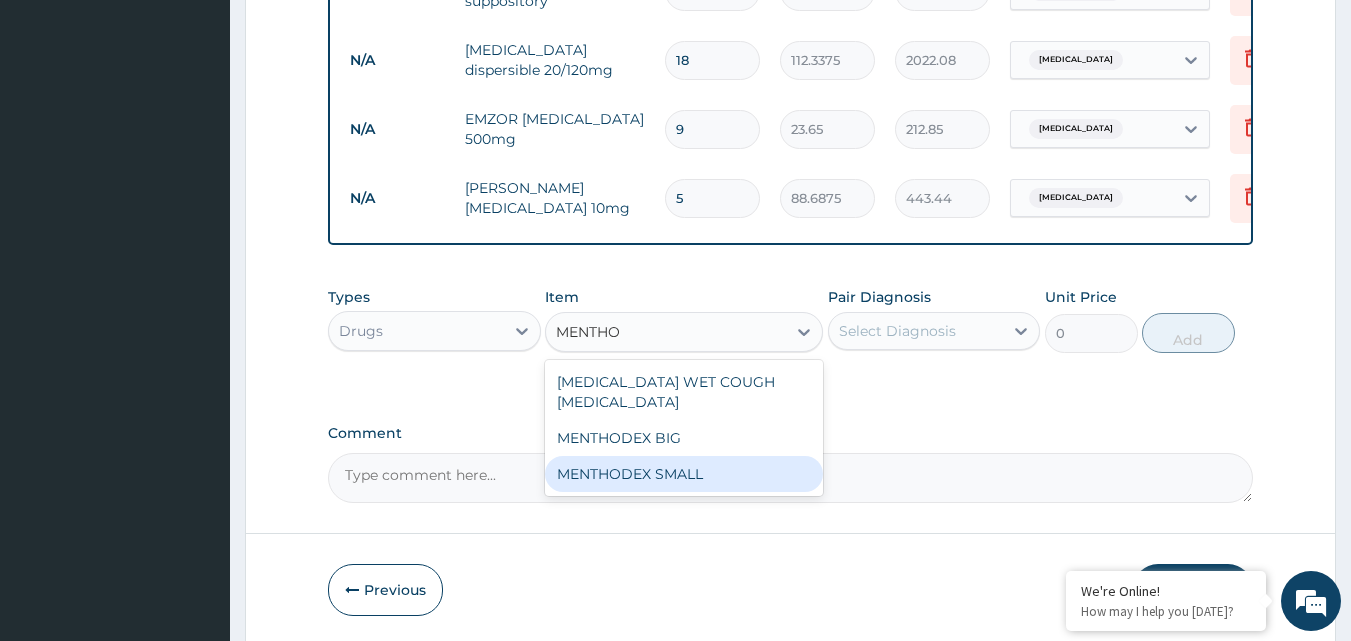drag, startPoint x: 676, startPoint y: 461, endPoint x: 690, endPoint y: 457, distance: 14.56022 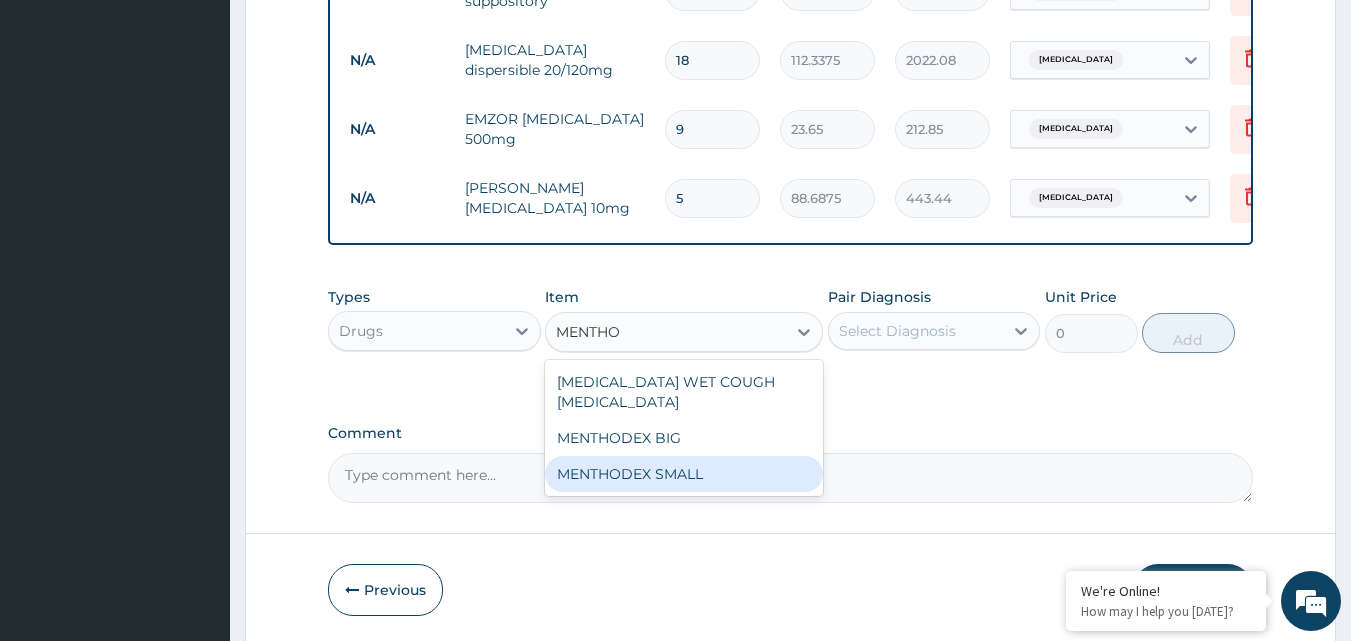 click on "MENTHODEX SMALL" at bounding box center (684, 474) 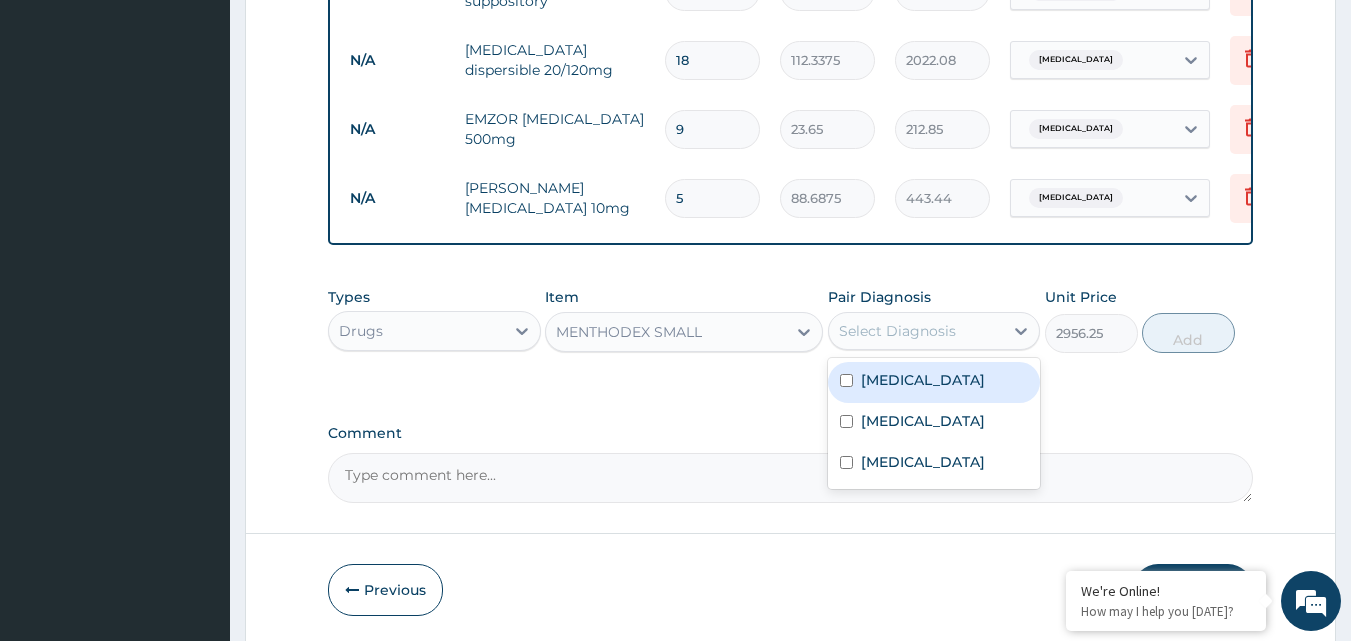 click on "Select Diagnosis" at bounding box center [897, 331] 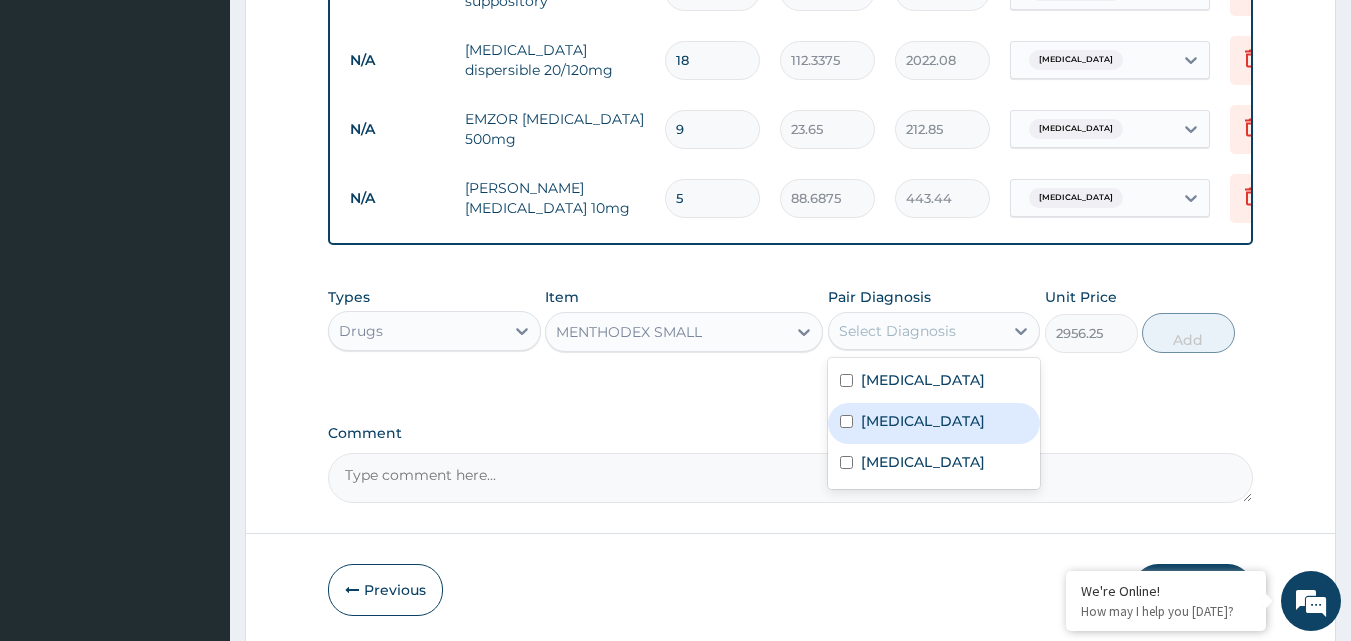 click on "Upper respiratory infection" at bounding box center [923, 421] 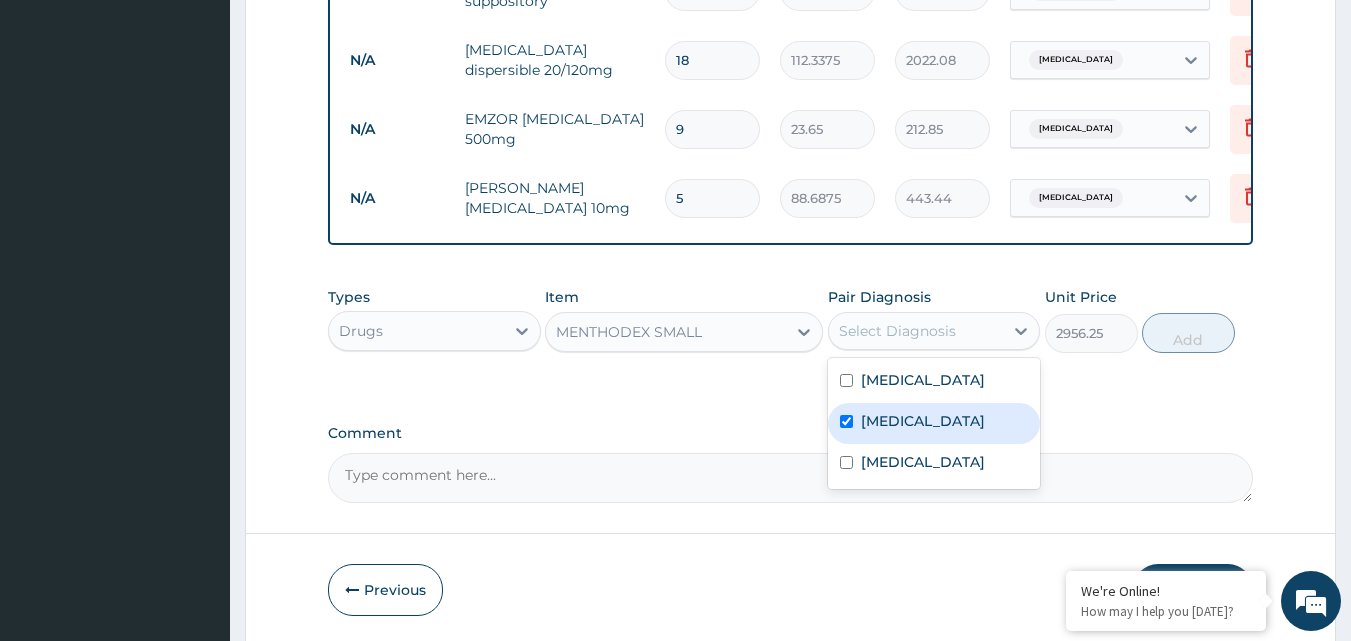 checkbox on "true" 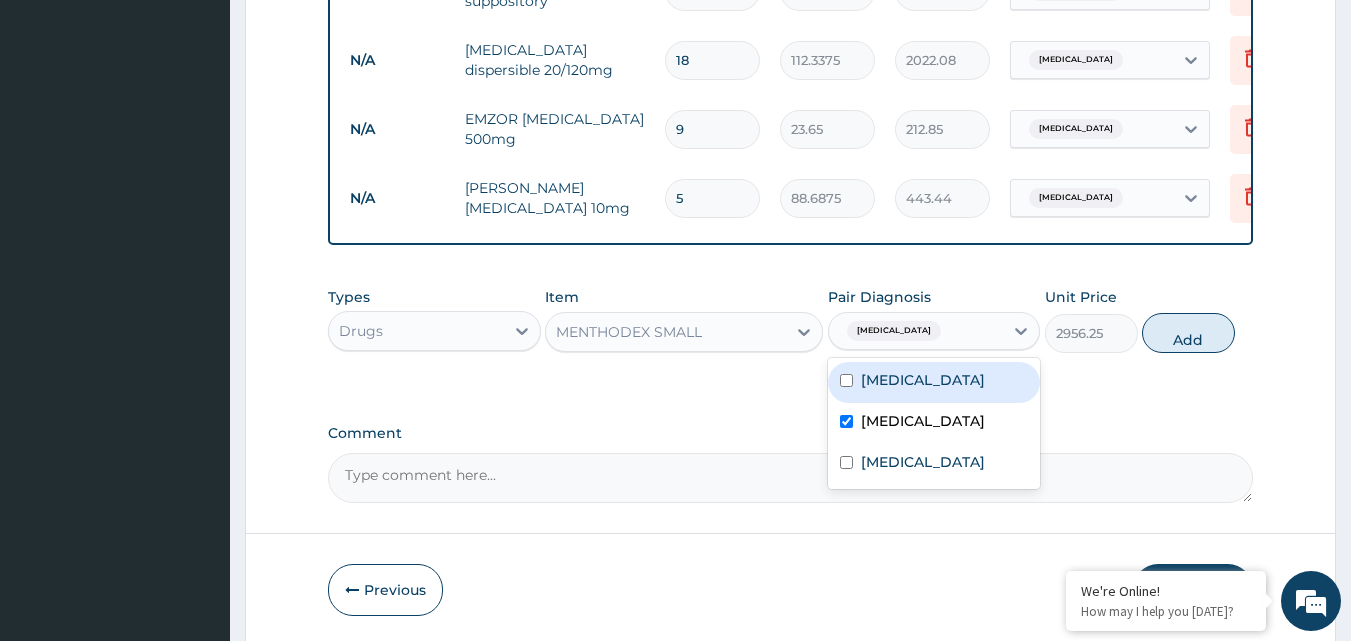 click on "Add" at bounding box center (1188, 333) 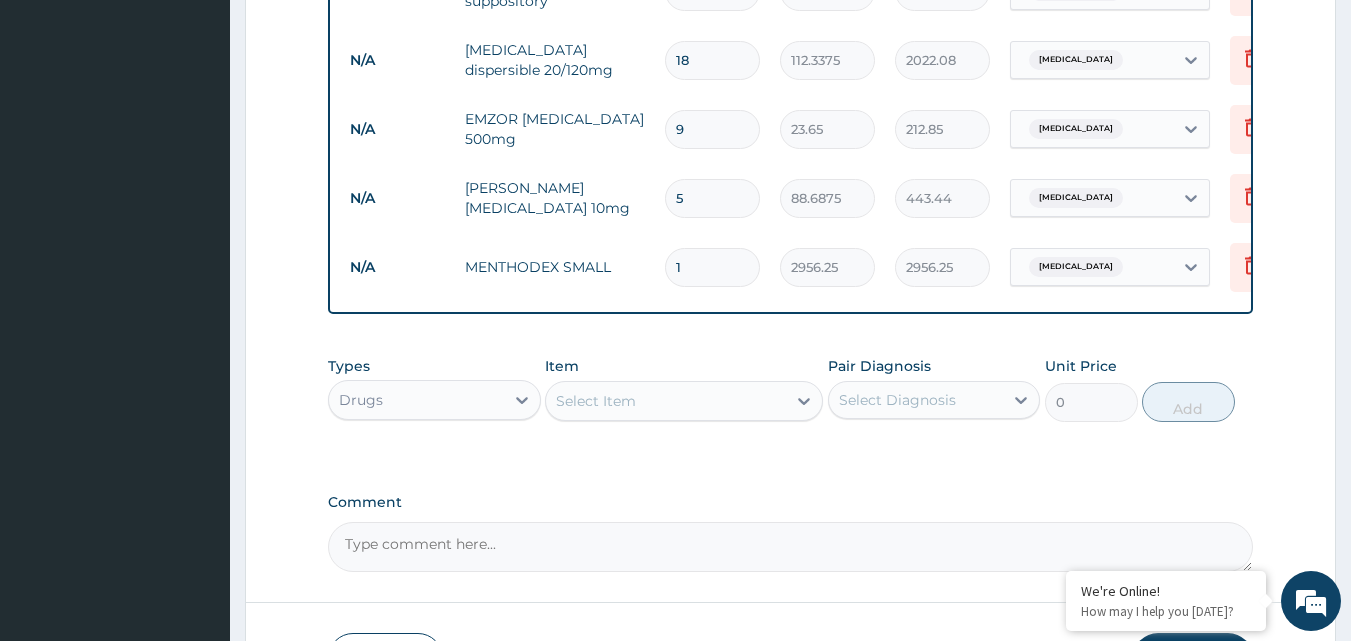 click on "Select Item" at bounding box center [596, 401] 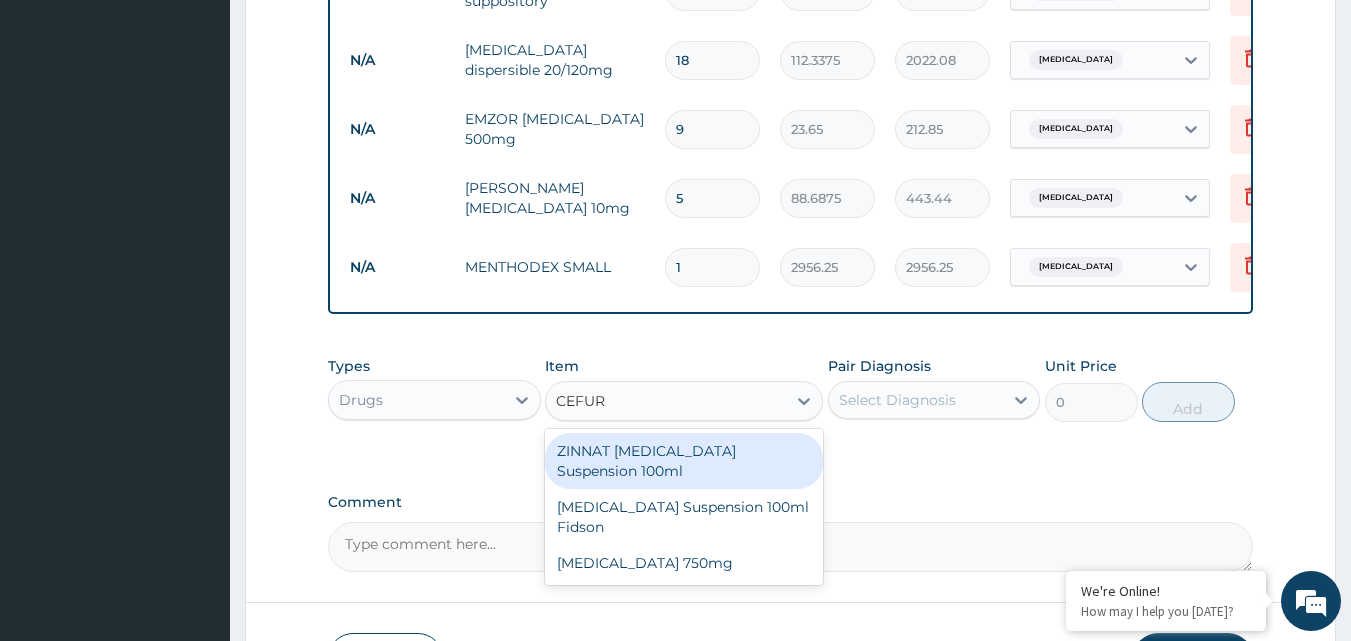 type on "CEFURO" 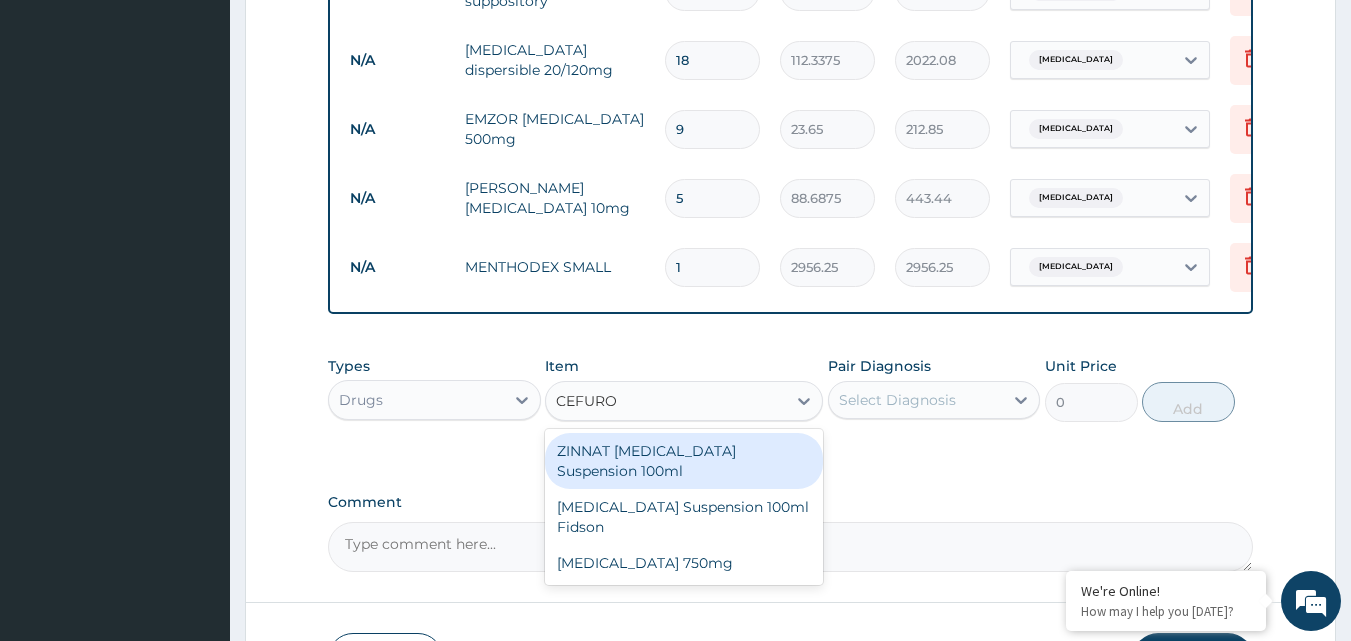 click on "ZINNAT CEFUROXIME Suspension 100ml" at bounding box center (684, 461) 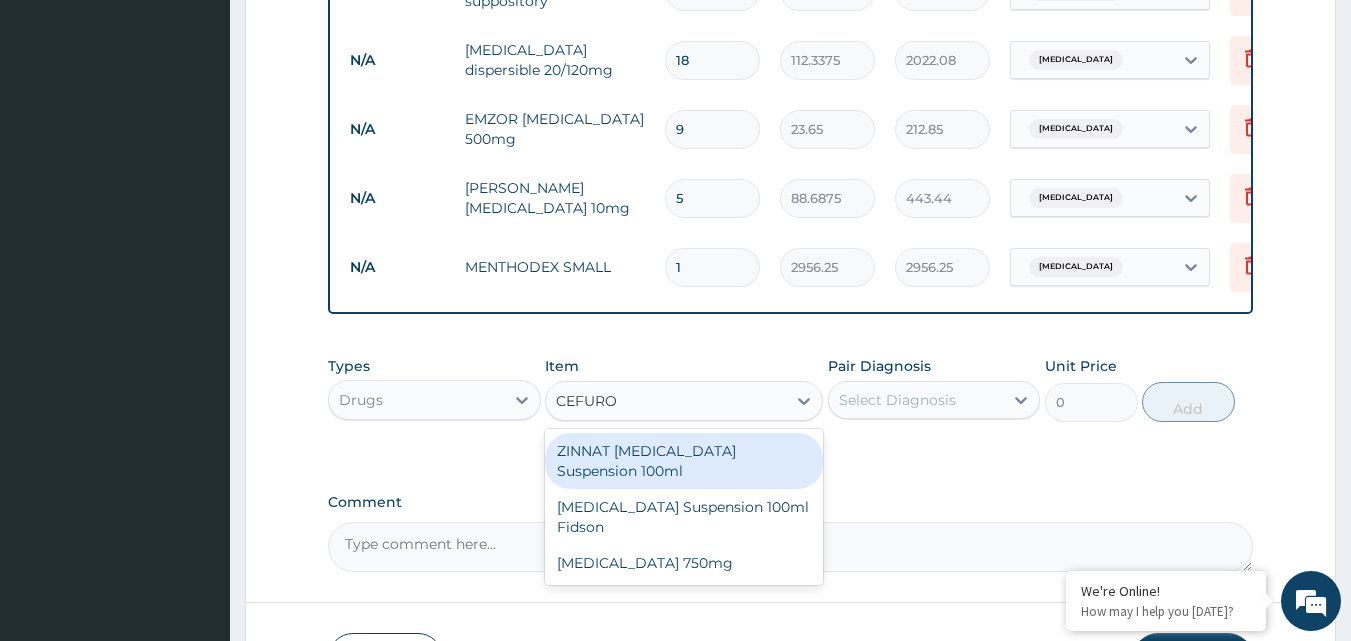 type 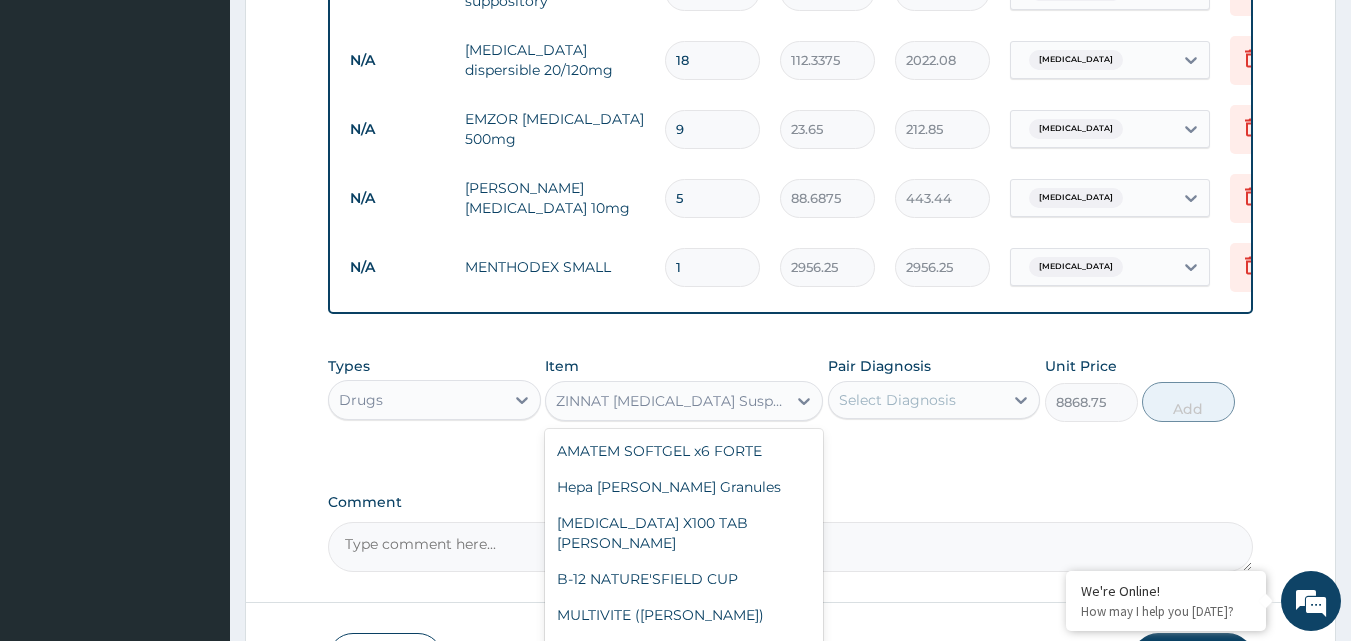 click on "ZINNAT CEFUROXIME Suspension 100ml" at bounding box center (672, 401) 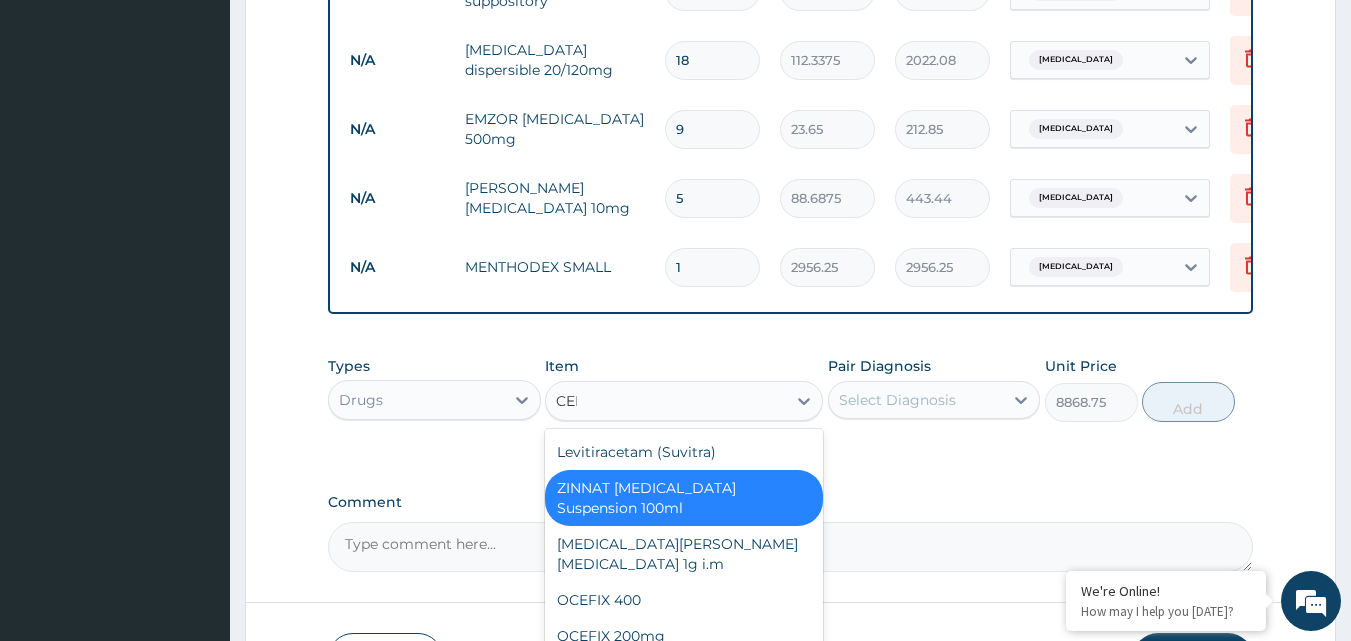 scroll, scrollTop: 0, scrollLeft: 0, axis: both 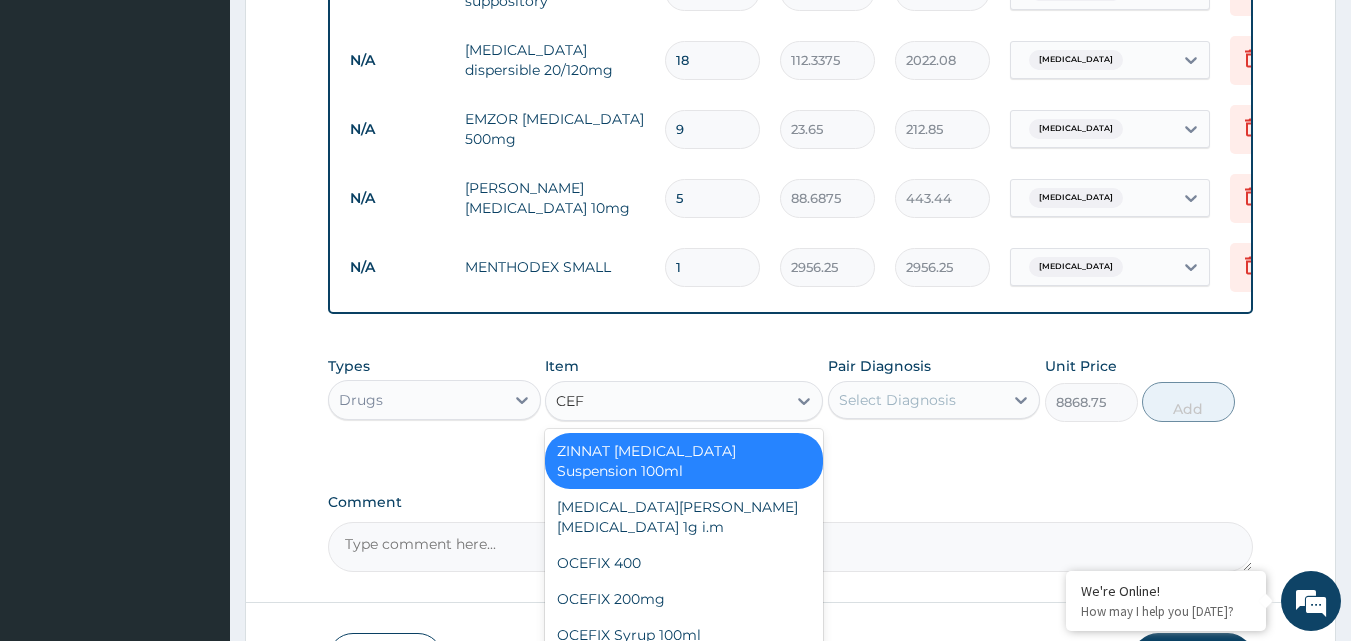 type on "CEFU" 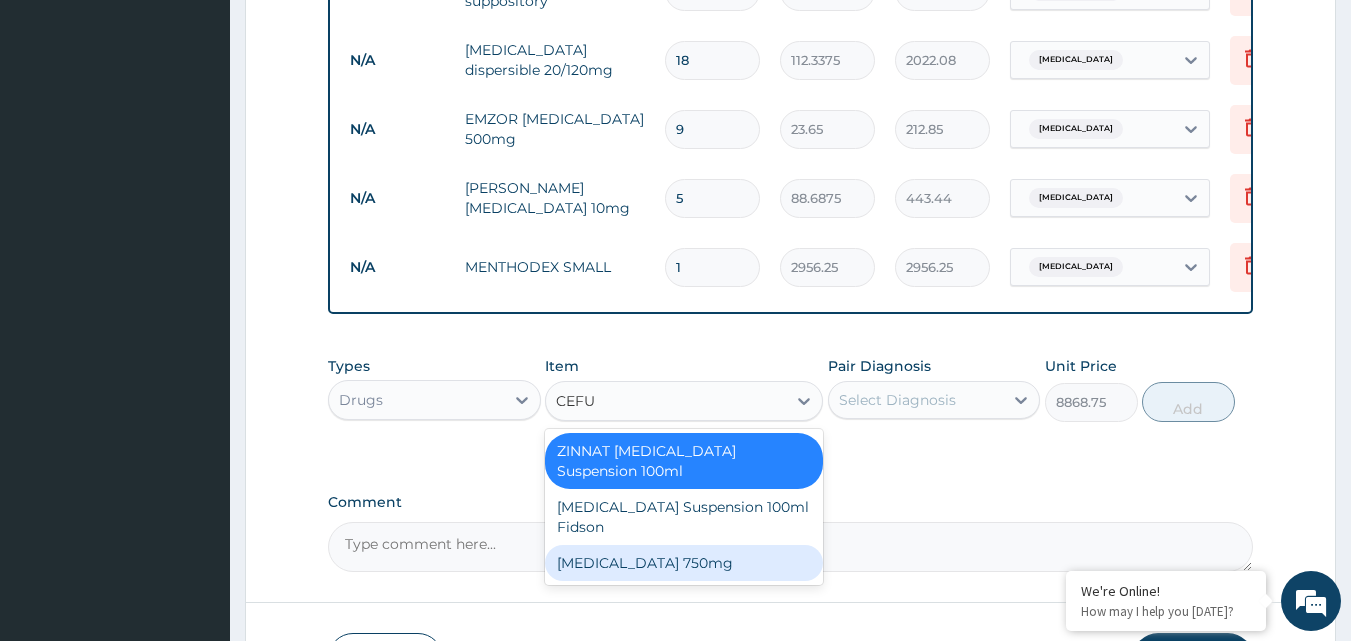 click on "Cefuroxime 750mg" at bounding box center [684, 563] 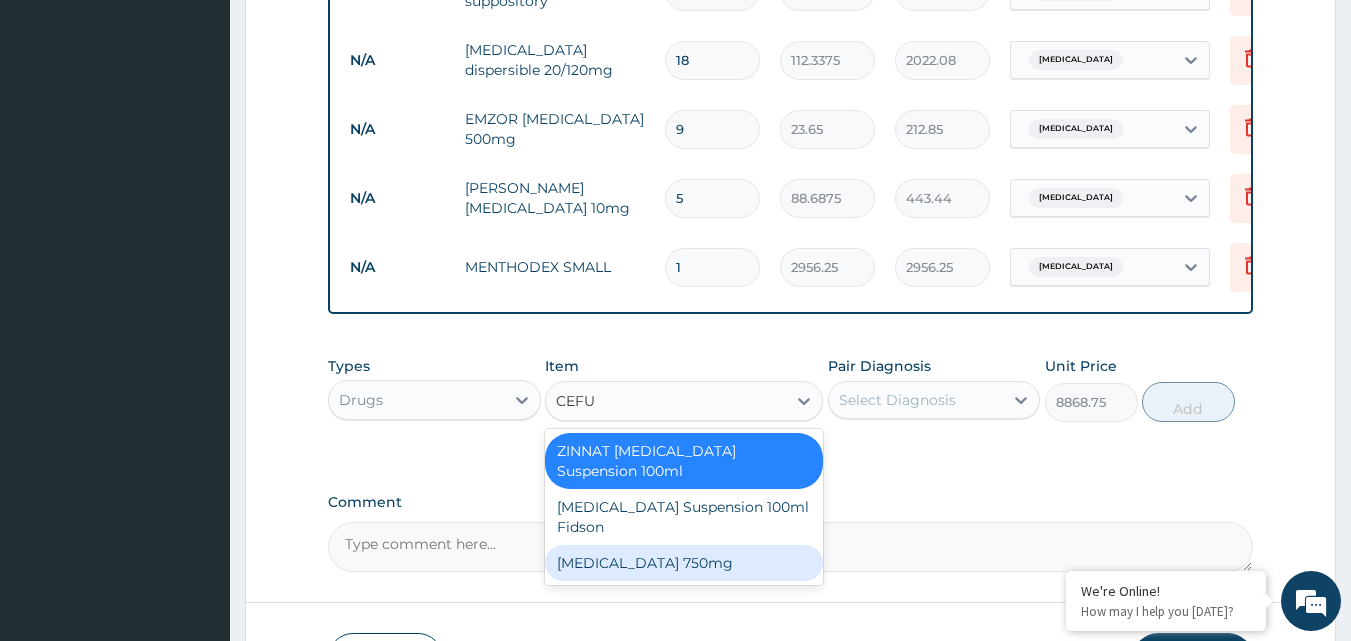 type 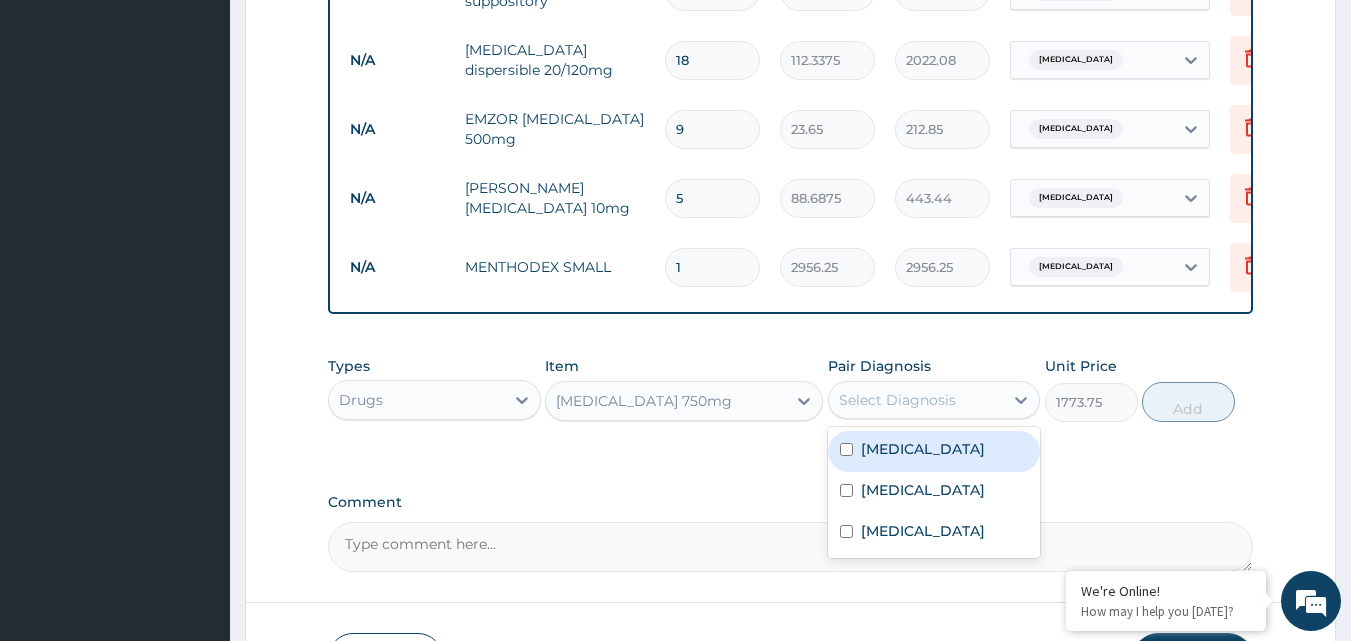 click on "Select Diagnosis" at bounding box center (897, 400) 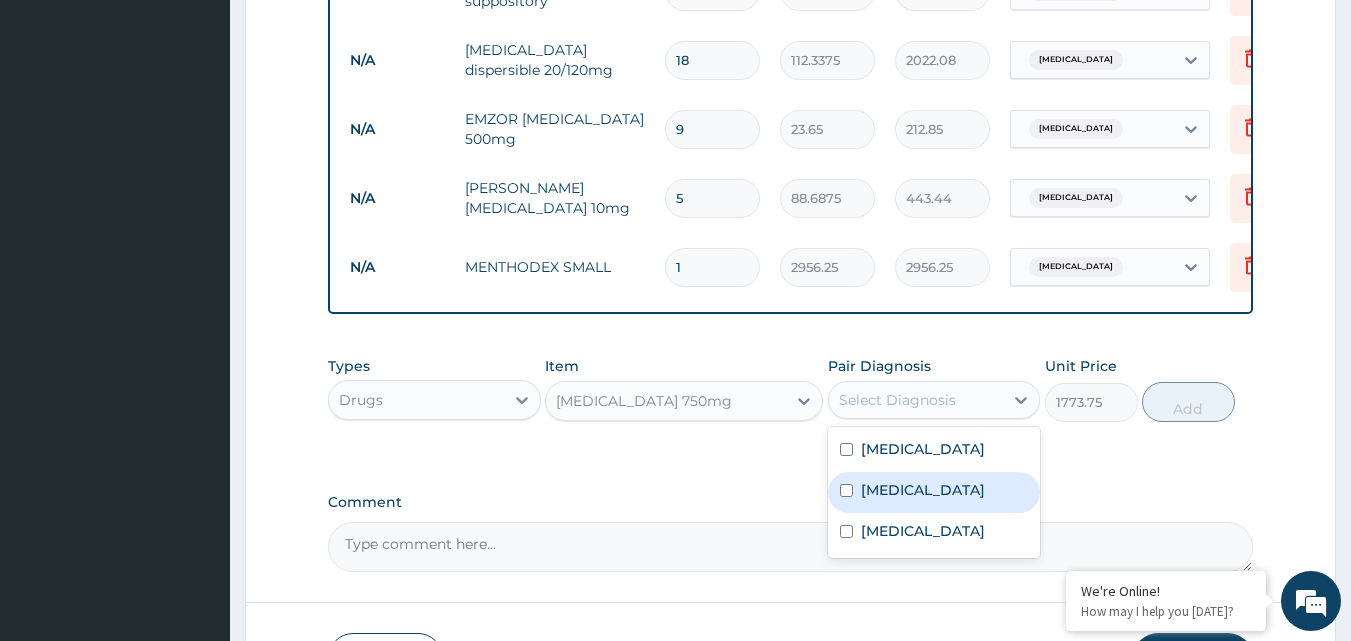 click on "Upper respiratory infection" at bounding box center (923, 490) 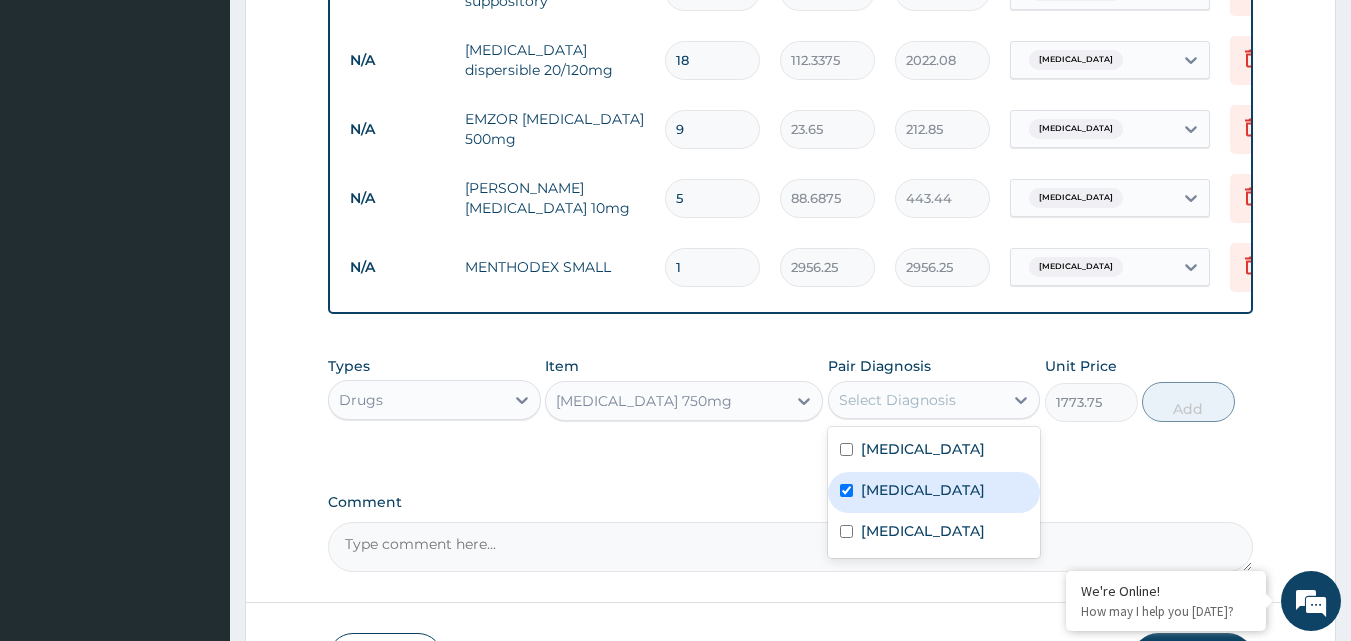 checkbox on "true" 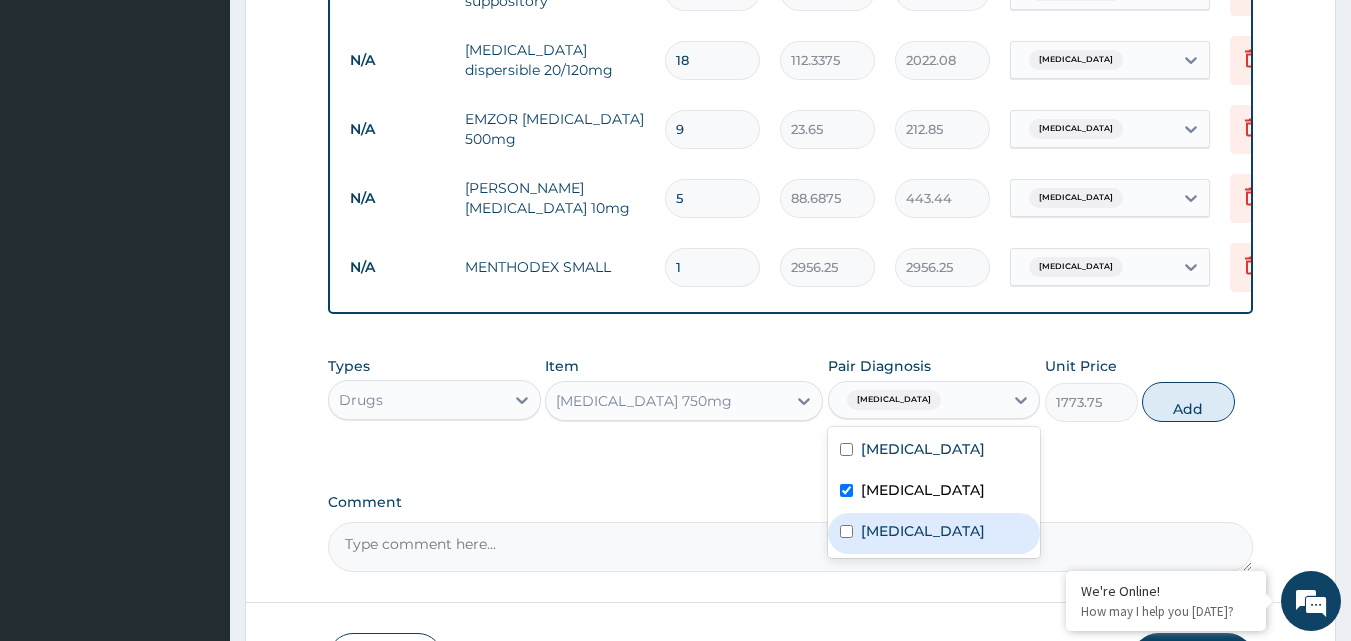click on "Sepsis" at bounding box center (923, 531) 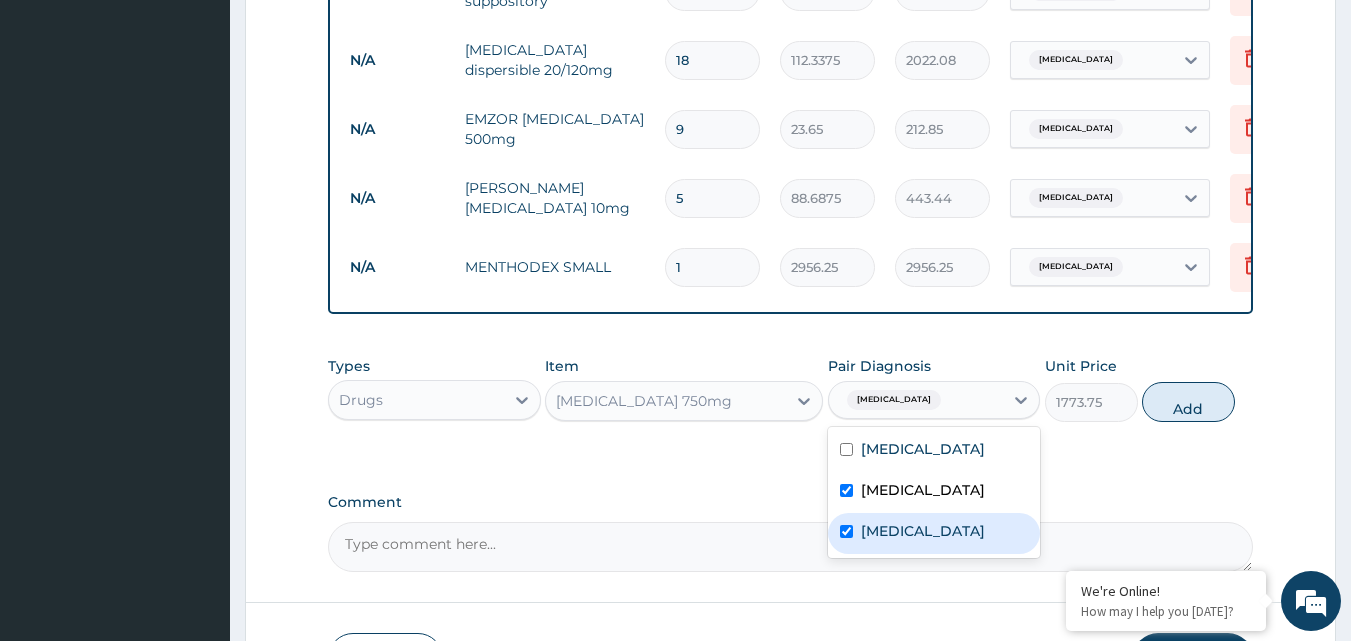 checkbox on "true" 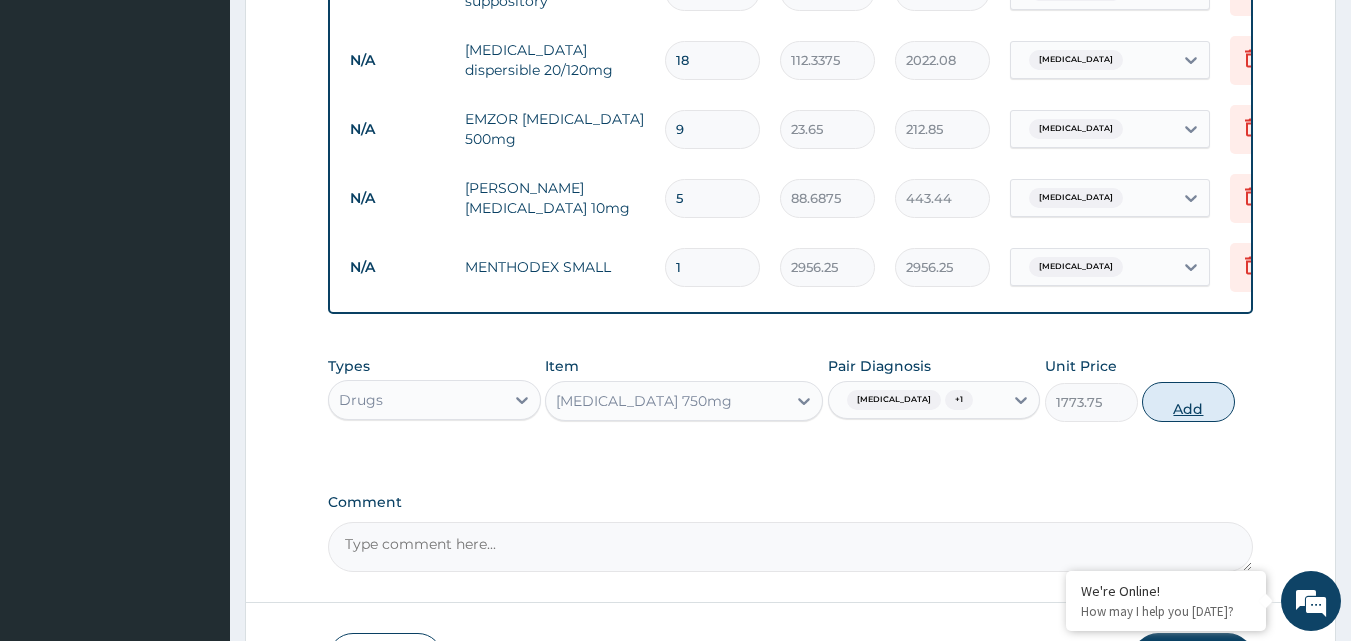 click on "Add" at bounding box center [1188, 402] 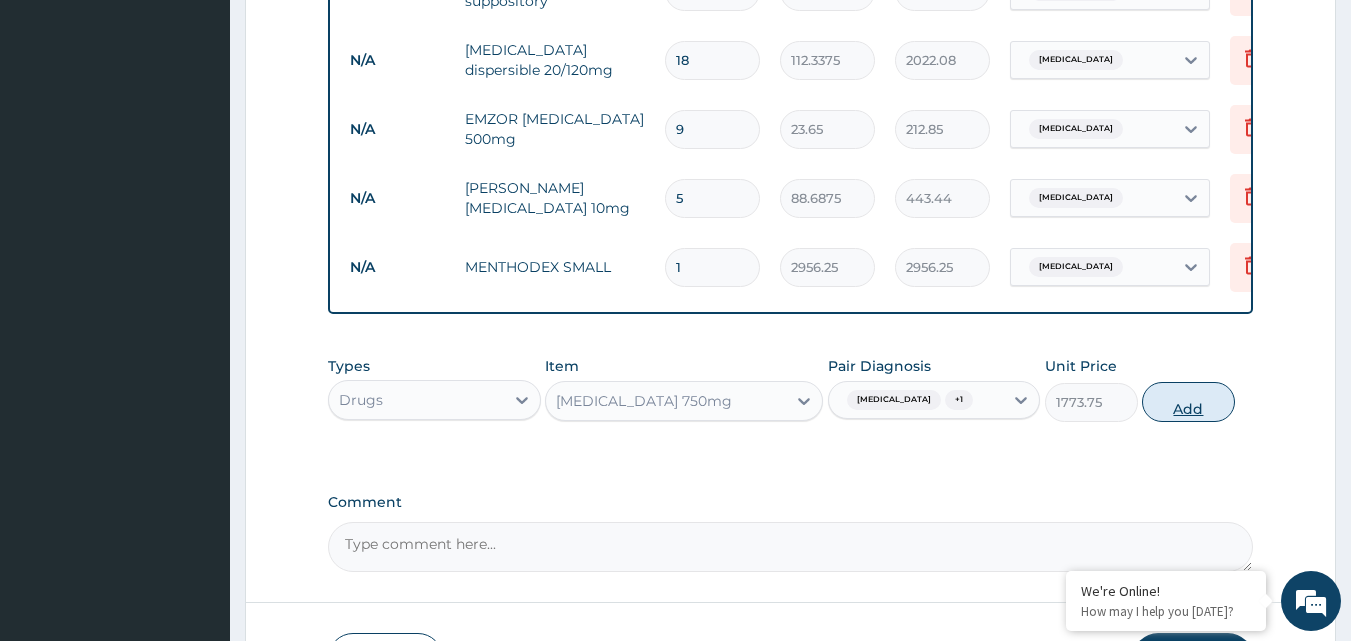 type on "0" 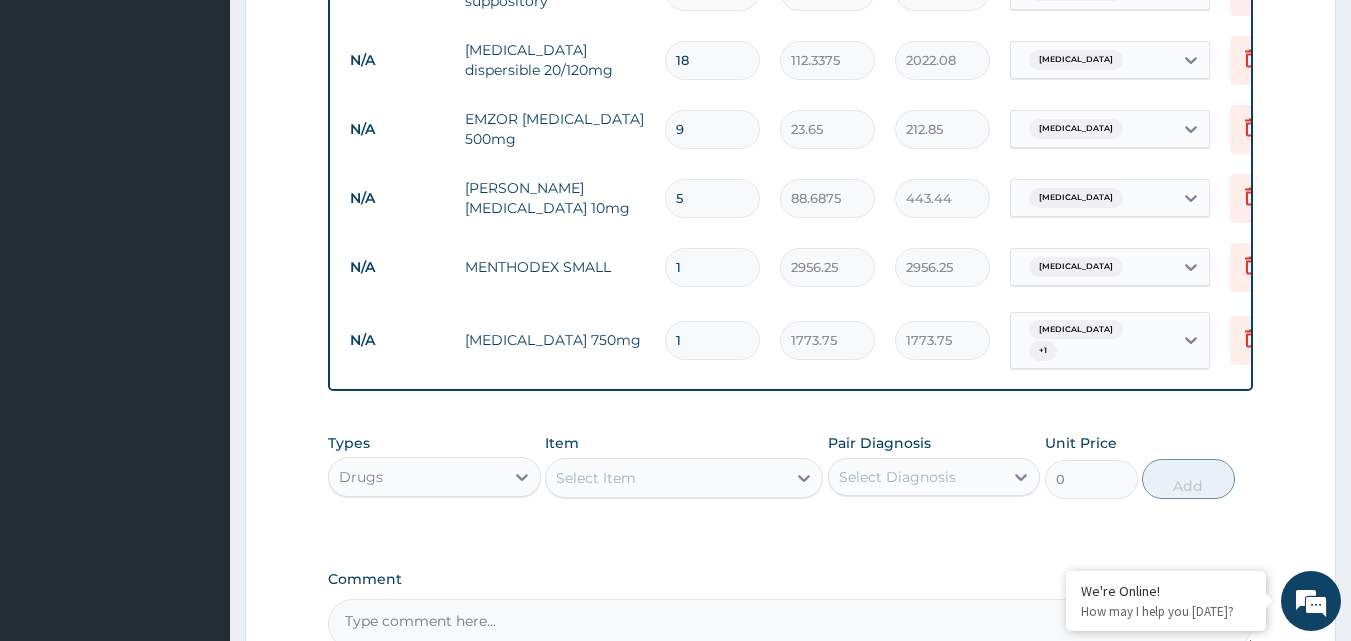 type 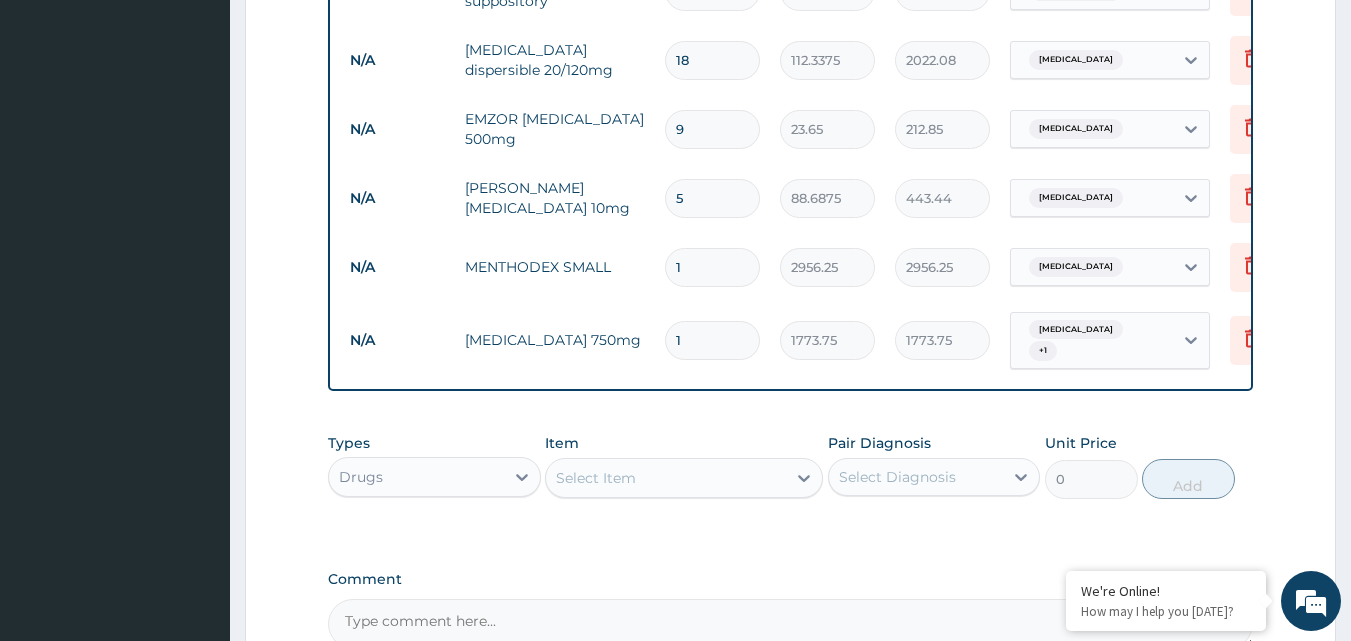 type on "0.00" 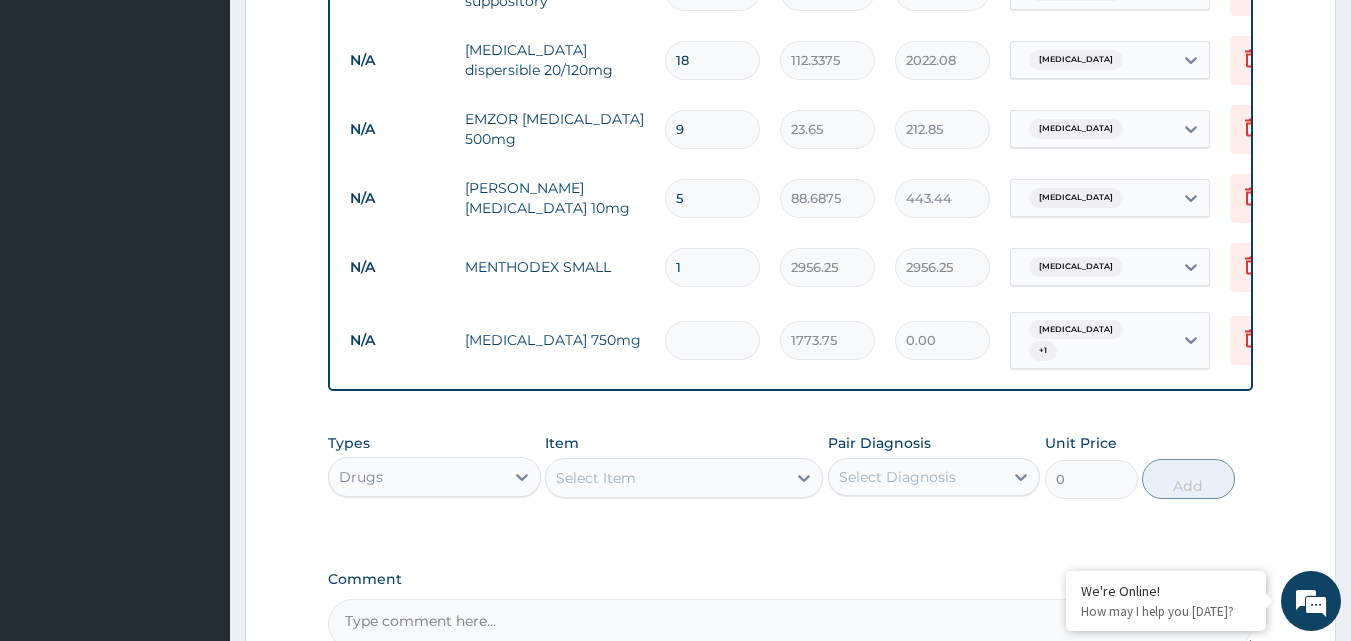 type on "2" 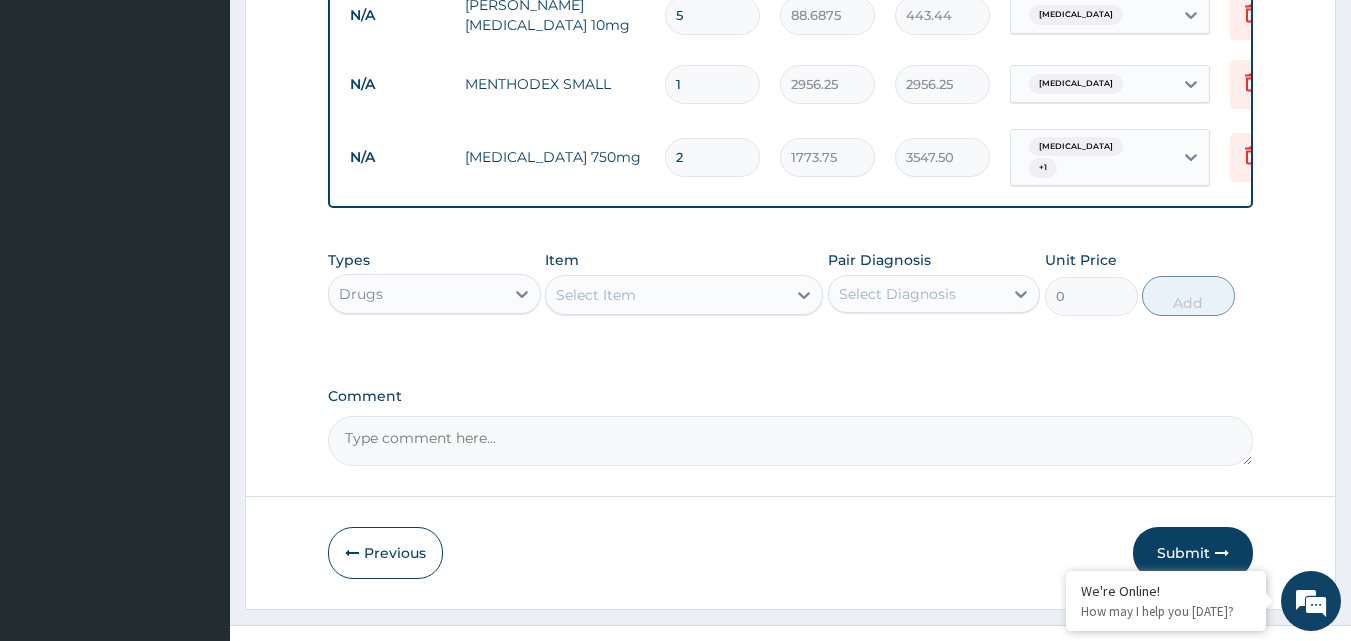 scroll, scrollTop: 1281, scrollLeft: 0, axis: vertical 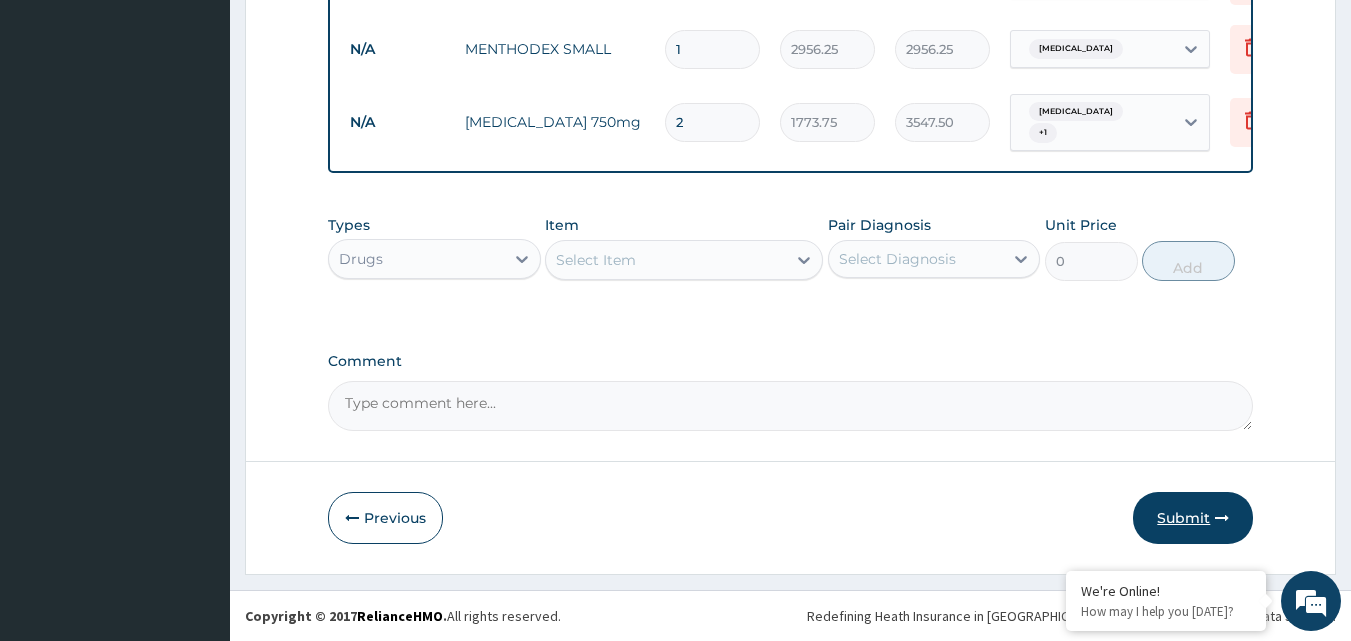 type on "2" 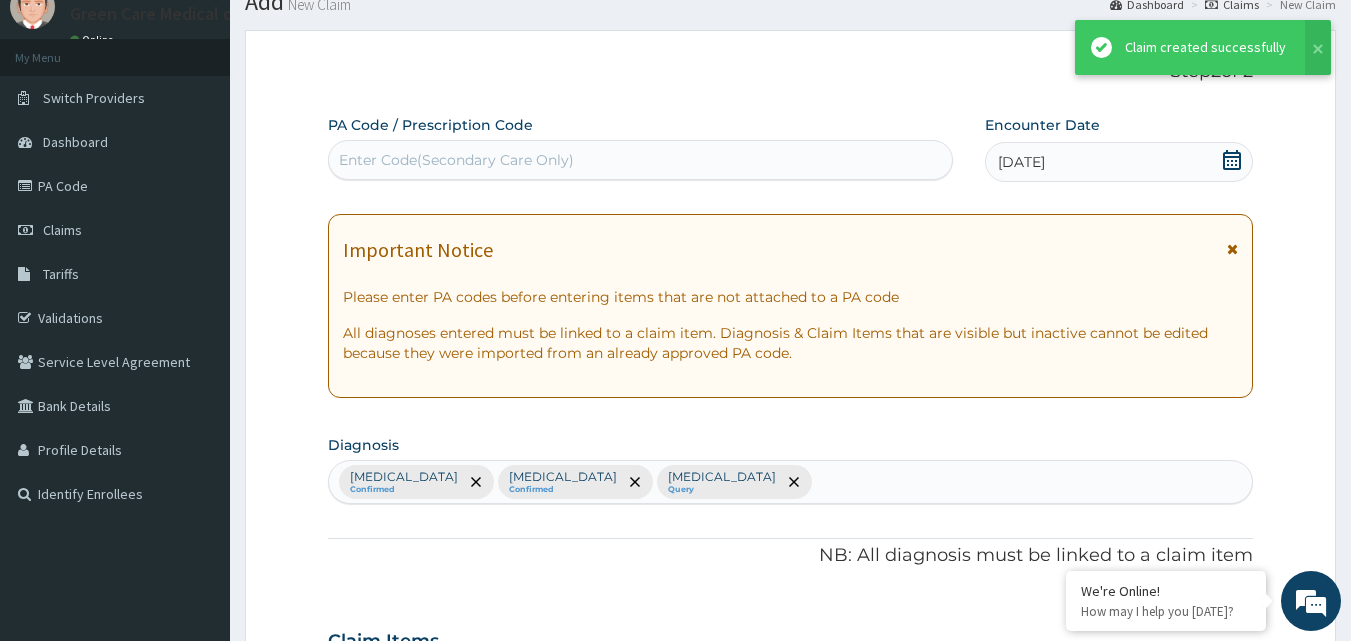 scroll, scrollTop: 1303, scrollLeft: 0, axis: vertical 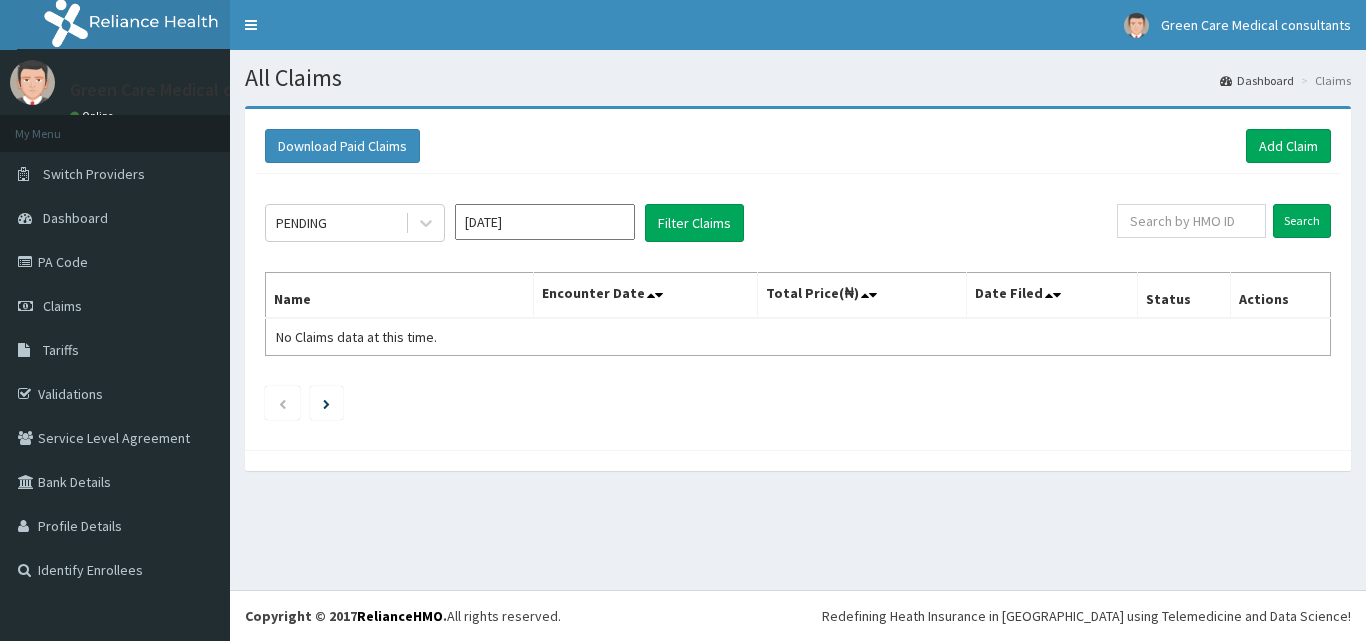 click at bounding box center [1191, 221] 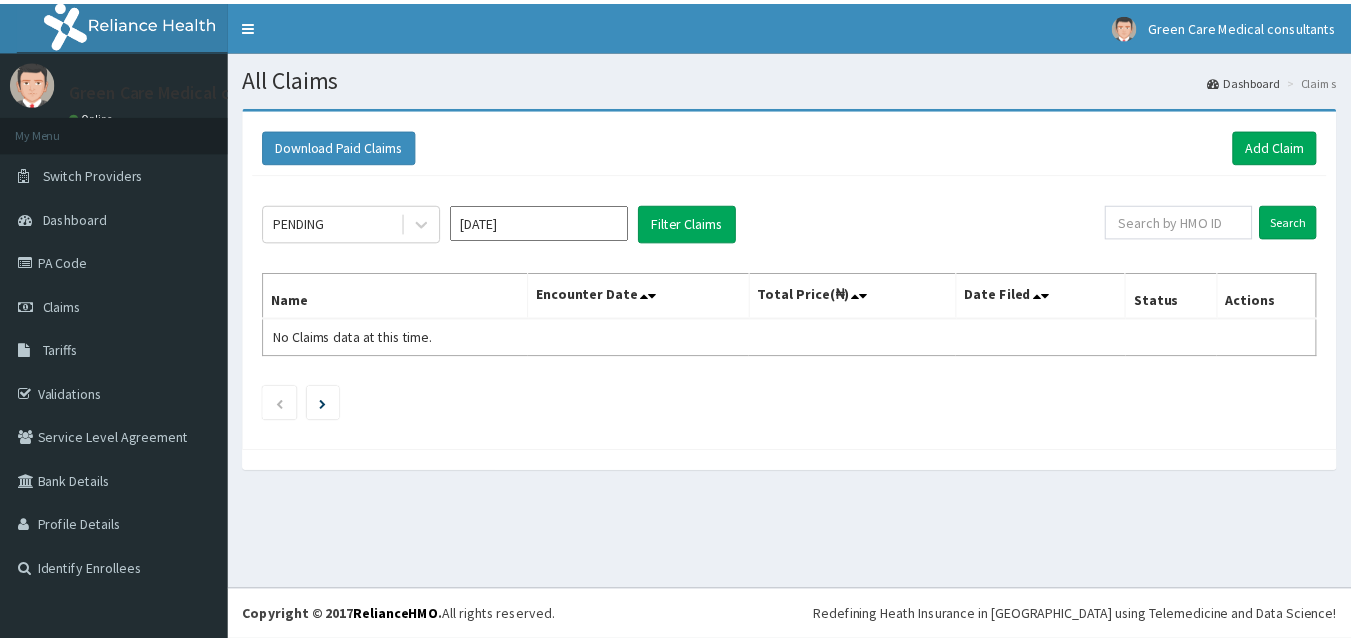 scroll, scrollTop: 0, scrollLeft: 0, axis: both 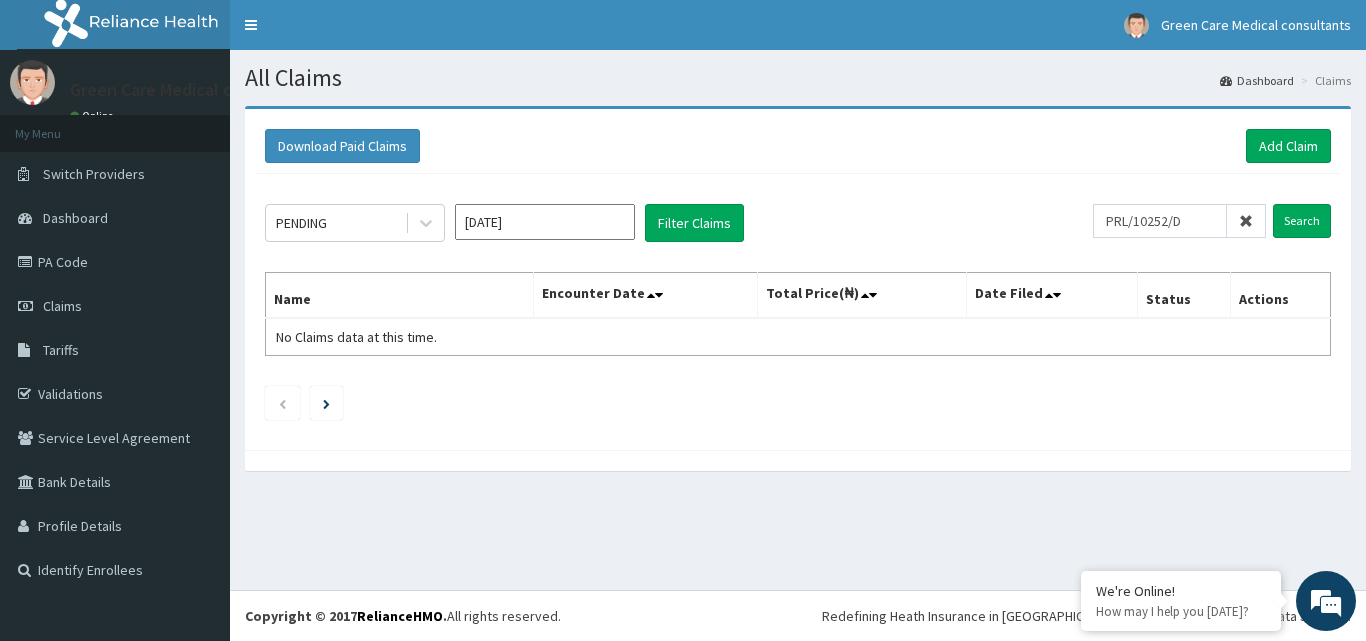 type on "PRL/10252/D" 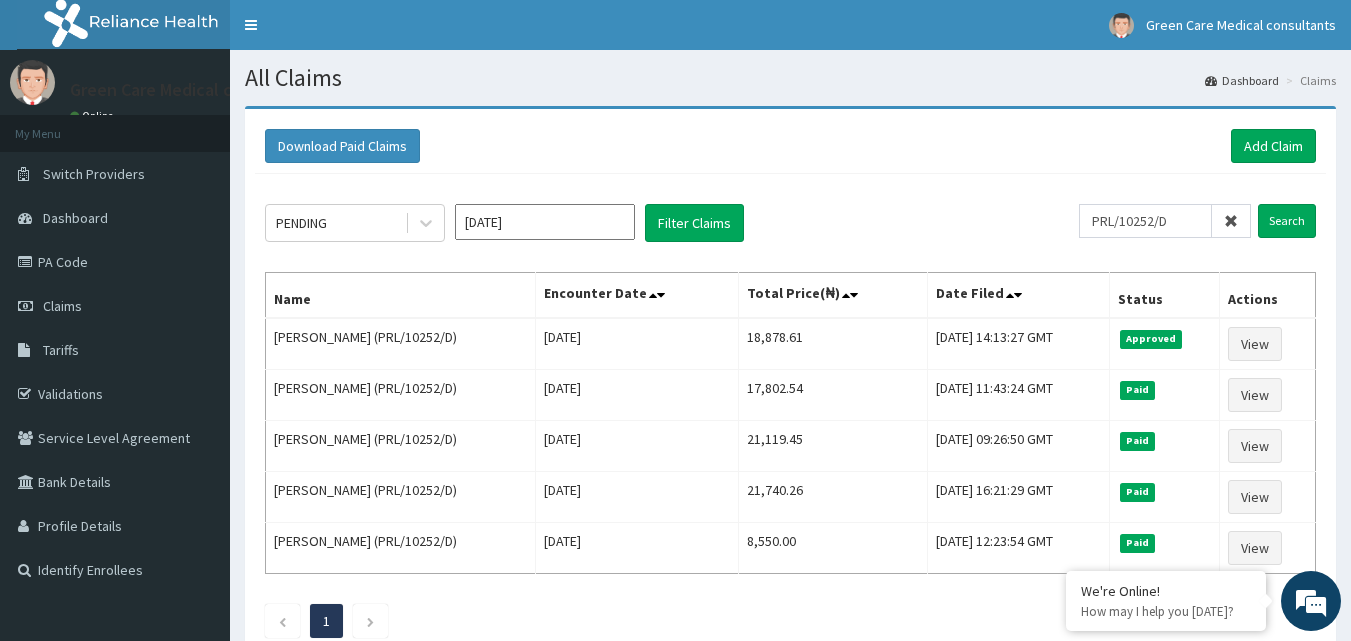 scroll, scrollTop: 0, scrollLeft: 0, axis: both 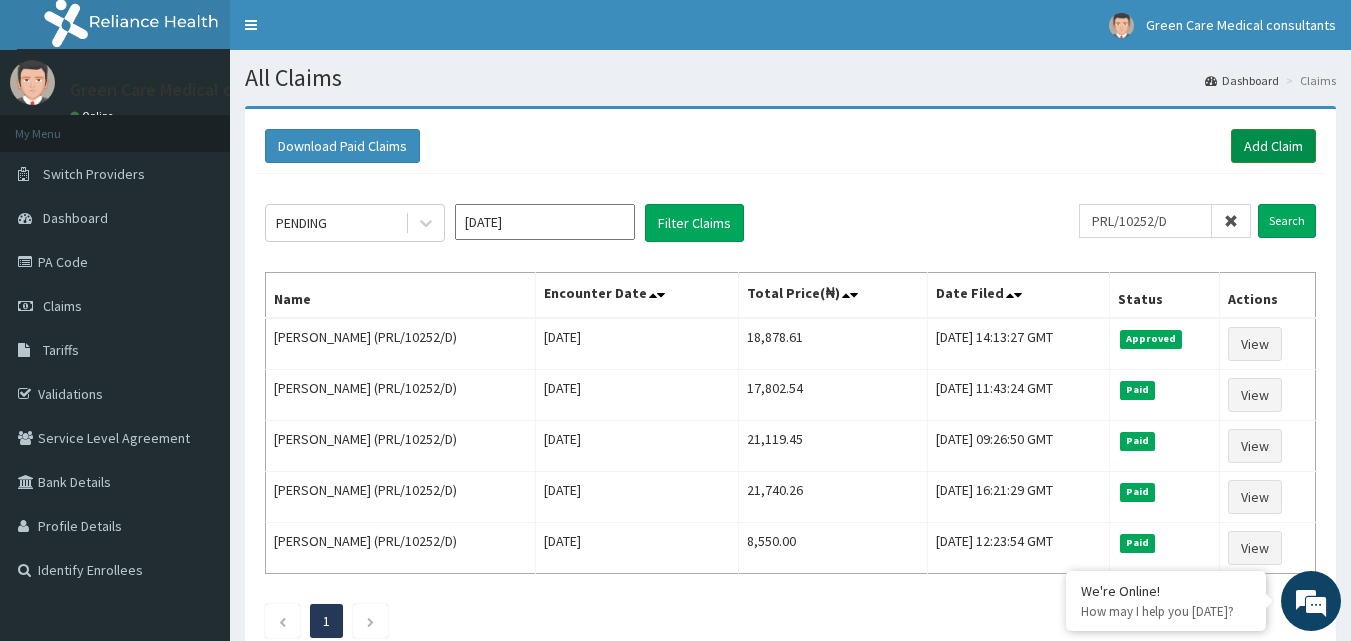 click on "Add Claim" at bounding box center (1273, 146) 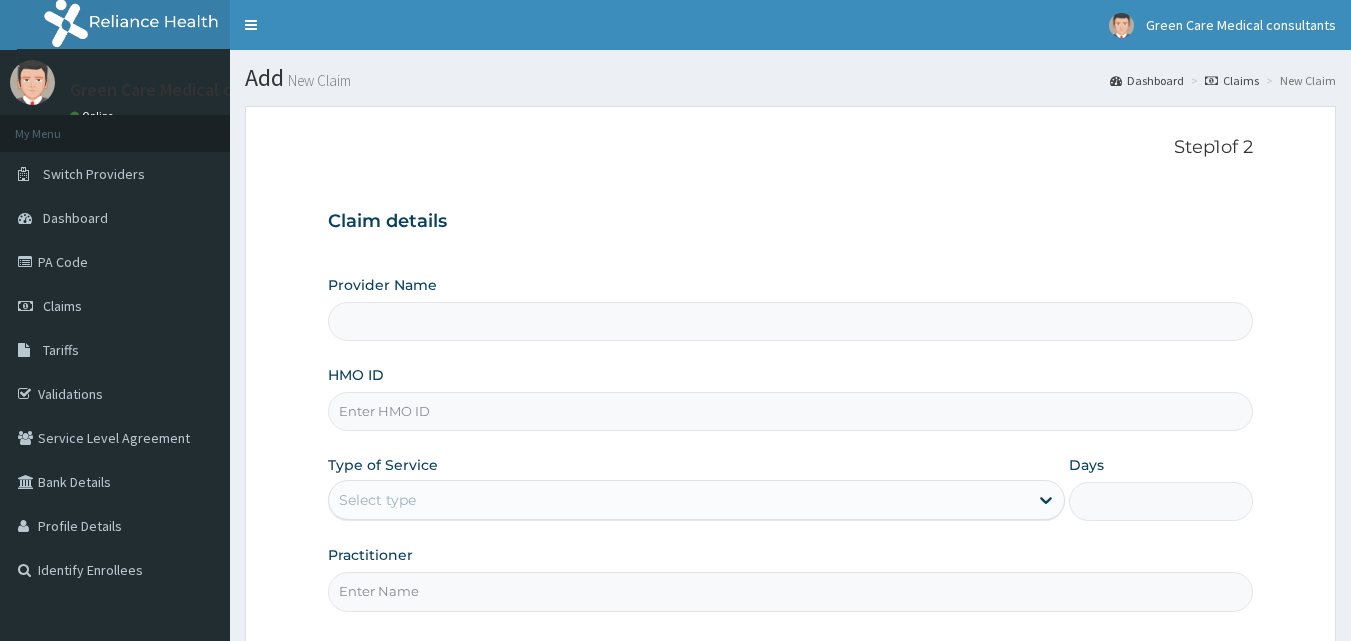 scroll, scrollTop: 0, scrollLeft: 0, axis: both 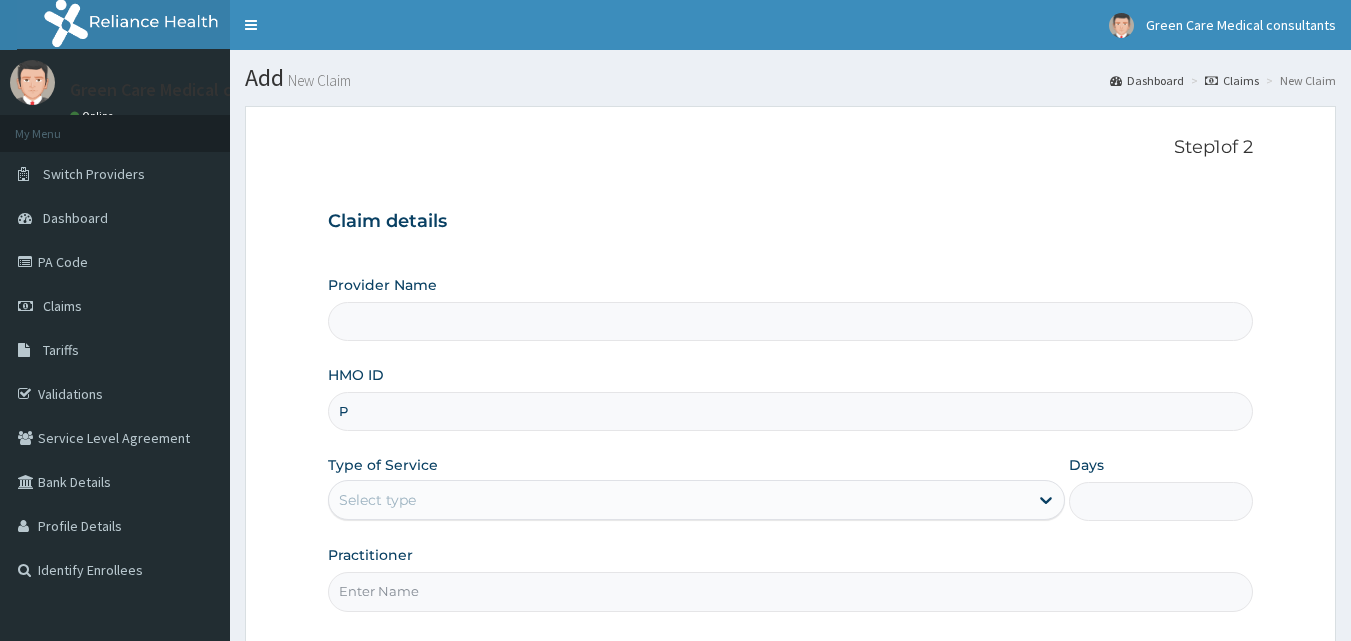 type on "PR" 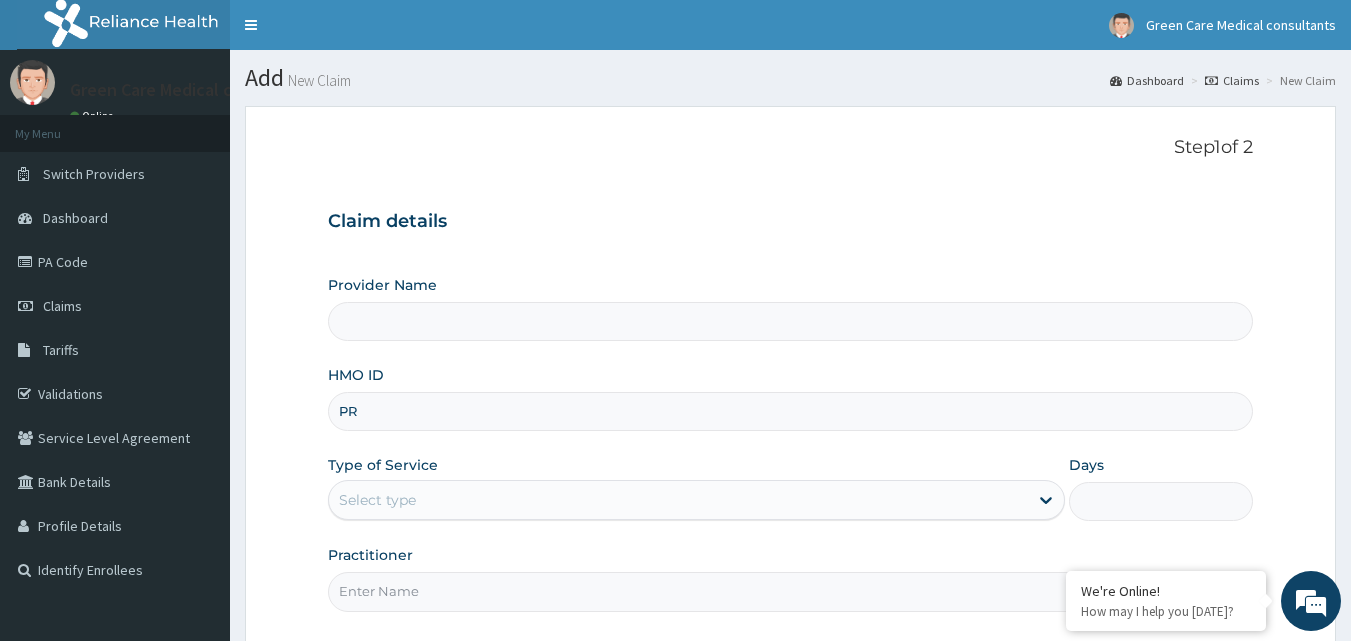 type on "Green Care Medical Consultants" 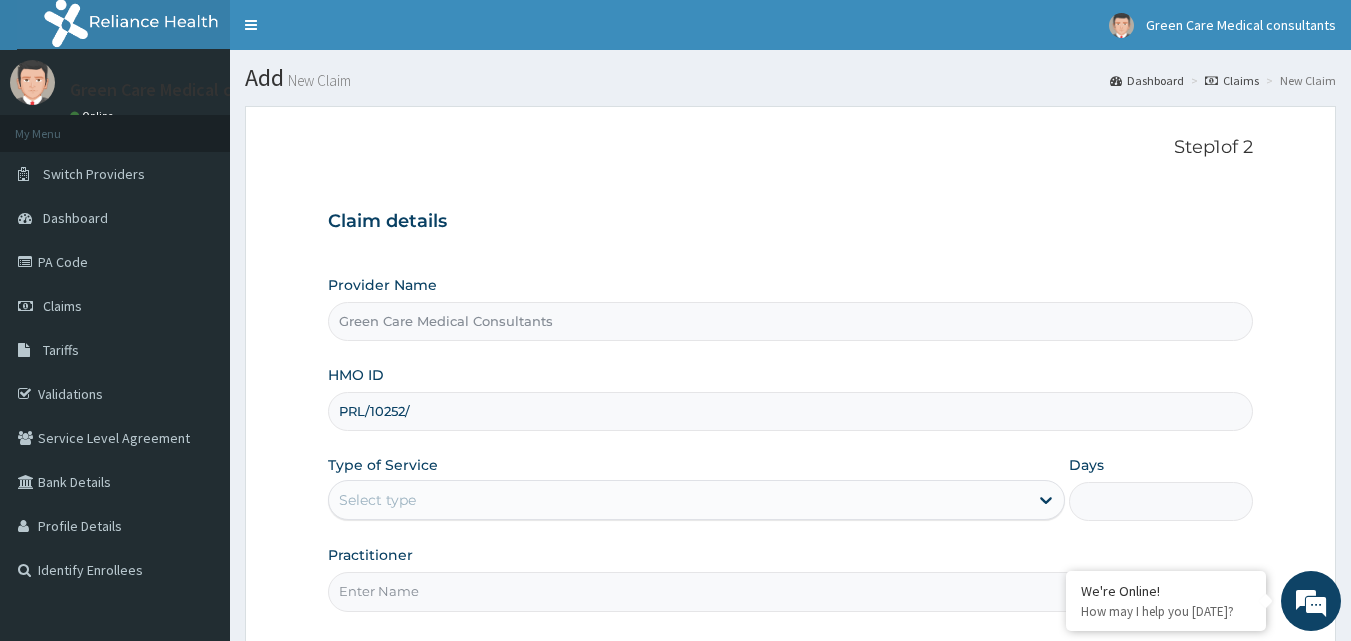 scroll, scrollTop: 0, scrollLeft: 0, axis: both 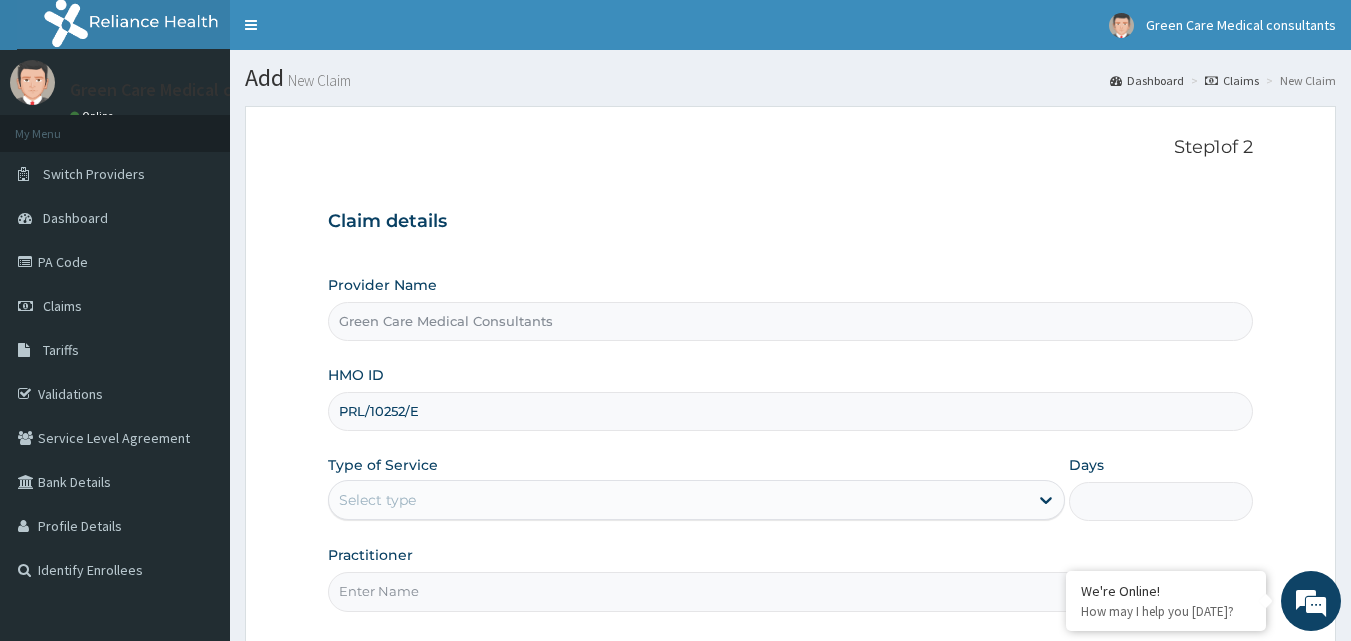 drag, startPoint x: 451, startPoint y: 423, endPoint x: 313, endPoint y: 409, distance: 138.70833 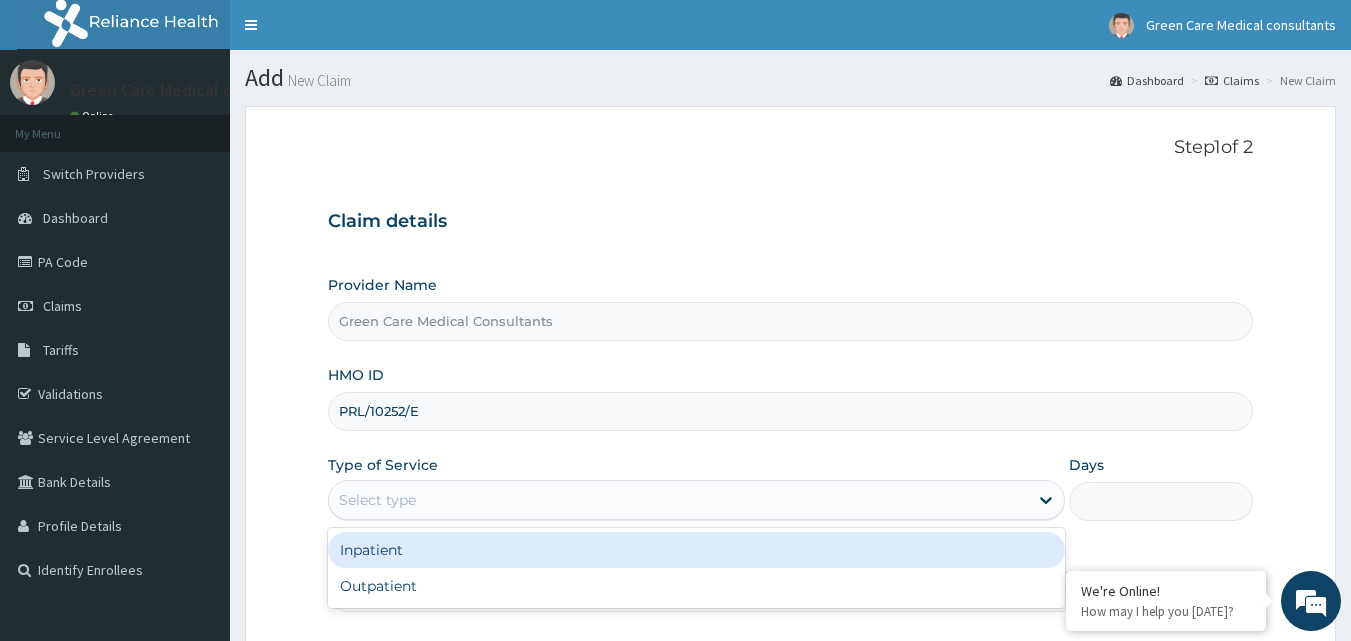 click on "Select type" at bounding box center (678, 500) 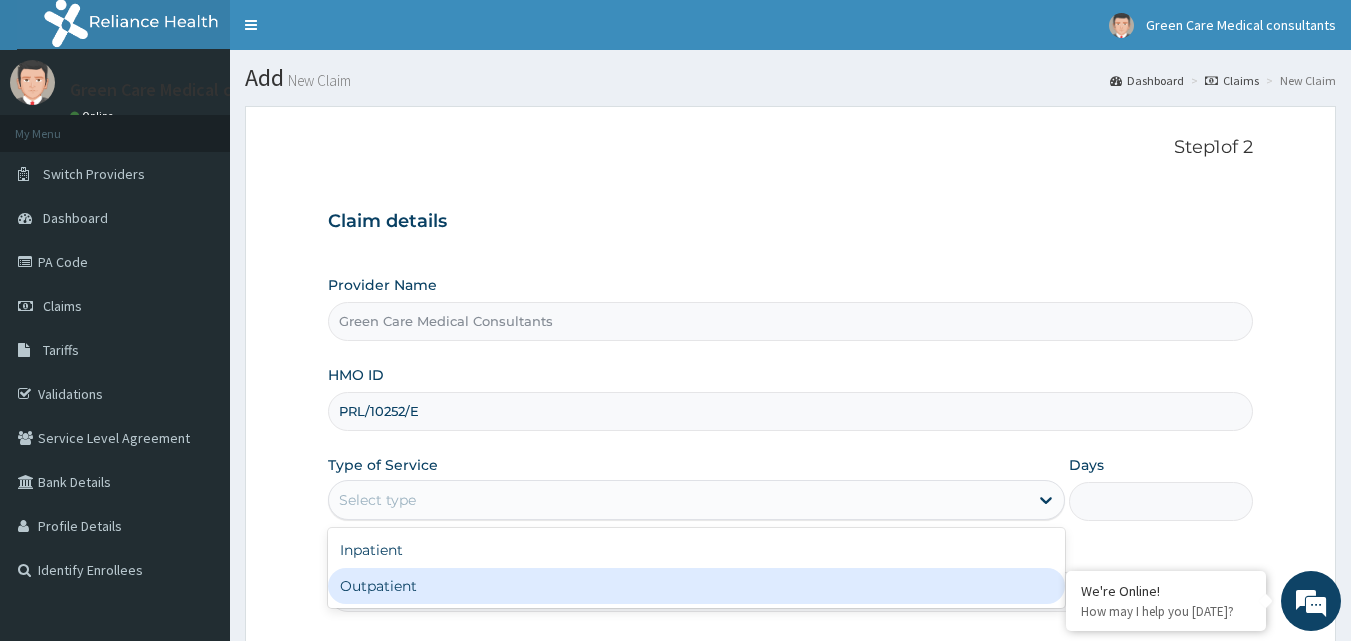 click on "Outpatient" at bounding box center (696, 586) 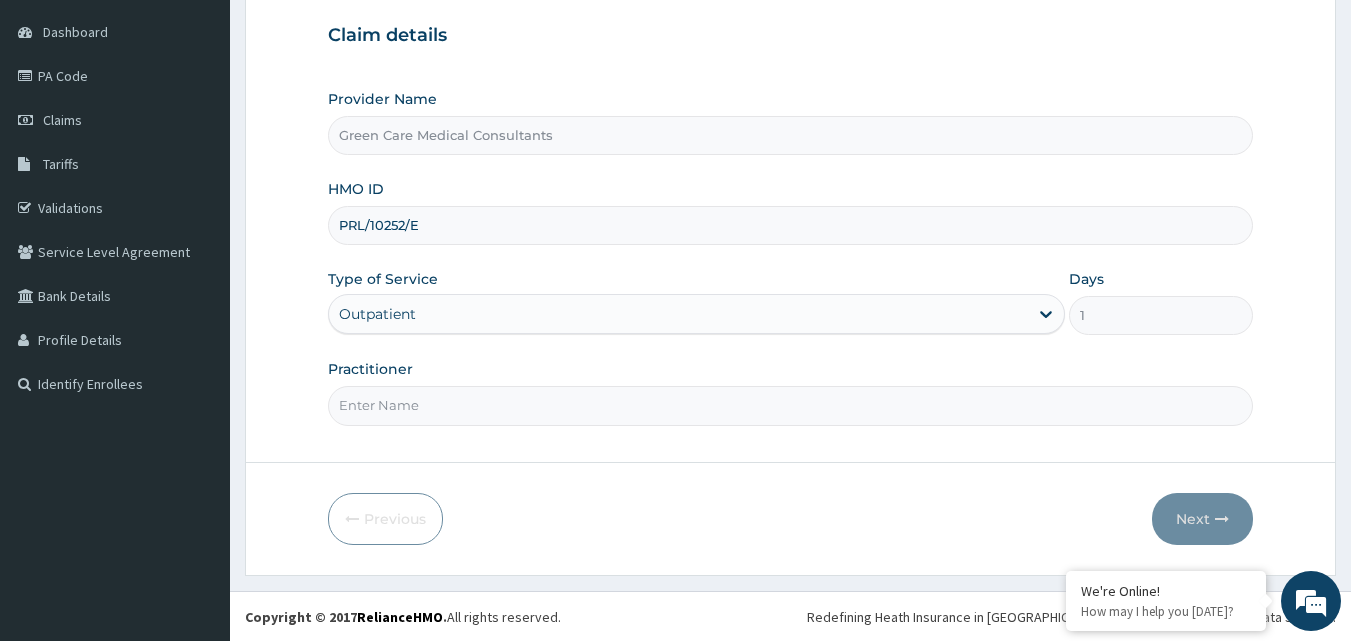 scroll, scrollTop: 187, scrollLeft: 0, axis: vertical 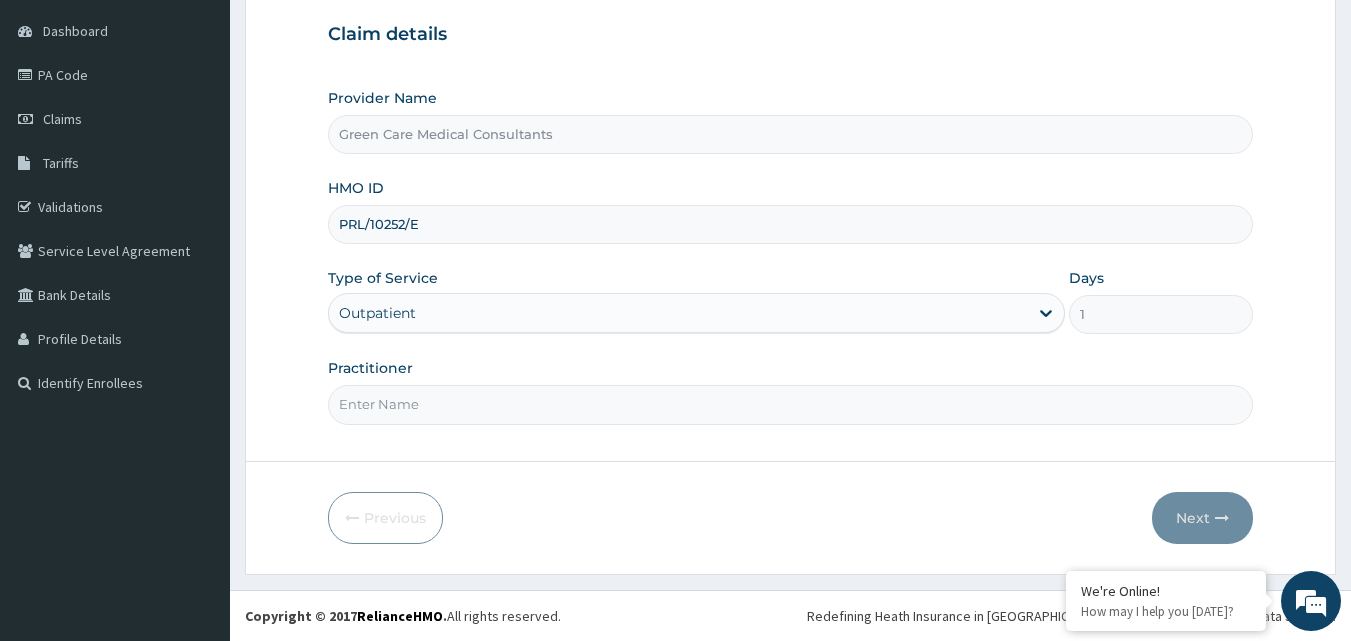 click on "Practitioner" at bounding box center [791, 404] 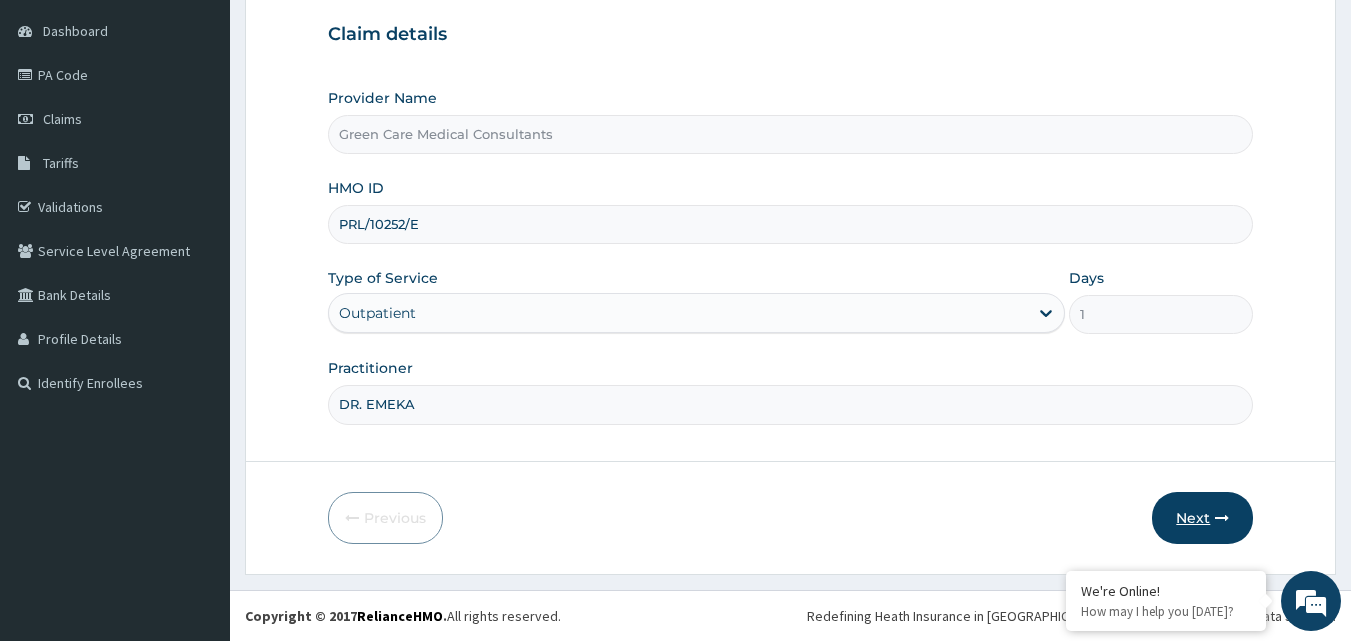 type on "DR. EMEKA" 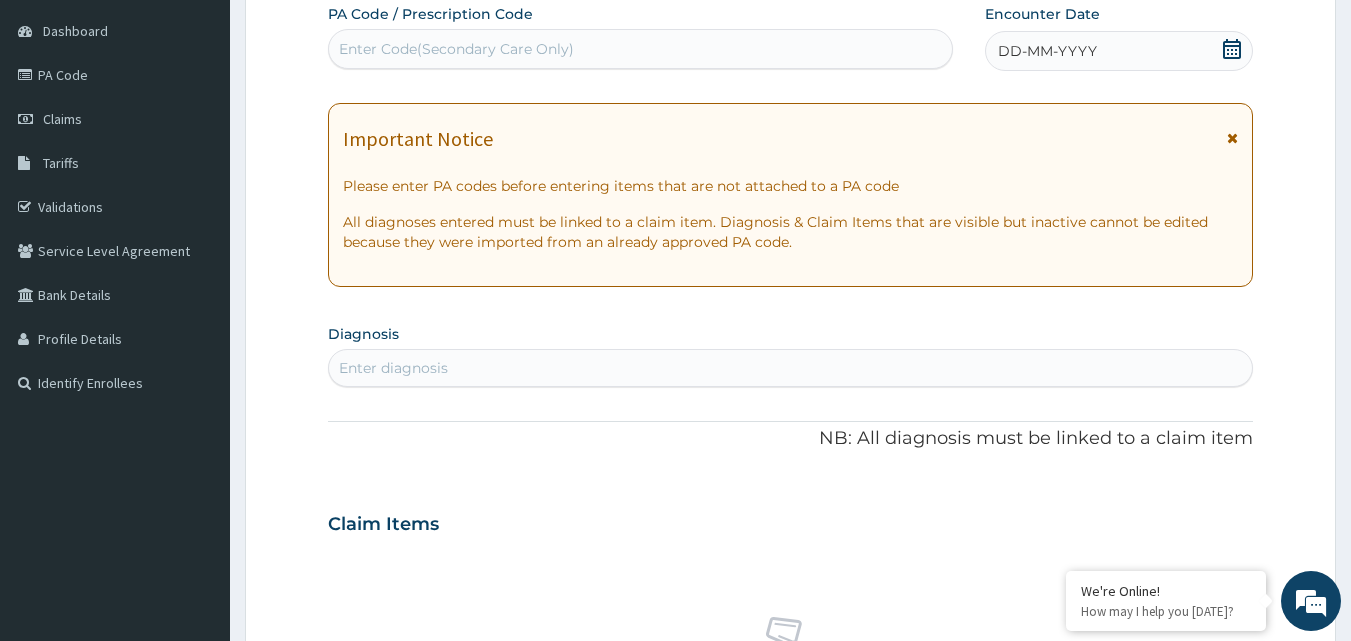 click 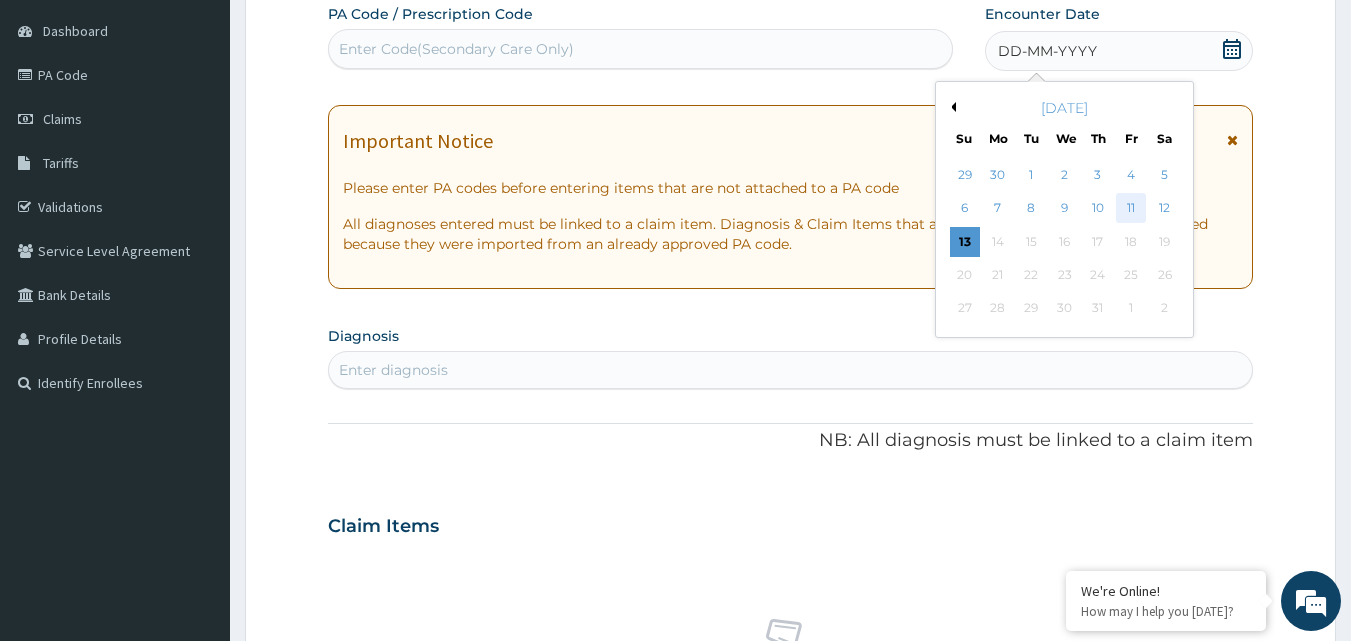 click on "11" at bounding box center (1131, 209) 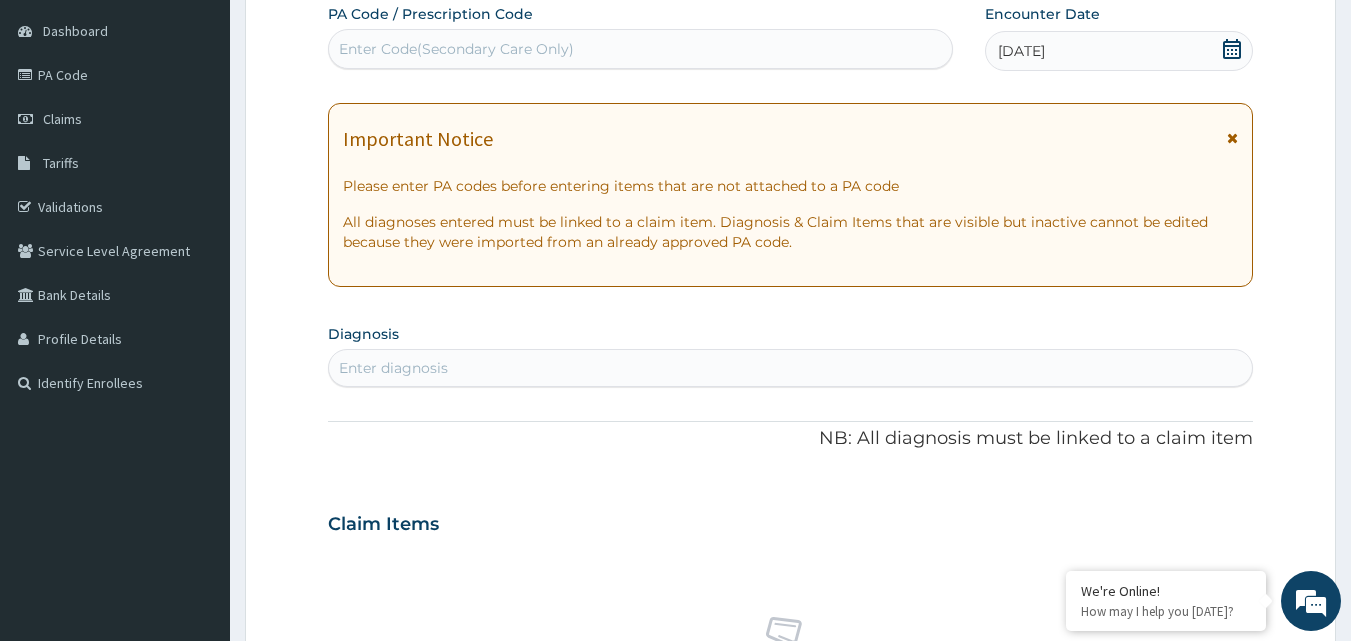 click on "Enter diagnosis" at bounding box center (791, 368) 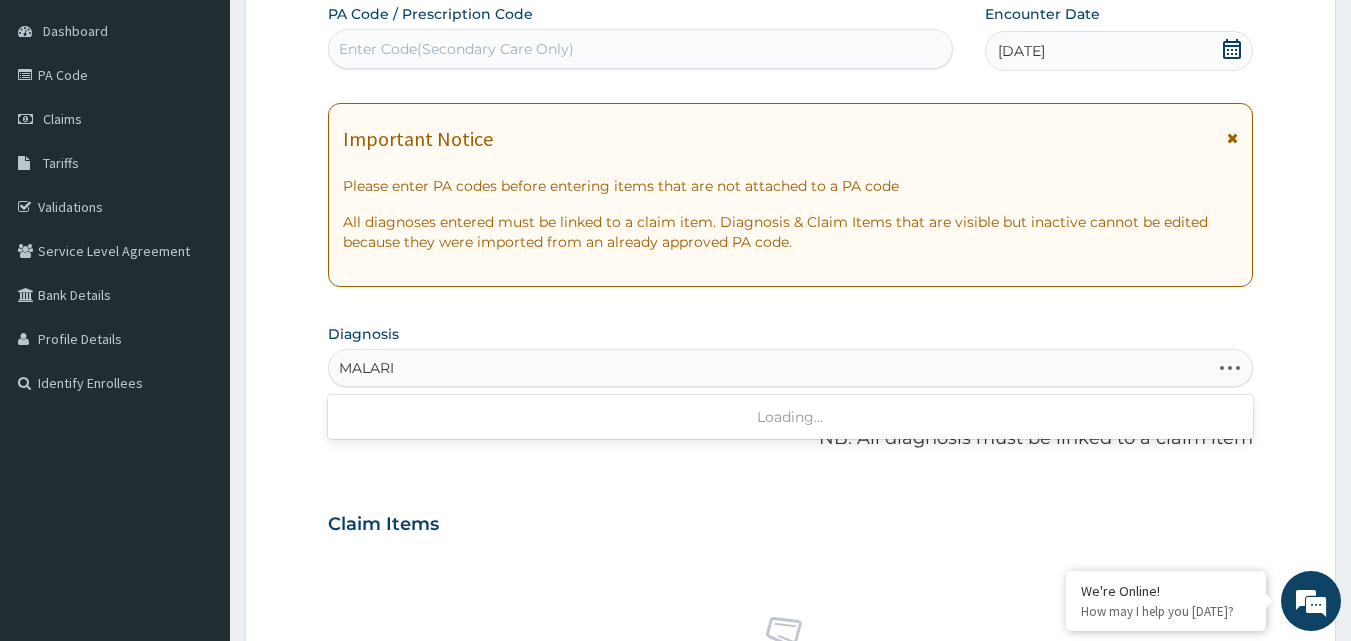 type on "MALARIA" 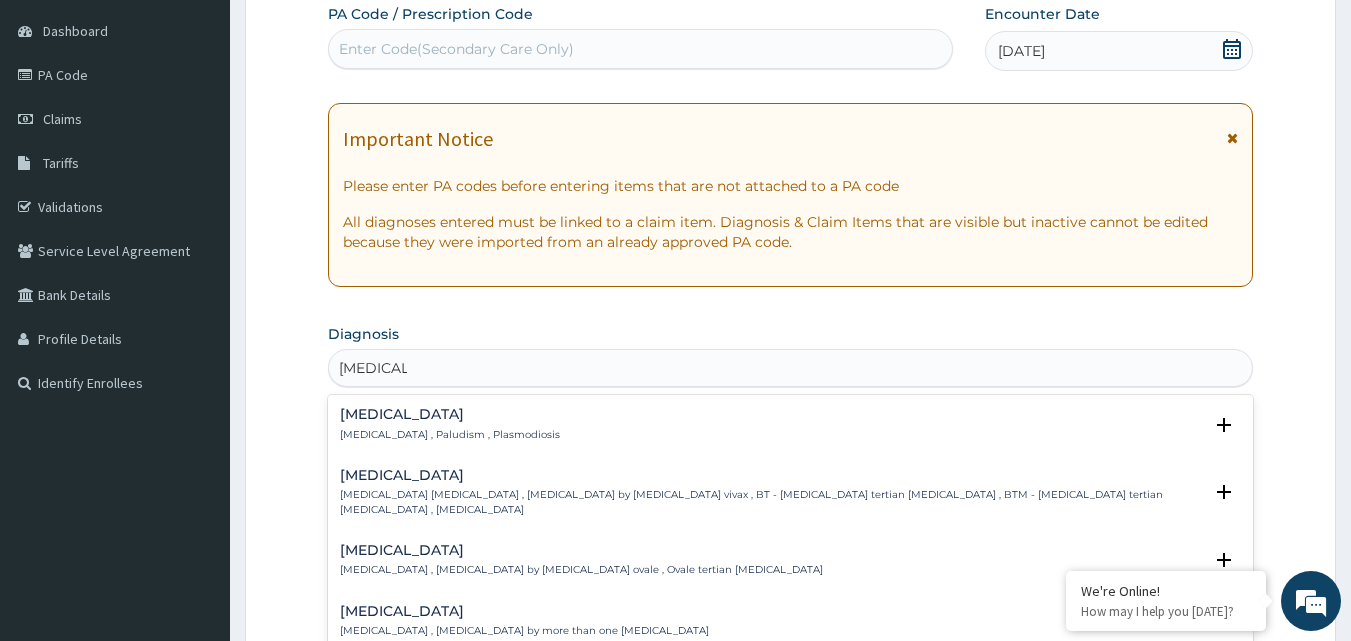 click on "Malaria , Paludism , Plasmodiosis" at bounding box center (450, 435) 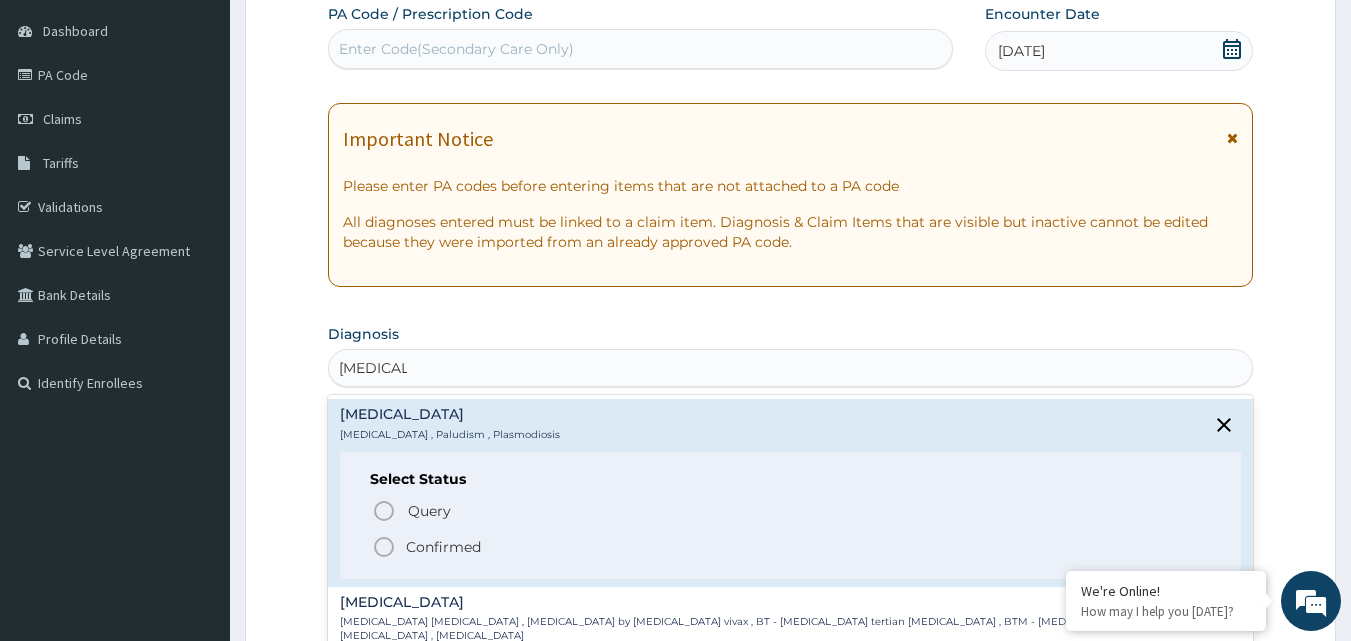 click on "Confirmed" at bounding box center [792, 547] 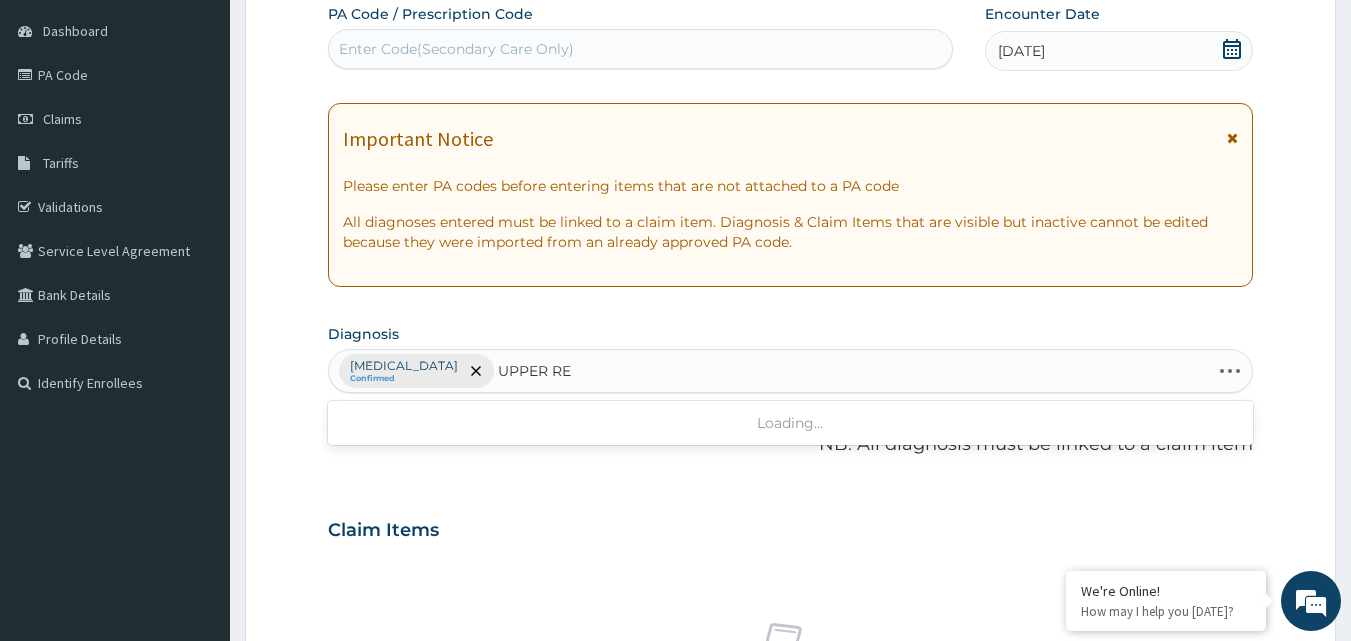 type on "UPPER RES" 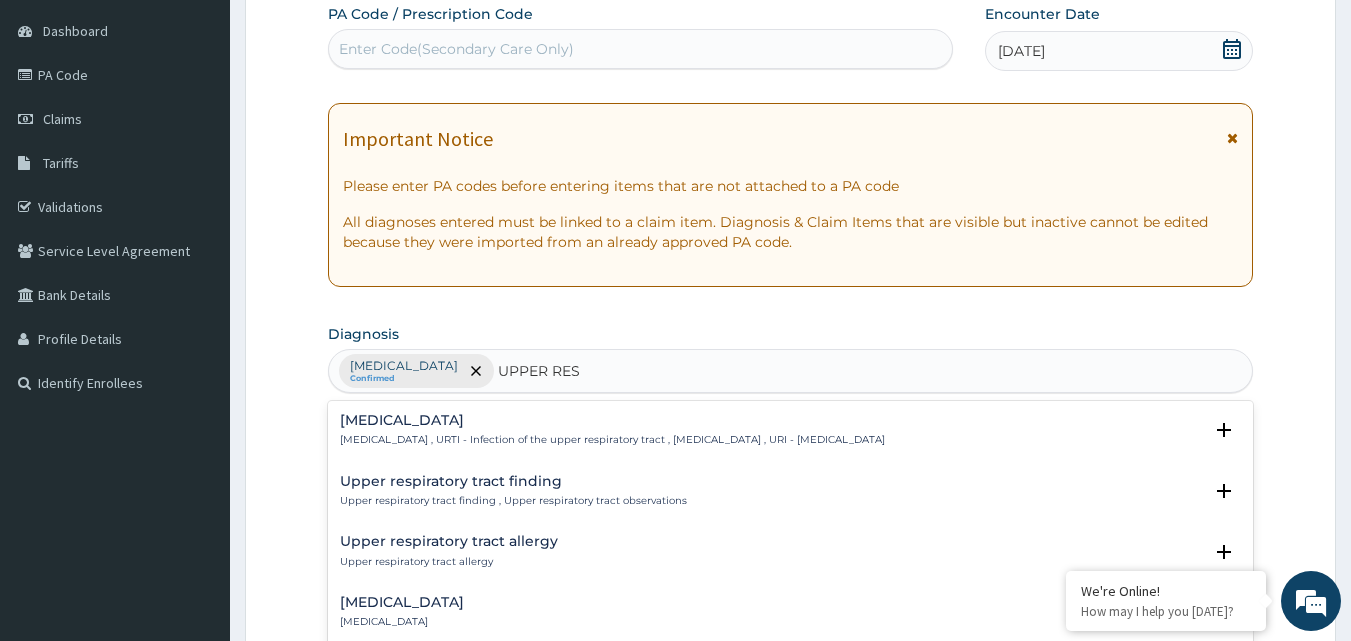 click on "Upper respiratory infection" at bounding box center [612, 420] 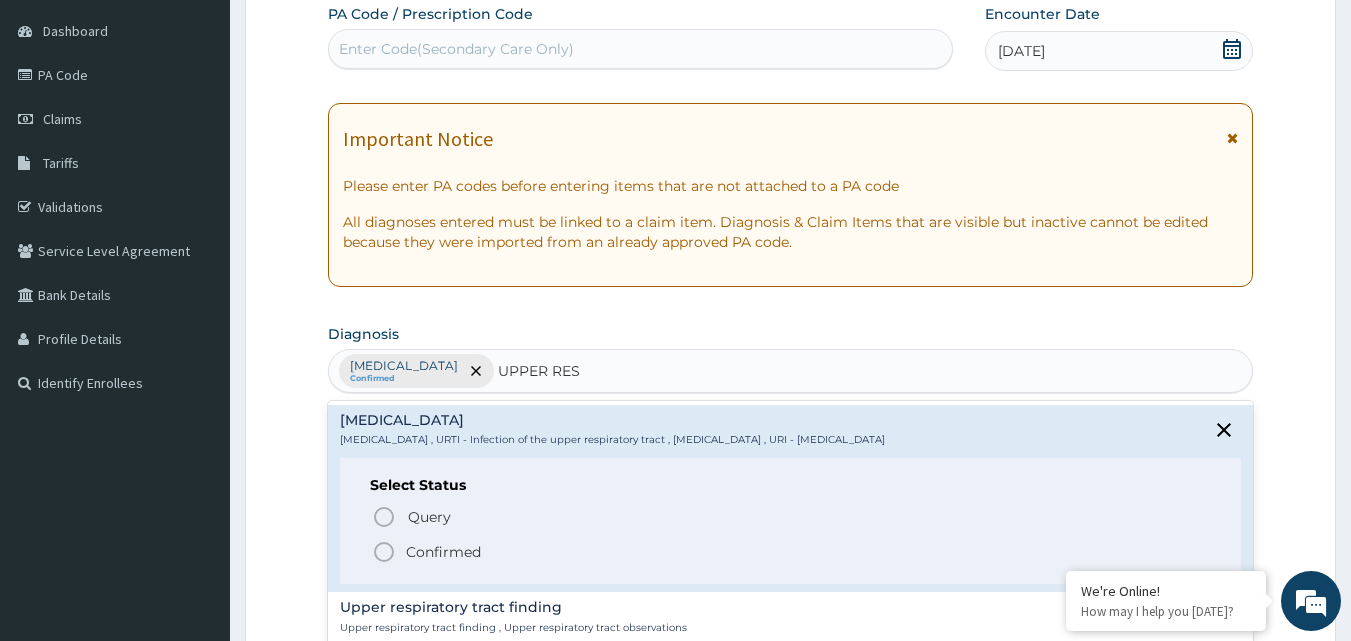 click 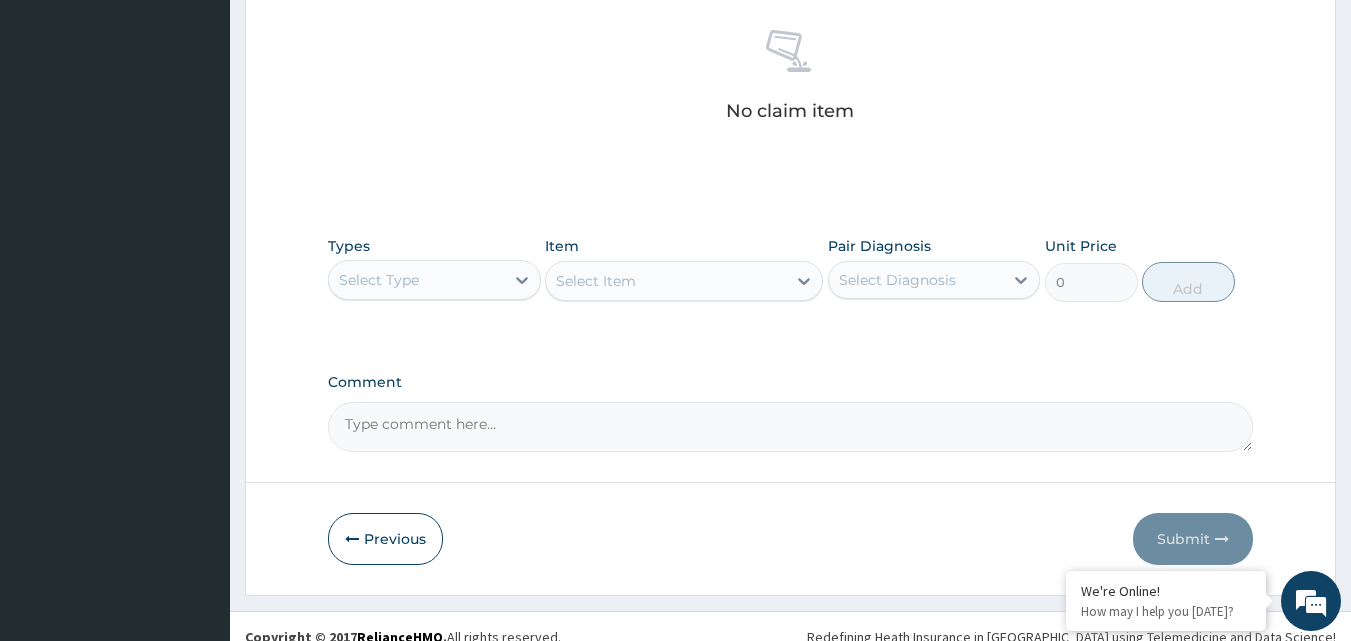 scroll, scrollTop: 787, scrollLeft: 0, axis: vertical 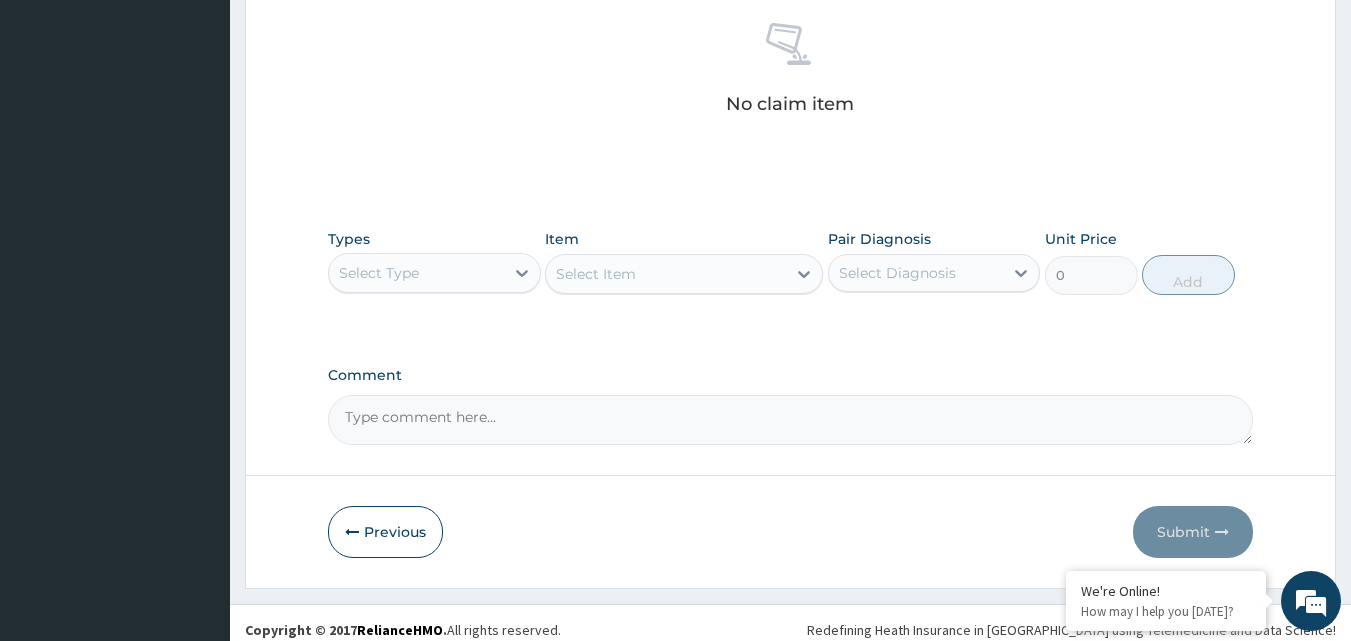 click on "Select Type" at bounding box center [379, 273] 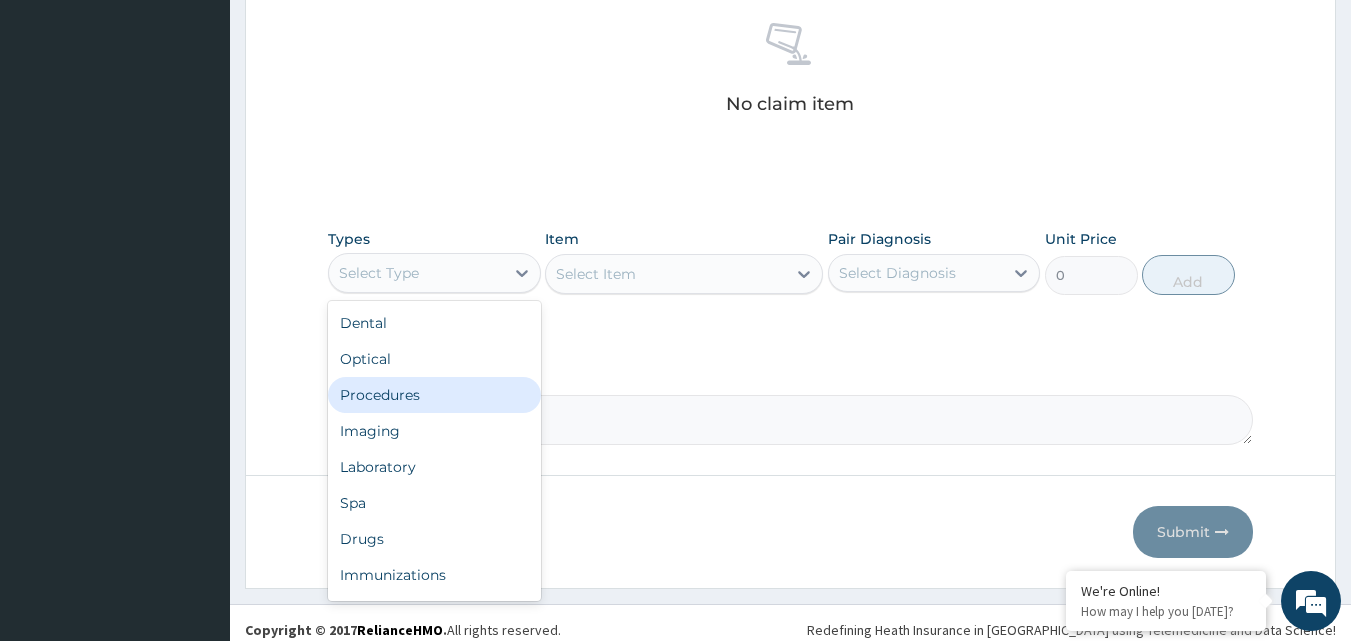 click on "Procedures" at bounding box center (434, 395) 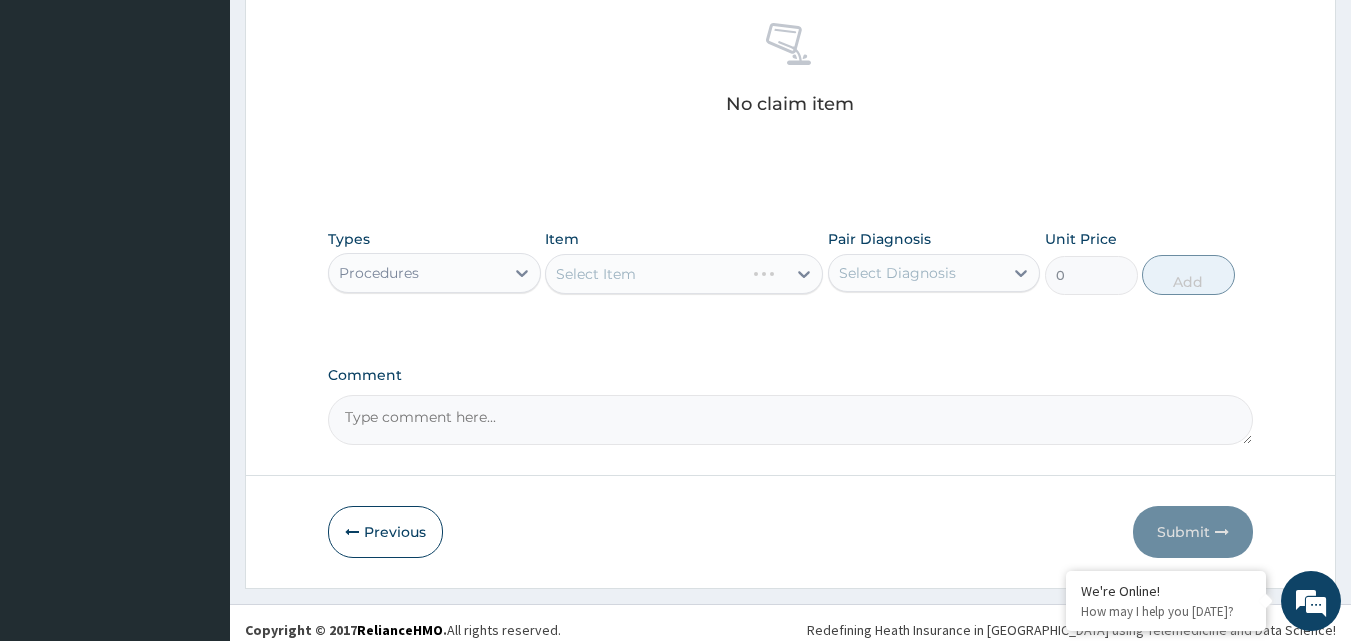 click on "Select Item" at bounding box center [684, 274] 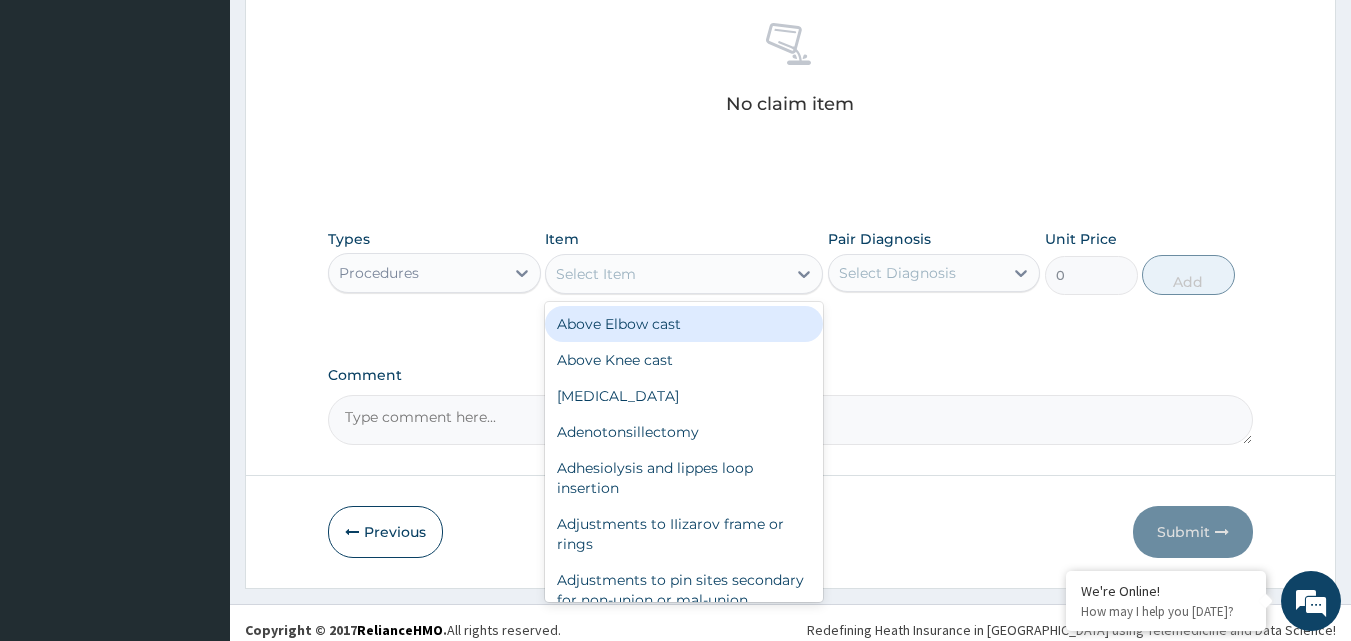 click on "Select Item" at bounding box center (596, 274) 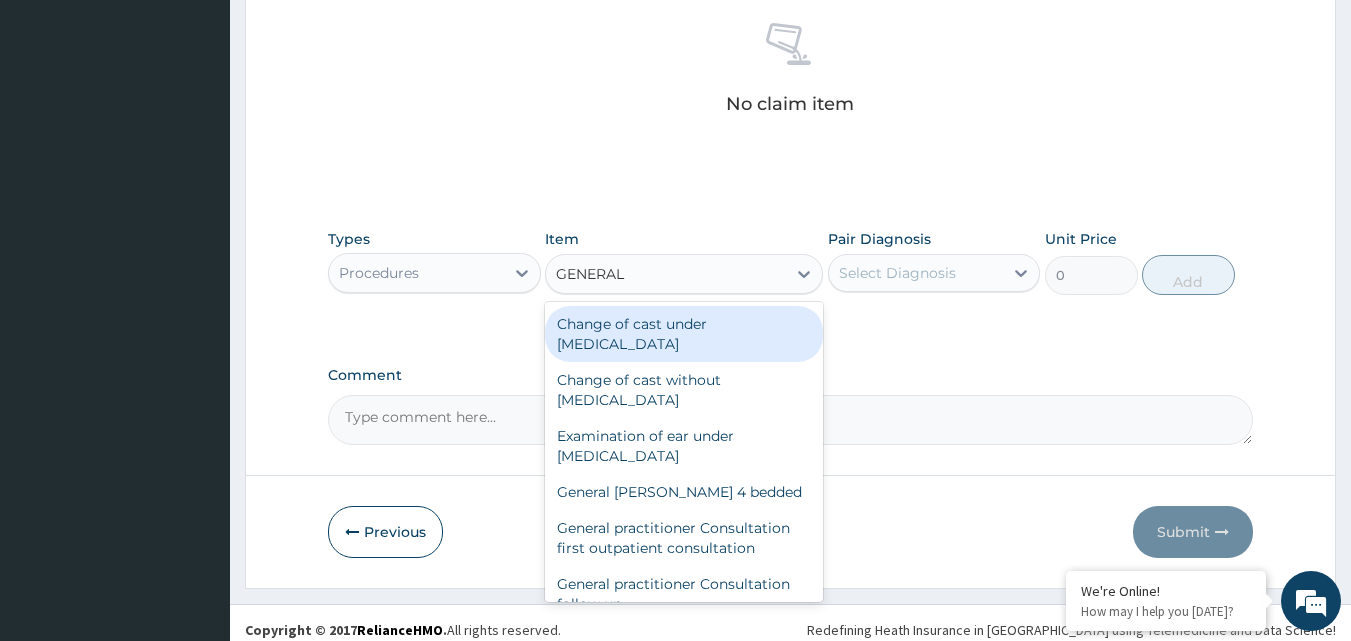type on "GENERAL P" 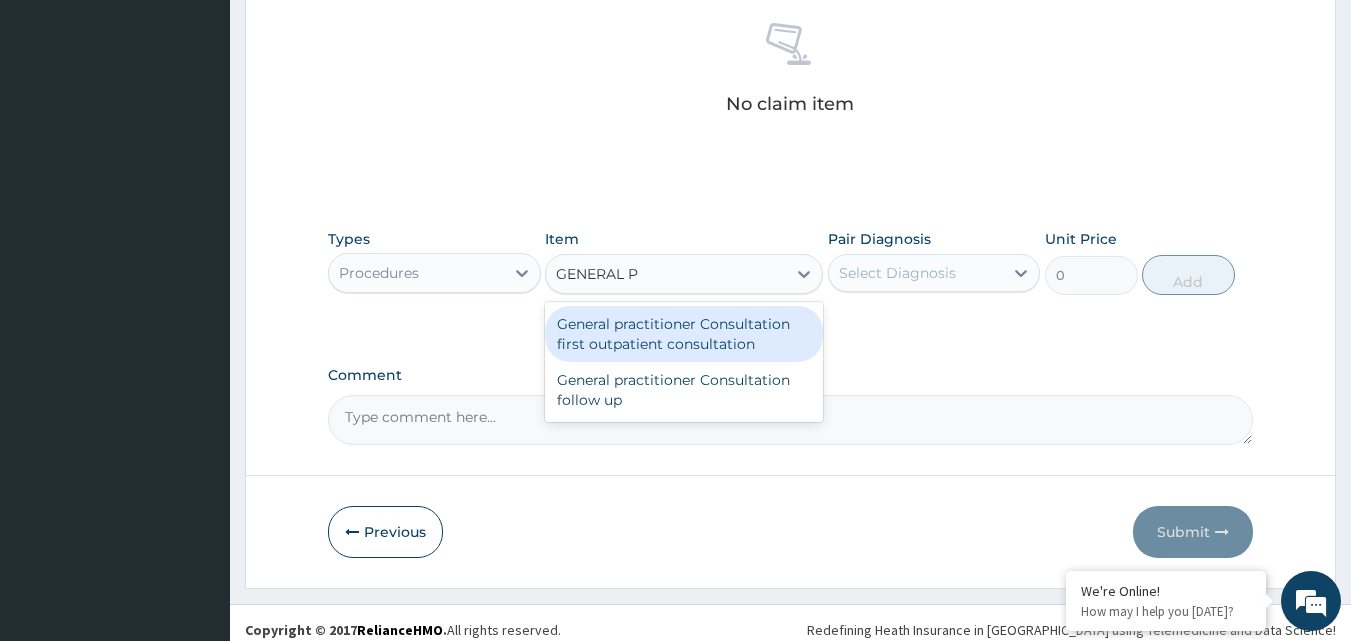 drag, startPoint x: 735, startPoint y: 342, endPoint x: 827, endPoint y: 281, distance: 110.38569 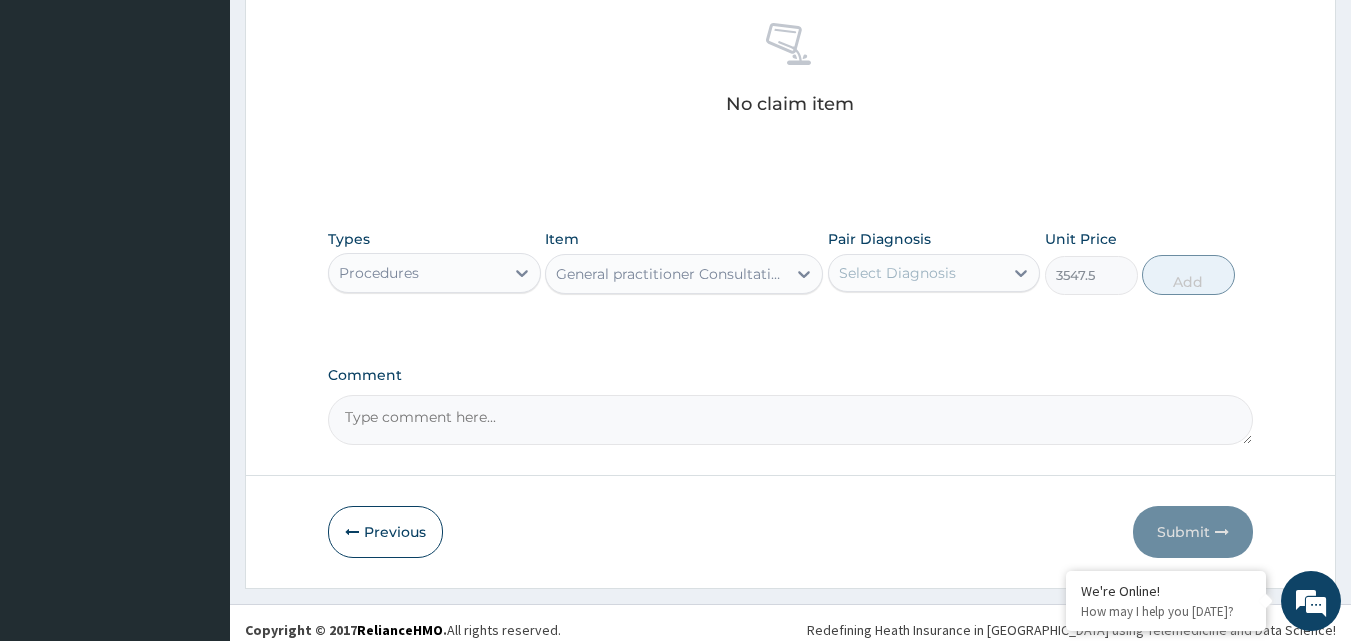 click on "Pair Diagnosis Select Diagnosis" at bounding box center [934, 262] 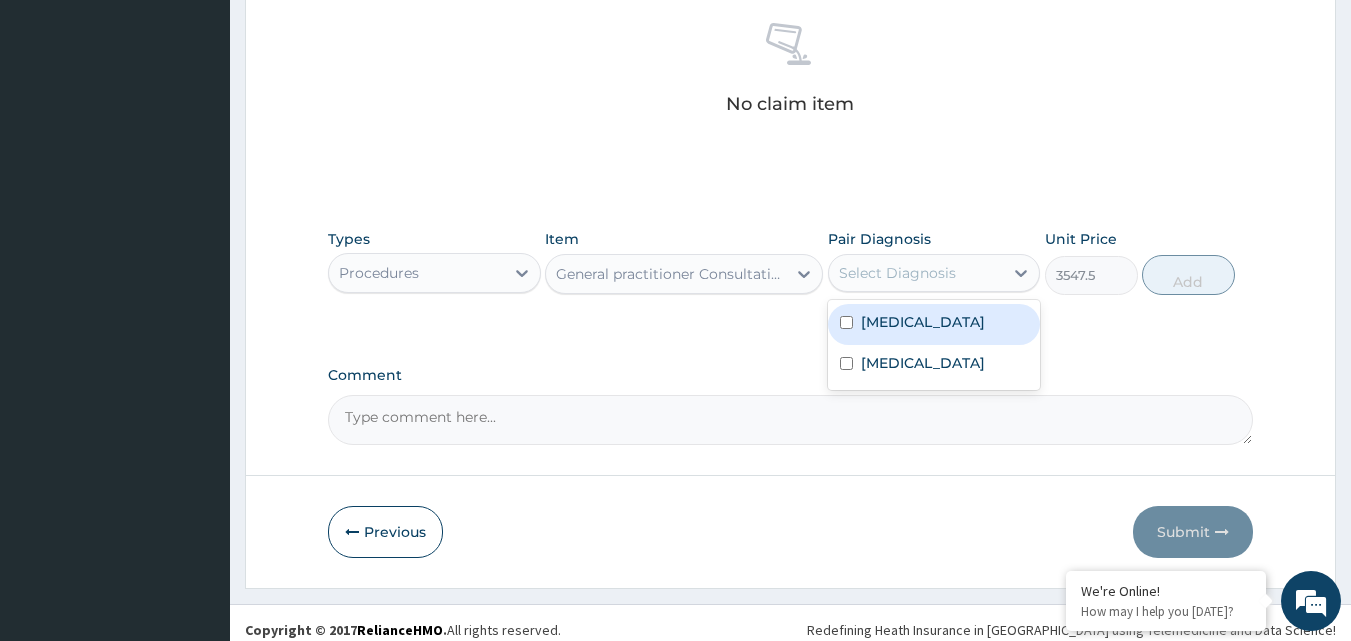 click on "[MEDICAL_DATA]" at bounding box center (934, 324) 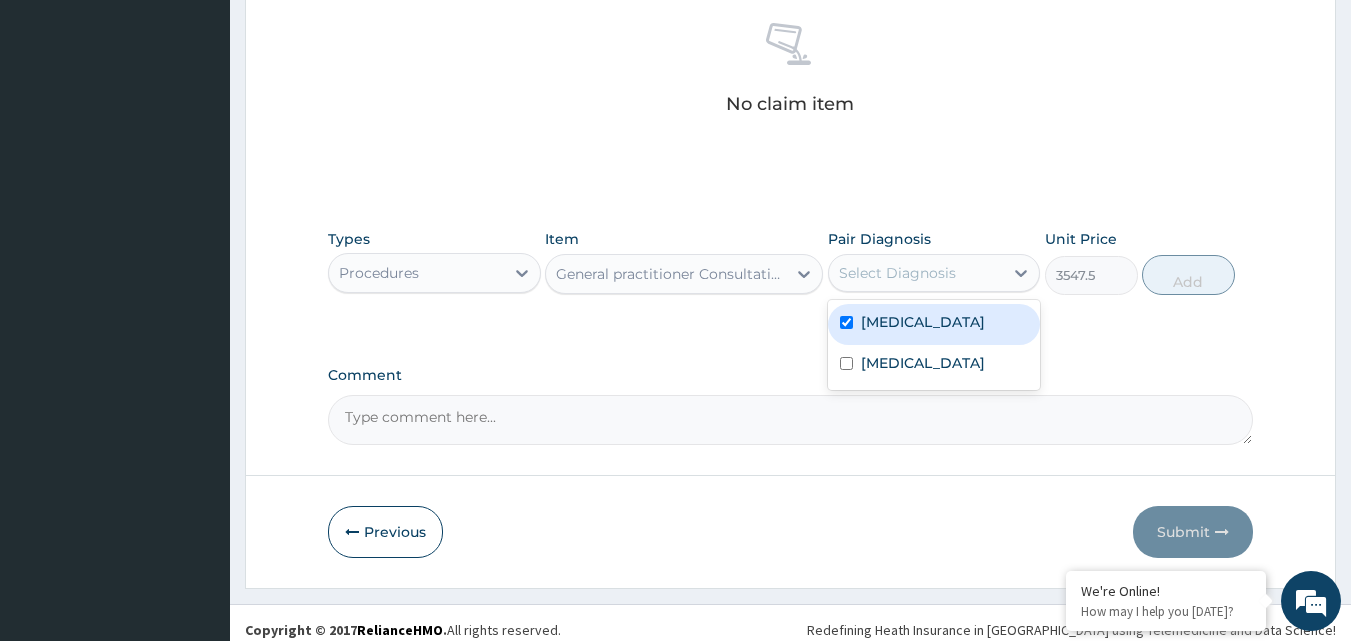 checkbox on "true" 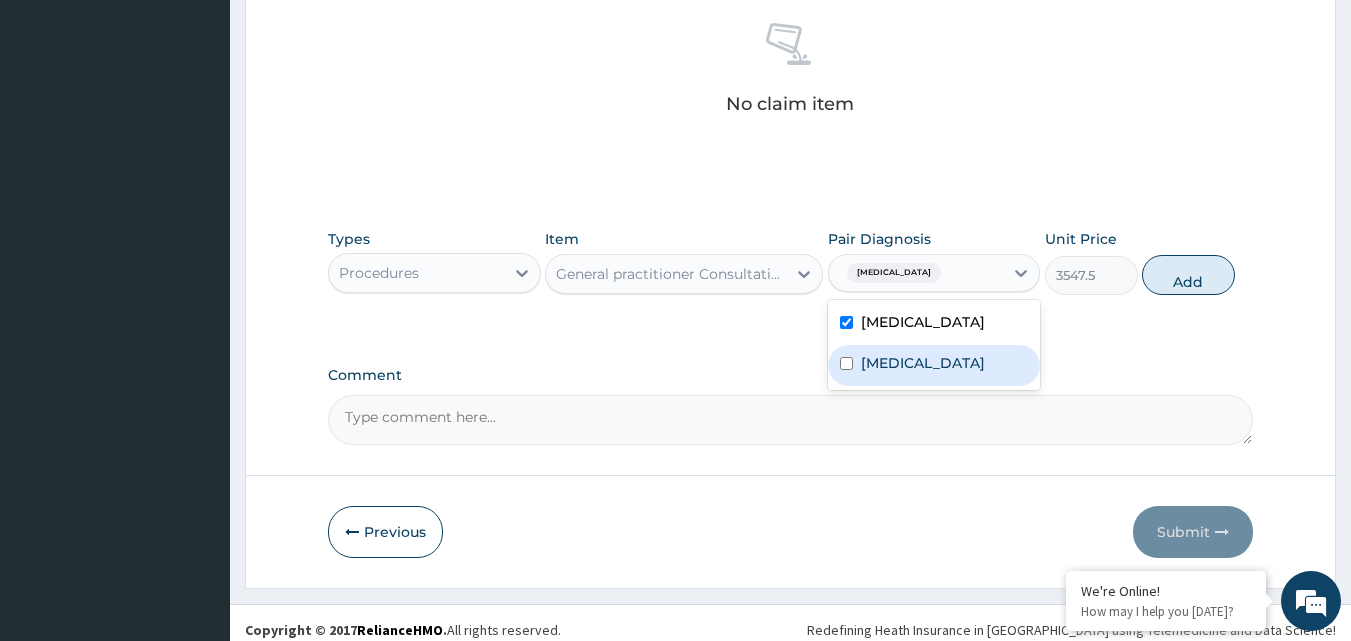 click on "[MEDICAL_DATA]" at bounding box center (923, 363) 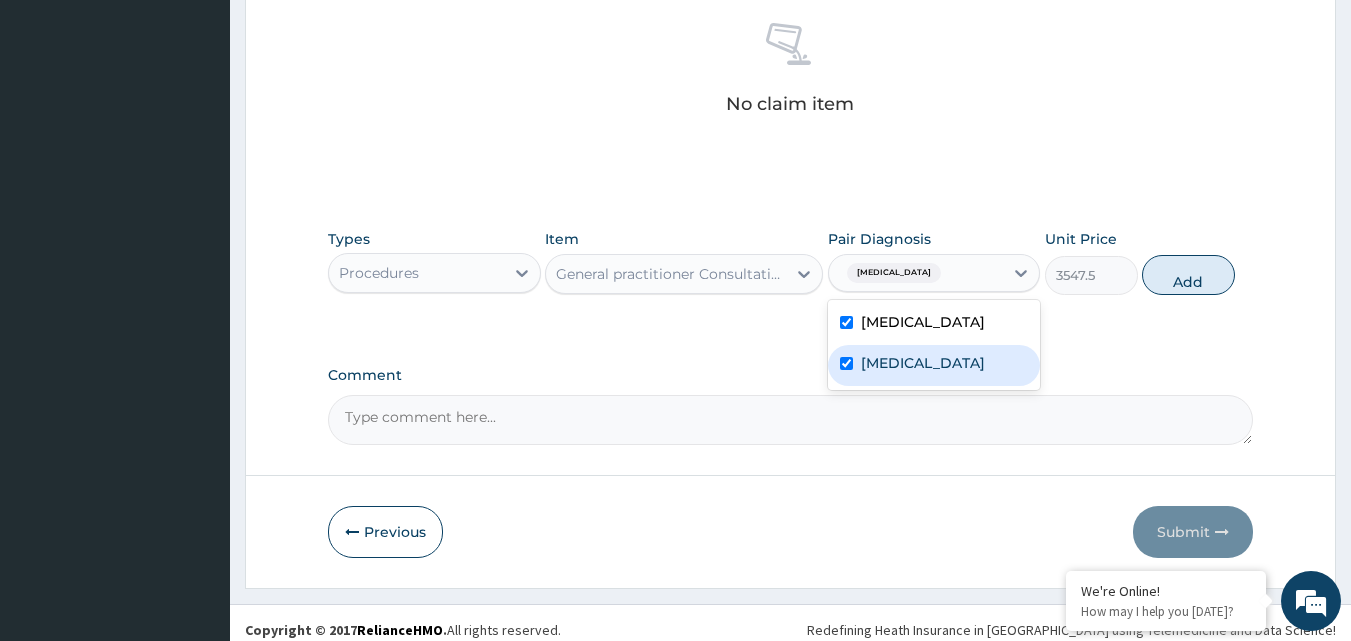 checkbox on "true" 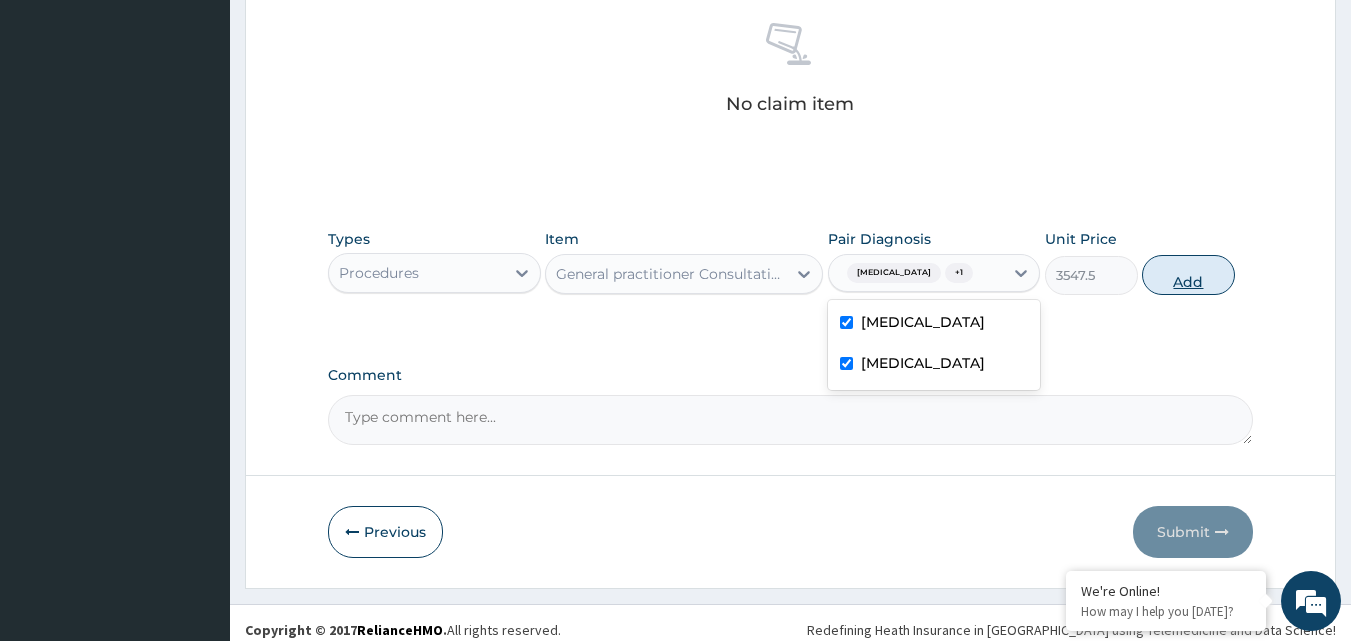 click on "Add" at bounding box center (1188, 275) 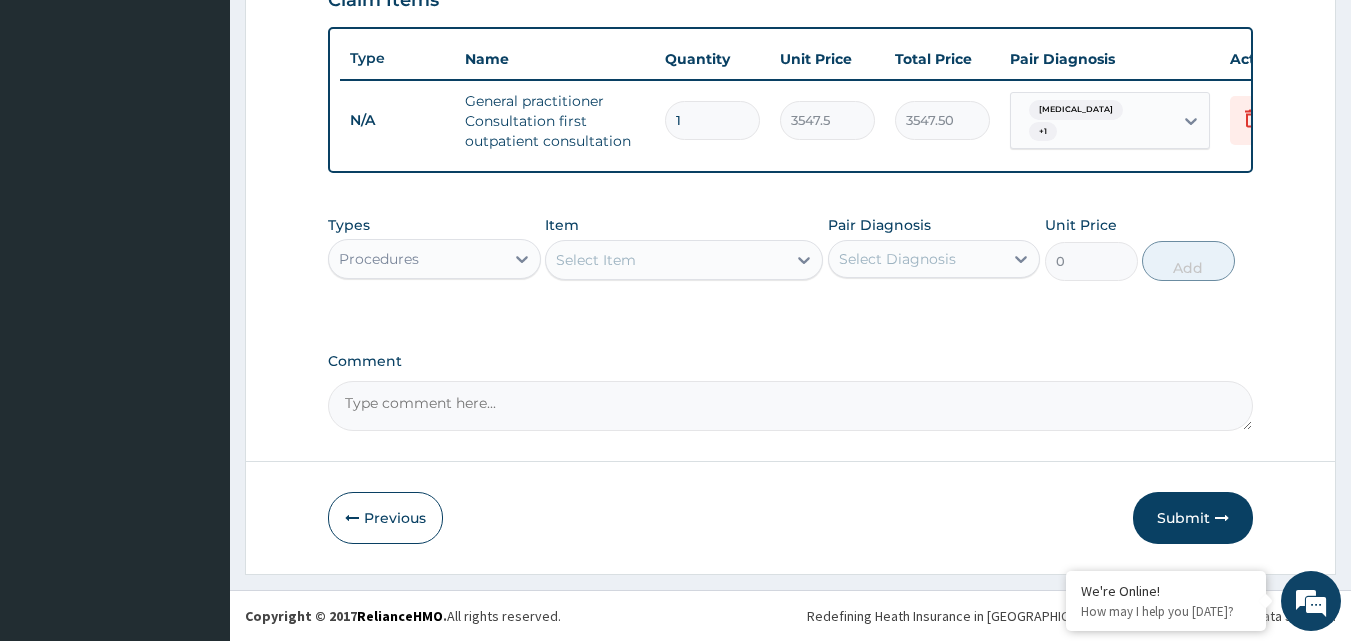 scroll, scrollTop: 732, scrollLeft: 0, axis: vertical 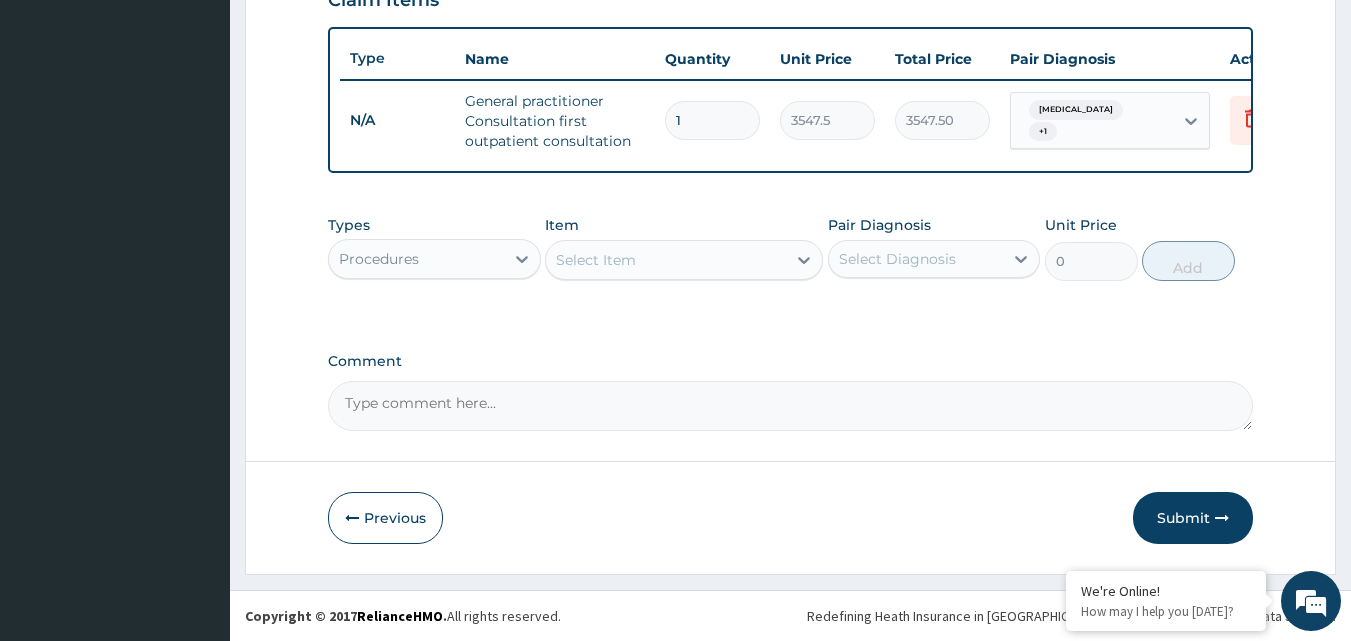 click on "Select Item" at bounding box center [596, 260] 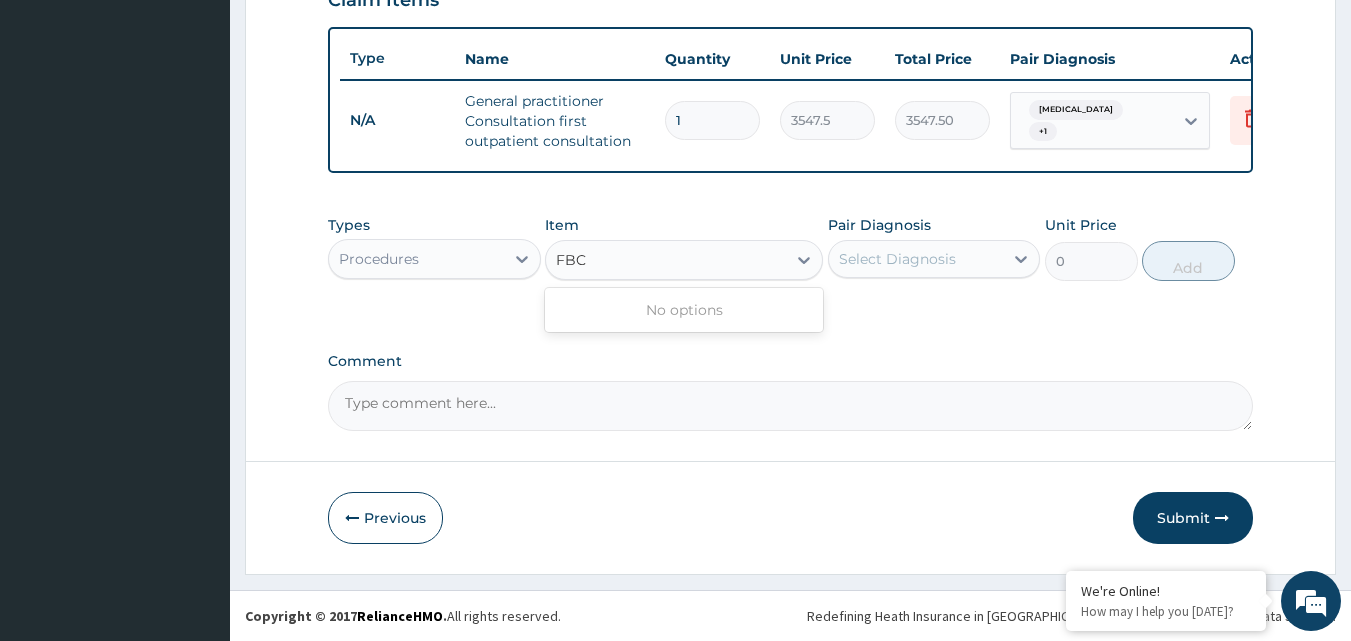 type on "FBC" 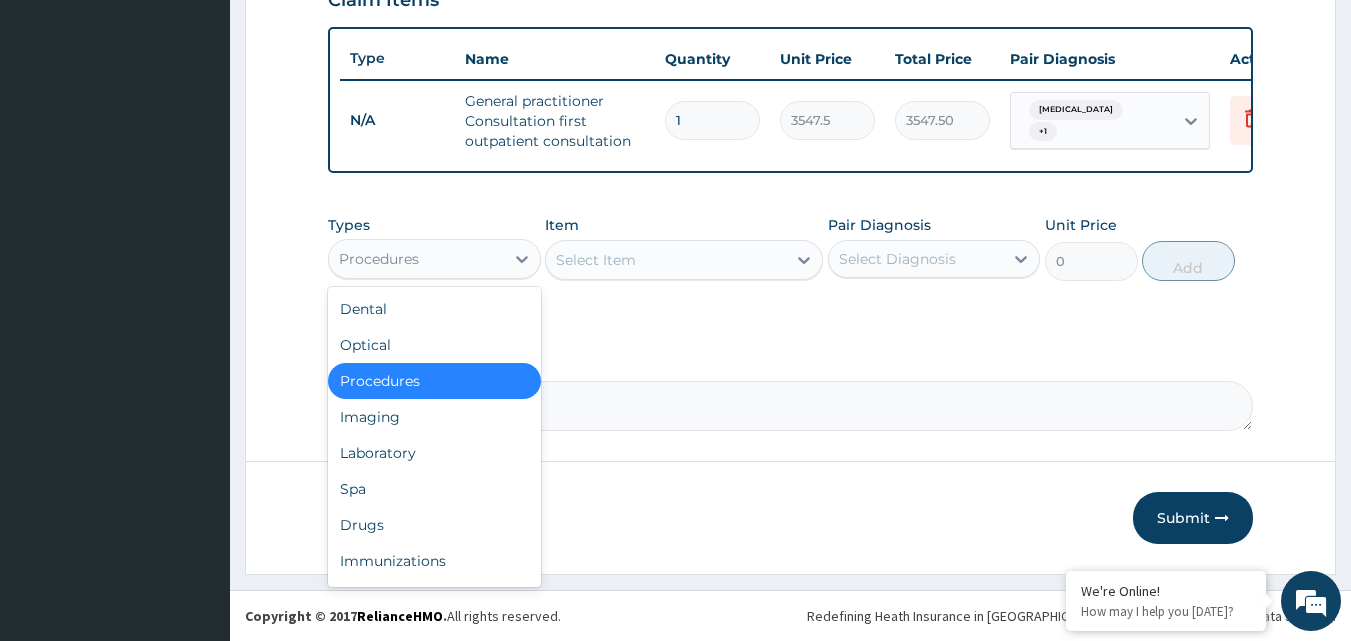 click on "Procedures" at bounding box center [416, 259] 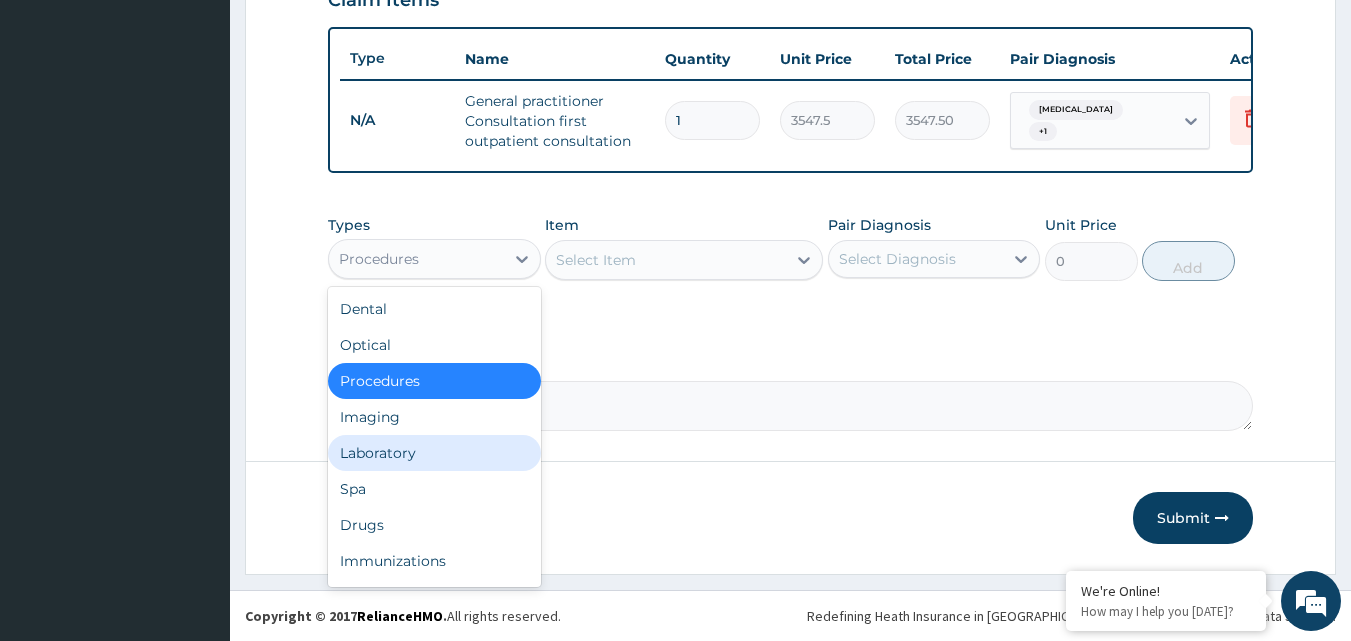 click on "Laboratory" at bounding box center [434, 453] 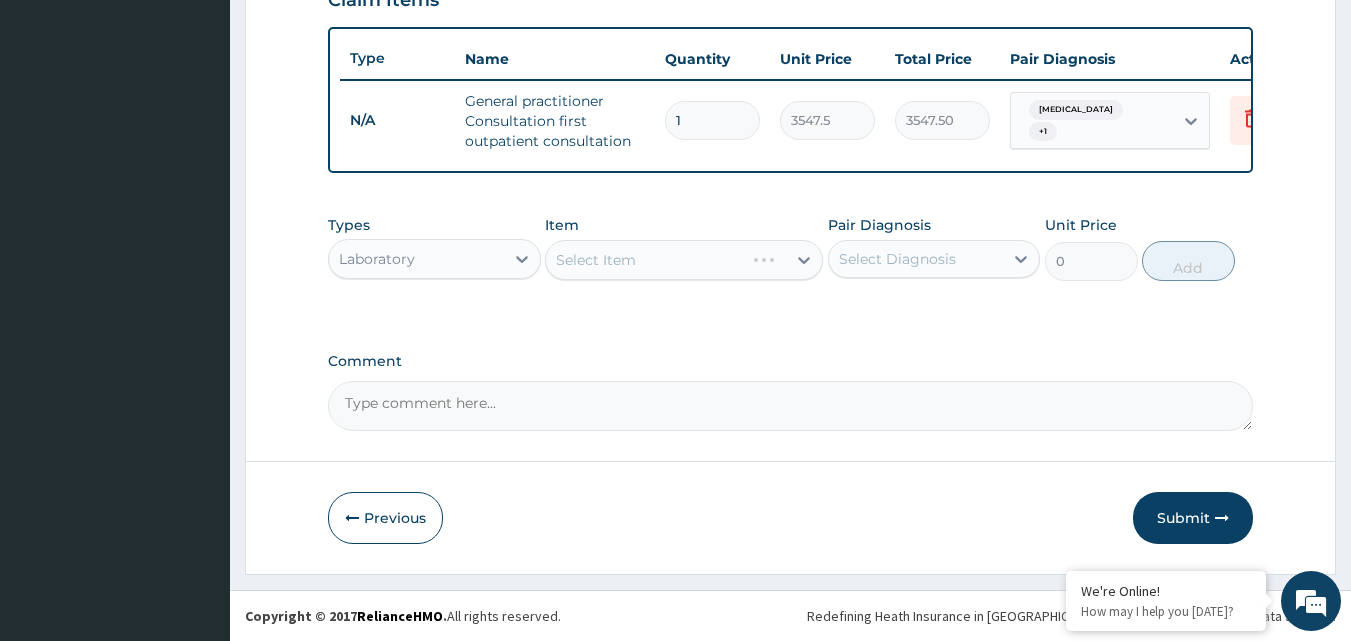 click on "Select Item" at bounding box center [684, 260] 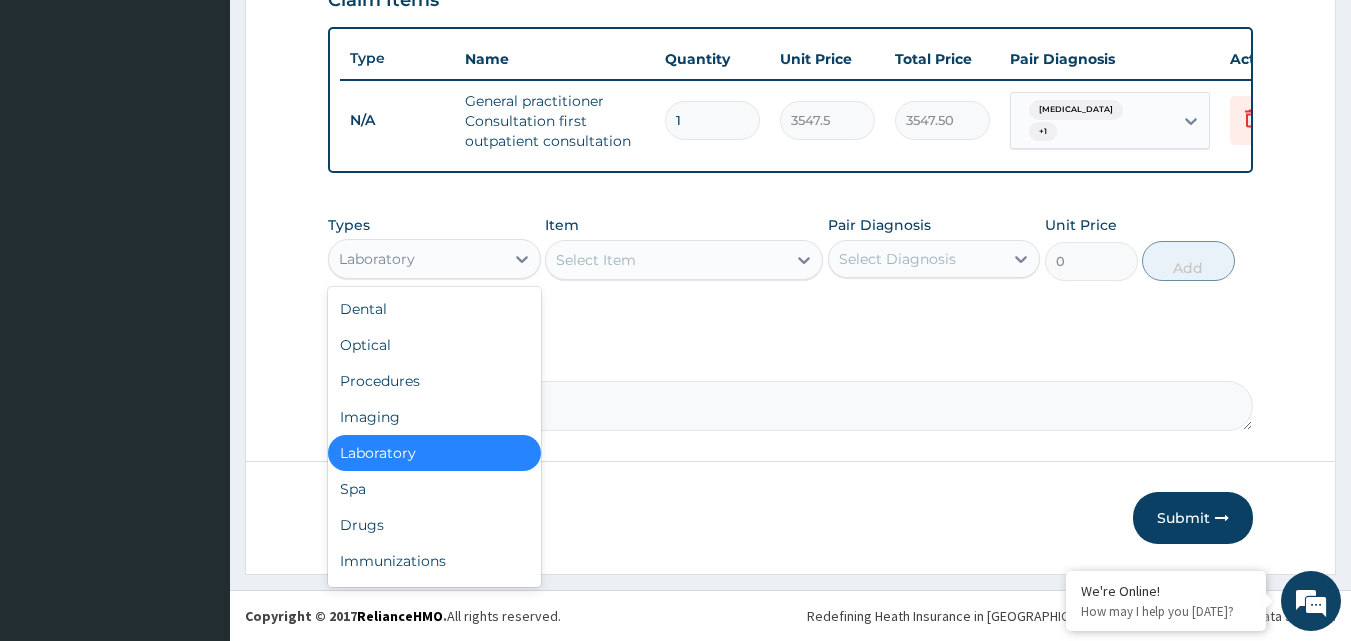 click on "Laboratory" at bounding box center [416, 259] 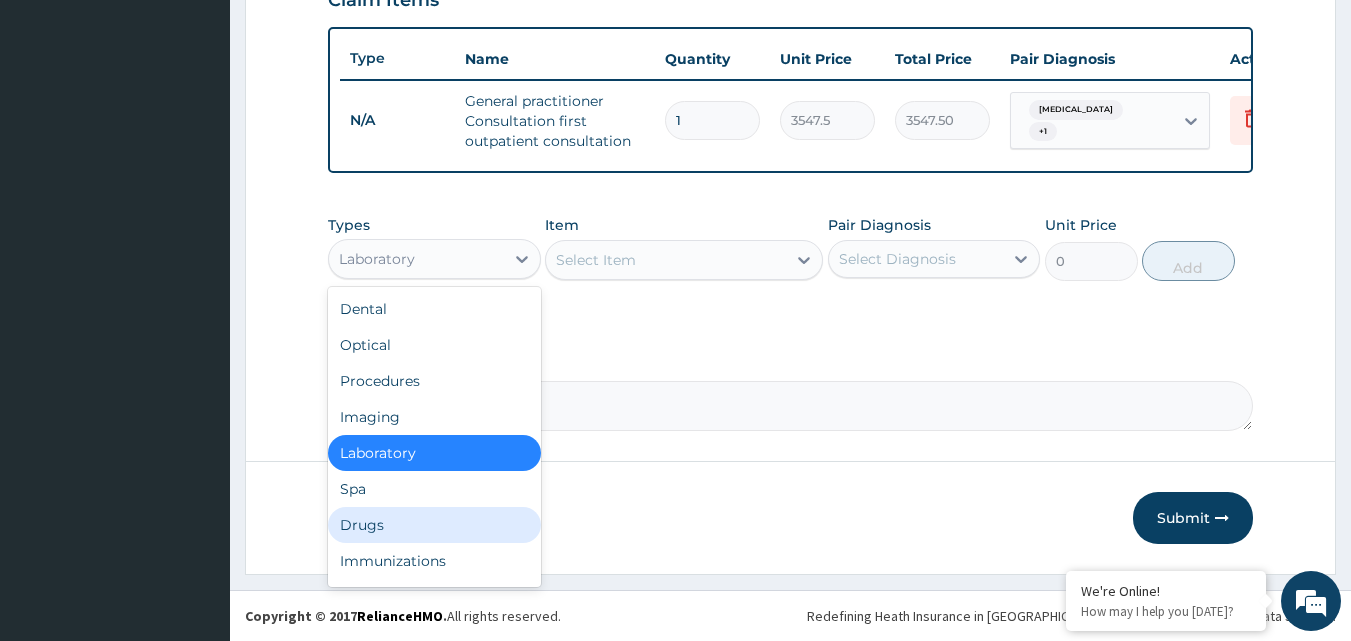 drag, startPoint x: 357, startPoint y: 529, endPoint x: 529, endPoint y: 356, distance: 243.95287 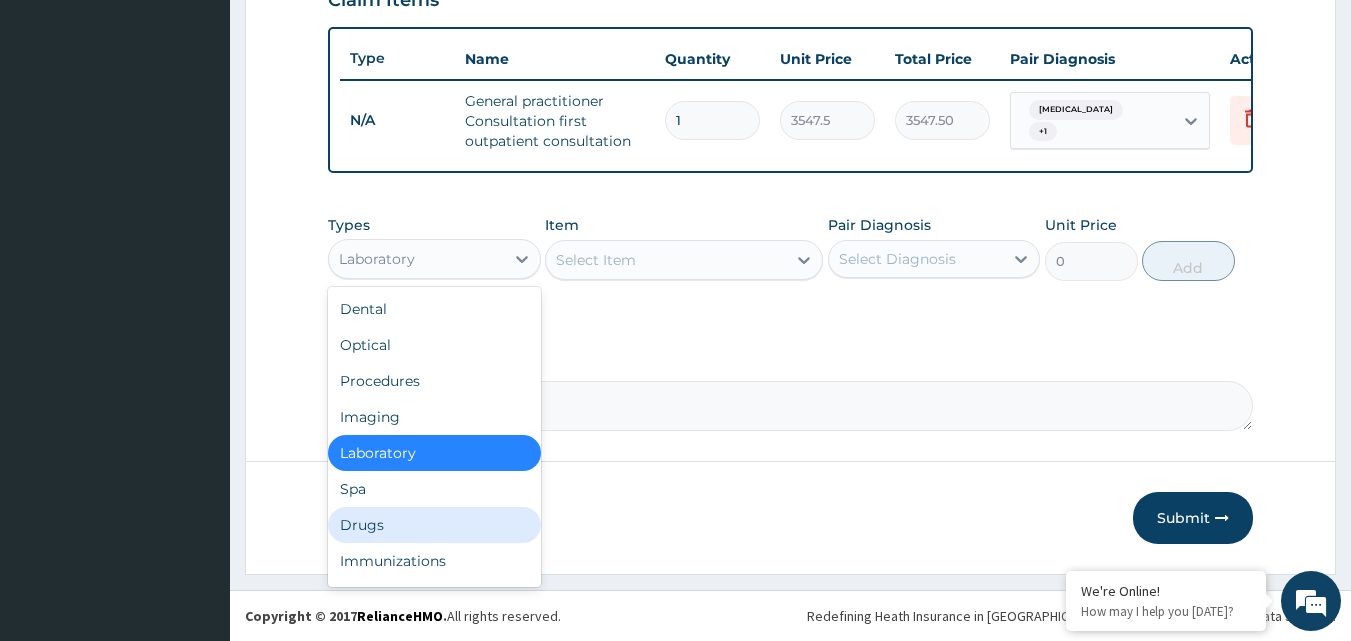click on "Drugs" at bounding box center [434, 525] 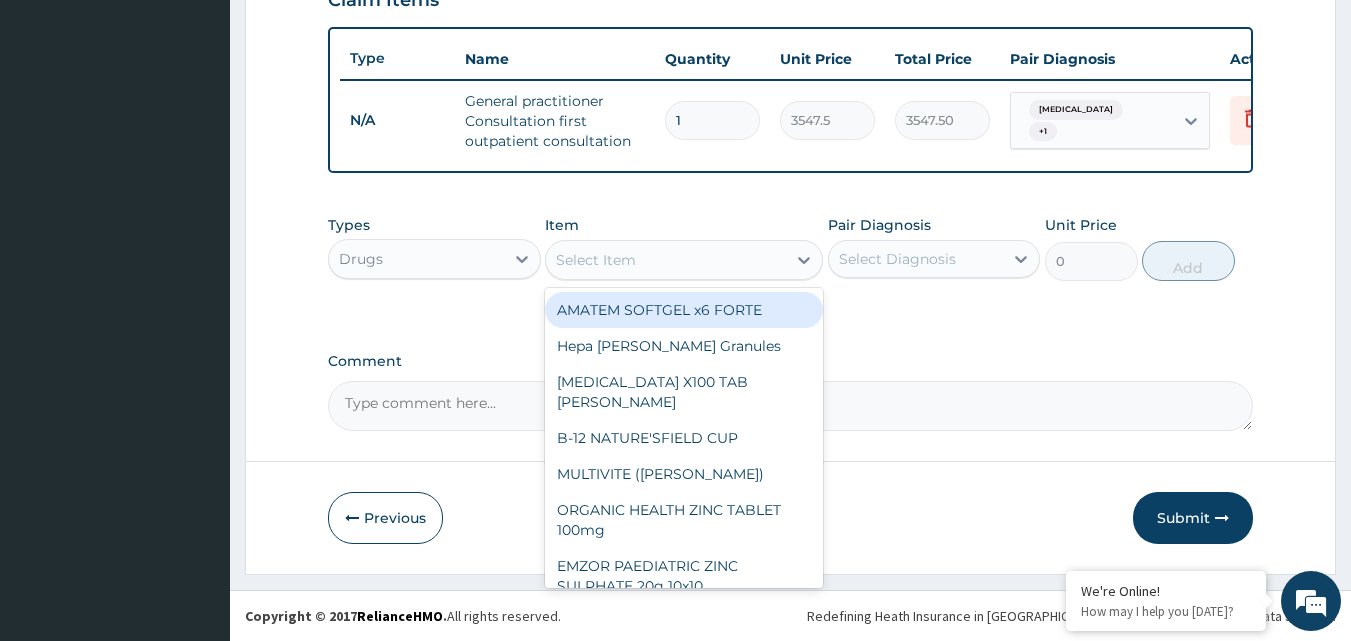 click on "Select Item" at bounding box center [596, 260] 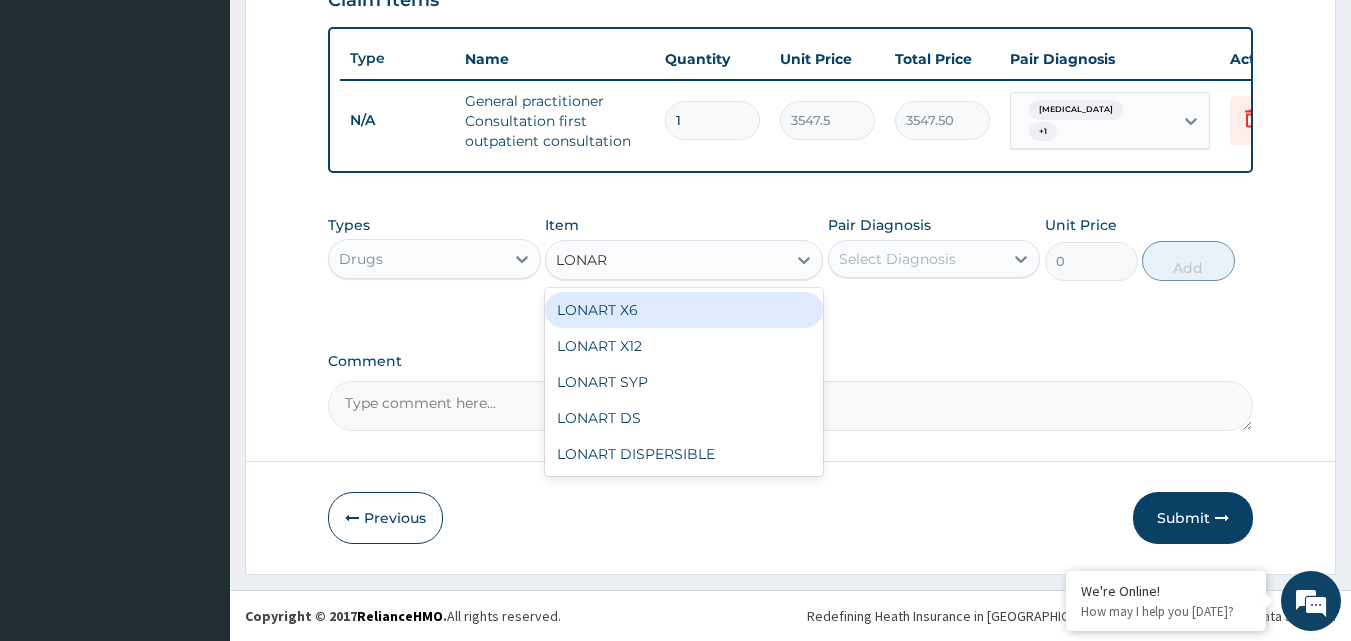 type on "LONART" 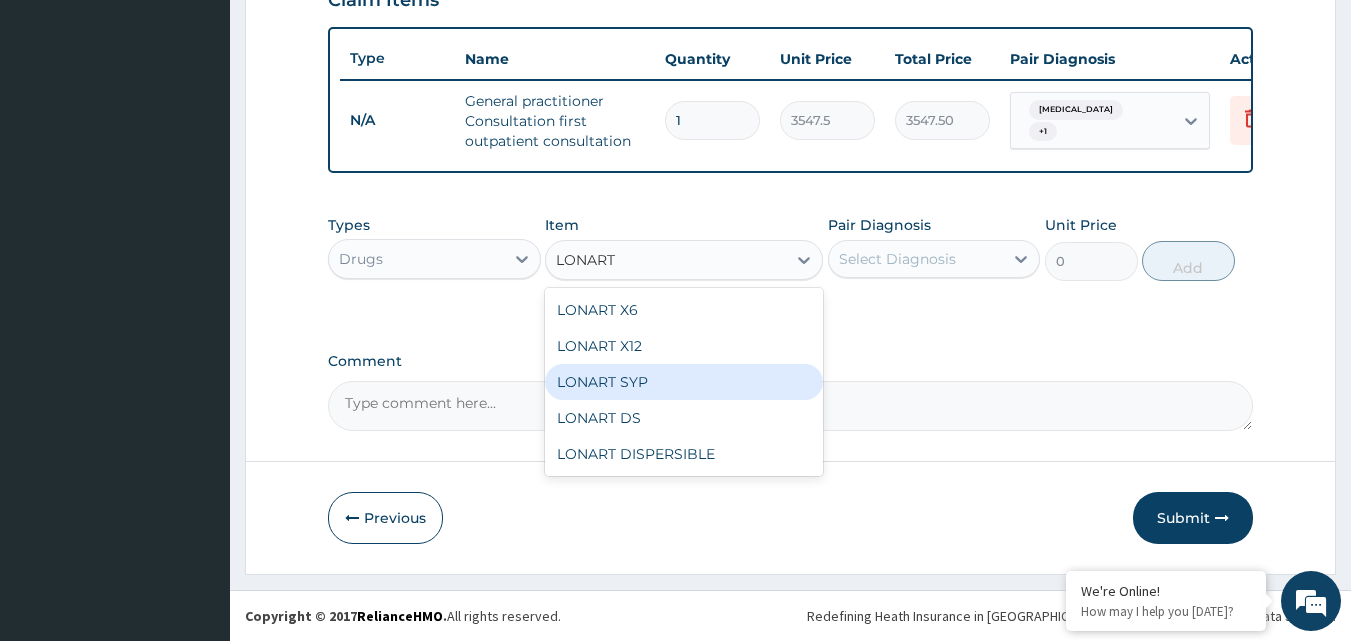 click on "LONART SYP" at bounding box center (684, 382) 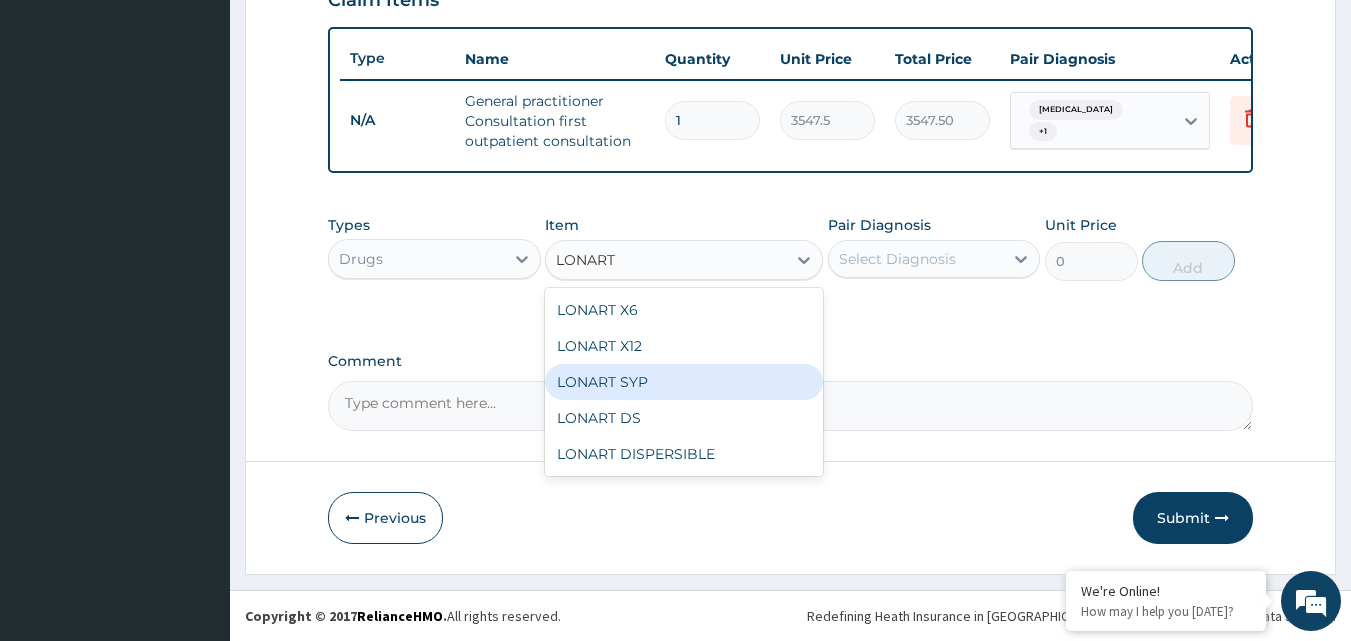 type 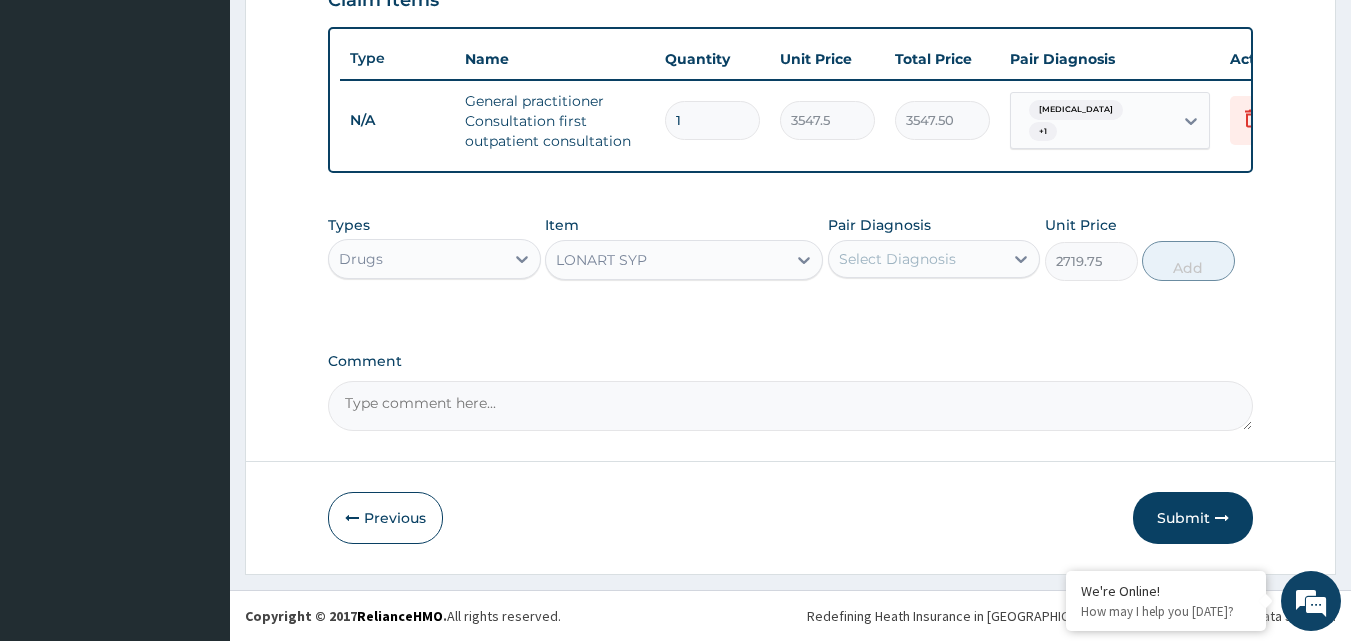click on "Select Diagnosis" at bounding box center (934, 259) 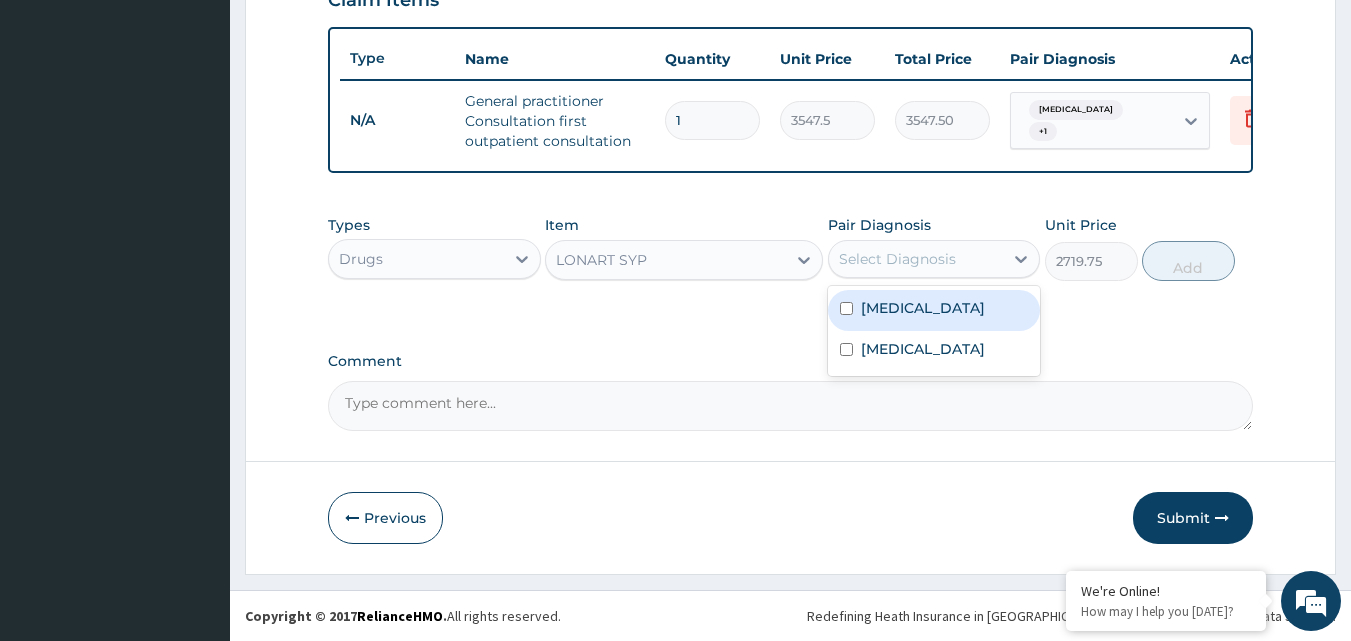 drag, startPoint x: 913, startPoint y: 322, endPoint x: 926, endPoint y: 322, distance: 13 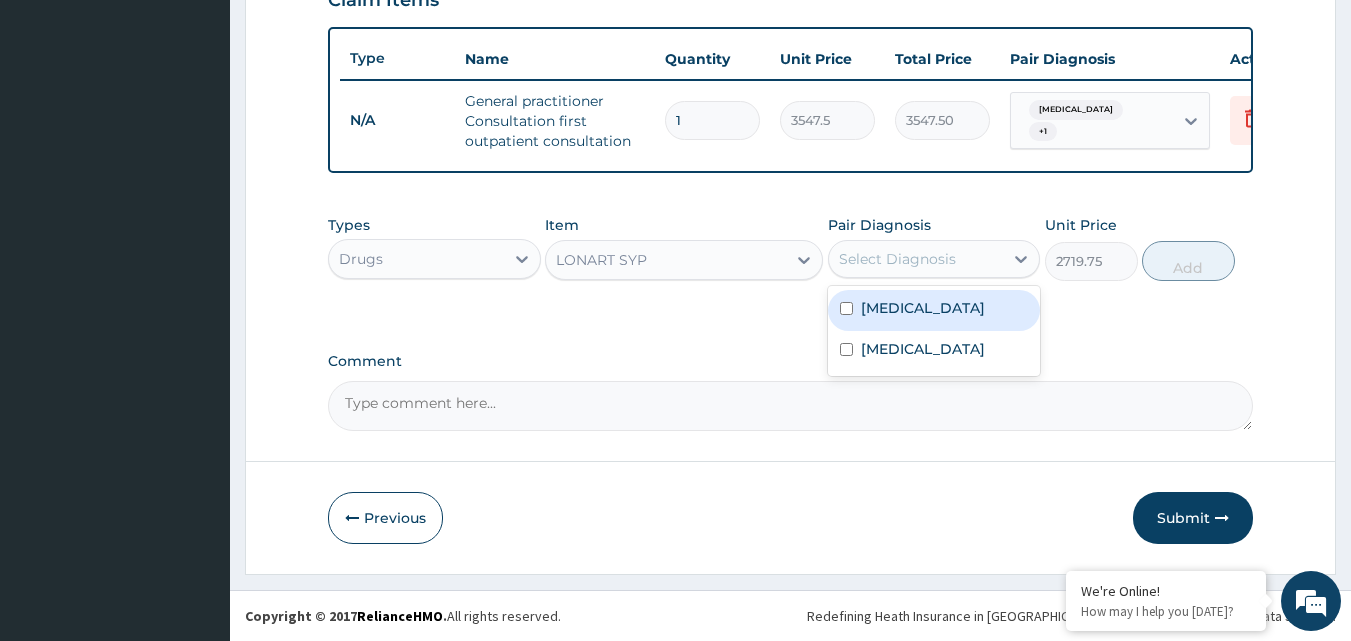 click on "[MEDICAL_DATA]" at bounding box center [934, 310] 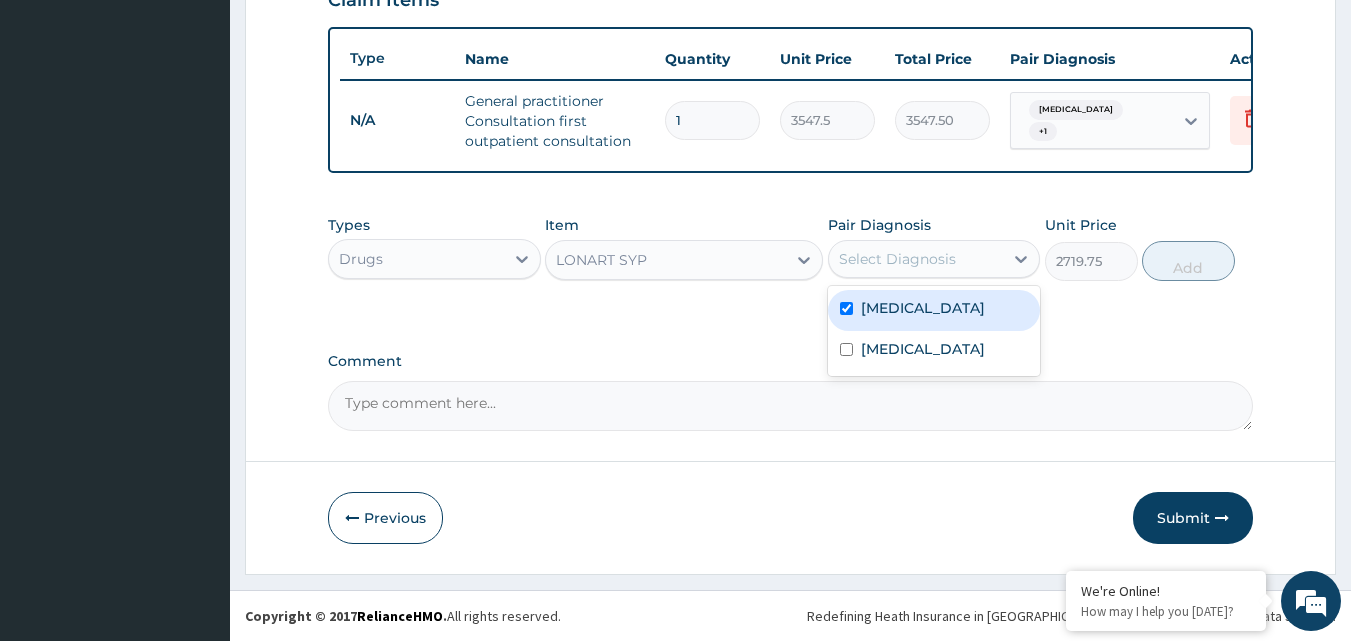 checkbox on "true" 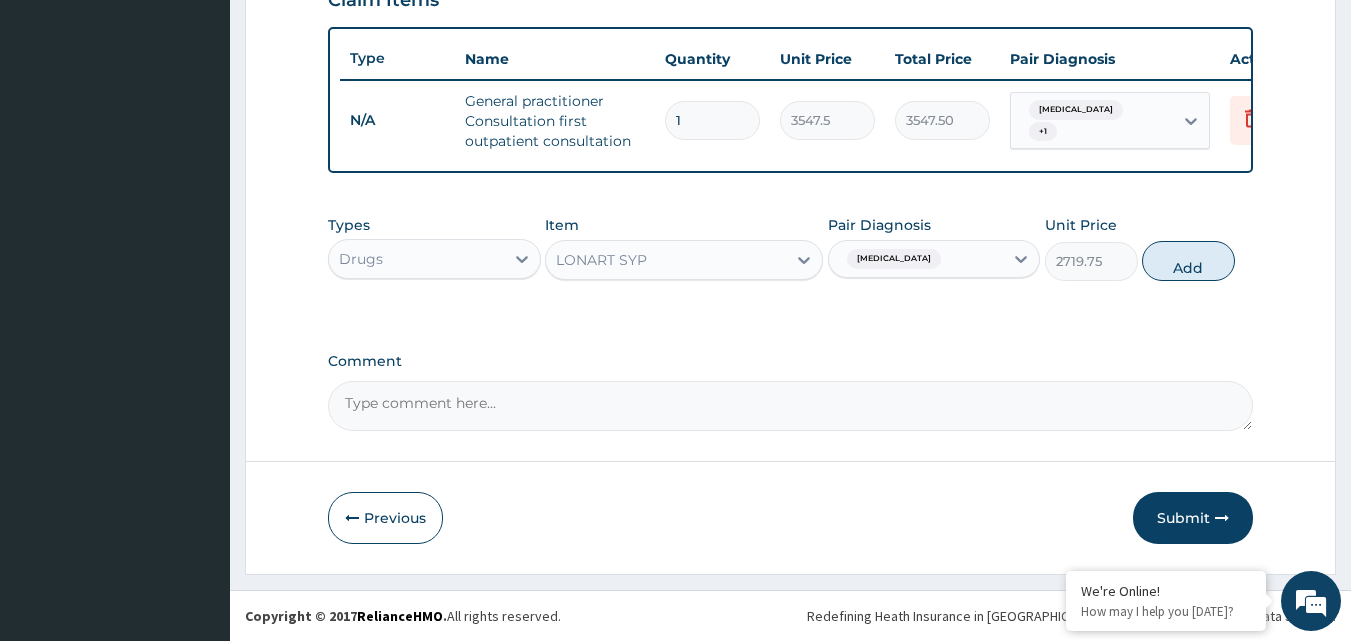click on "Types Drugs Item LONART SYP Pair Diagnosis Malaria Unit Price 2719.75 Add" at bounding box center [791, 248] 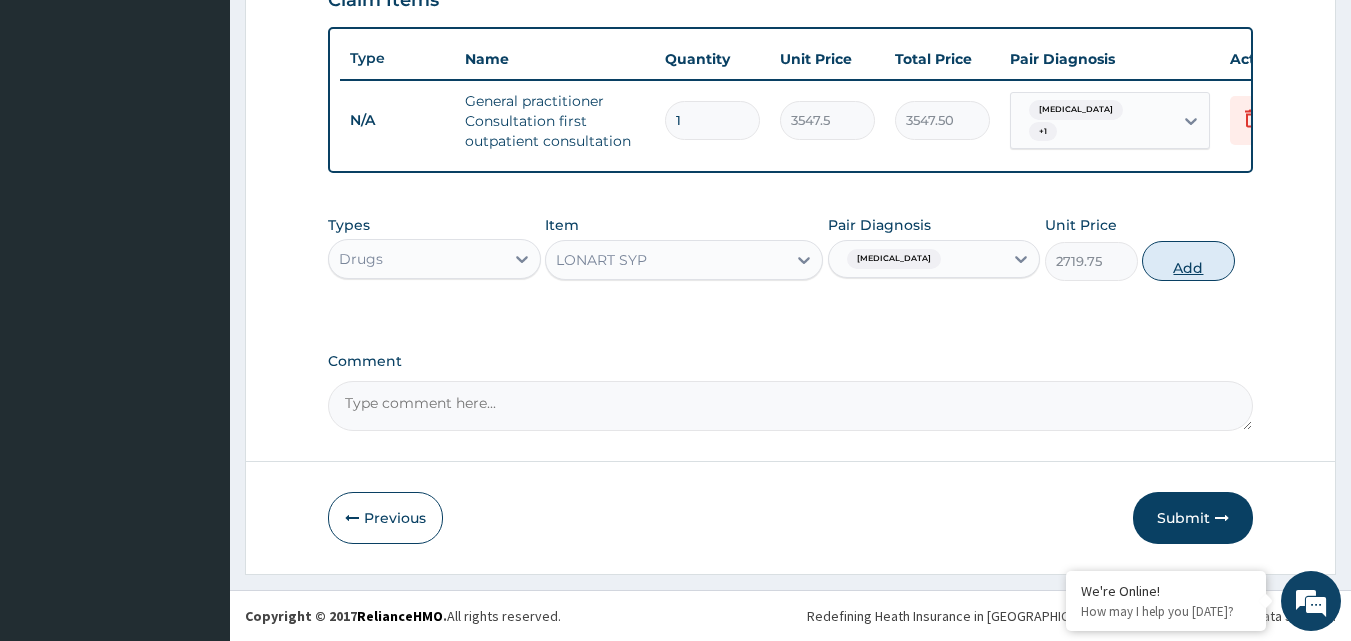 click on "Add" at bounding box center [1188, 261] 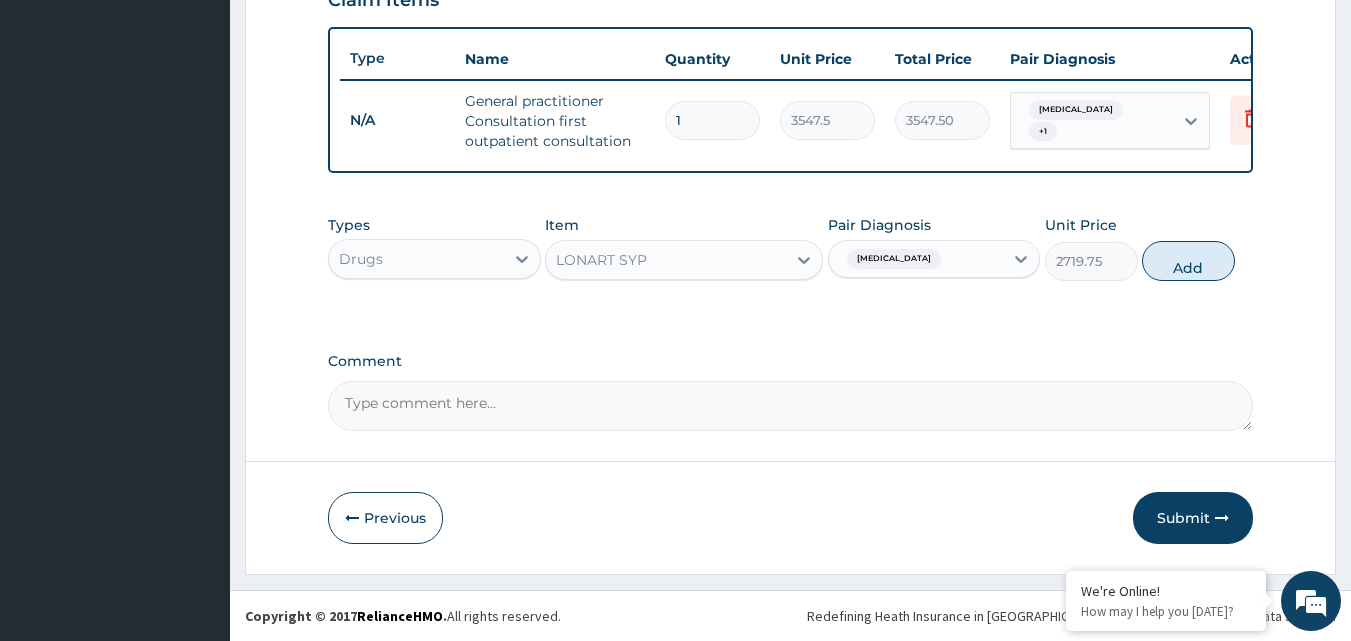 type on "0" 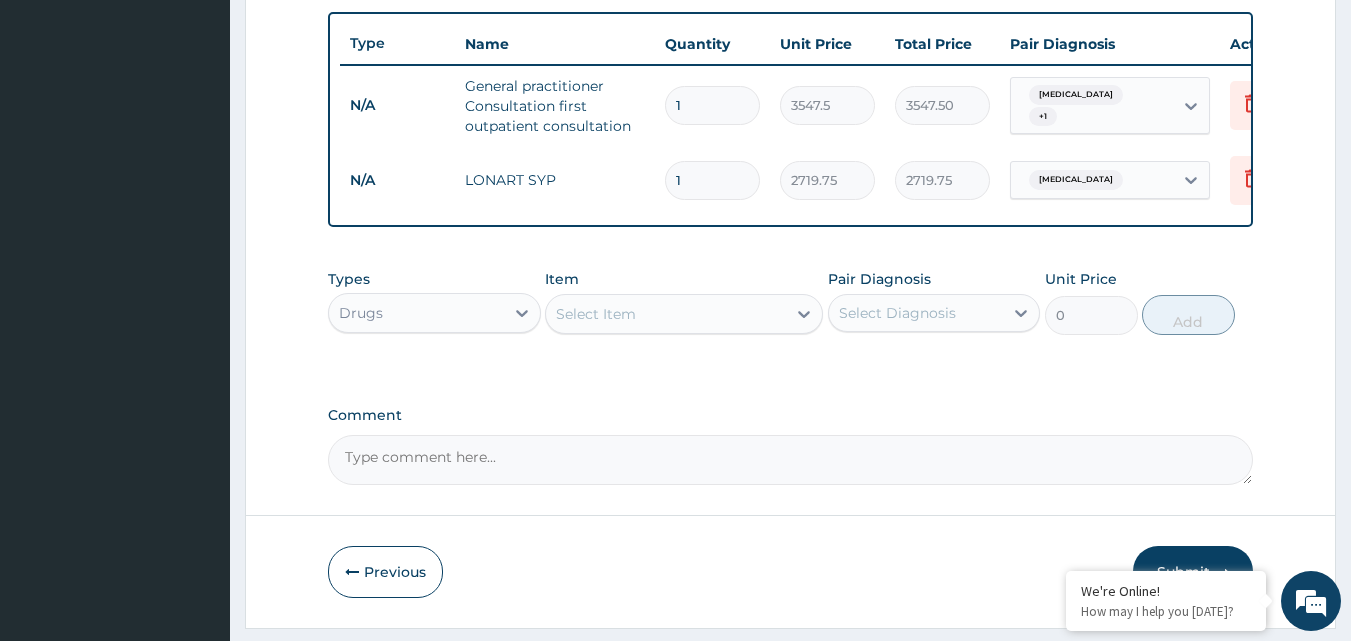 click on "Select Item" at bounding box center (684, 314) 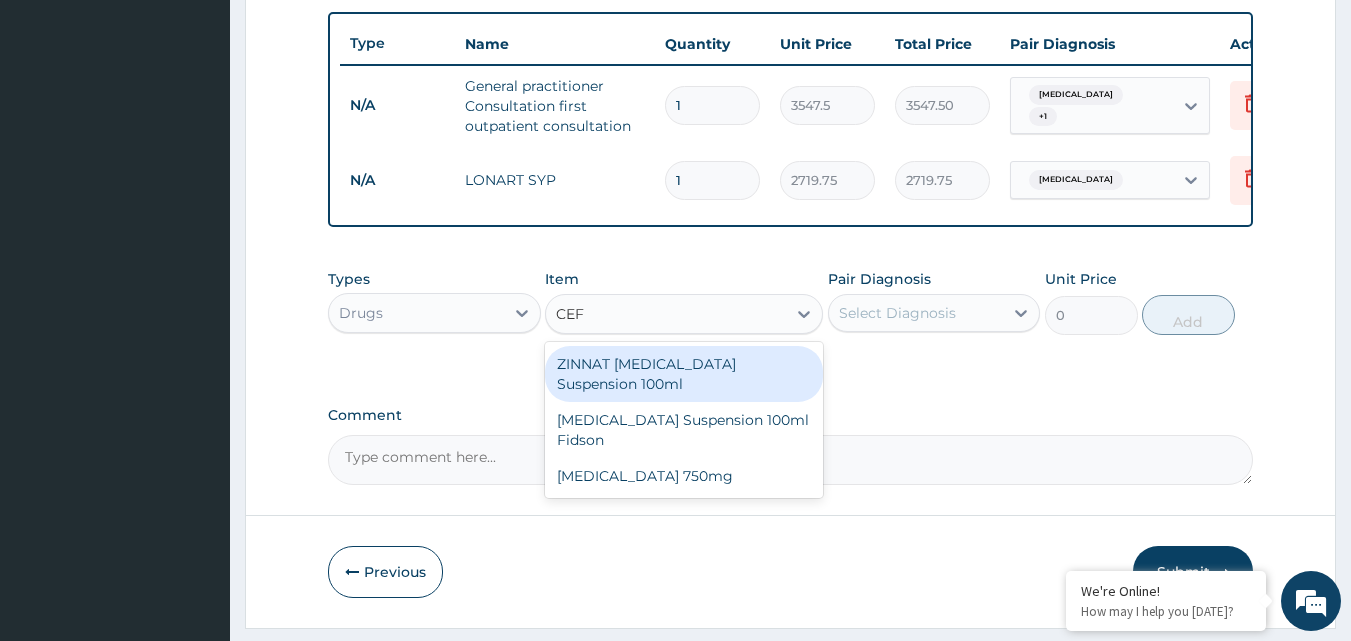 type on "CEFU" 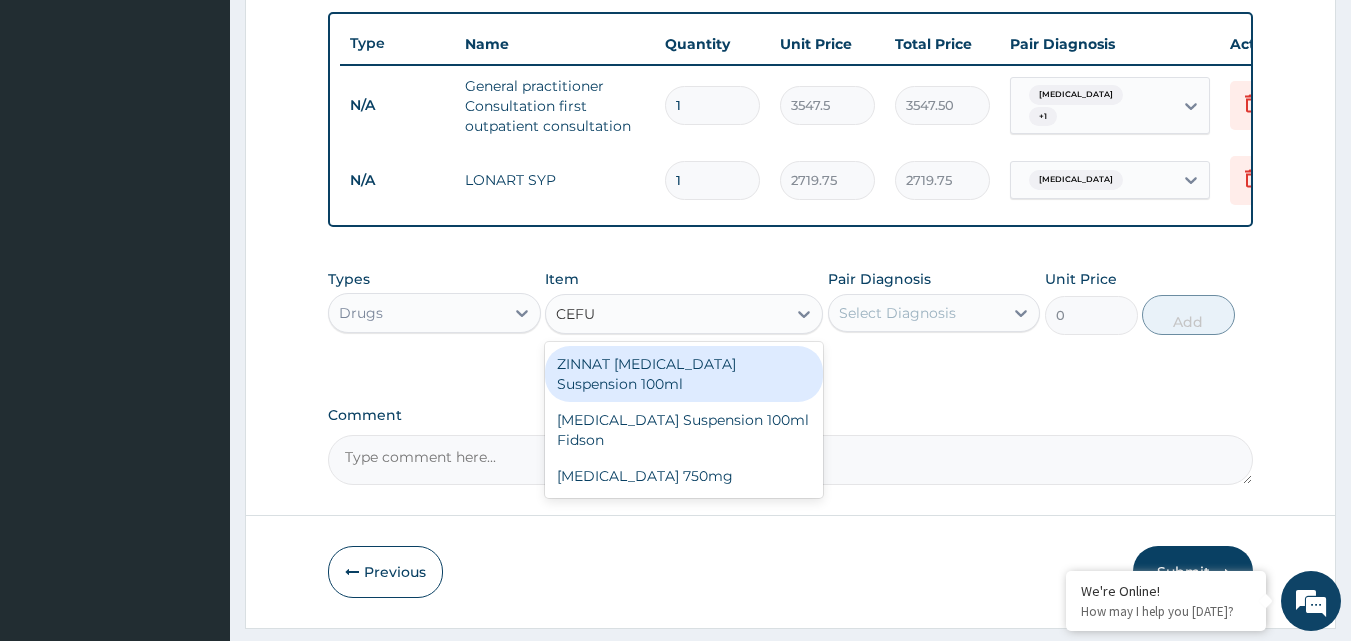 click on "ZINNAT [MEDICAL_DATA] Suspension 100ml" at bounding box center (684, 374) 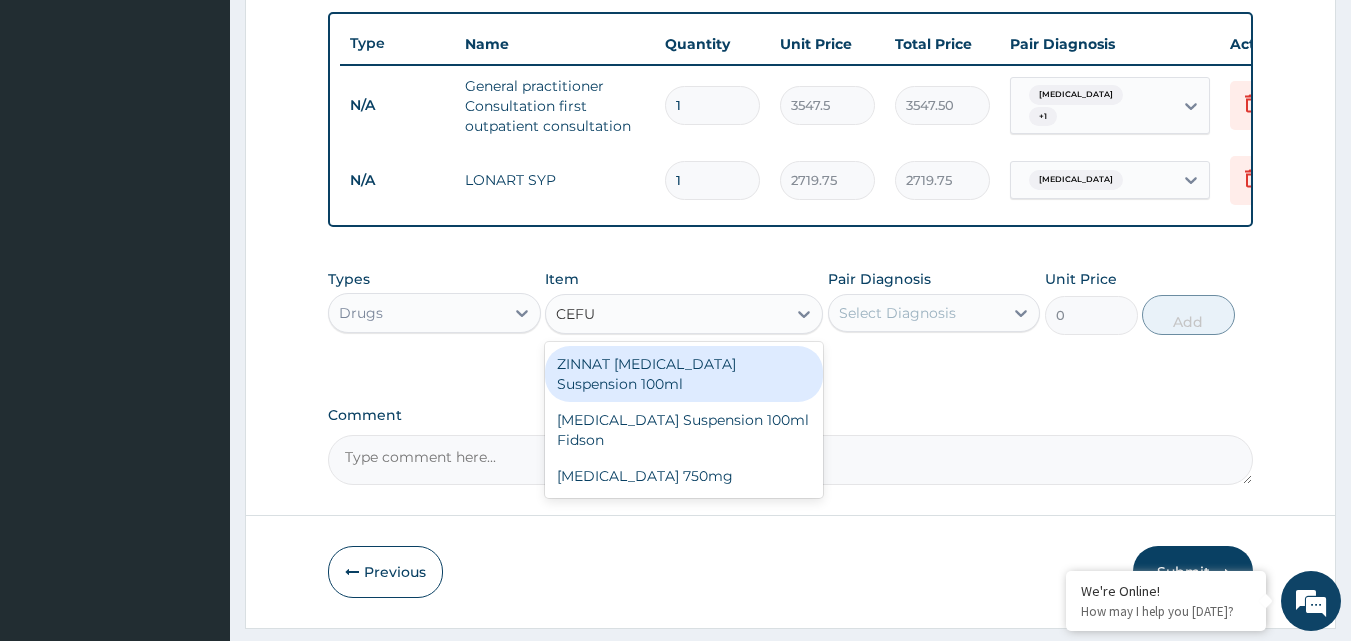 type 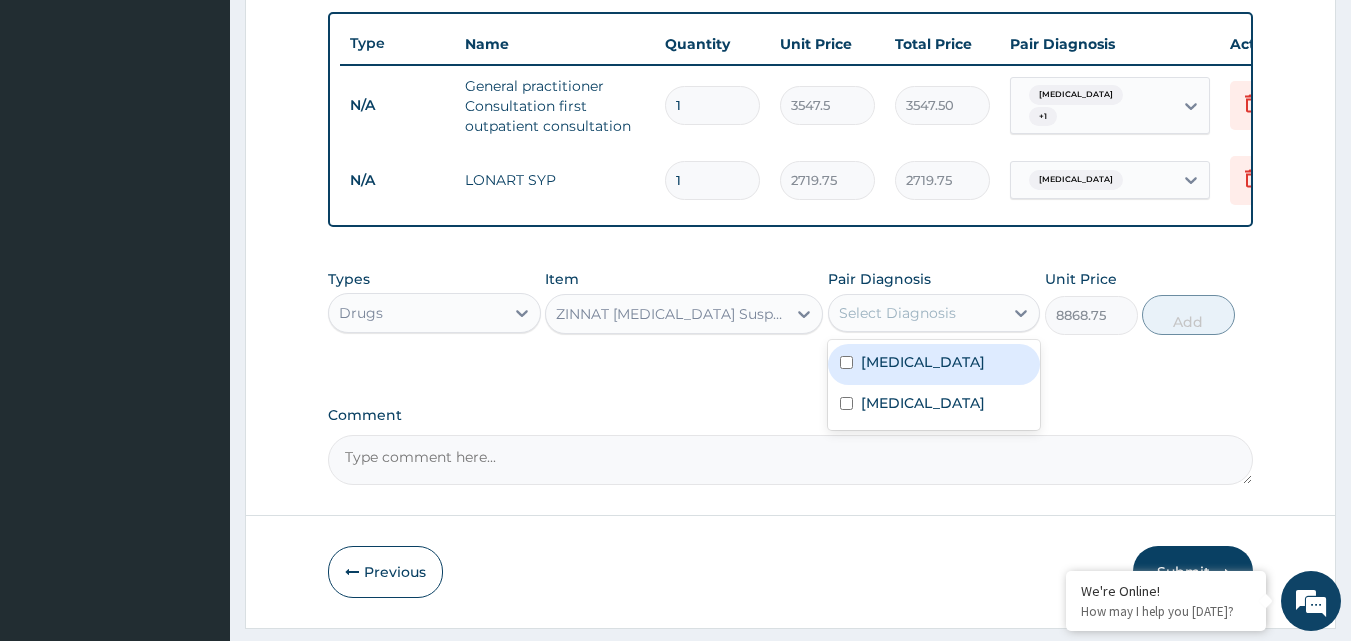 drag, startPoint x: 873, startPoint y: 318, endPoint x: 886, endPoint y: 330, distance: 17.691807 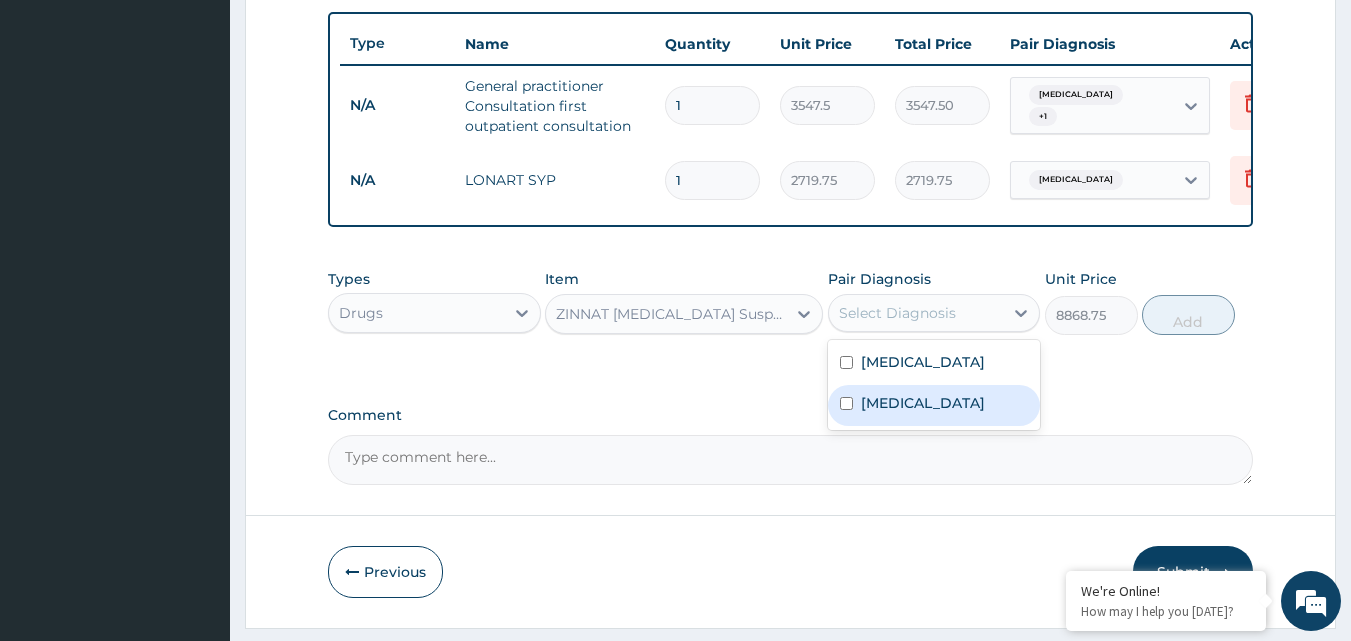 click on "[MEDICAL_DATA]" at bounding box center (923, 403) 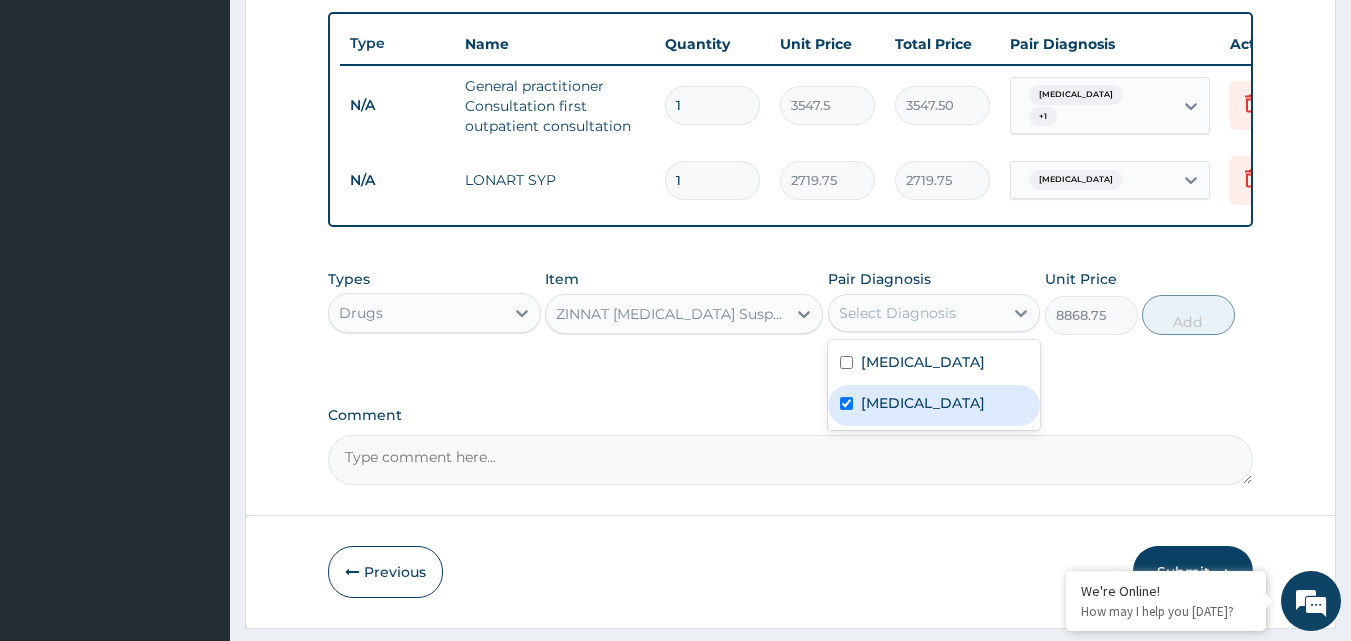 checkbox on "true" 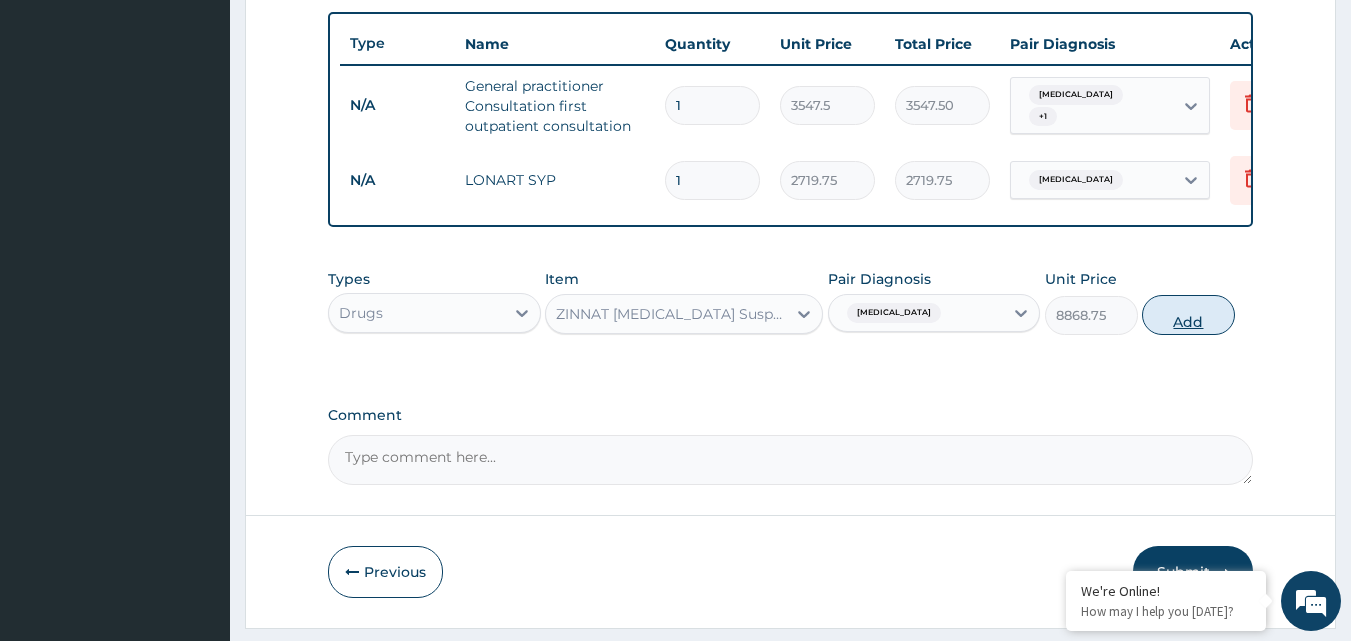 click on "Add" at bounding box center (1188, 315) 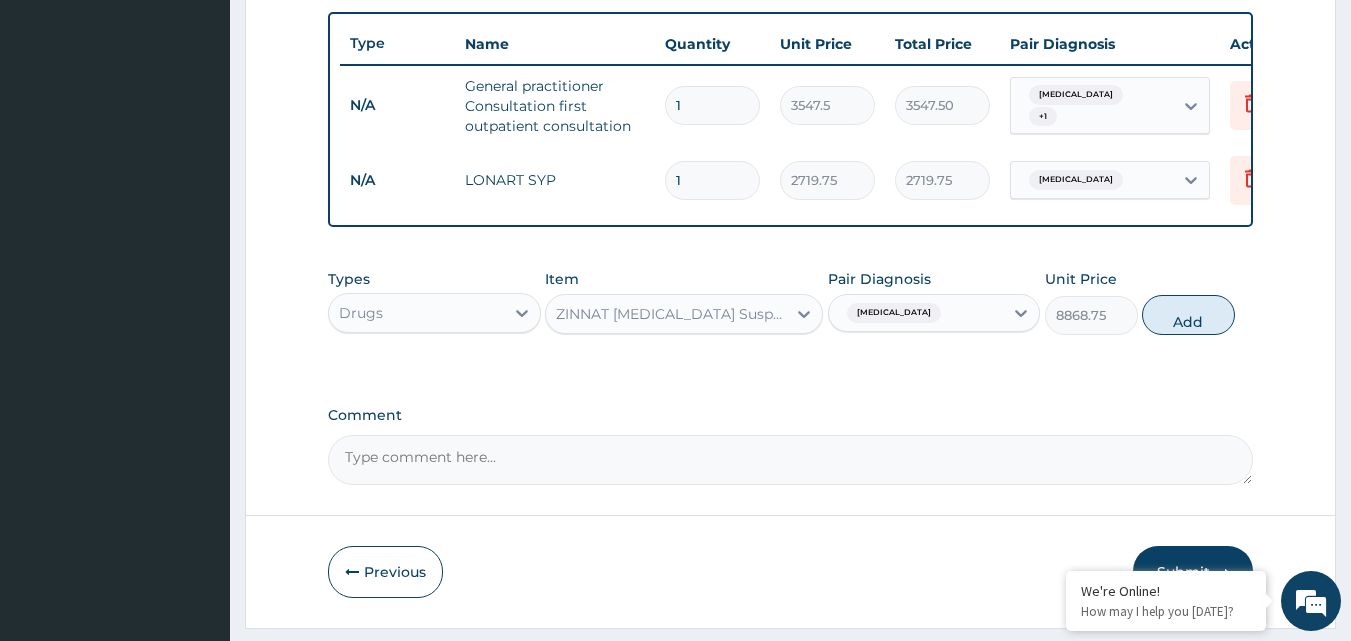 type on "0" 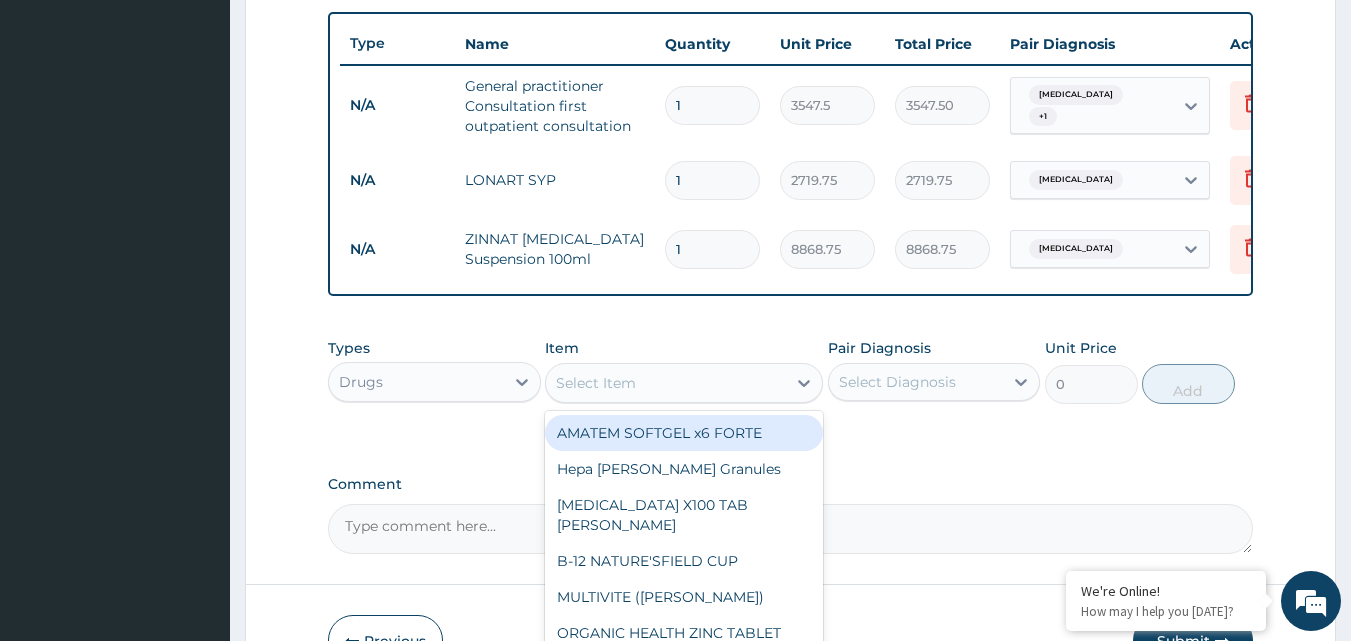 click on "Select Item" at bounding box center [596, 383] 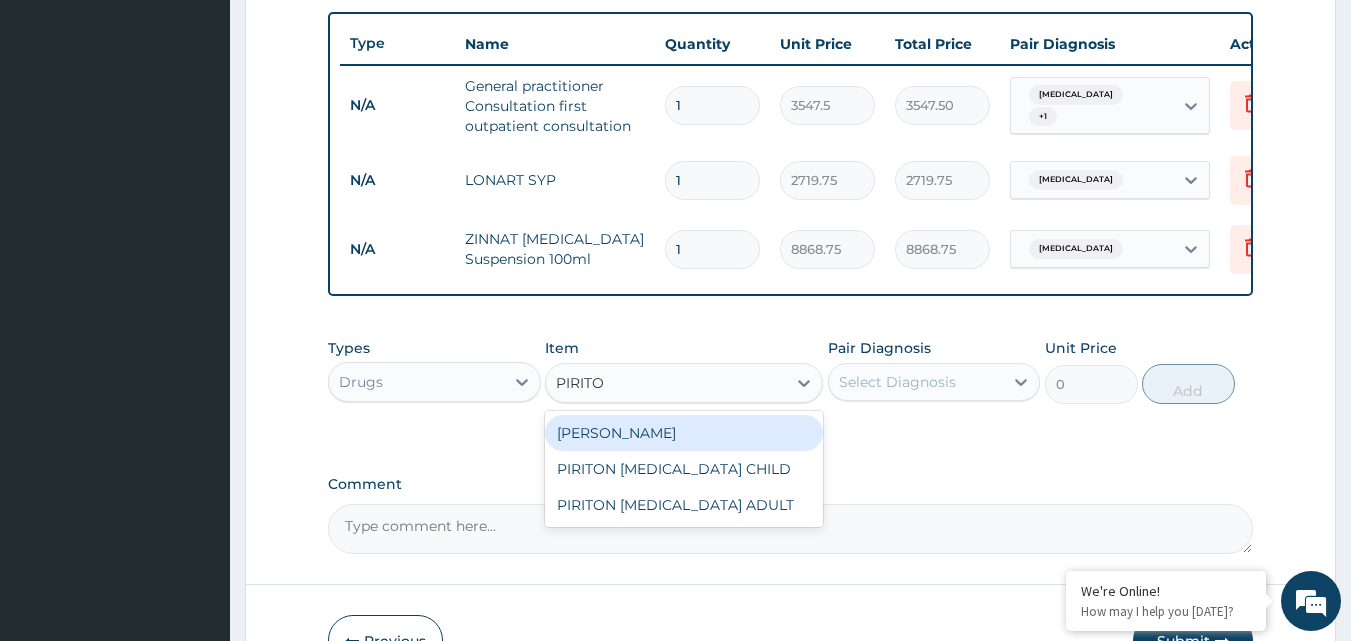 type on "PIRITON" 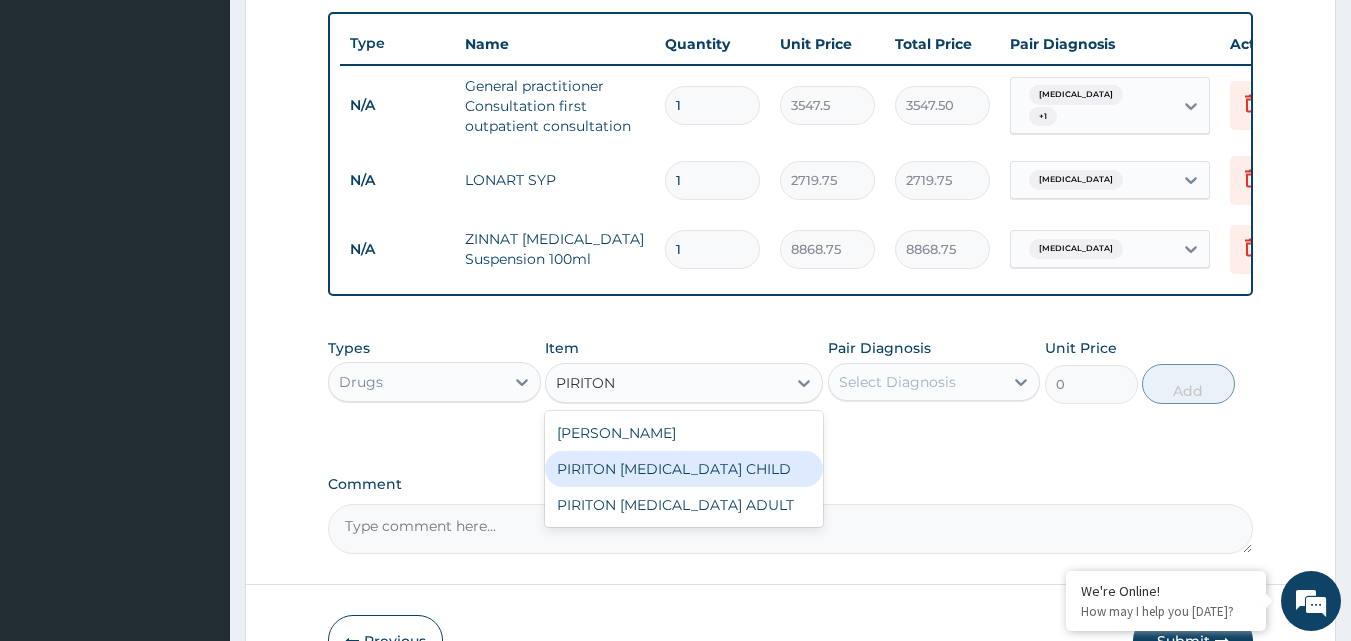 click on "PIRITON [MEDICAL_DATA] CHILD" at bounding box center (684, 469) 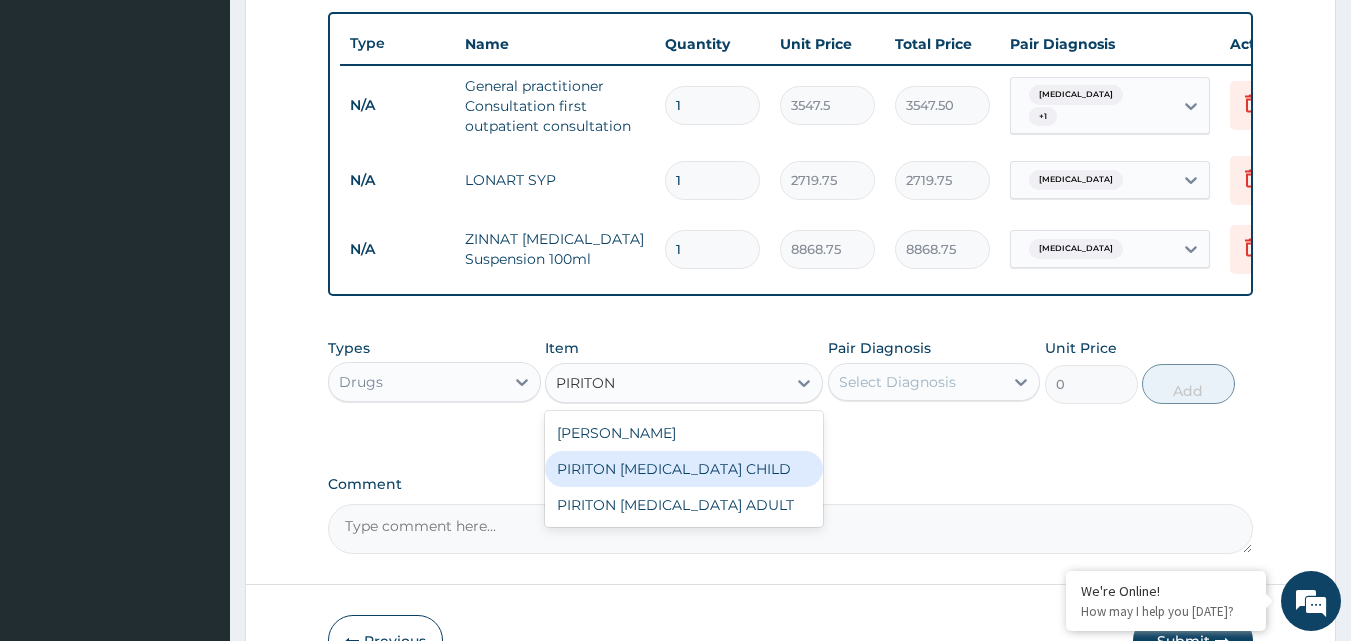 type 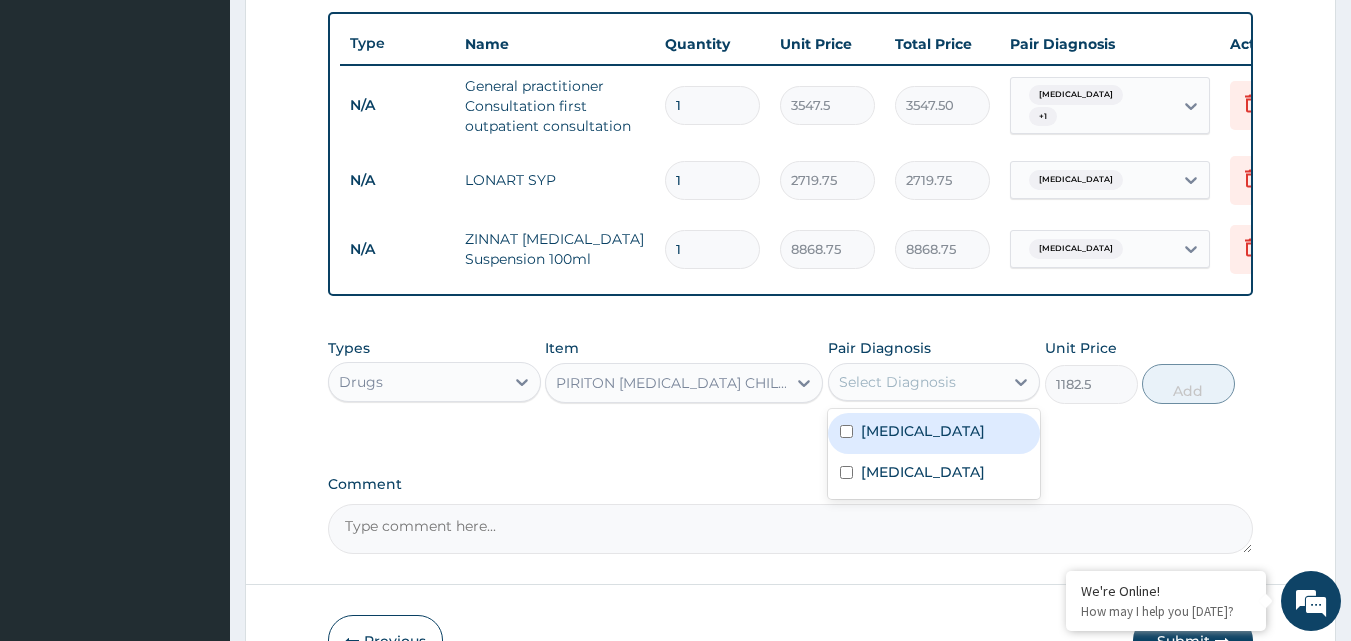 click on "Select Diagnosis" at bounding box center [897, 382] 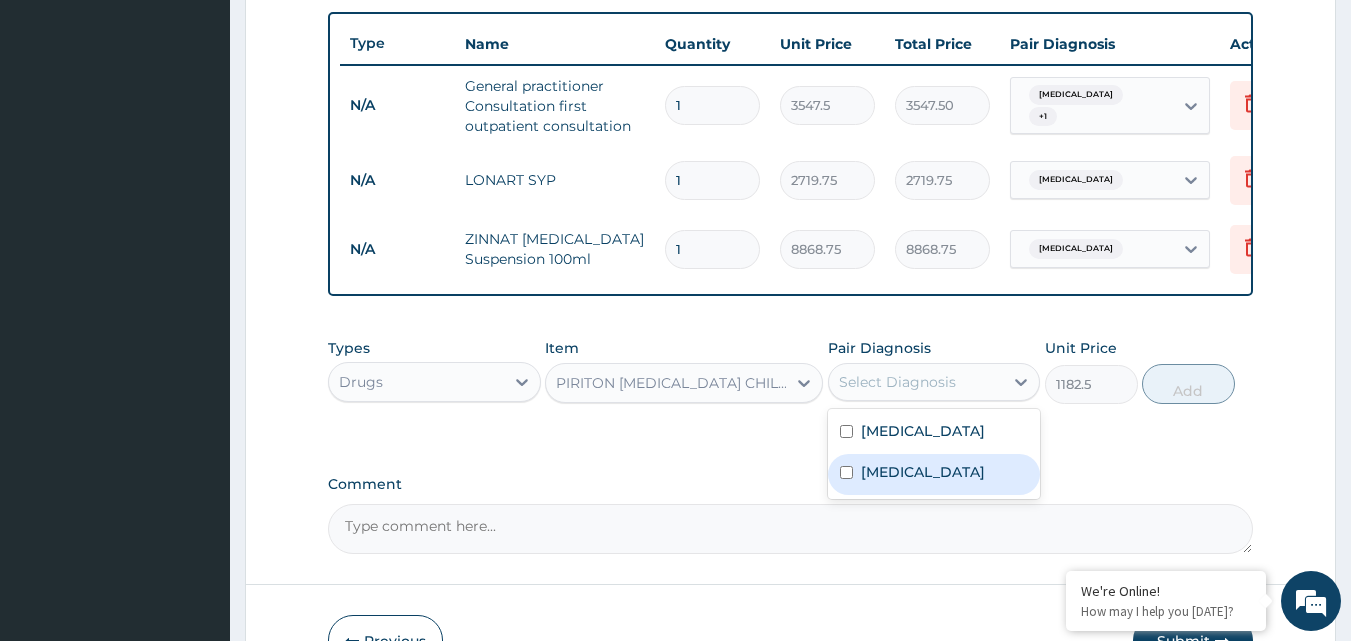 drag, startPoint x: 897, startPoint y: 502, endPoint x: 1140, endPoint y: 428, distance: 254.01772 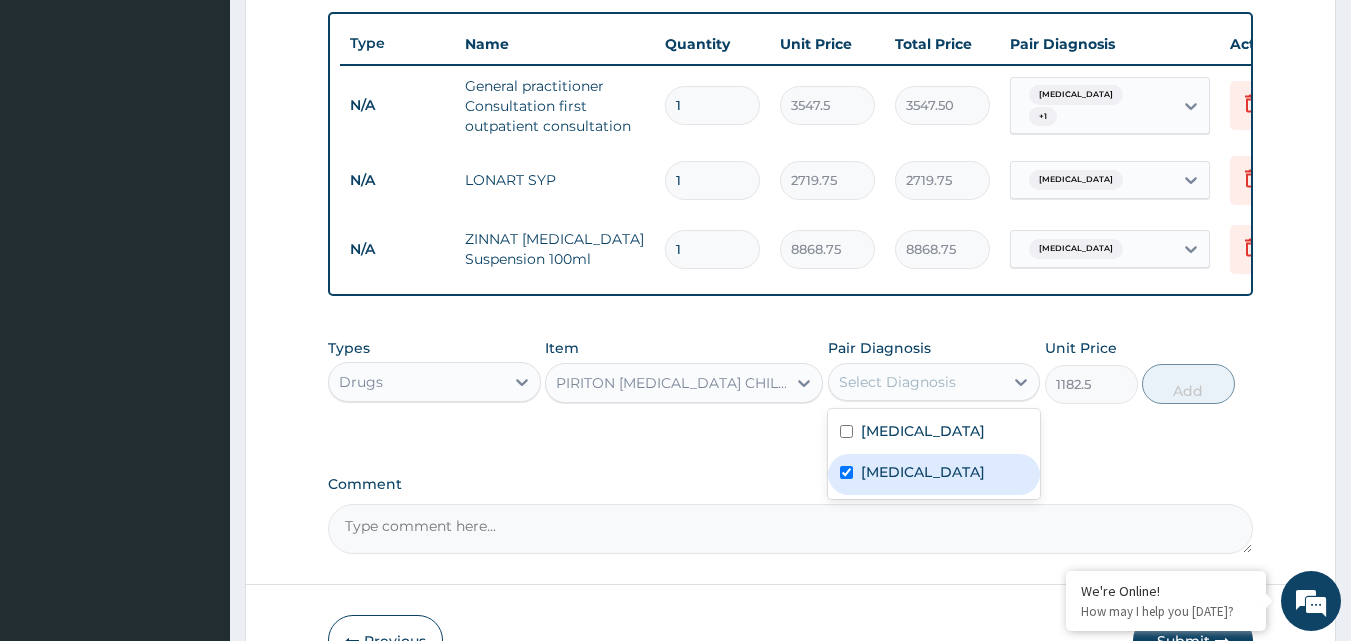 checkbox on "true" 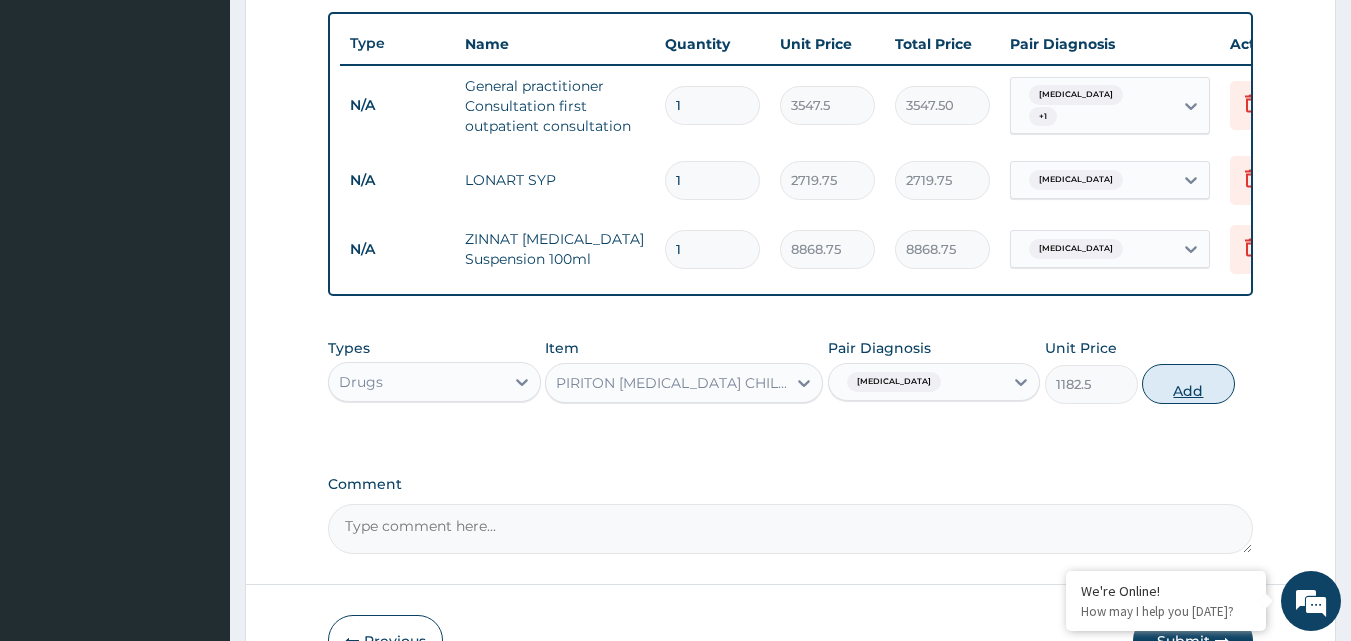 click on "Add" at bounding box center (1188, 384) 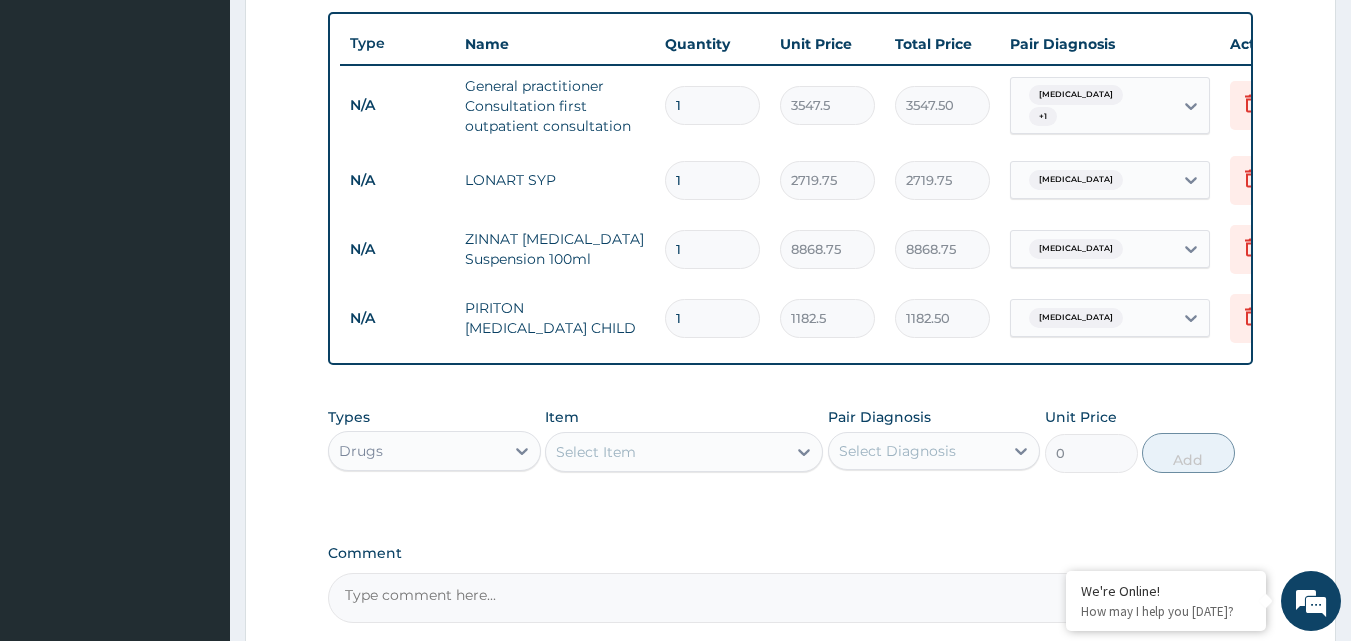 click on "Item Select Item" at bounding box center [684, 440] 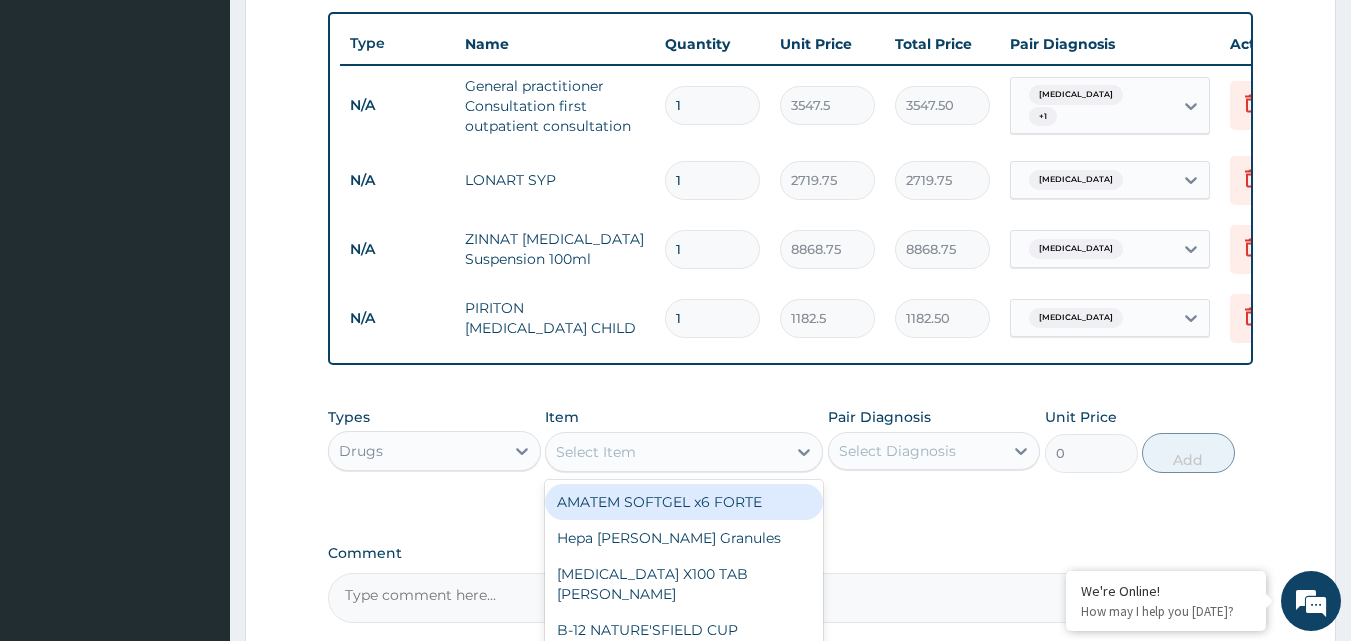 click on "Select Item" at bounding box center (596, 452) 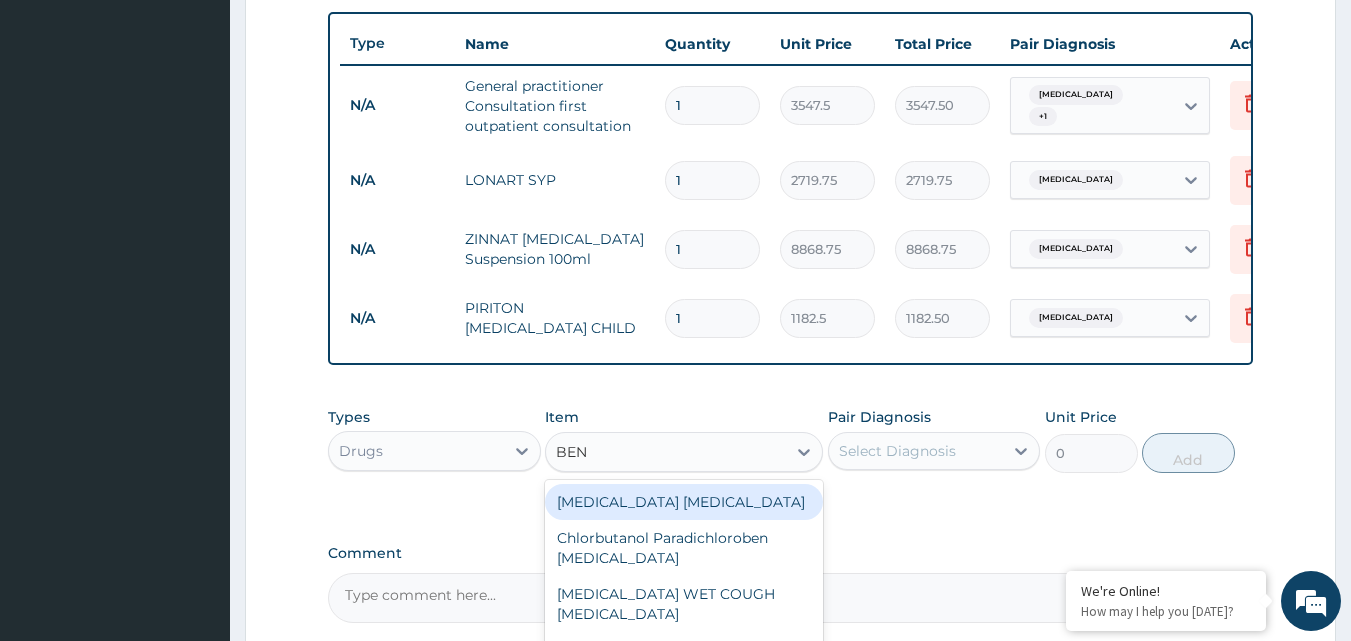 type on "BENY" 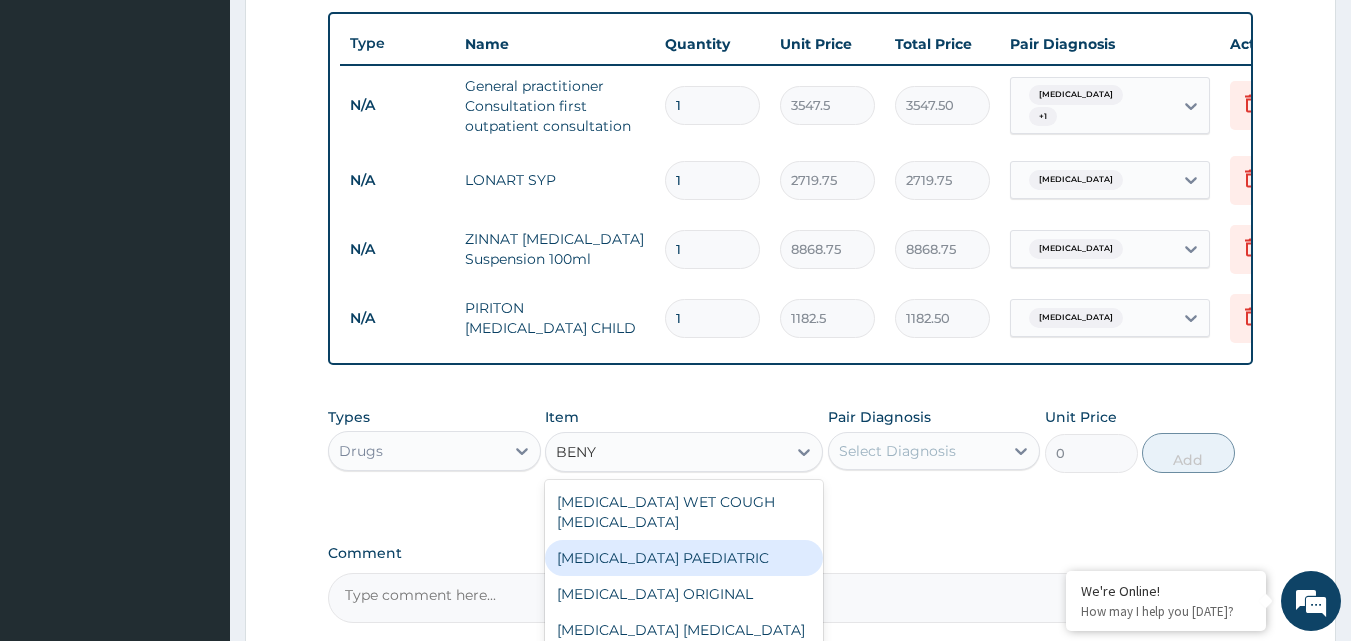 click on "[MEDICAL_DATA] PAEDIATRIC" at bounding box center [684, 558] 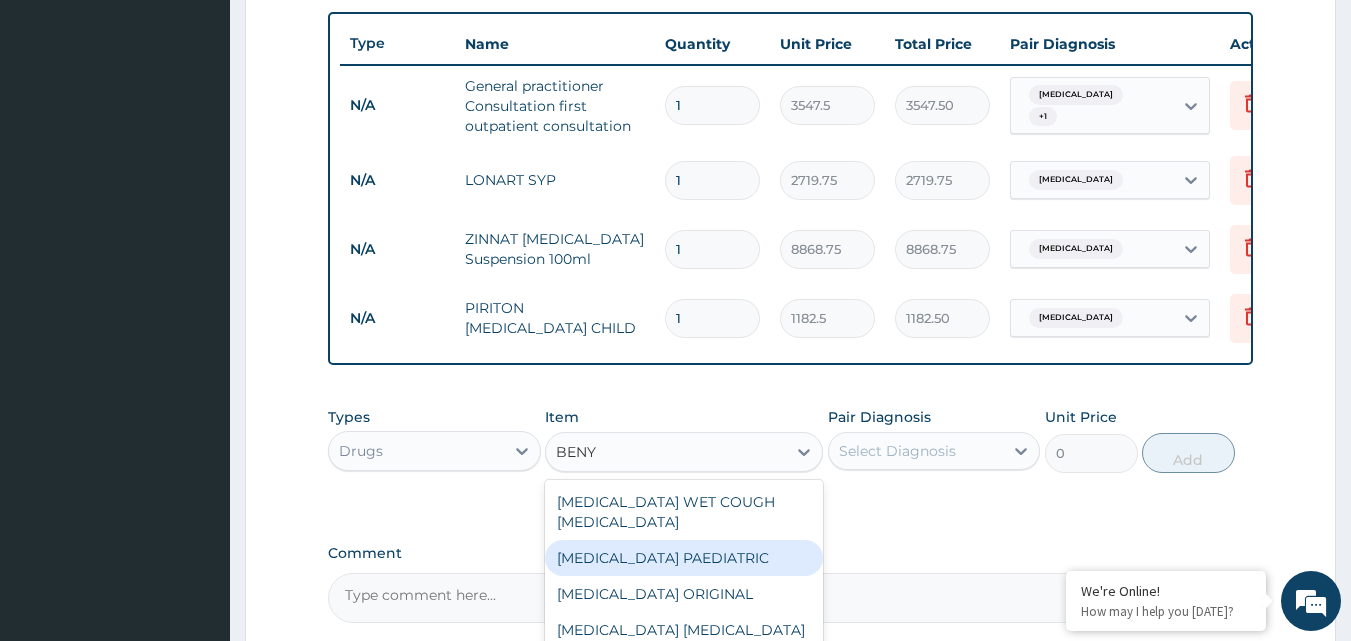 type 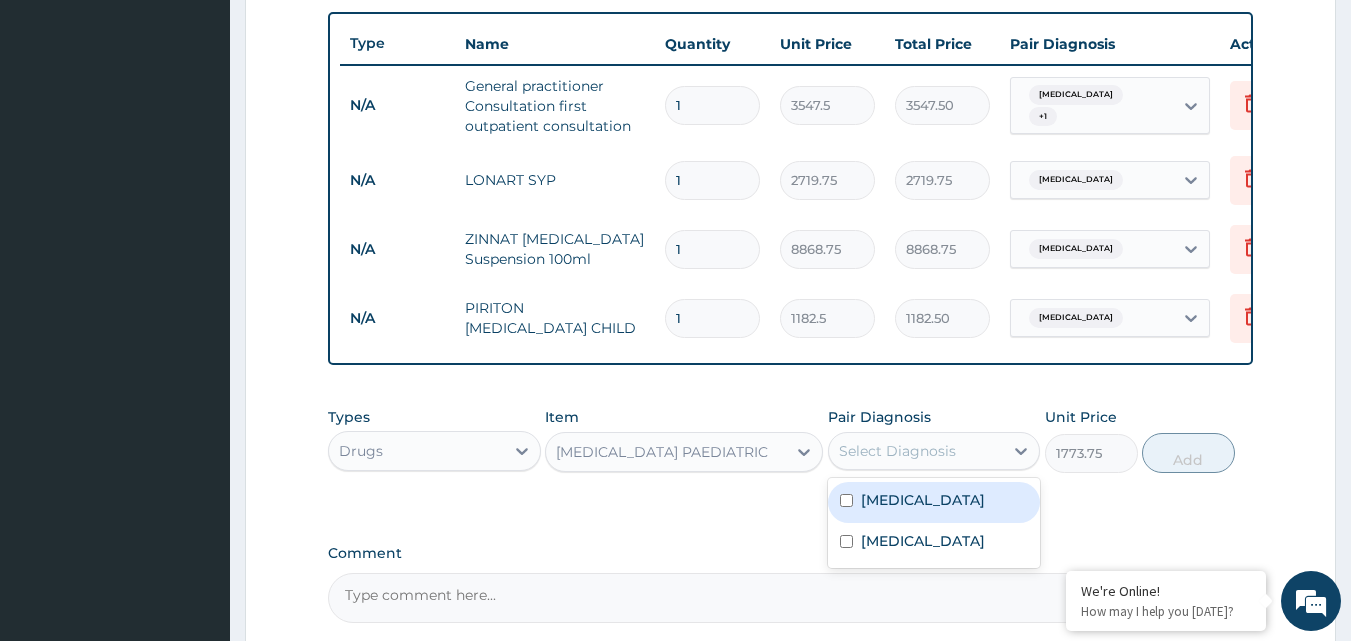 click on "Select Diagnosis" at bounding box center (897, 451) 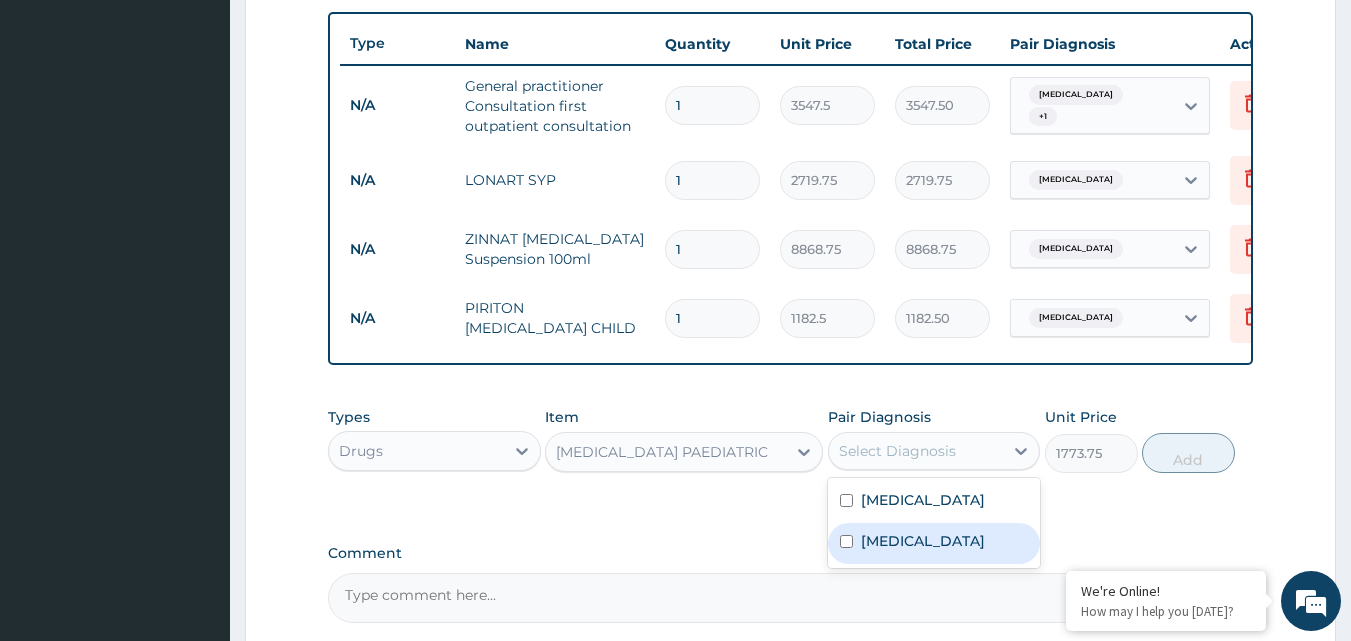 click on "[MEDICAL_DATA]" at bounding box center (923, 541) 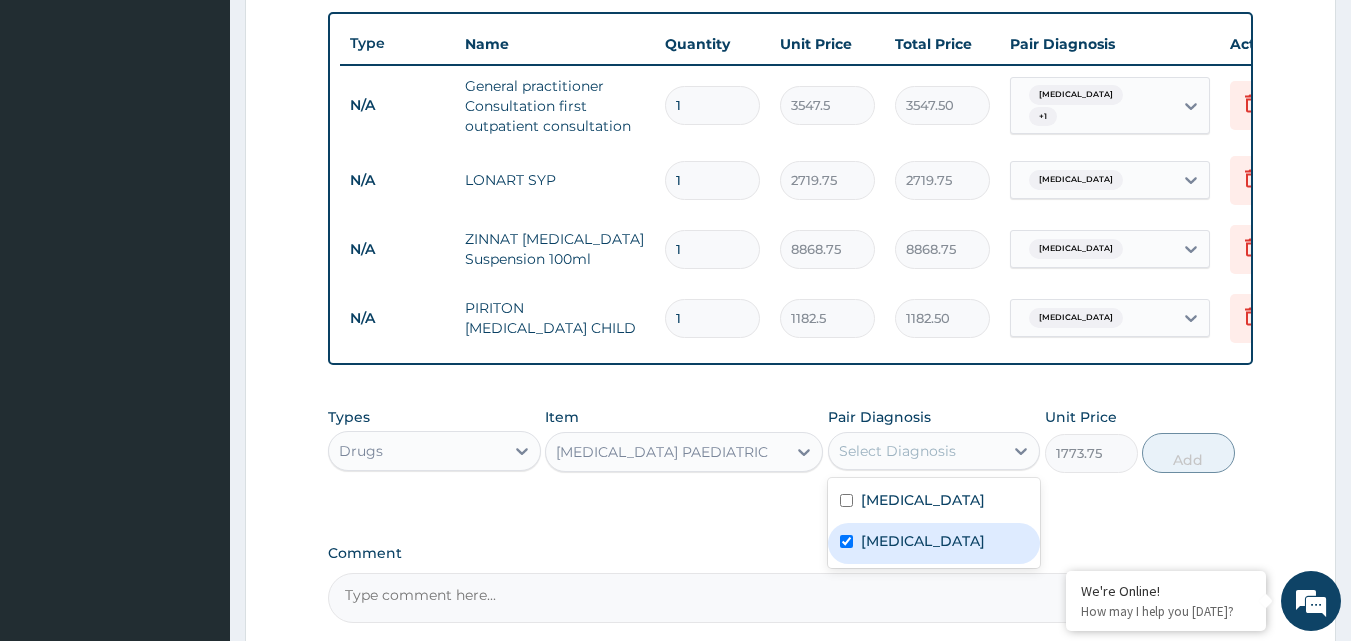 checkbox on "true" 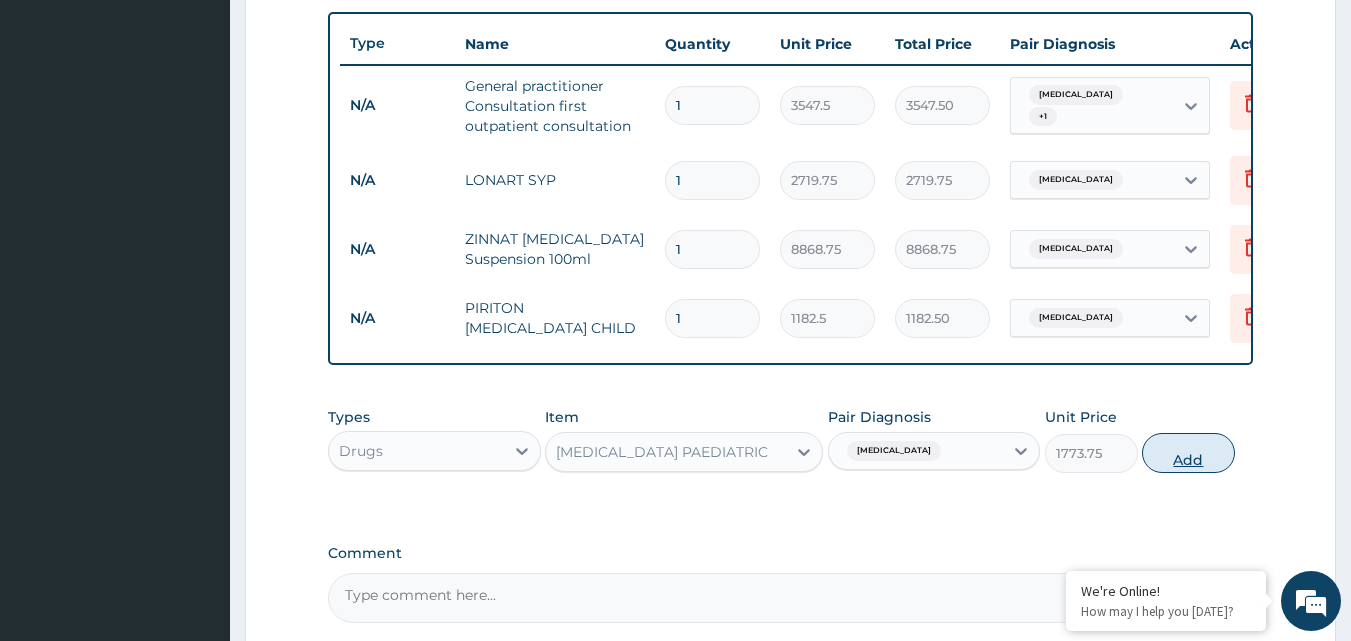click on "Add" at bounding box center (1188, 453) 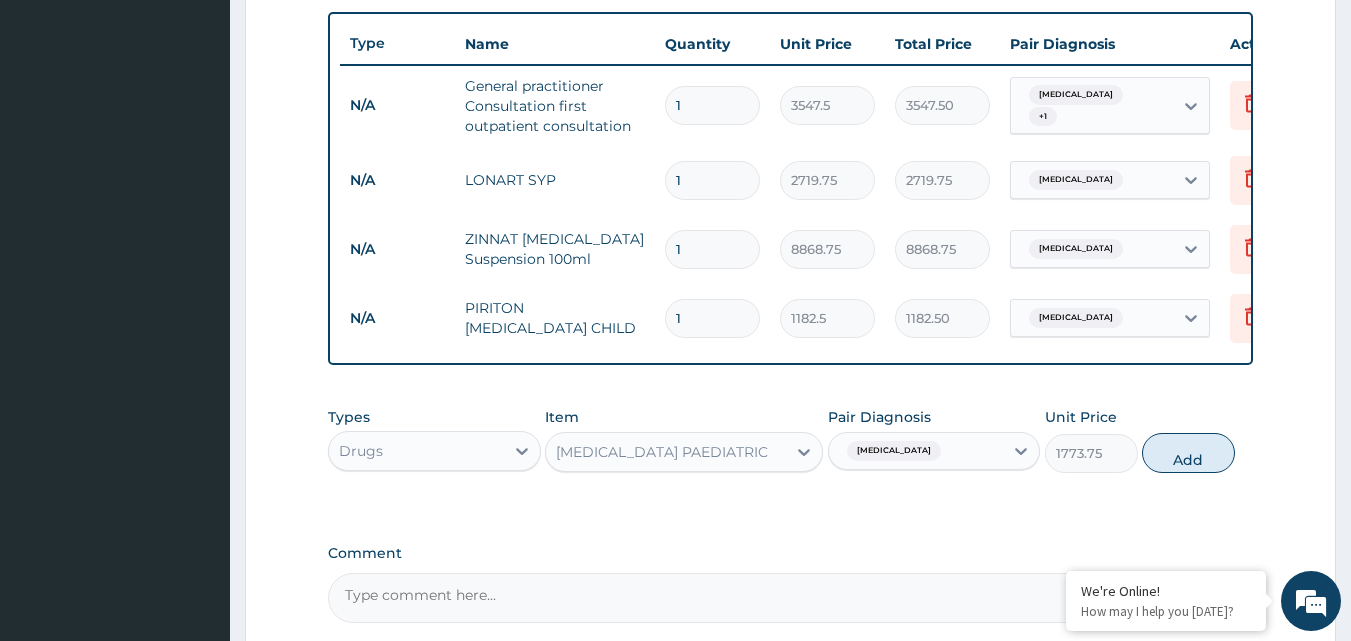 type on "0" 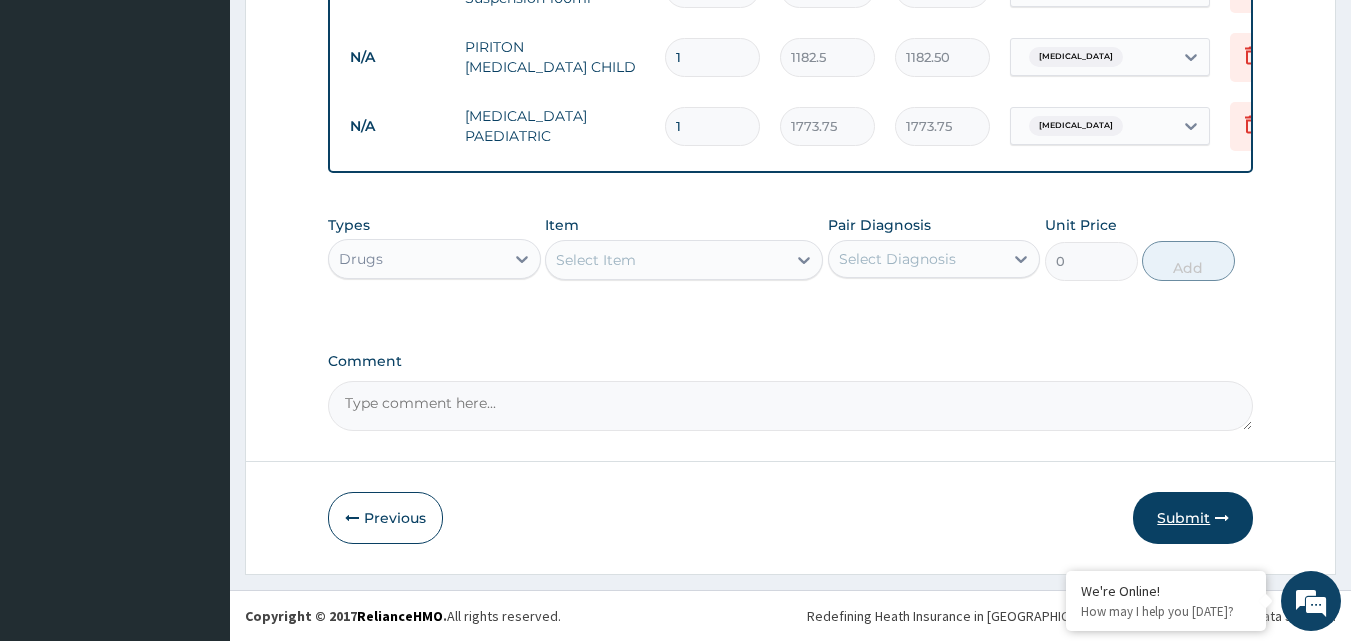 click on "Submit" at bounding box center [1193, 518] 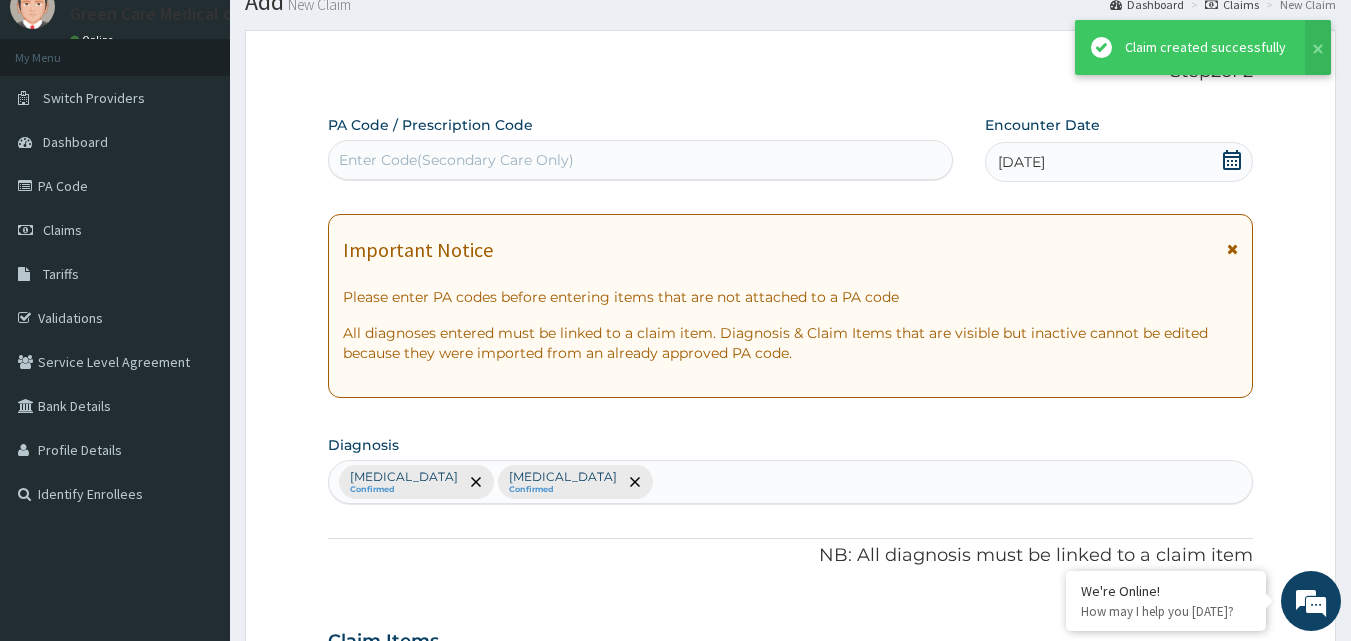 scroll, scrollTop: 1008, scrollLeft: 0, axis: vertical 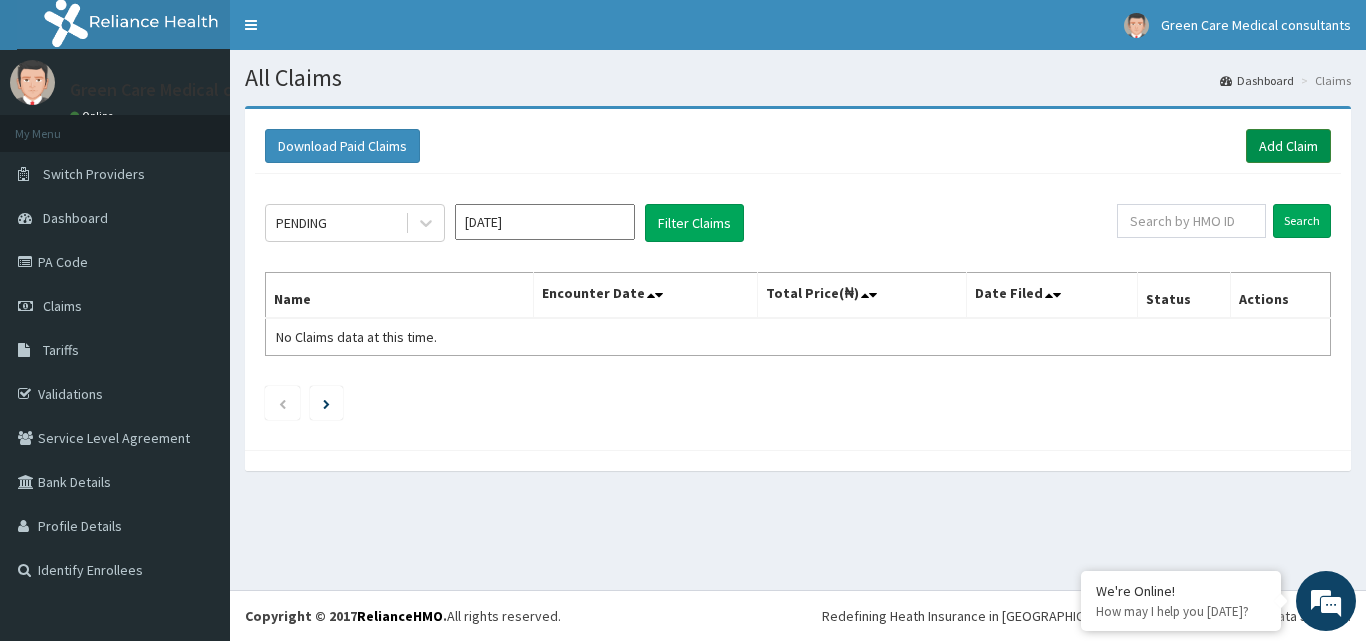 click on "Add Claim" at bounding box center (1288, 146) 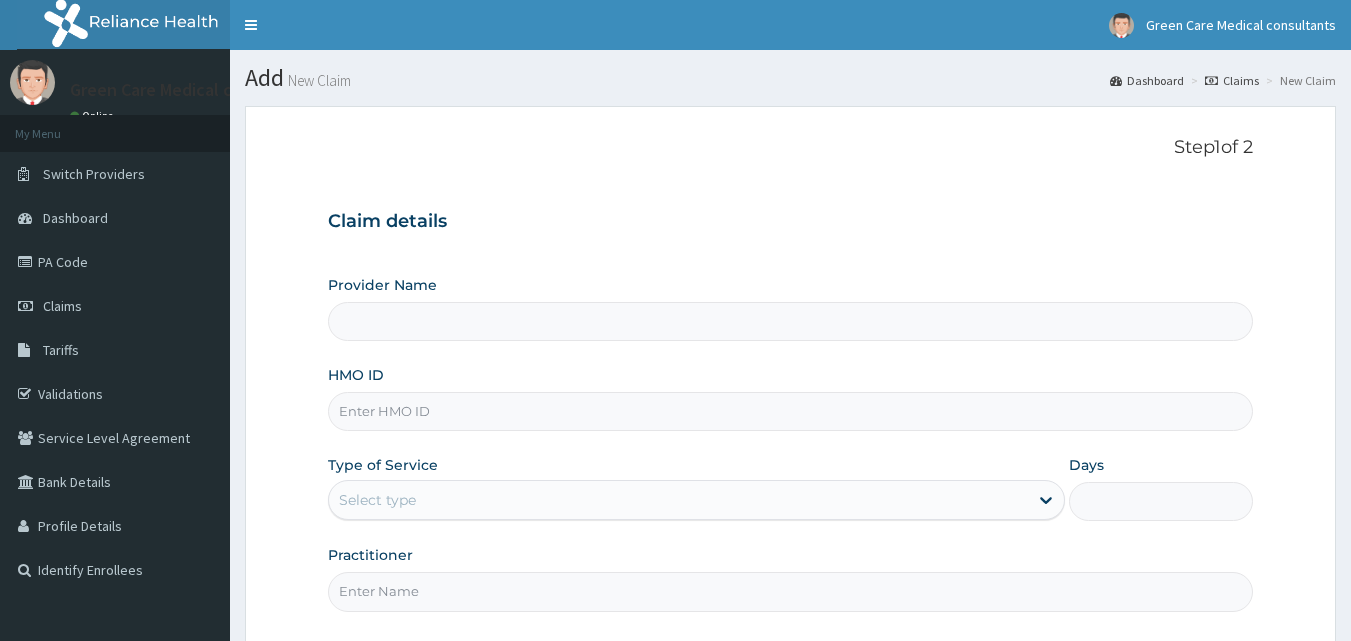 scroll, scrollTop: 0, scrollLeft: 0, axis: both 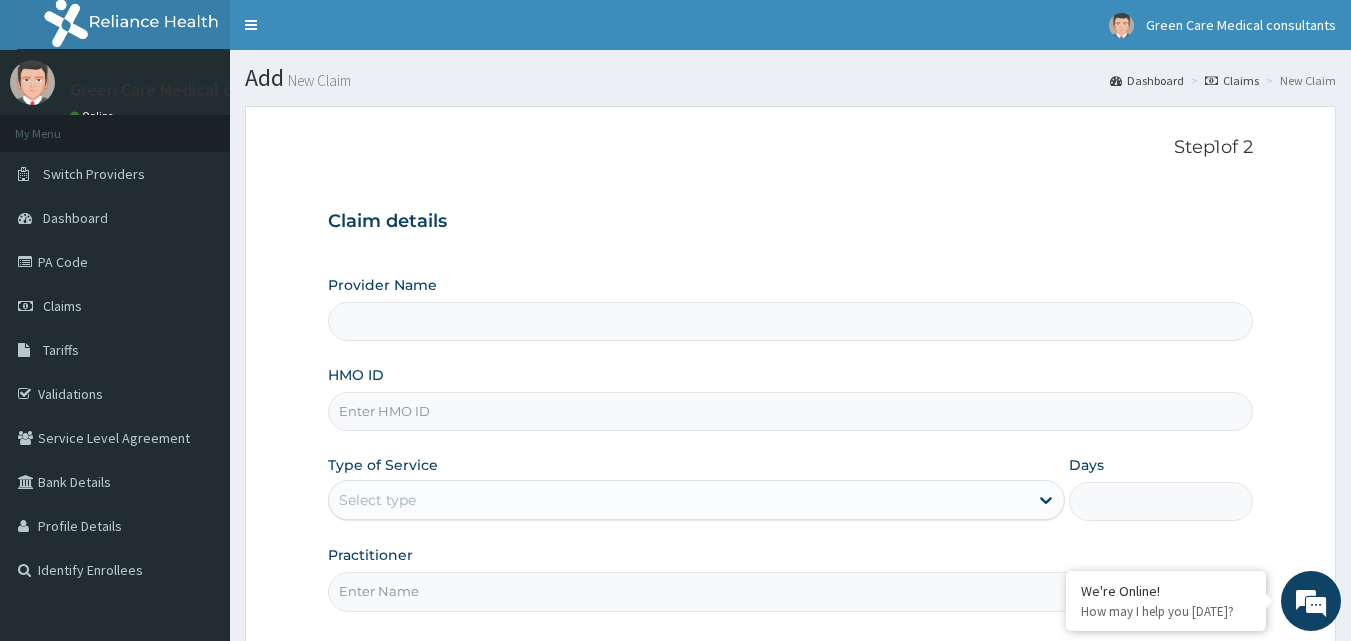 type on "Green Care Medical Consultants" 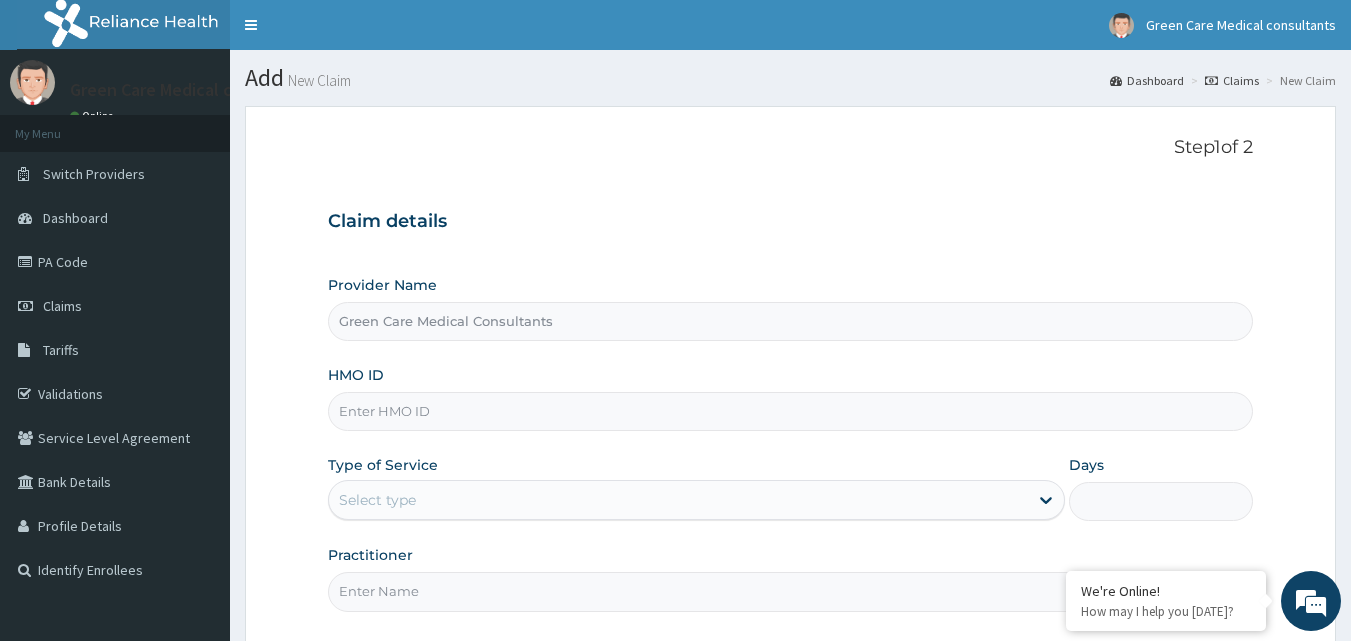 scroll, scrollTop: 0, scrollLeft: 0, axis: both 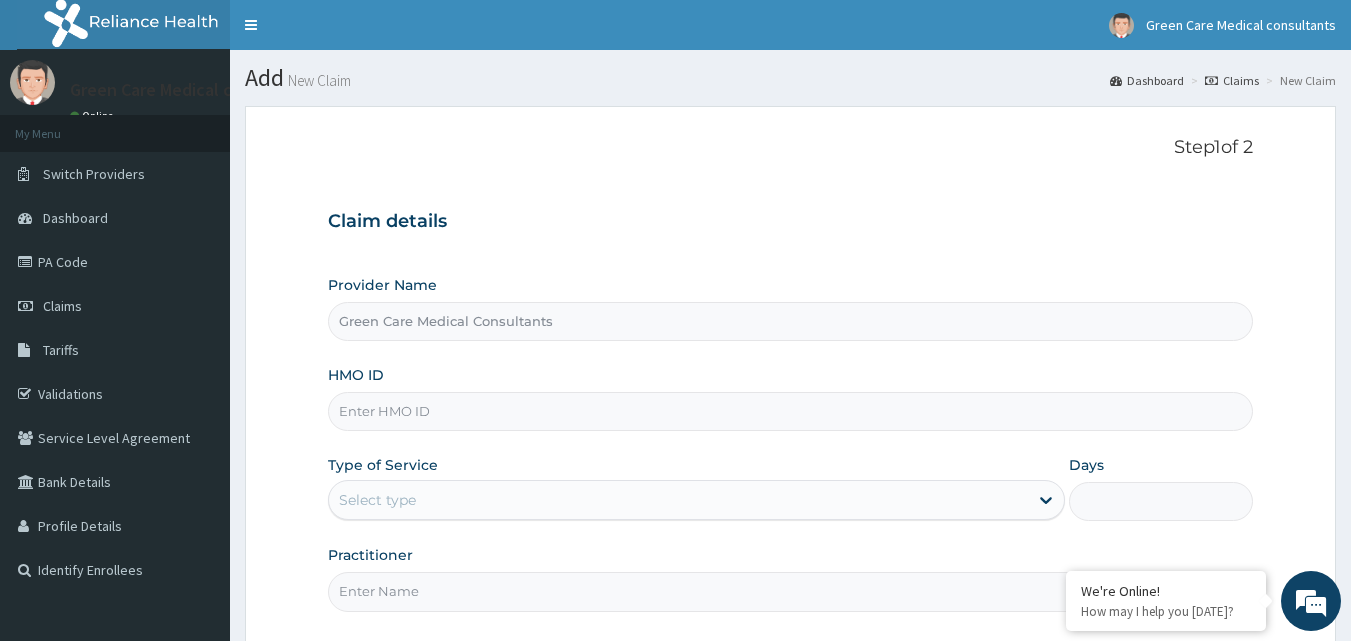 click on "HMO ID" at bounding box center [791, 411] 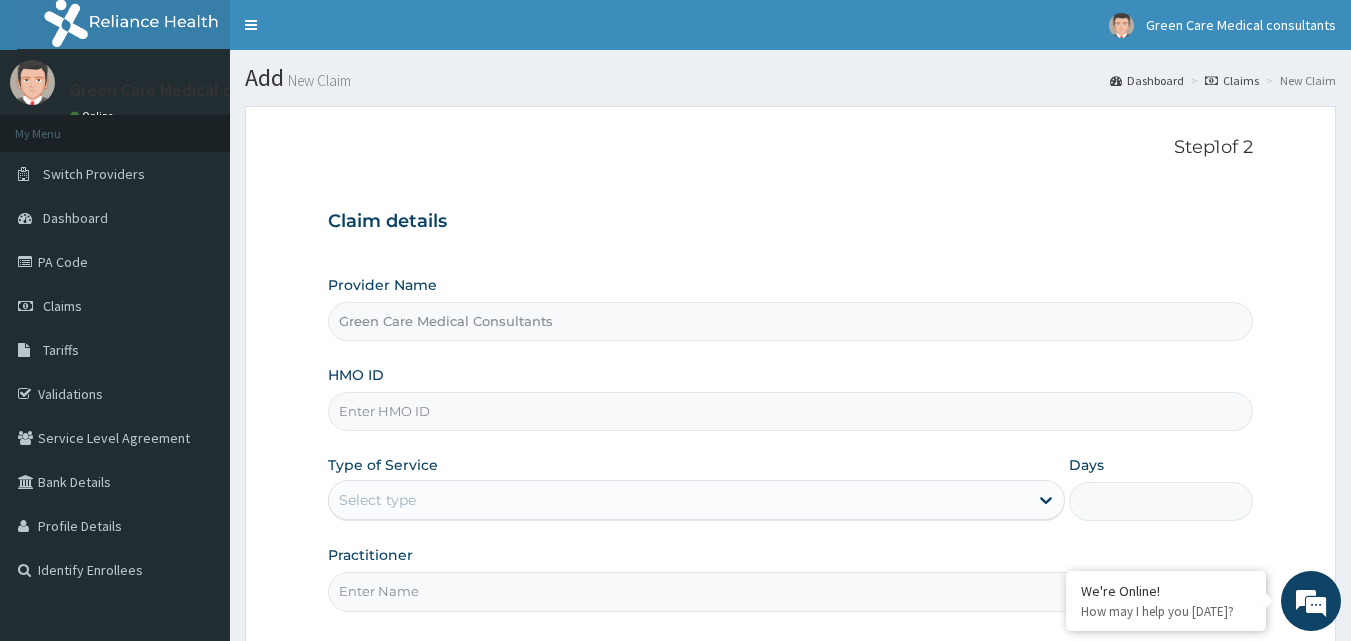 paste on "PRL/10252/E" 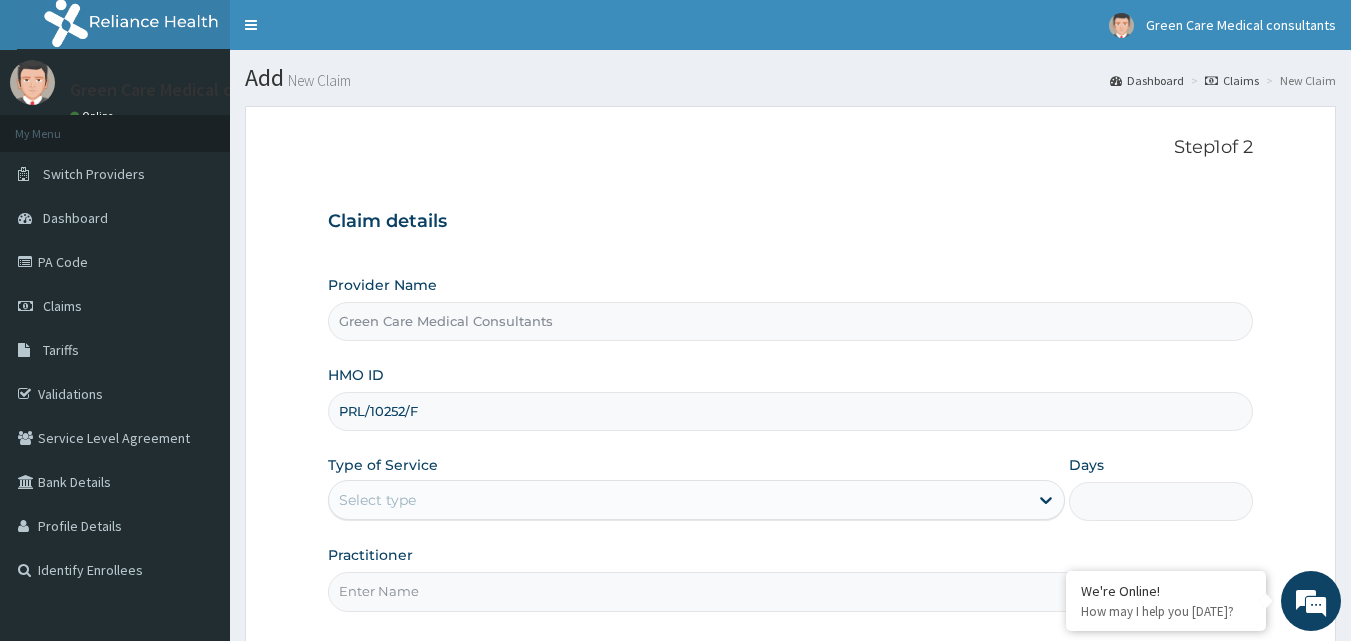 type on "PRL/10252/F" 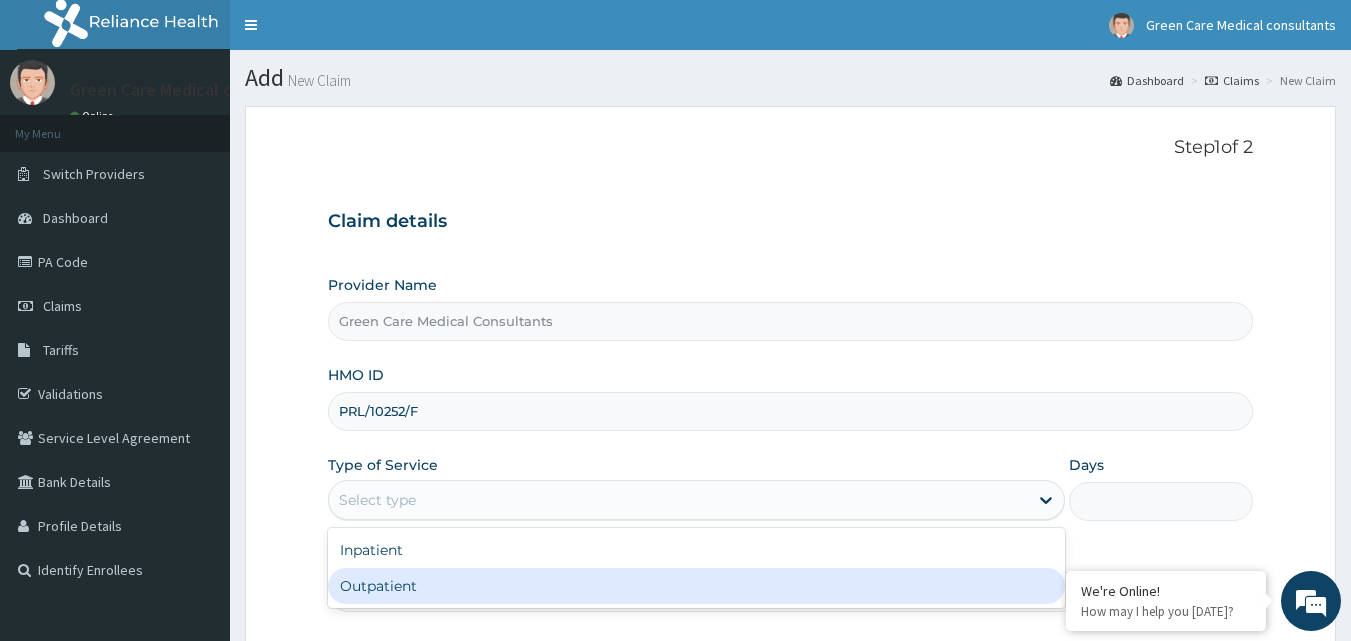 click on "Outpatient" at bounding box center (696, 586) 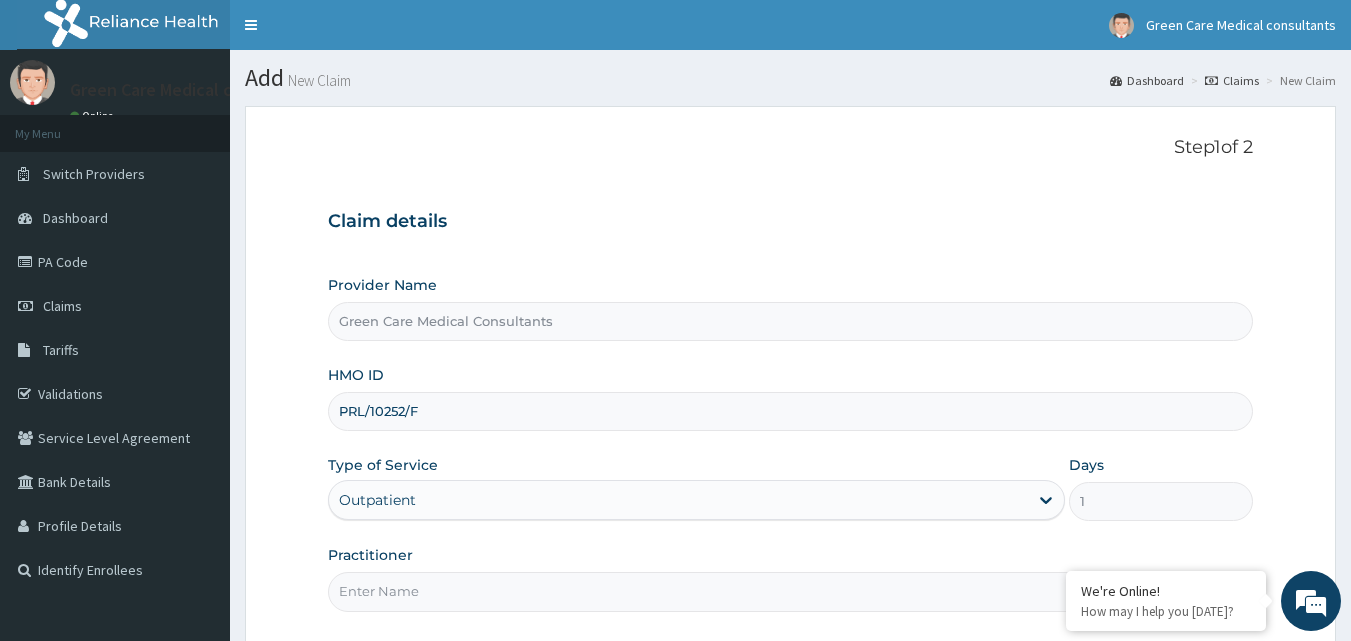 click on "Practitioner" at bounding box center [791, 591] 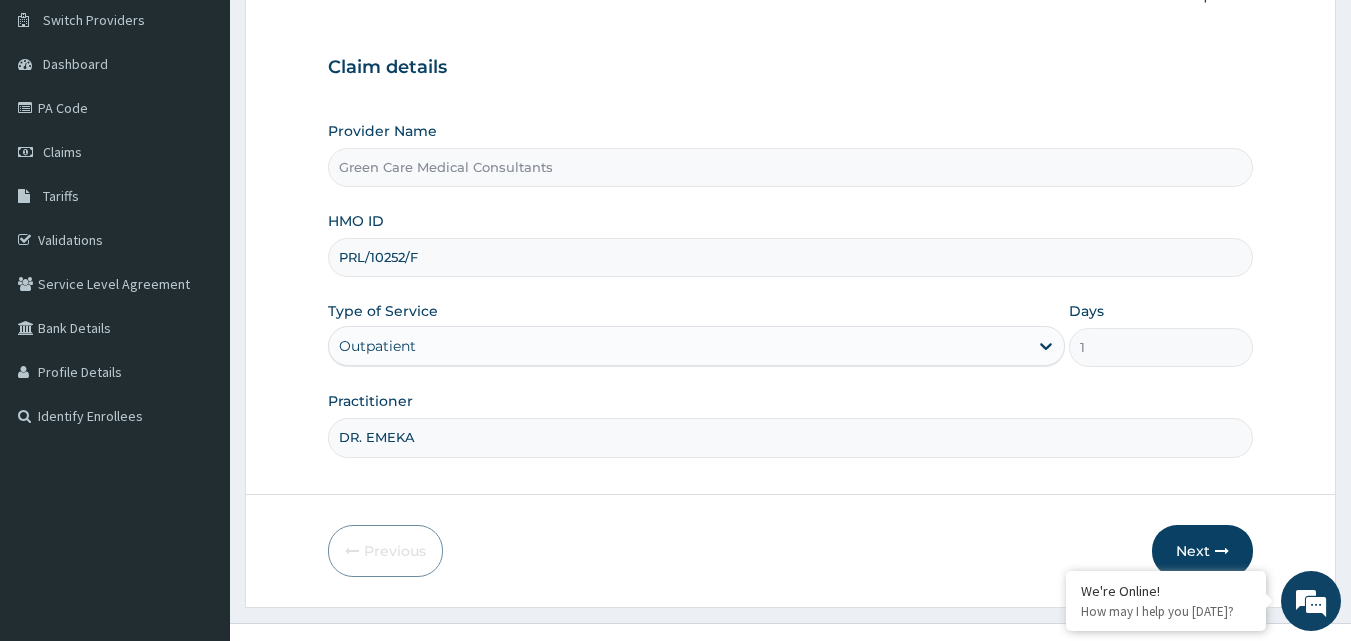 scroll, scrollTop: 187, scrollLeft: 0, axis: vertical 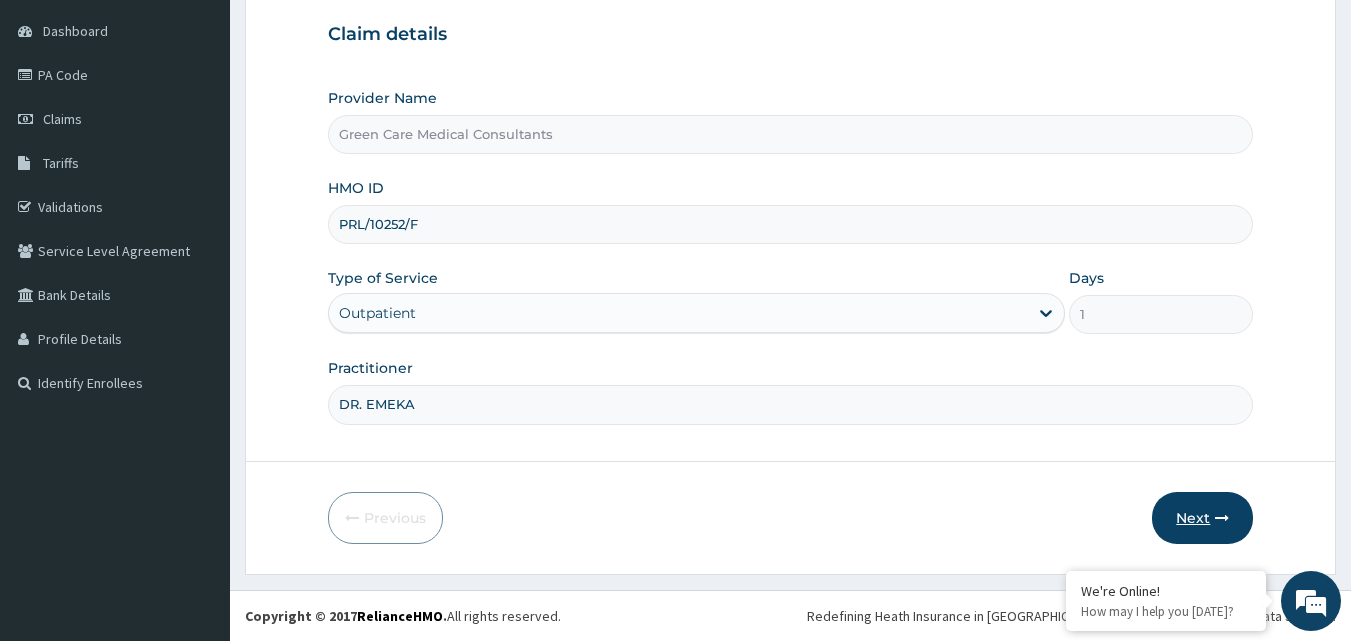 type on "DR. EMEKA" 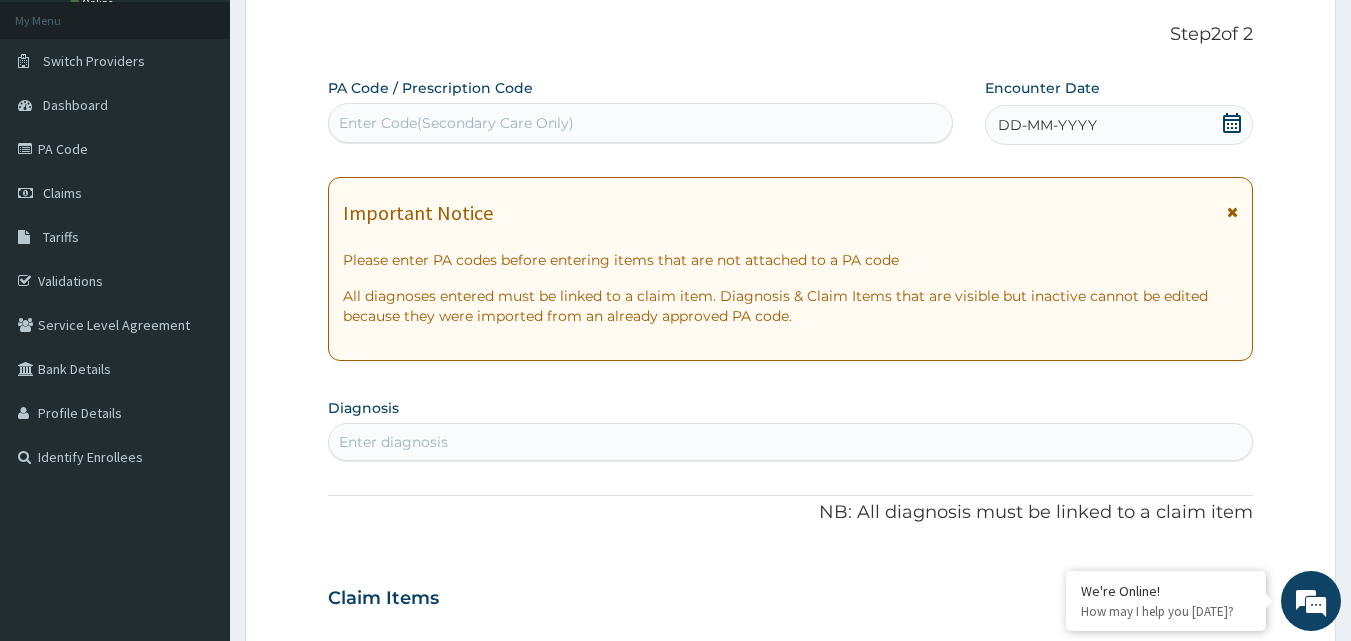 scroll, scrollTop: 87, scrollLeft: 0, axis: vertical 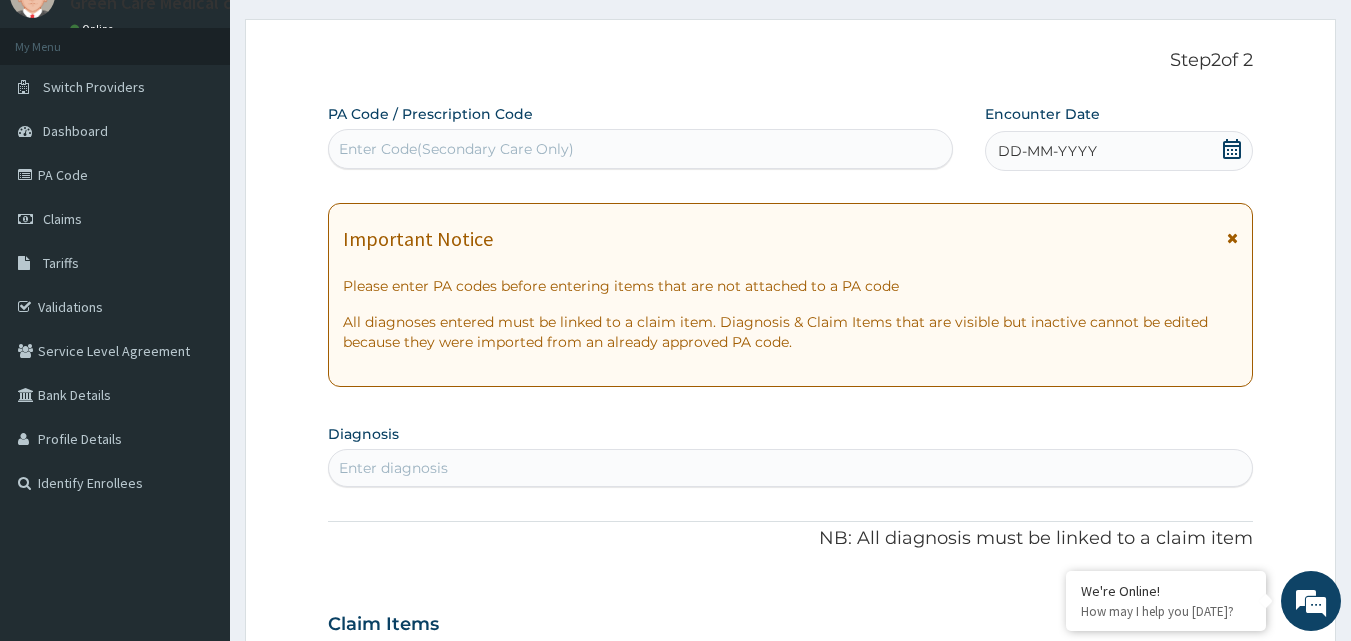 click 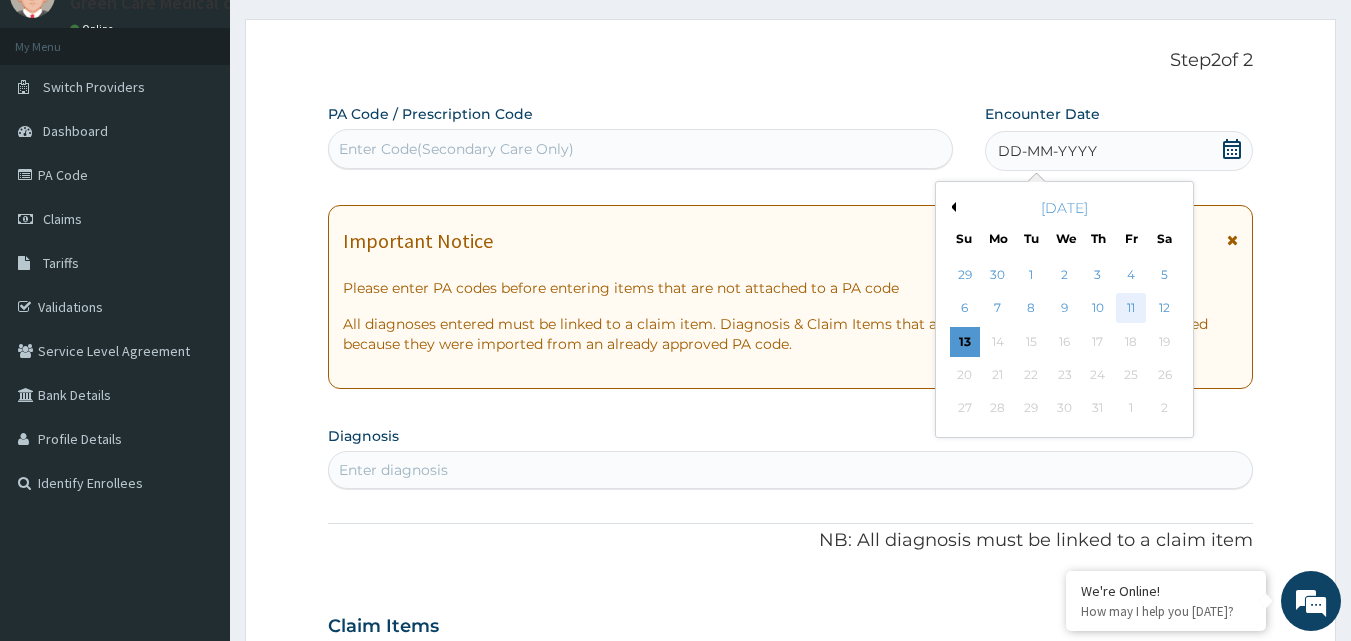 click on "11" at bounding box center [1131, 309] 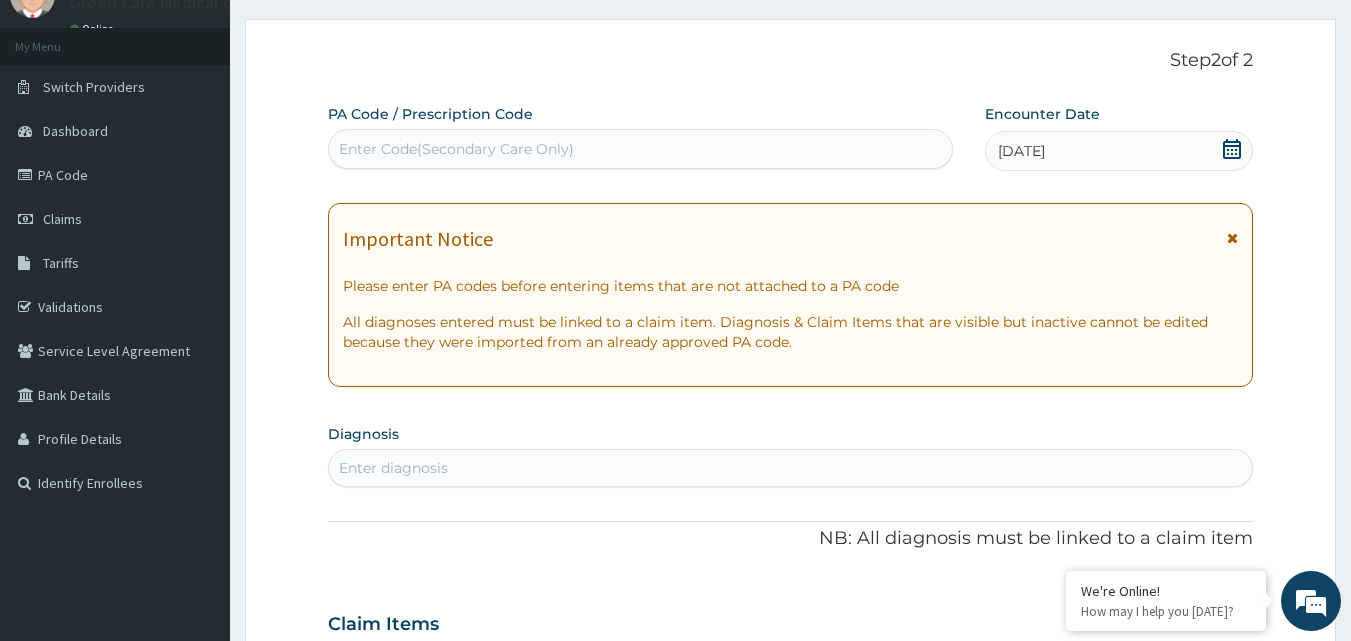 click on "Enter diagnosis" at bounding box center (393, 468) 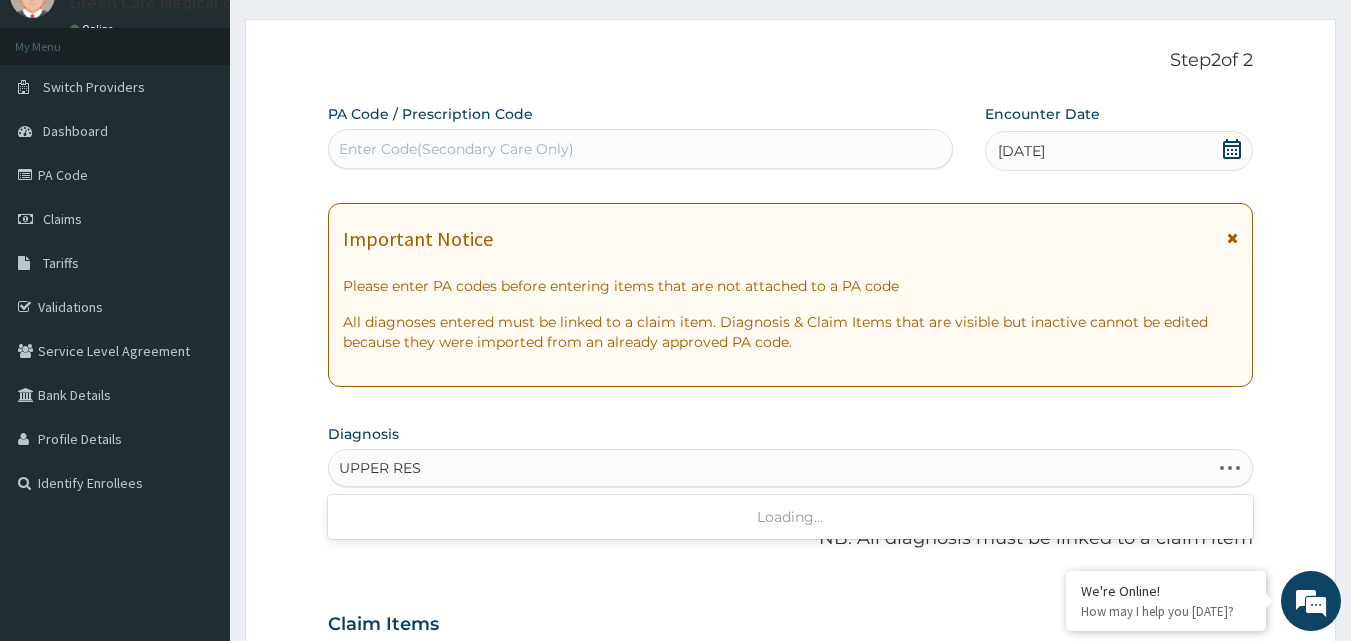 type on "UPPER RESP" 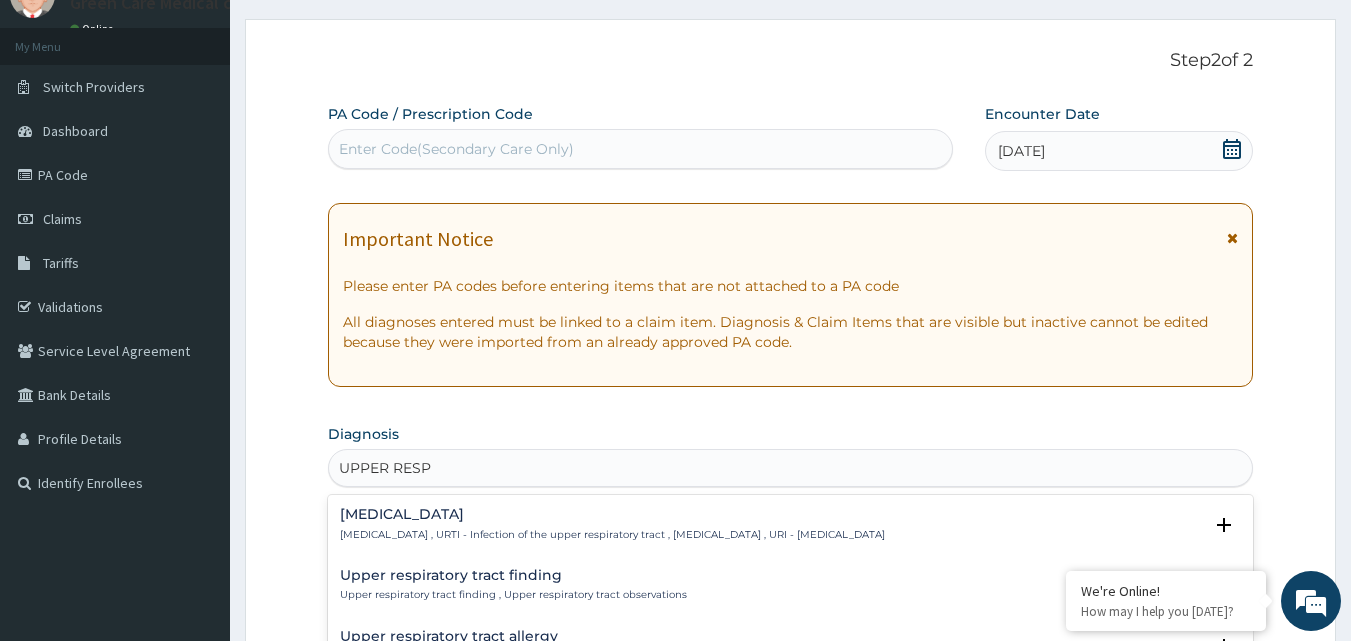 click on "[MEDICAL_DATA]" at bounding box center [612, 514] 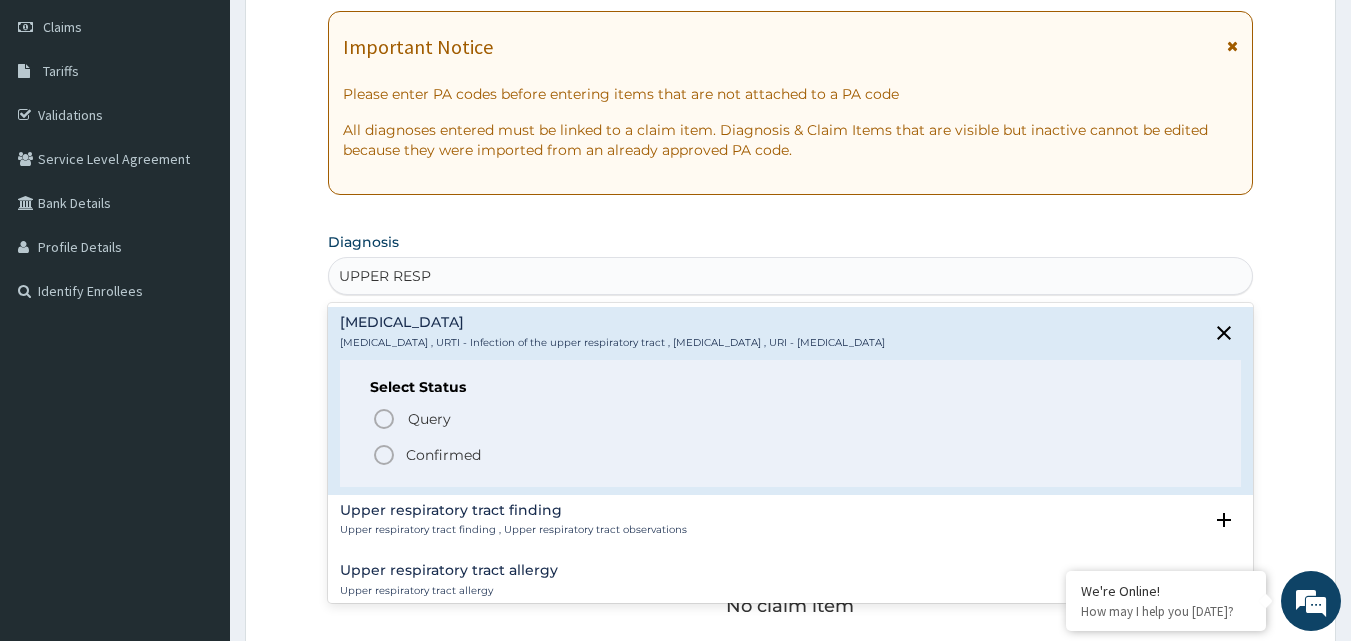 scroll, scrollTop: 287, scrollLeft: 0, axis: vertical 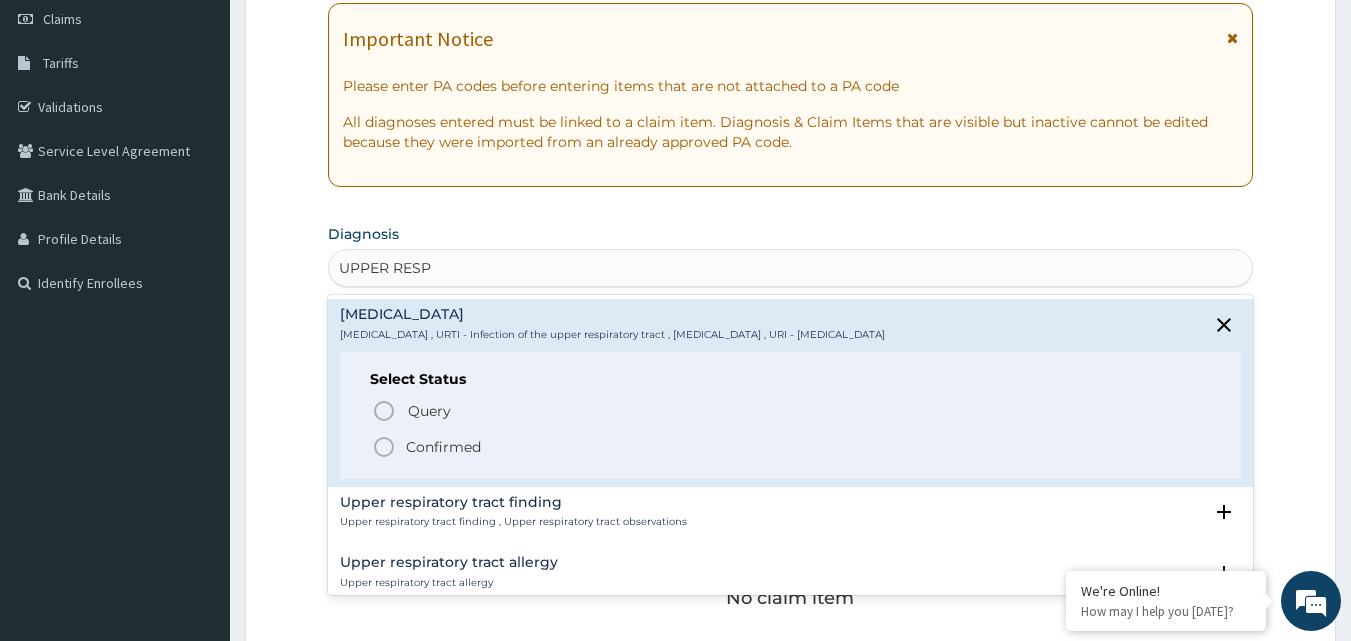 click on "Confirmed" at bounding box center (443, 447) 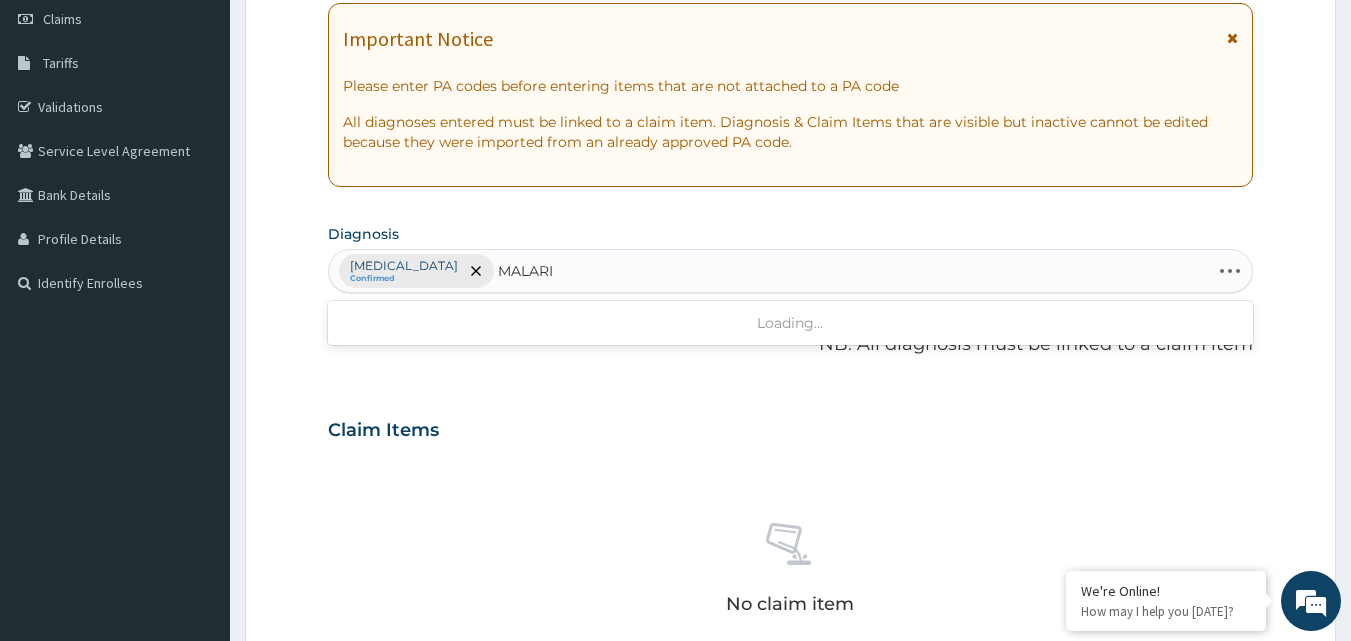 type on "[MEDICAL_DATA]" 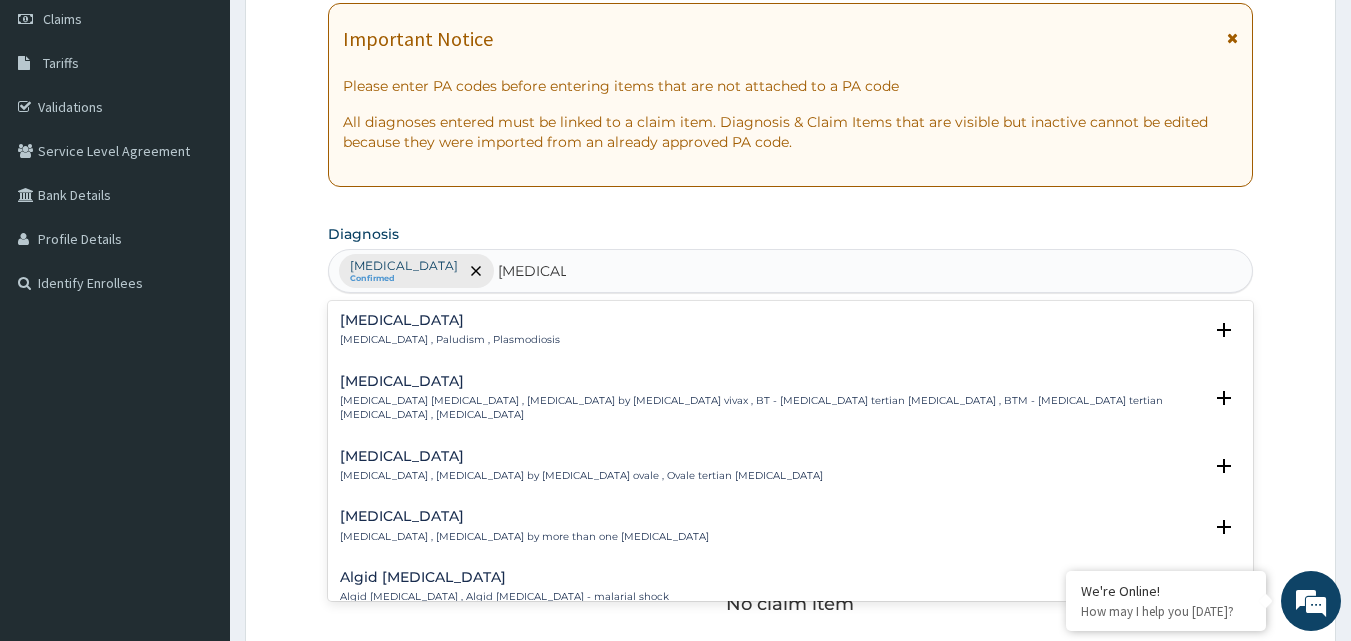 click on "[MEDICAL_DATA]" at bounding box center (450, 320) 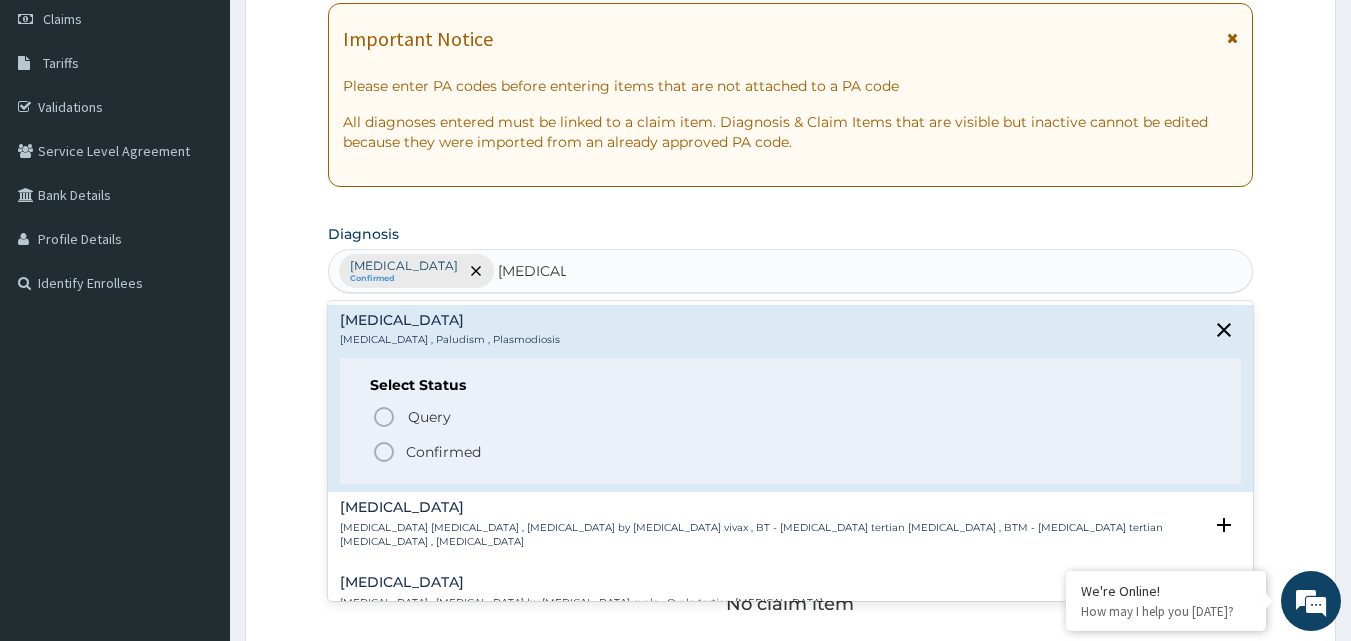 click on "Confirmed" at bounding box center (792, 452) 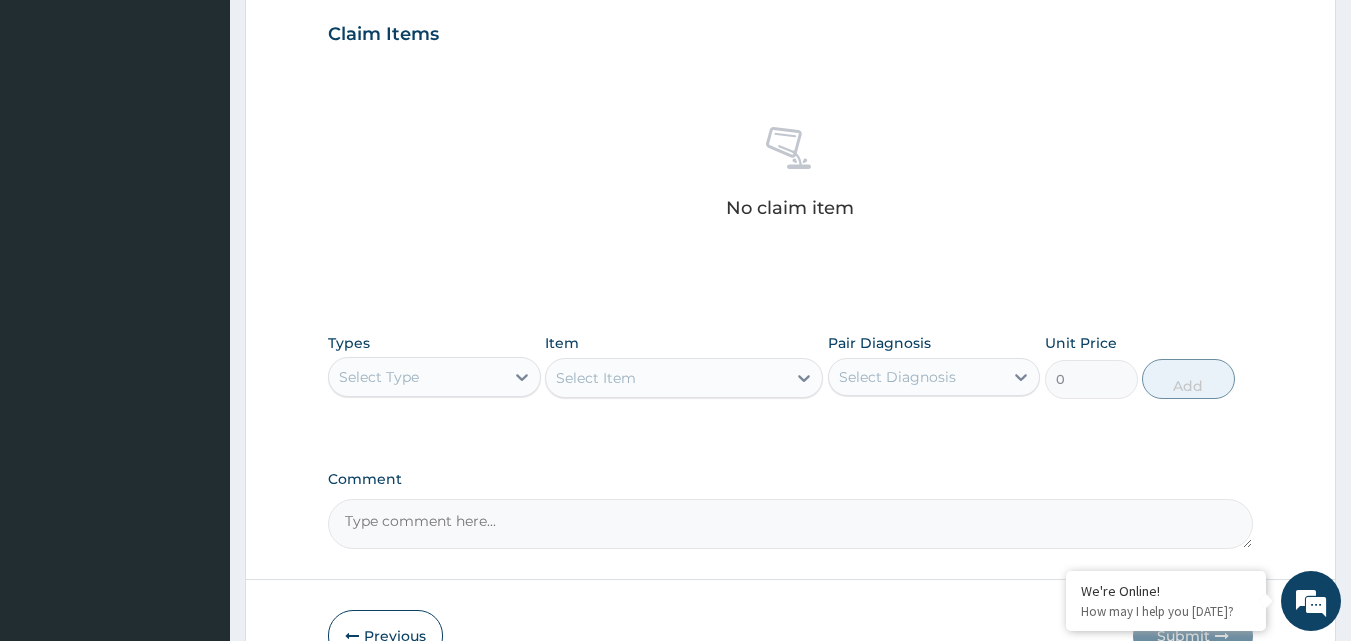 scroll, scrollTop: 687, scrollLeft: 0, axis: vertical 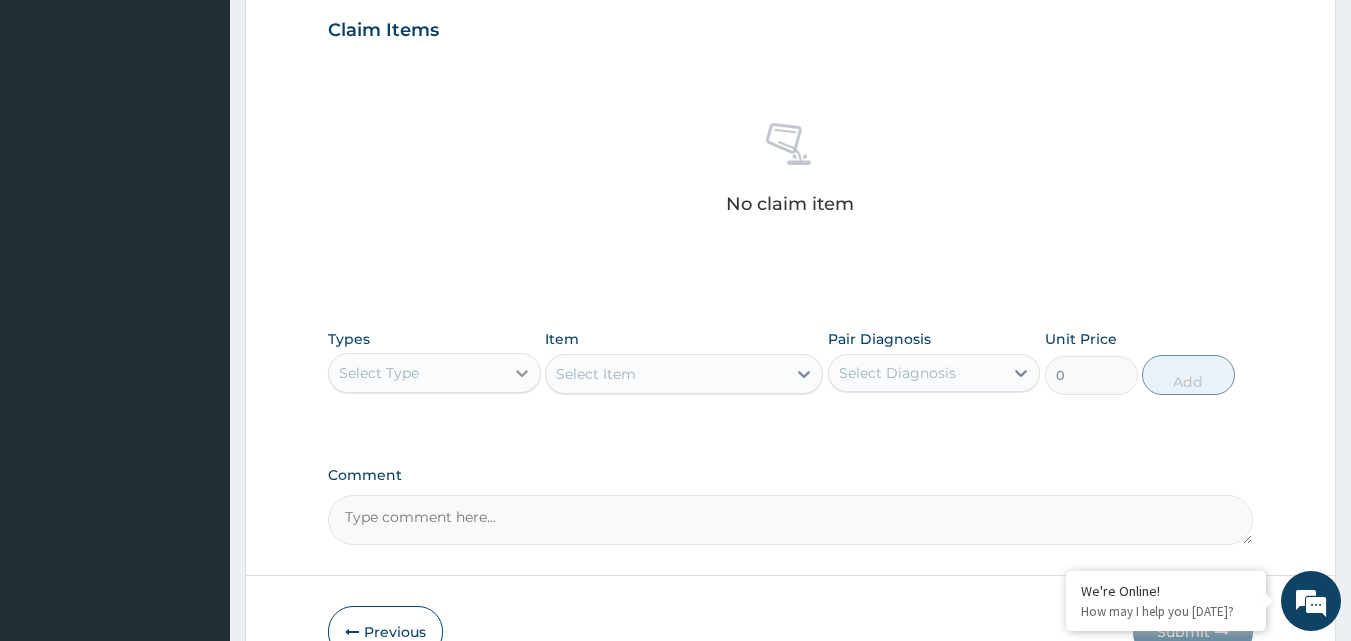 click at bounding box center (522, 373) 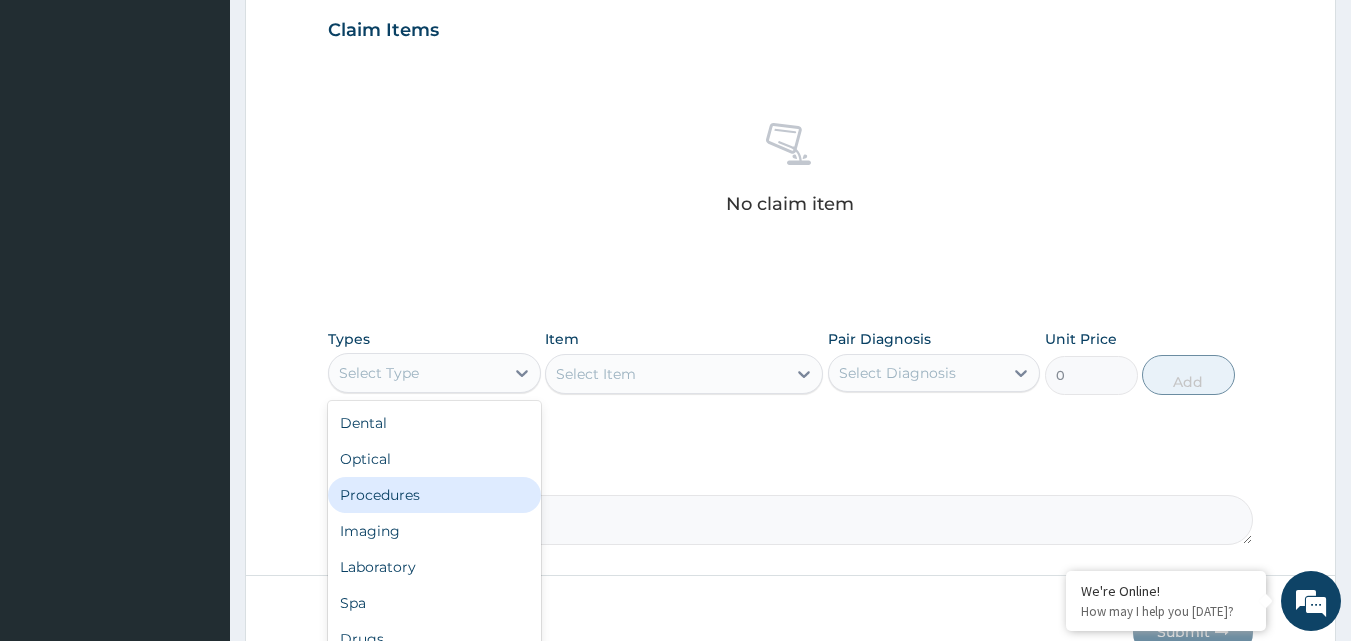 click on "Procedures" at bounding box center [434, 495] 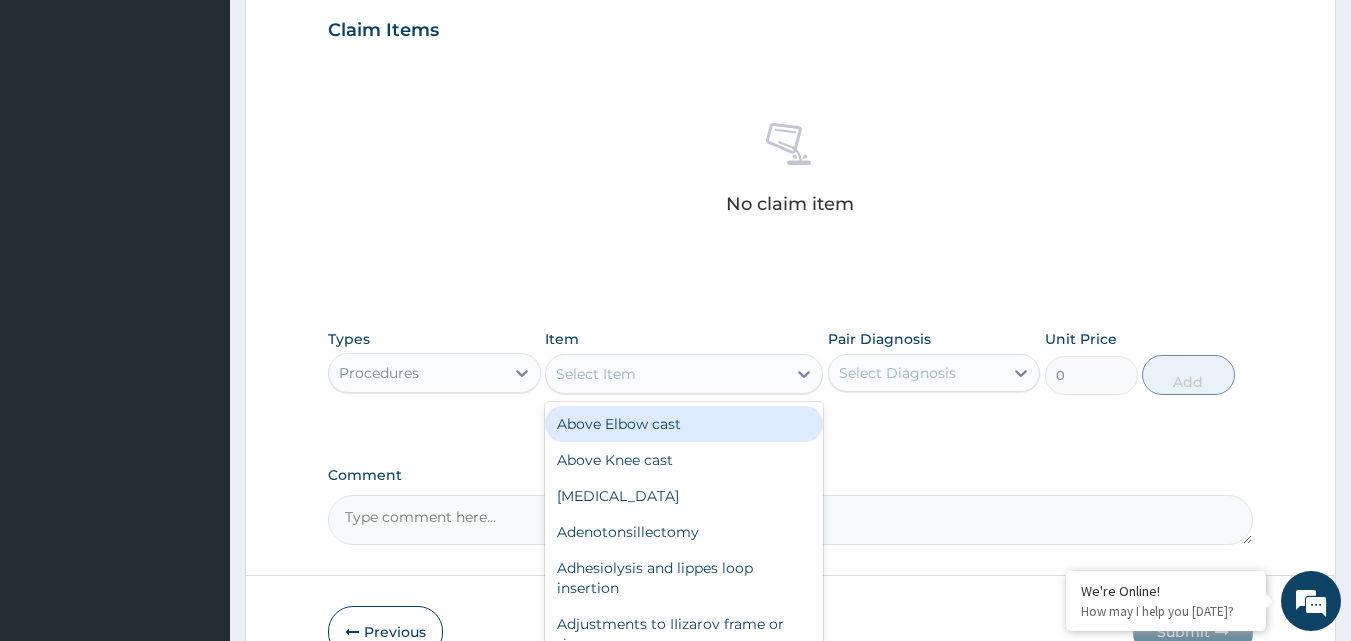 click on "Select Item" at bounding box center (666, 374) 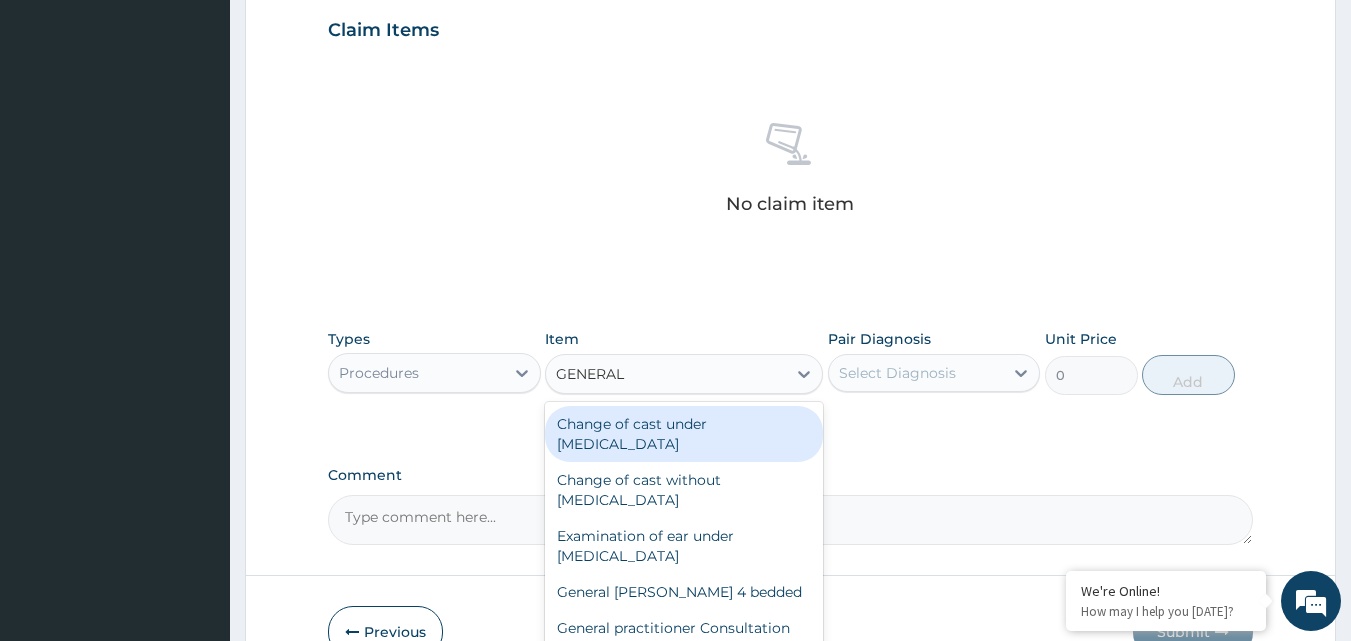 type on "GENERAL P" 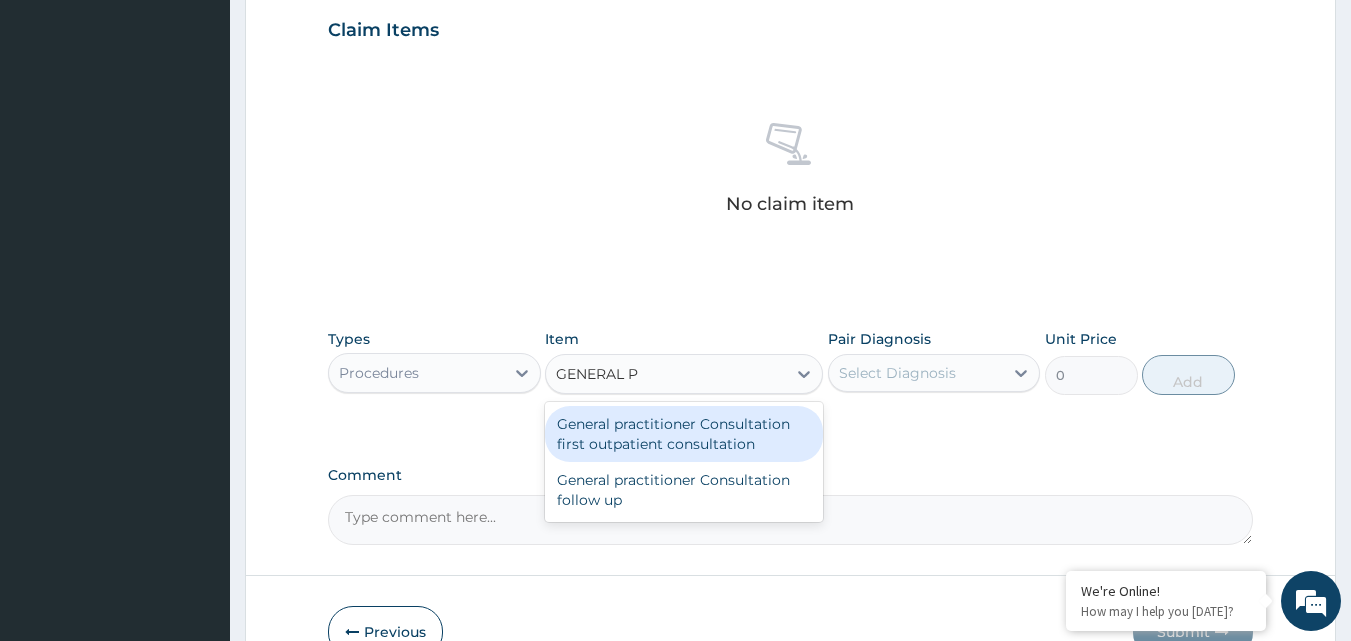 click on "General practitioner Consultation first outpatient consultation" at bounding box center (684, 434) 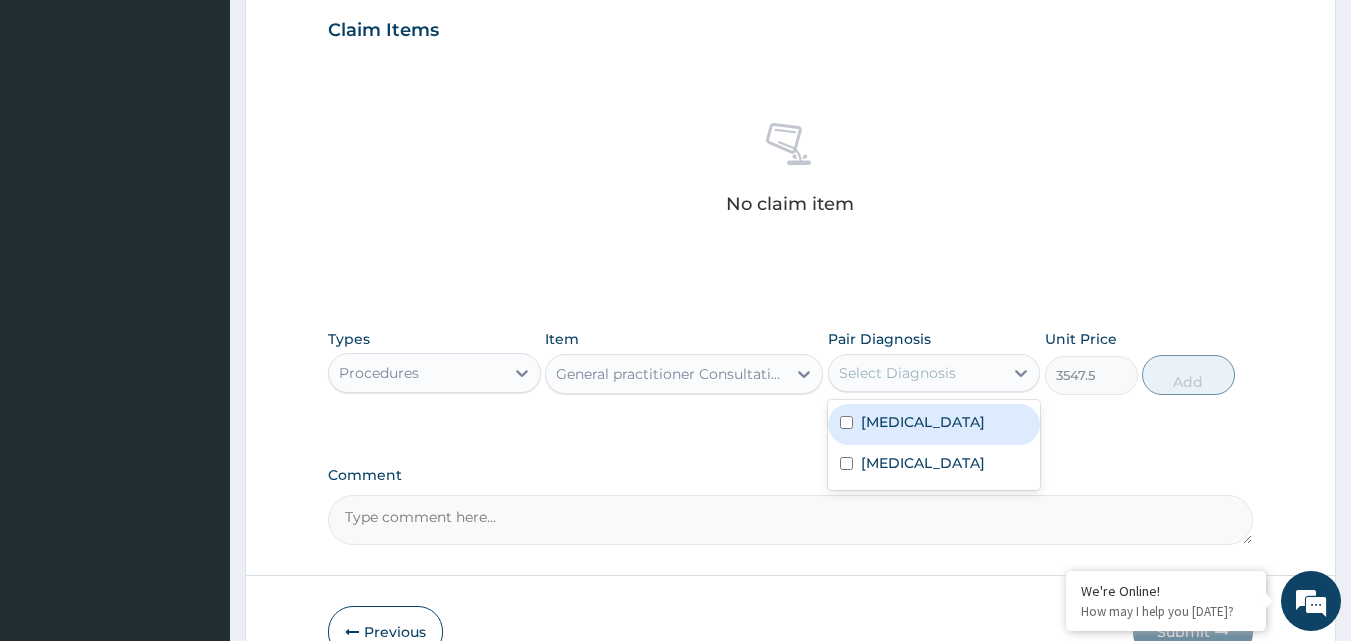 click on "Select Diagnosis" at bounding box center (897, 373) 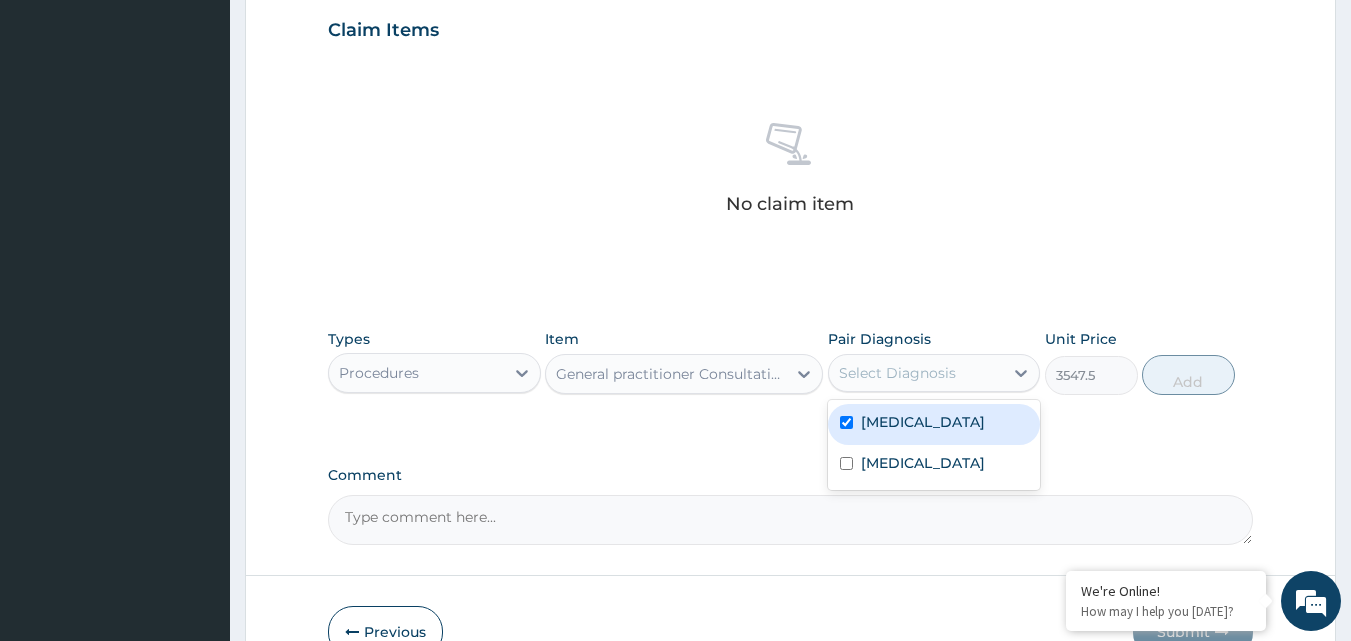 checkbox on "true" 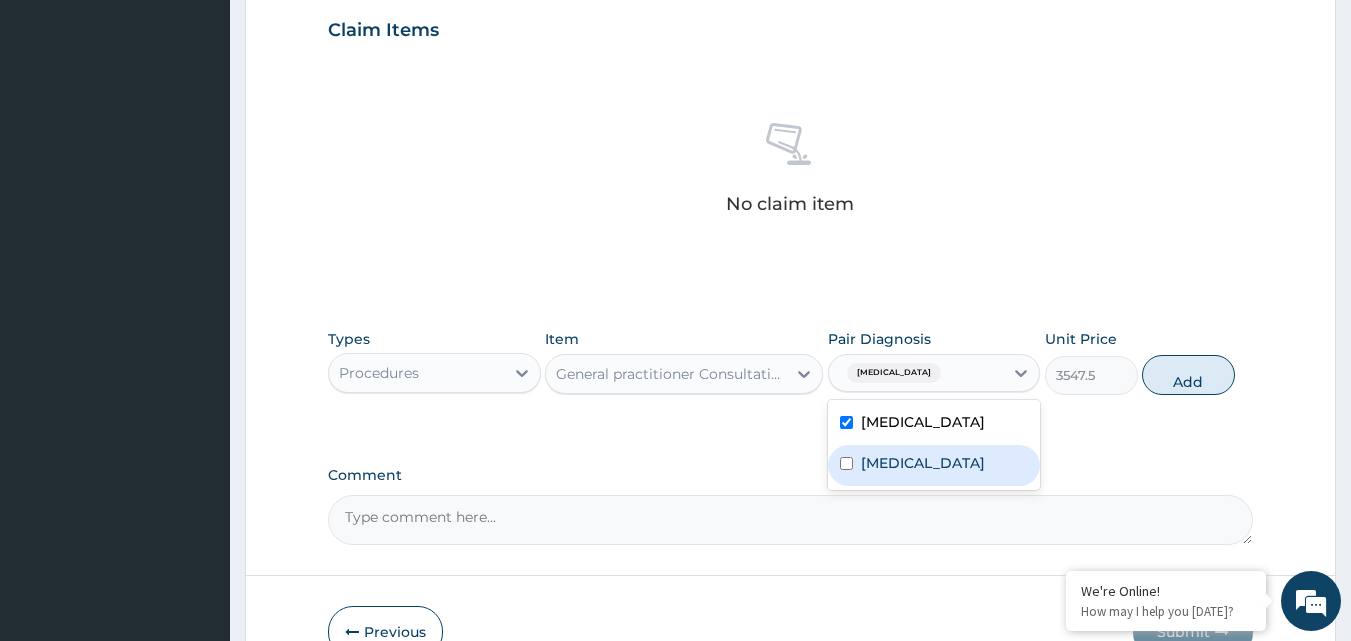 click on "[MEDICAL_DATA]" at bounding box center (923, 463) 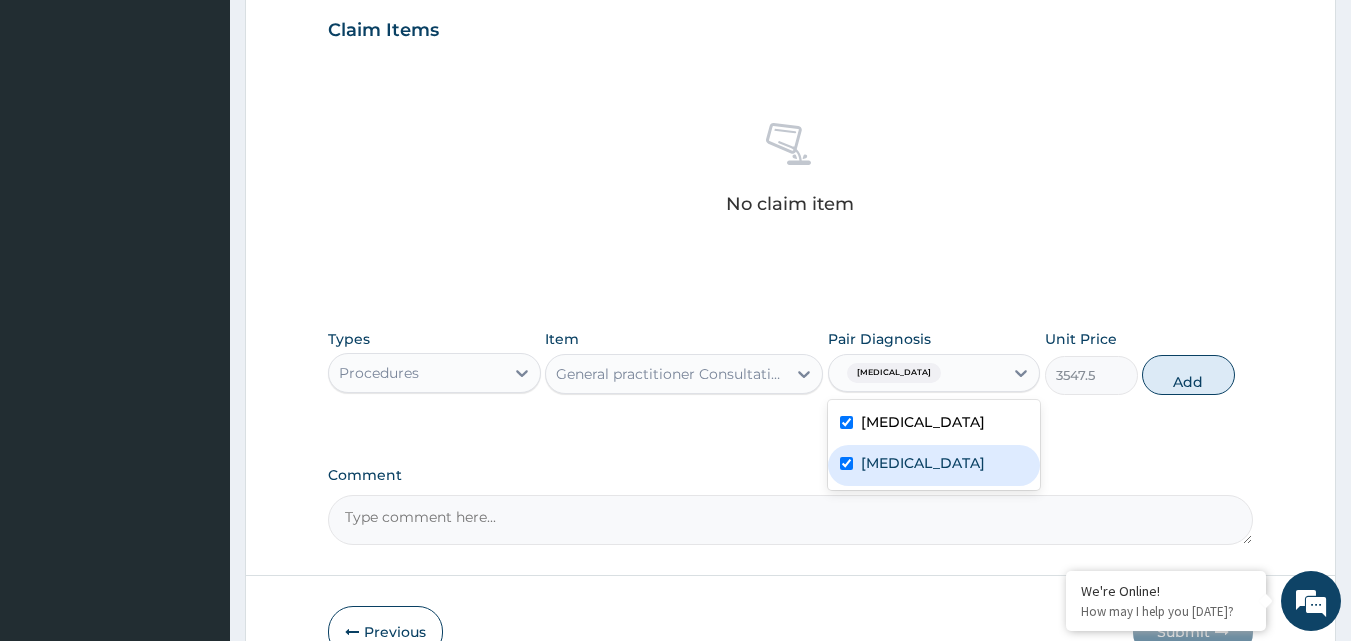 checkbox on "true" 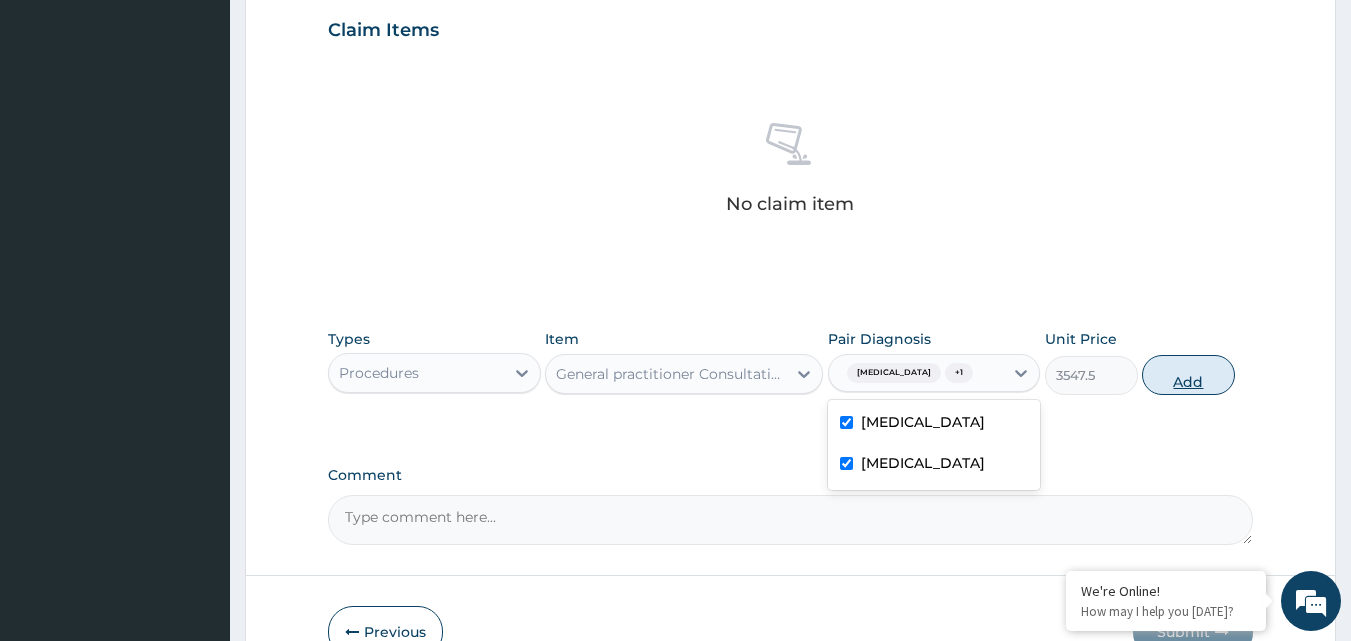 click on "Add" at bounding box center [1188, 375] 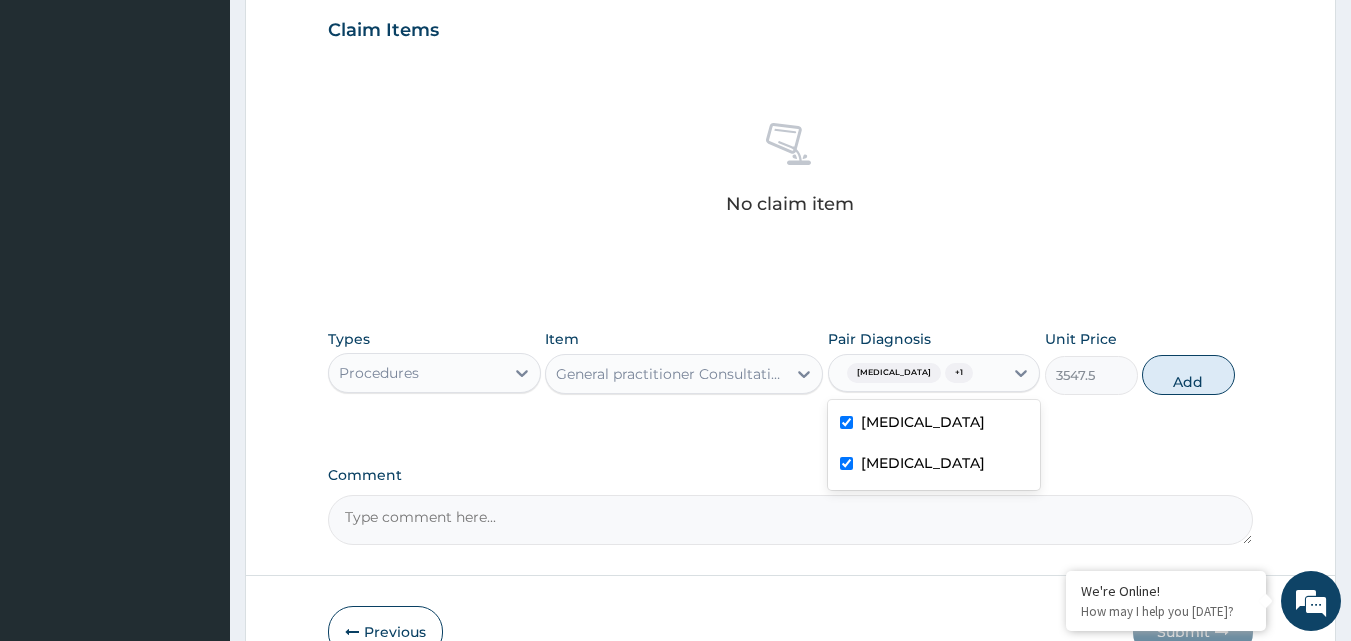 type on "0" 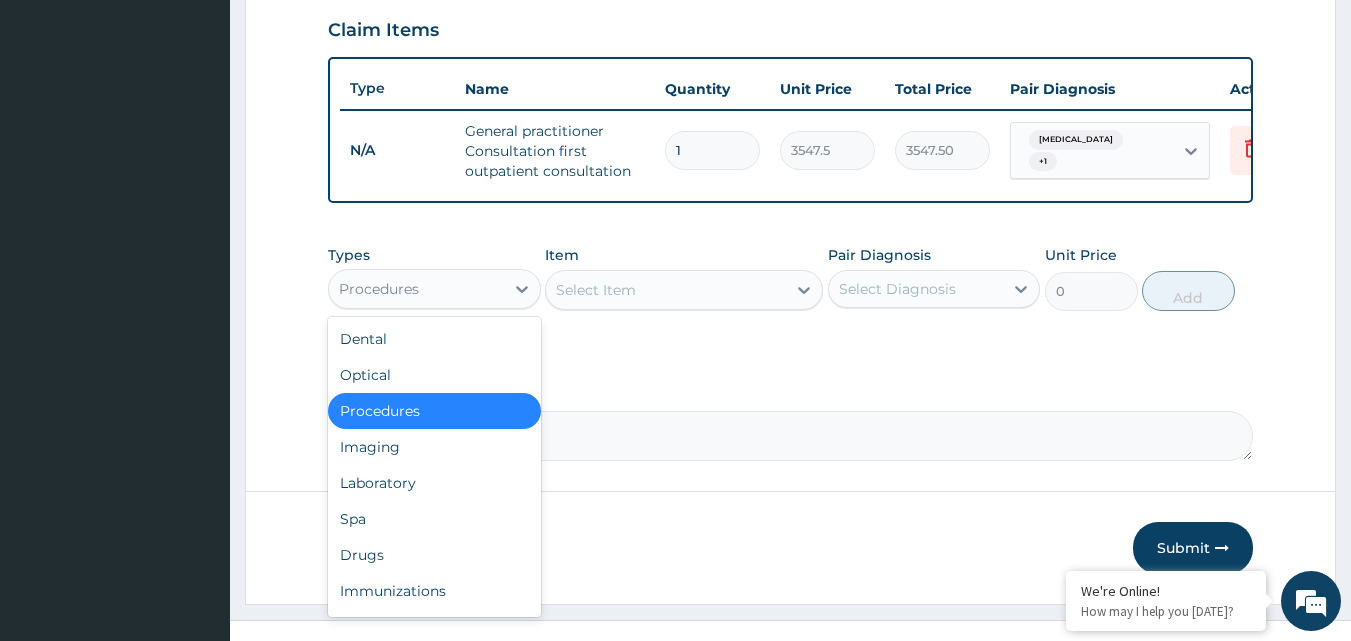 click on "Procedures" at bounding box center [416, 289] 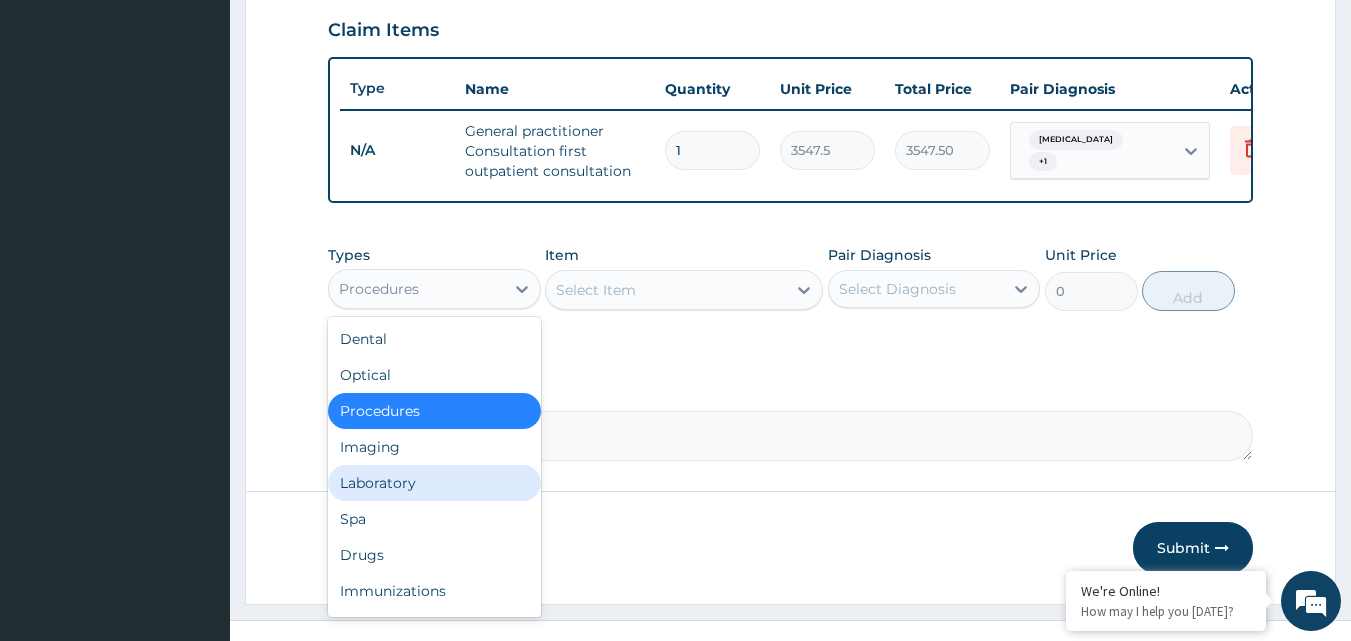 click on "Laboratory" at bounding box center (434, 483) 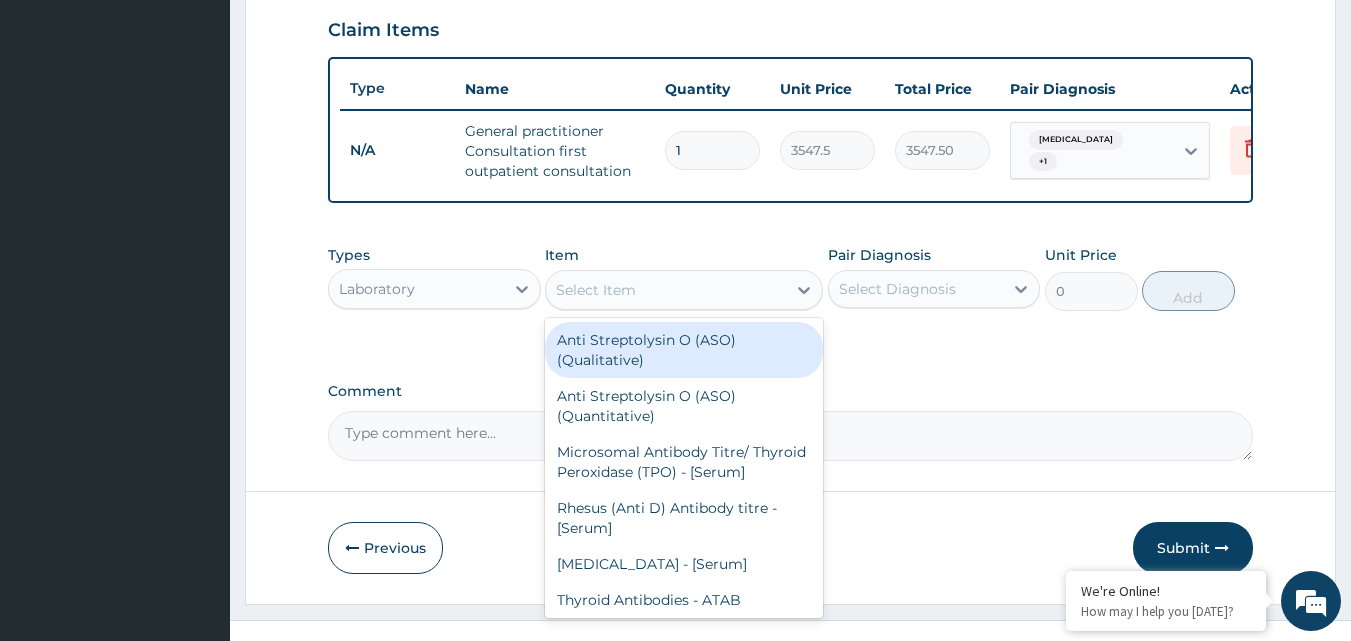 click on "Select Item" at bounding box center [596, 290] 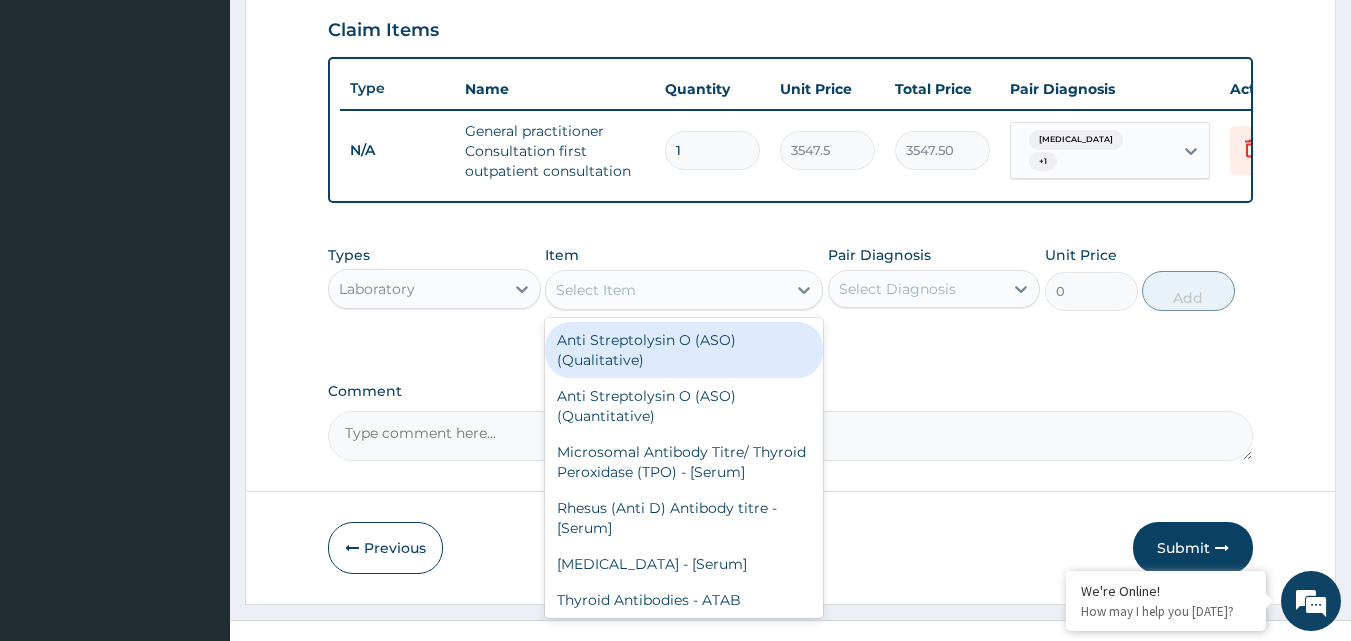 click on "Laboratory" at bounding box center [416, 289] 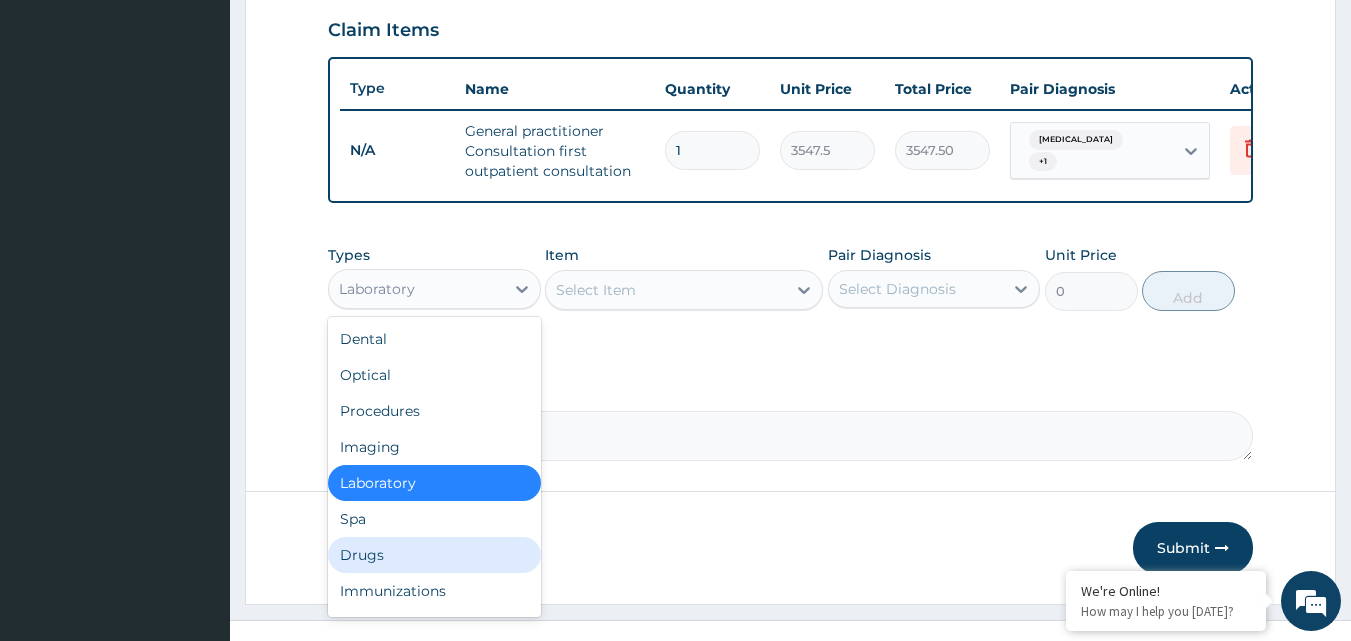 click on "Drugs" at bounding box center [434, 555] 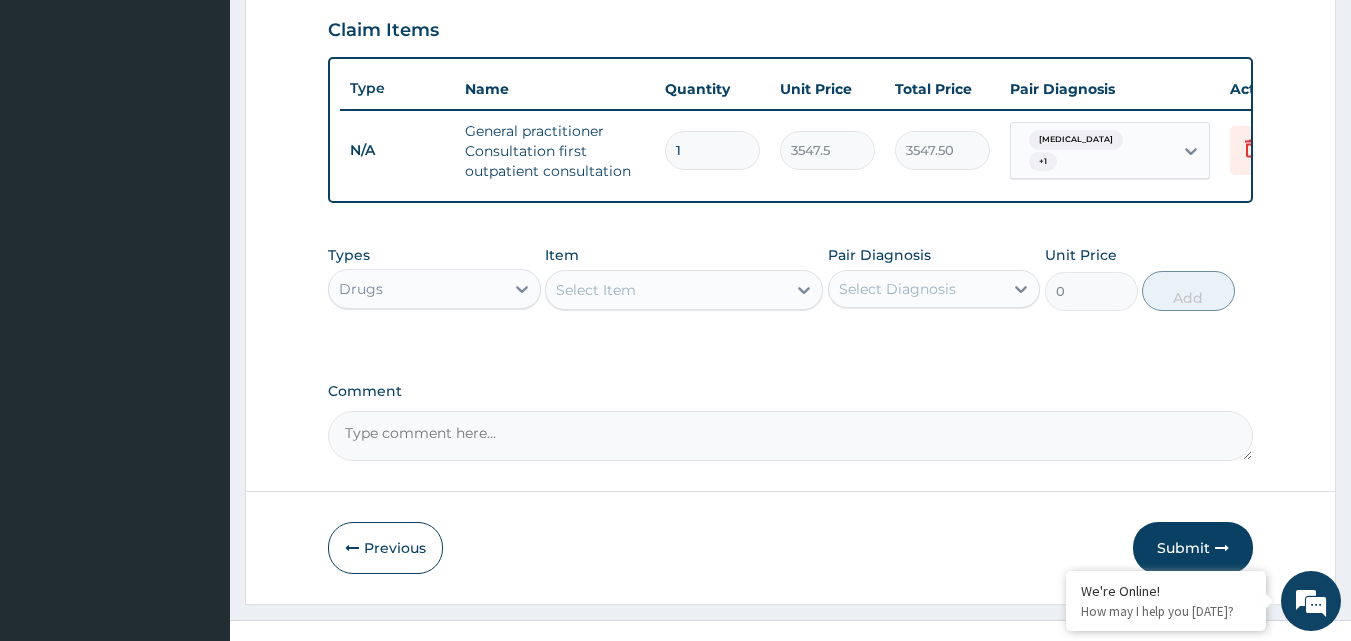 click on "Select Item" at bounding box center (596, 290) 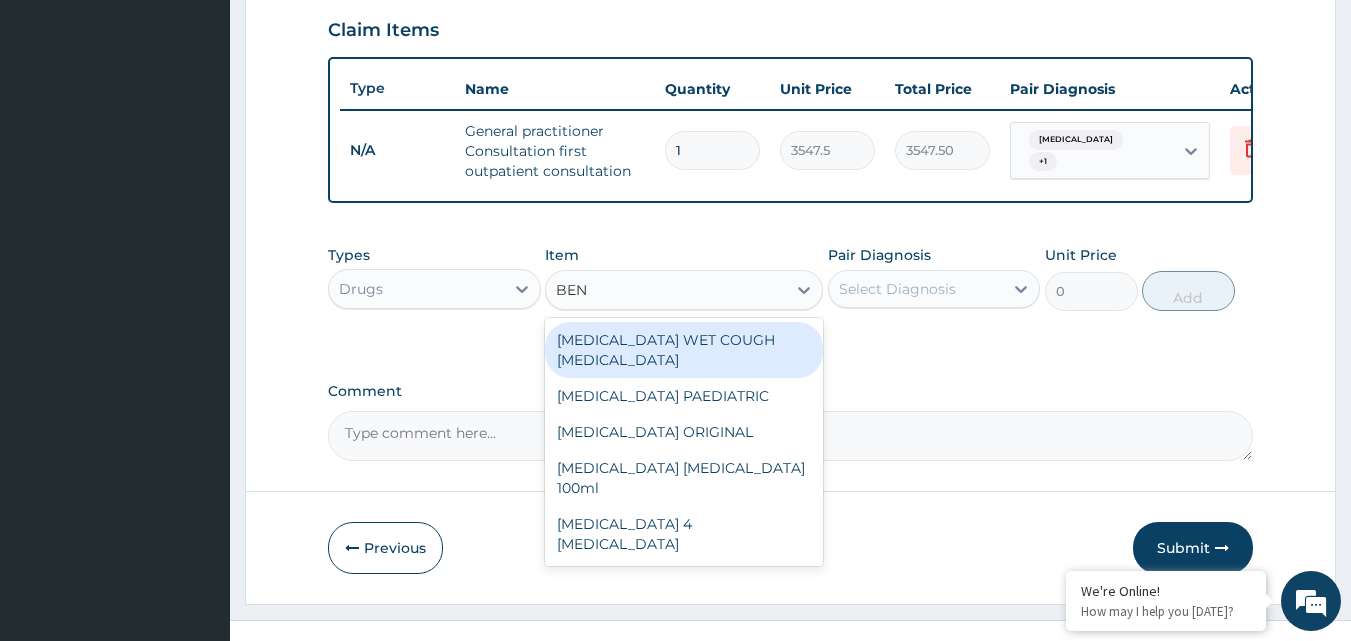 type on "BENY" 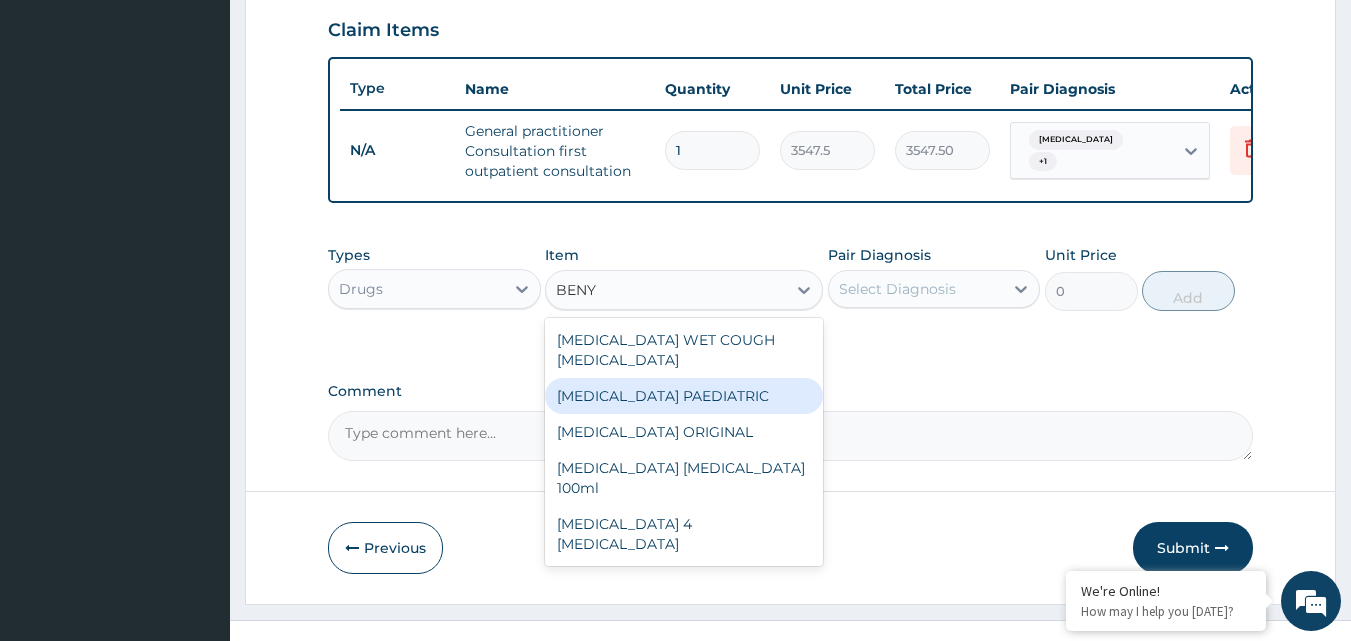 click on "[MEDICAL_DATA] PAEDIATRIC" at bounding box center [684, 396] 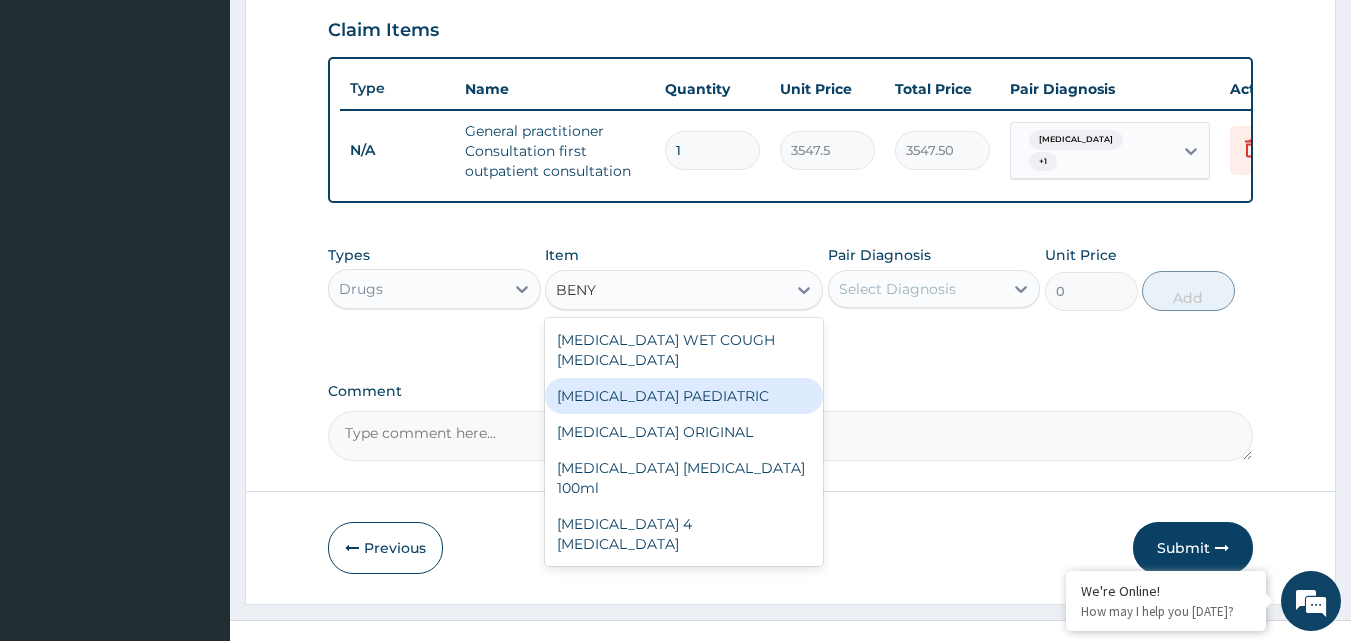 type 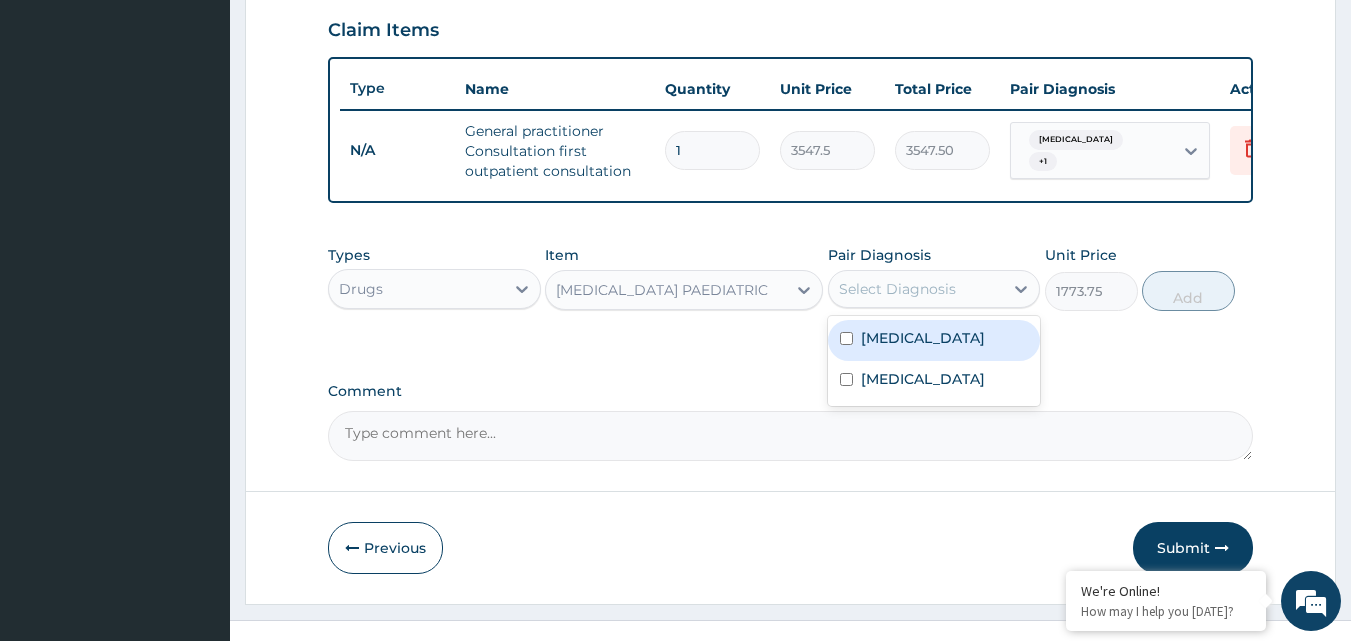 click on "Select Diagnosis" at bounding box center [916, 289] 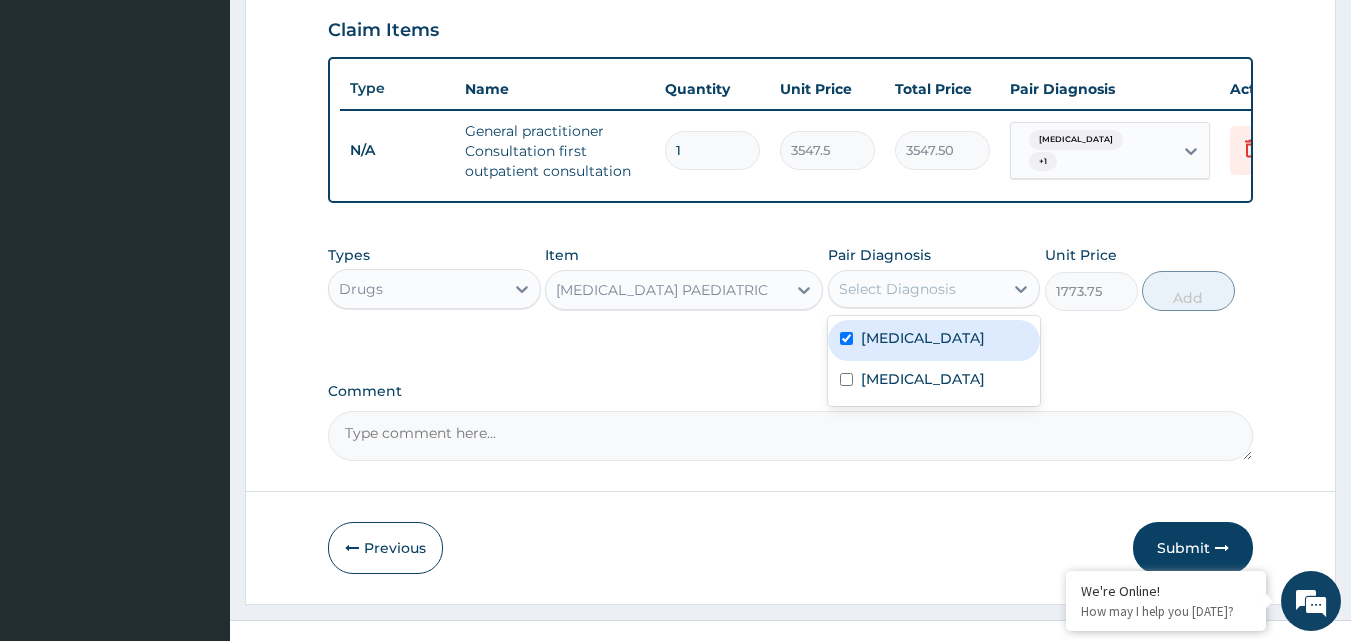 checkbox on "true" 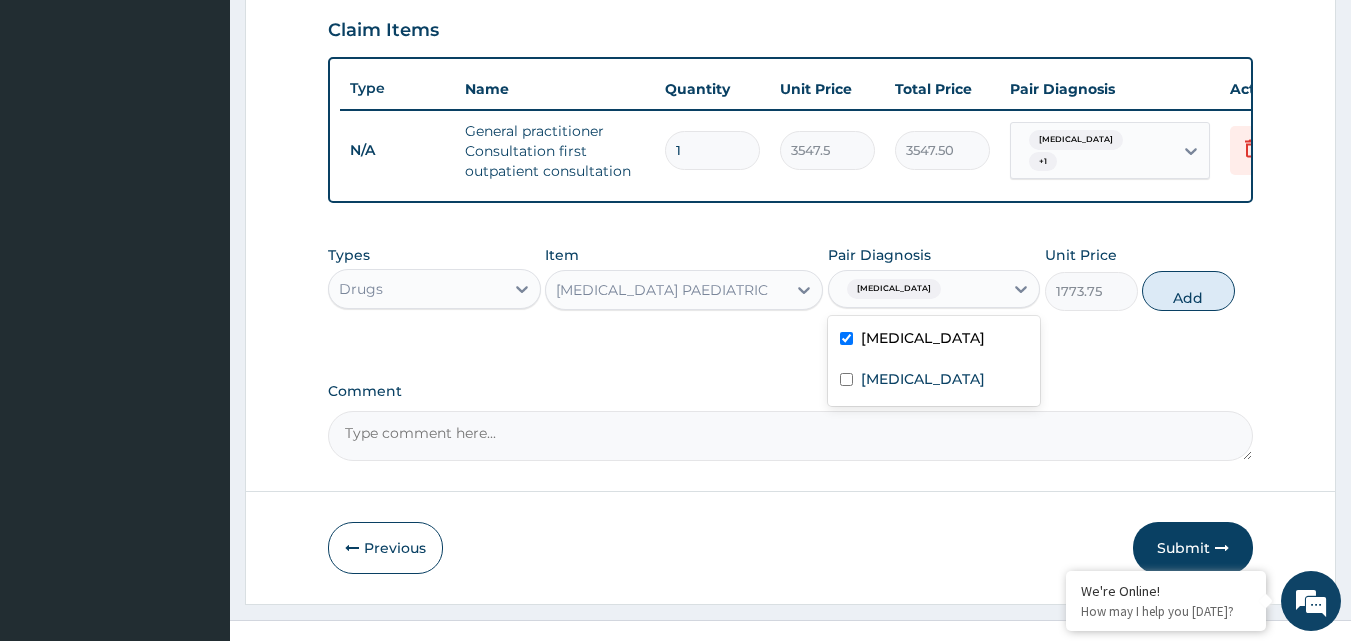 drag, startPoint x: 1195, startPoint y: 301, endPoint x: 1157, endPoint y: 303, distance: 38.052597 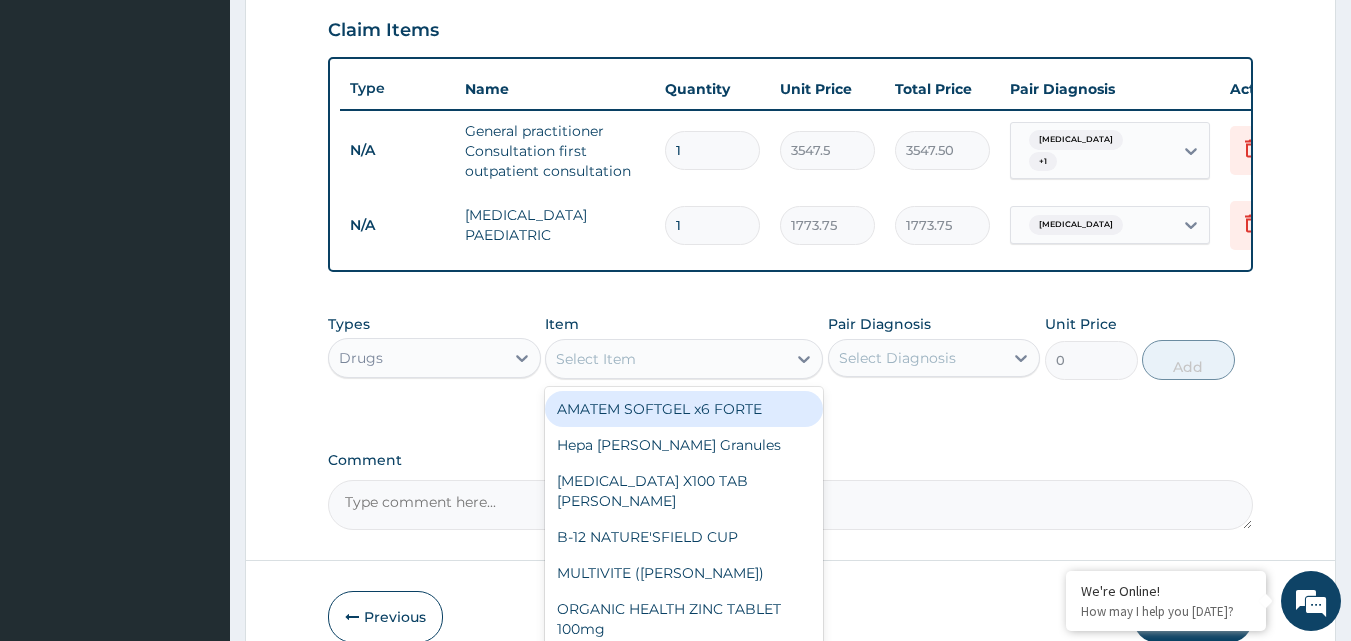 click on "Select Item" at bounding box center (596, 359) 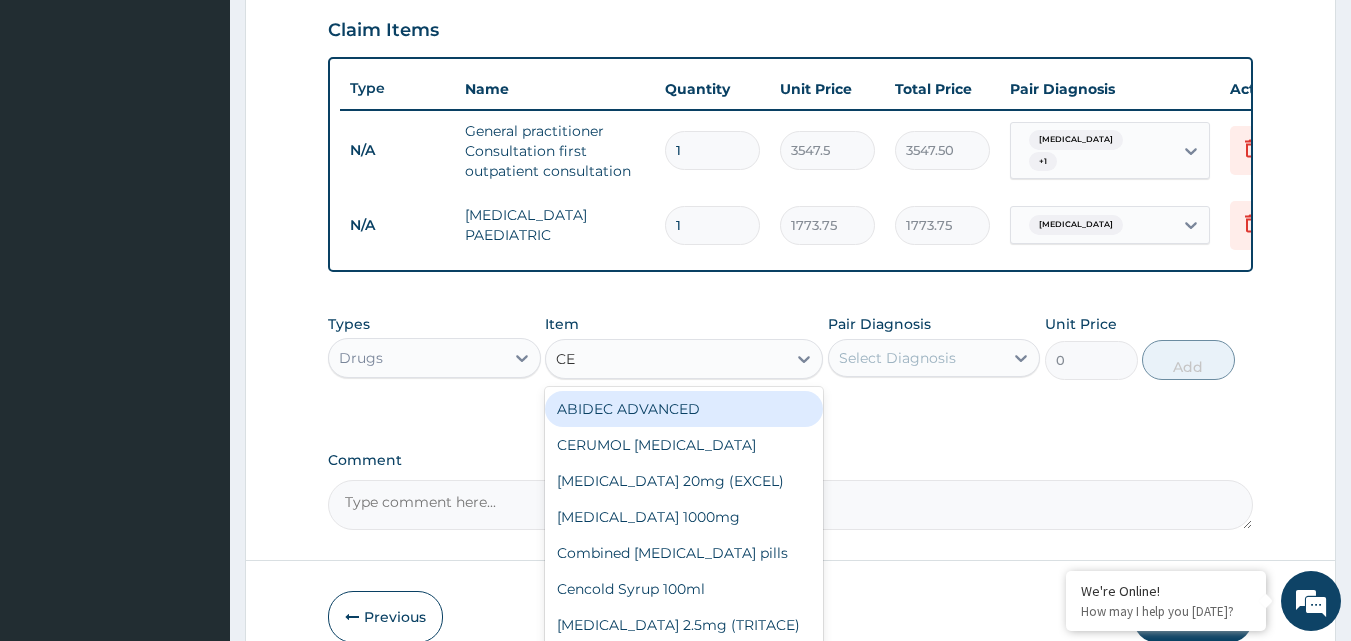 type on "CEF" 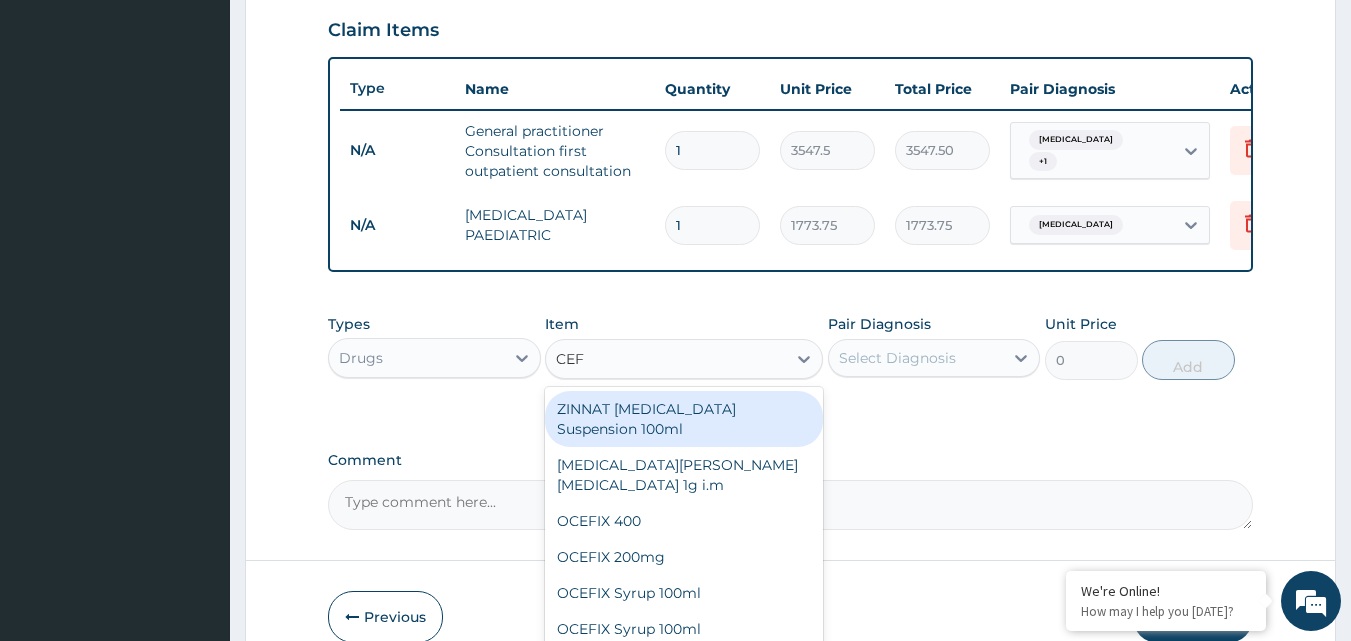 drag, startPoint x: 630, startPoint y: 444, endPoint x: 955, endPoint y: 360, distance: 335.6799 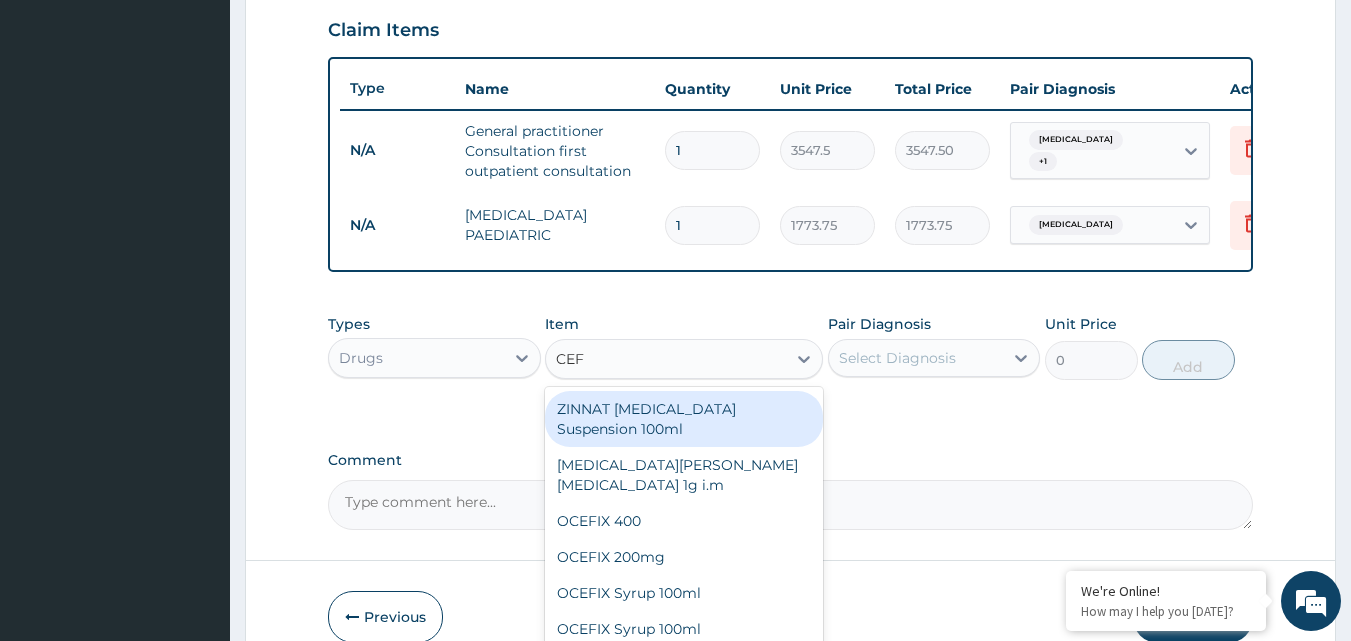 click on "ZINNAT [MEDICAL_DATA] Suspension 100ml" at bounding box center (684, 419) 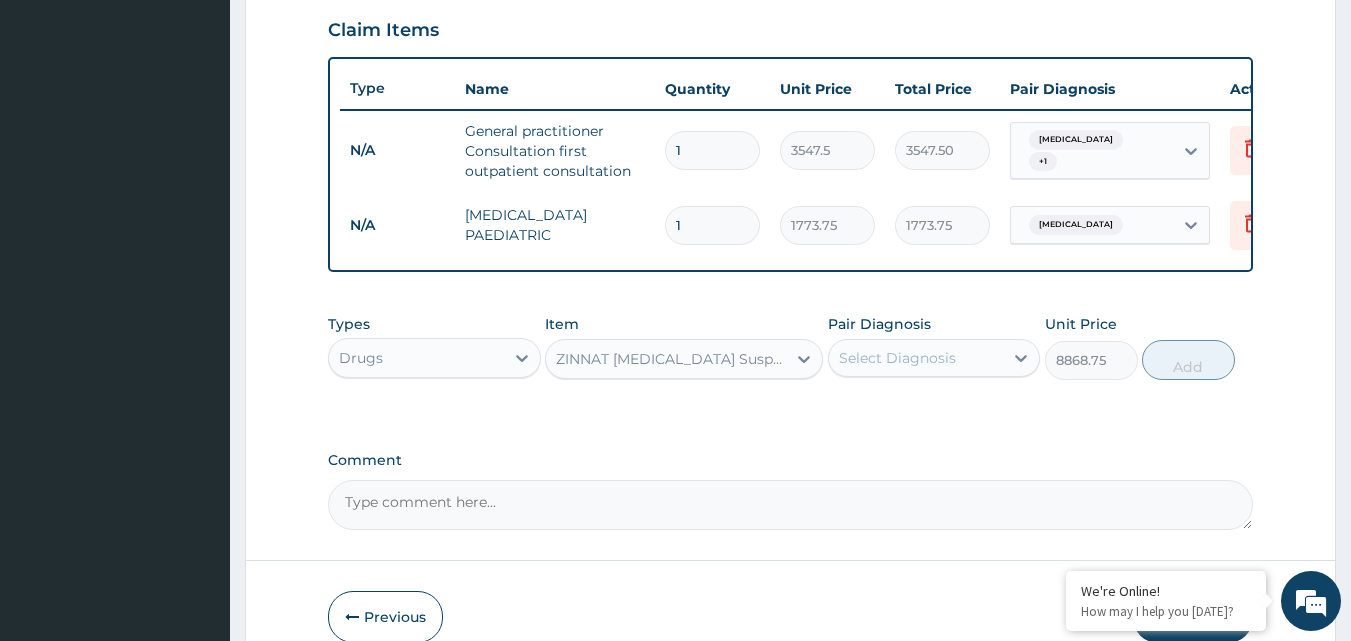 click on "Select Diagnosis" at bounding box center [916, 358] 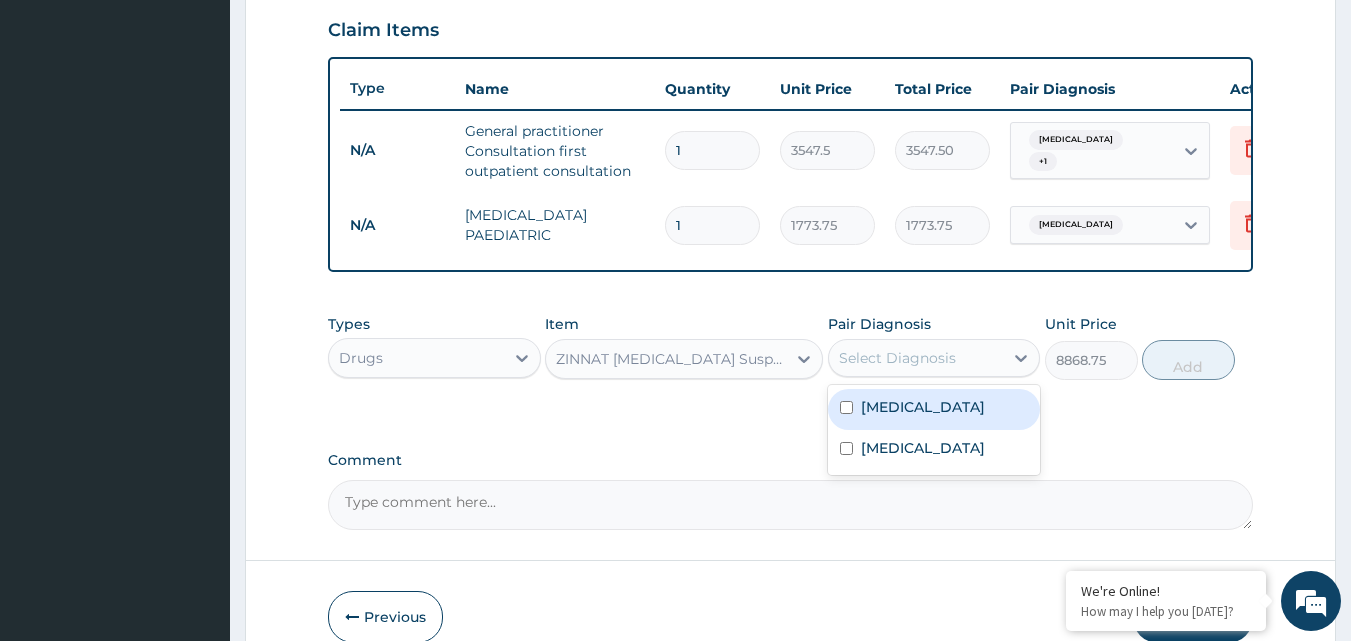 click on "[MEDICAL_DATA]" at bounding box center (923, 407) 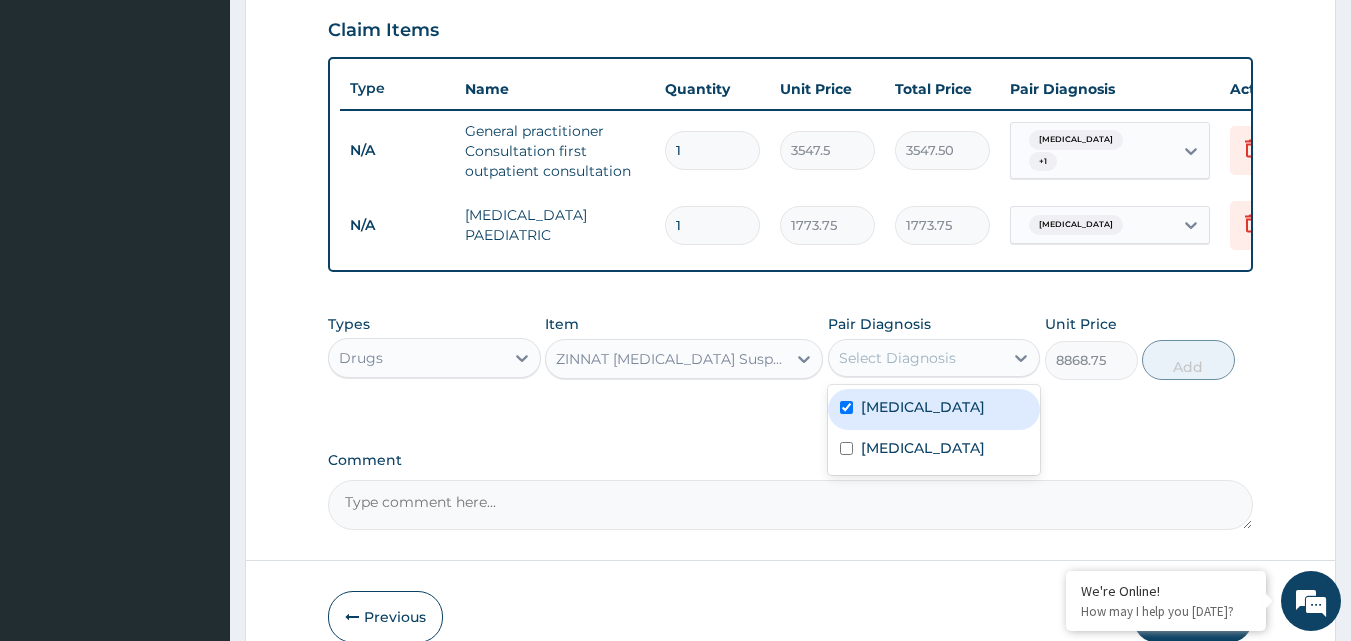 checkbox on "true" 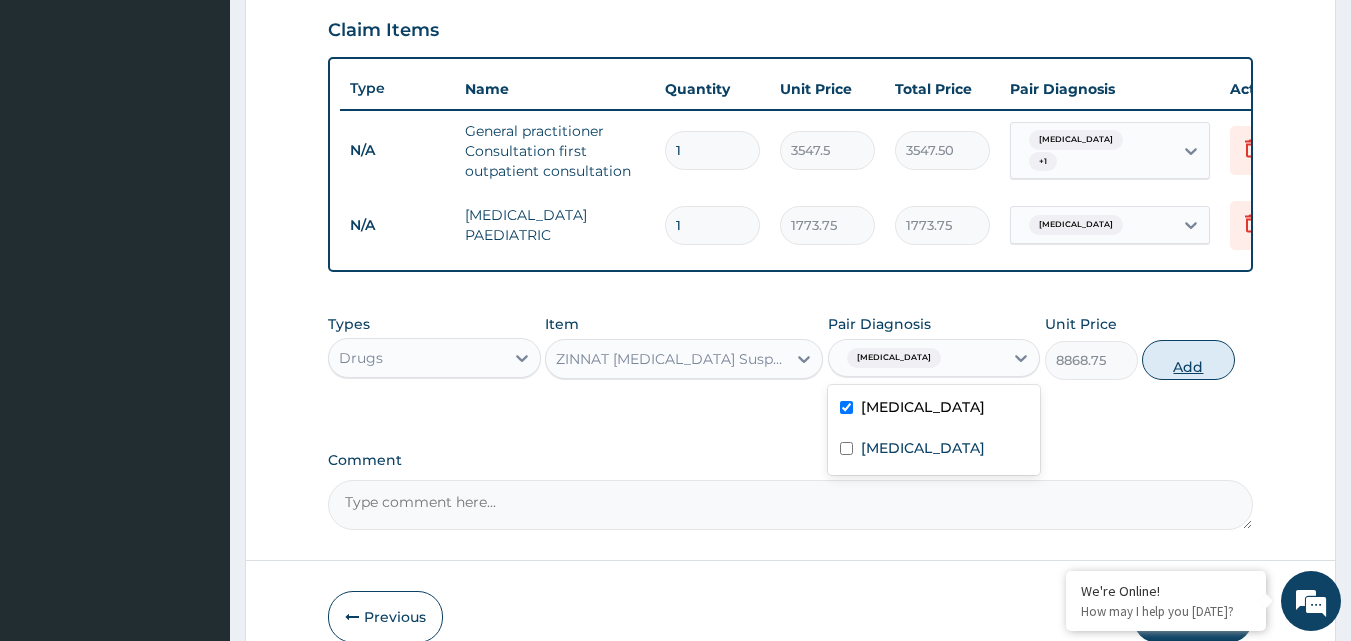 click on "Add" at bounding box center [1188, 360] 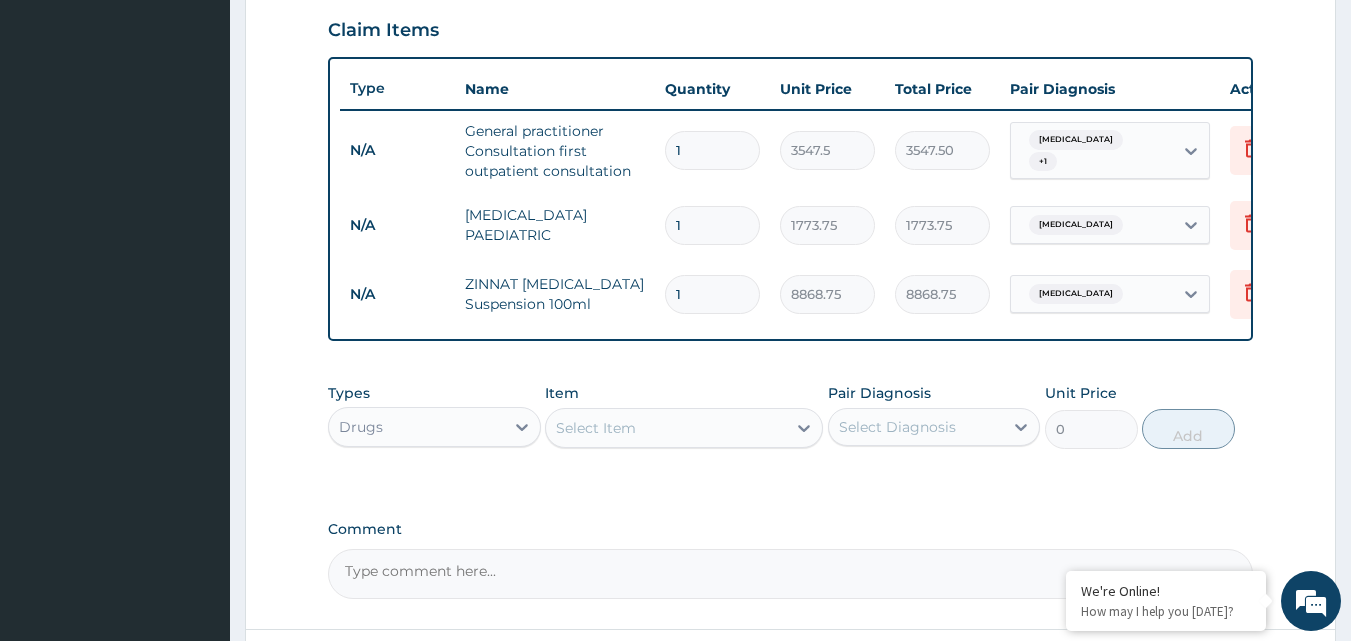 click on "Select Item" at bounding box center (596, 428) 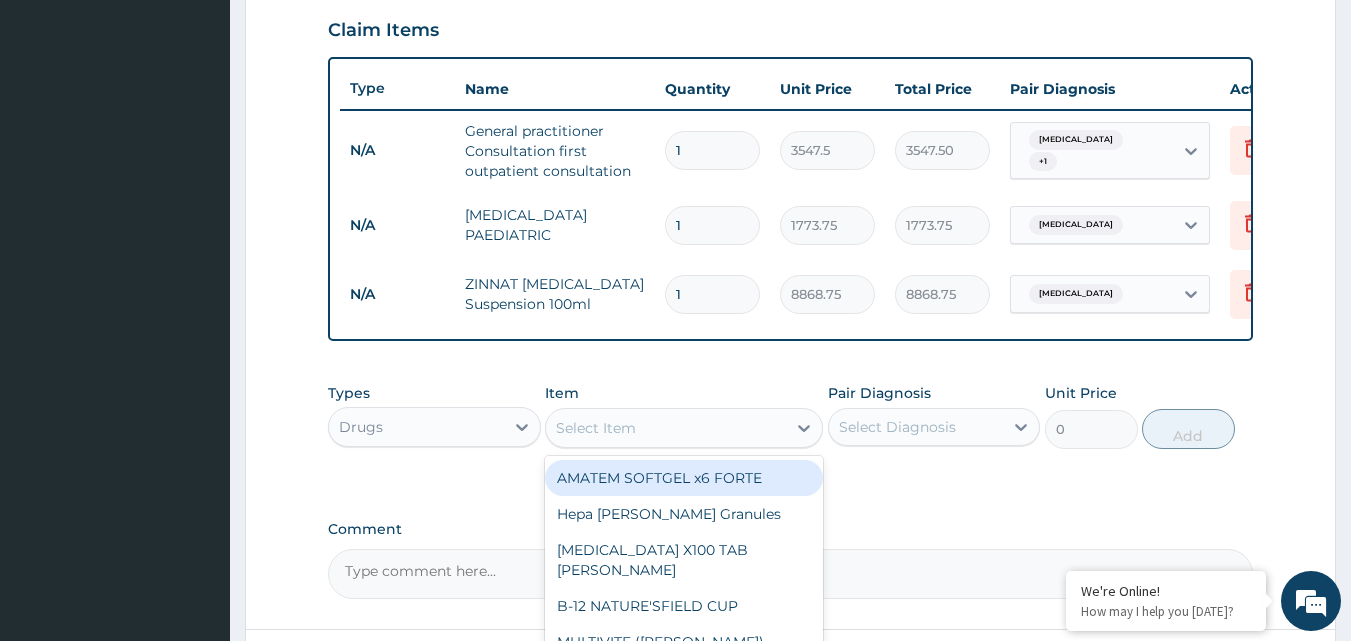 type on "P" 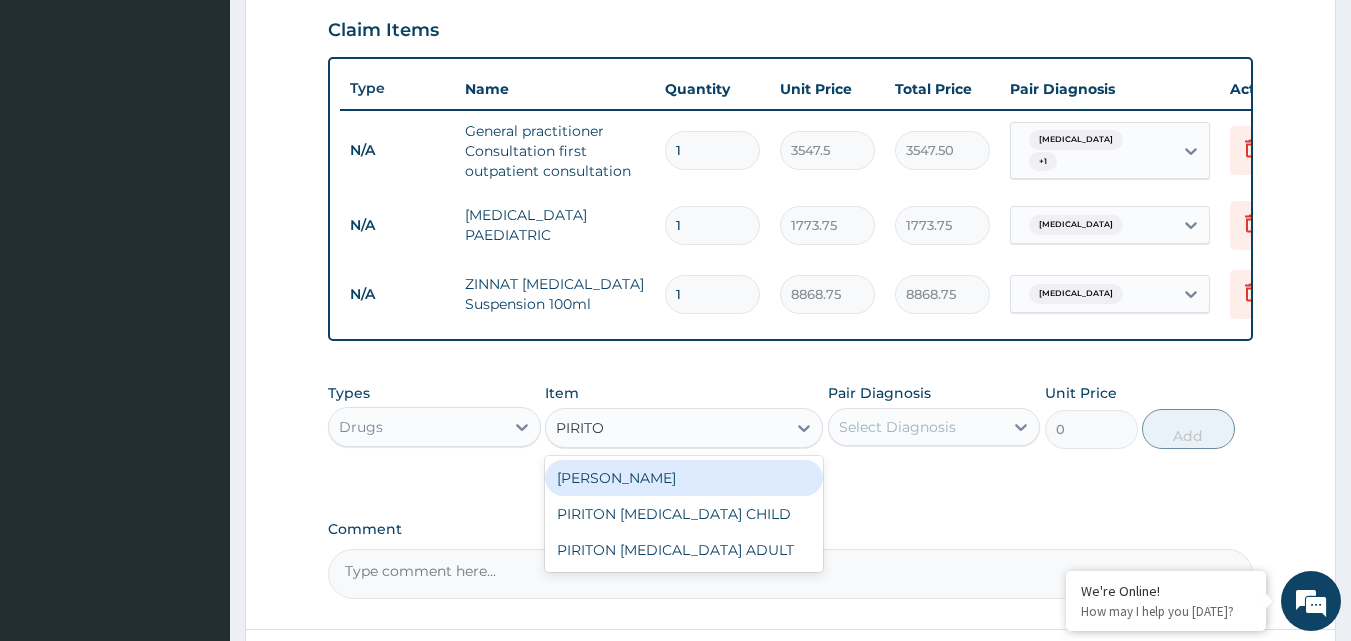 type on "PIRITON" 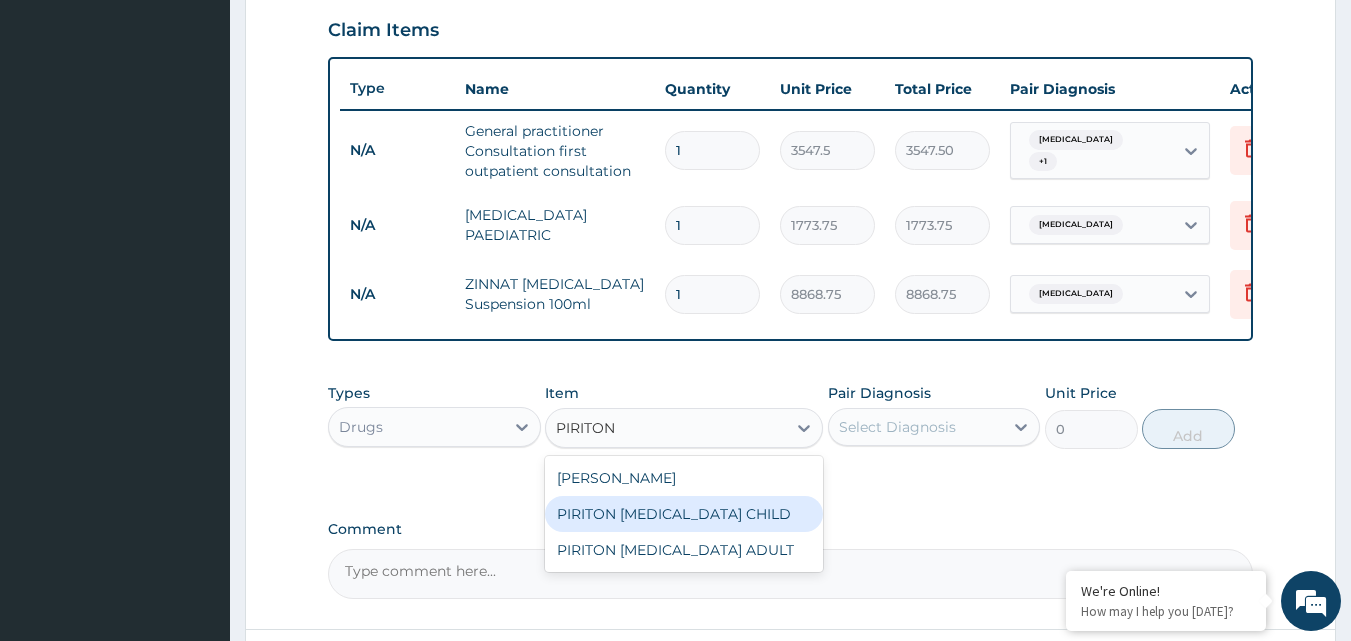 click on "PIRITON EXPECTORANT CHILD" at bounding box center (684, 514) 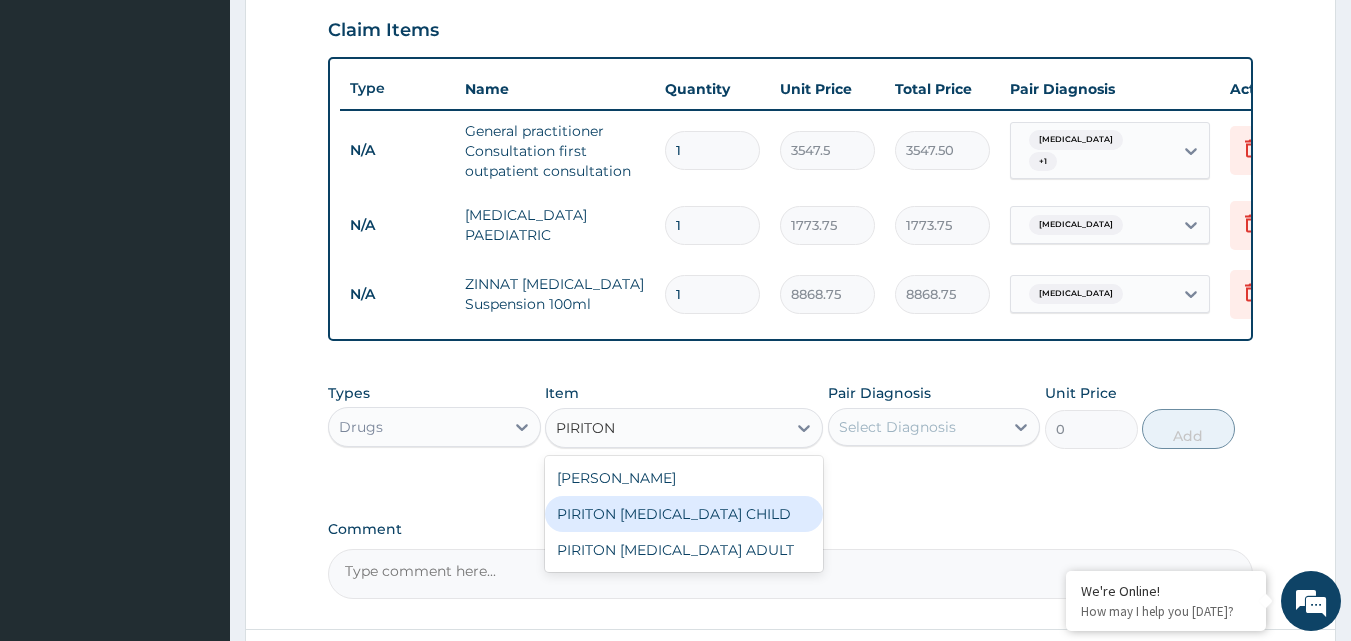 type 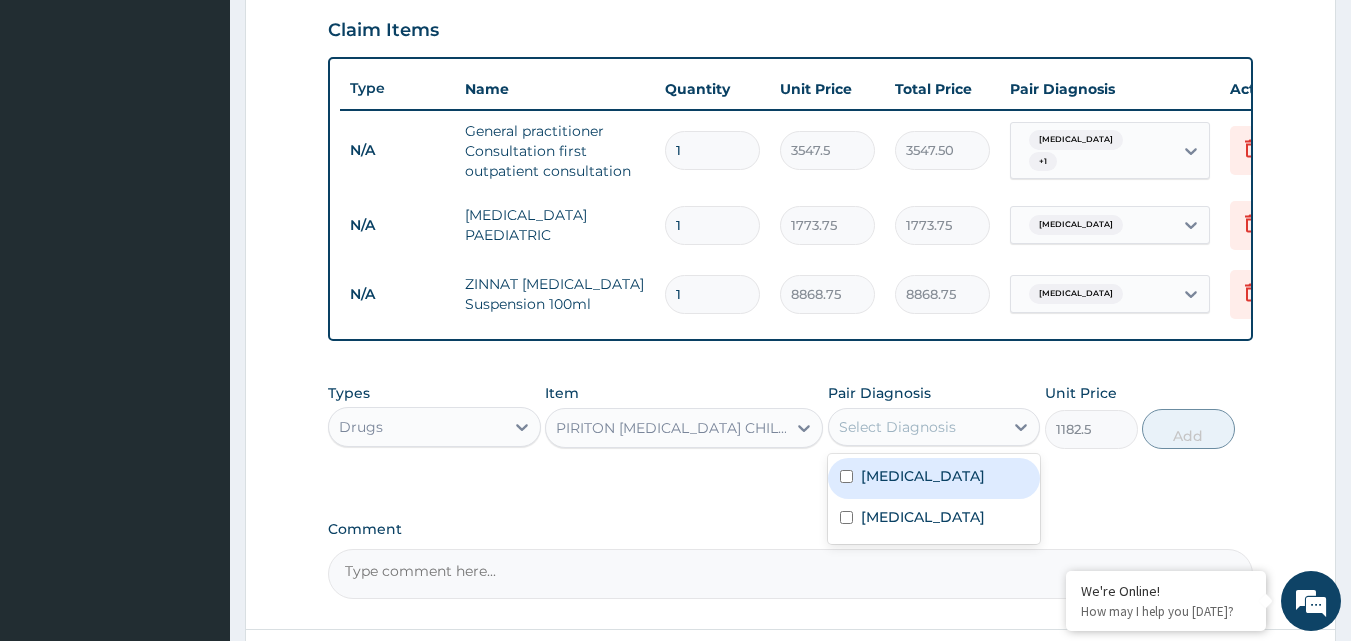 click on "Select Diagnosis" at bounding box center (897, 427) 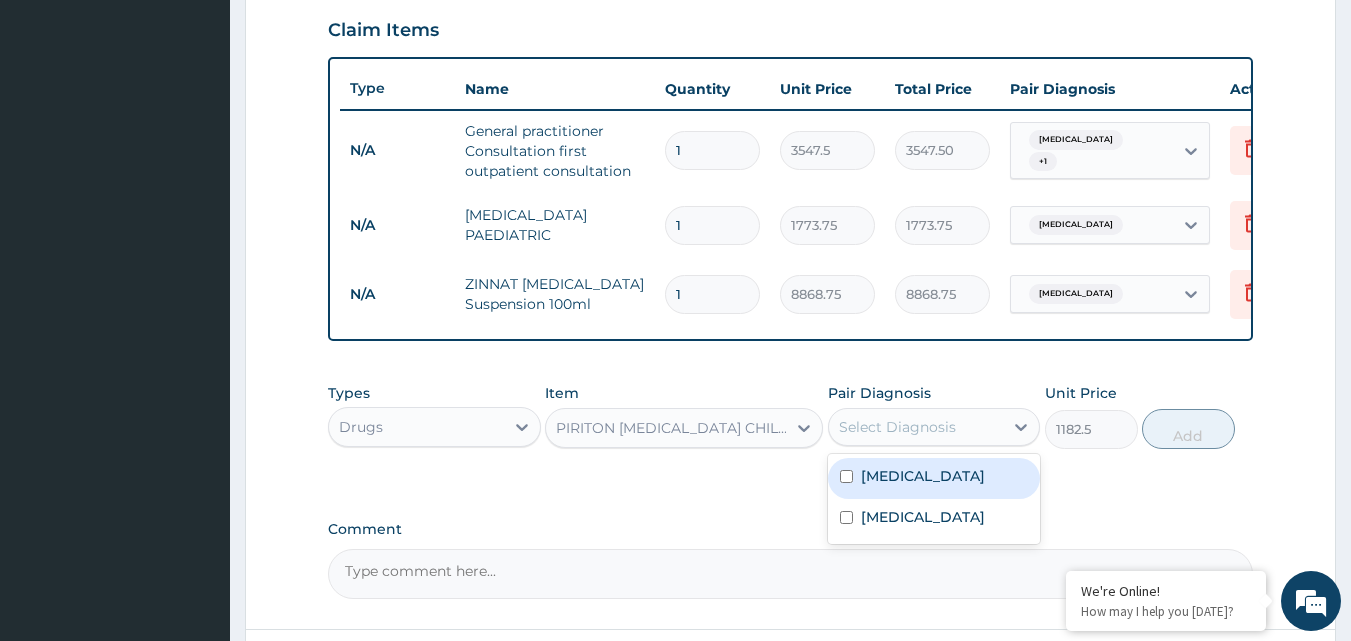 click on "Upper respiratory infection" at bounding box center [923, 476] 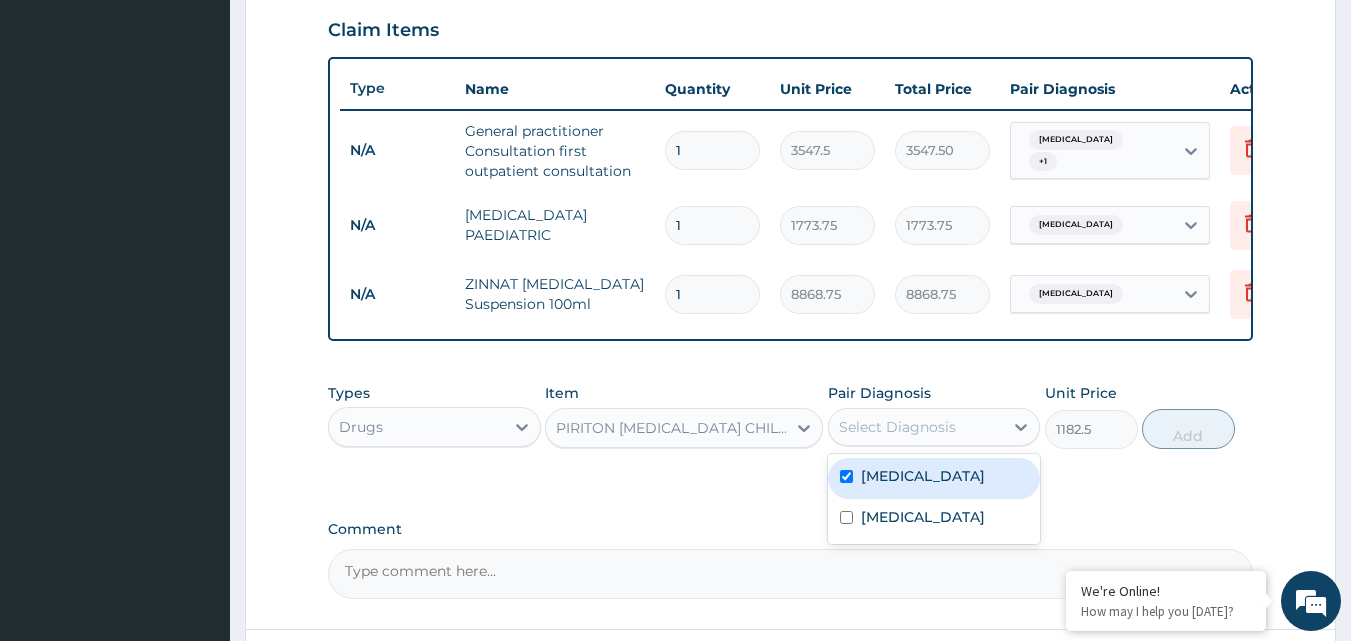 checkbox on "true" 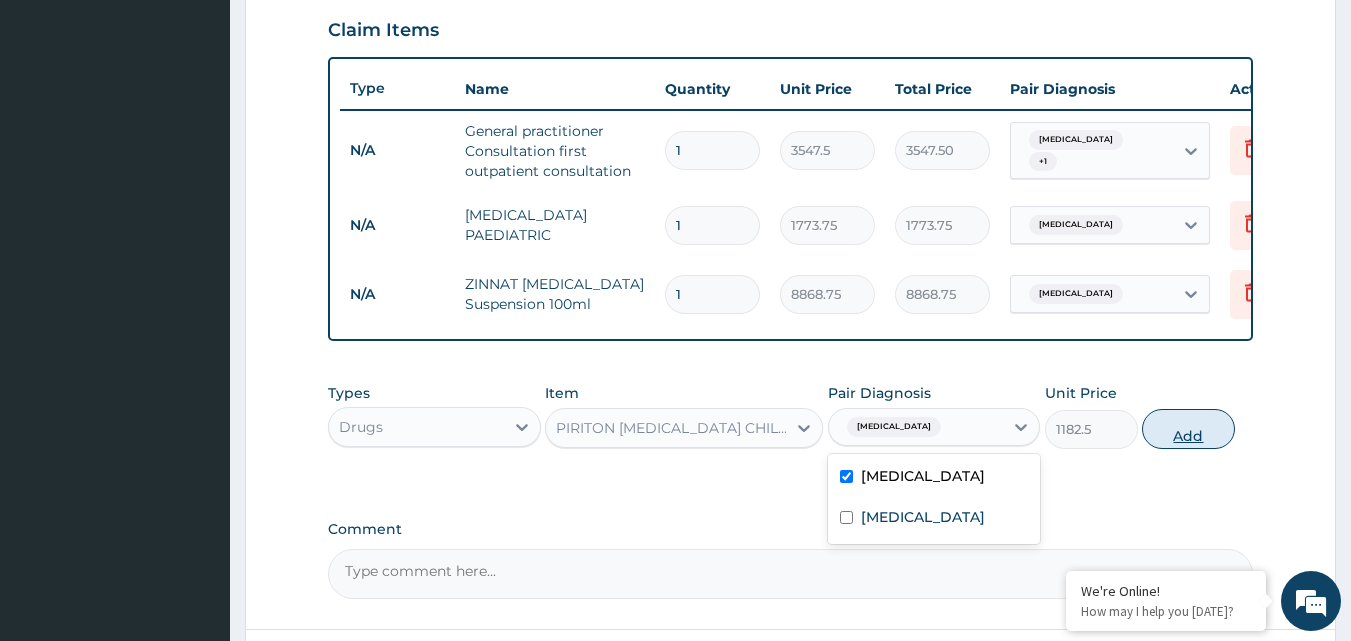 click on "Add" at bounding box center [1188, 429] 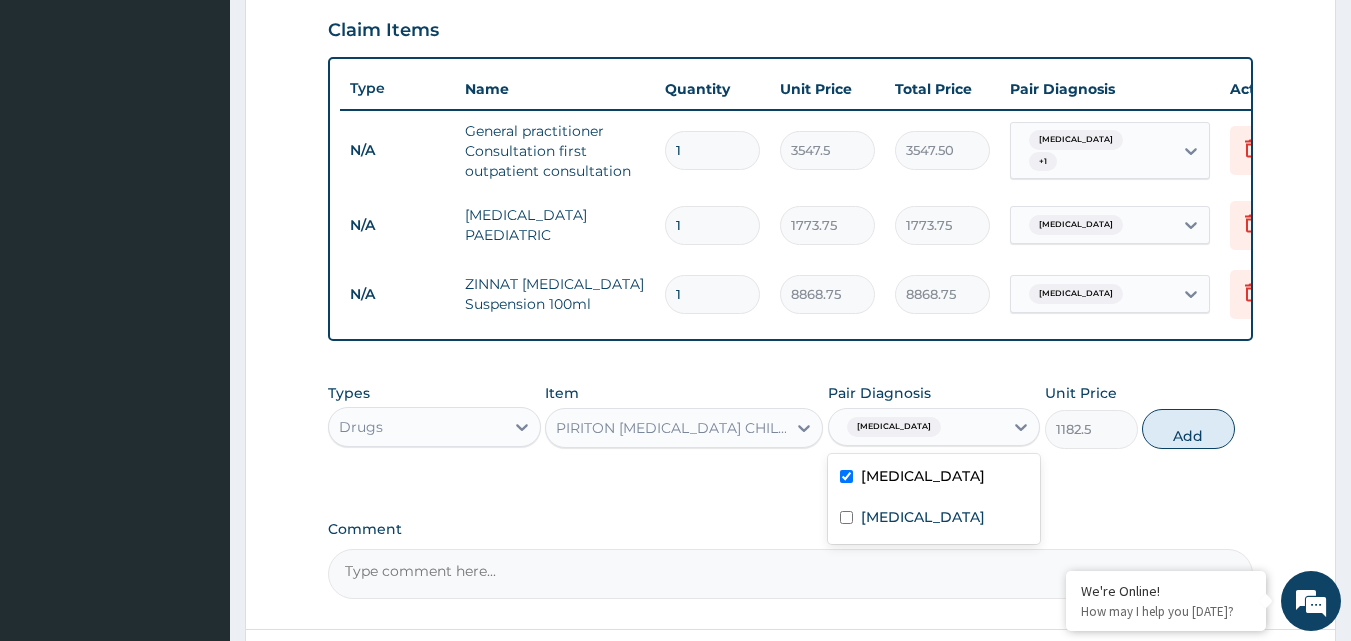 type on "0" 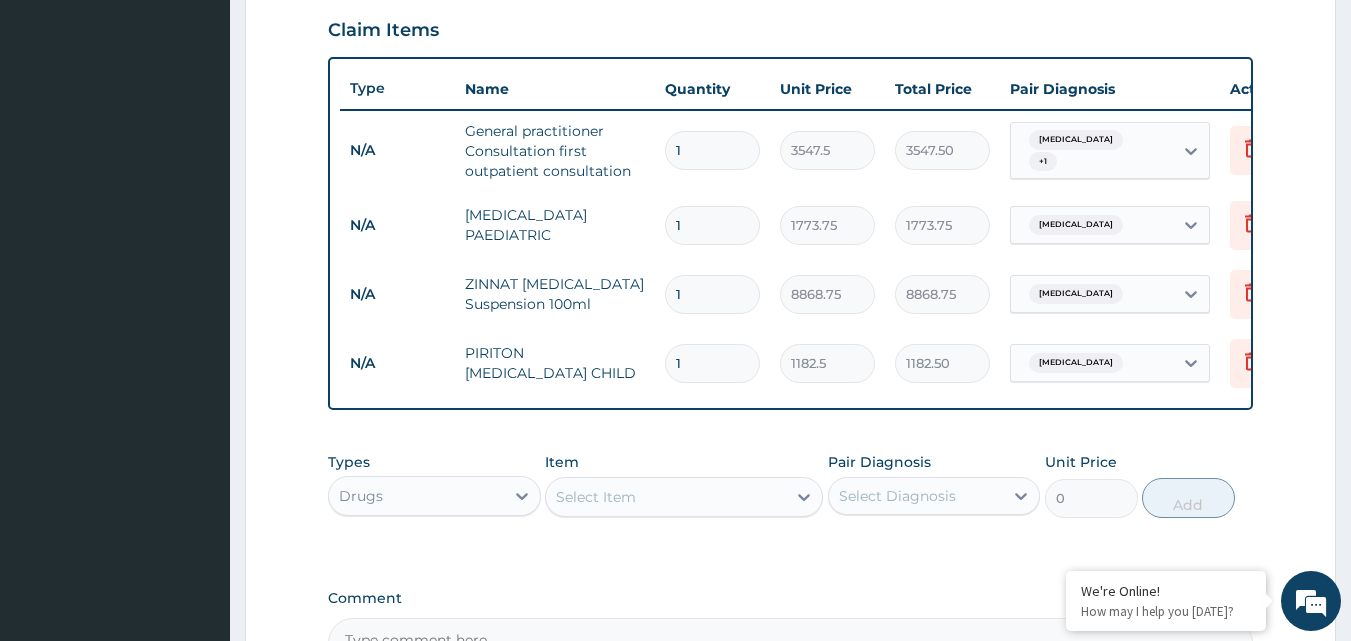 click on "Select Item" at bounding box center [666, 497] 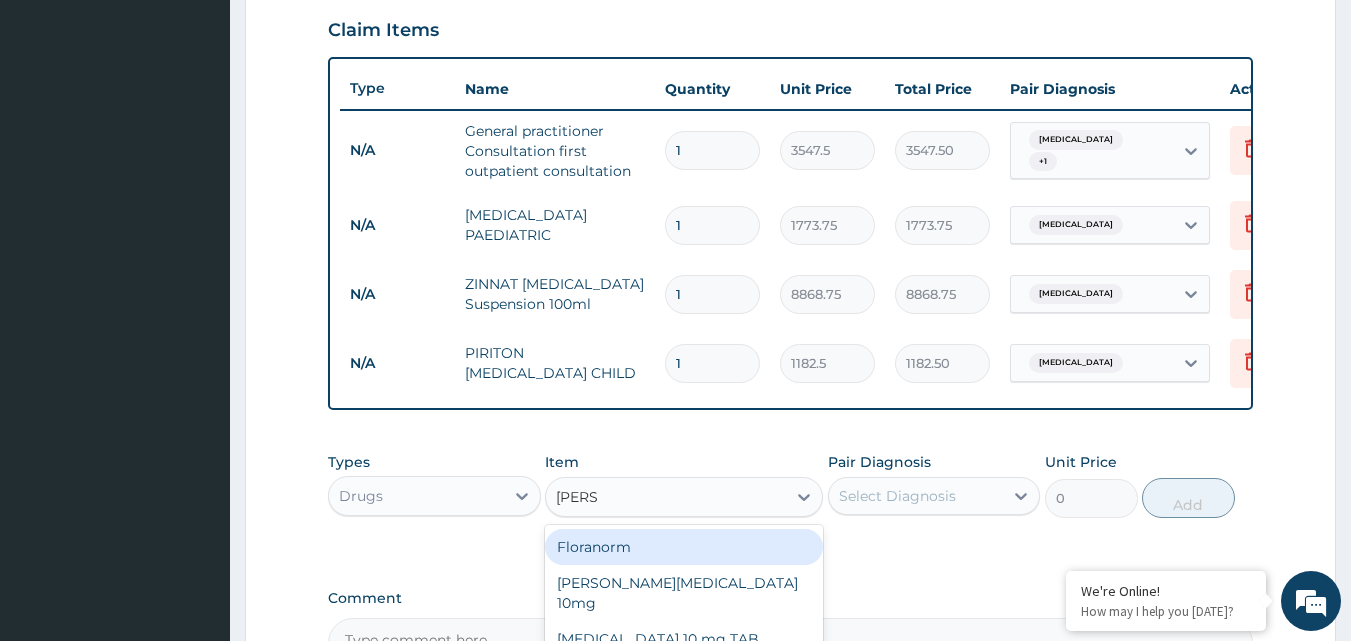 type on "LORAT" 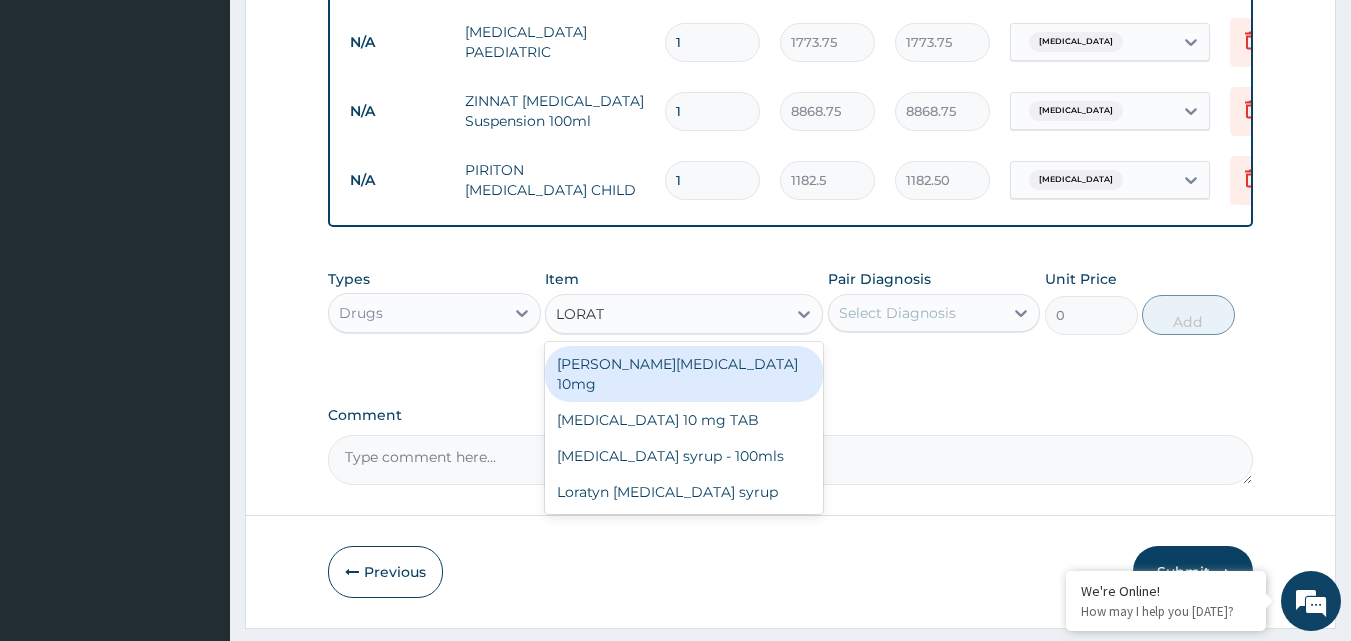 scroll, scrollTop: 887, scrollLeft: 0, axis: vertical 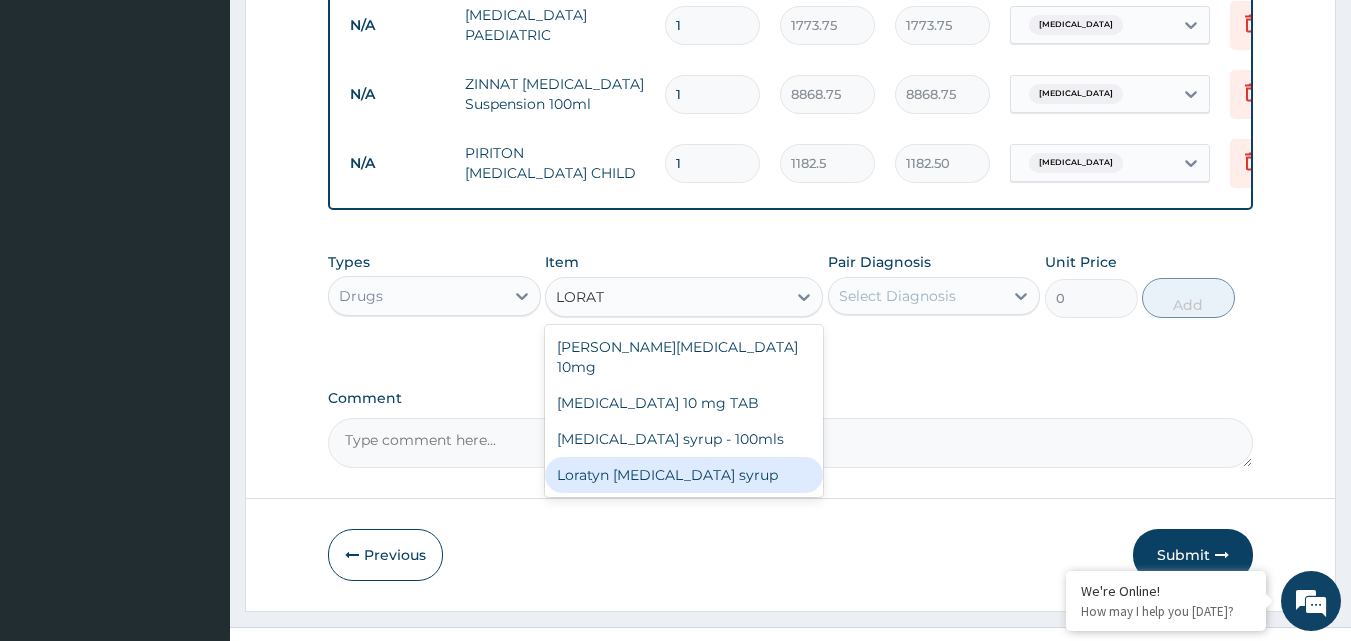 click on "Loratyn Loratadine syrup" at bounding box center [684, 475] 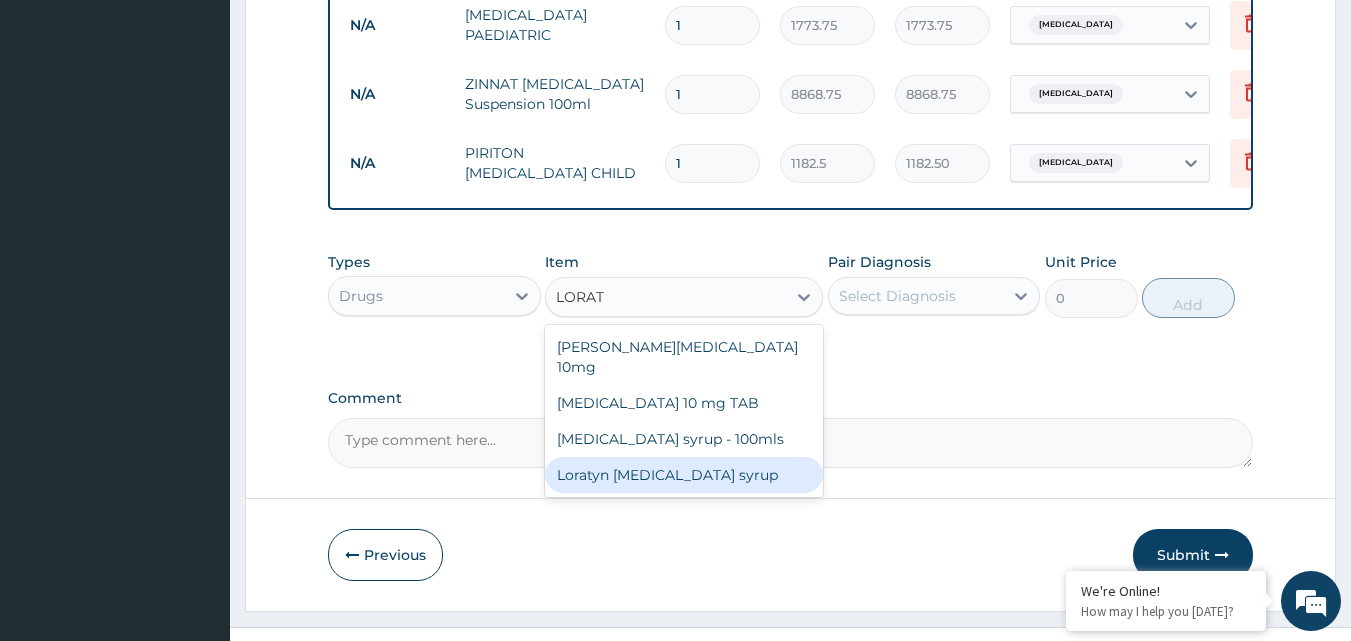 type 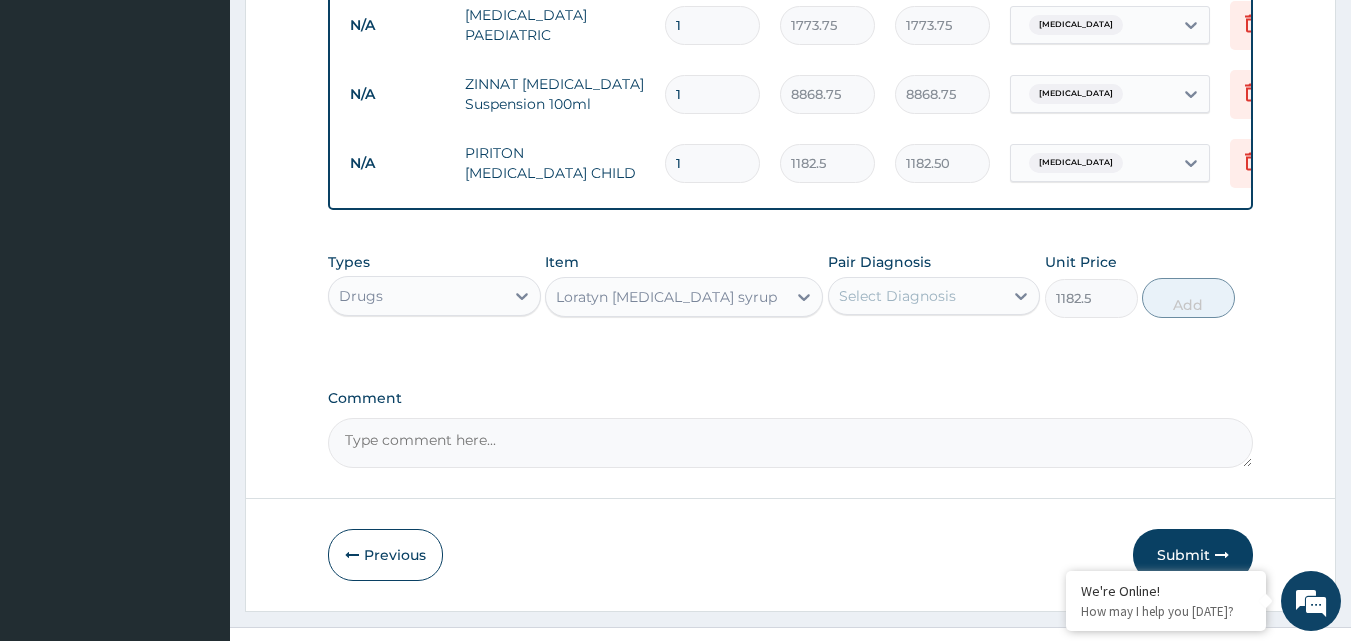 click on "Loratyn Loratadine syrup" at bounding box center (666, 297) 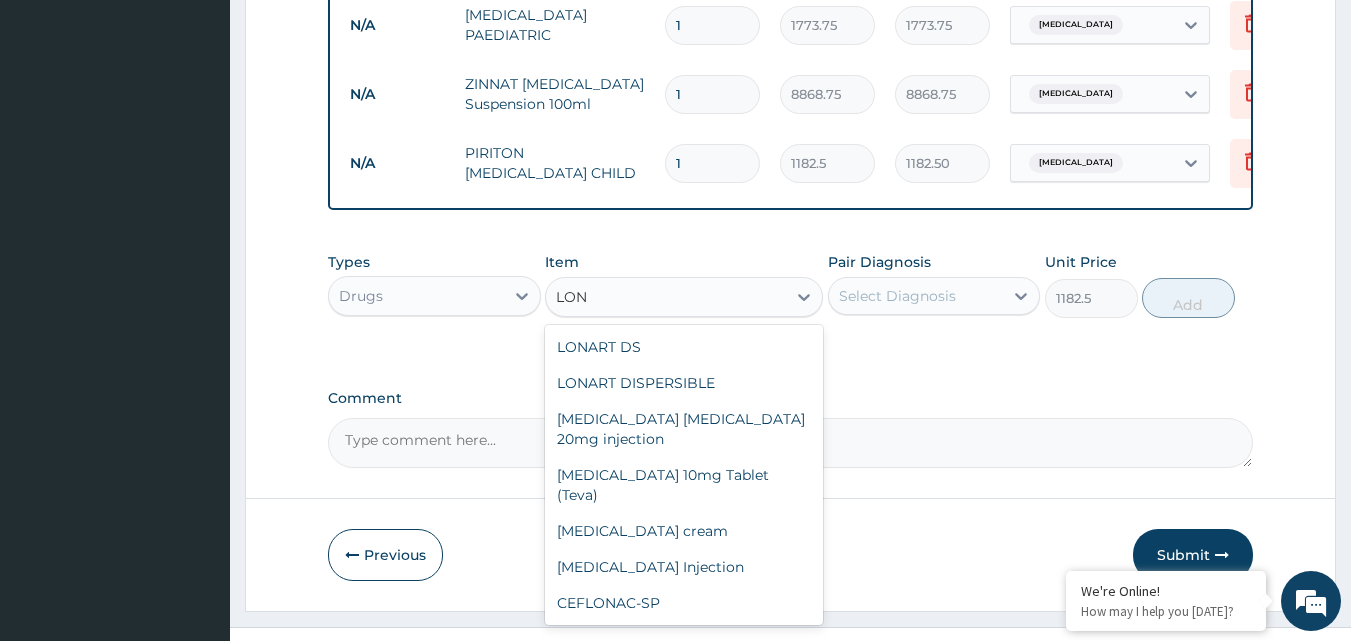 scroll, scrollTop: 252, scrollLeft: 0, axis: vertical 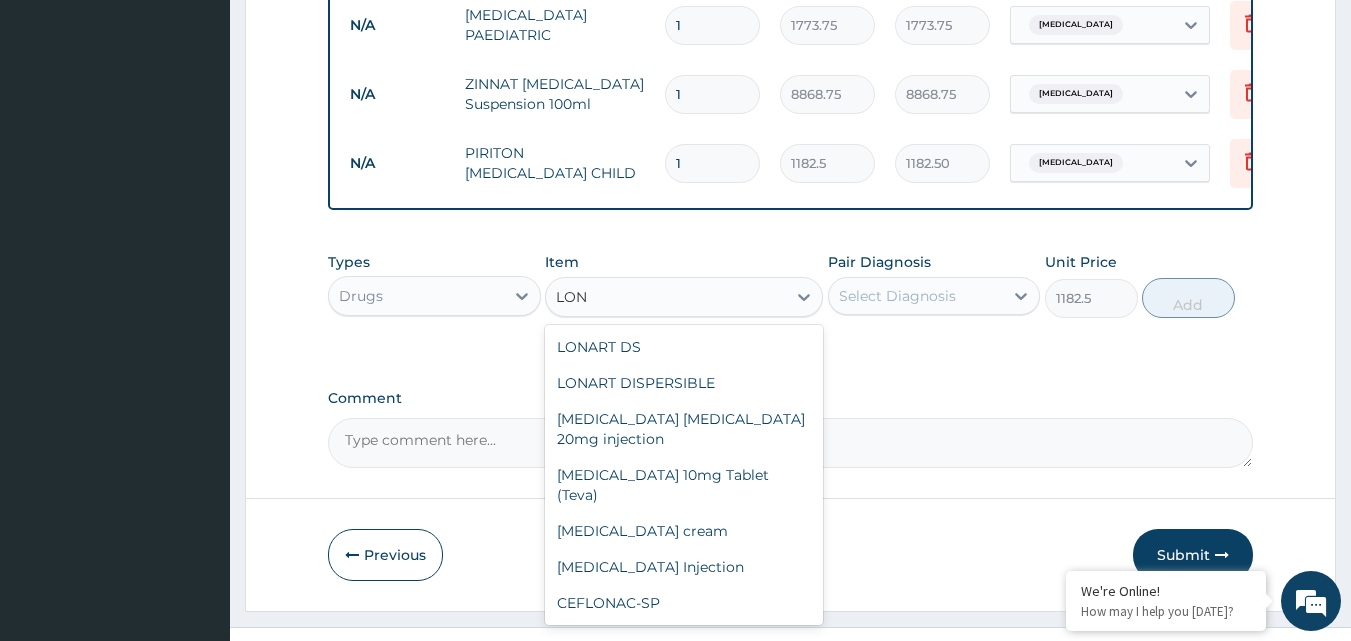 type on "LONA" 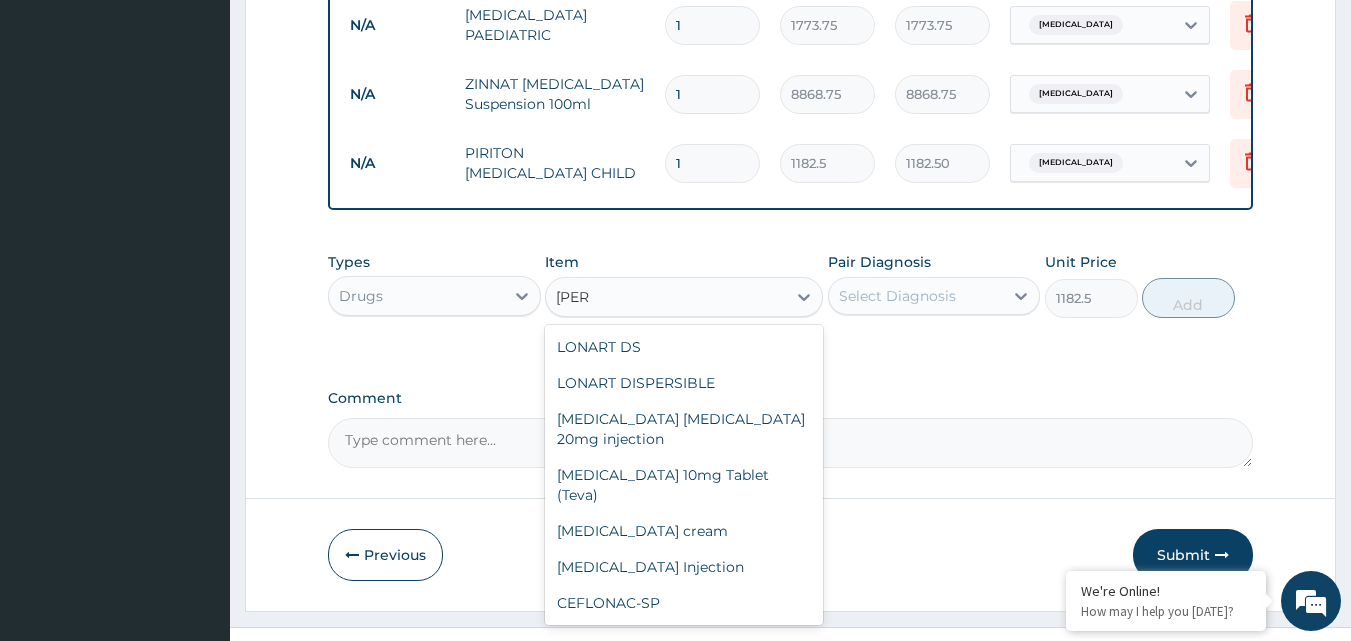 scroll, scrollTop: 0, scrollLeft: 0, axis: both 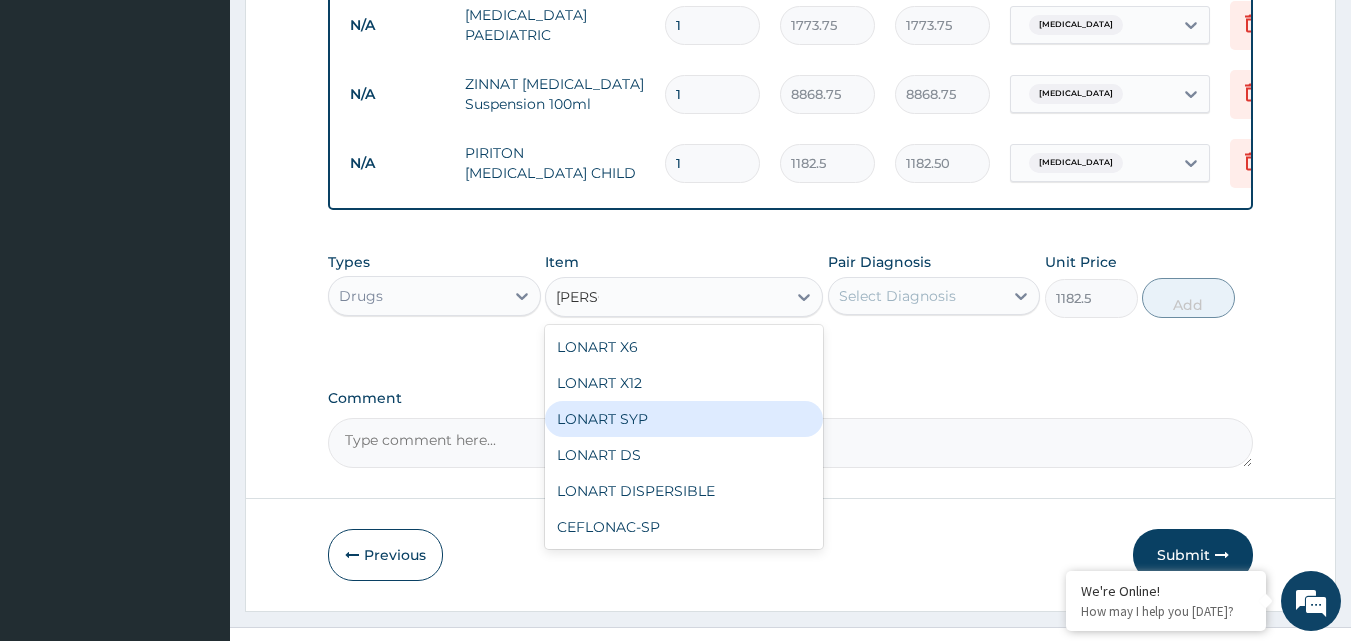 click on "LONART SYP" at bounding box center [684, 419] 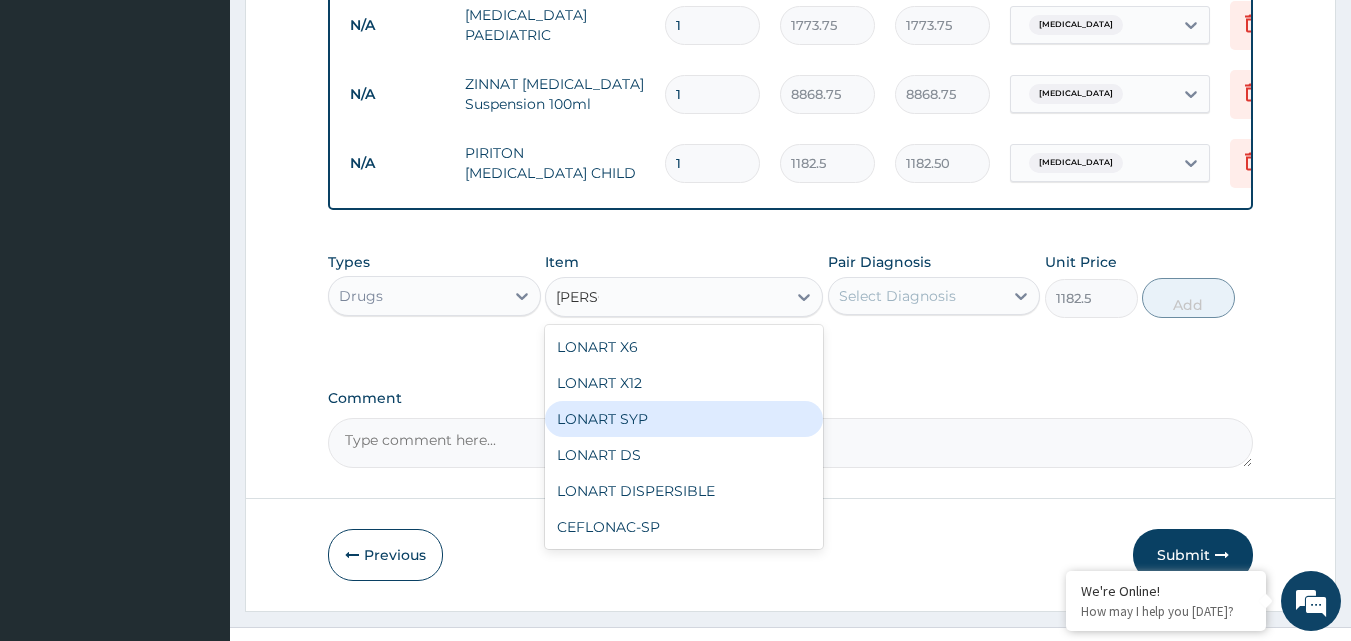 type 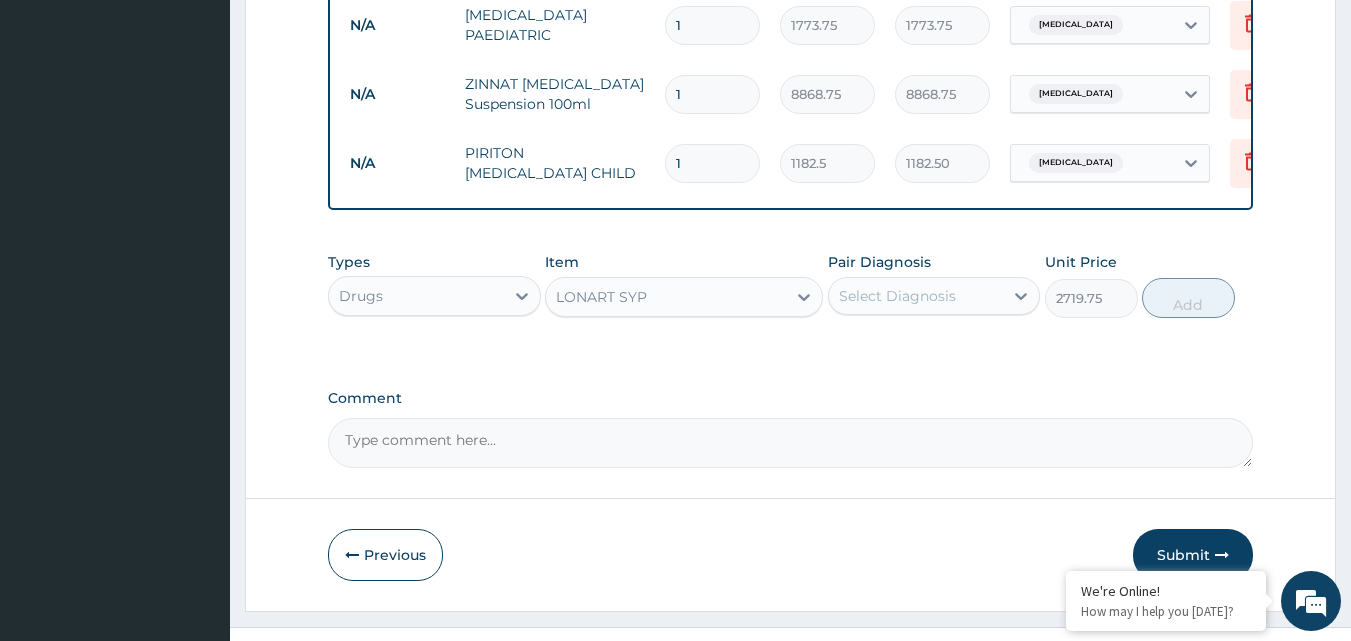 click on "Pair Diagnosis Select Diagnosis" at bounding box center (934, 285) 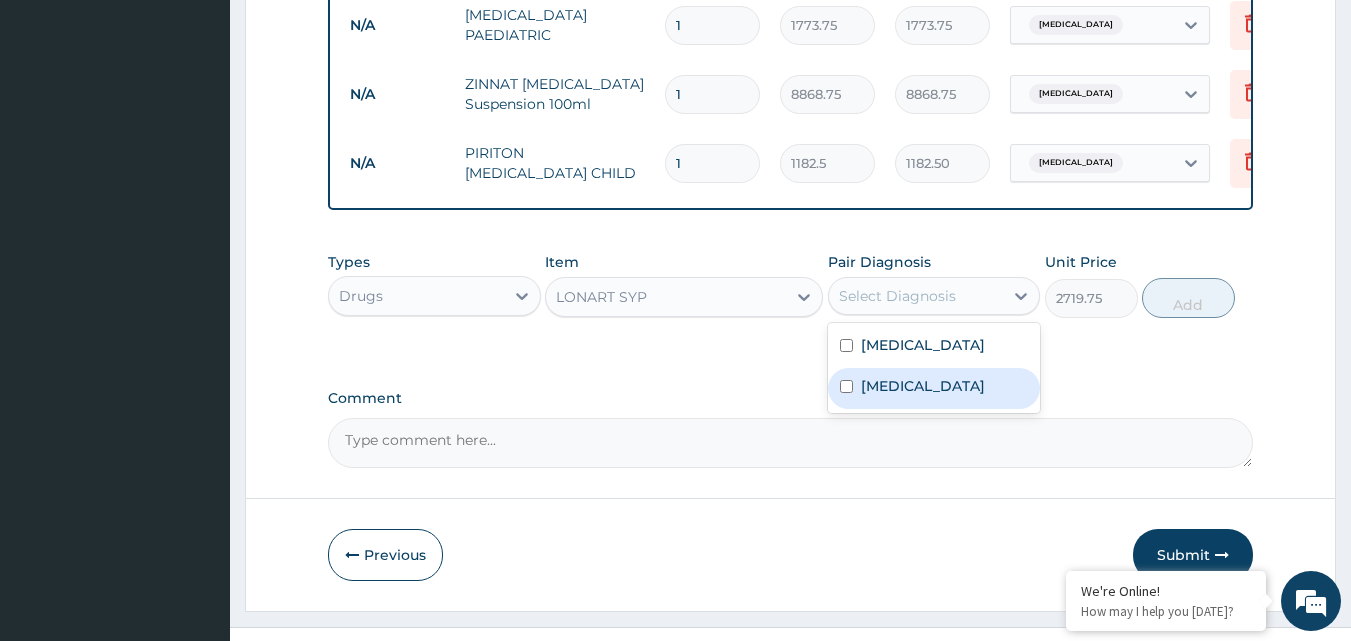 click on "Malaria" at bounding box center [934, 388] 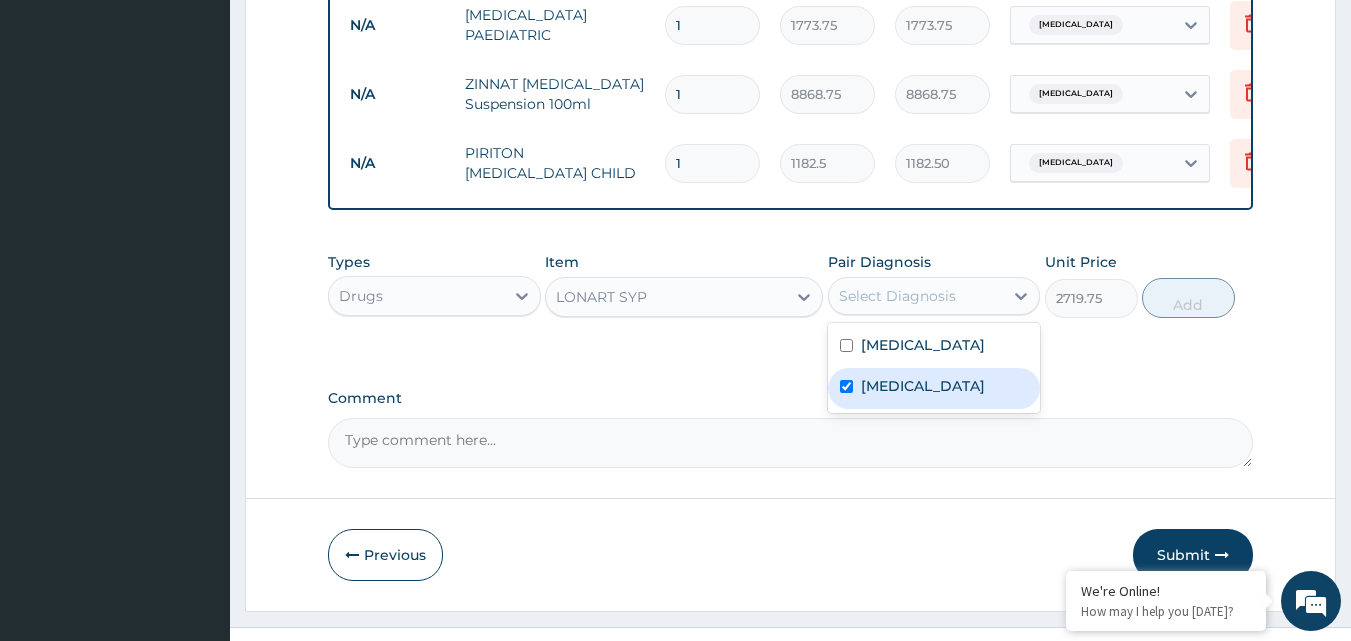 checkbox on "true" 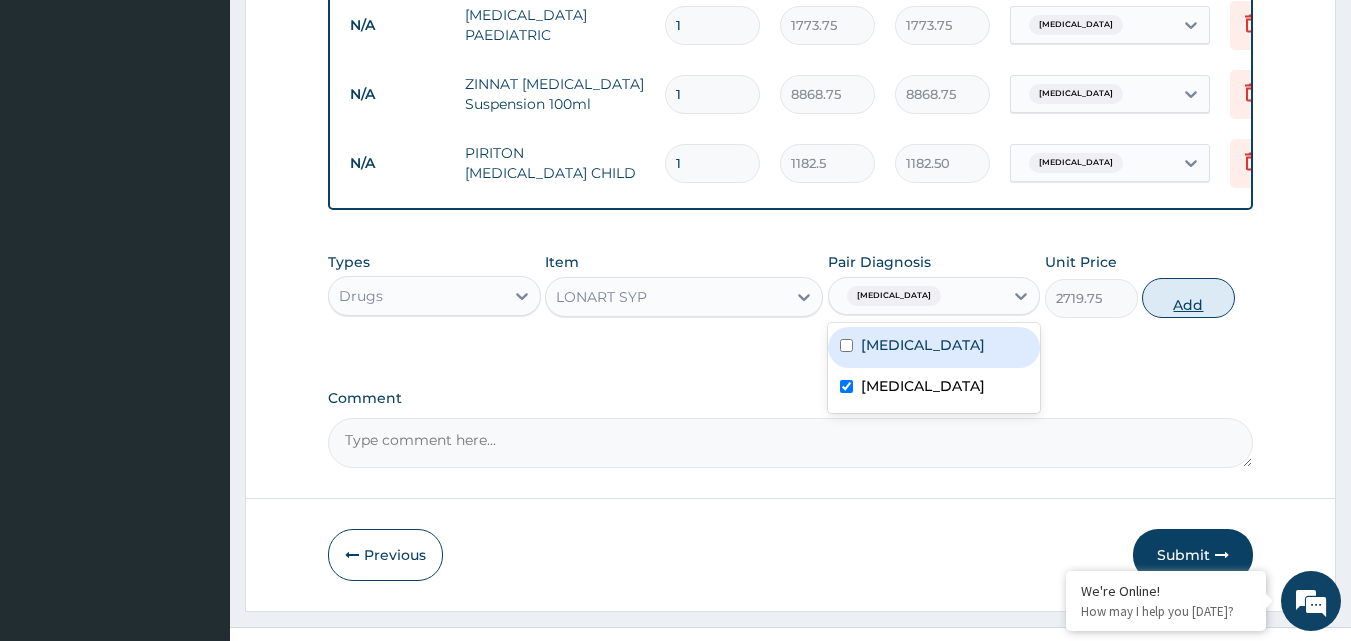 click on "Add" at bounding box center (1188, 298) 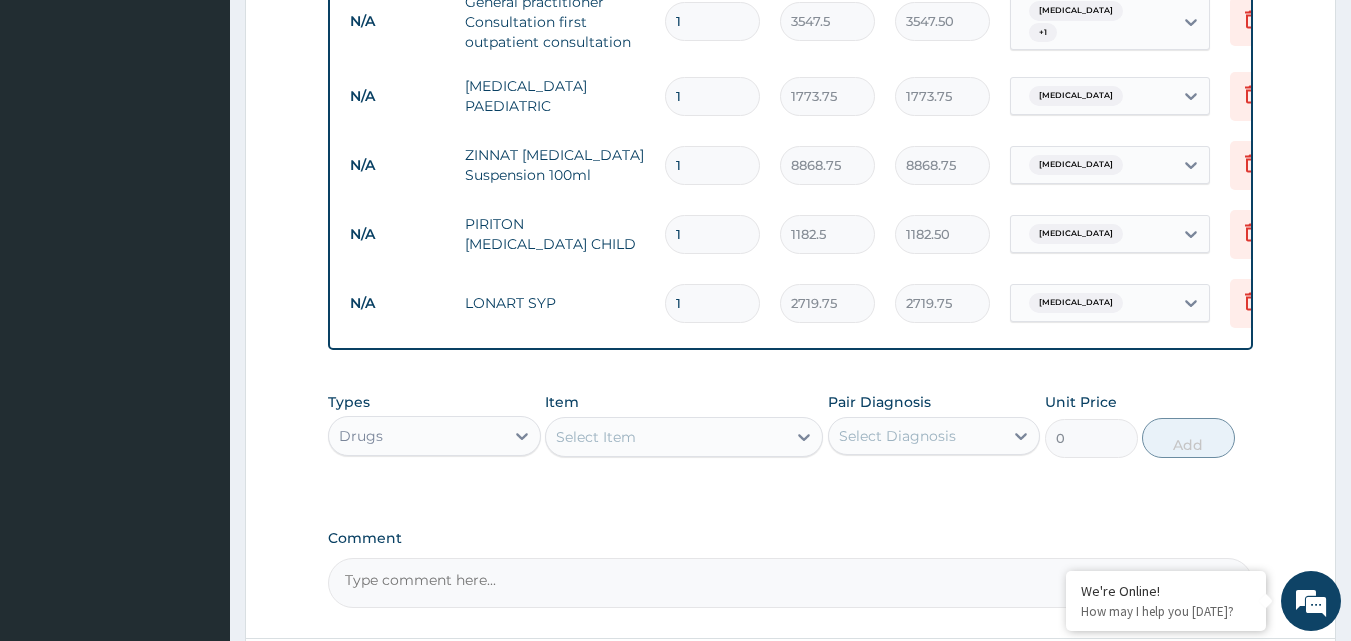 scroll, scrollTop: 687, scrollLeft: 0, axis: vertical 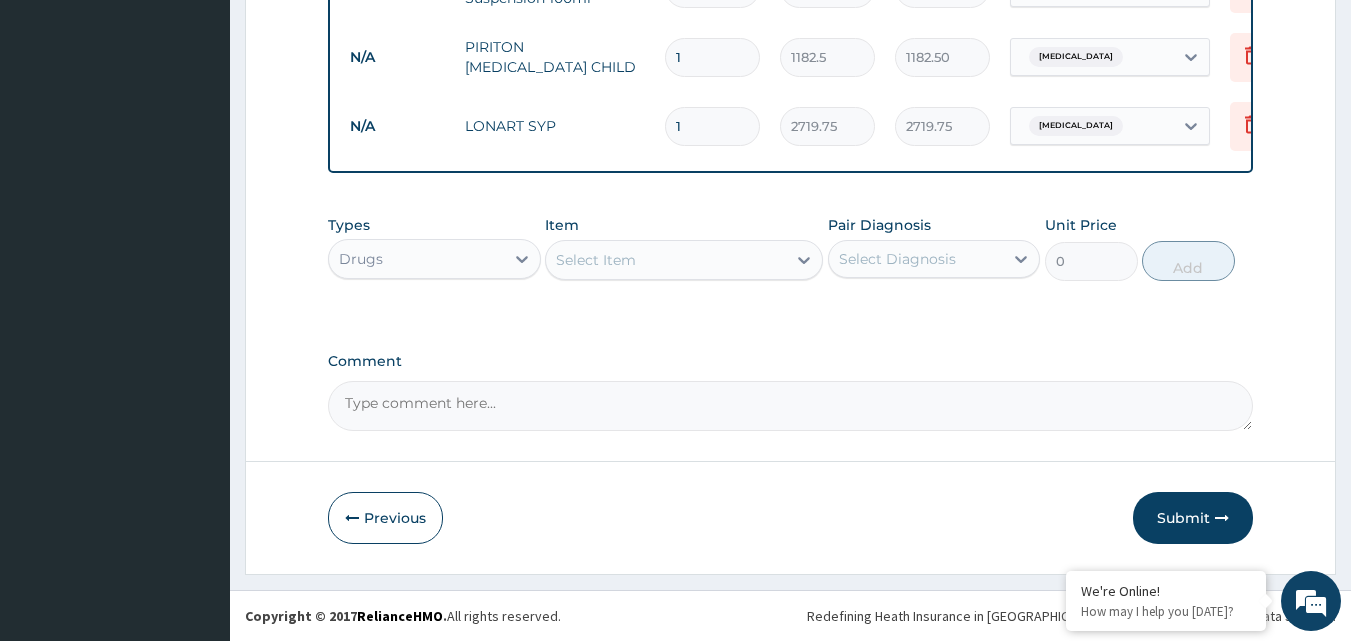 click on "Submit" at bounding box center [1193, 518] 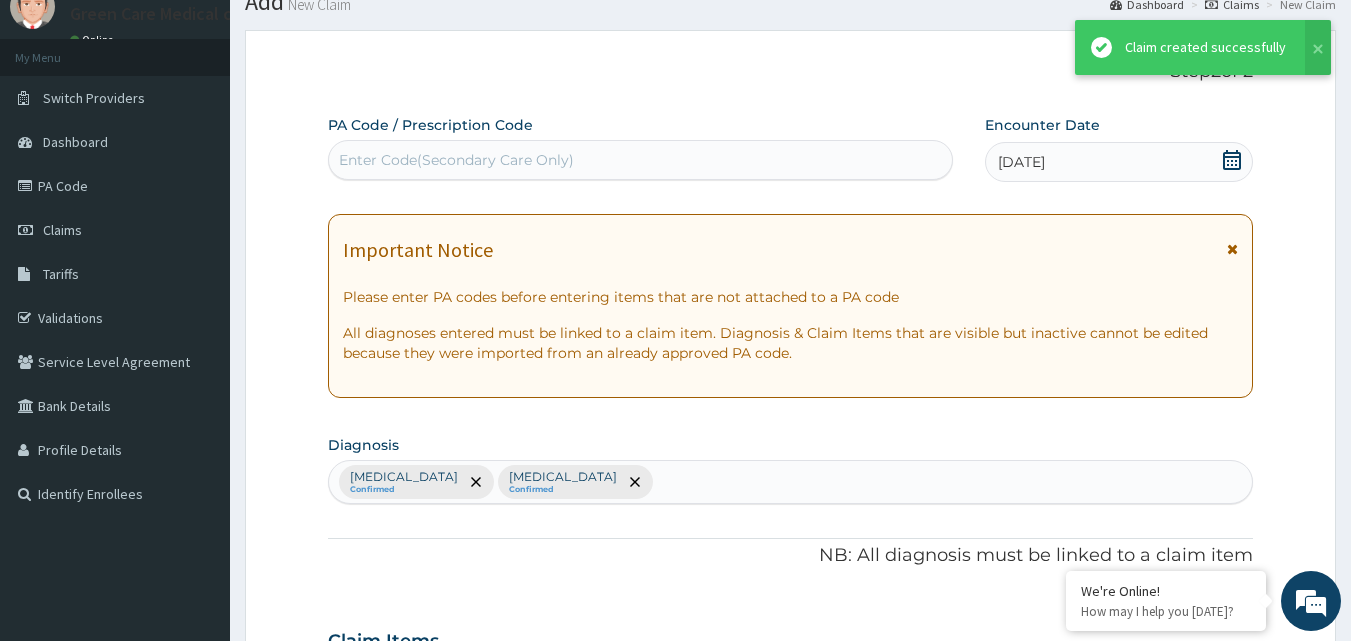 scroll, scrollTop: 1008, scrollLeft: 0, axis: vertical 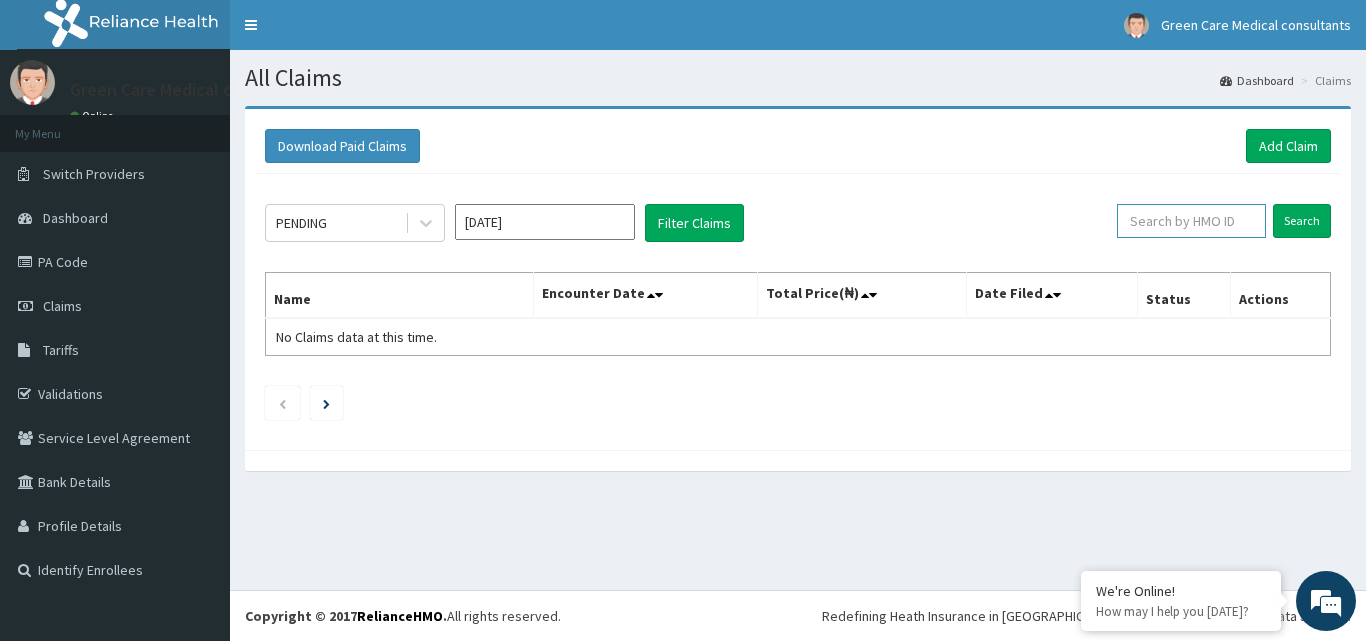 click at bounding box center (1191, 221) 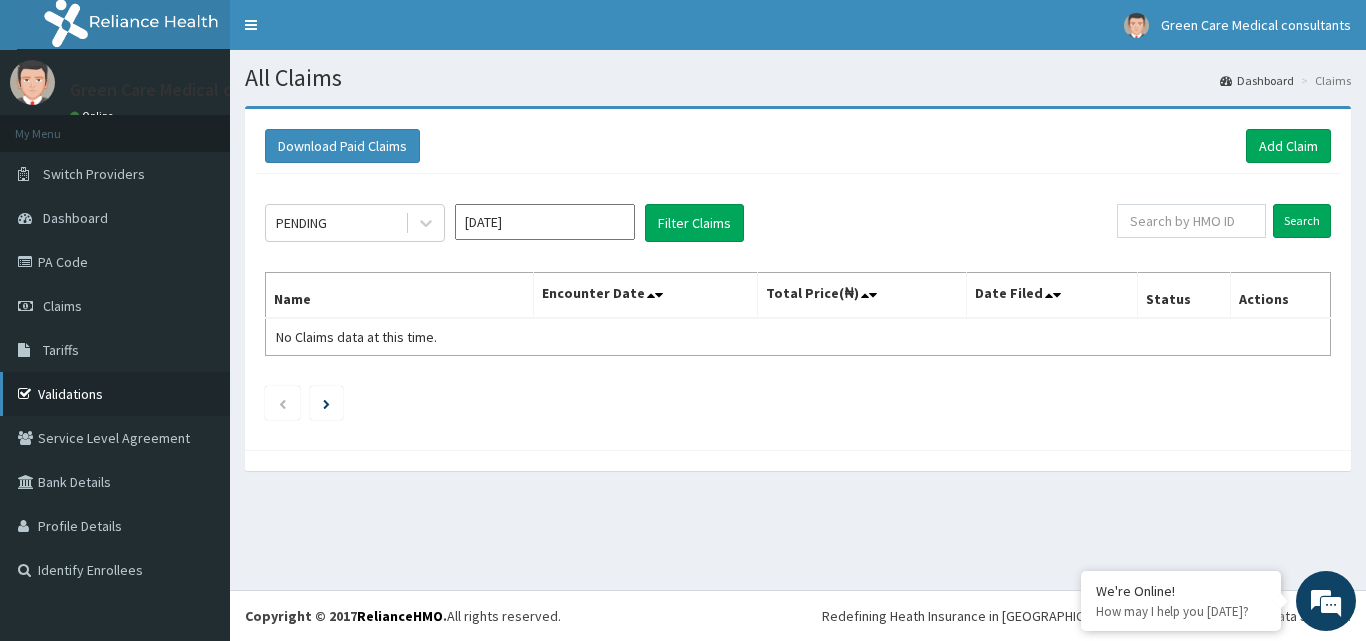 click on "Validations" at bounding box center [115, 394] 